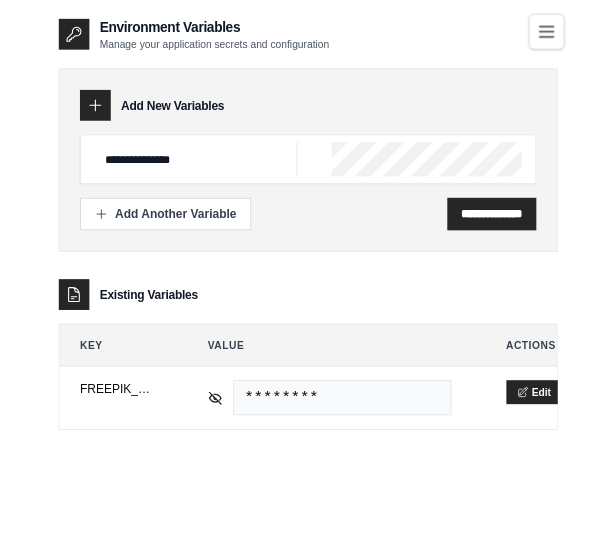 scroll, scrollTop: 0, scrollLeft: 0, axis: both 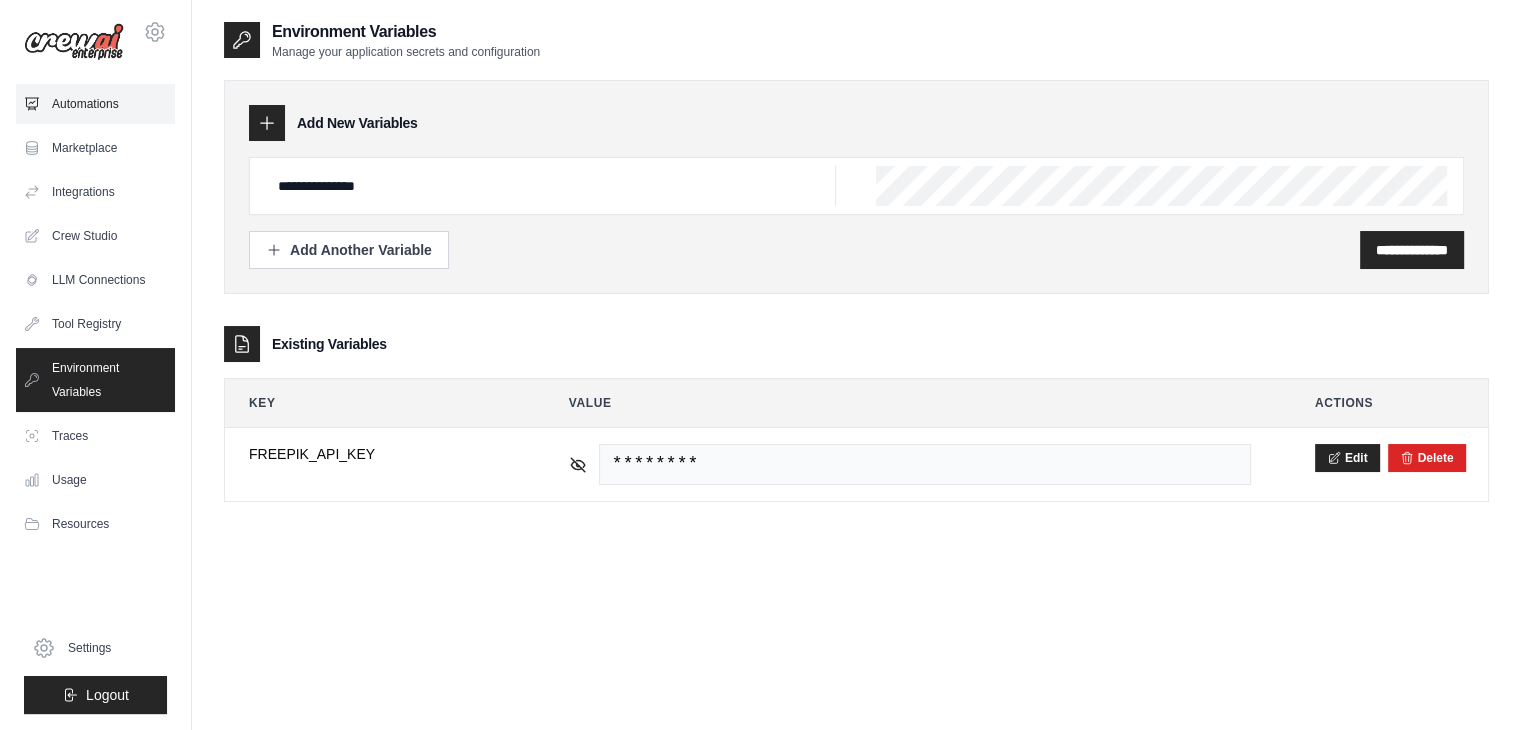 click on "Automations" at bounding box center [95, 104] 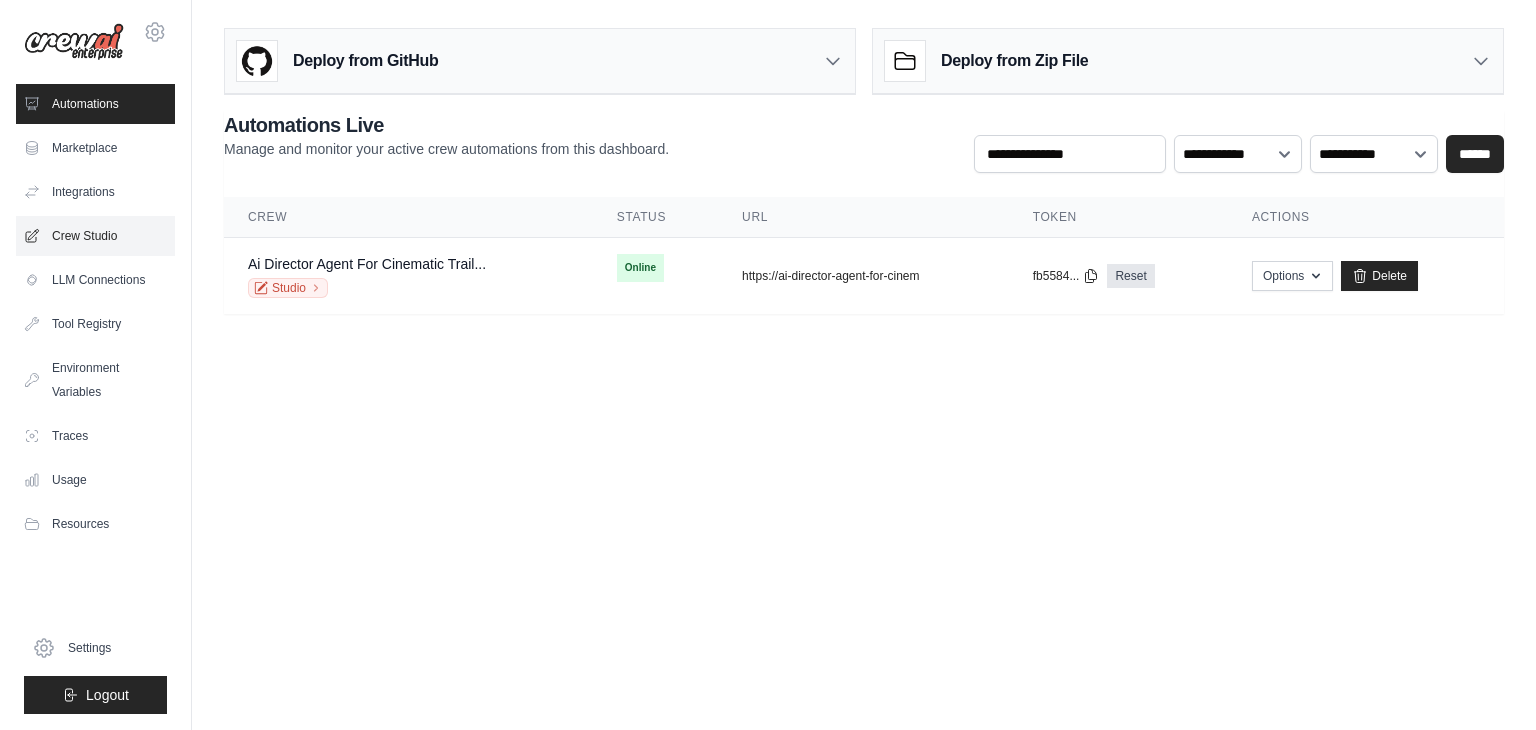 click on "Crew Studio" at bounding box center [95, 236] 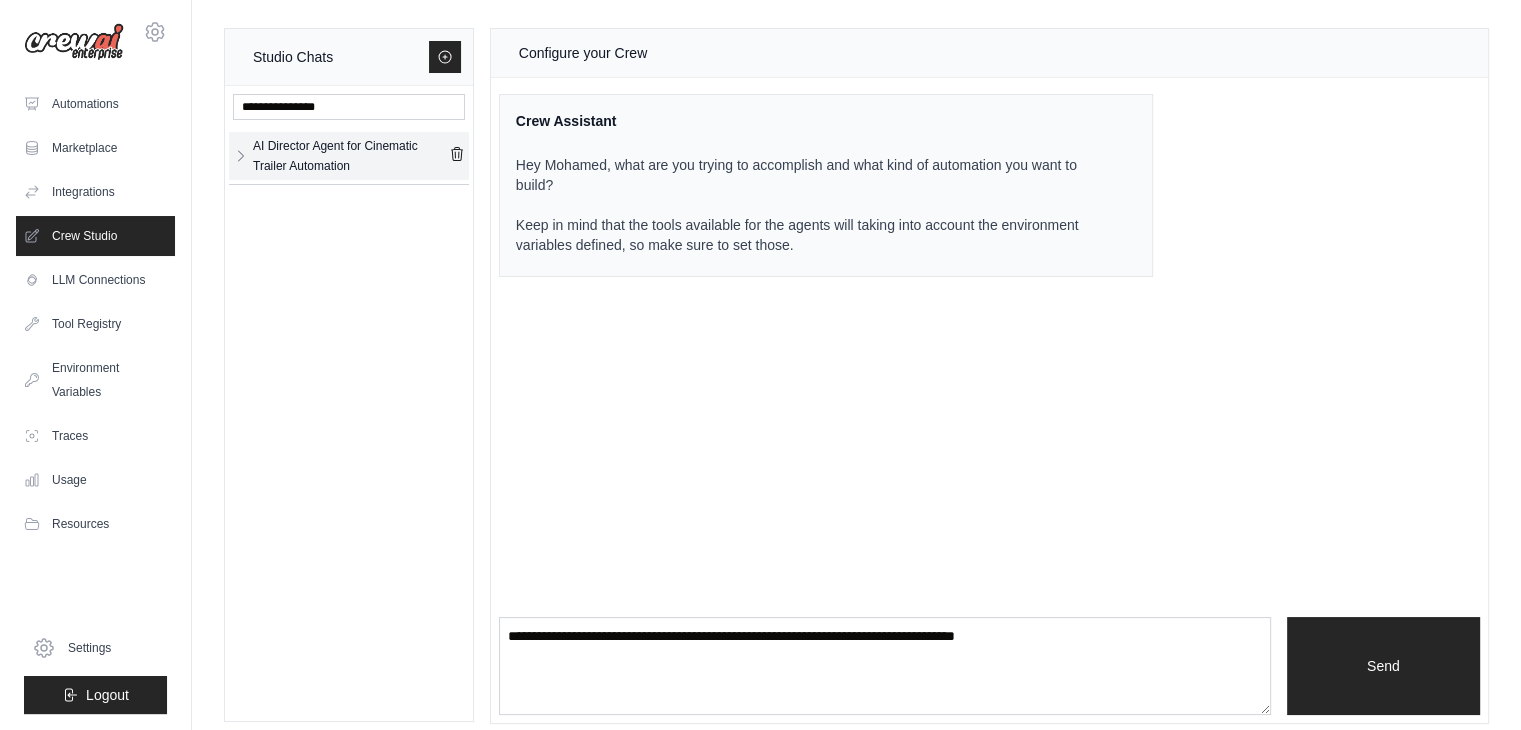 click 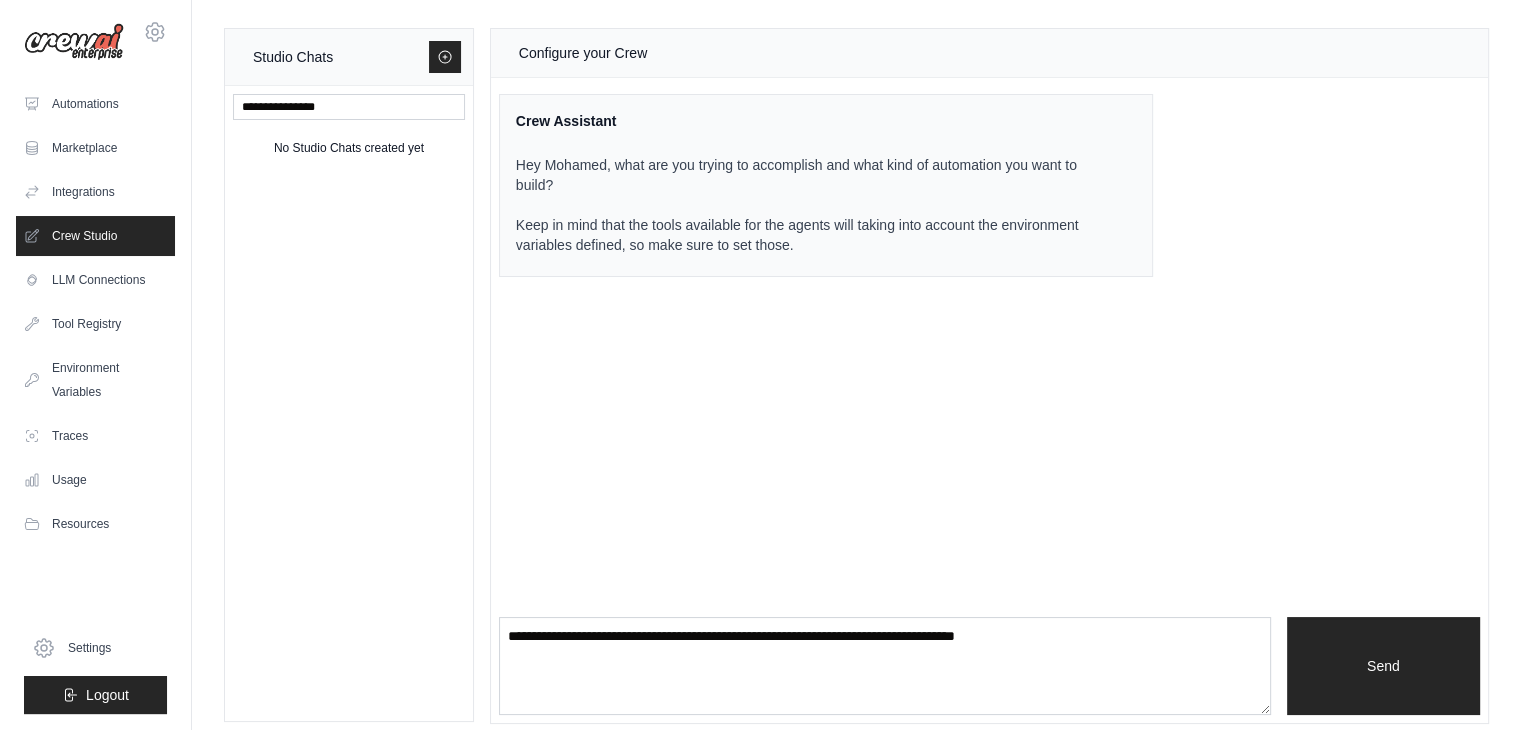 click on "Configure your Crew" at bounding box center [989, 53] 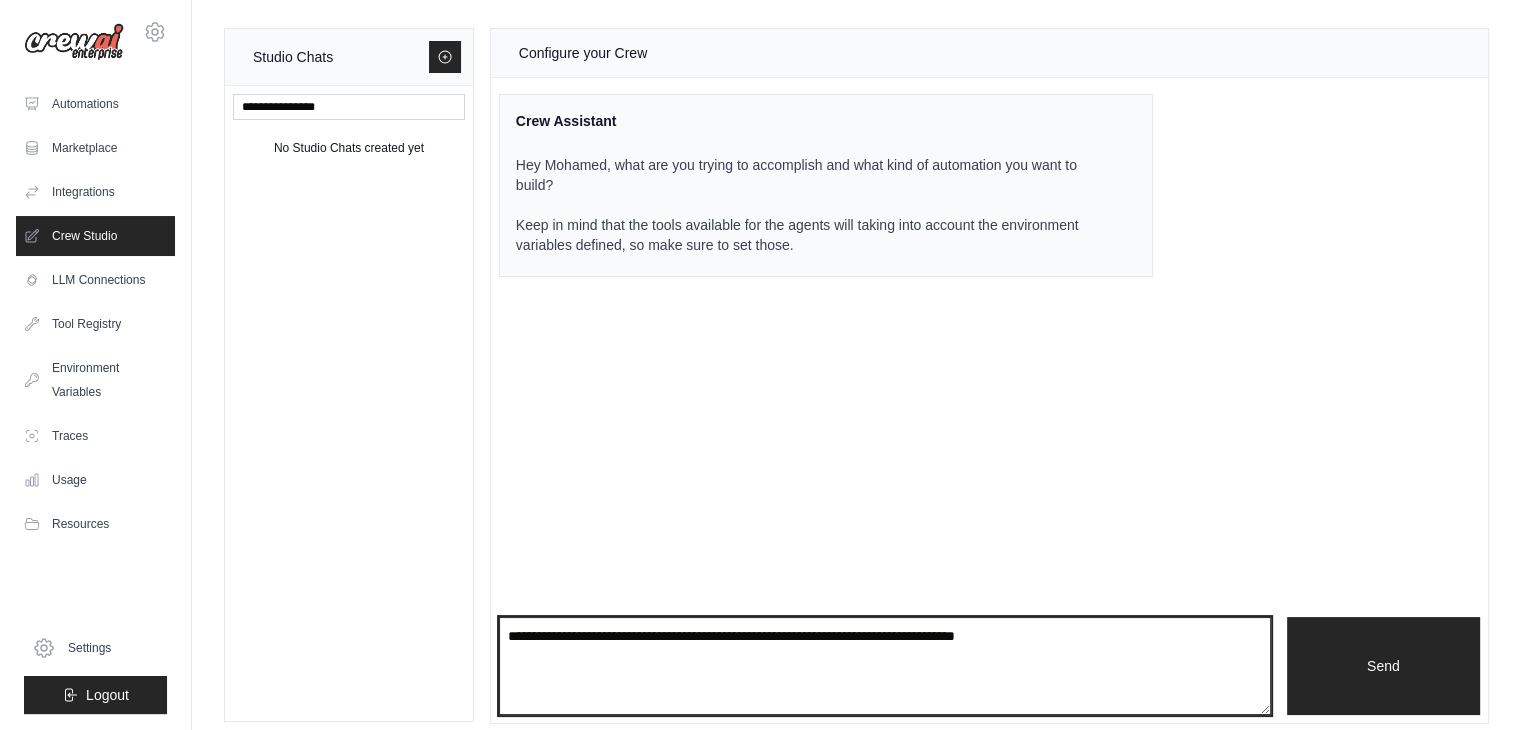 click at bounding box center (885, 666) 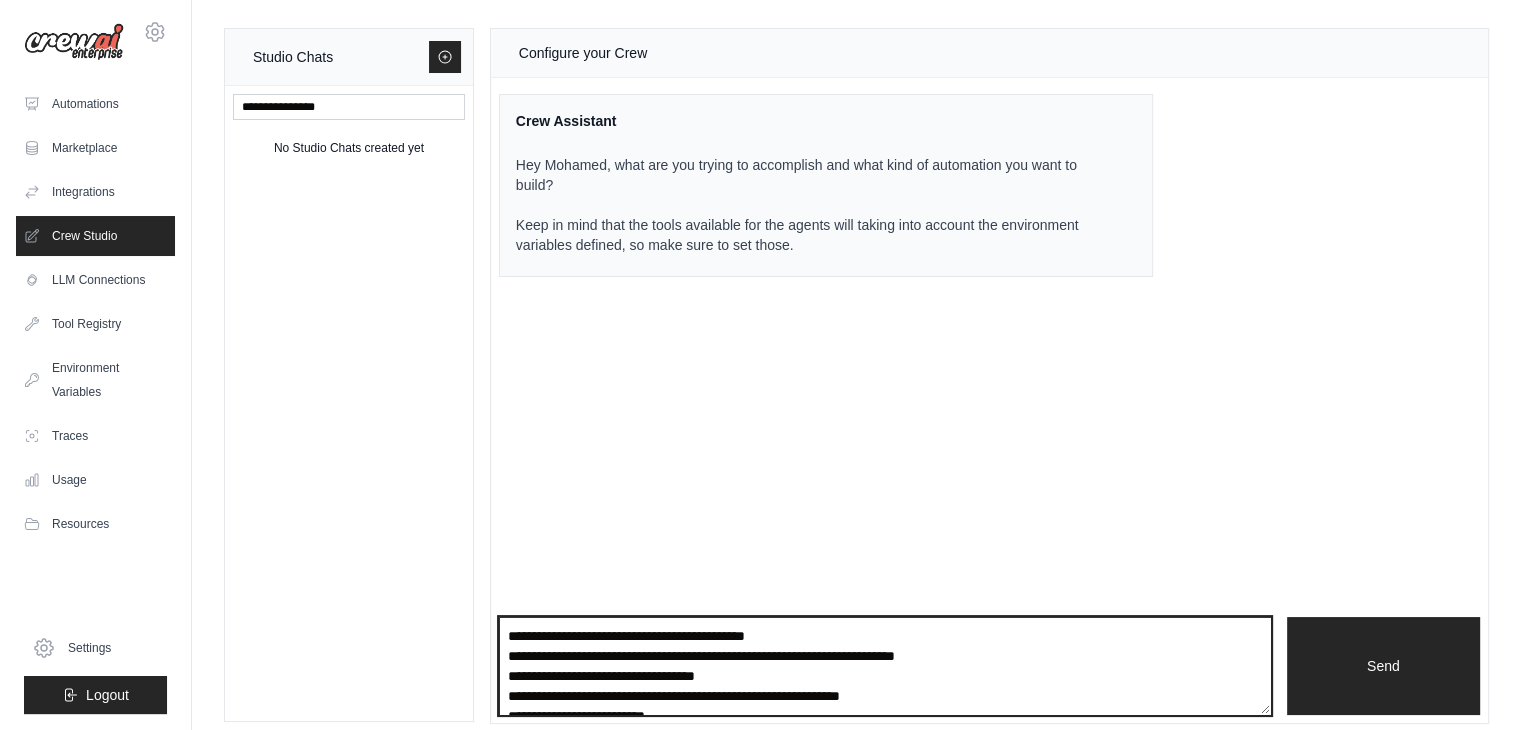scroll, scrollTop: 610, scrollLeft: 0, axis: vertical 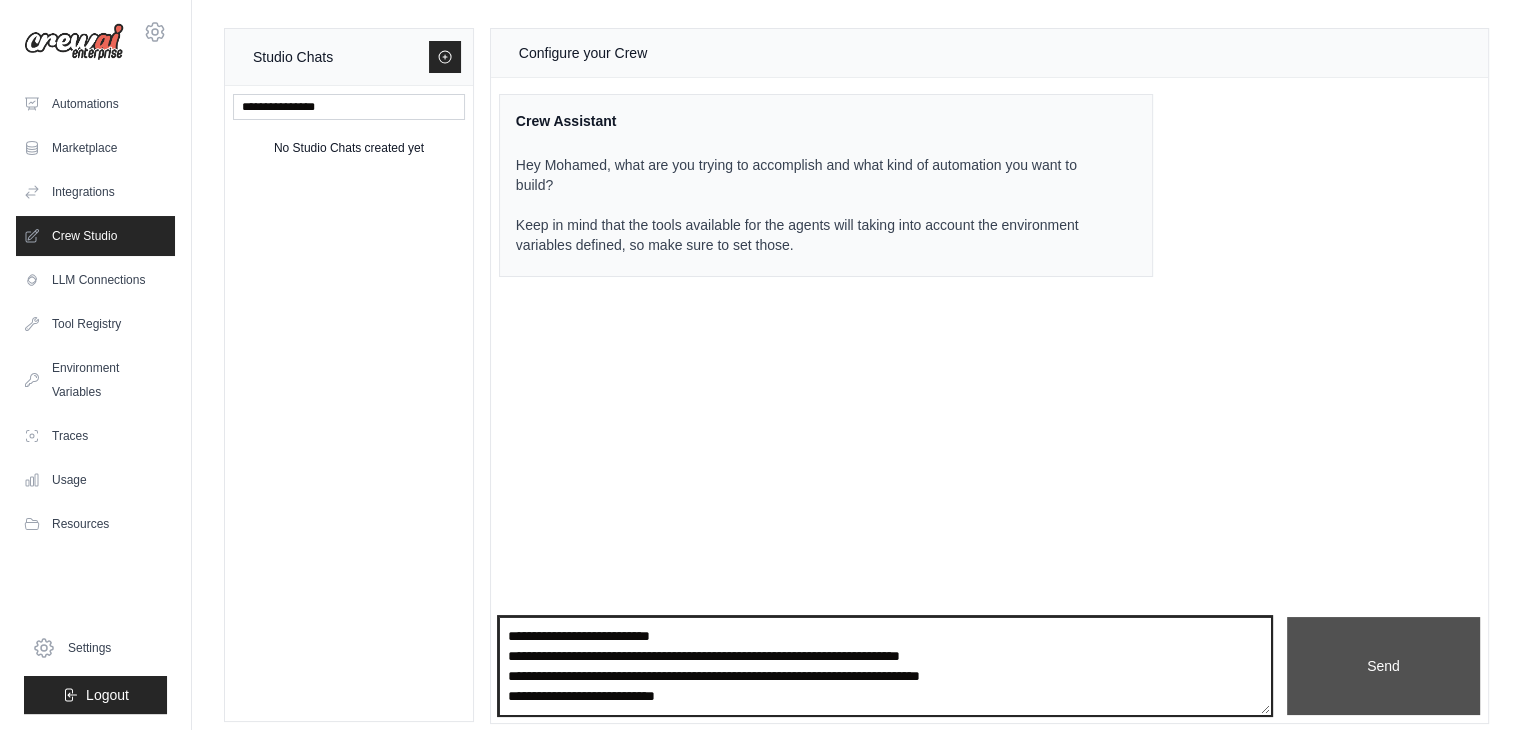 type on "**********" 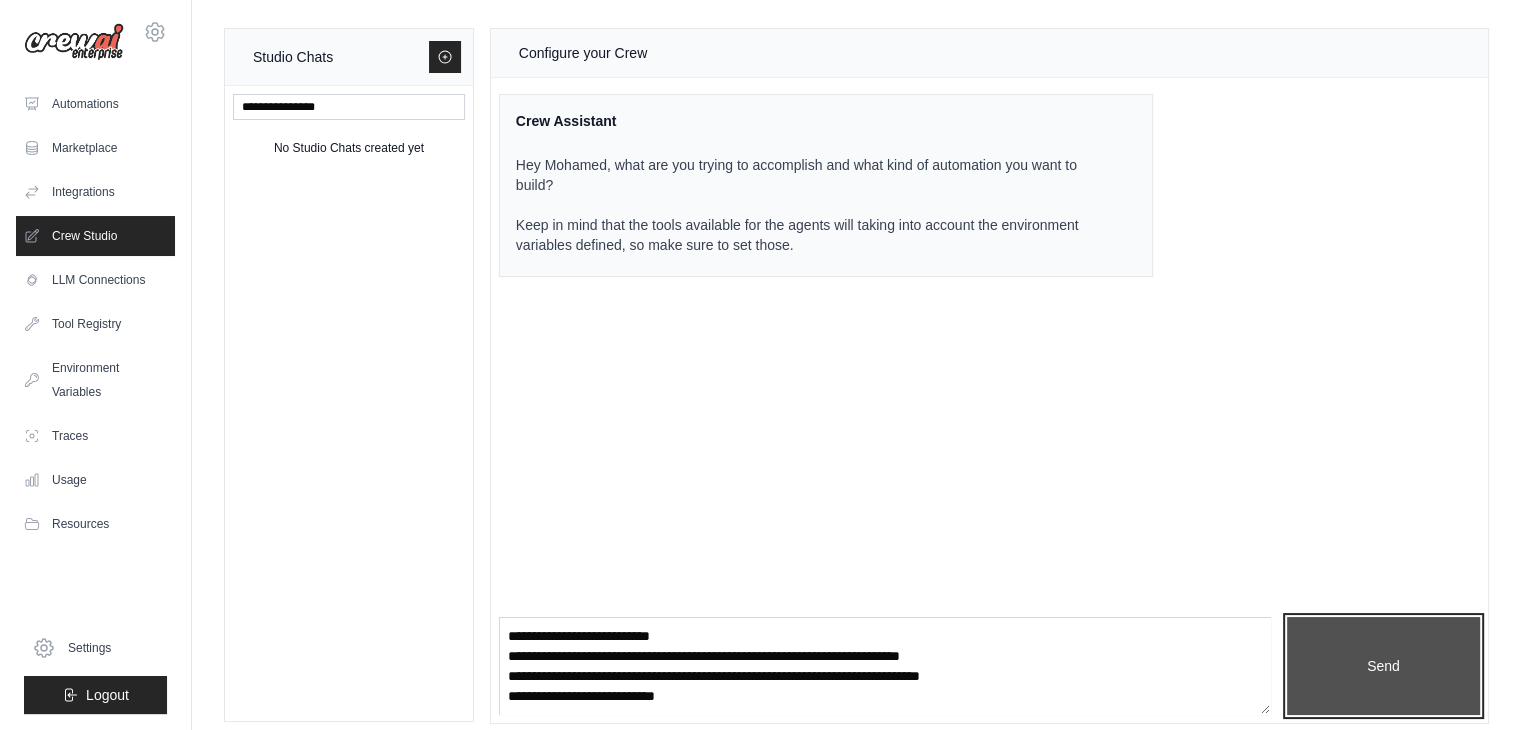 click on "Send" at bounding box center [1383, 666] 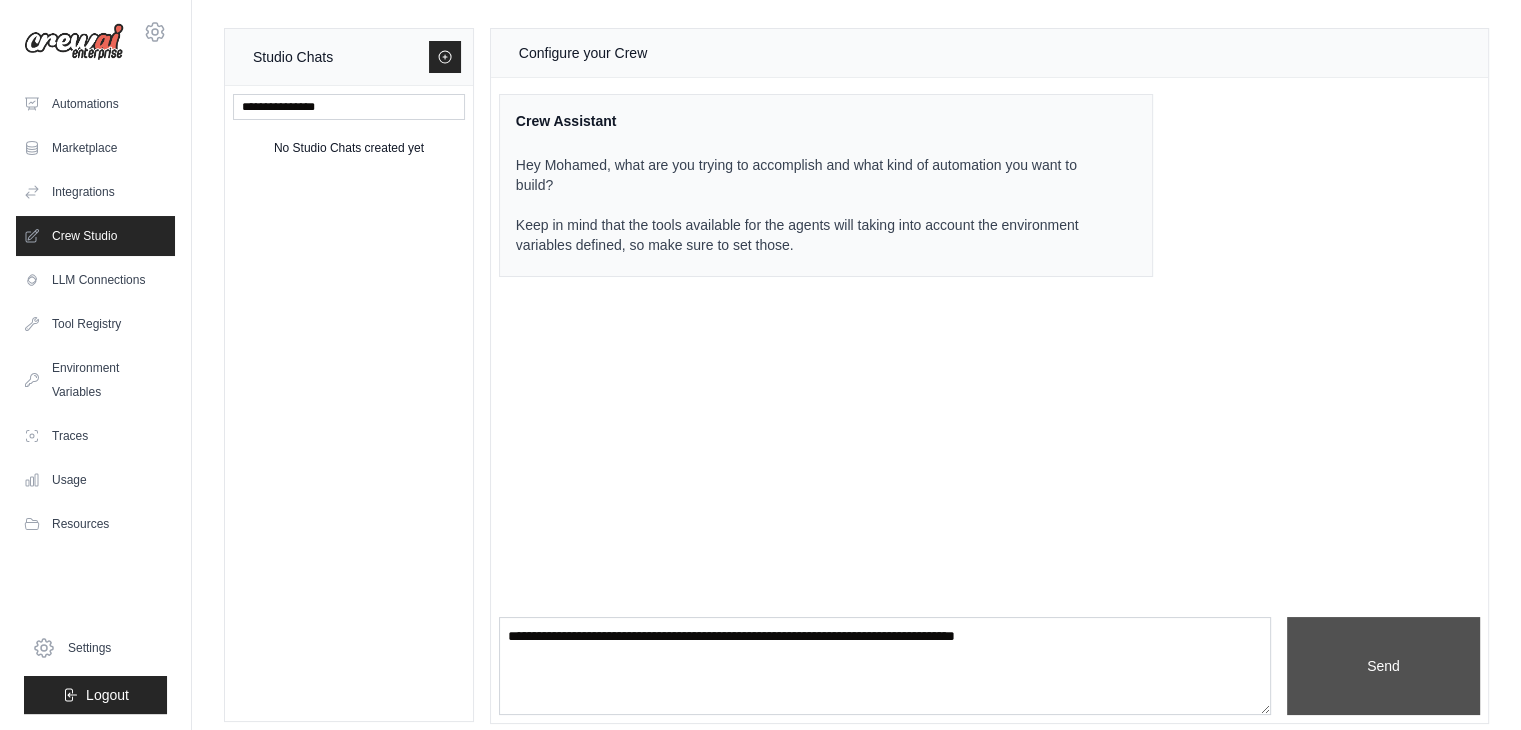 scroll, scrollTop: 0, scrollLeft: 0, axis: both 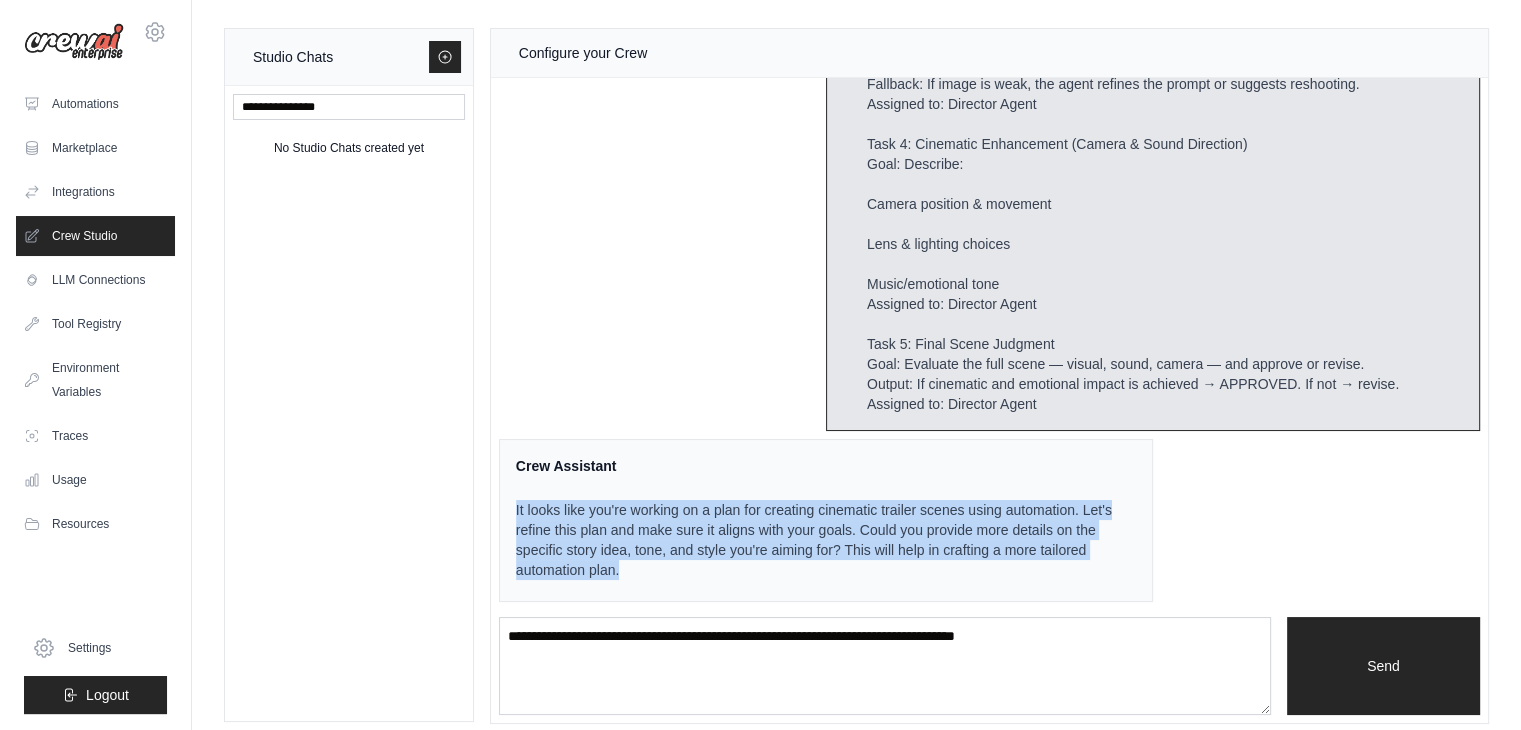 drag, startPoint x: 684, startPoint y: 565, endPoint x: 507, endPoint y: 506, distance: 186.57439 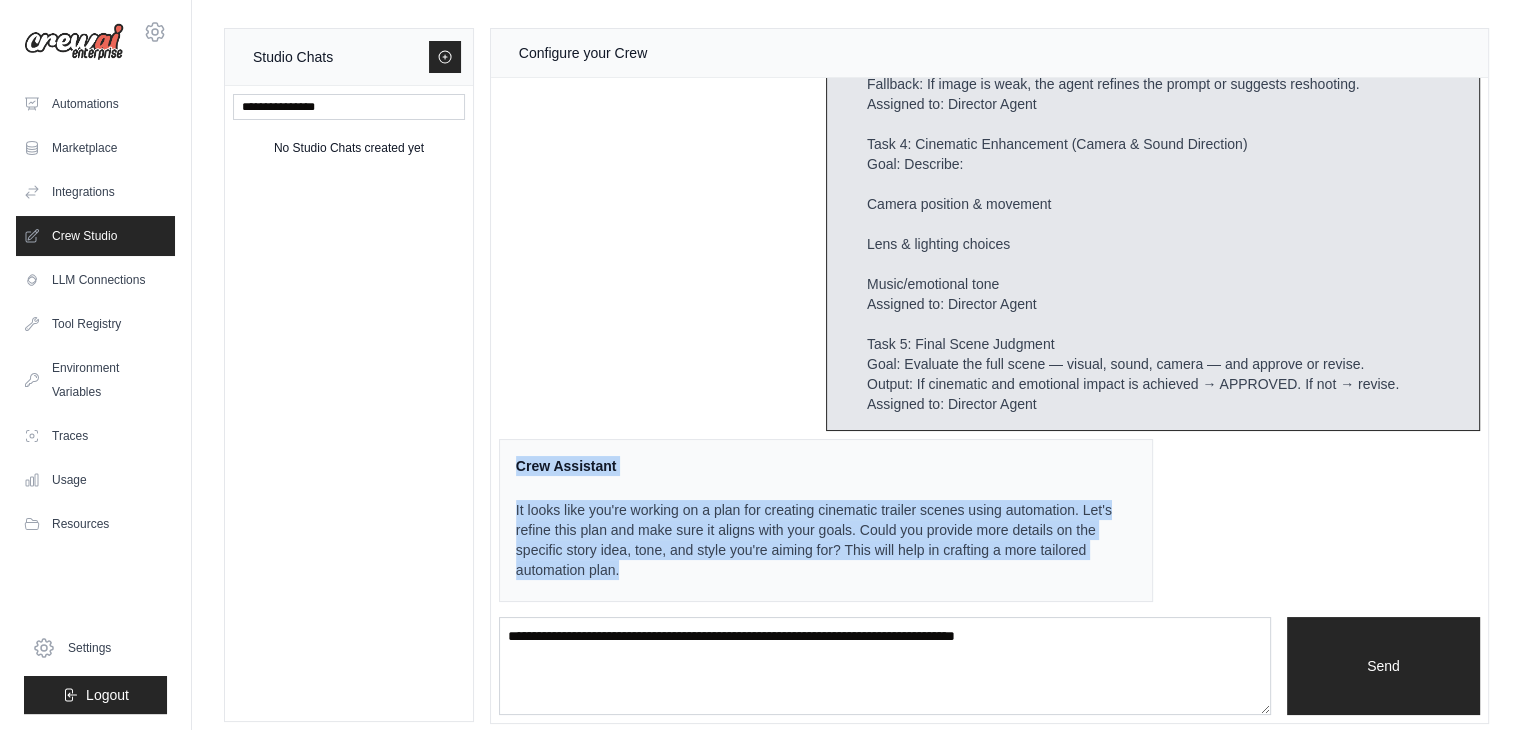 drag, startPoint x: 508, startPoint y: 454, endPoint x: 699, endPoint y: 579, distance: 228.26738 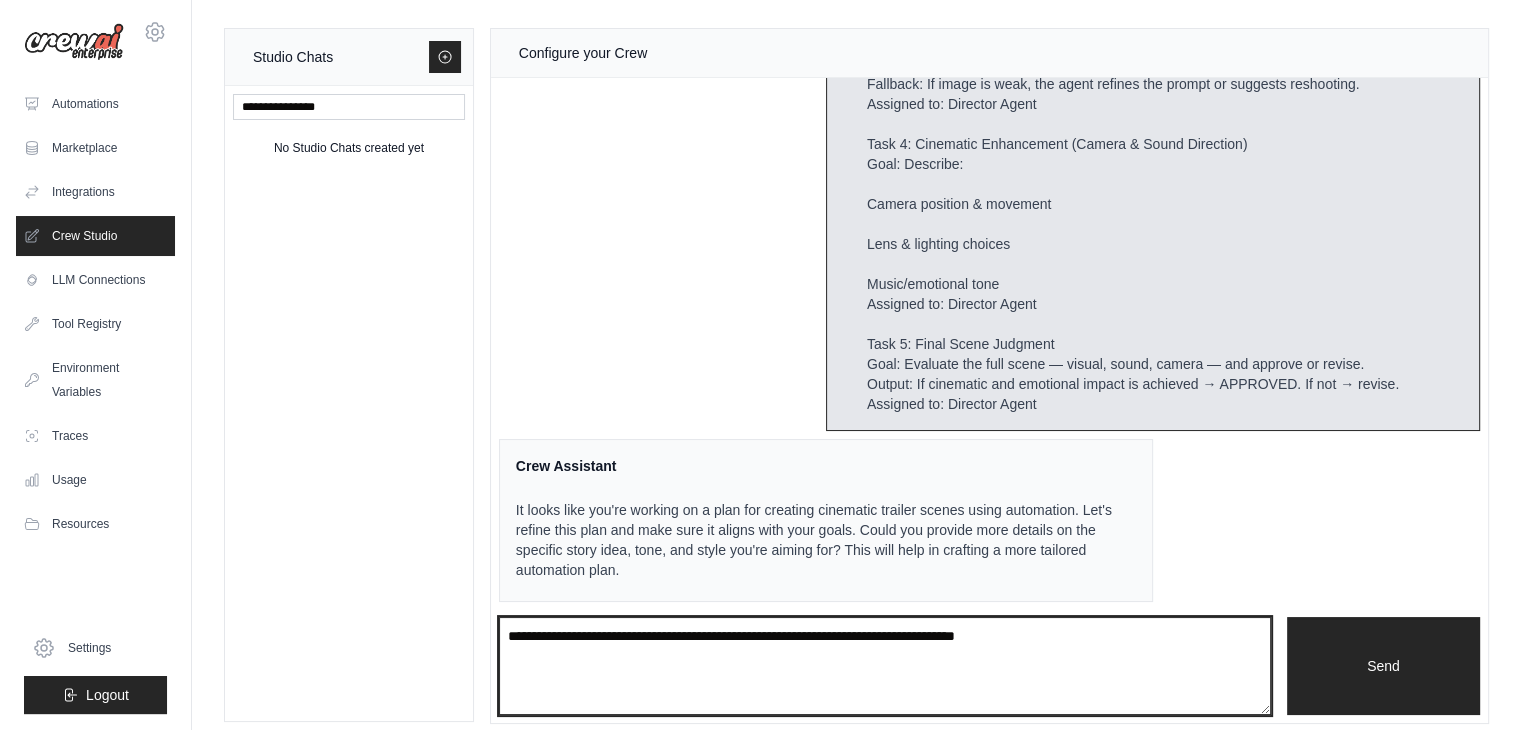 click at bounding box center (885, 666) 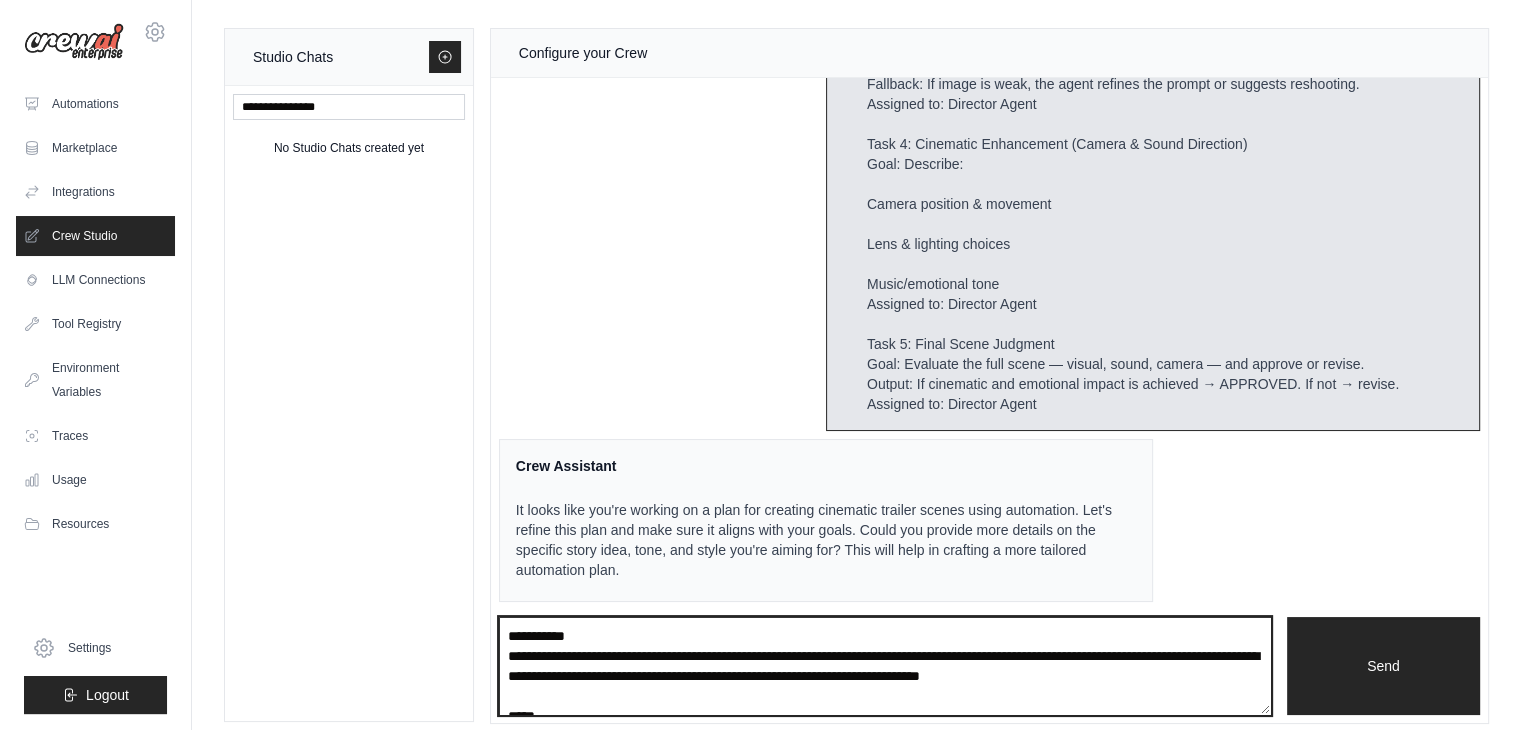 scroll, scrollTop: 170, scrollLeft: 0, axis: vertical 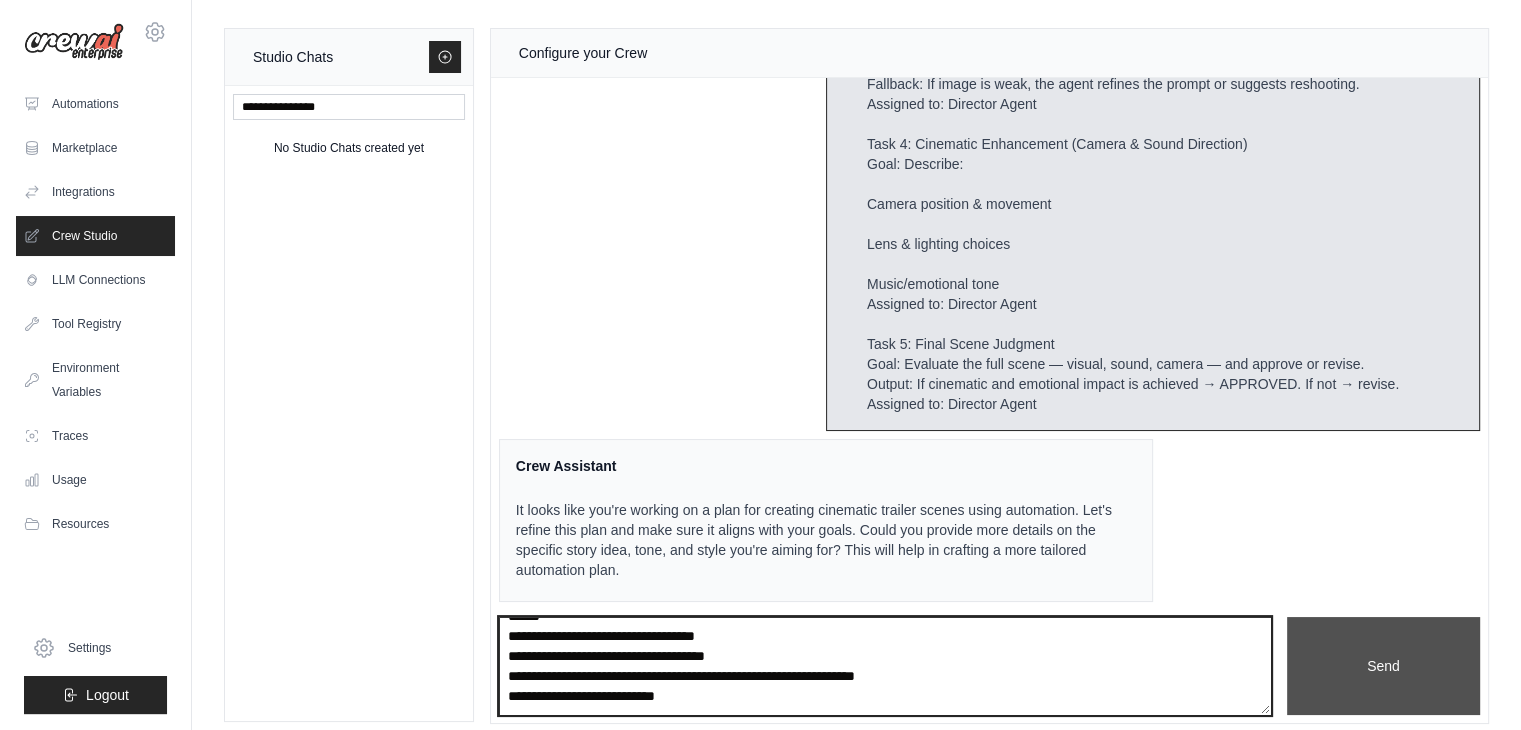 type on "**********" 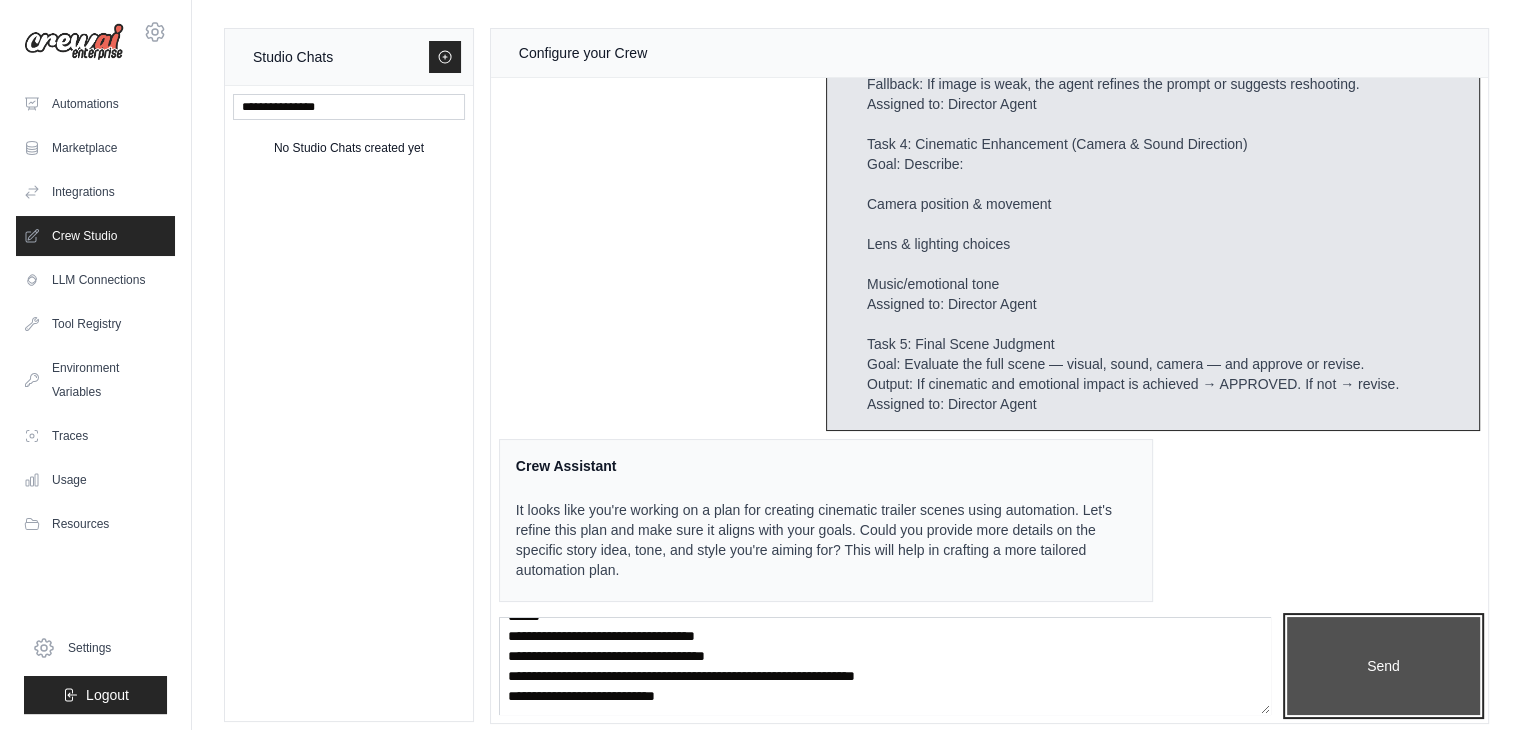 click on "Send" at bounding box center (1383, 666) 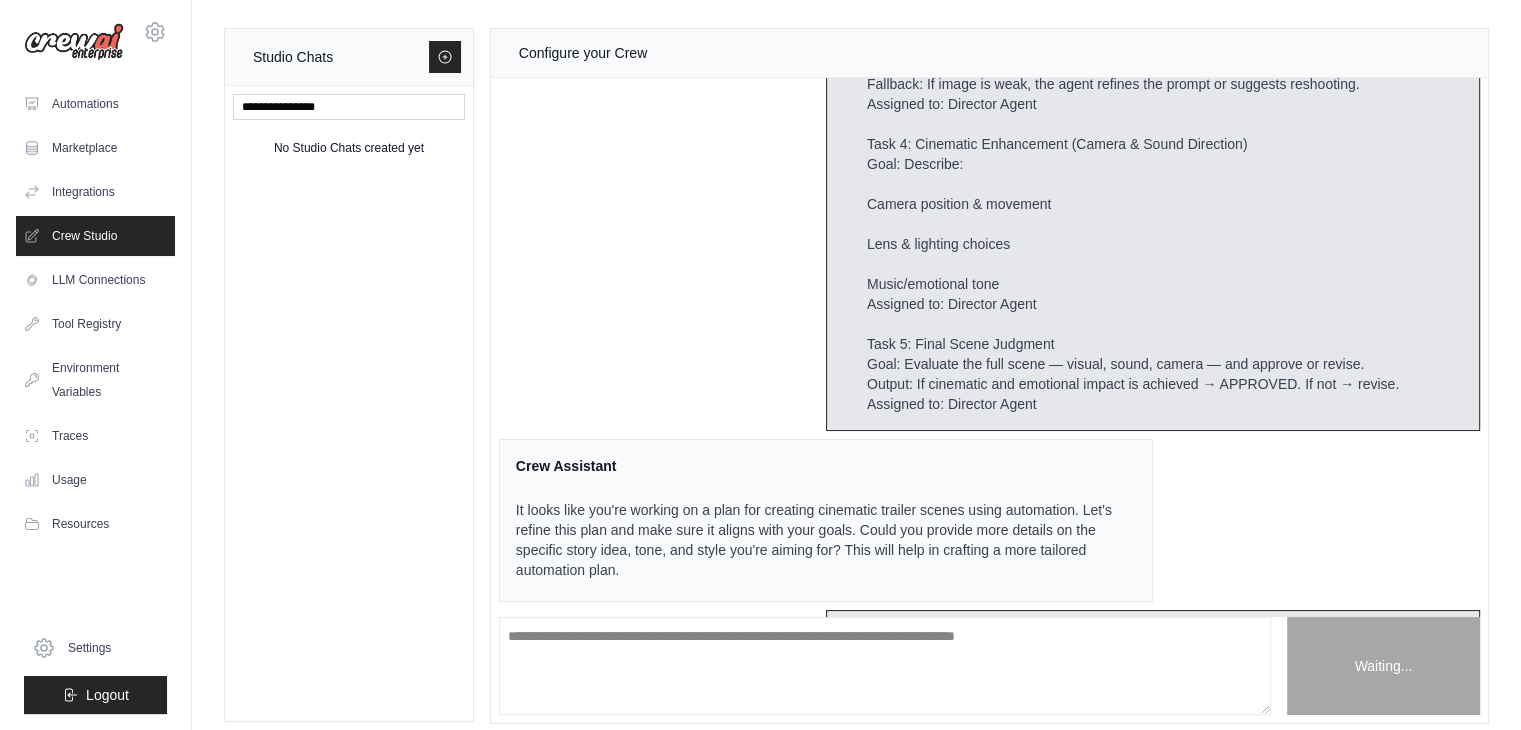 scroll, scrollTop: 0, scrollLeft: 0, axis: both 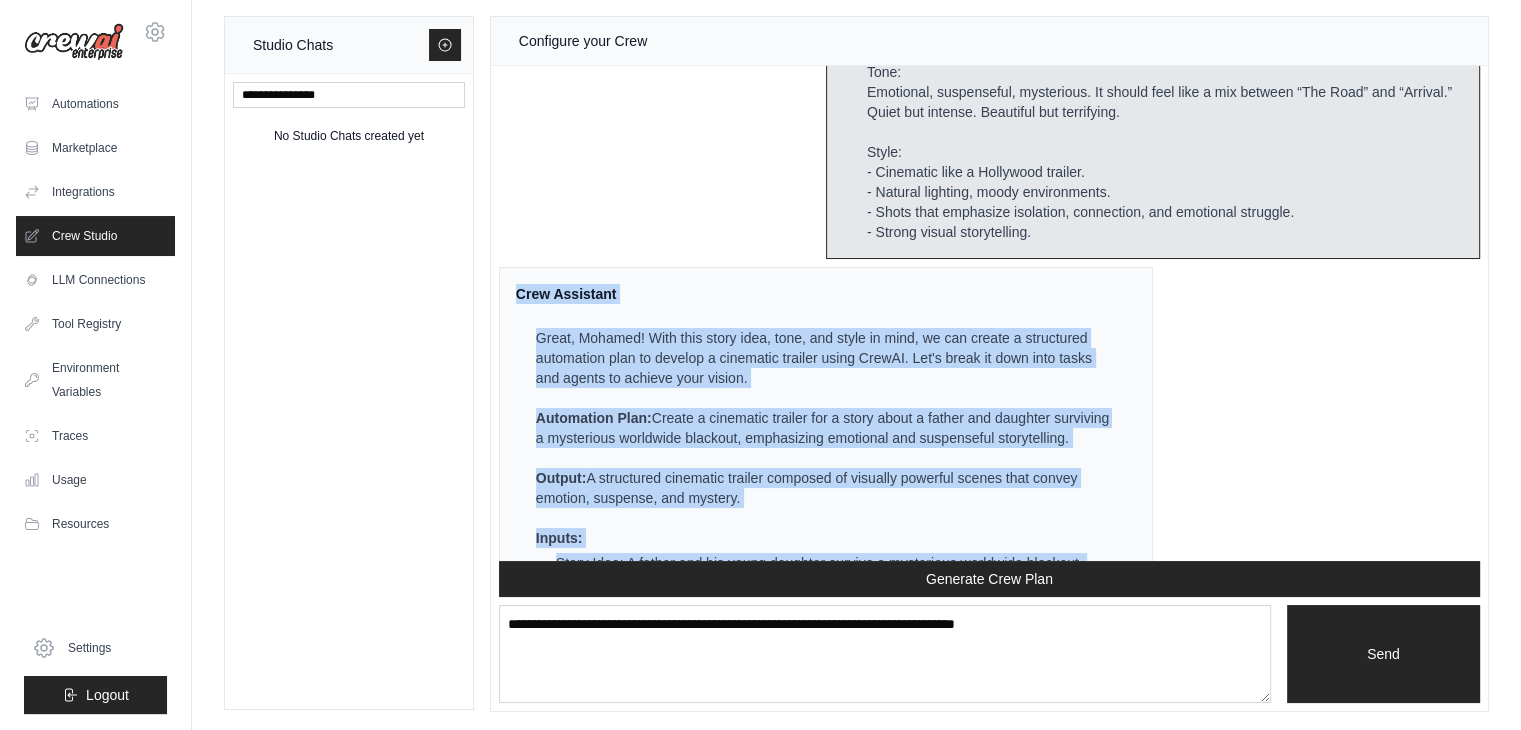 drag, startPoint x: 736, startPoint y: 515, endPoint x: 512, endPoint y: 289, distance: 318.2012 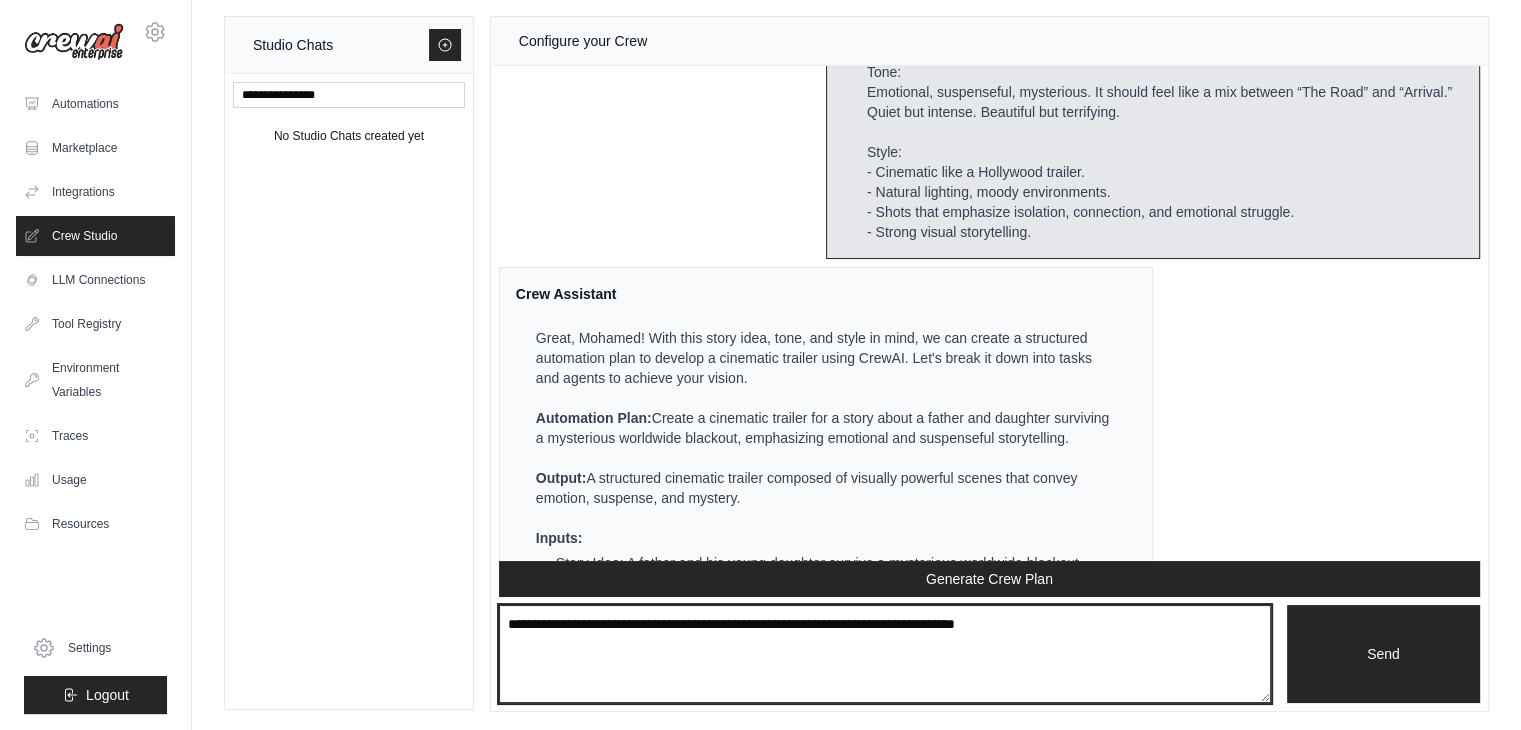 click at bounding box center [885, 654] 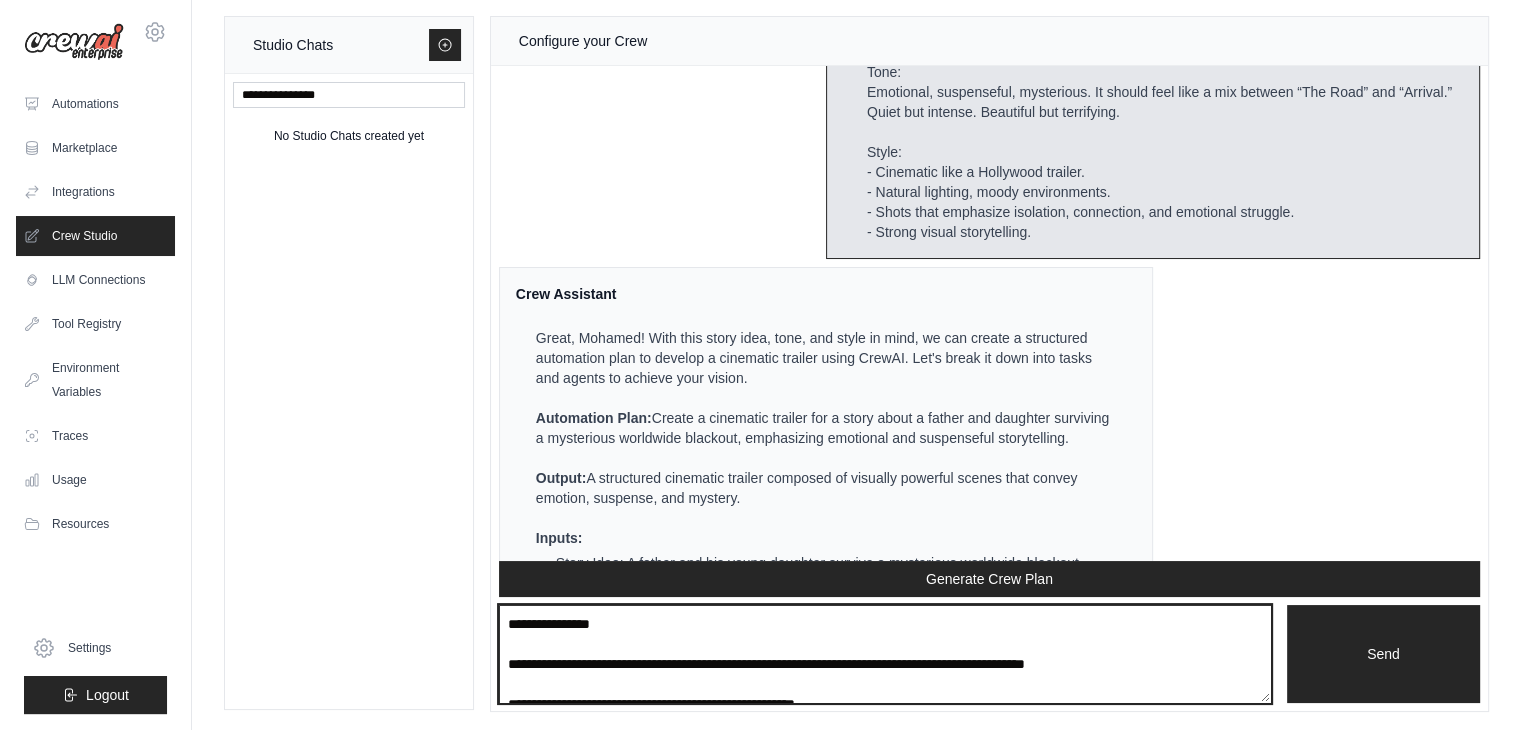 scroll, scrollTop: 270, scrollLeft: 0, axis: vertical 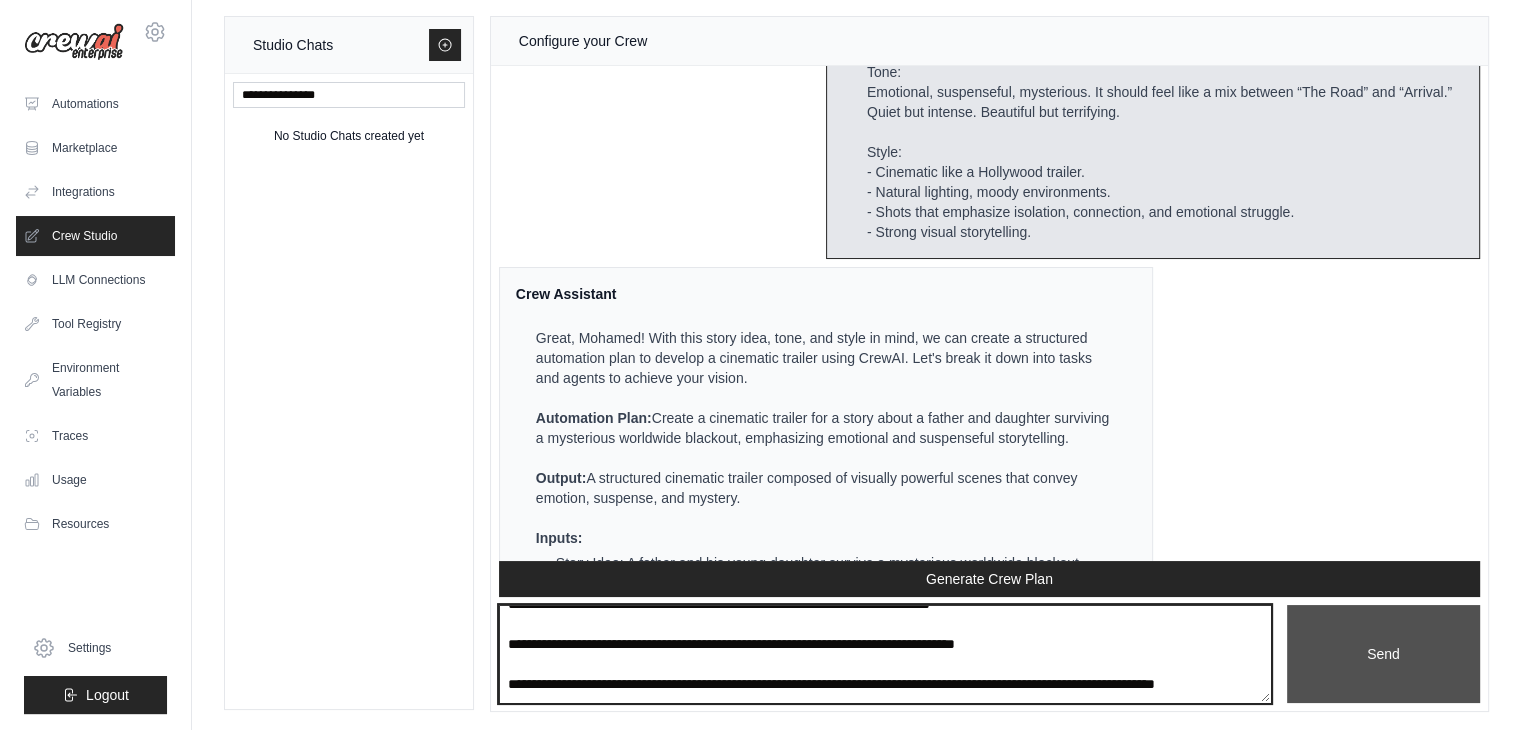 type on "**********" 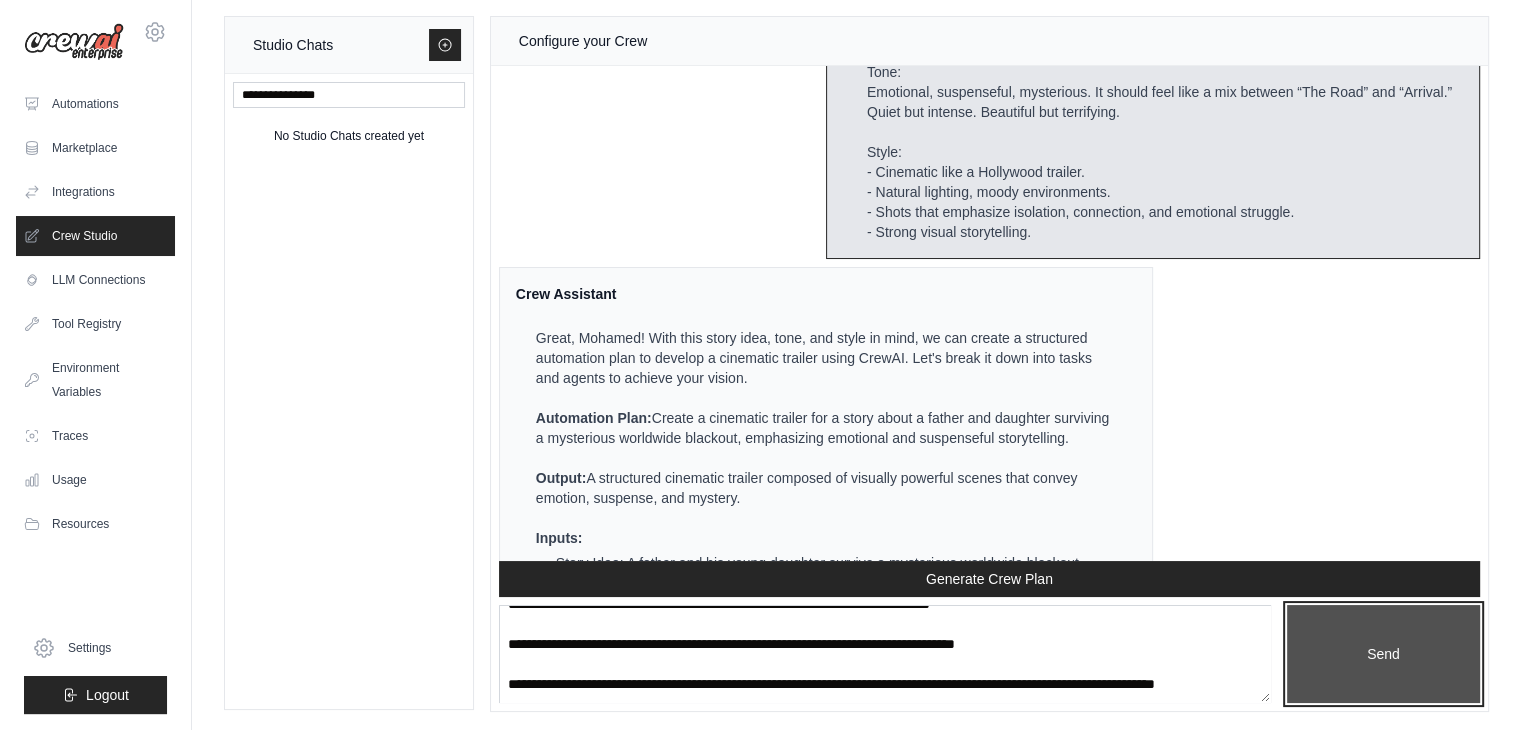 click on "Send" at bounding box center [1383, 654] 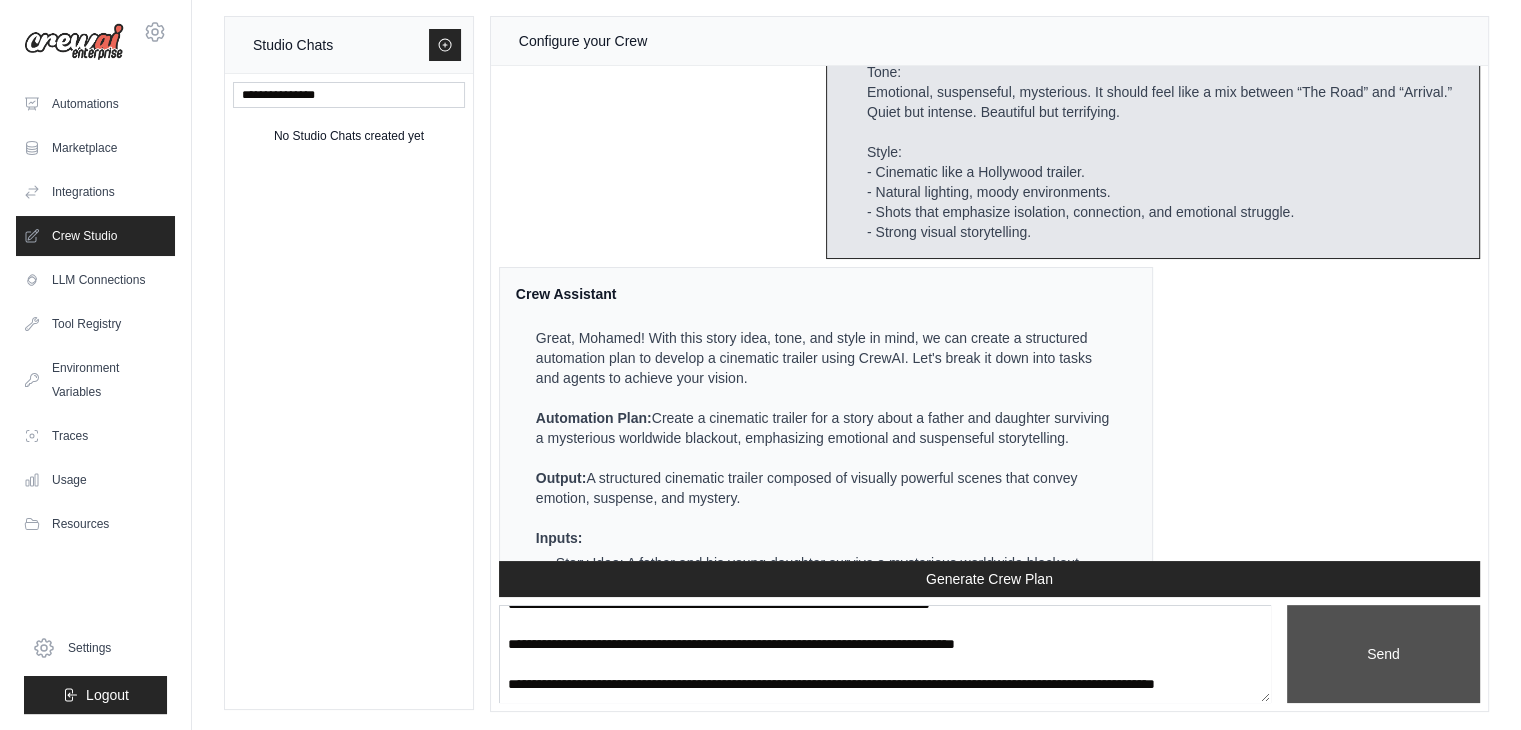 type 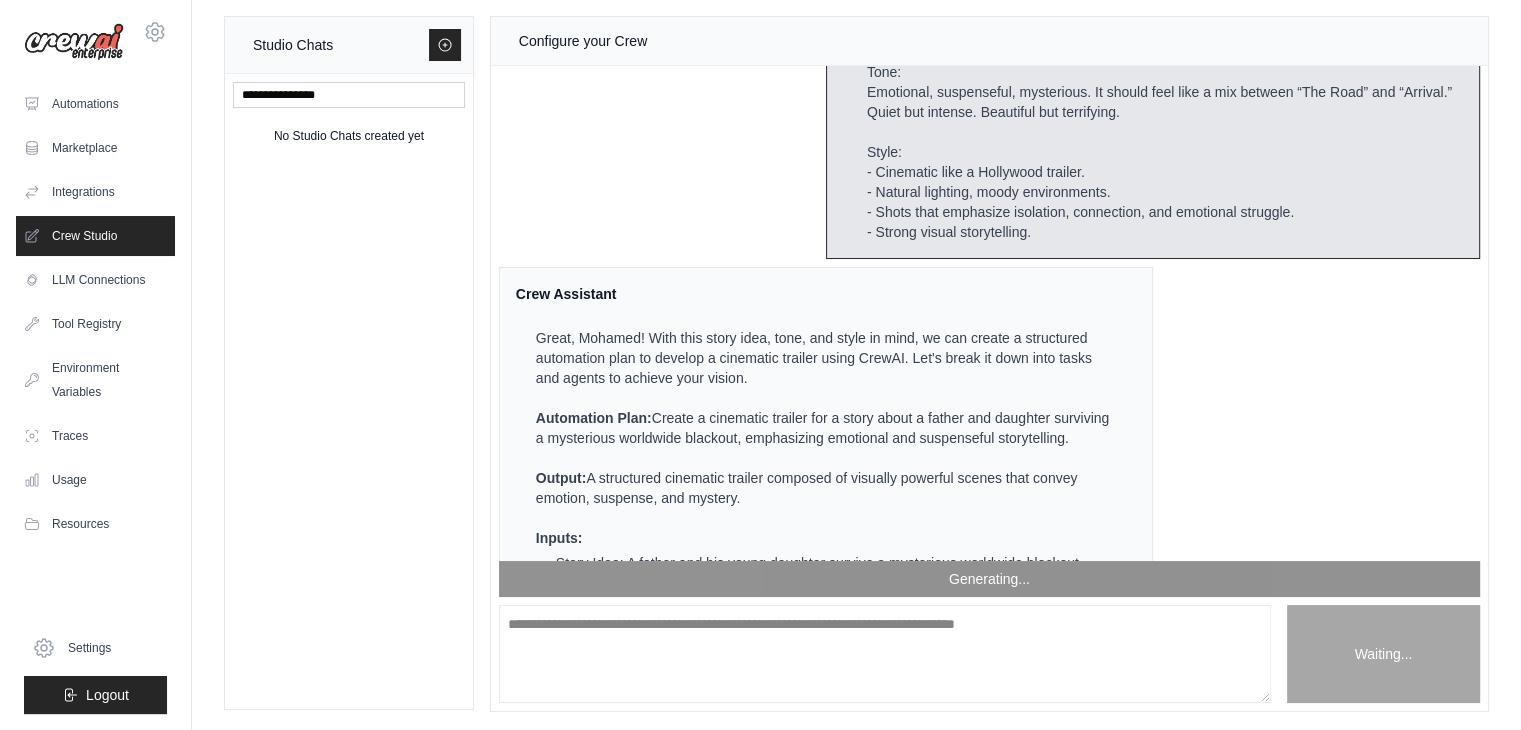 scroll, scrollTop: 0, scrollLeft: 0, axis: both 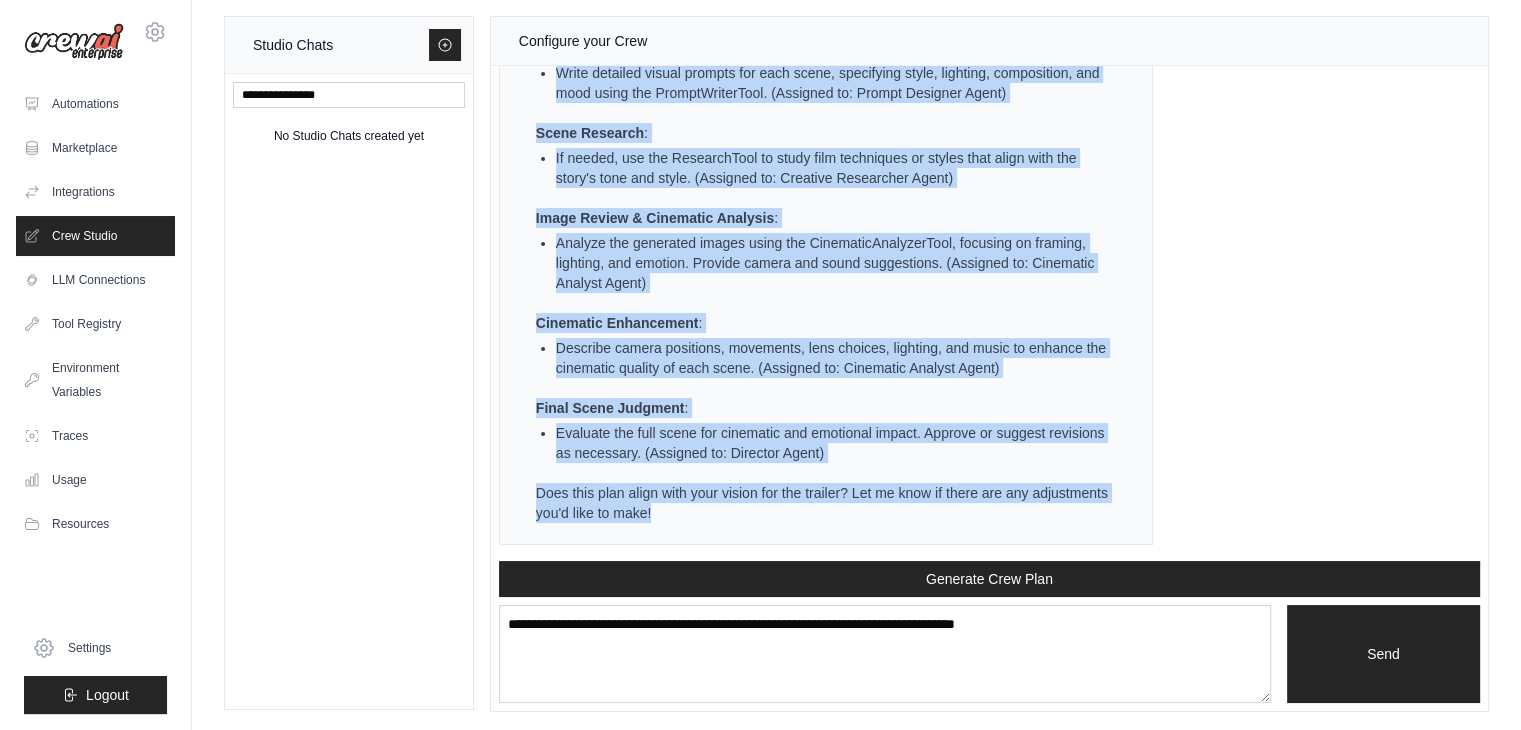drag, startPoint x: 509, startPoint y: 213, endPoint x: 866, endPoint y: 551, distance: 491.62283 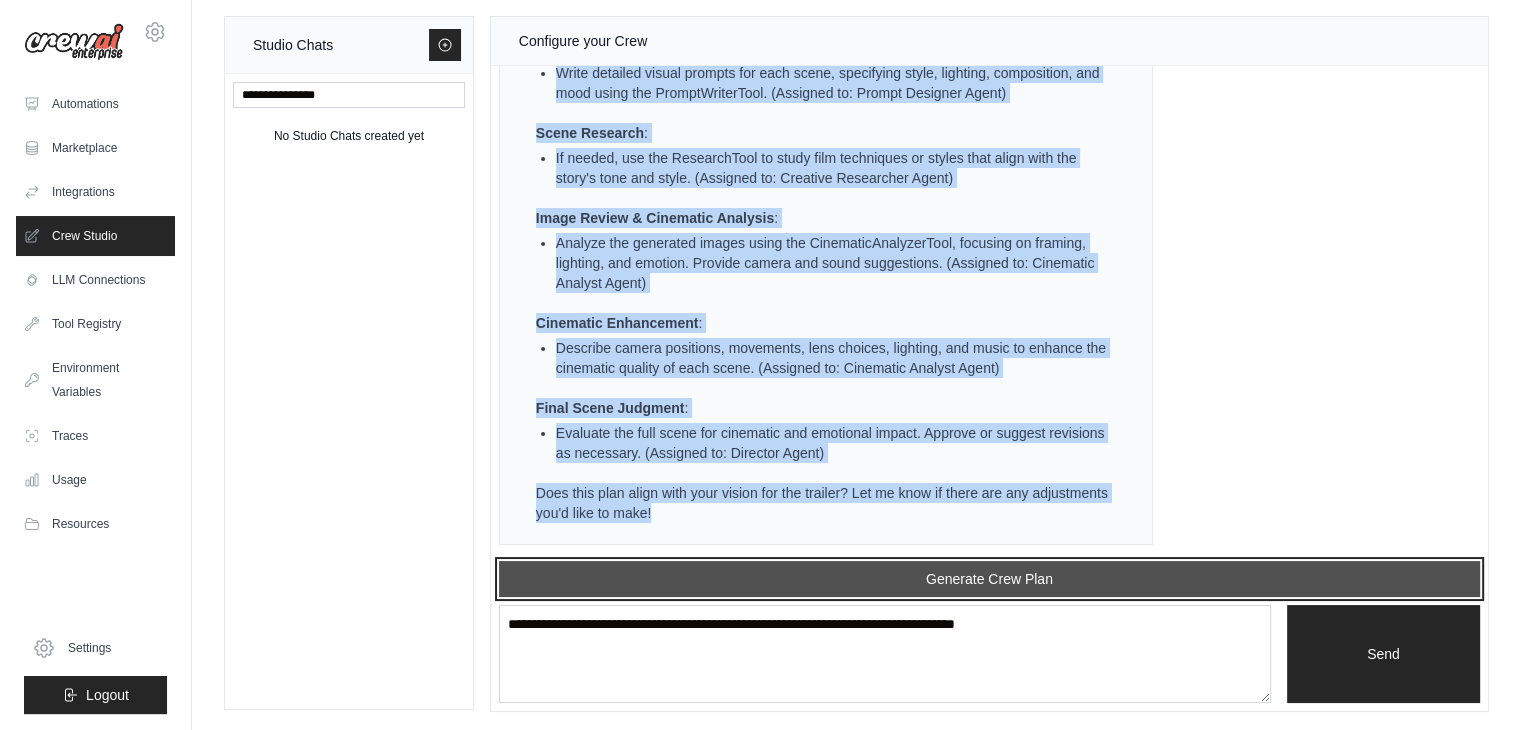 click on "Generate Crew Plan" at bounding box center [989, 579] 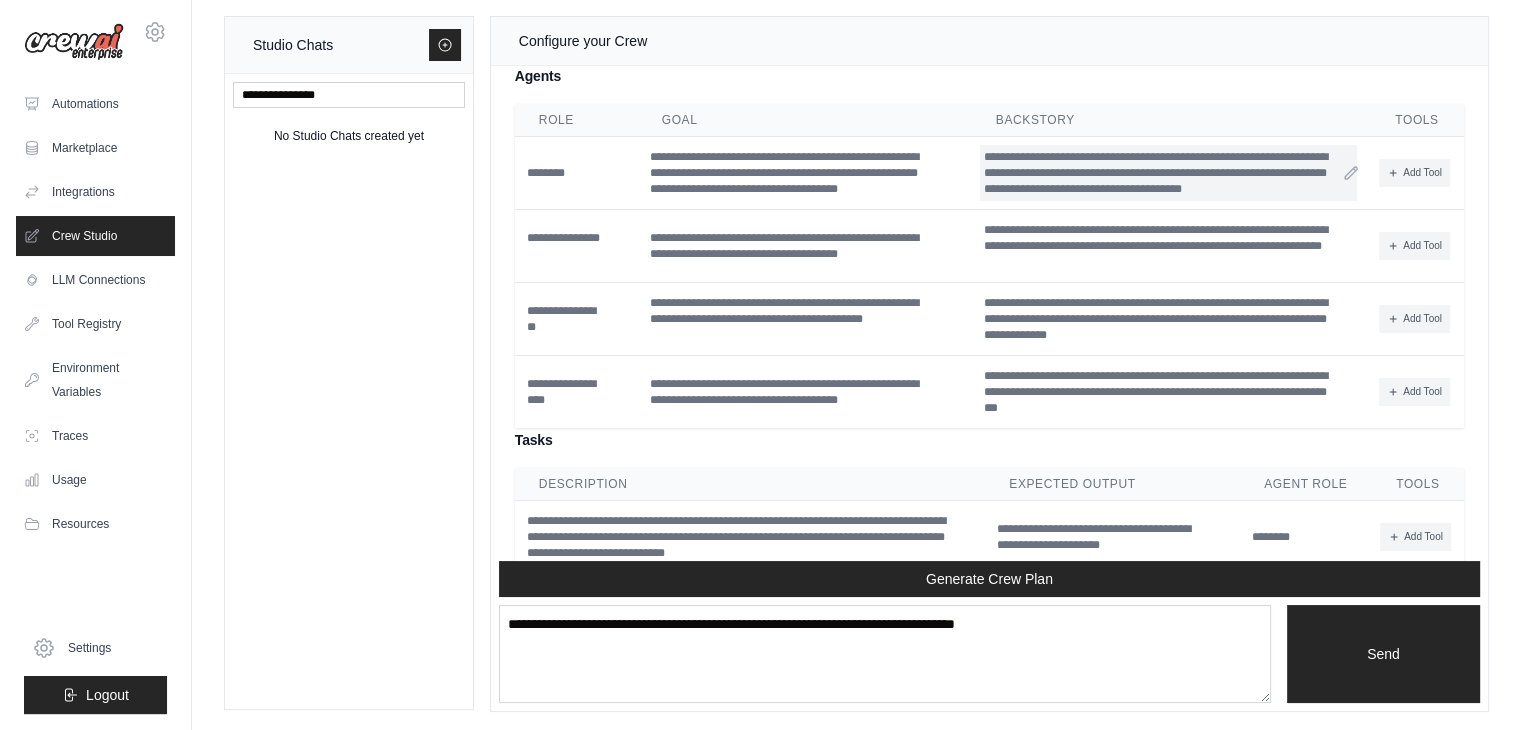 scroll, scrollTop: 4634, scrollLeft: 0, axis: vertical 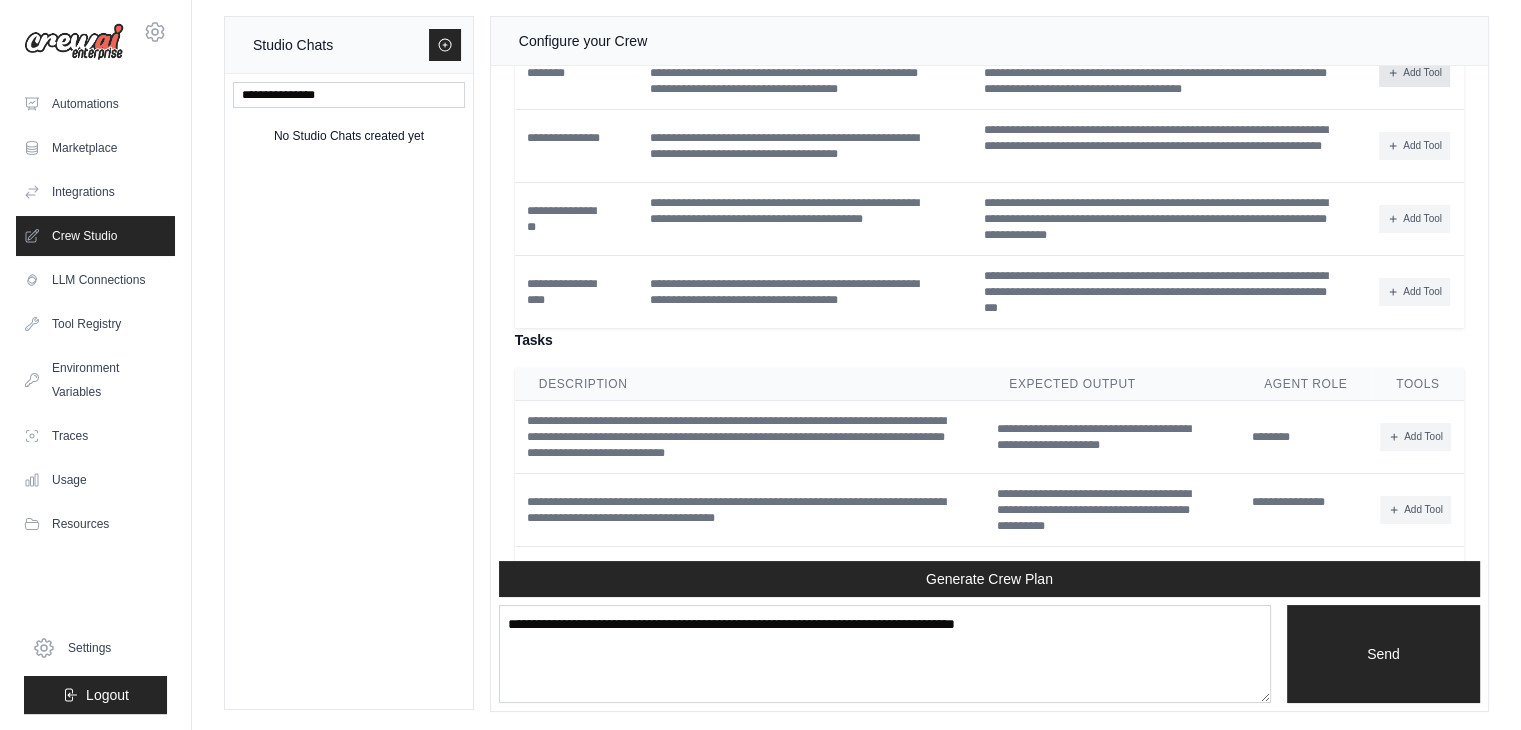 click on "Add Tool" at bounding box center (1414, 73) 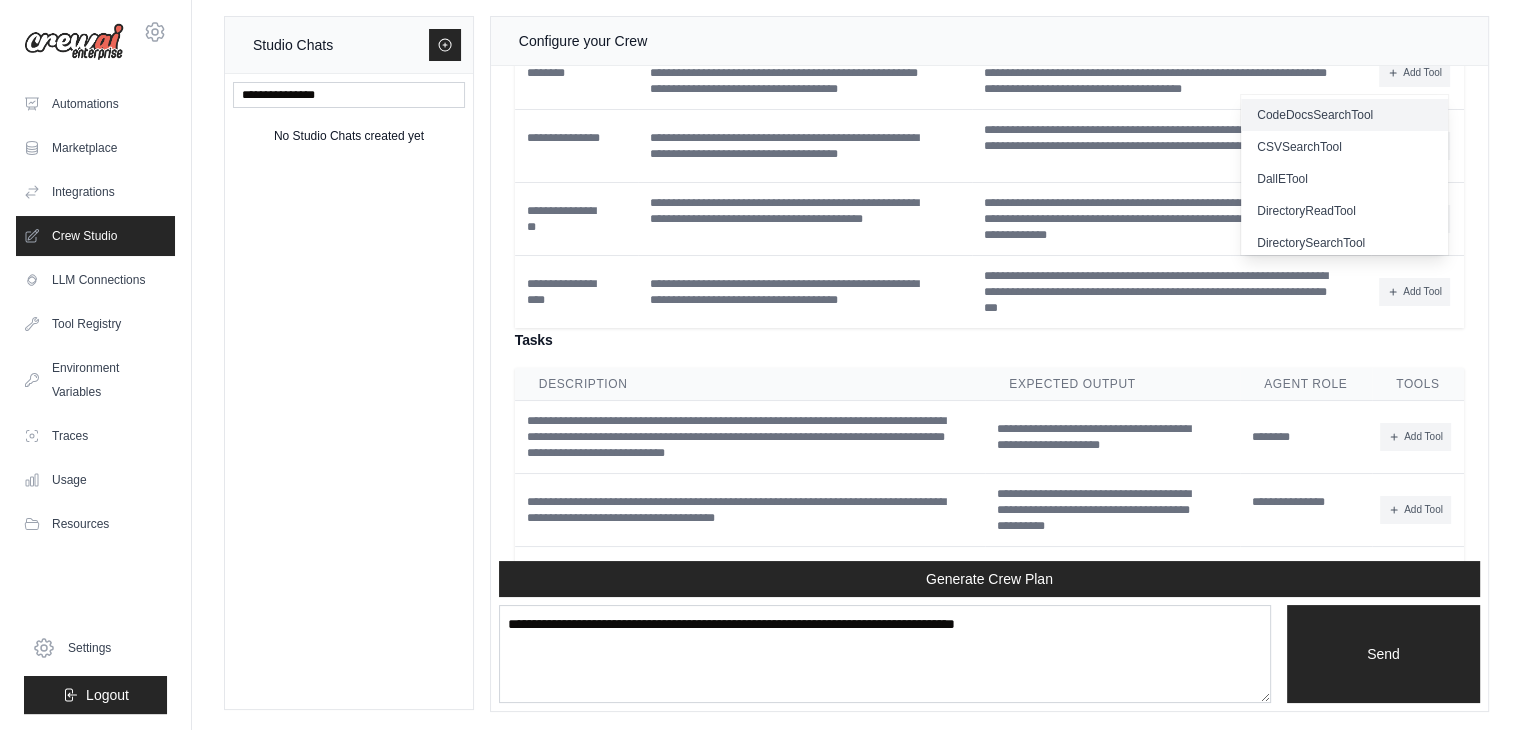 type 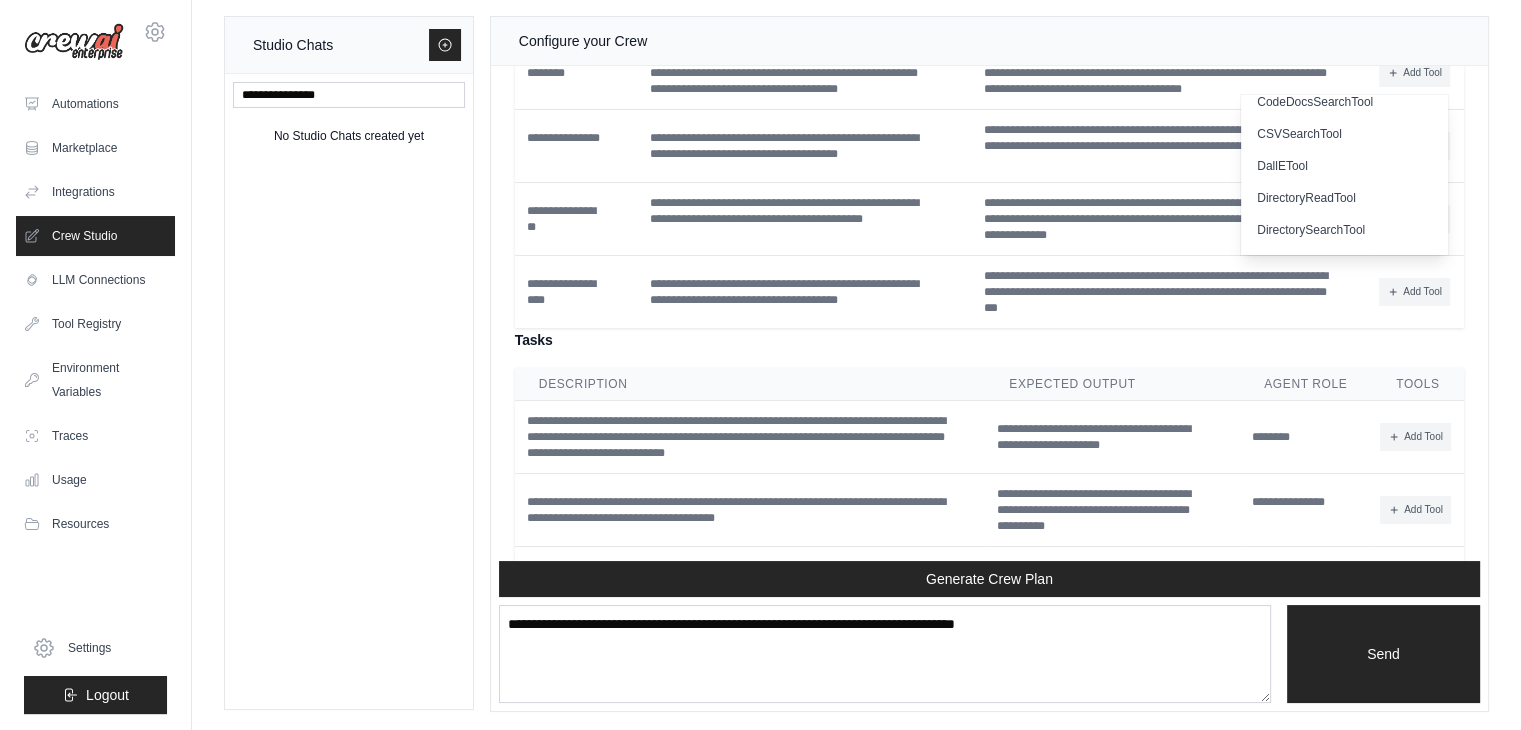 scroll, scrollTop: 0, scrollLeft: 0, axis: both 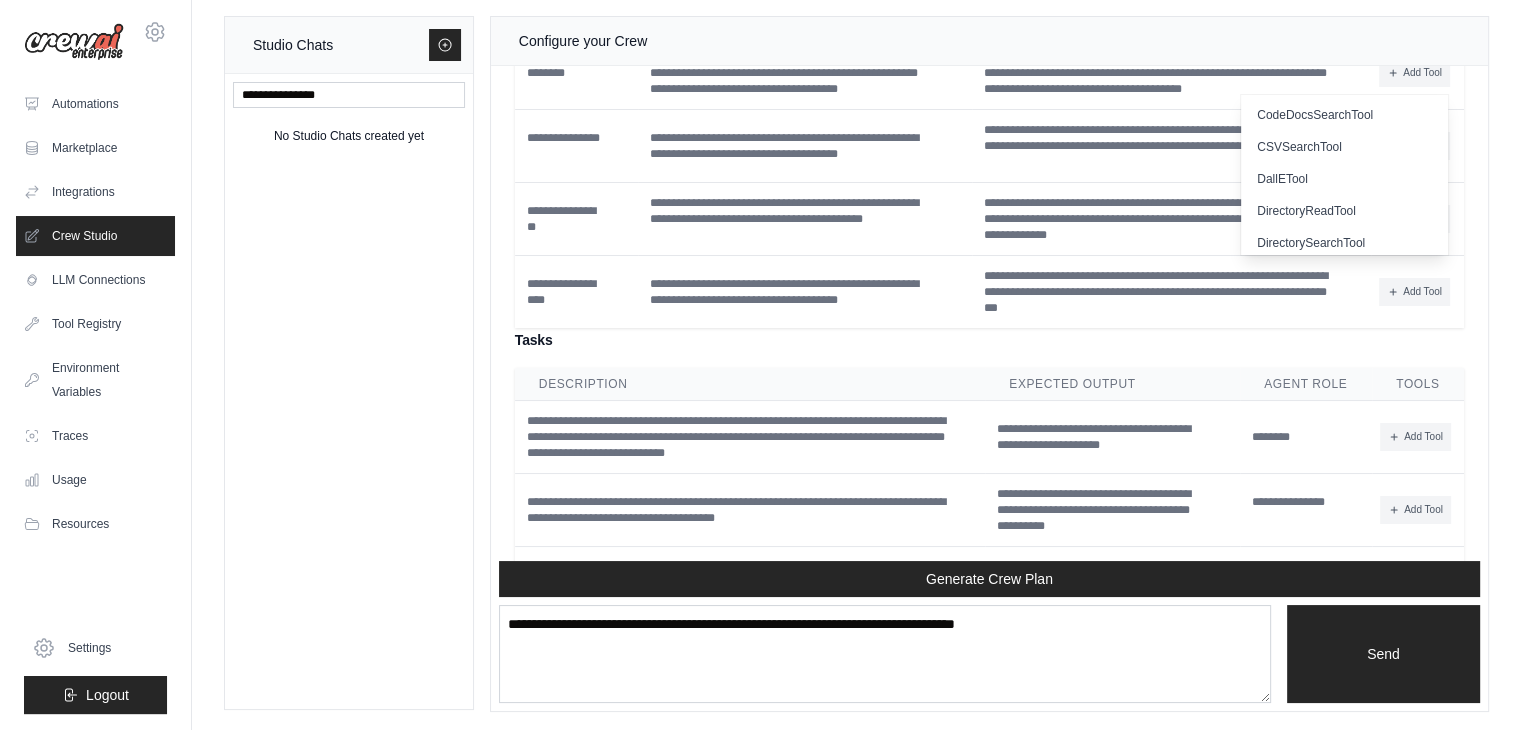 click on "**********" at bounding box center (989, 341) 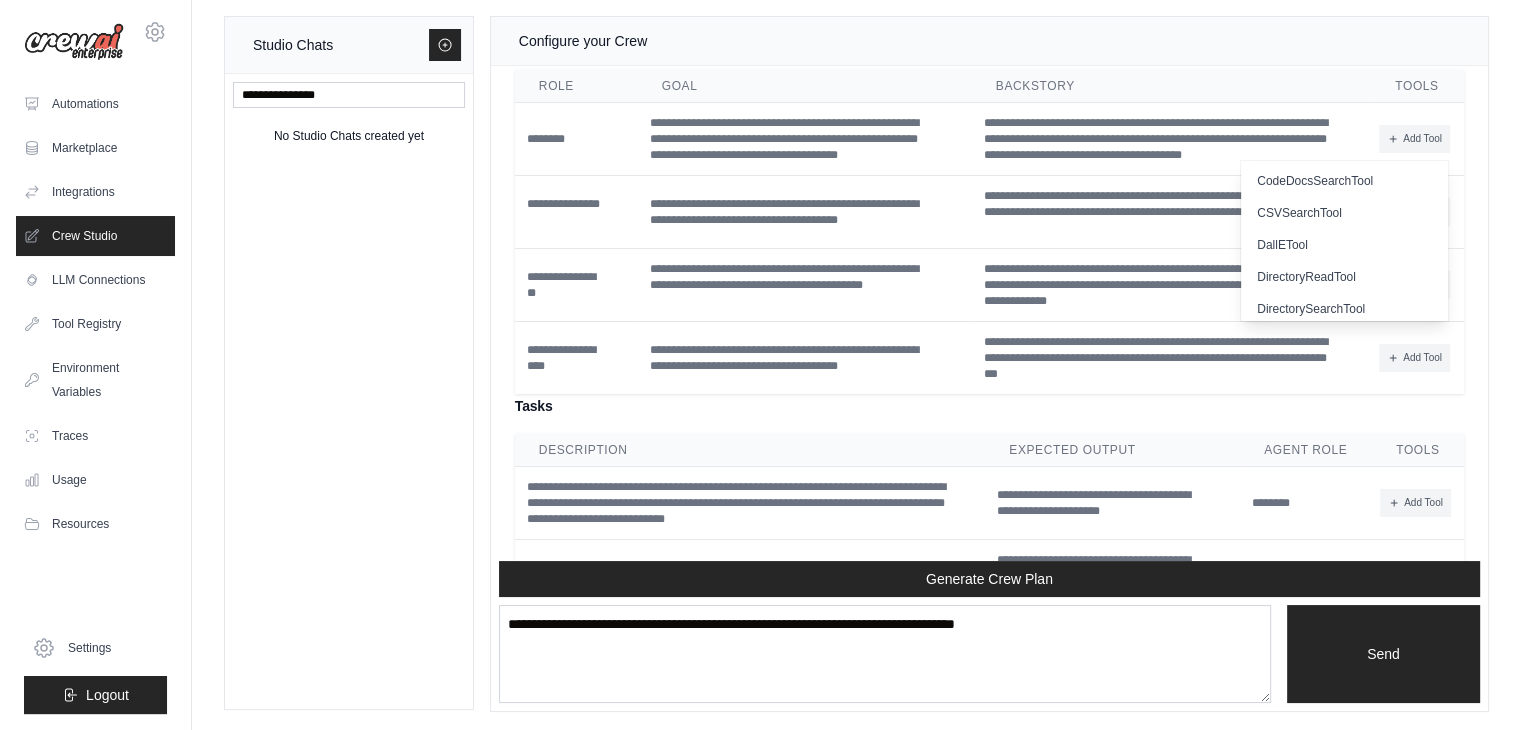 scroll, scrollTop: 4534, scrollLeft: 0, axis: vertical 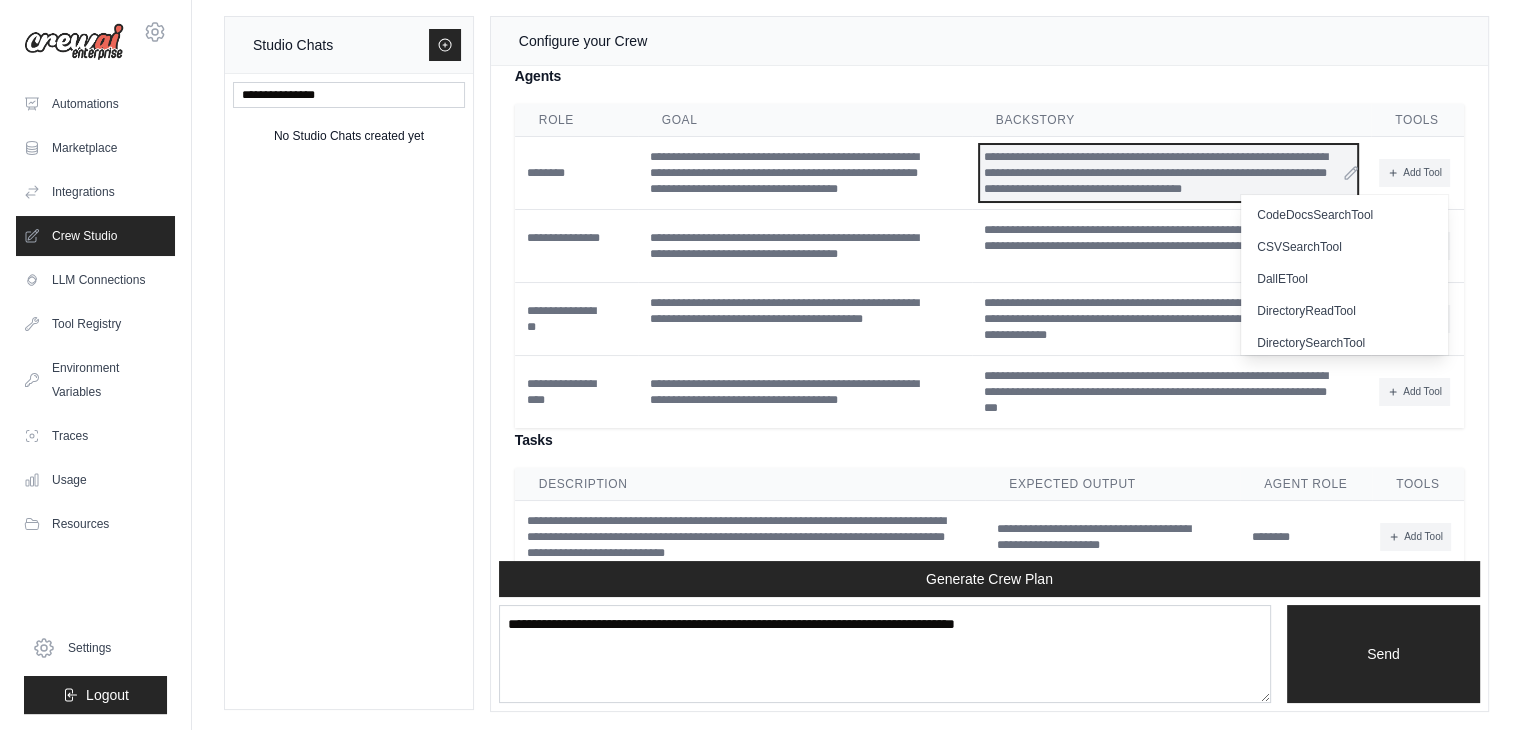 click on "**********" at bounding box center [1168, 173] 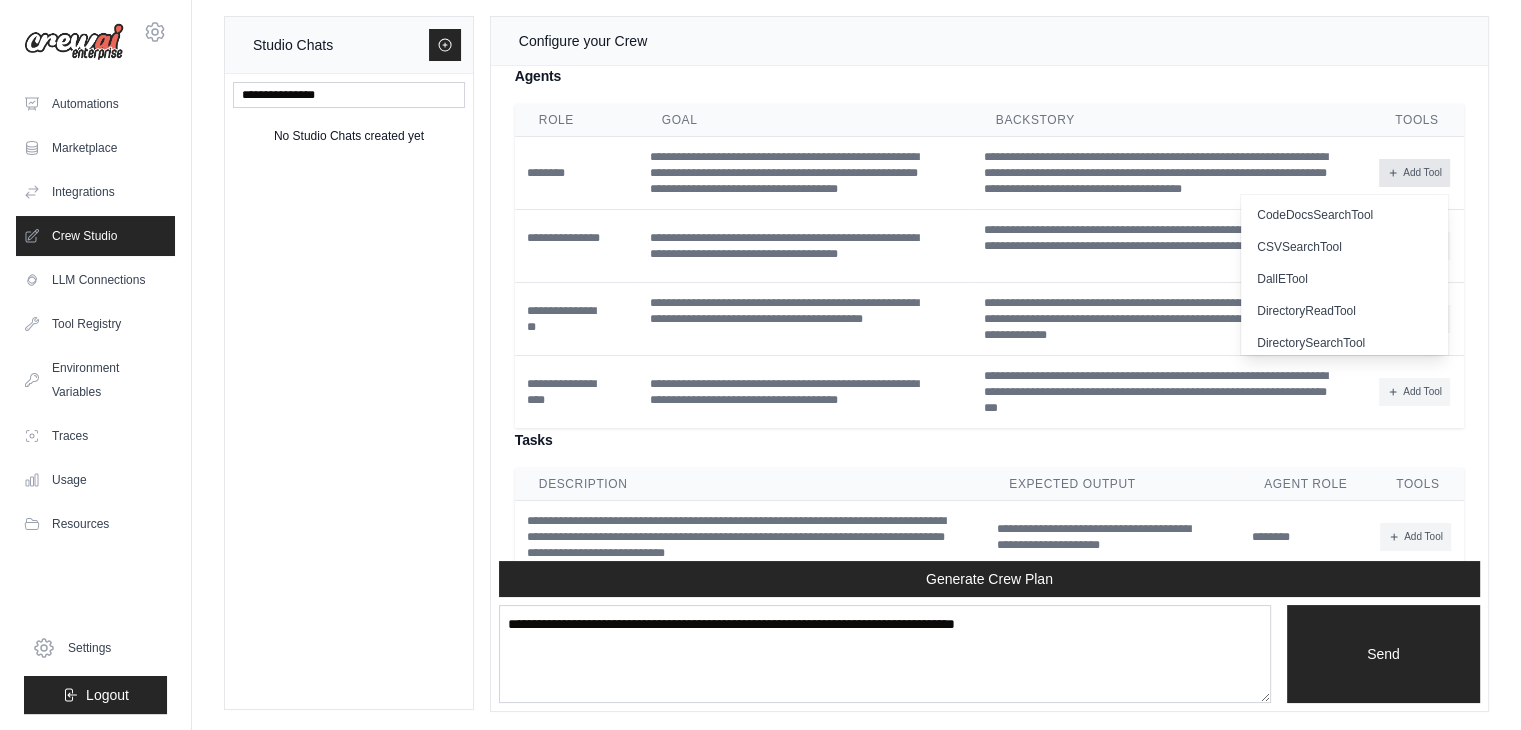 click on "Add Tool" at bounding box center [1414, 173] 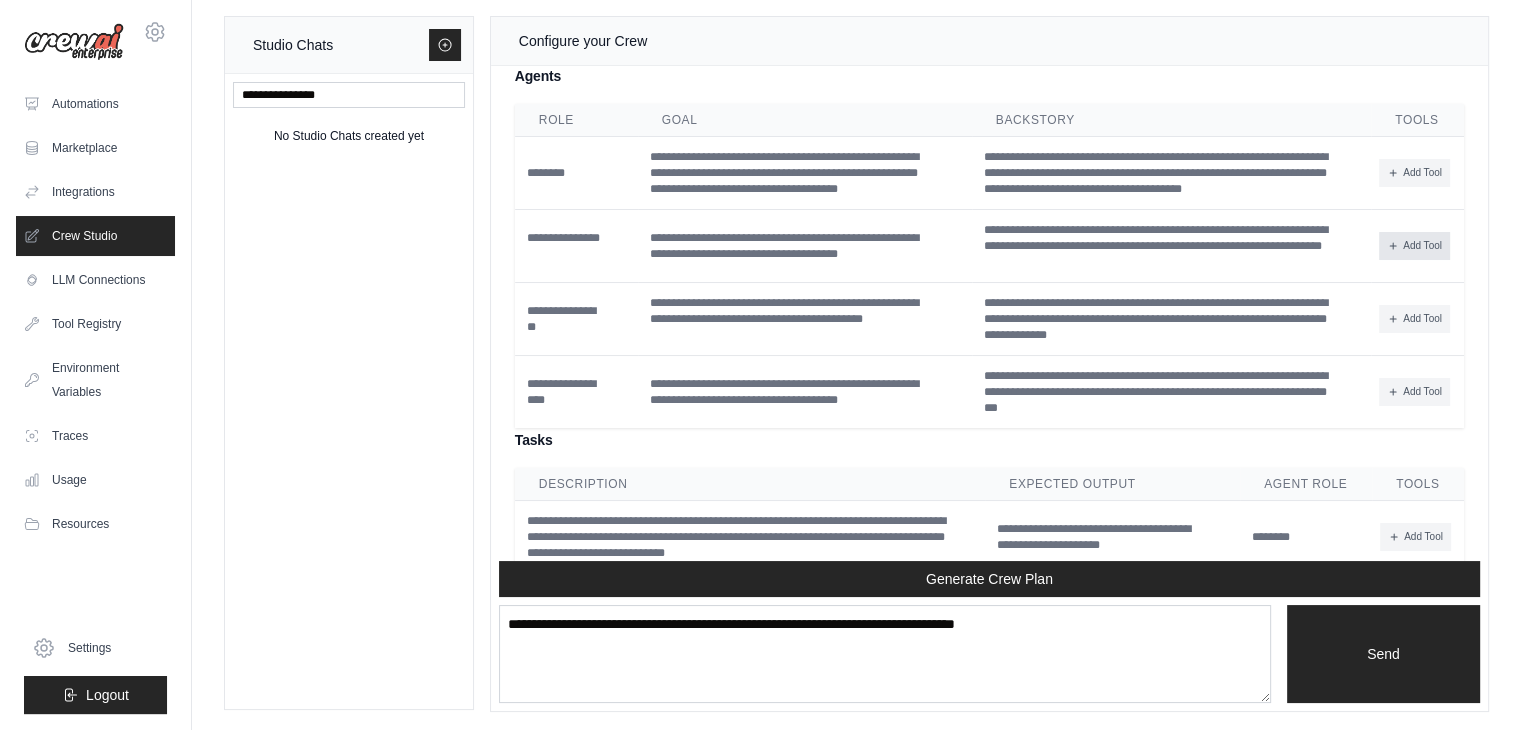 click on "Add Tool" at bounding box center (1414, 246) 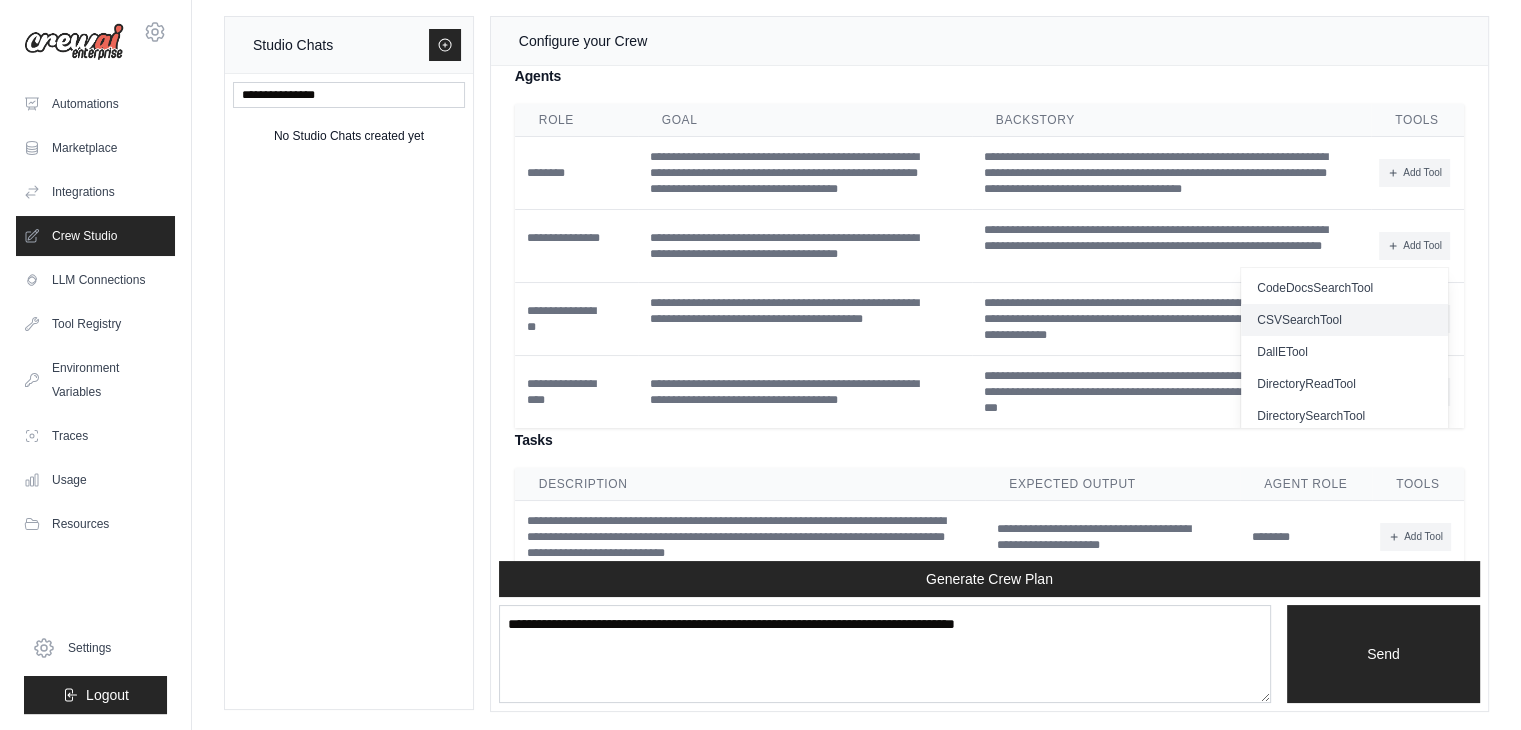click on "CSVSearchTool" at bounding box center [1344, 320] 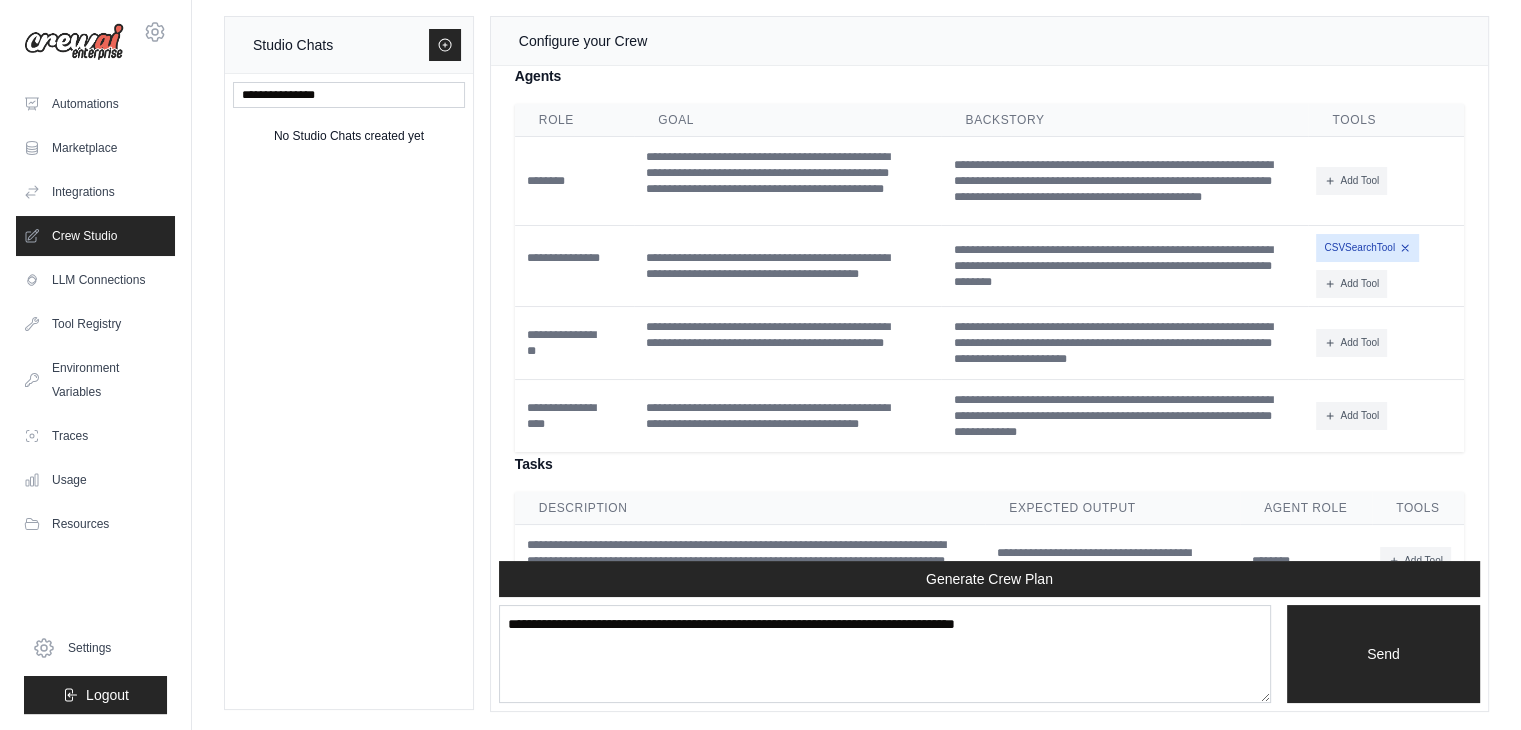 click 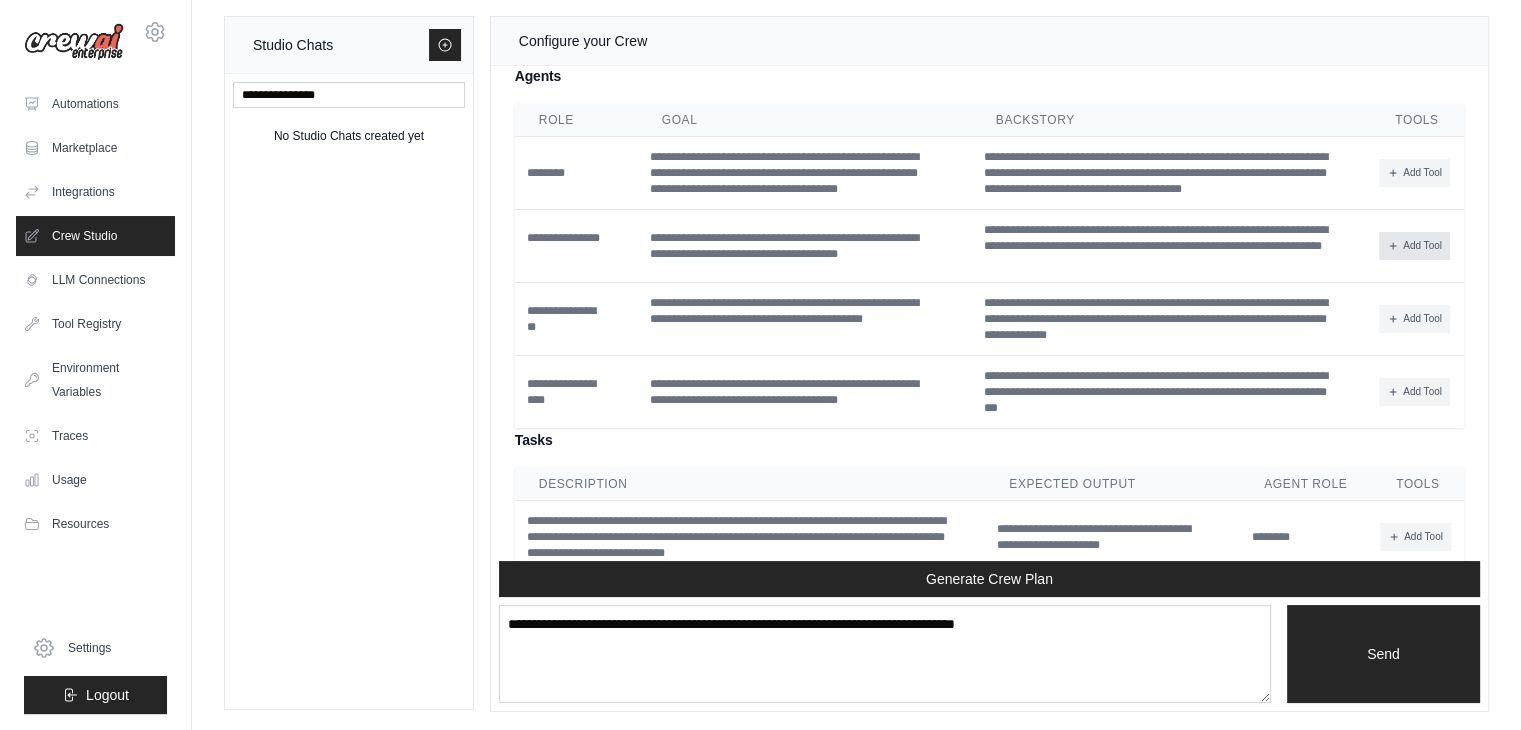 click on "Add Tool" at bounding box center [1414, 246] 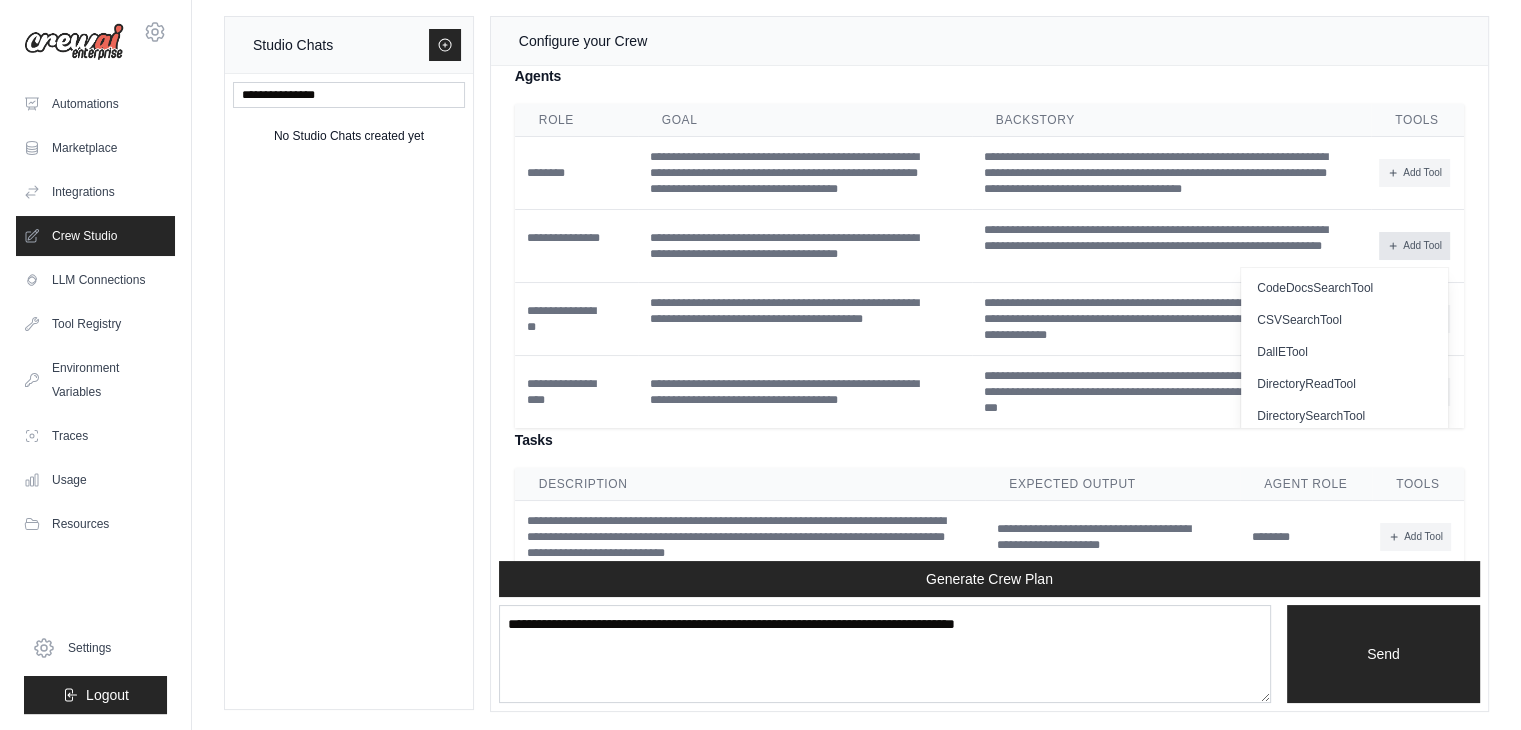 type 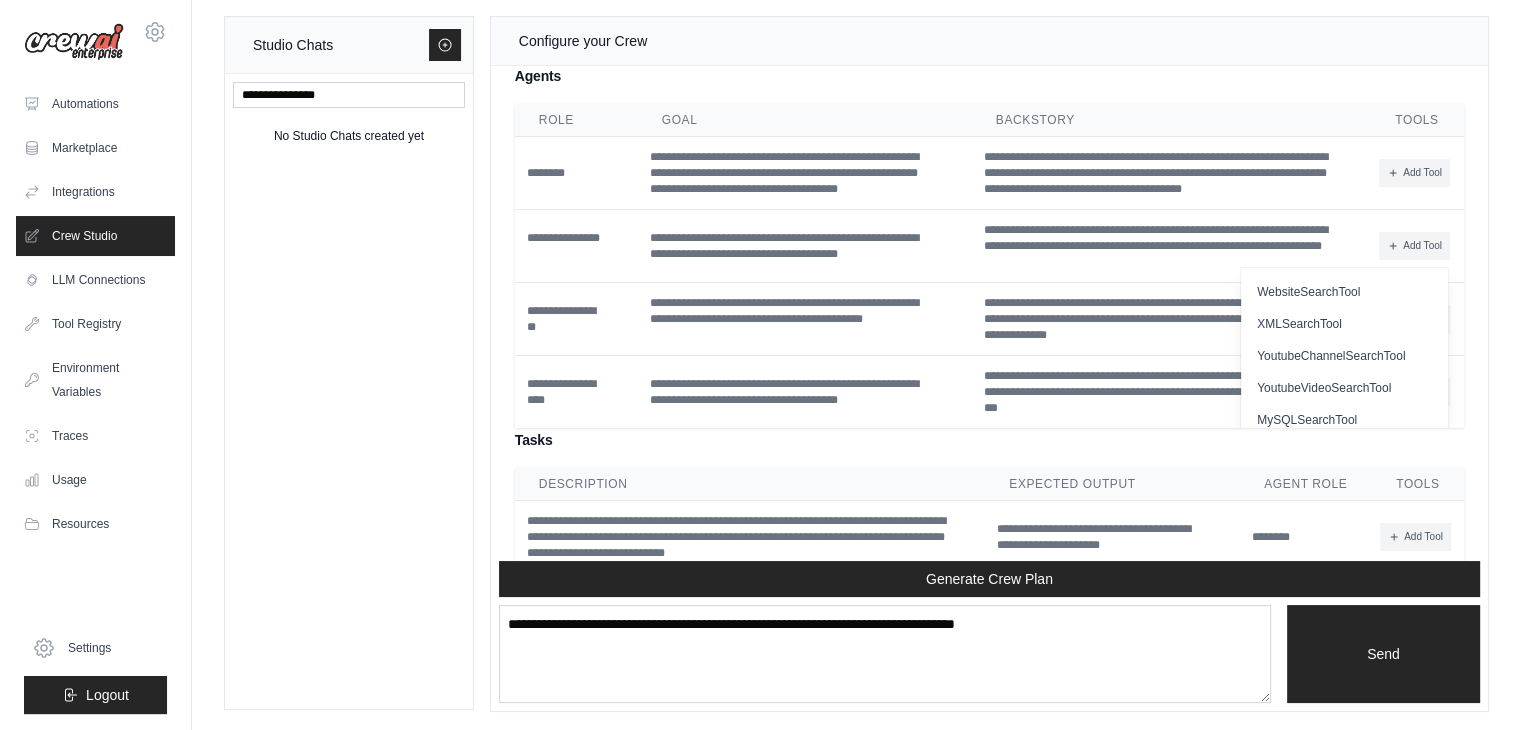scroll, scrollTop: 616, scrollLeft: 0, axis: vertical 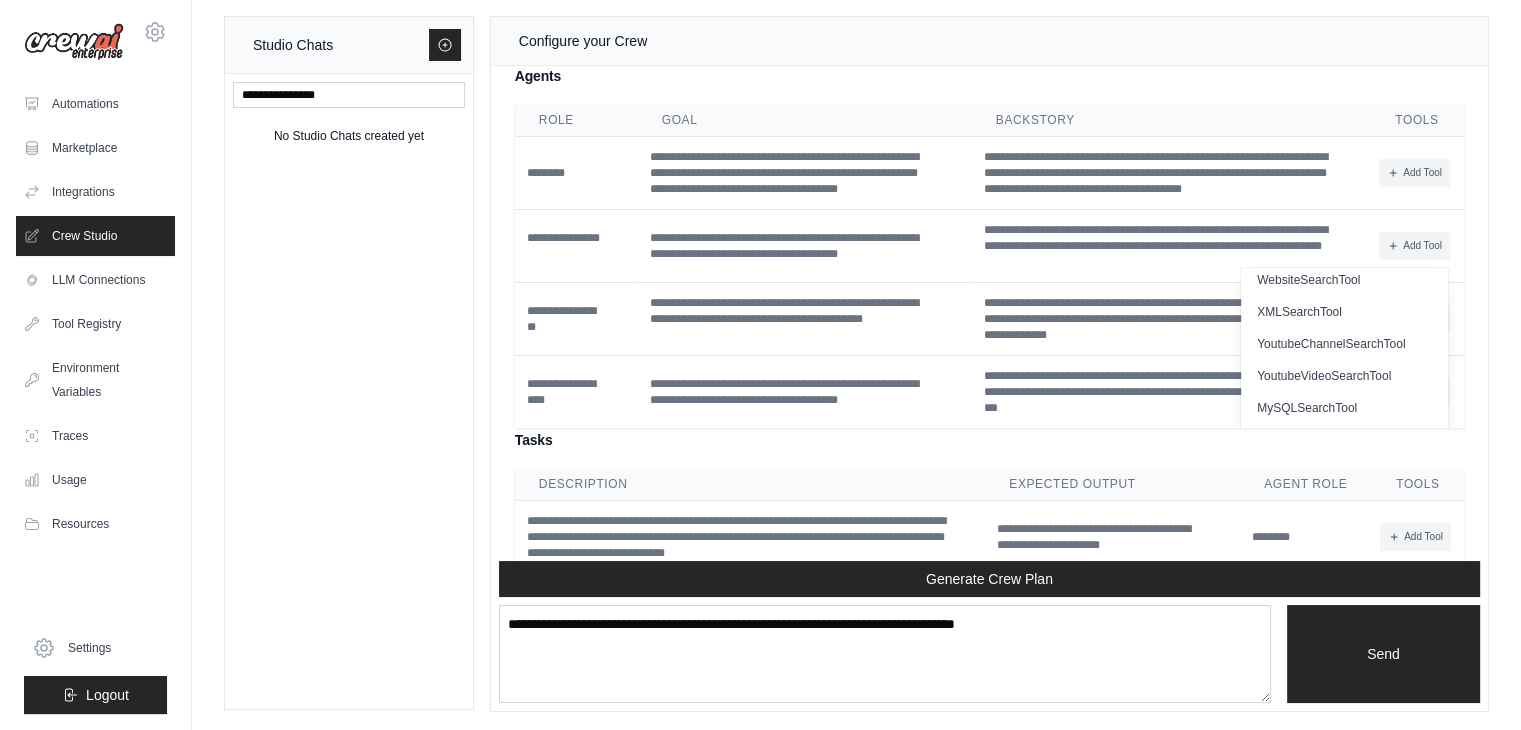 click on "Crew Assistant Hey Mohamed, what are you trying to accomplish and what kind of automation you want to build? Keep in mind that the tools available for the agents will taking into account the environment variables defined, so make sure to set those. You Task 1: Scene Breakdown & Cinematic Structuring Goal: Analyze the user prompt and break it into 3–5 cinematic trailer scenes. Input: User’s story idea, tone, style Output: Structured list of emotional scenes with cinematic purpose Assigned to: Director Agent Task 2: Image Prompt Design Goal: Turn the selected scene into a powerful visual prompt for Freepik or any image AI. Input: Scene description Output: Perfect prompt including style, lighting, composition, mood Assigned to: Director Agent Task 3: Image Review & Cinematic Analysis Goal: After you upload the image from Freepik, the agent reviews it. Tools: VisionTool Output: Analysis of framing, lighting, emotion + camera/sound suggestions Assigned to: Director Agent Goal: Describe: Lens & lighting choices" at bounding box center (989, 313) 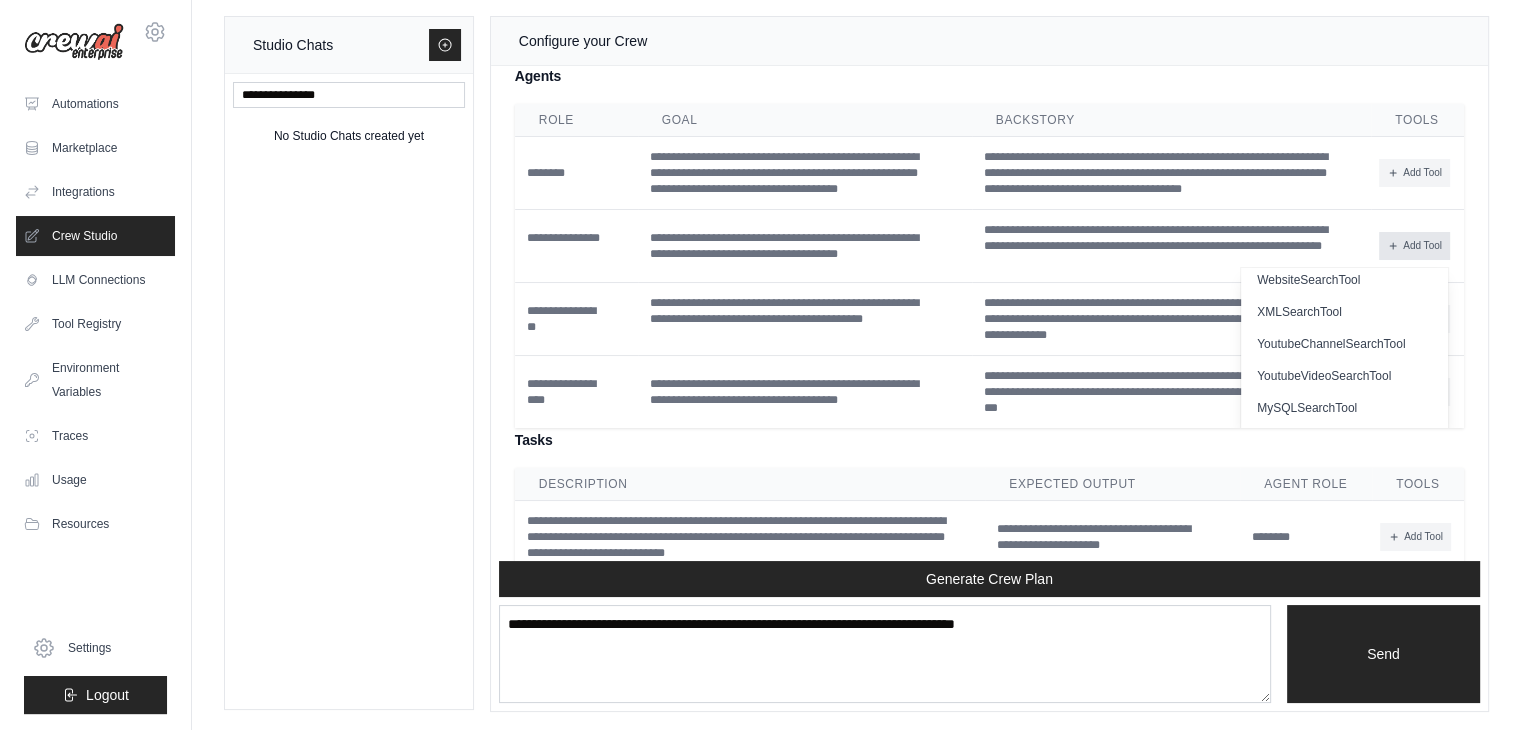 click on "Add Tool" at bounding box center [1414, 246] 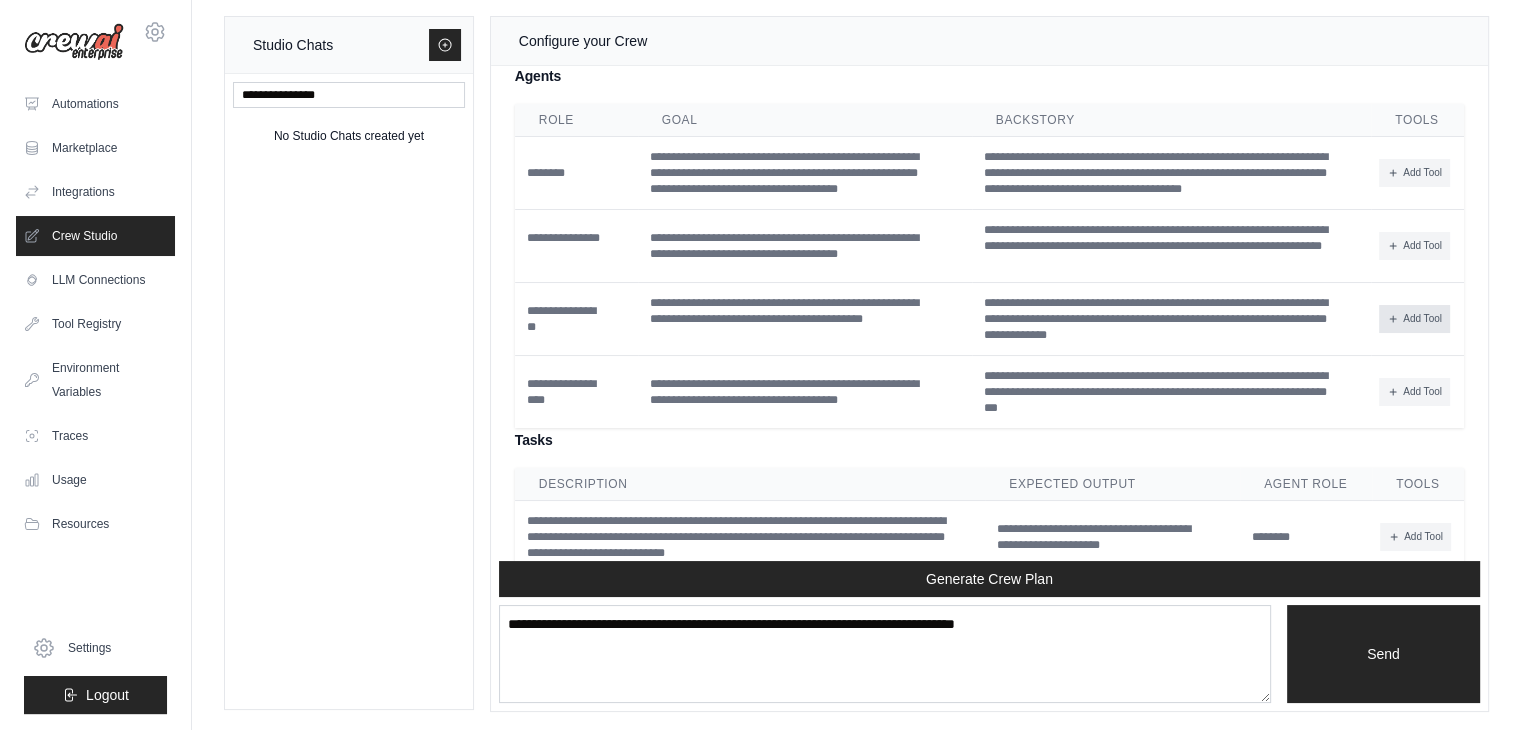 drag, startPoint x: 1392, startPoint y: 377, endPoint x: 1365, endPoint y: 360, distance: 31.906113 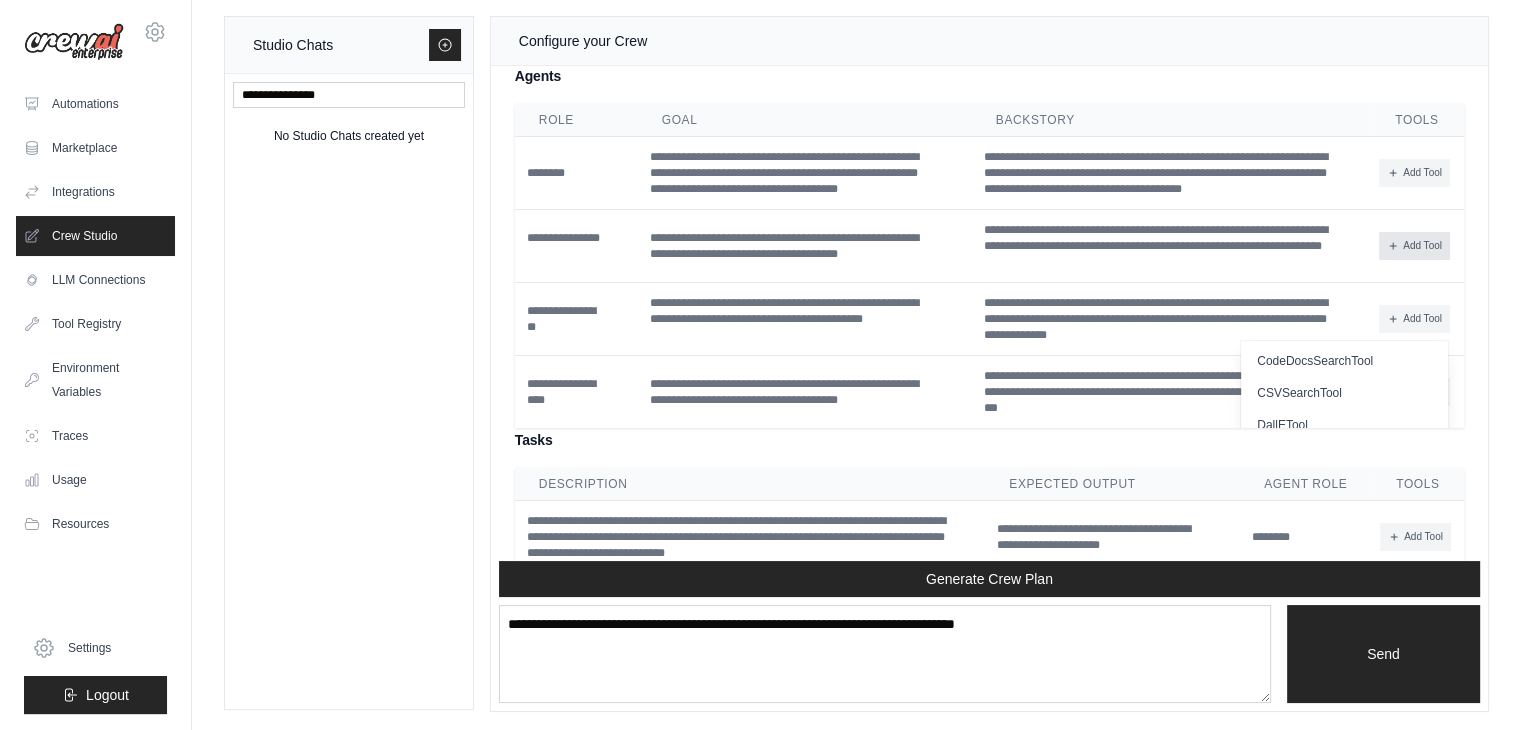 click on "Add Tool" at bounding box center [1414, 246] 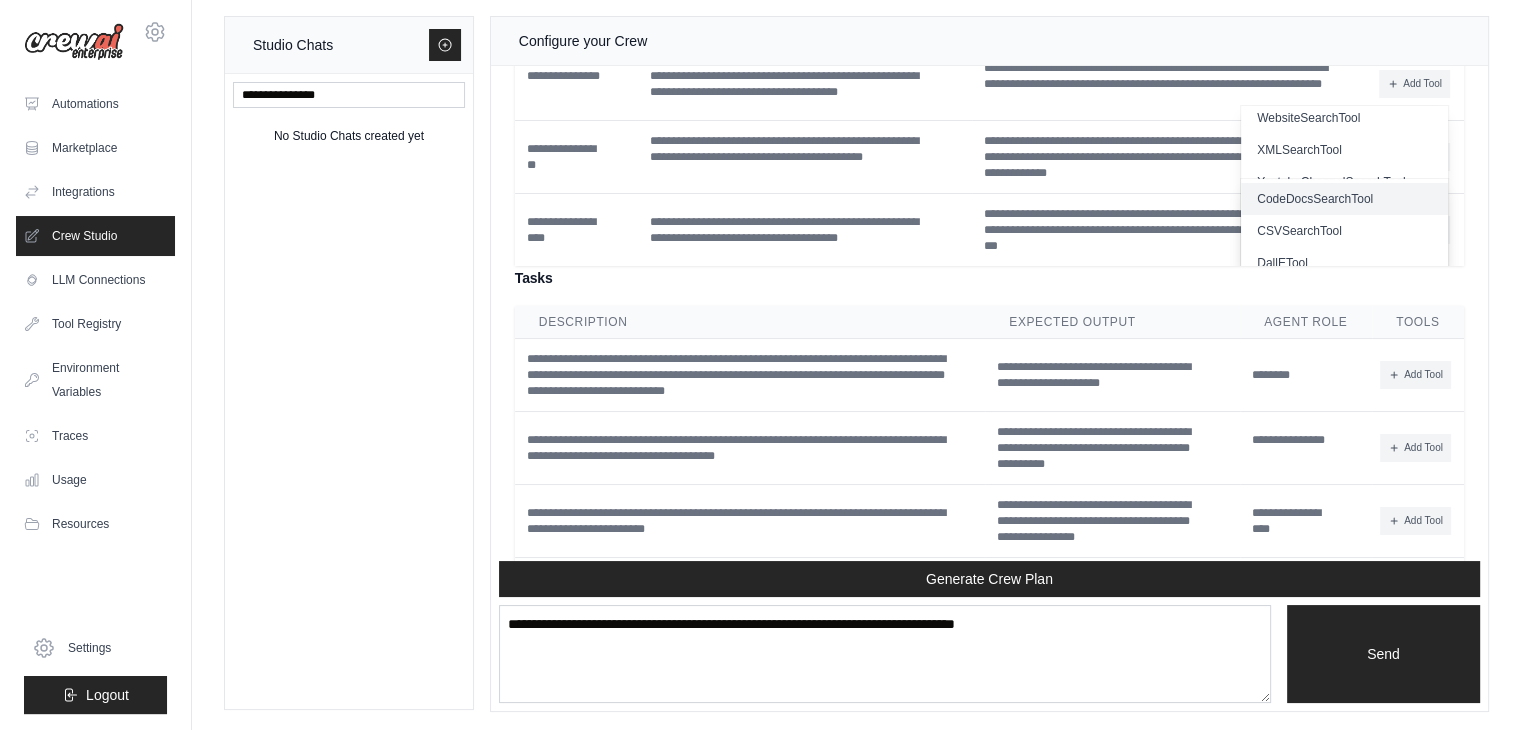 scroll, scrollTop: 4634, scrollLeft: 0, axis: vertical 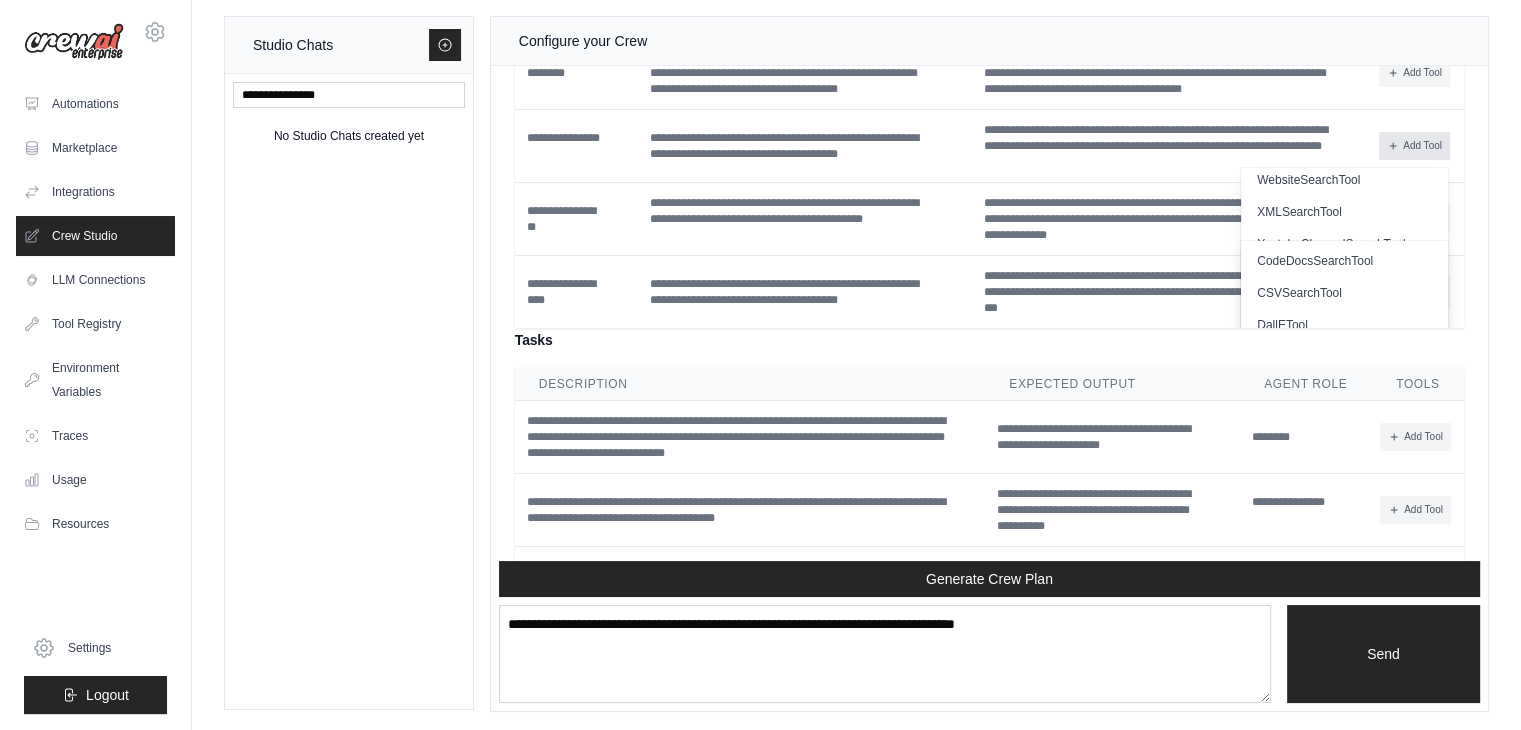 click on "Add Tool" at bounding box center [1414, 146] 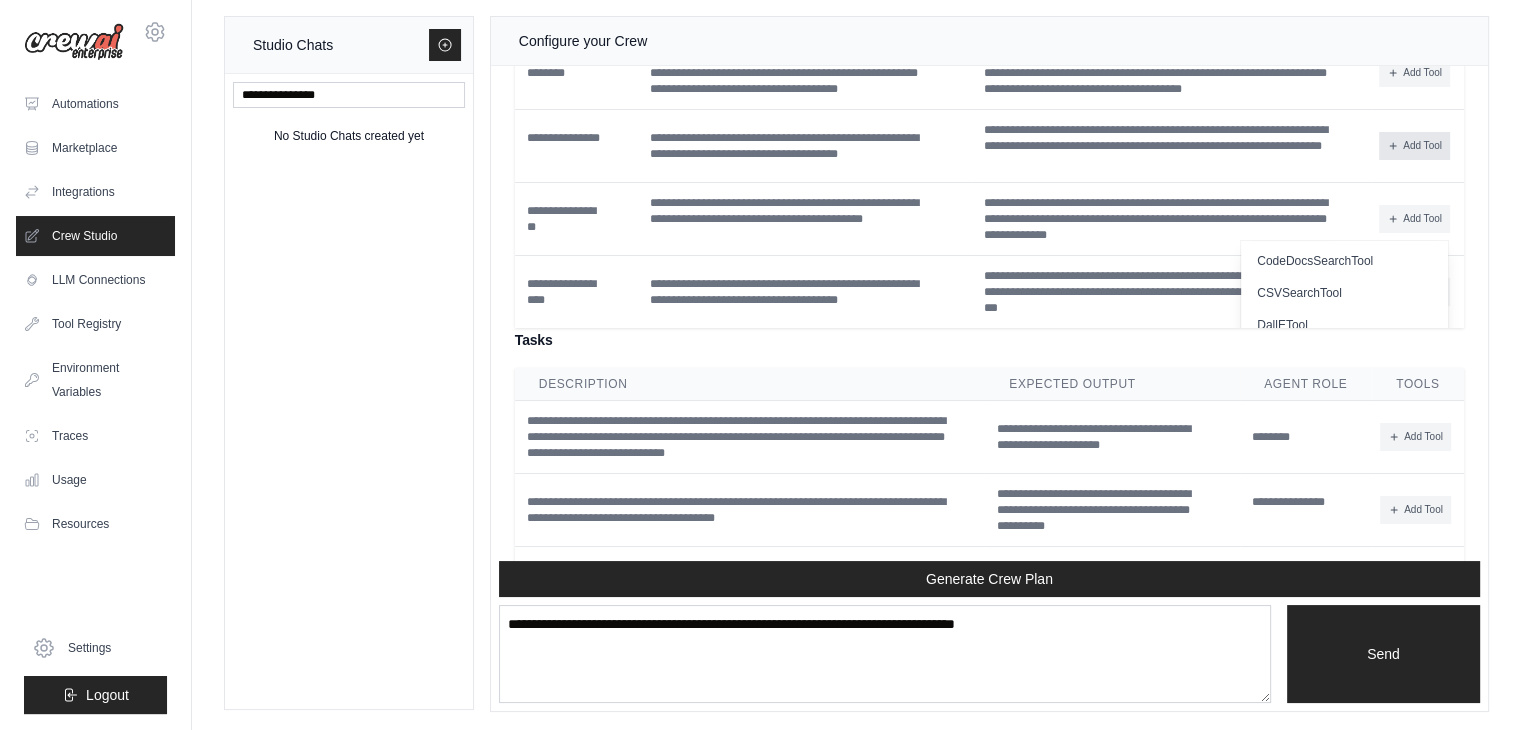 click on "Add Tool" at bounding box center (1414, 146) 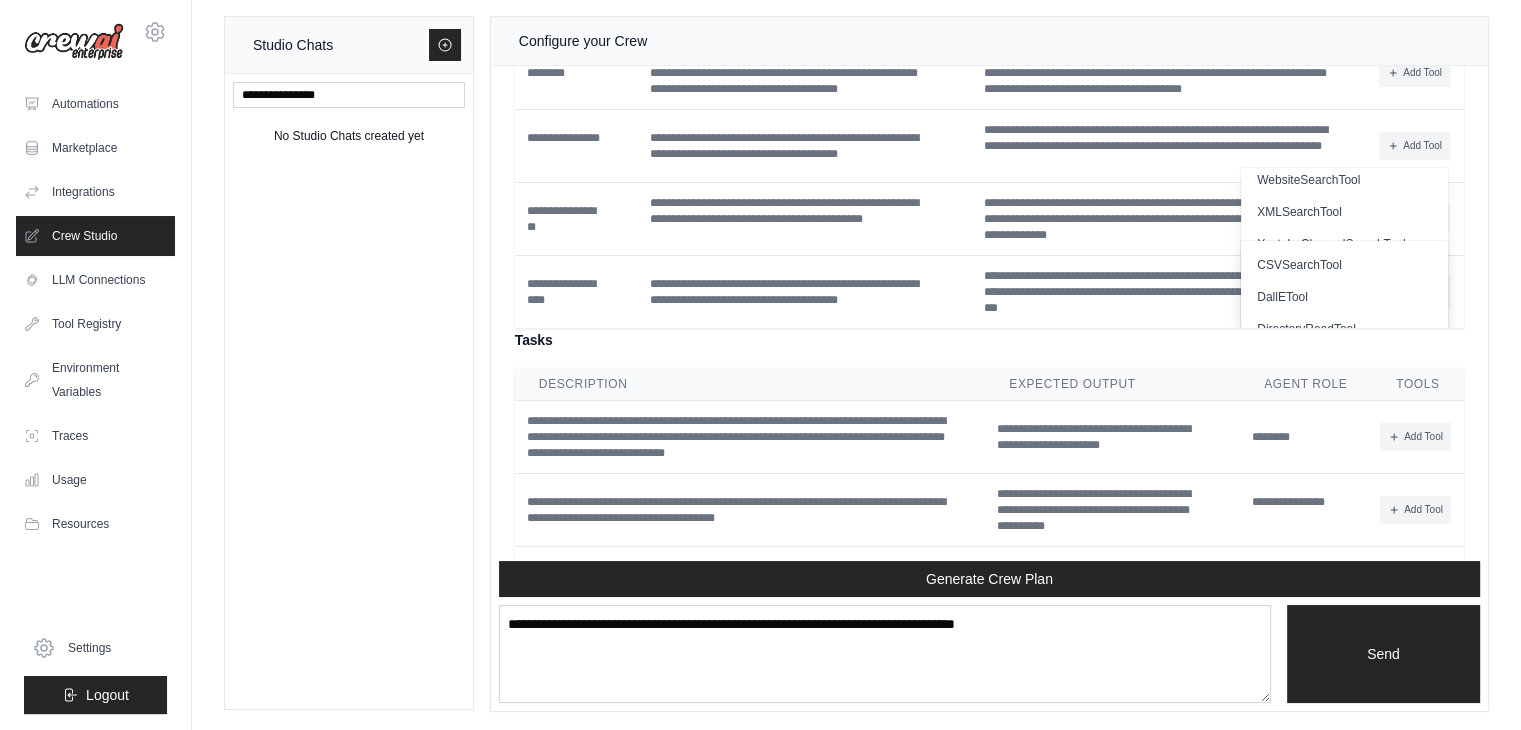 scroll, scrollTop: 0, scrollLeft: 0, axis: both 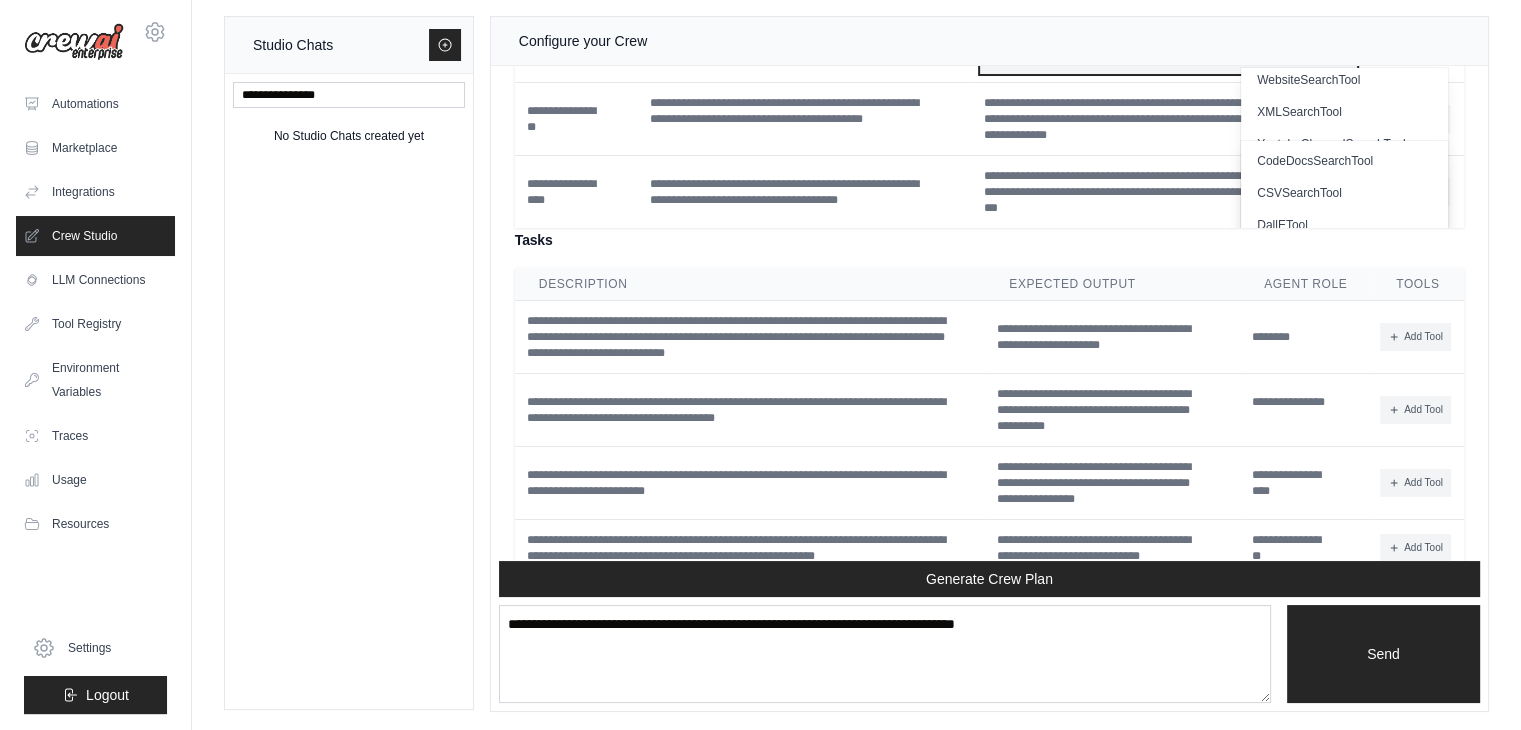 click on "**********" at bounding box center [1168, 46] 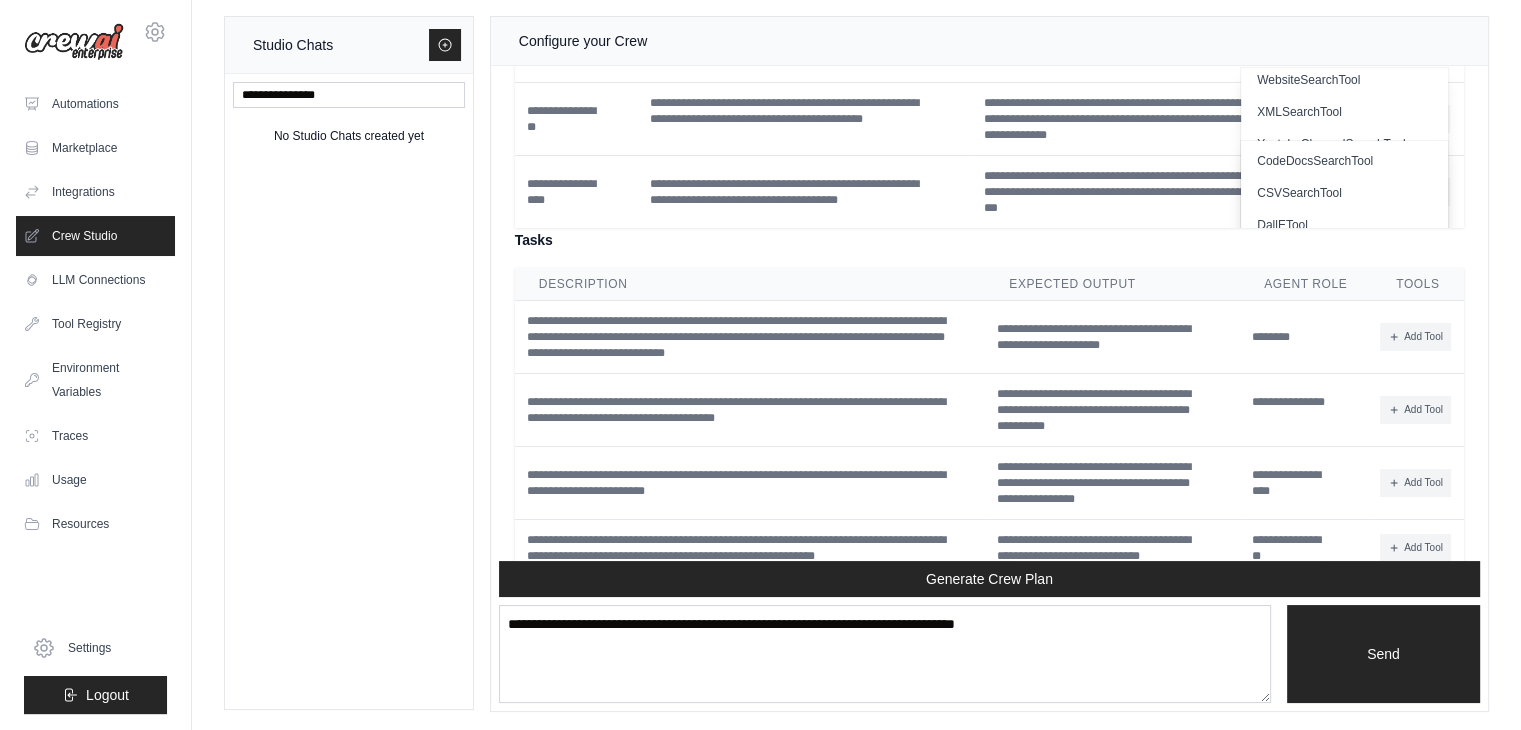 click on "Add Tool" at bounding box center (1414, 46) 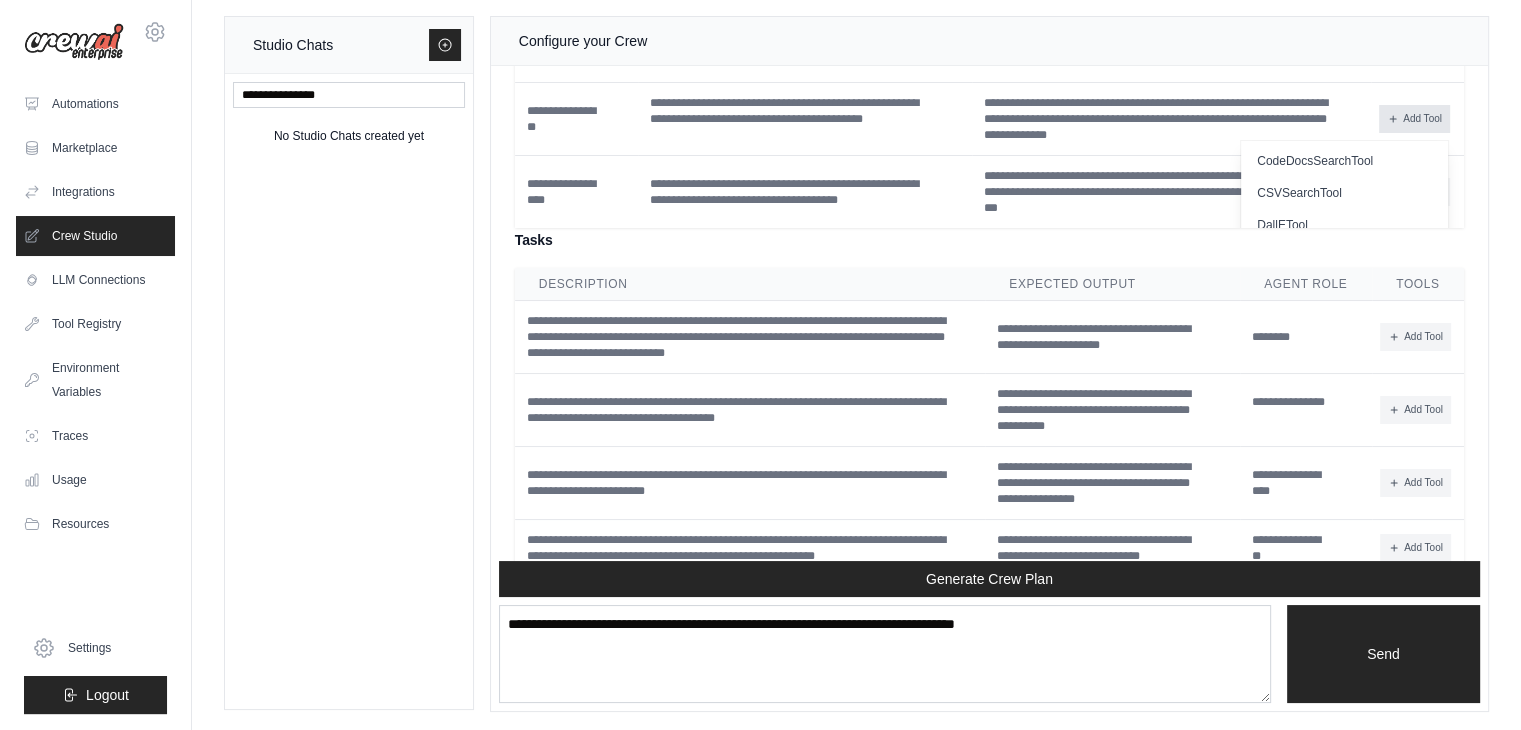click on "Add Tool" at bounding box center [1414, 119] 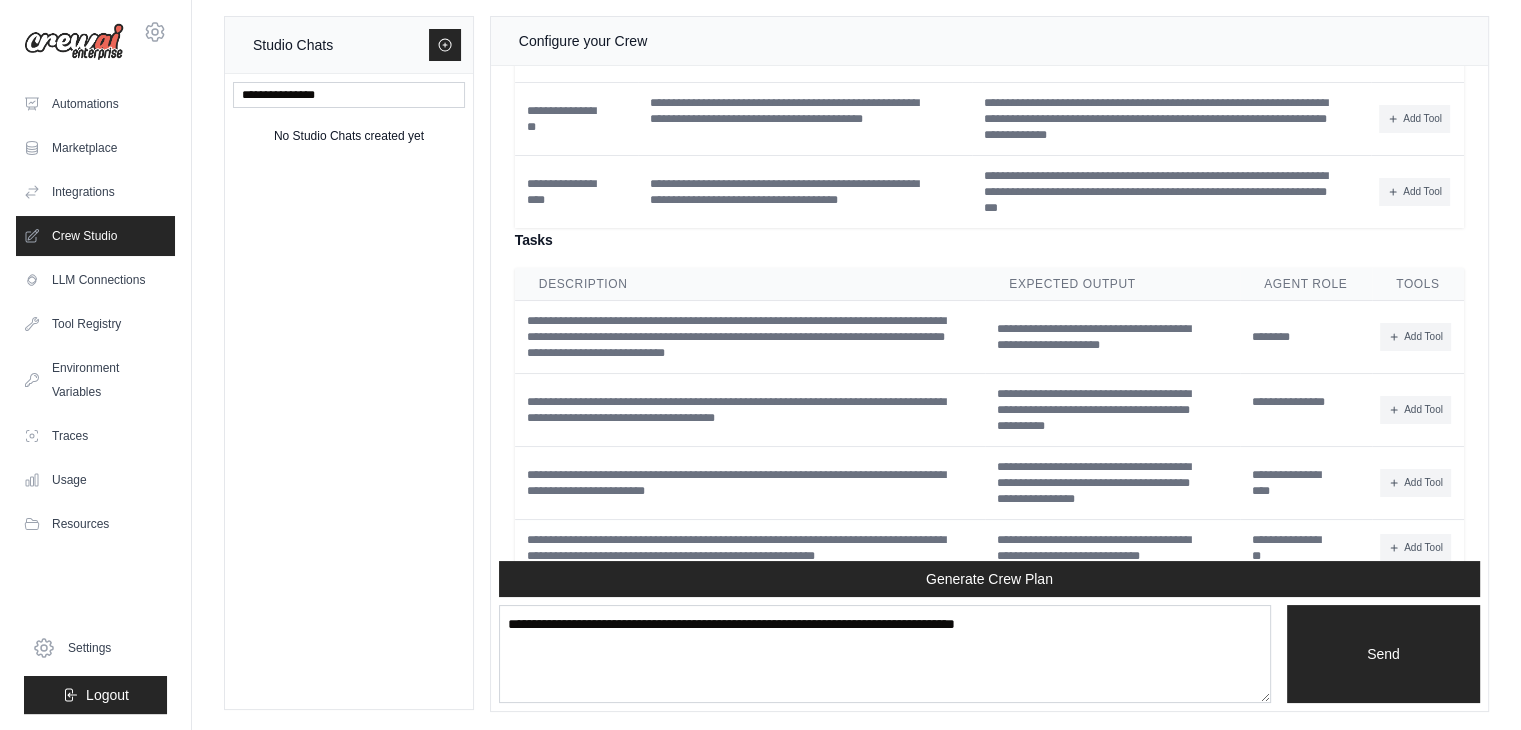 click on "Add Tool" at bounding box center (1414, 46) 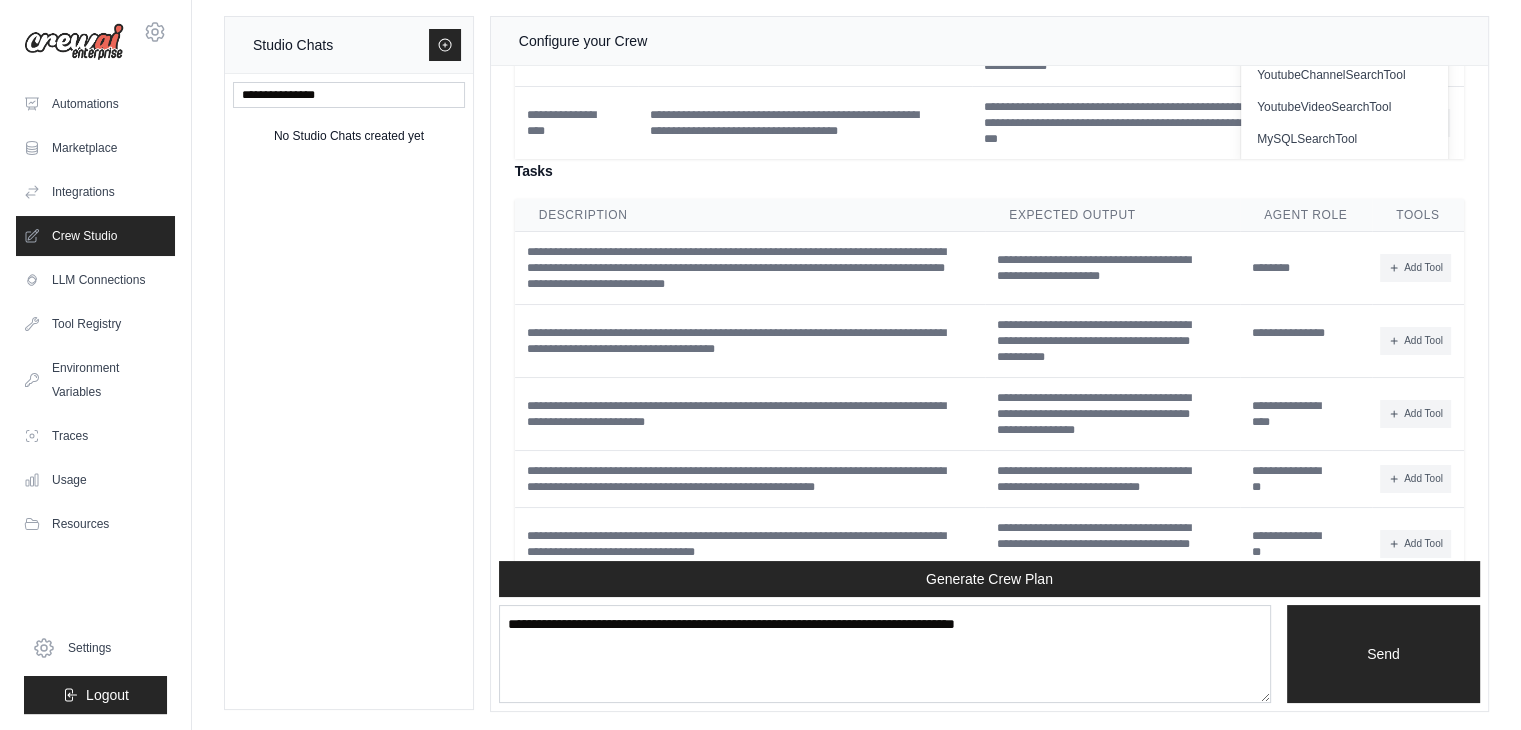 scroll, scrollTop: 4834, scrollLeft: 0, axis: vertical 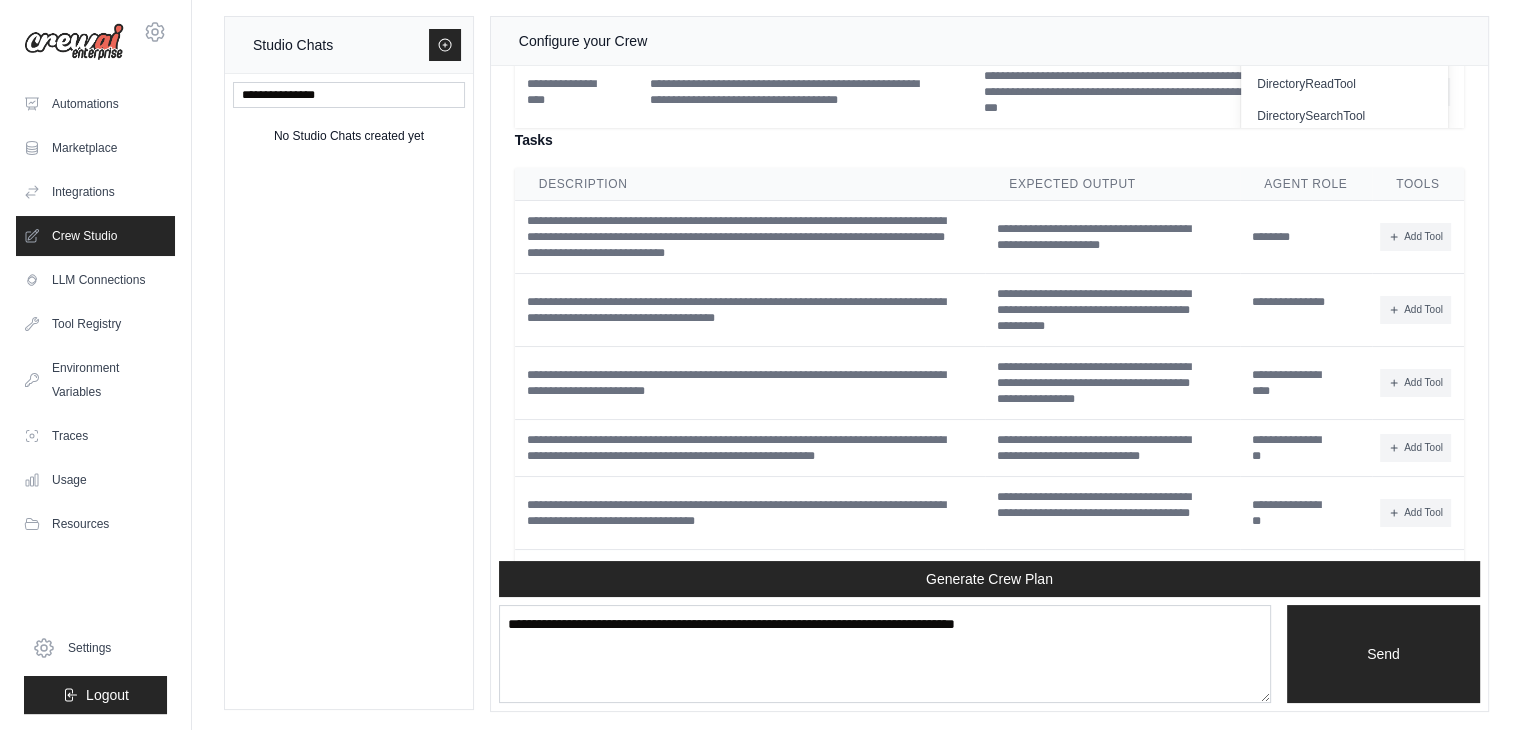 click on "Tasks" at bounding box center [989, 140] 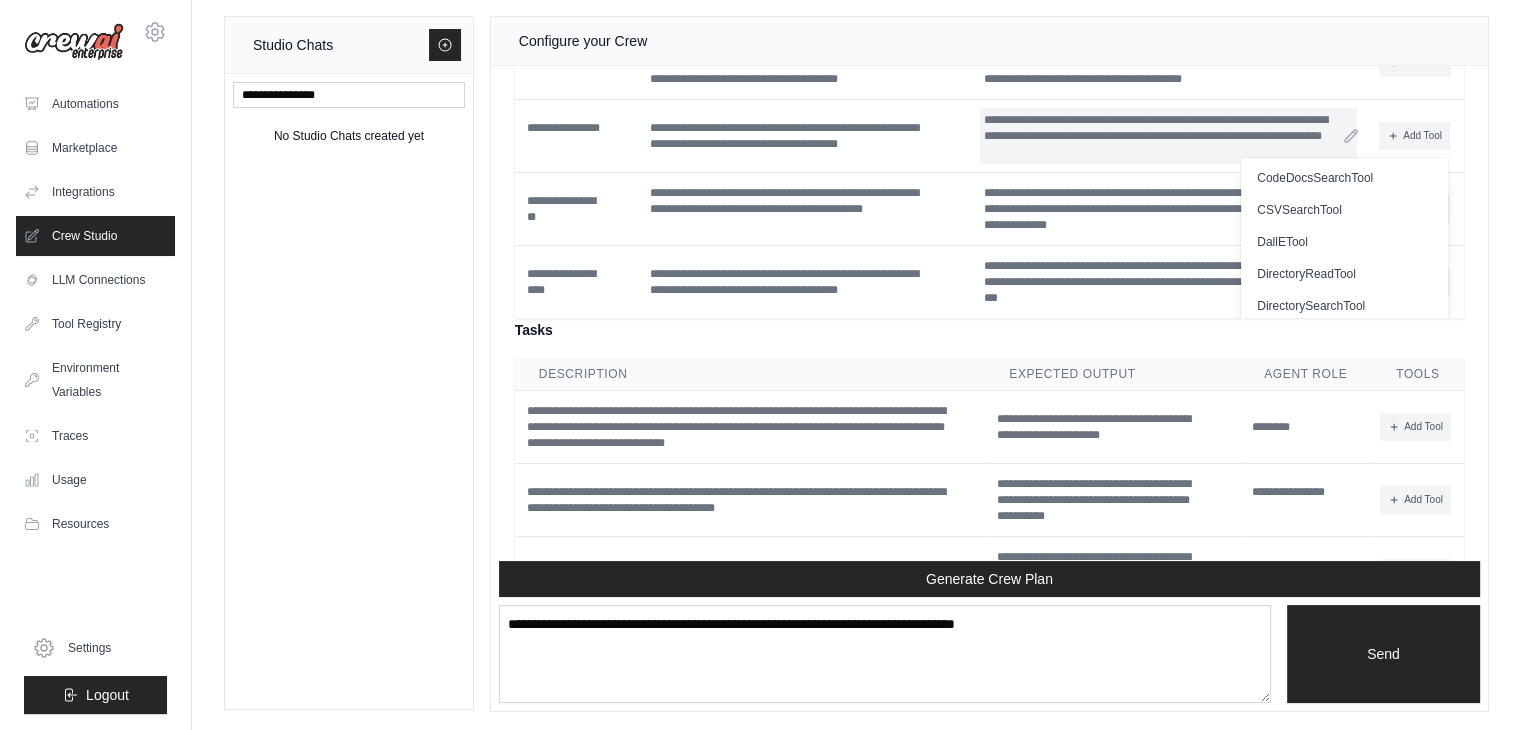 scroll, scrollTop: 4634, scrollLeft: 0, axis: vertical 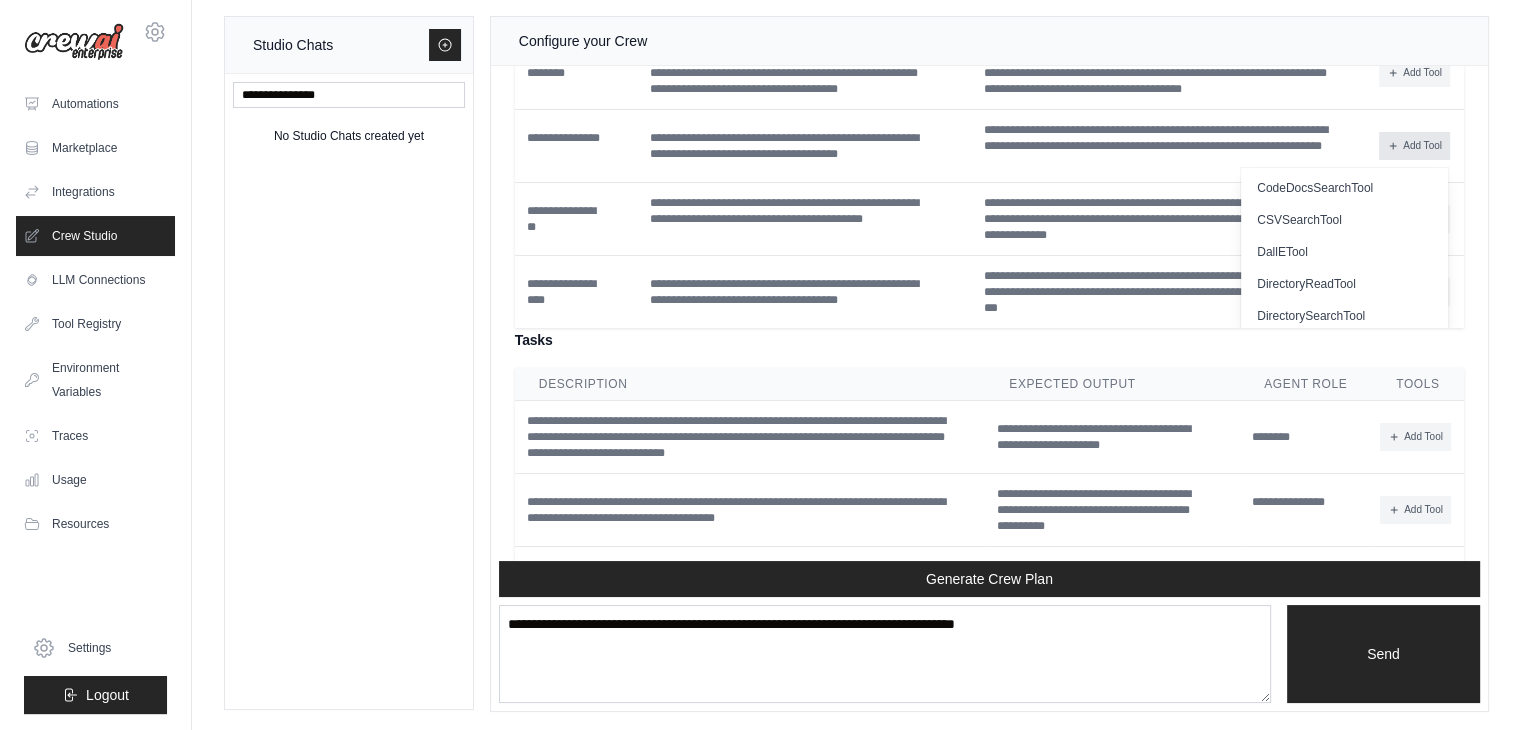 click on "Add Tool" at bounding box center (1414, 146) 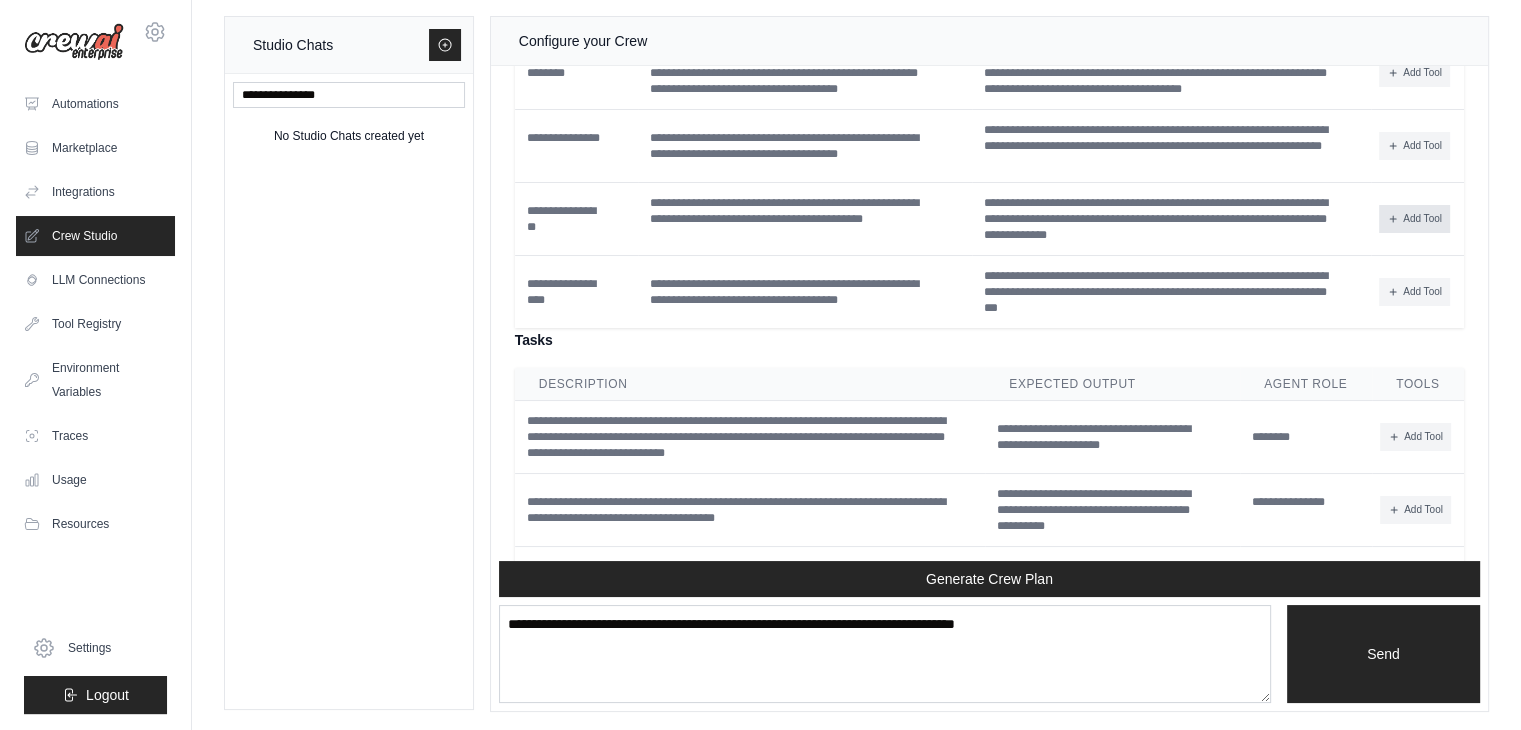 click on "Add Tool" at bounding box center [1414, 219] 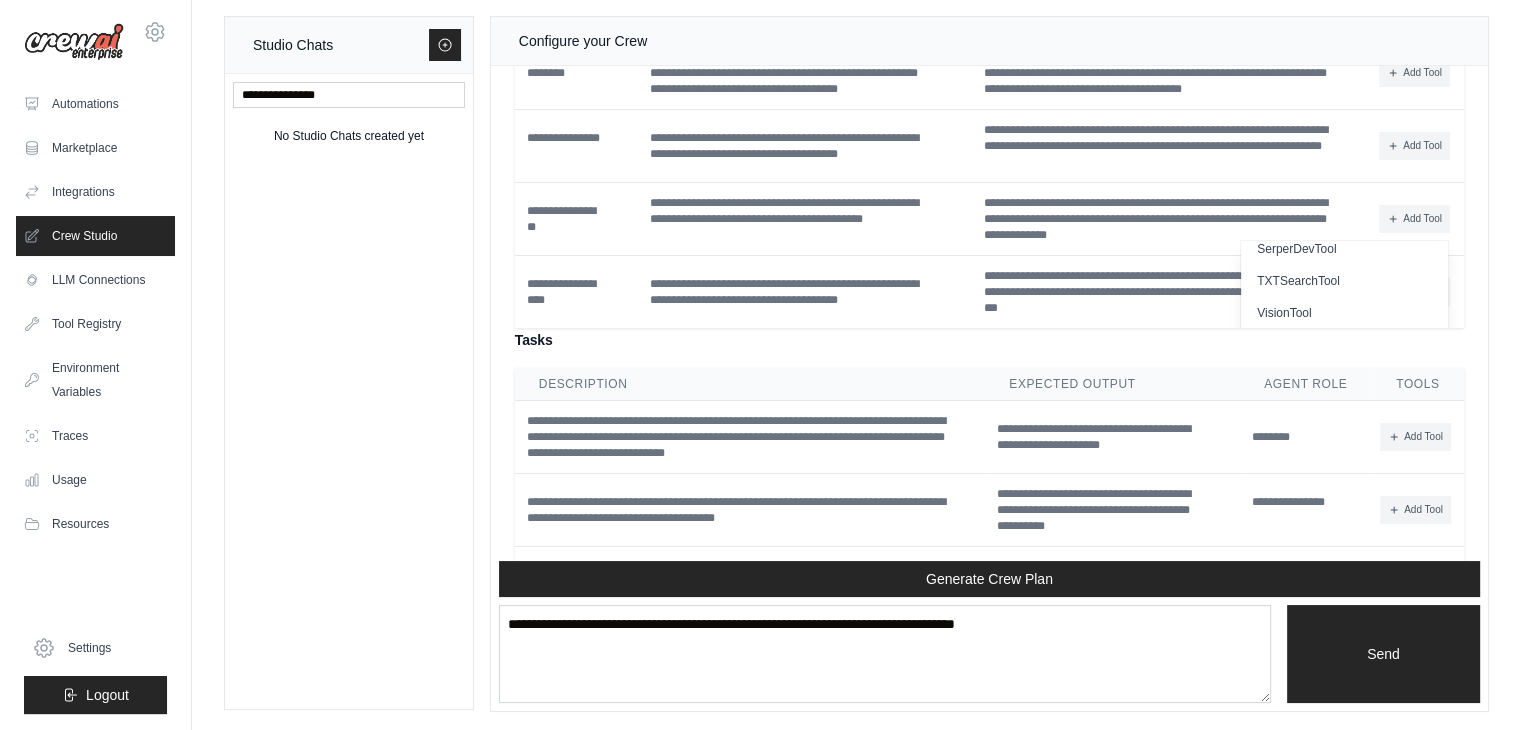 scroll, scrollTop: 528, scrollLeft: 0, axis: vertical 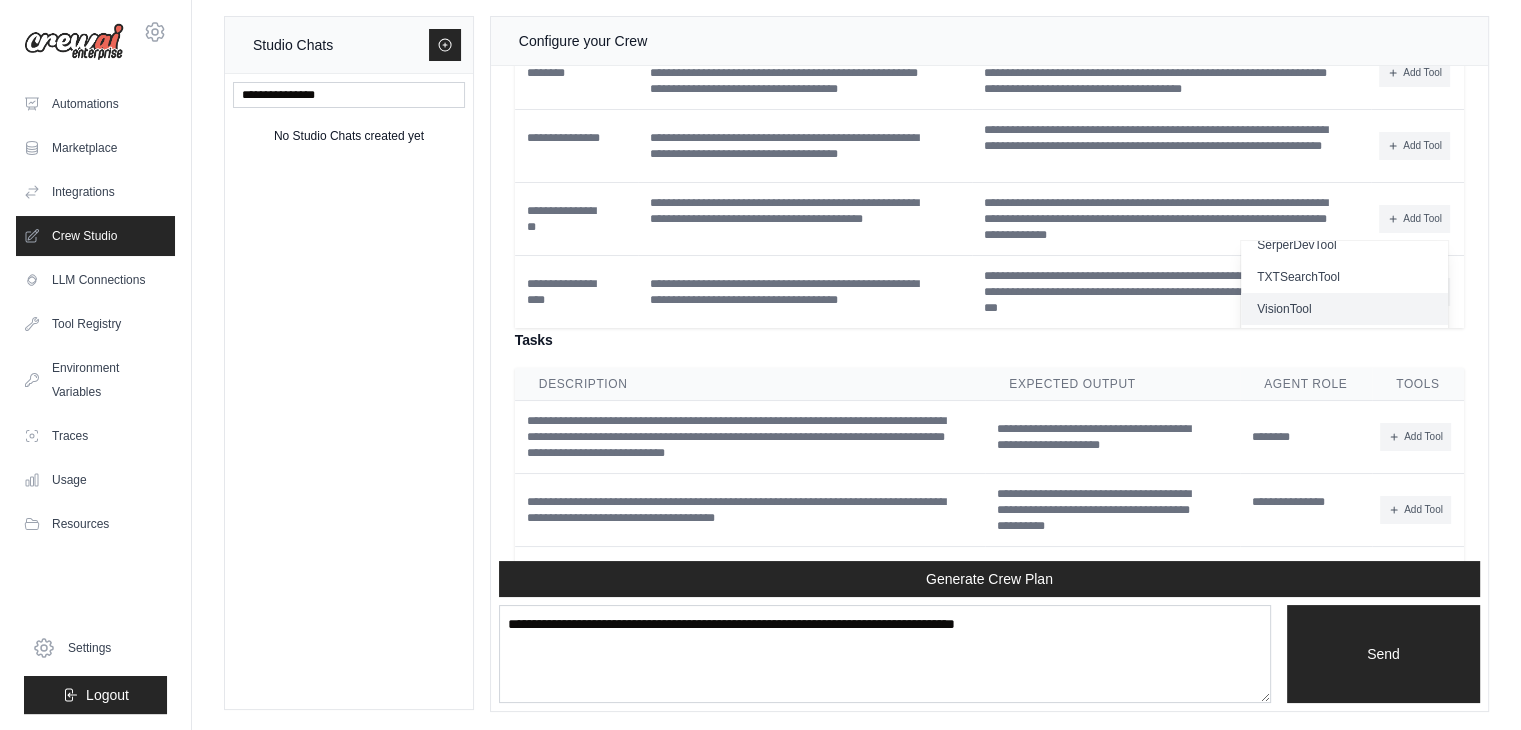 click on "VisionTool" at bounding box center [1344, 309] 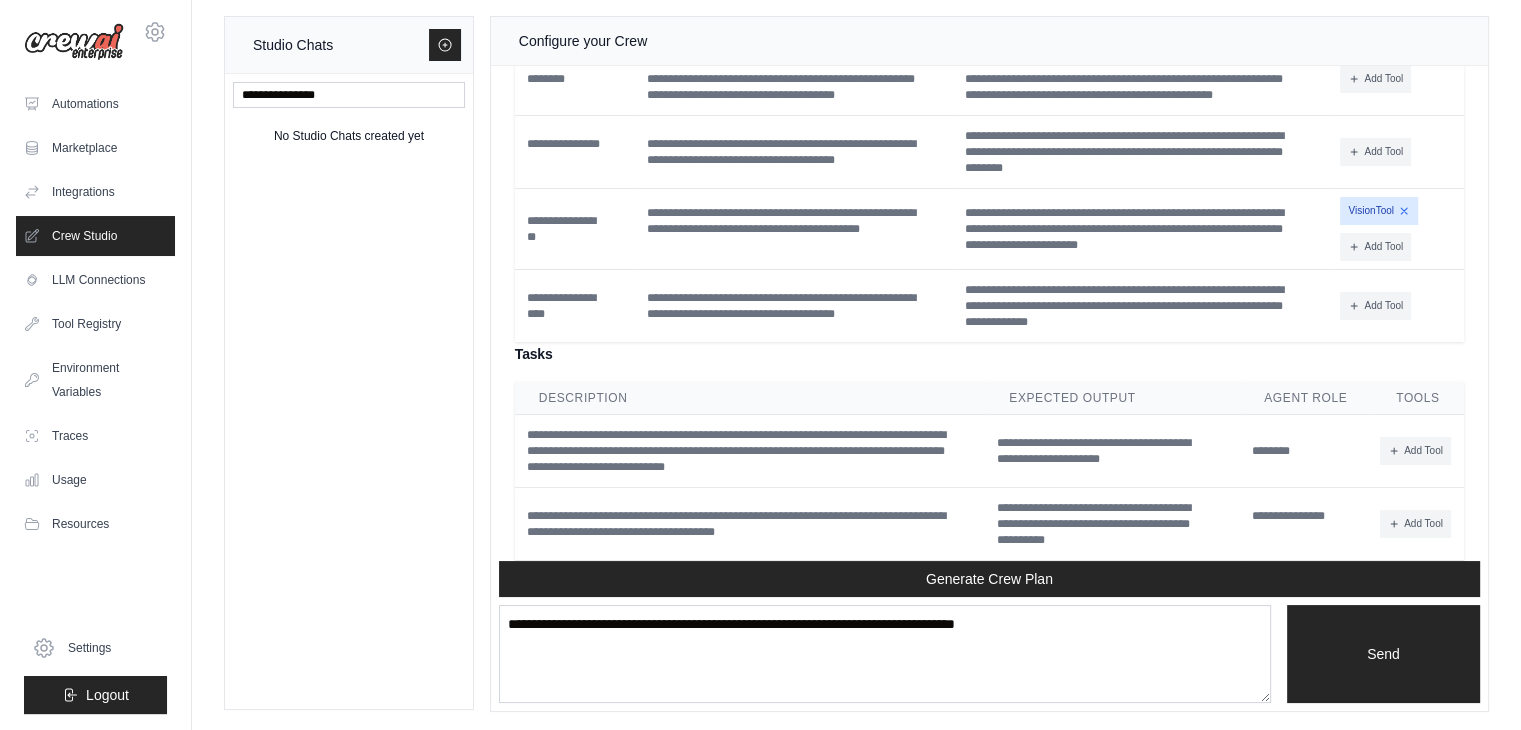 scroll, scrollTop: 4534, scrollLeft: 0, axis: vertical 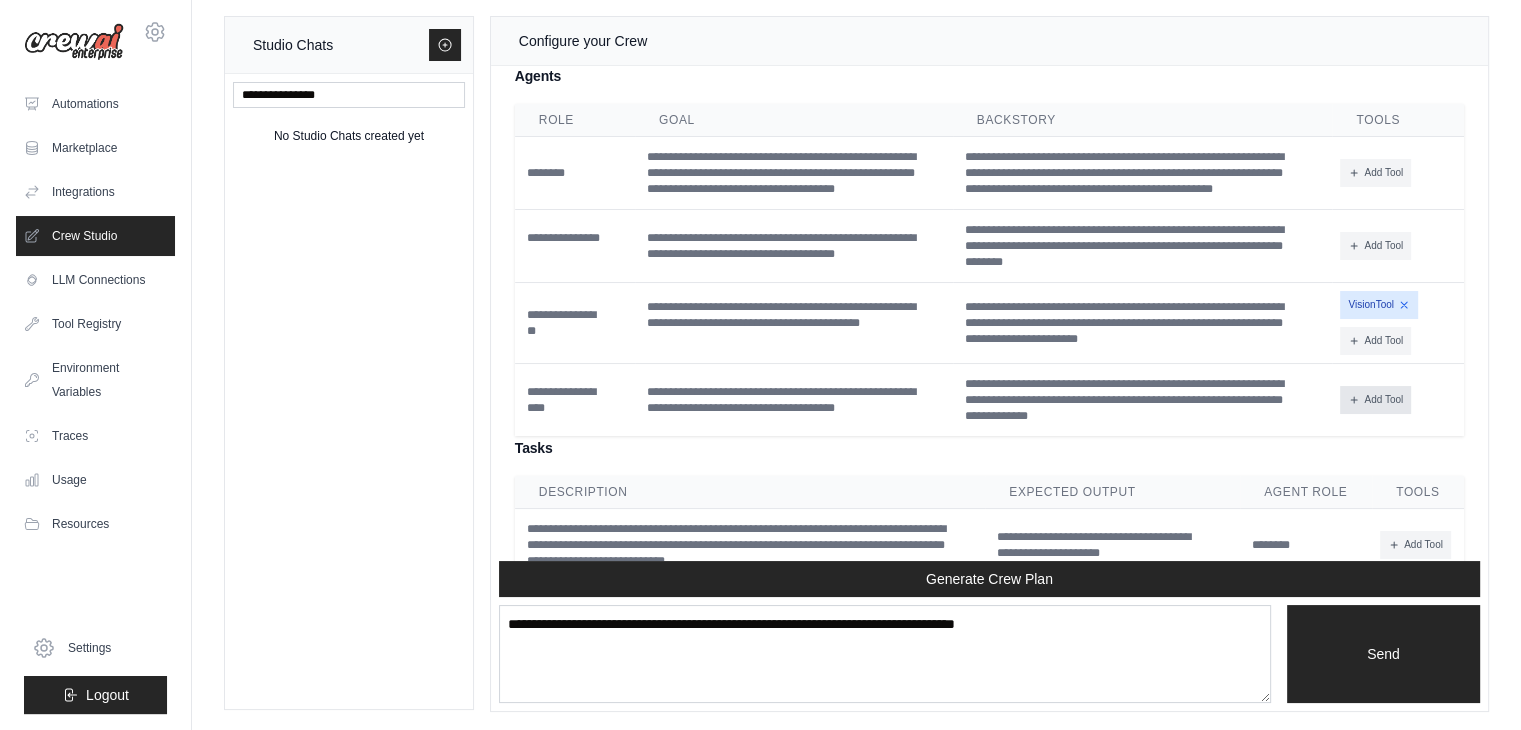 click on "Add Tool" at bounding box center (1375, 400) 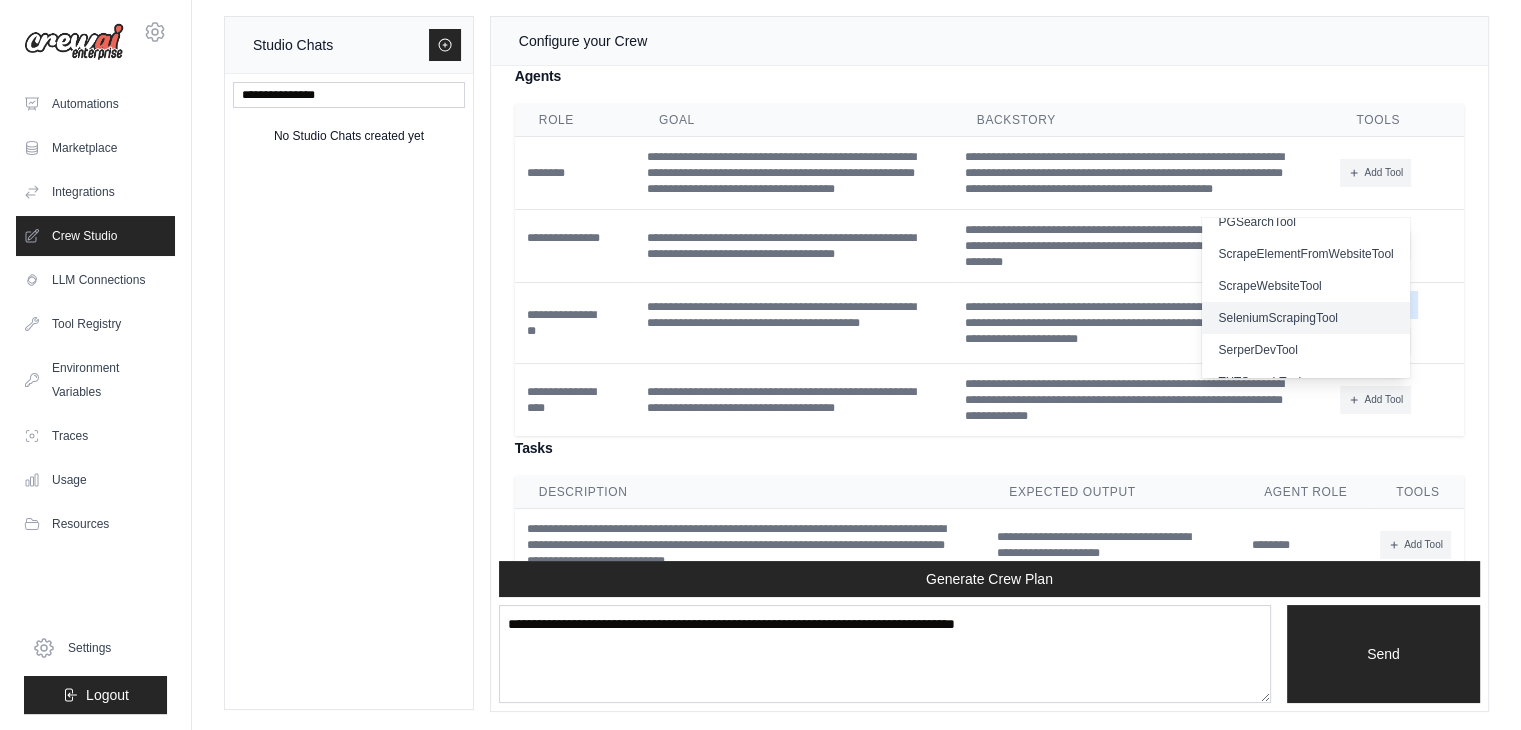 scroll, scrollTop: 616, scrollLeft: 0, axis: vertical 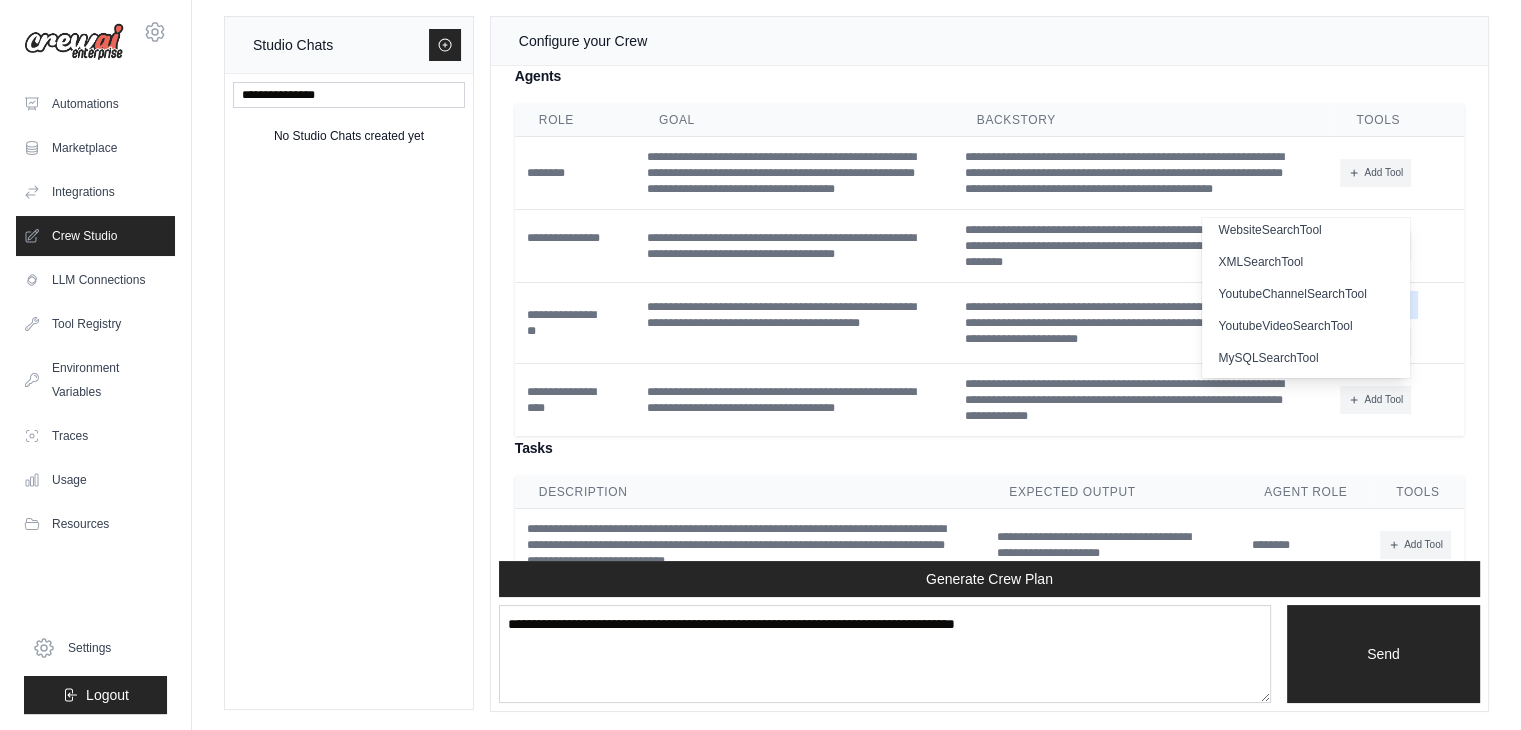 click on "YoutubeVideoSearchTool" at bounding box center [1305, 326] 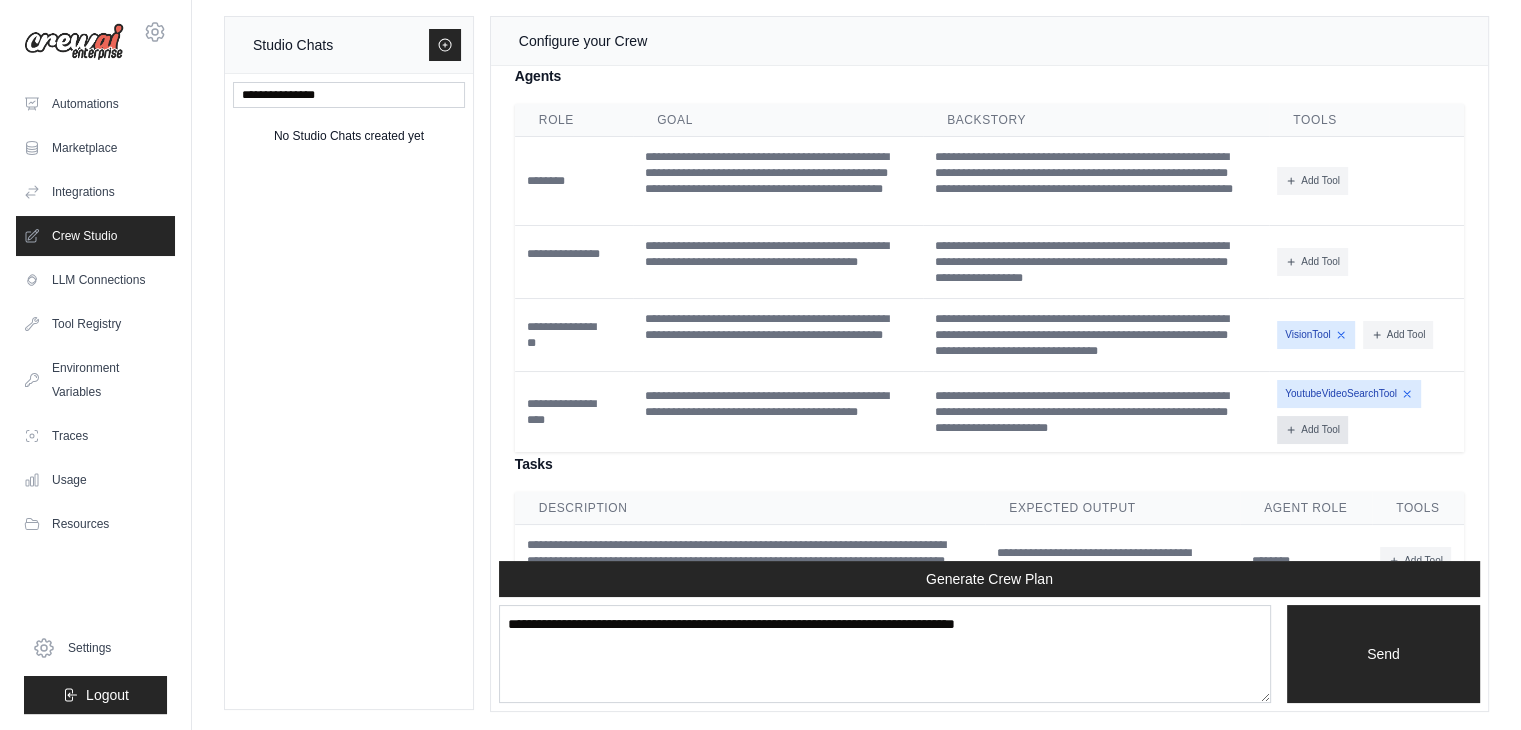 click on "Add Tool" at bounding box center [1312, 430] 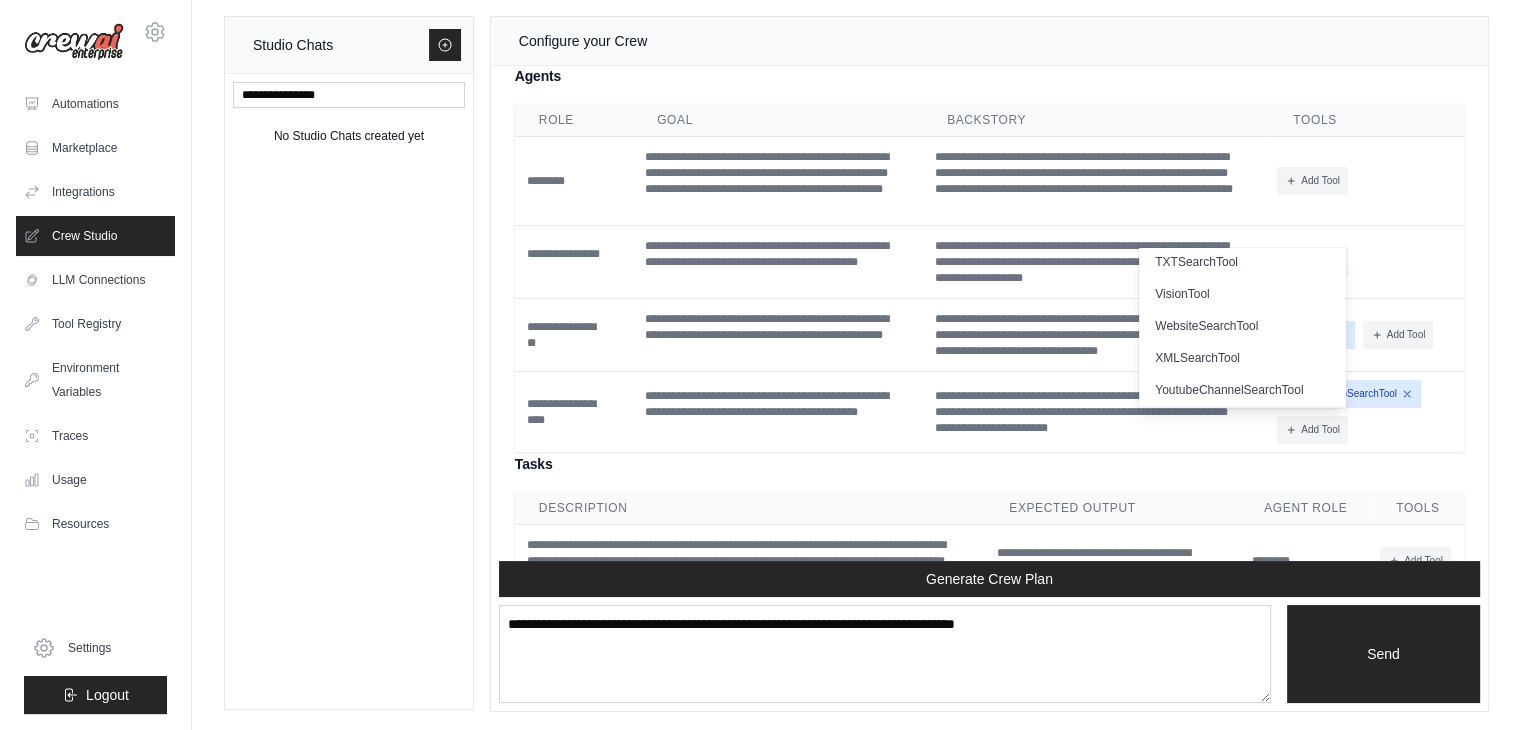 scroll, scrollTop: 516, scrollLeft: 0, axis: vertical 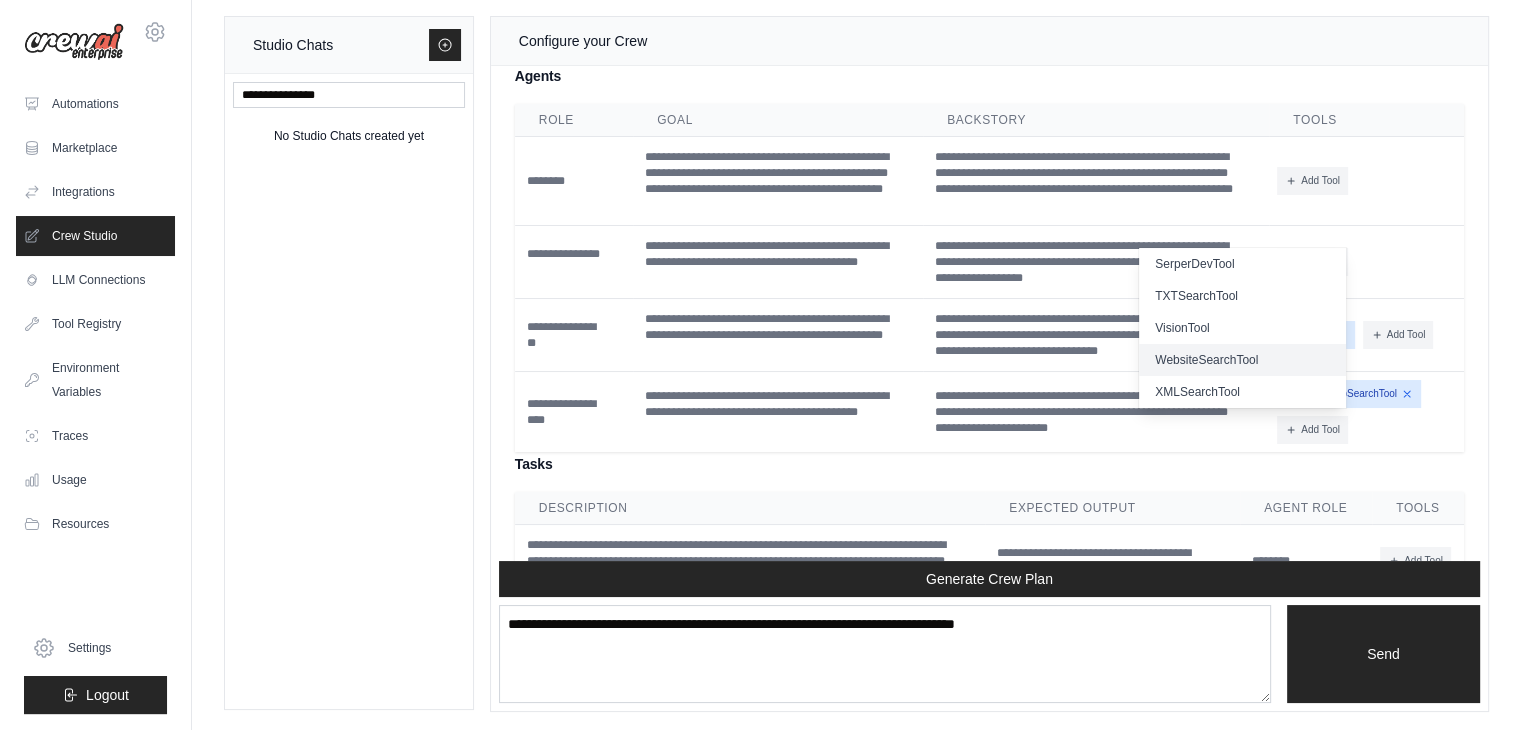 click on "WebsiteSearchTool" at bounding box center [1242, 360] 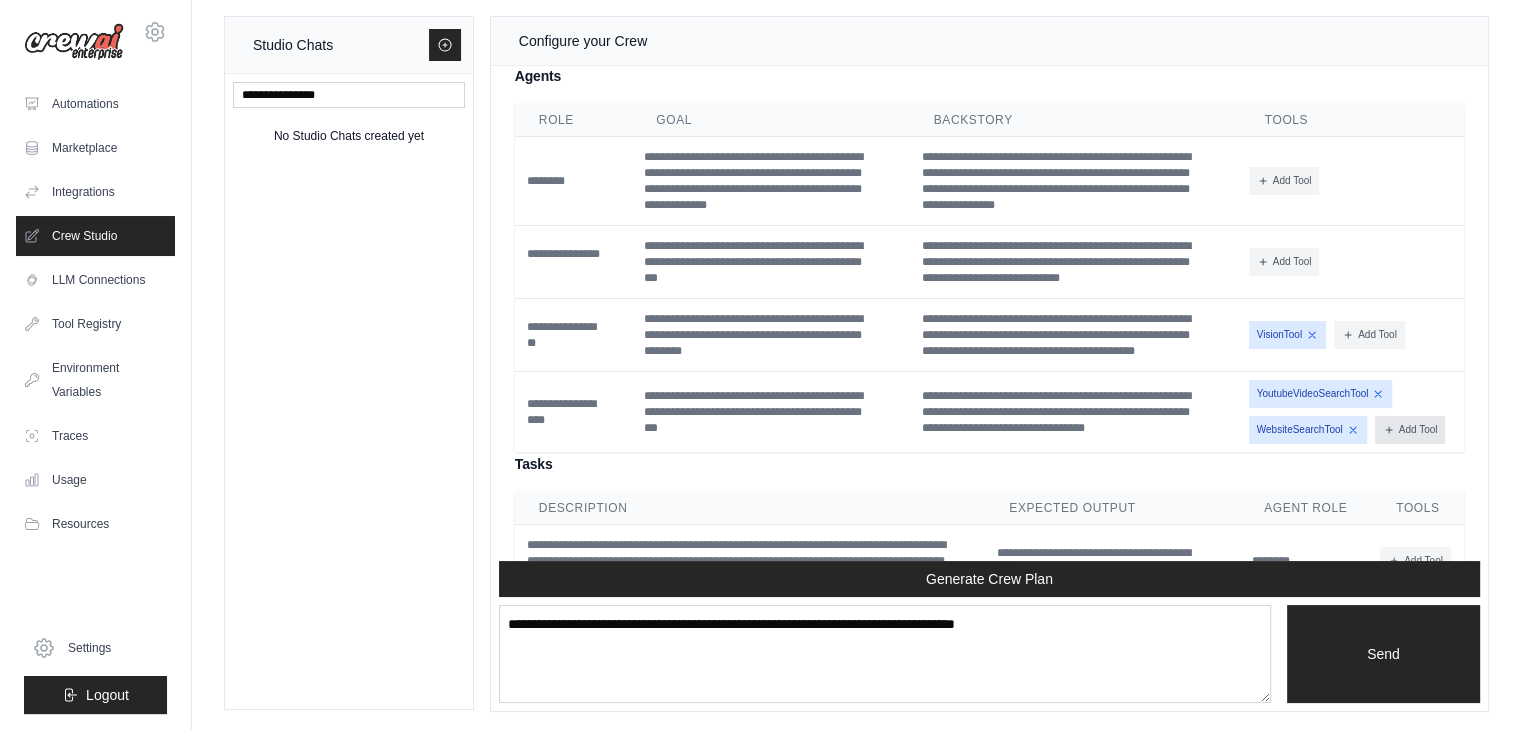 click on "Add Tool" at bounding box center (1410, 430) 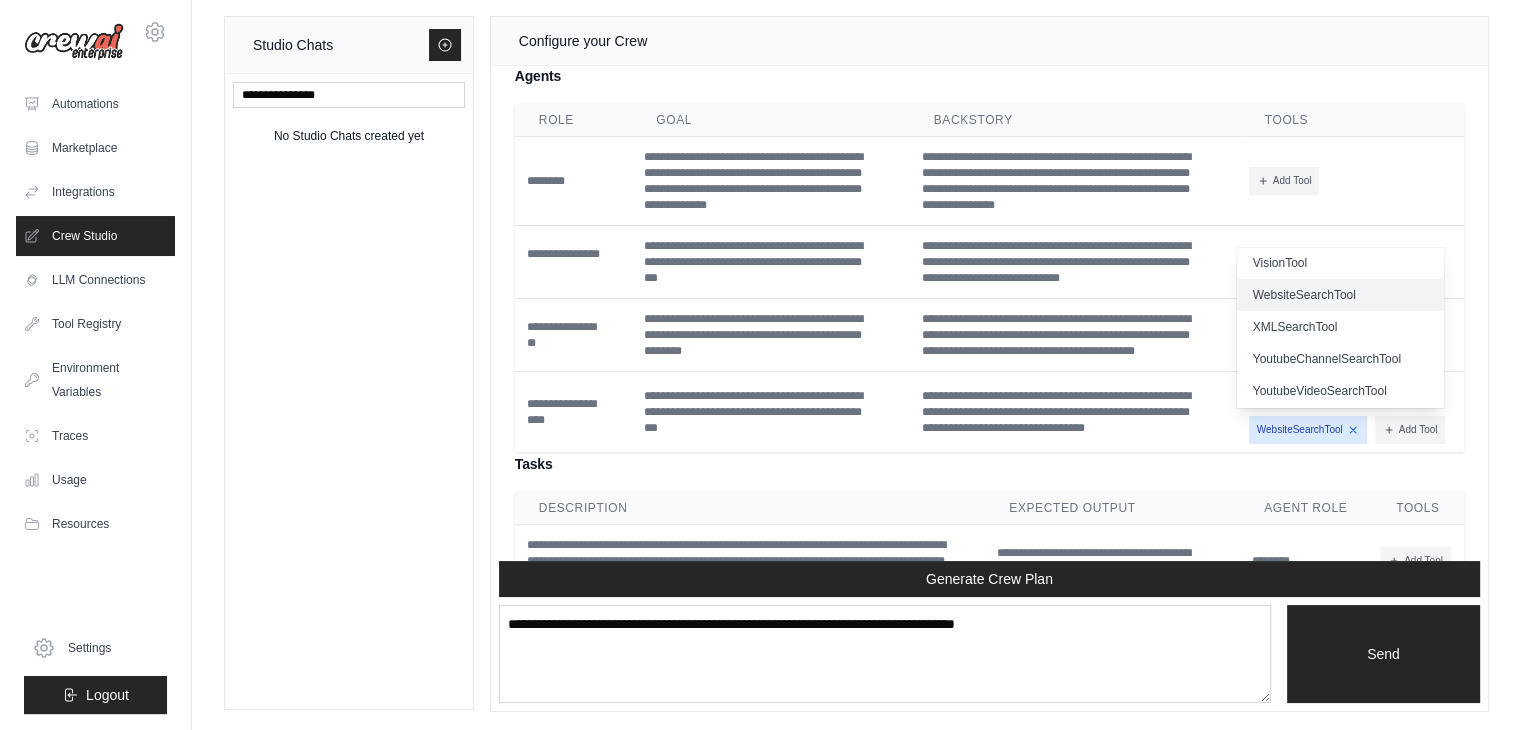 scroll, scrollTop: 616, scrollLeft: 0, axis: vertical 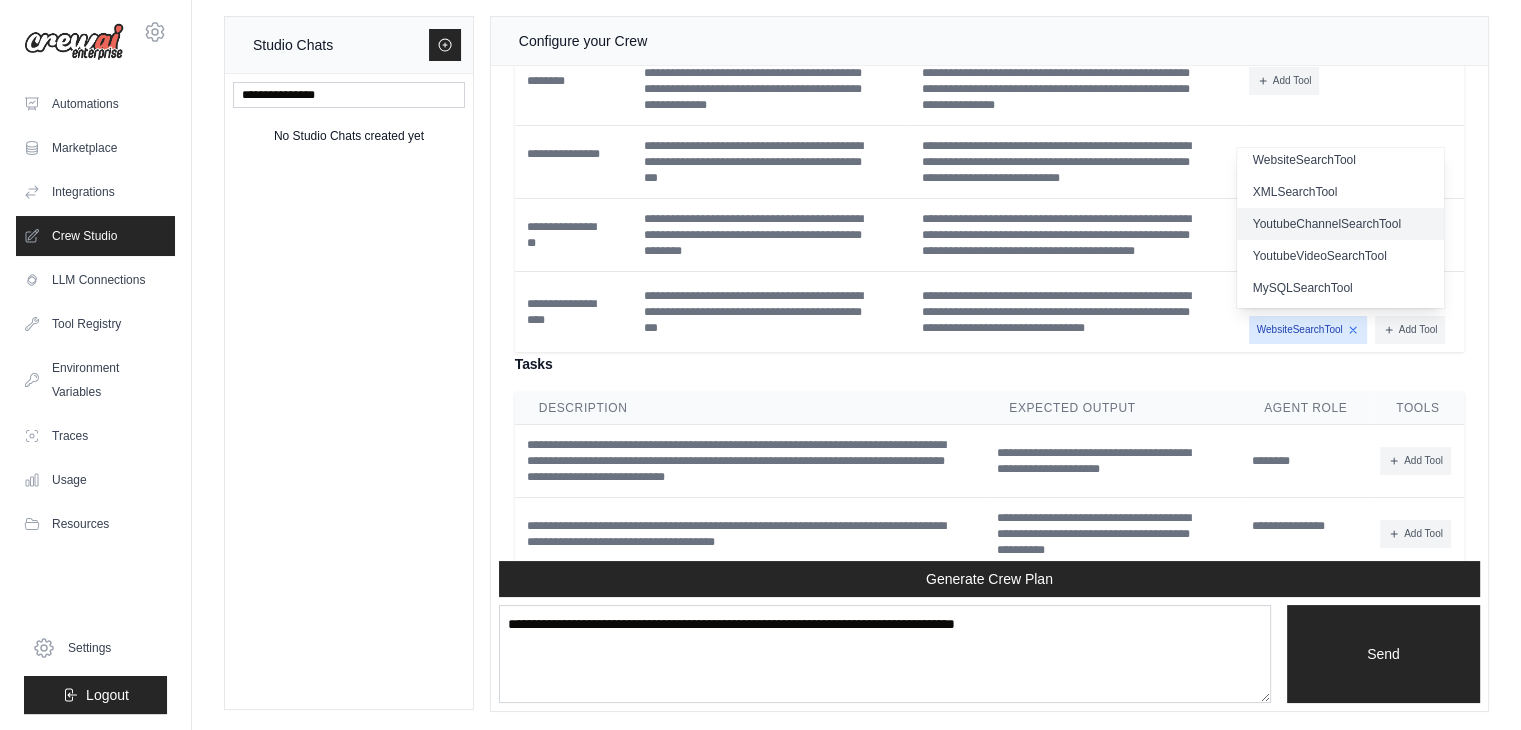 click on "YoutubeChannelSearchTool" at bounding box center (1340, 224) 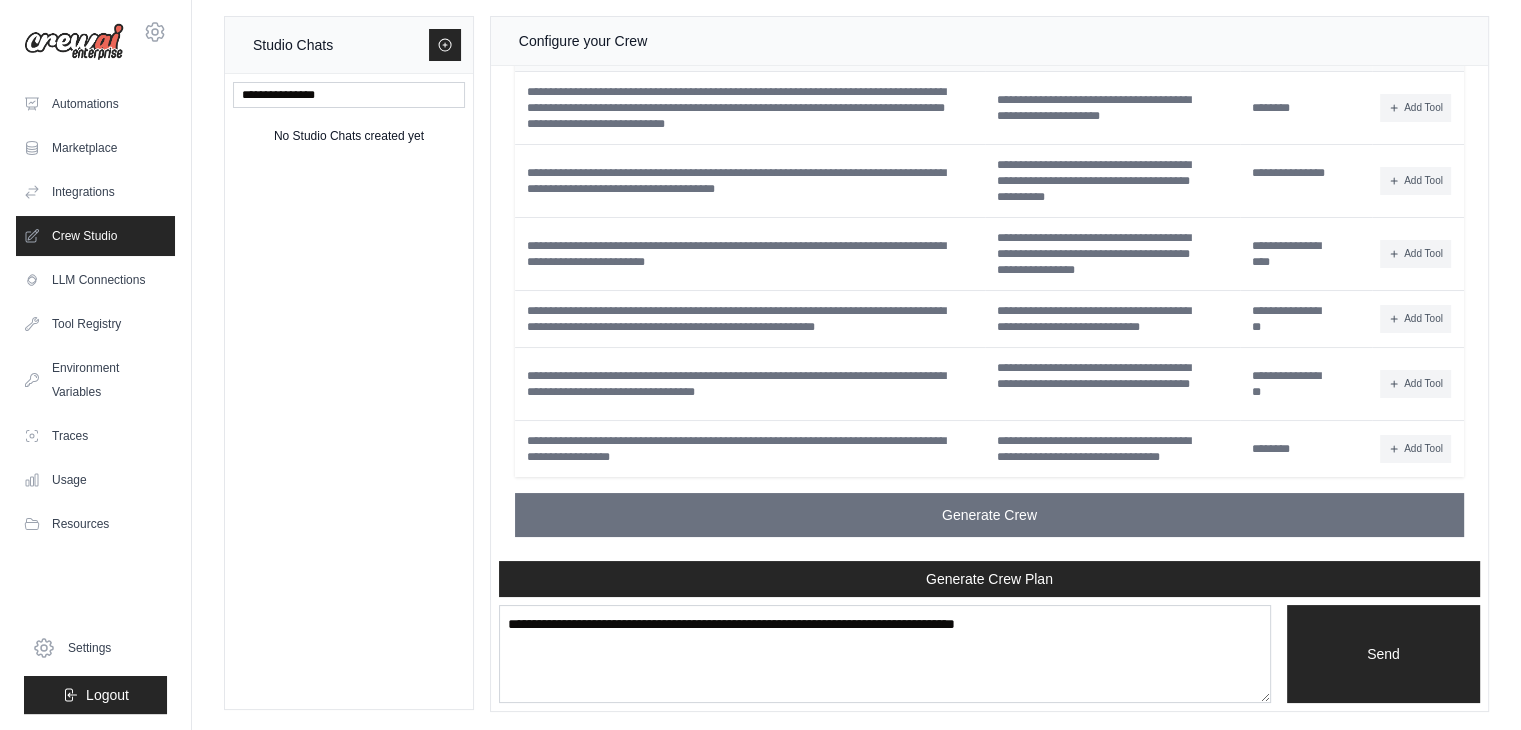 scroll, scrollTop: 5162, scrollLeft: 0, axis: vertical 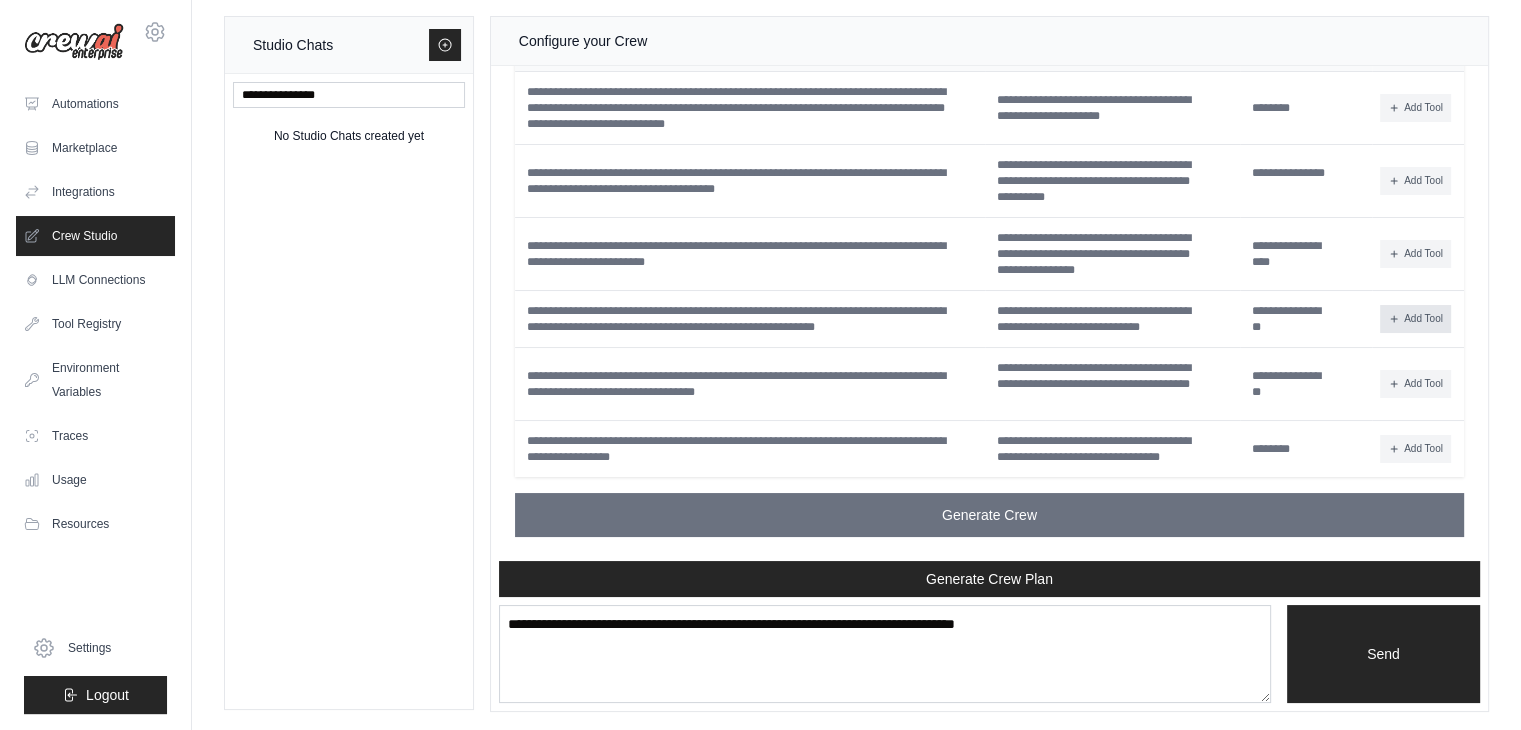 click on "Add Tool" at bounding box center (1415, 319) 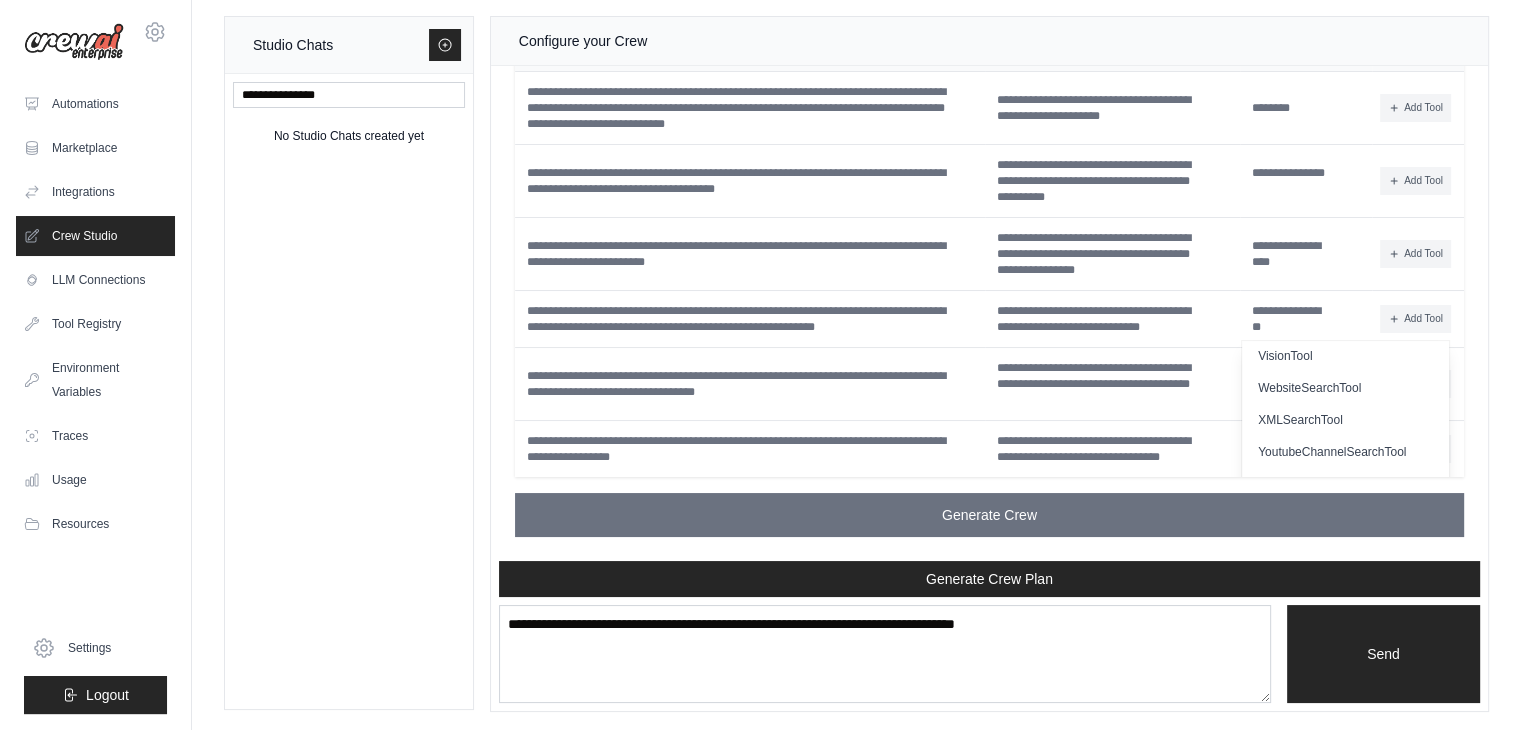 scroll, scrollTop: 616, scrollLeft: 0, axis: vertical 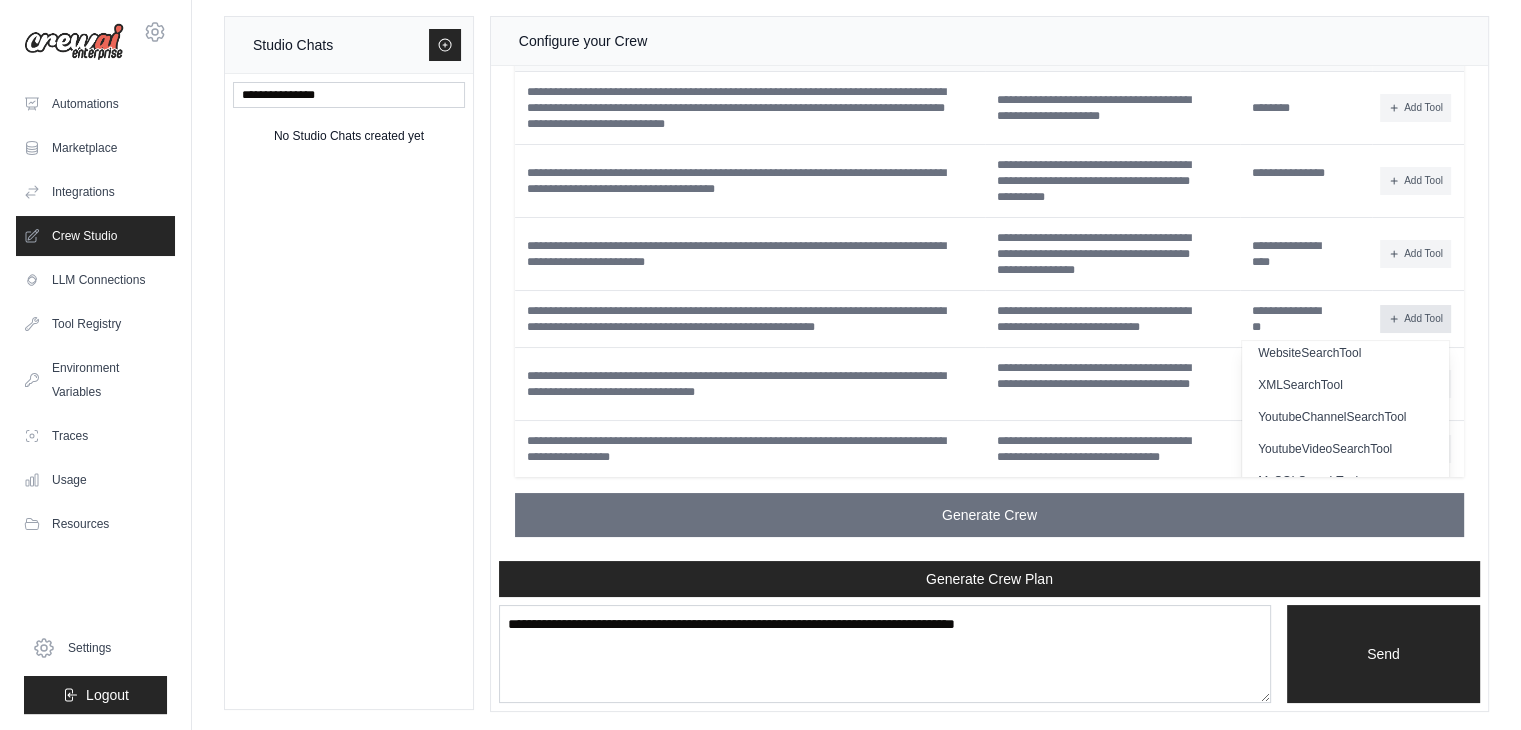 click on "Add Tool" at bounding box center (1415, 319) 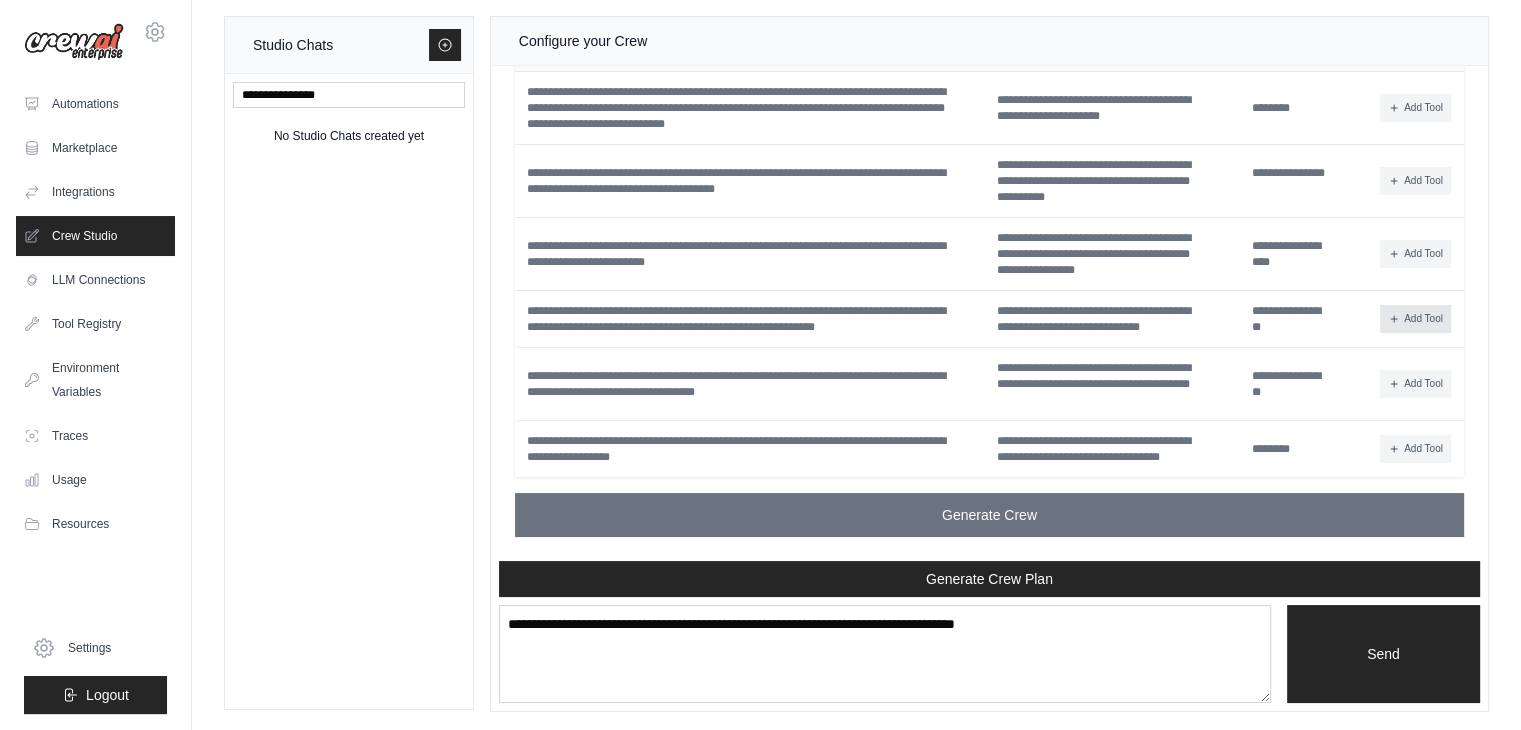 click on "Add Tool" at bounding box center [1415, 319] 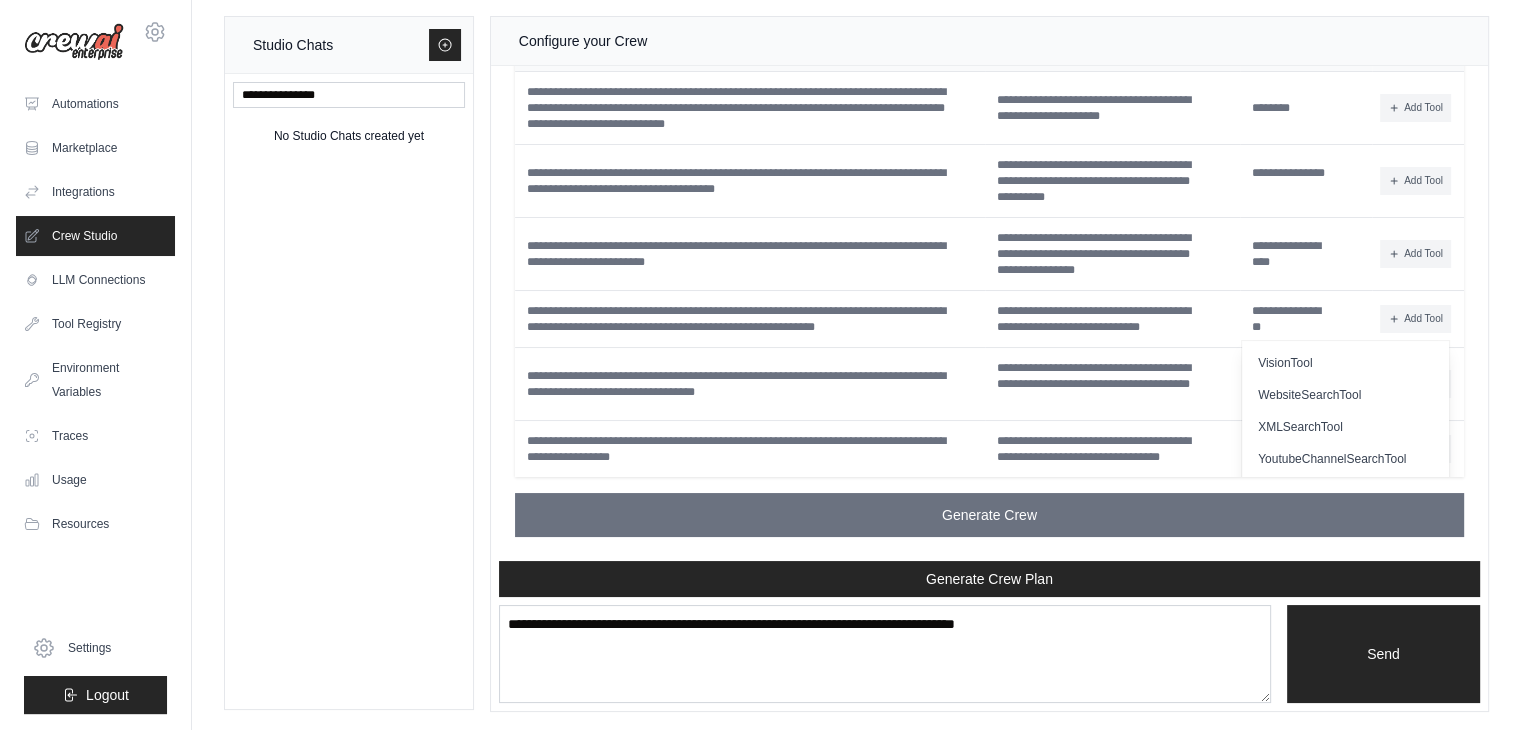 scroll, scrollTop: 616, scrollLeft: 0, axis: vertical 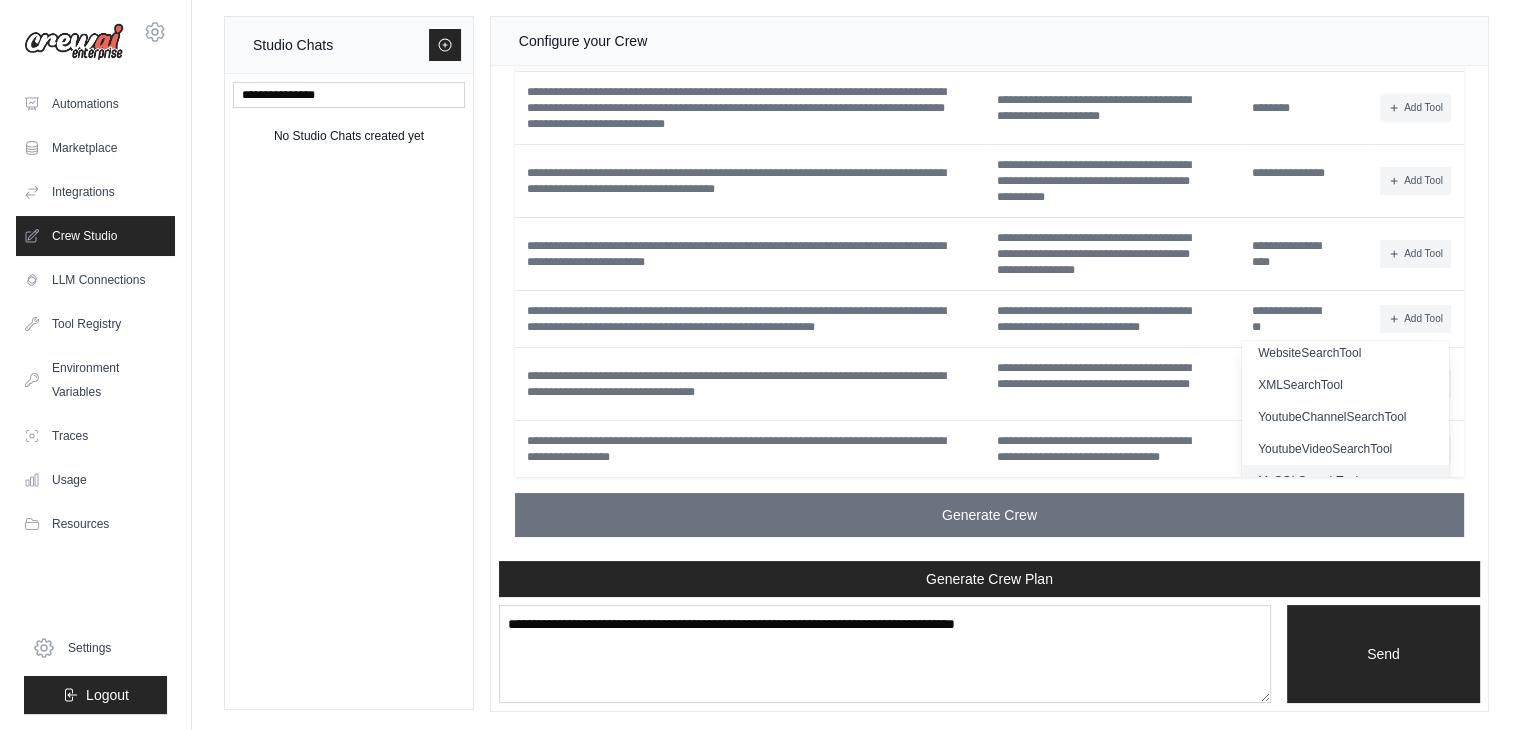 click on "MySQLSearchTool" at bounding box center [1345, 481] 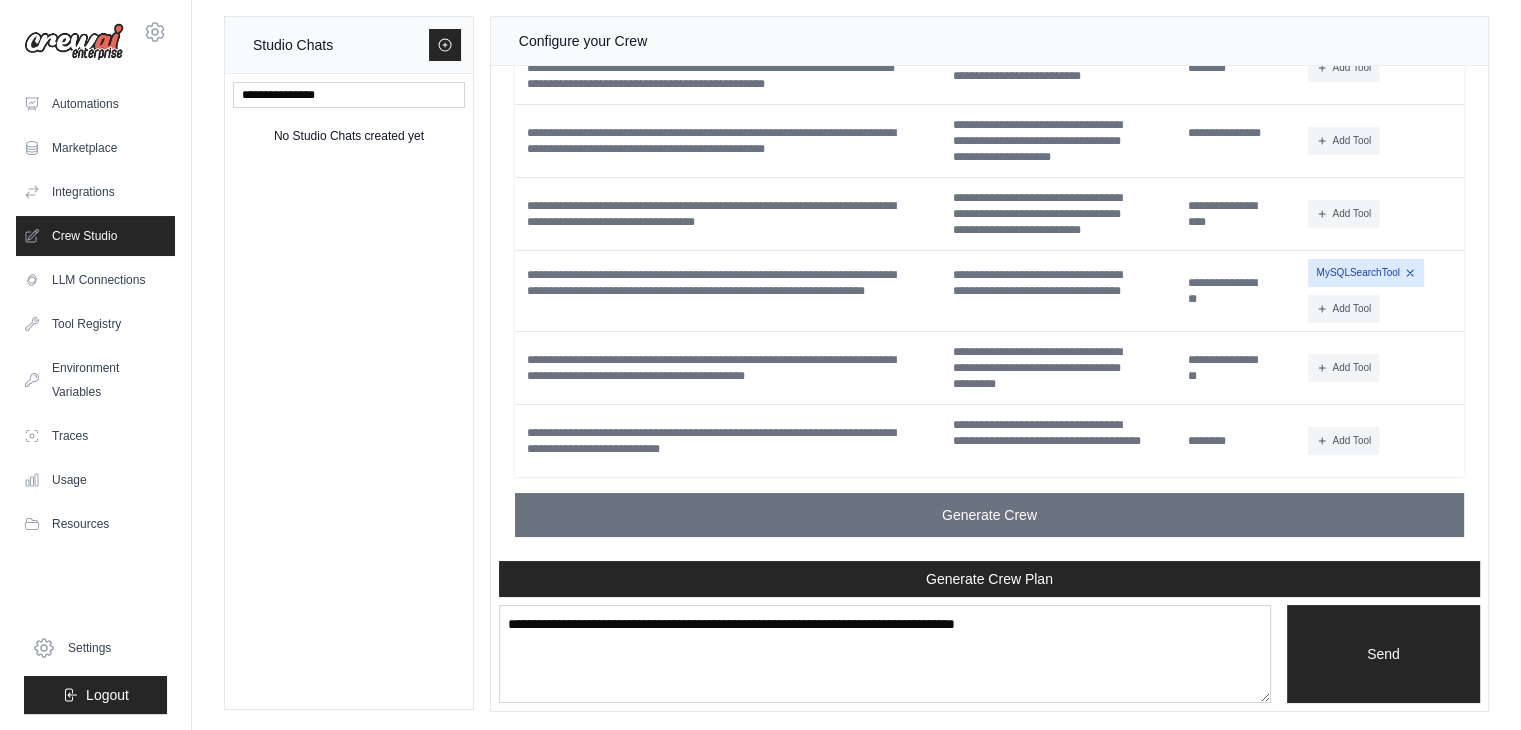 click 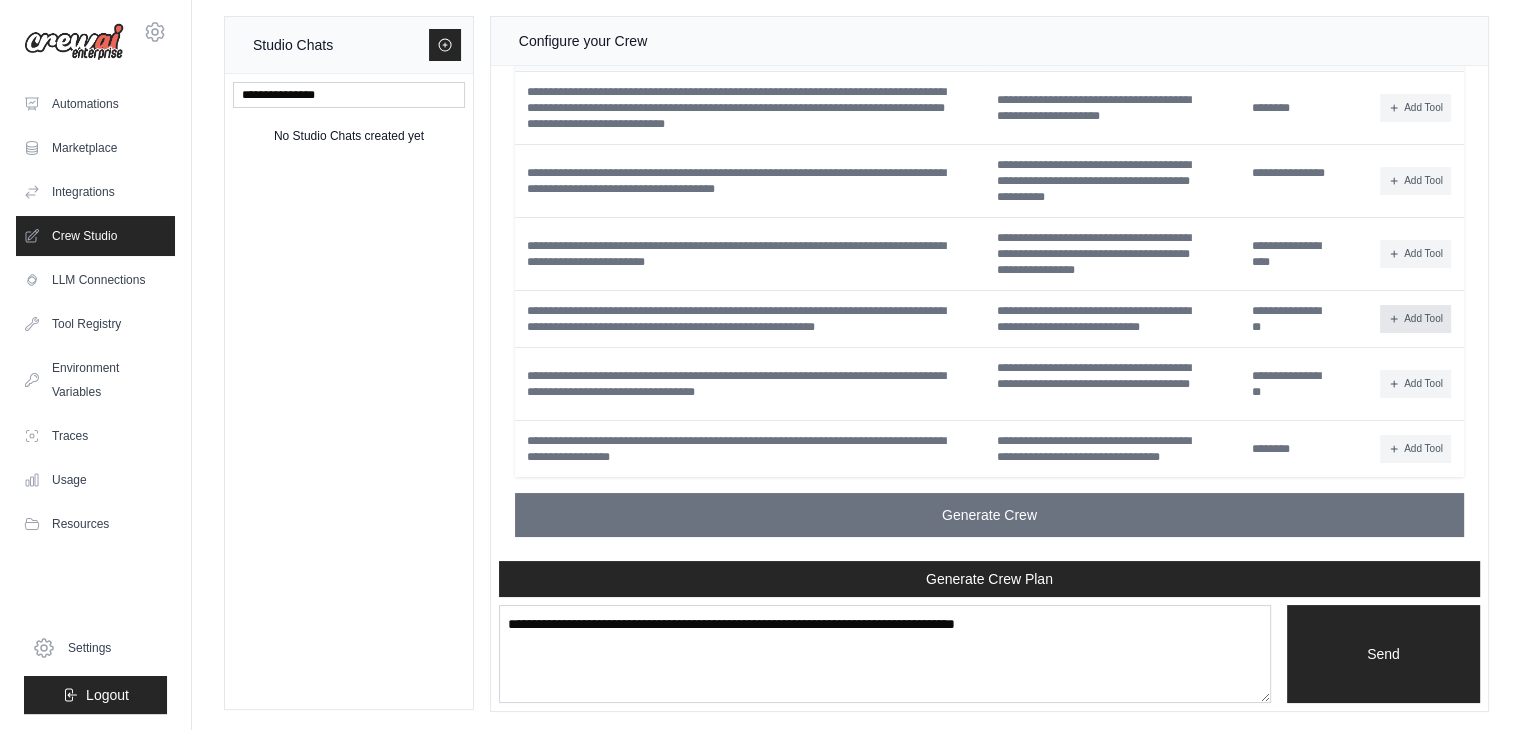 click on "Add Tool" at bounding box center (1415, 319) 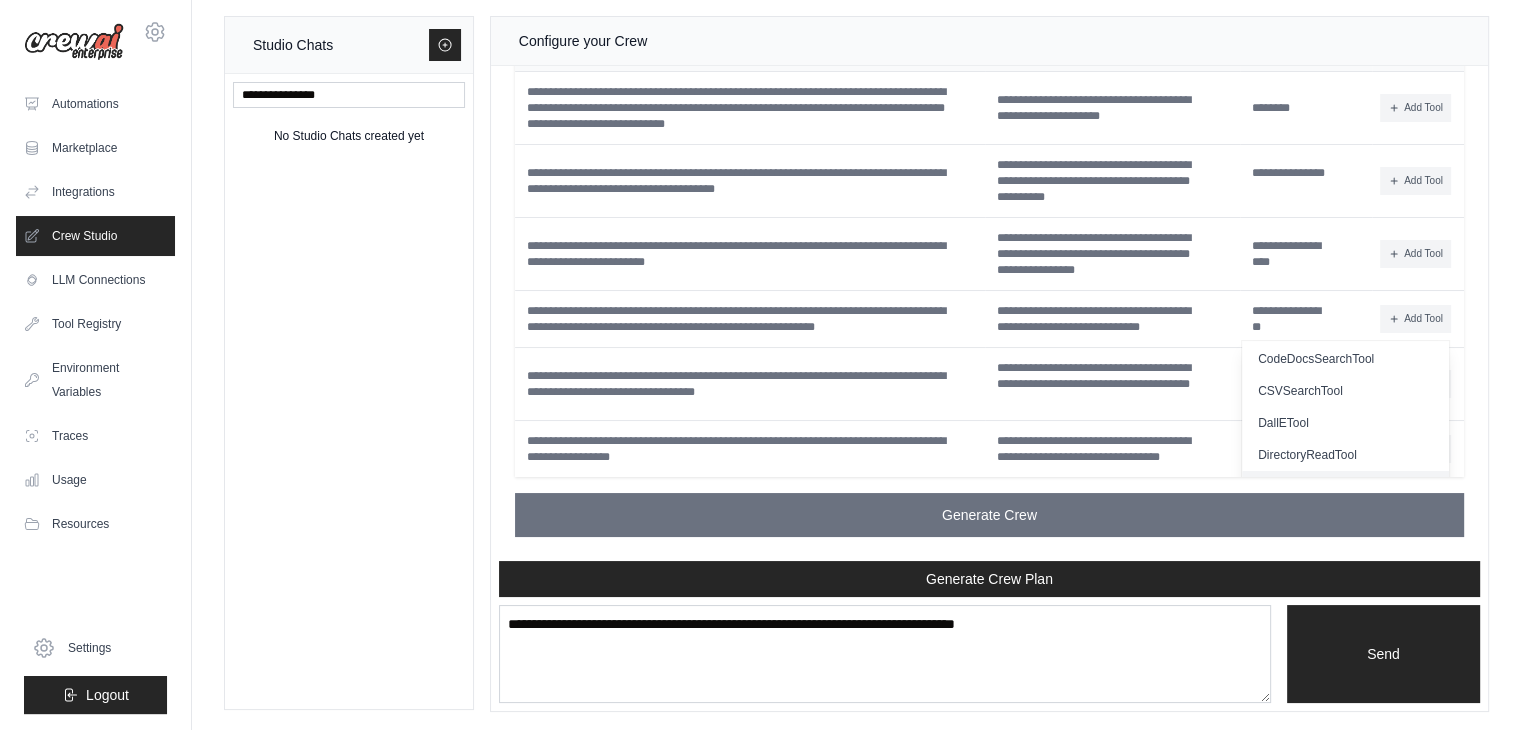 scroll, scrollTop: 0, scrollLeft: 0, axis: both 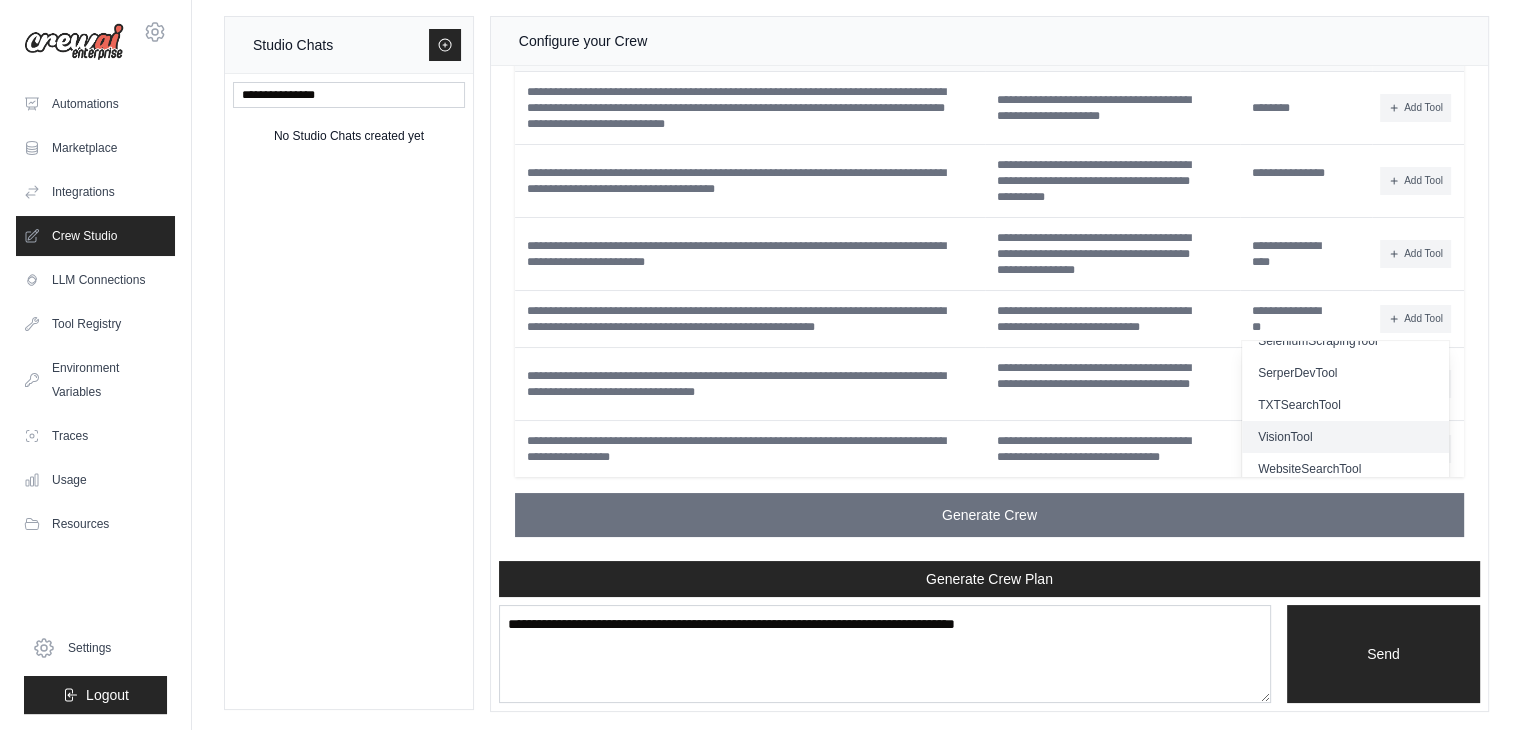 click on "VisionTool" at bounding box center [1345, 437] 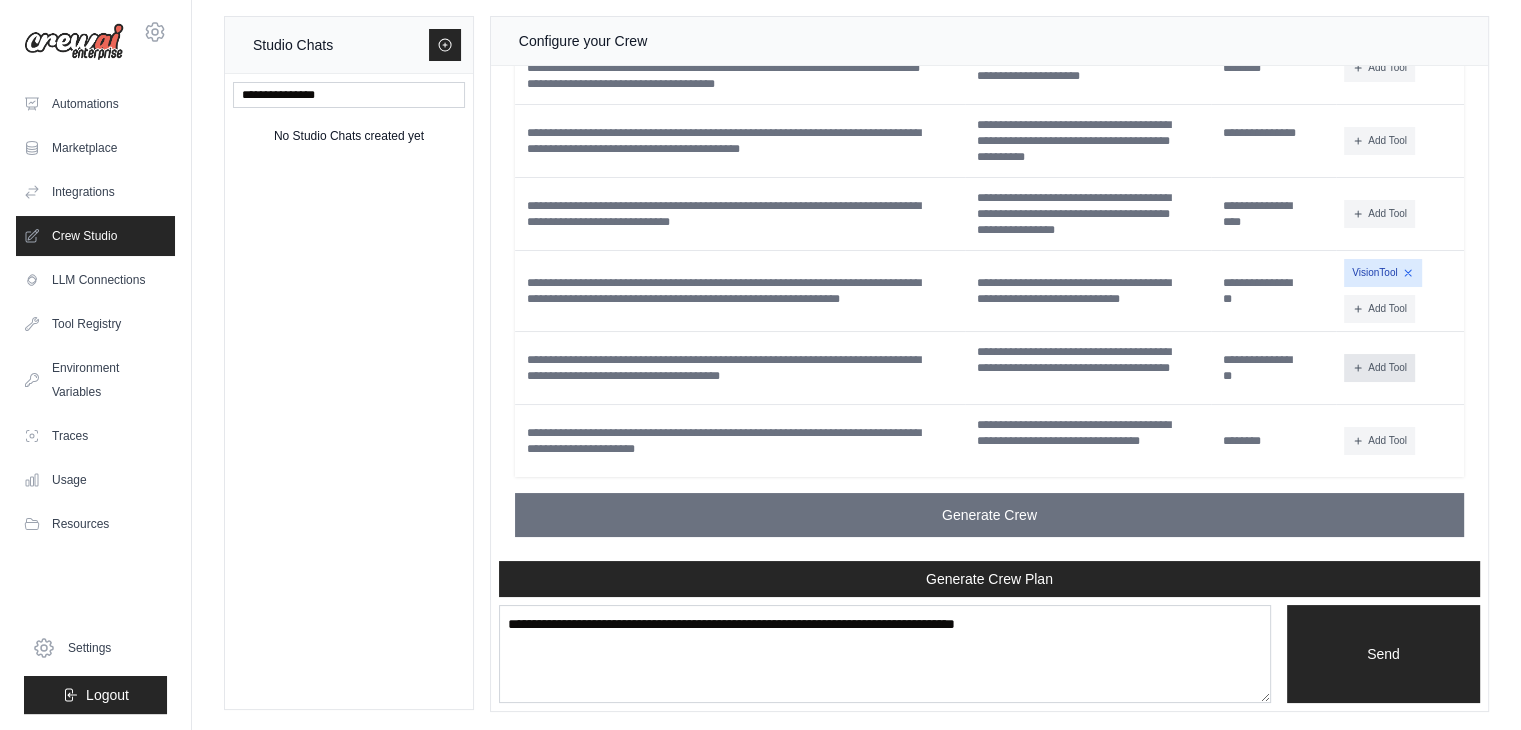 click on "Add Tool" at bounding box center [1379, 368] 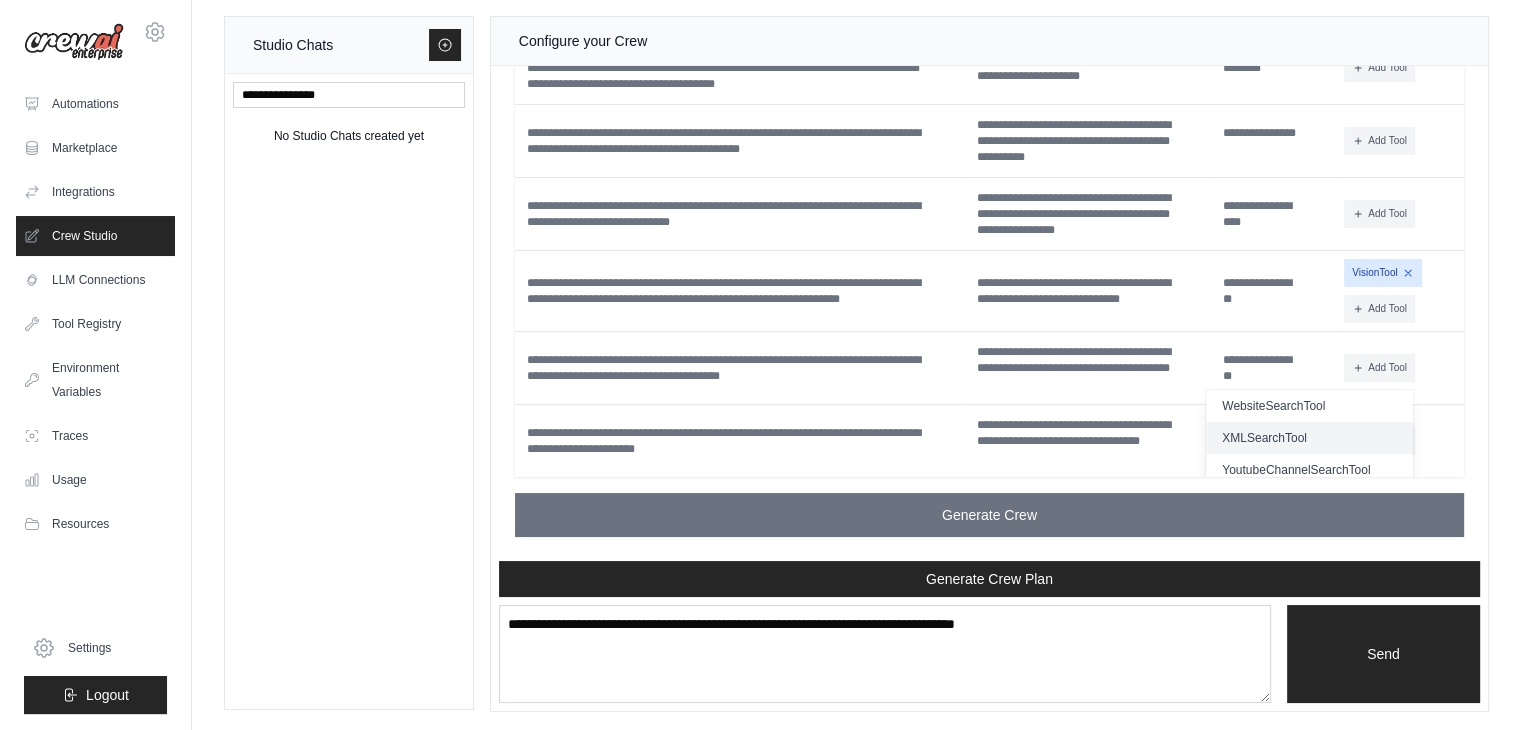 scroll, scrollTop: 616, scrollLeft: 0, axis: vertical 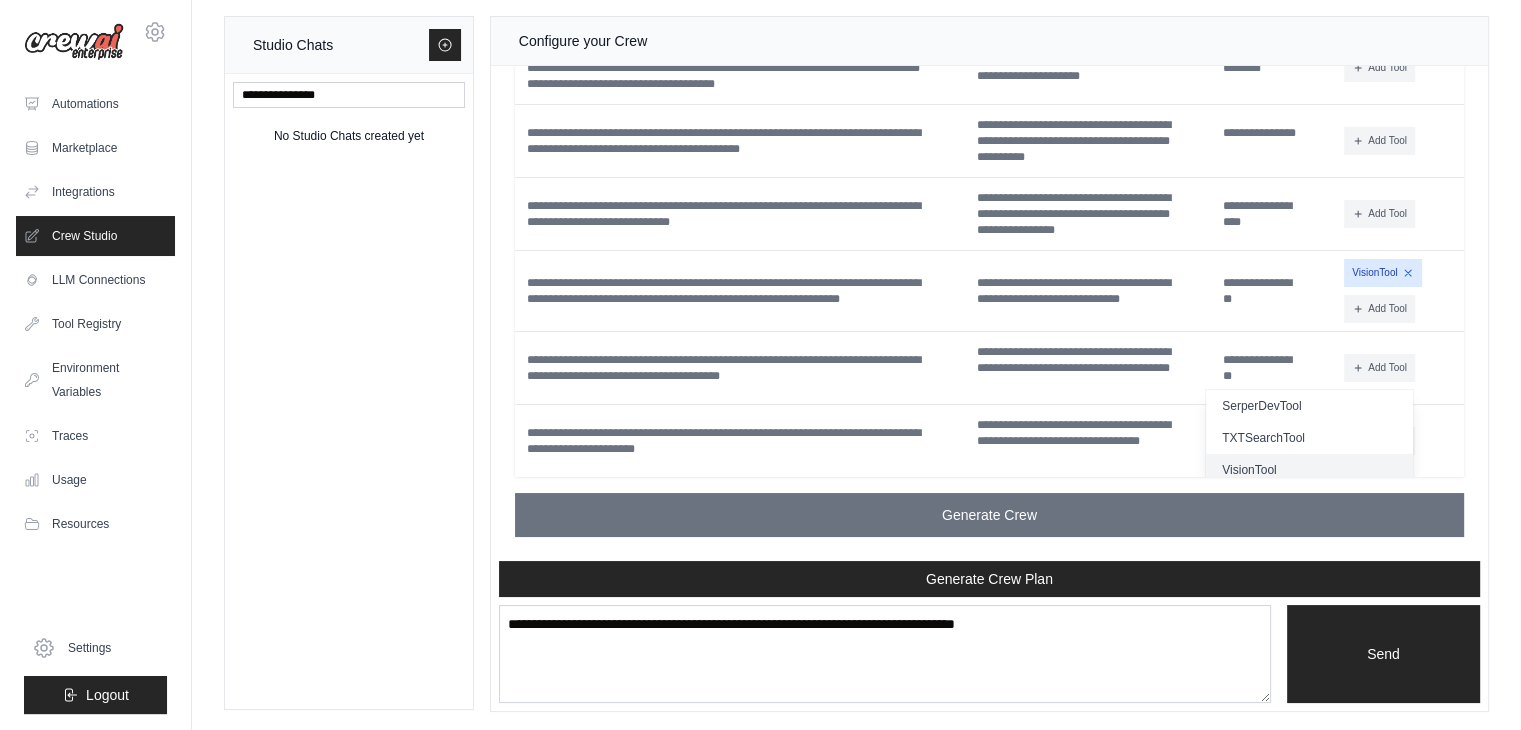 click on "VisionTool" at bounding box center [1309, 470] 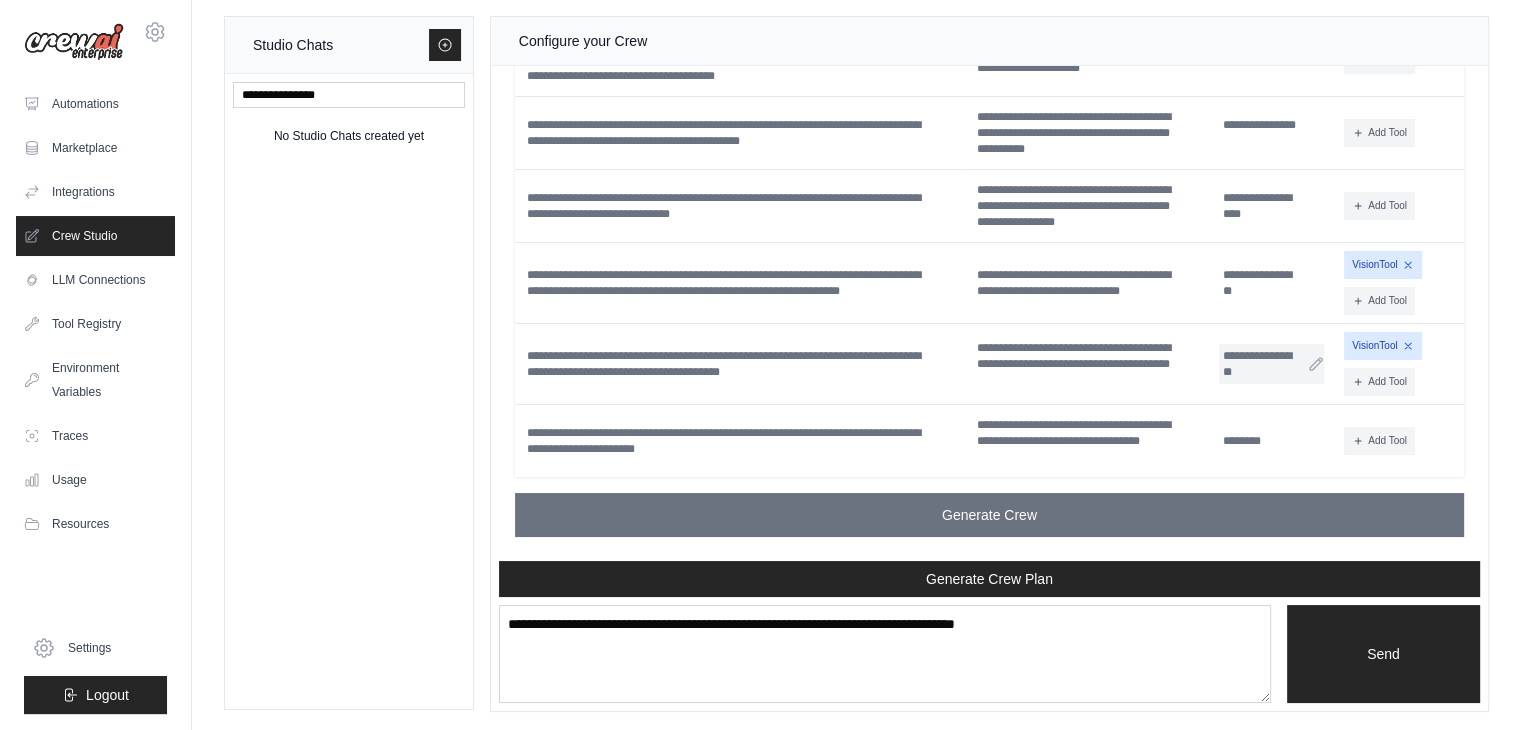scroll, scrollTop: 5210, scrollLeft: 0, axis: vertical 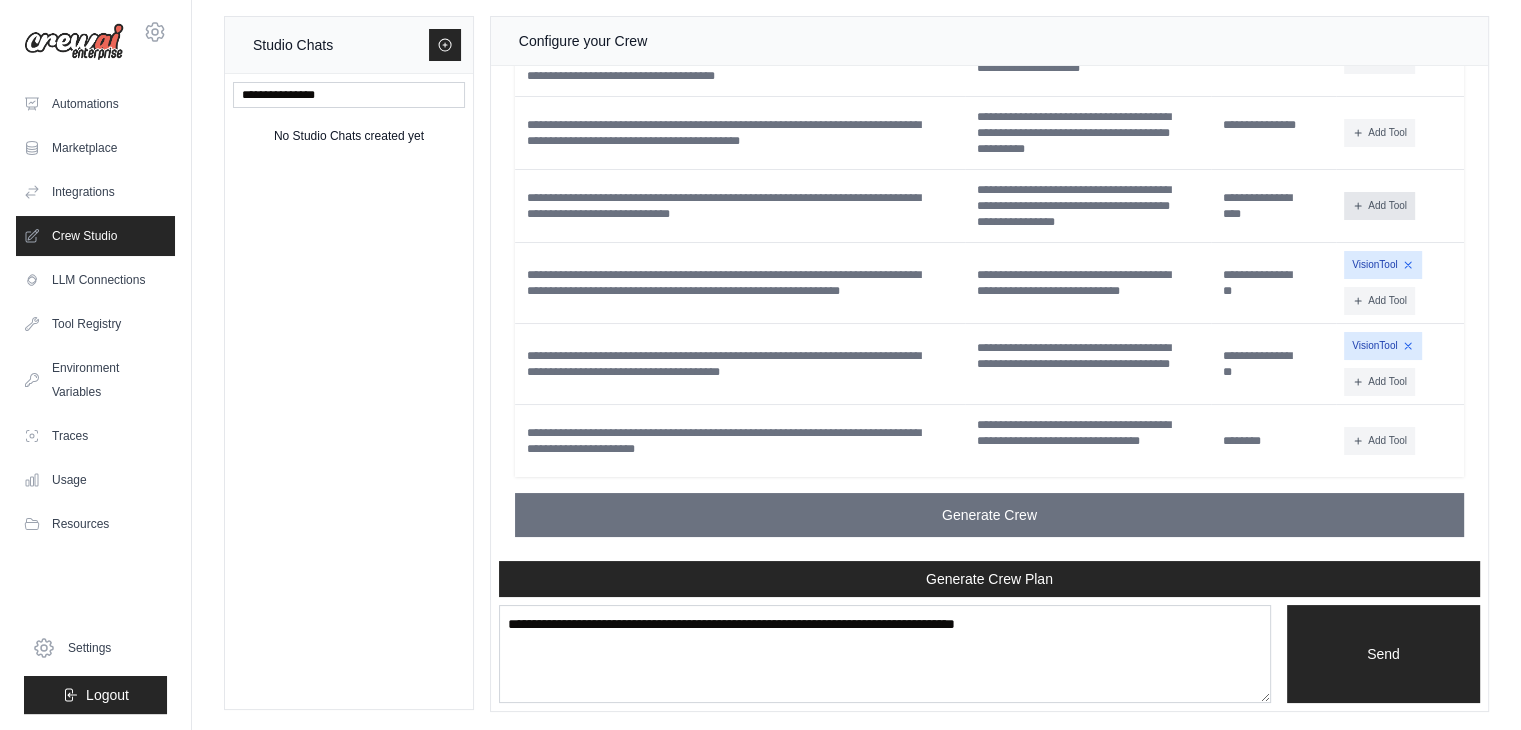 click on "Add Tool" at bounding box center (1379, 206) 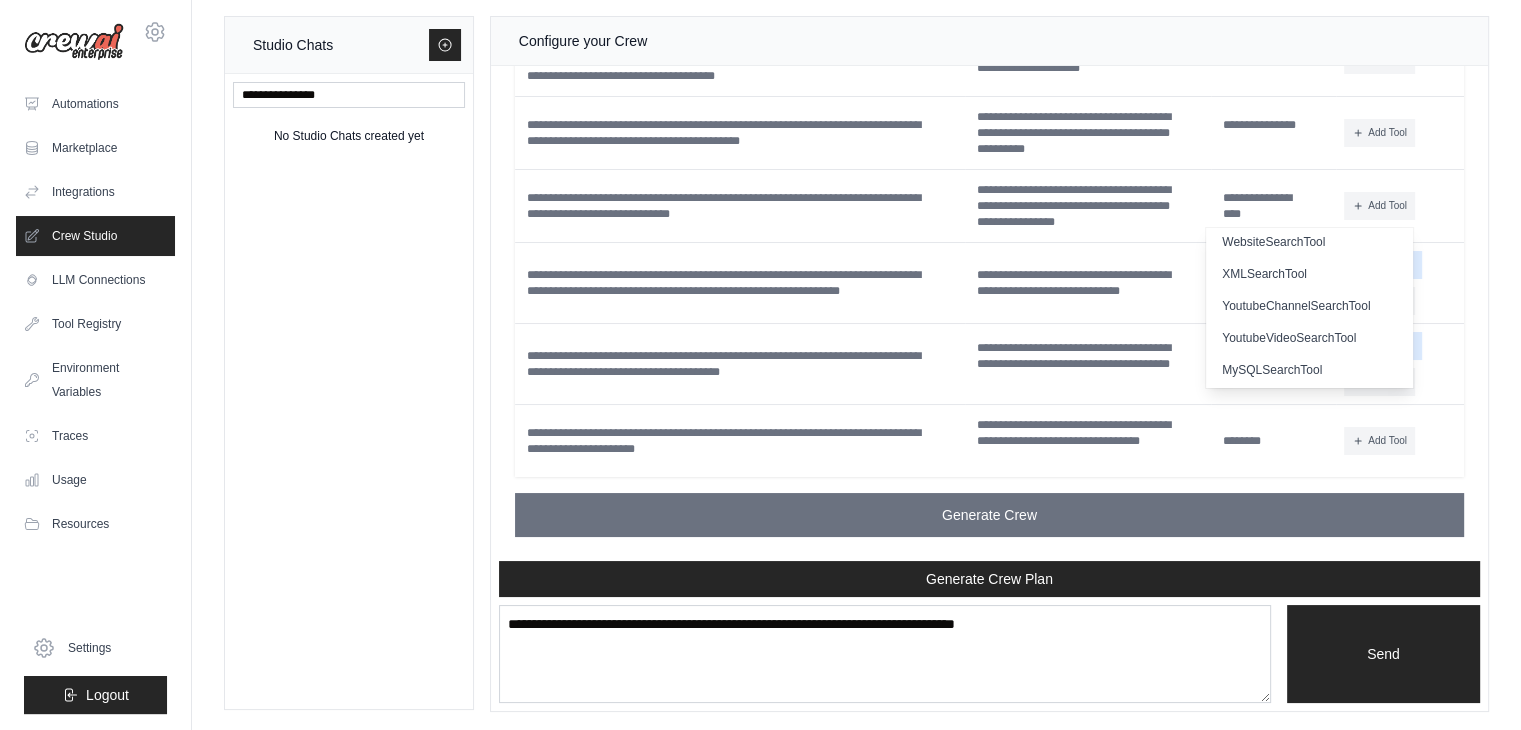 scroll, scrollTop: 616, scrollLeft: 0, axis: vertical 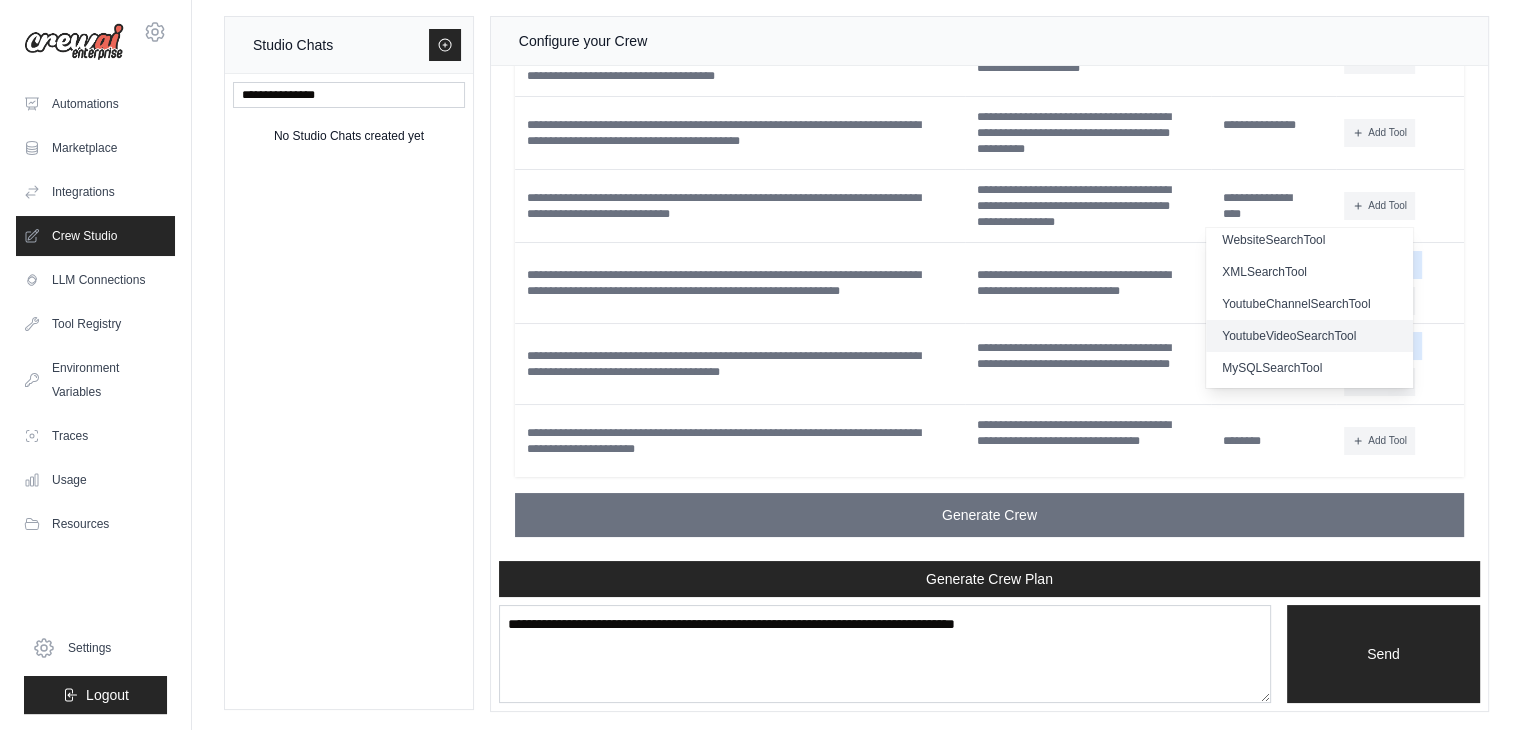 click on "YoutubeVideoSearchTool" at bounding box center (1309, 336) 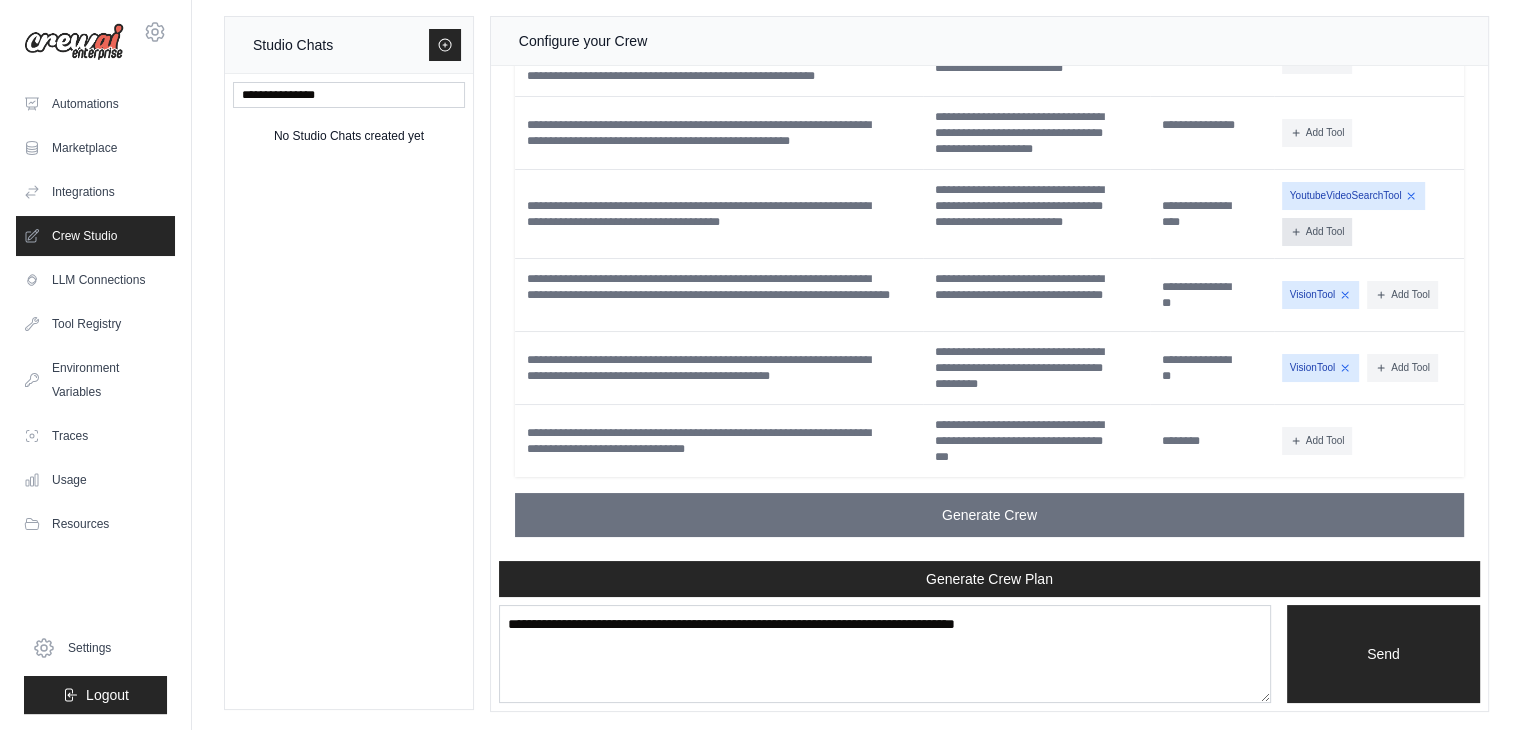 click on "Add Tool" at bounding box center (1317, 232) 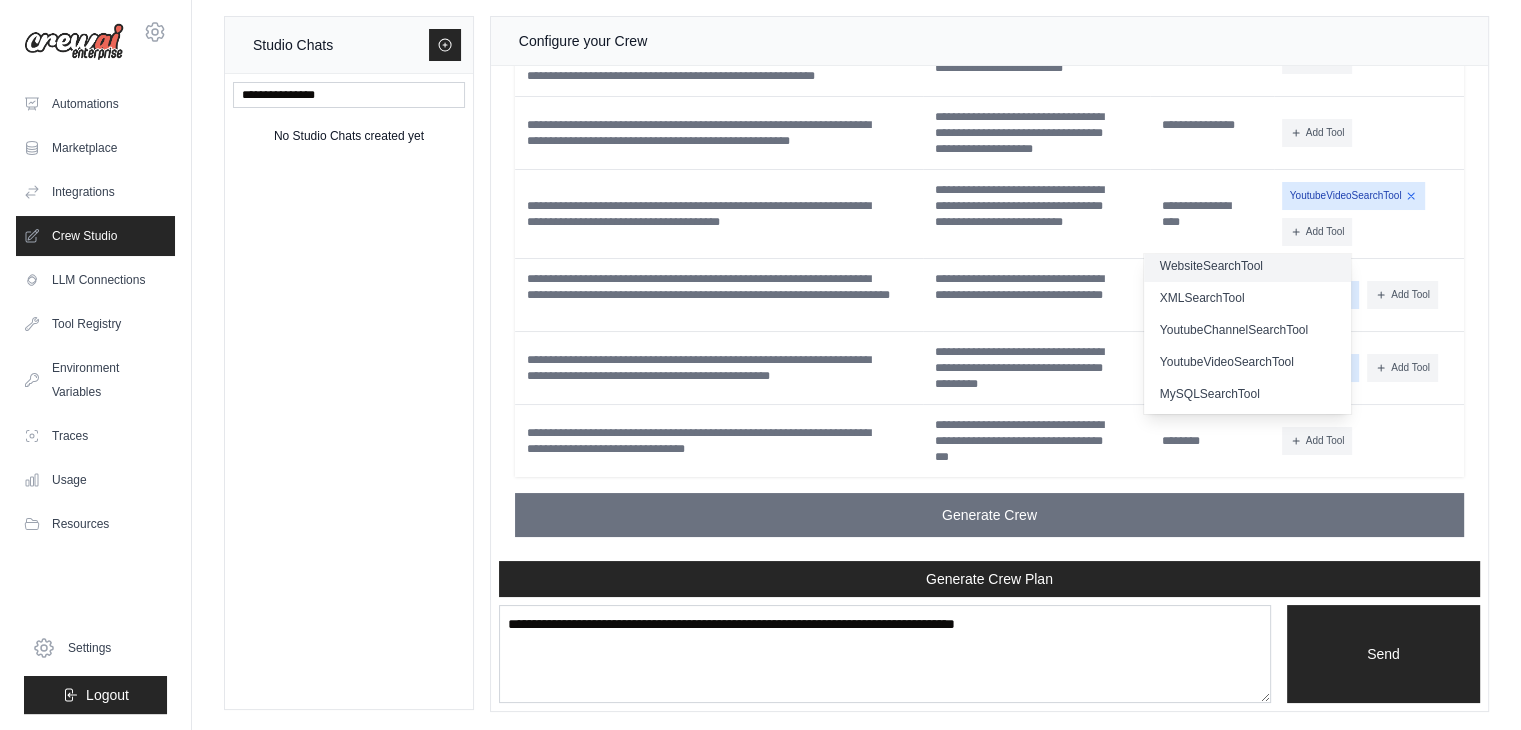 click on "WebsiteSearchTool" at bounding box center [1247, 266] 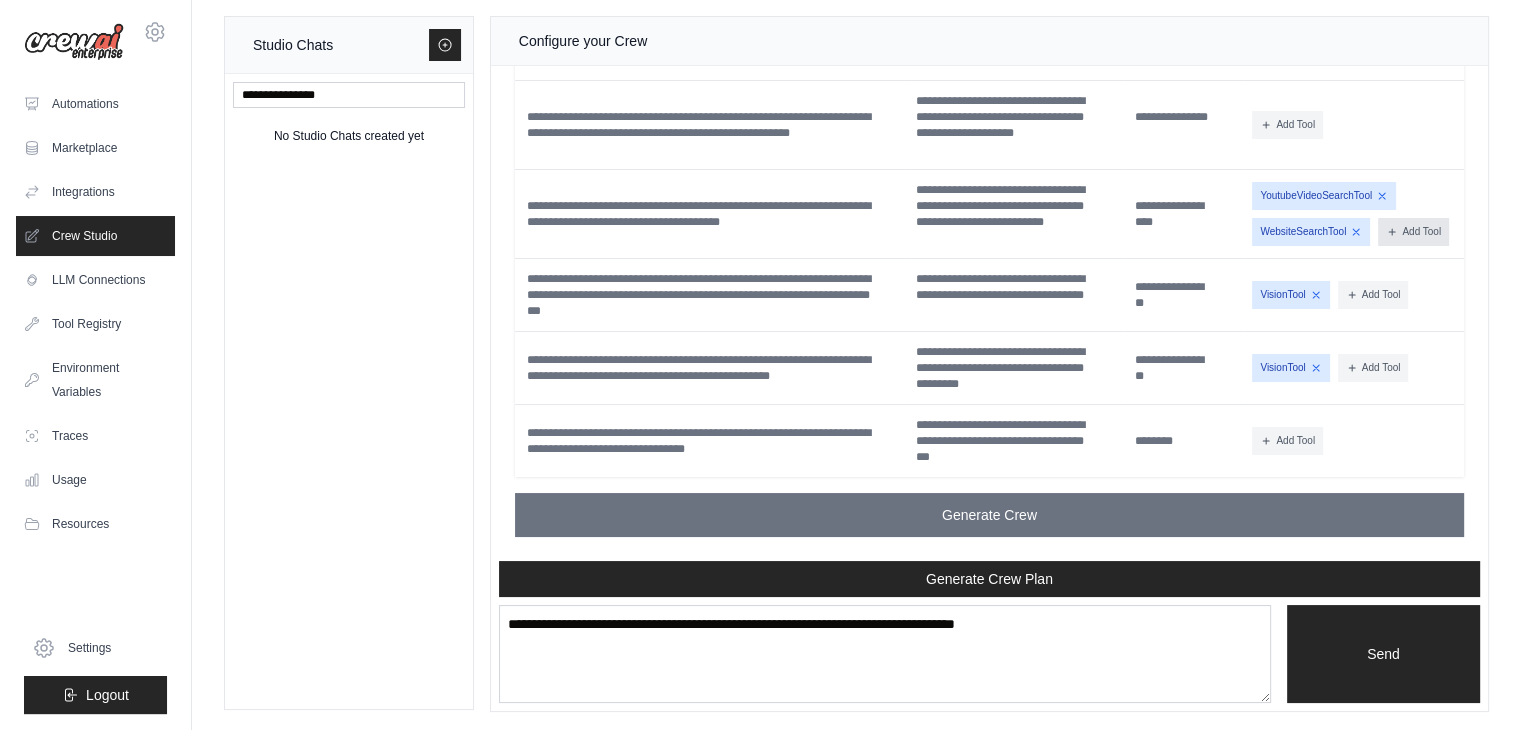 click on "Add Tool" at bounding box center (1413, 232) 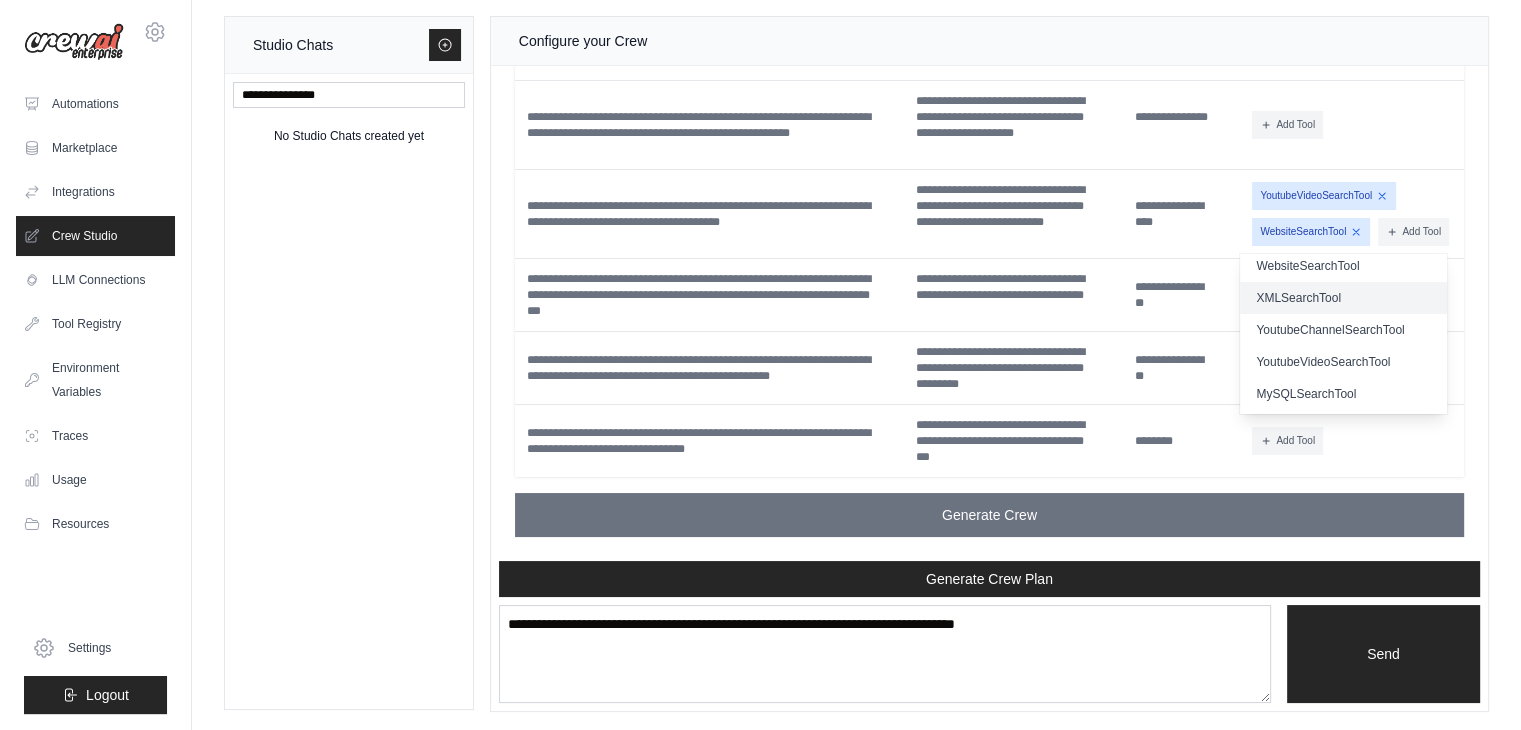 scroll, scrollTop: 5270, scrollLeft: 0, axis: vertical 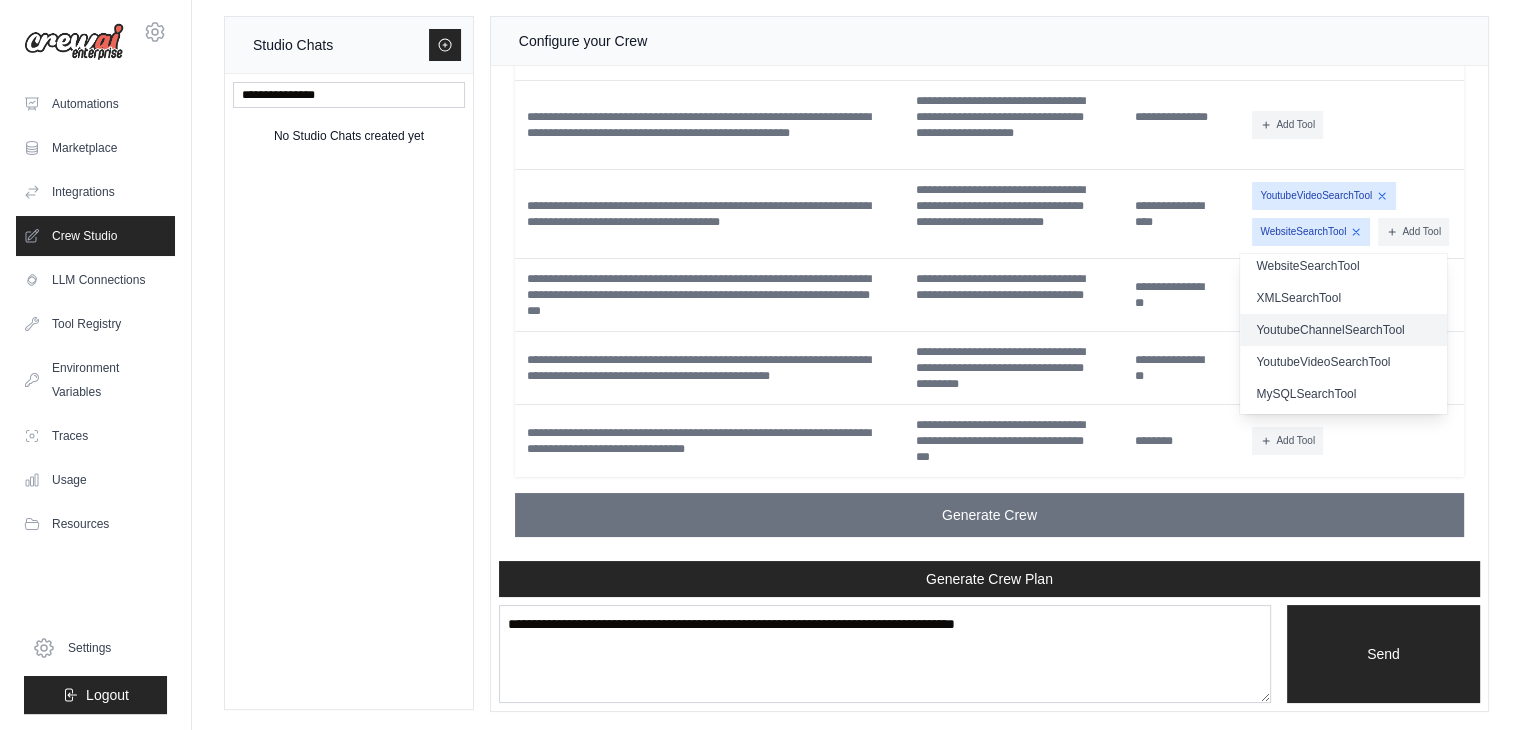 click on "YoutubeChannelSearchTool" at bounding box center (1343, 330) 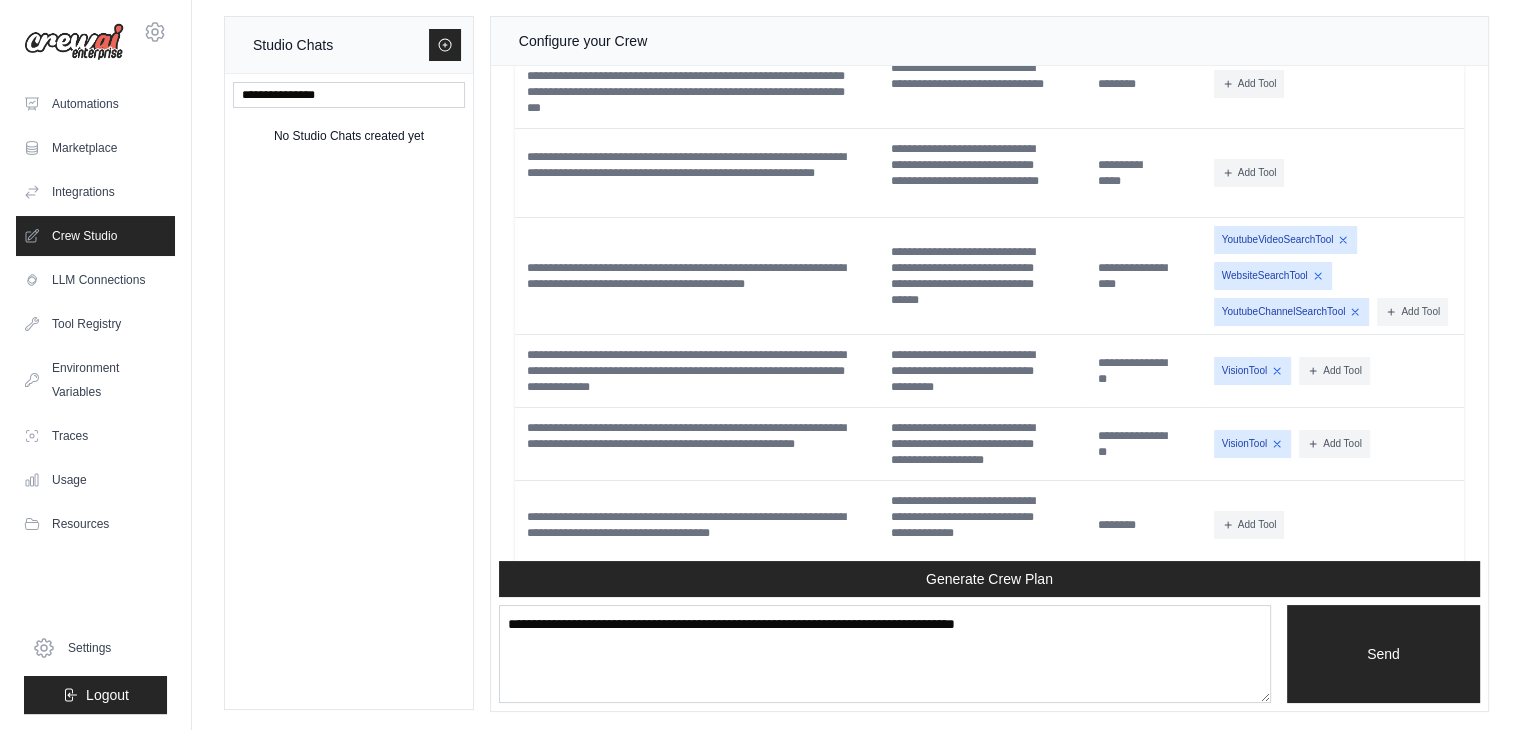 scroll, scrollTop: 5062, scrollLeft: 0, axis: vertical 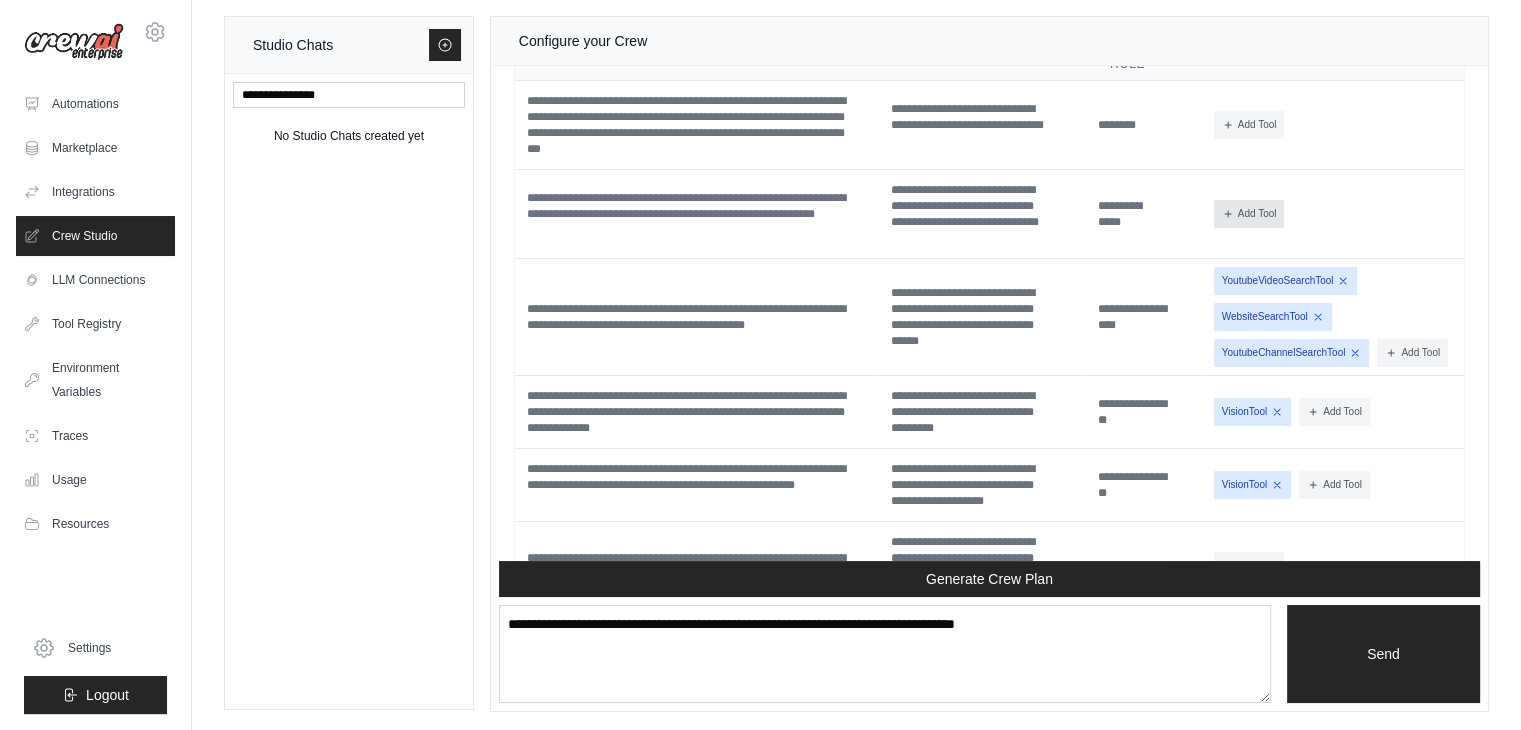 click on "Add Tool" at bounding box center (1249, 214) 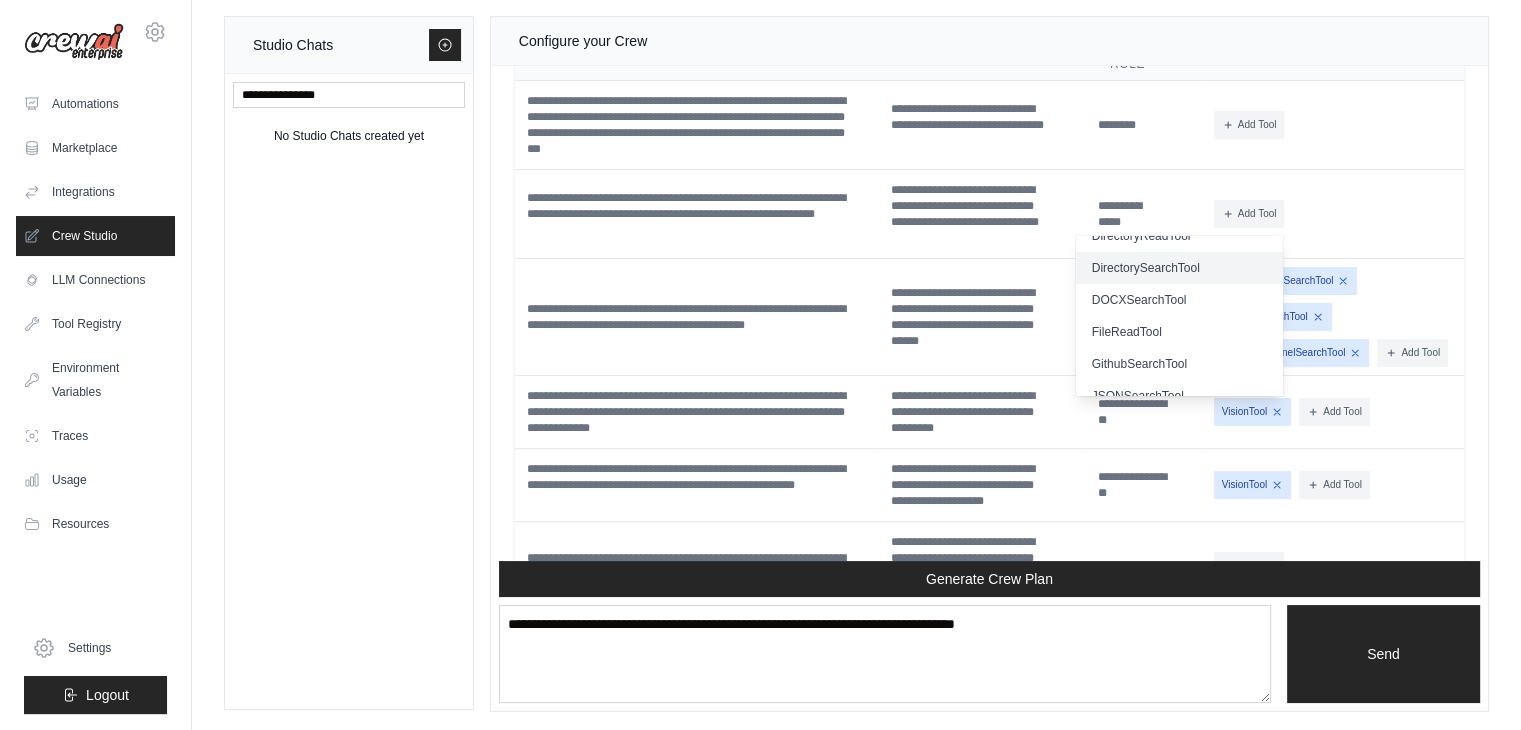 scroll, scrollTop: 0, scrollLeft: 0, axis: both 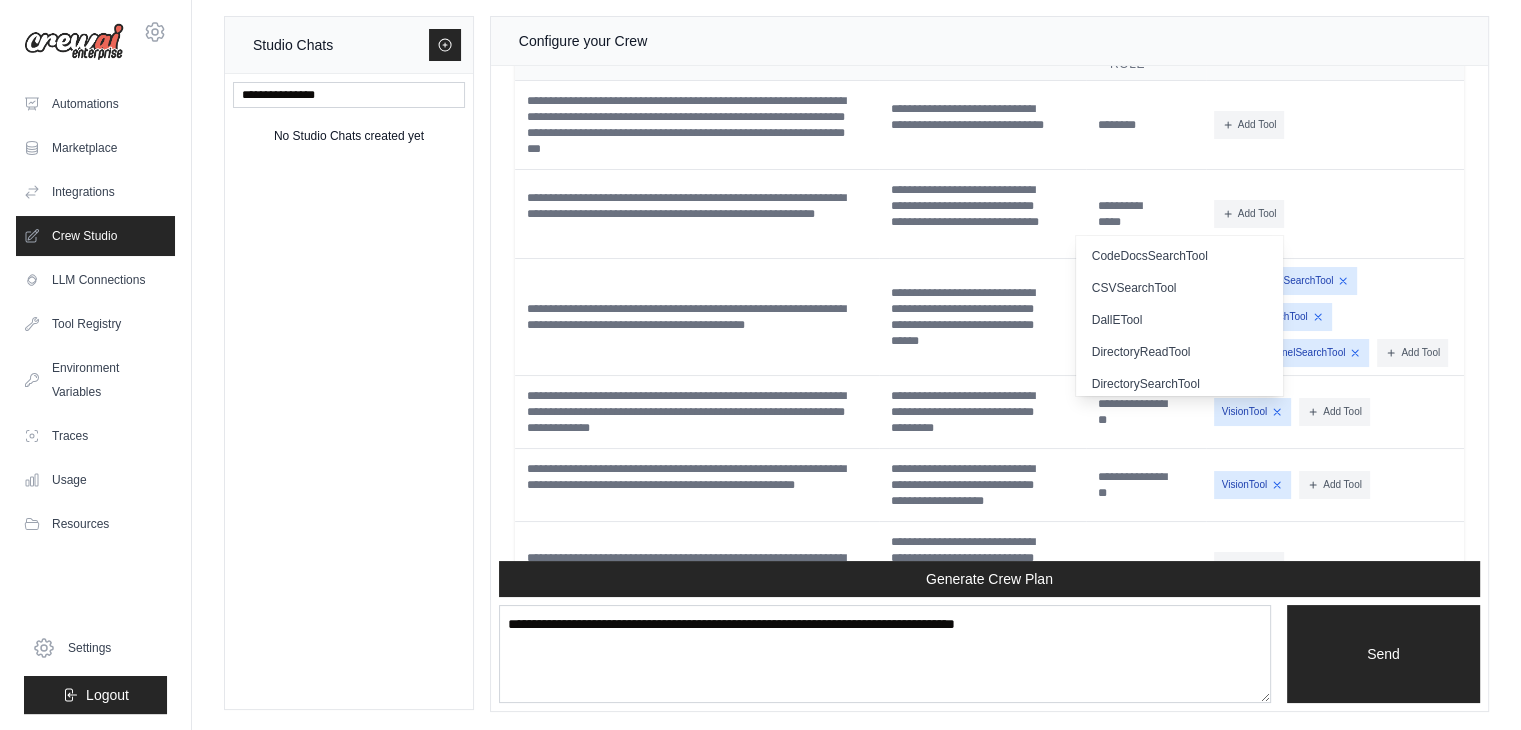 click on "Add Tool
CodeDocsSearchTool
CSVSearchTool
DallETool" at bounding box center [1335, 214] 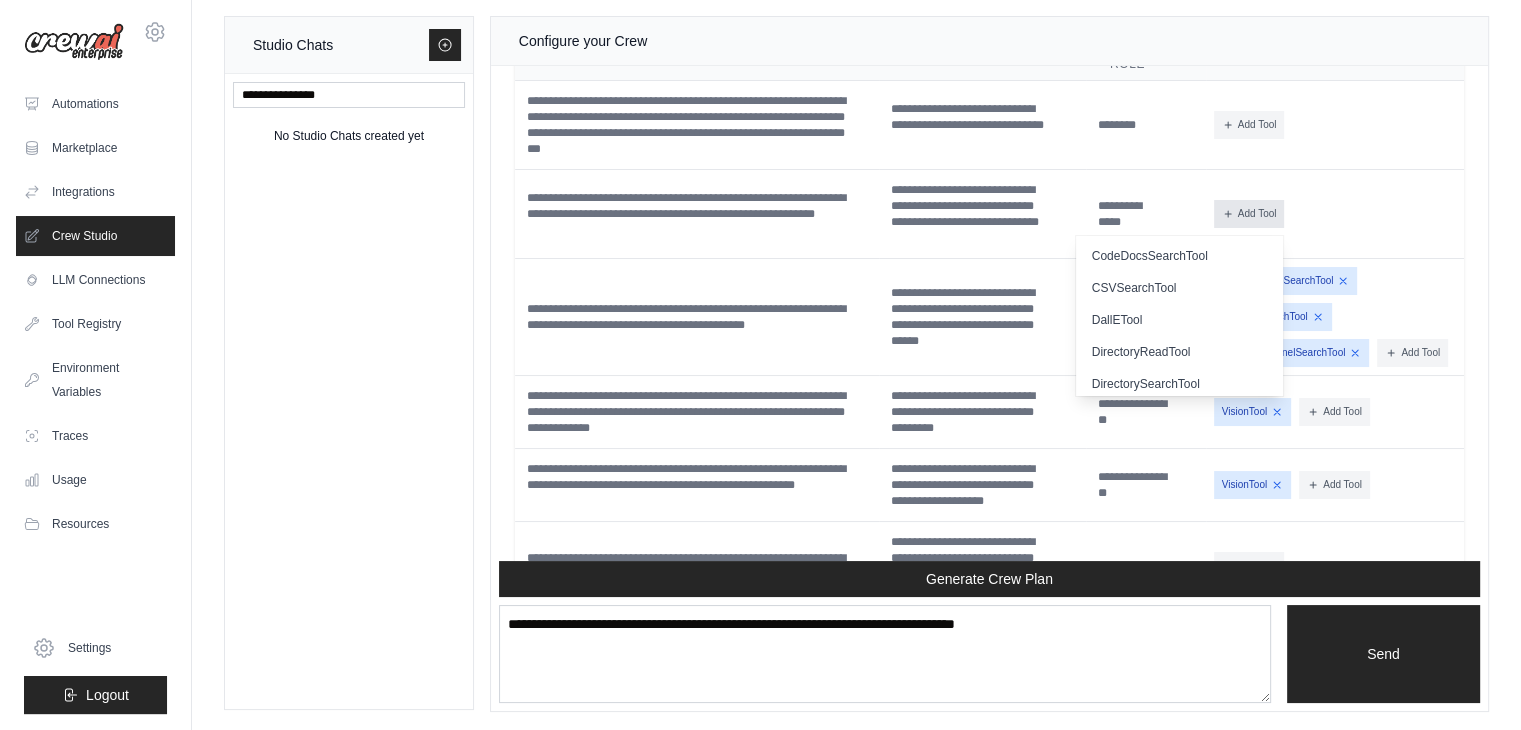 click 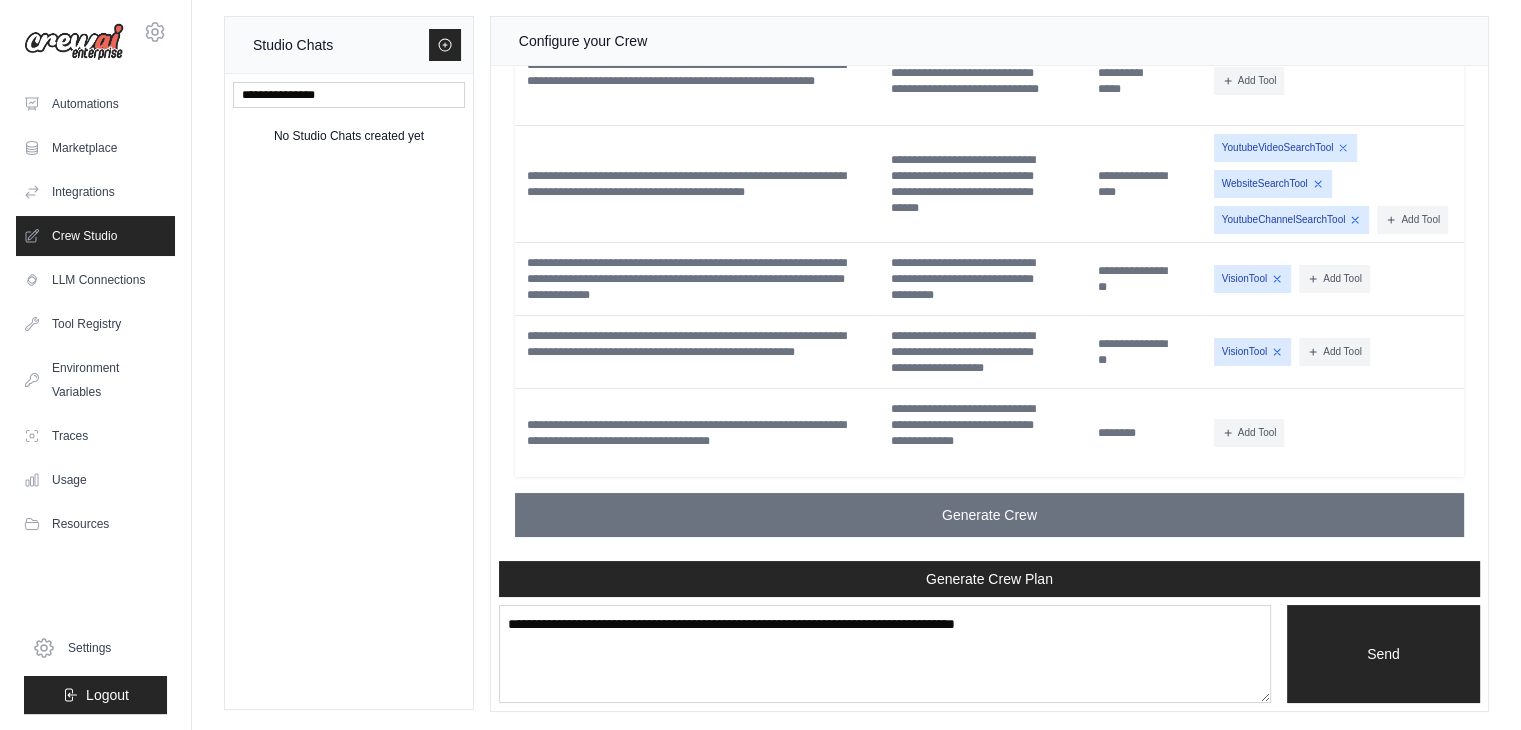 scroll, scrollTop: 5322, scrollLeft: 0, axis: vertical 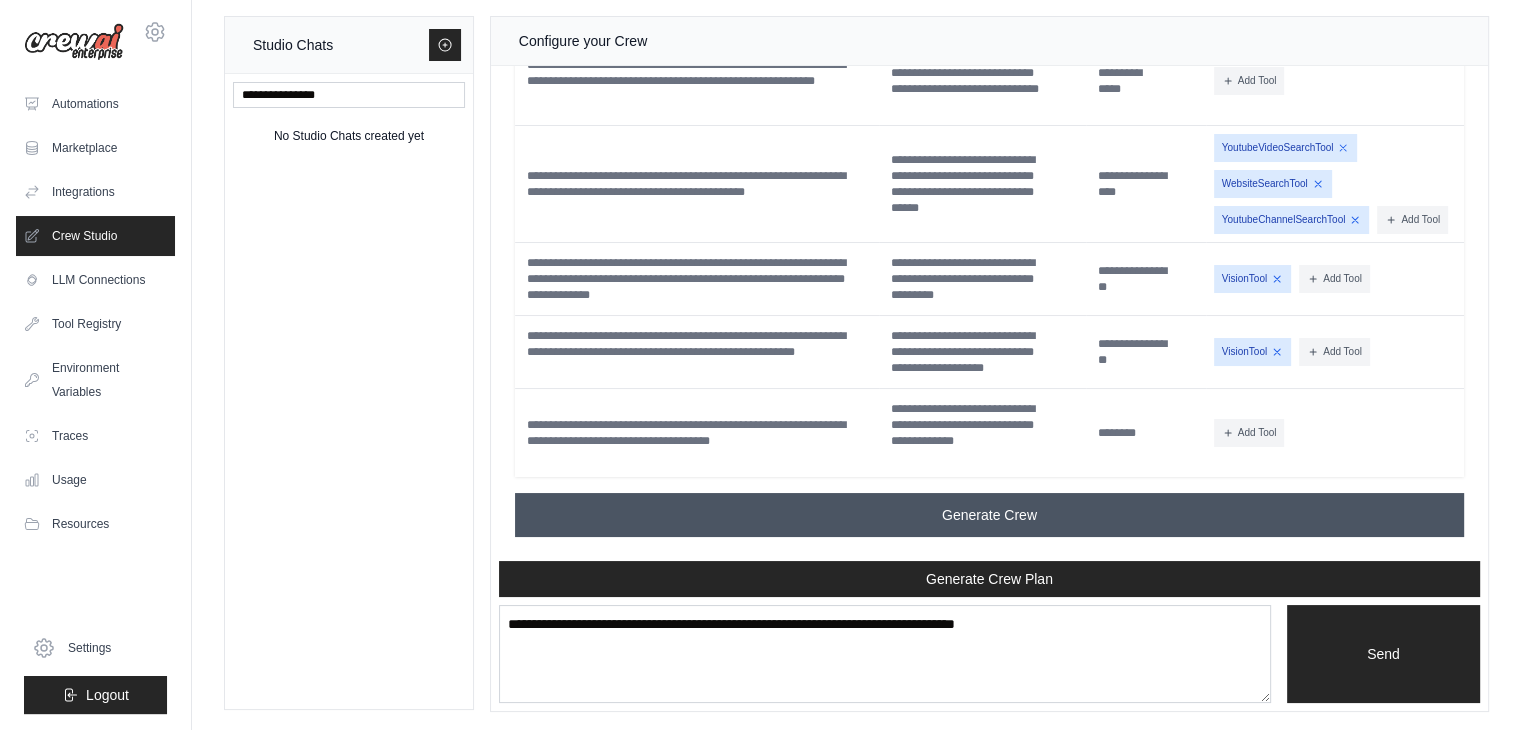 click on "Generate Crew" at bounding box center (989, 515) 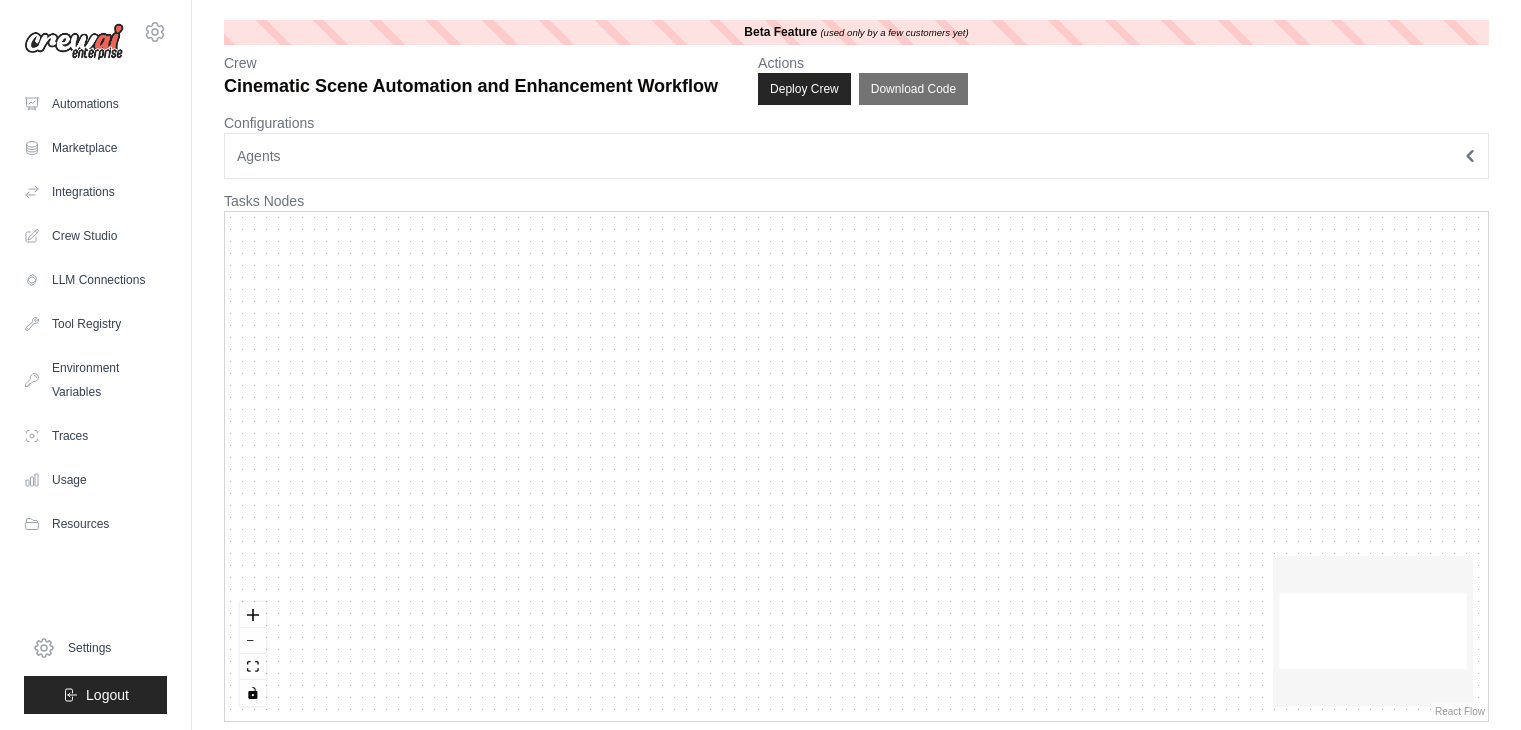 scroll, scrollTop: 0, scrollLeft: 0, axis: both 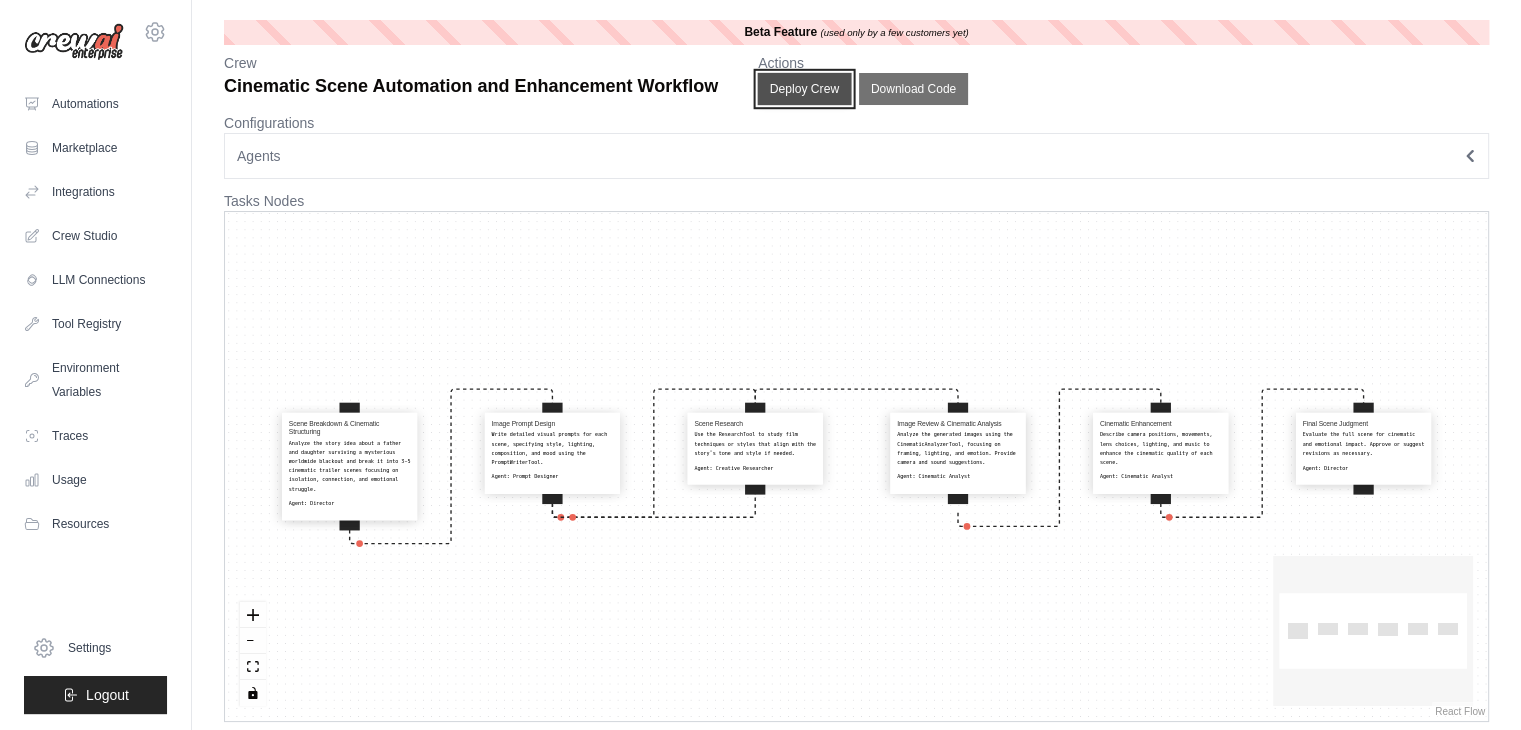 click on "Deploy Crew" at bounding box center (805, 89) 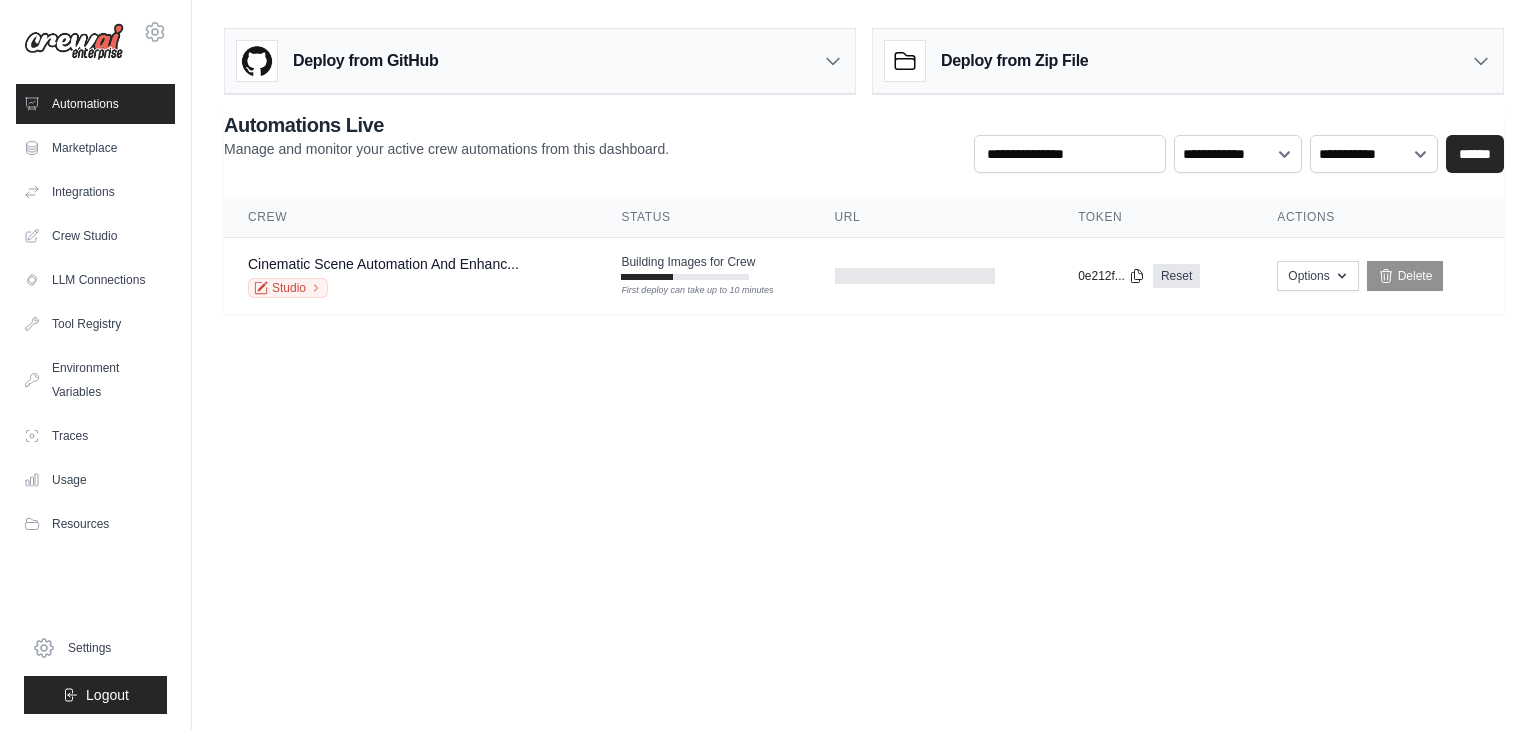 scroll, scrollTop: 0, scrollLeft: 0, axis: both 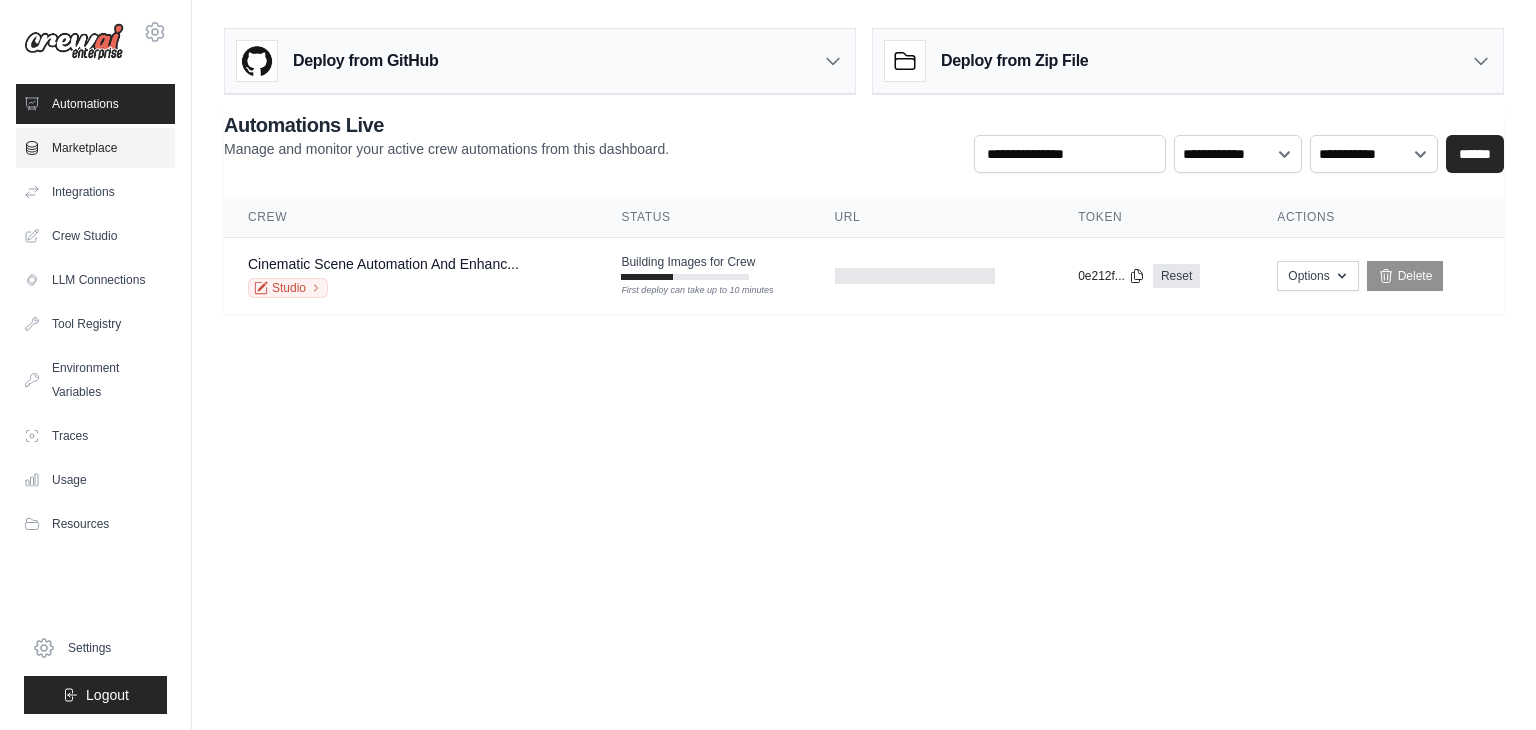 click on "Marketplace" at bounding box center (95, 148) 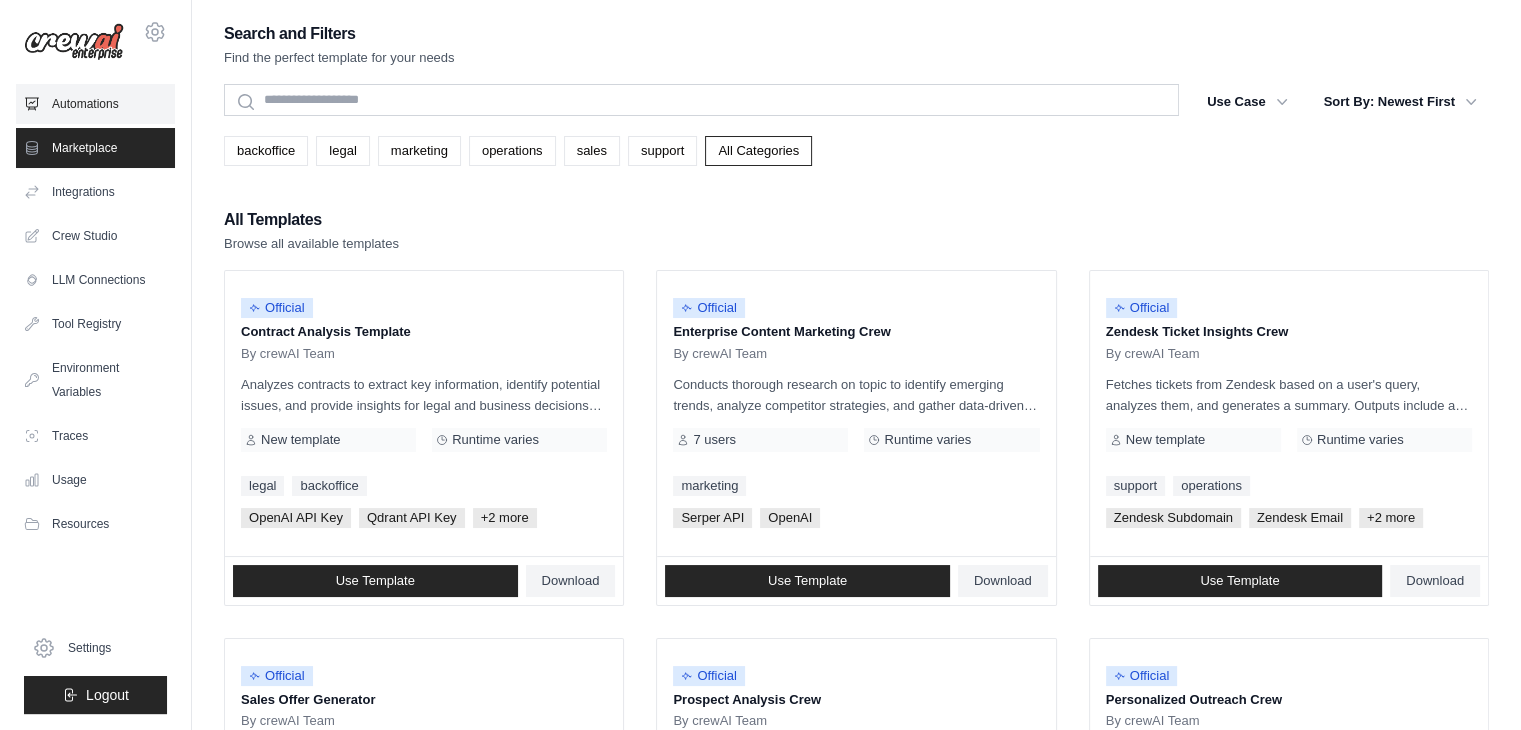 click on "Automations" at bounding box center [95, 104] 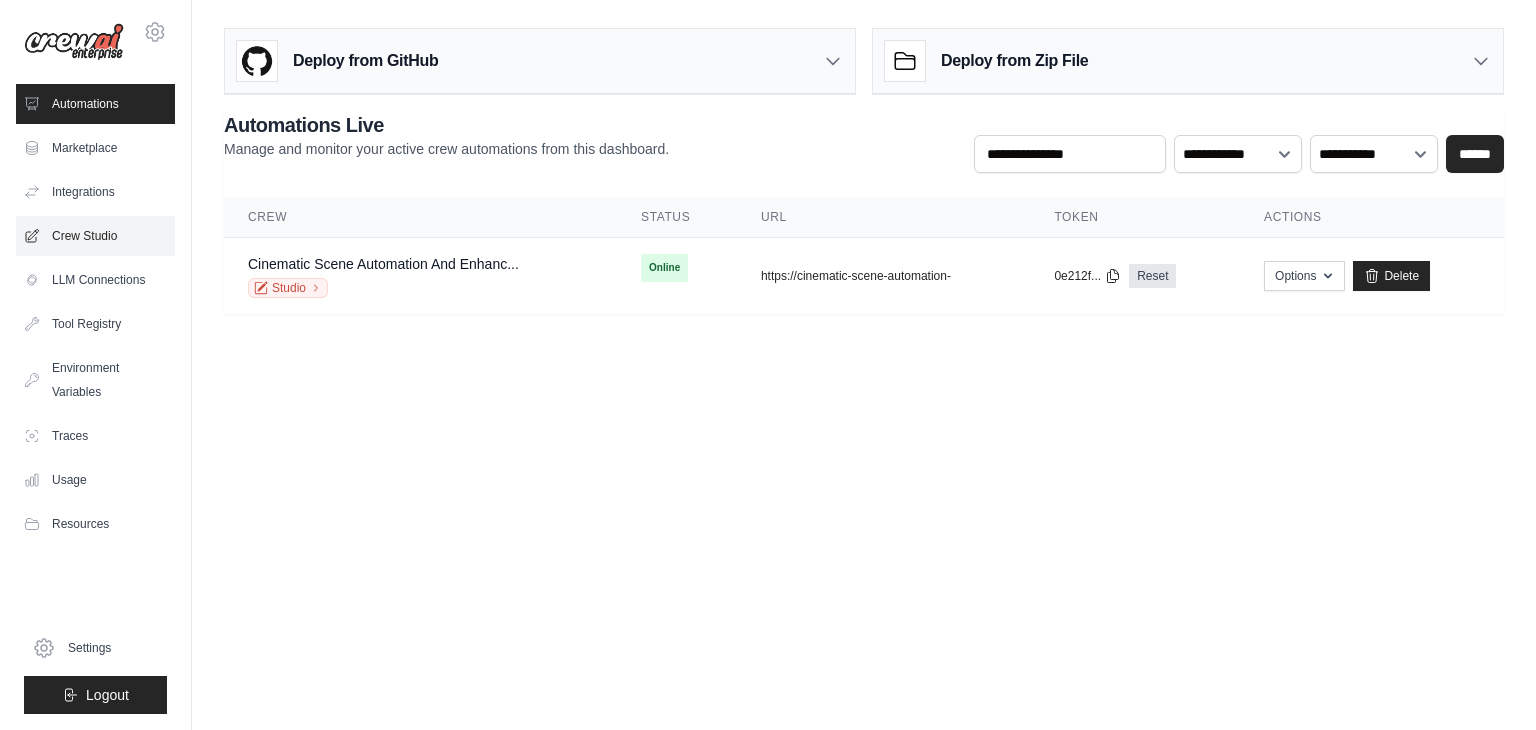 click on "Crew Studio" at bounding box center [95, 236] 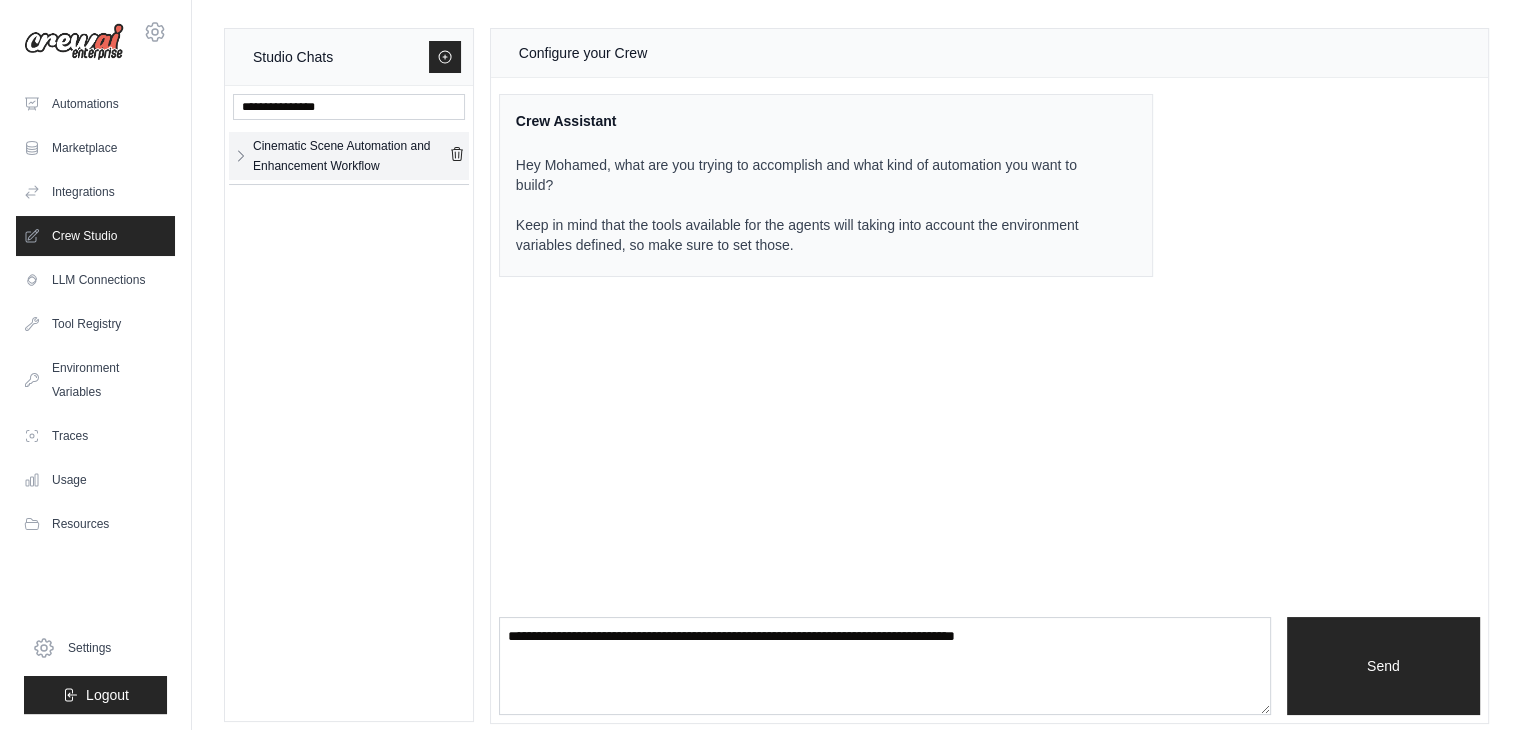 click on "Cinematic Scene Automation and Enhancement Workflow" at bounding box center (351, 156) 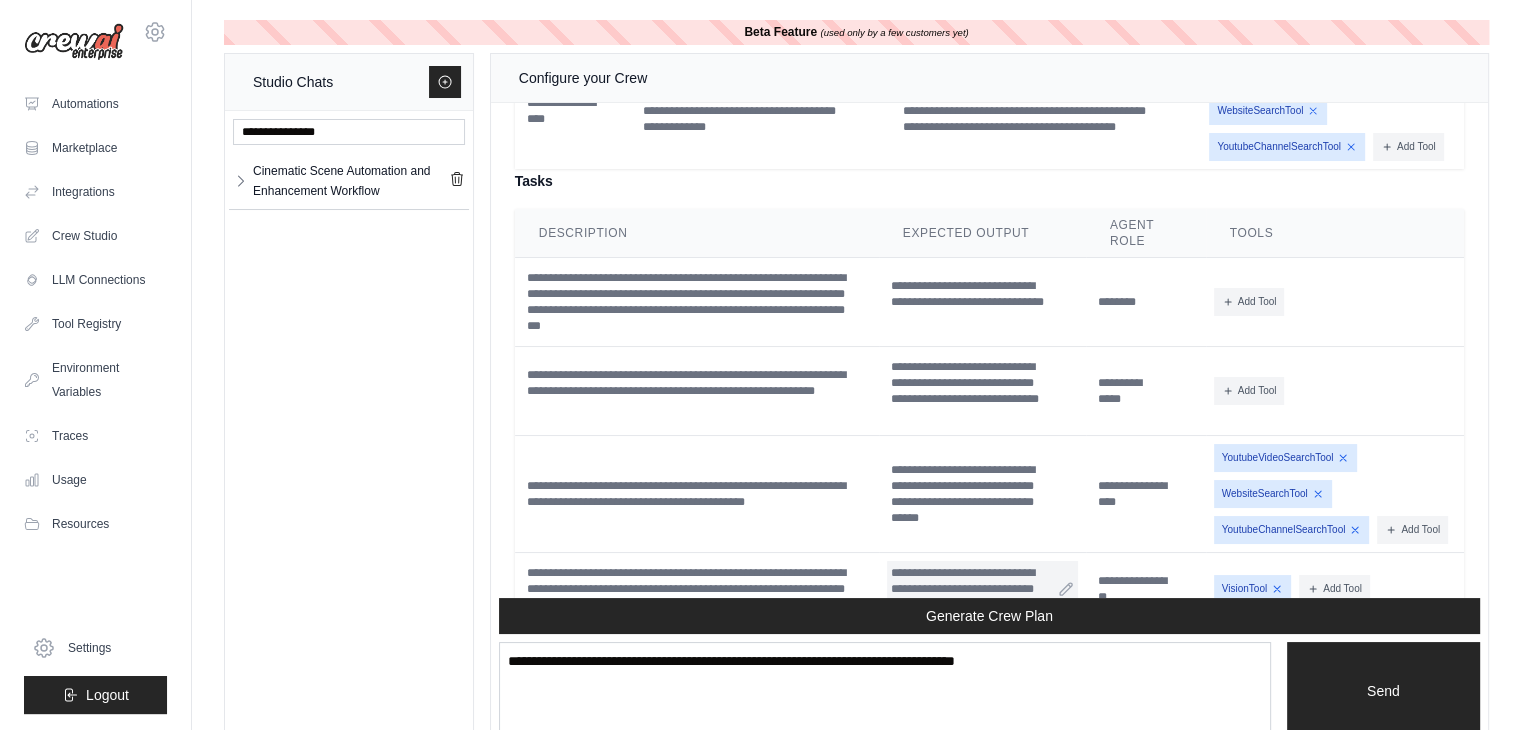 scroll, scrollTop: 4962, scrollLeft: 0, axis: vertical 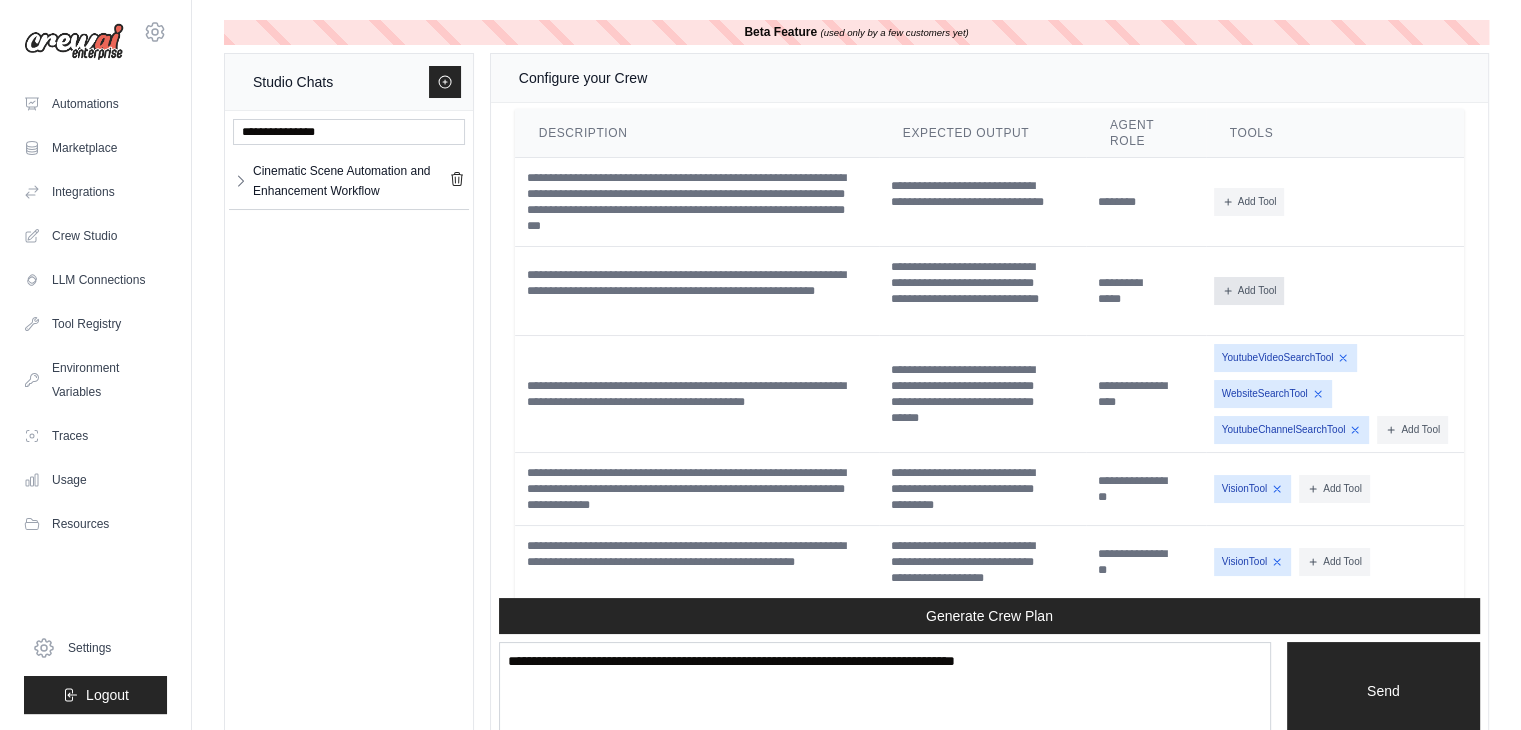 click 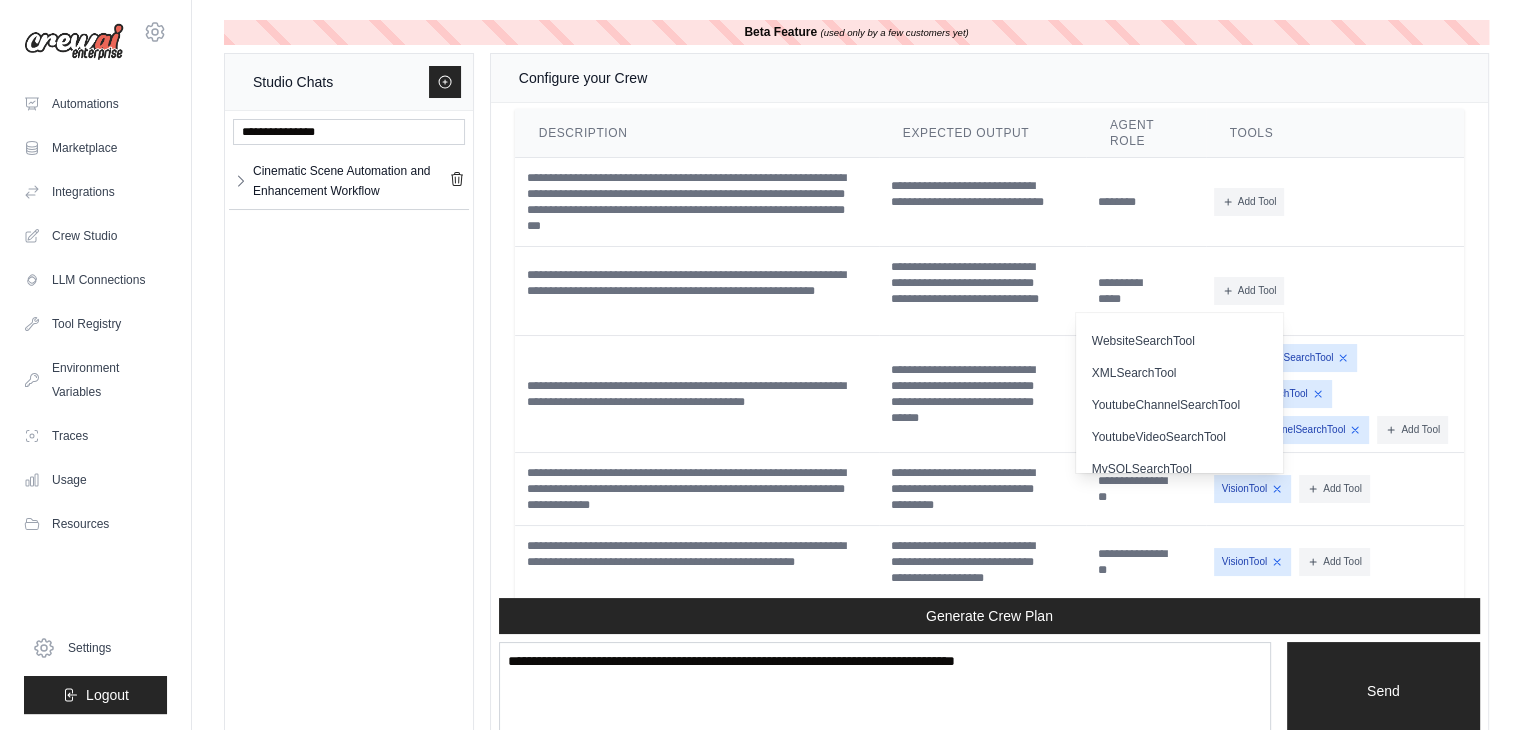 scroll, scrollTop: 616, scrollLeft: 0, axis: vertical 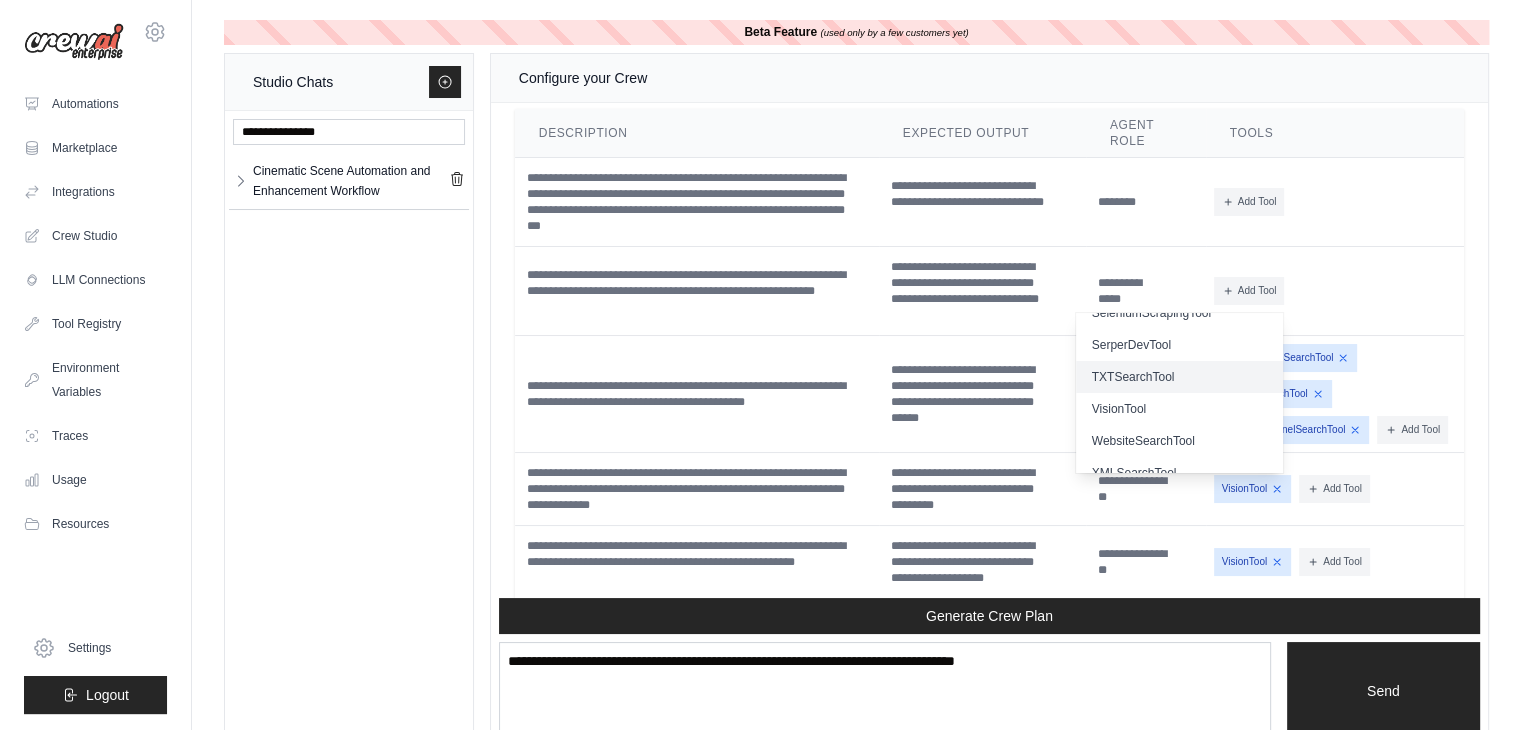click on "TXTSearchTool" at bounding box center [1179, 377] 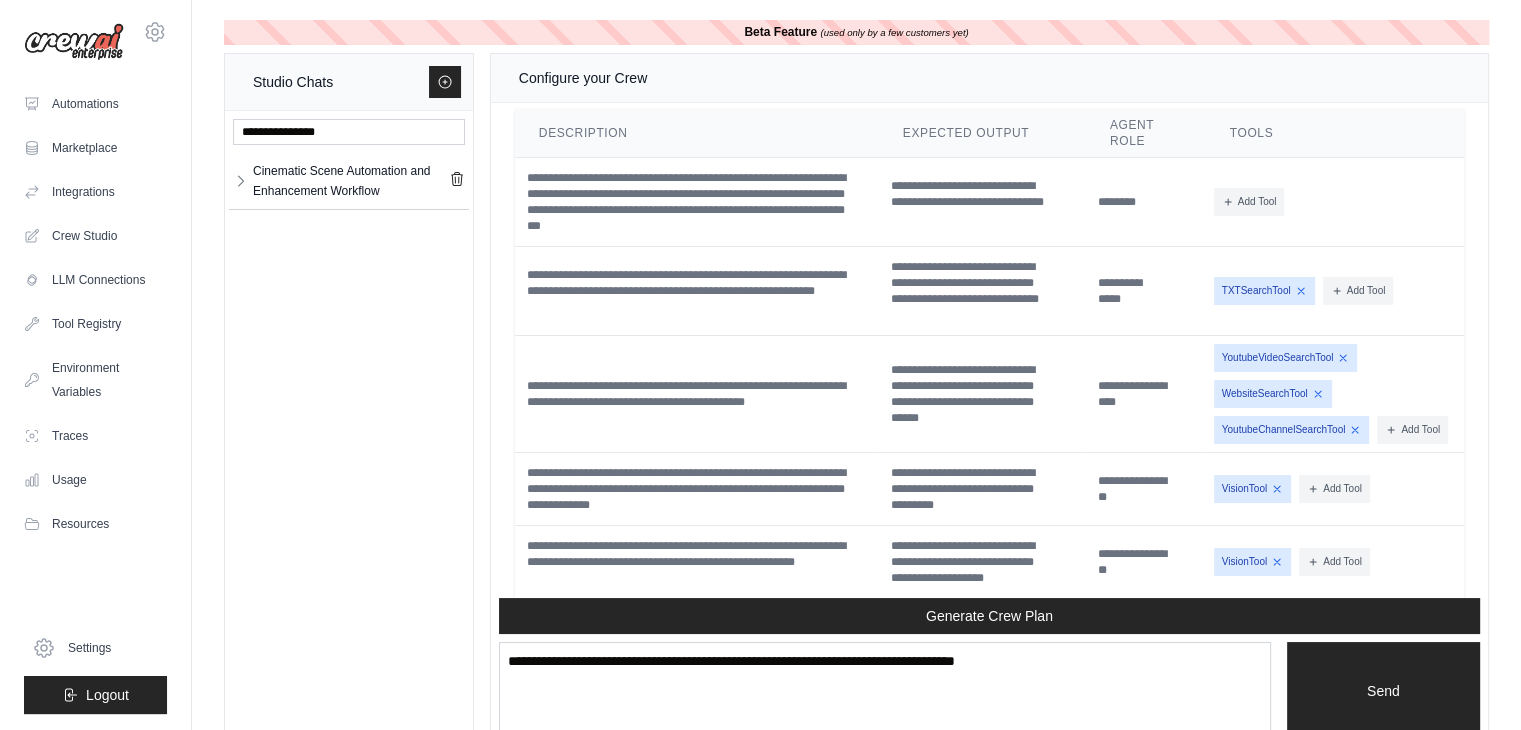 click on "Cinematic Scene Automation and Enhancement Workflow
Cinematic Scene ...
**" at bounding box center (349, 428) 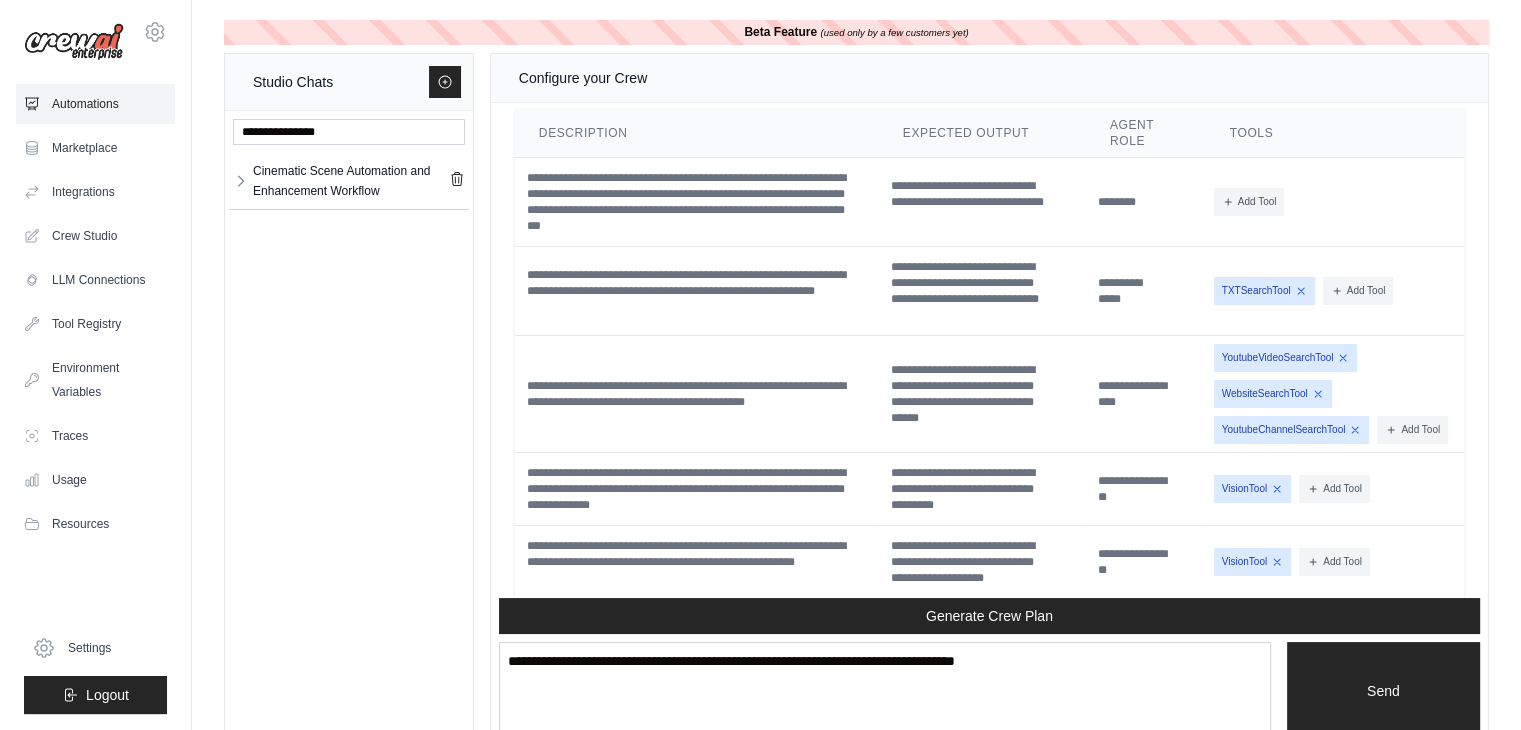 click on "Automations" at bounding box center (95, 104) 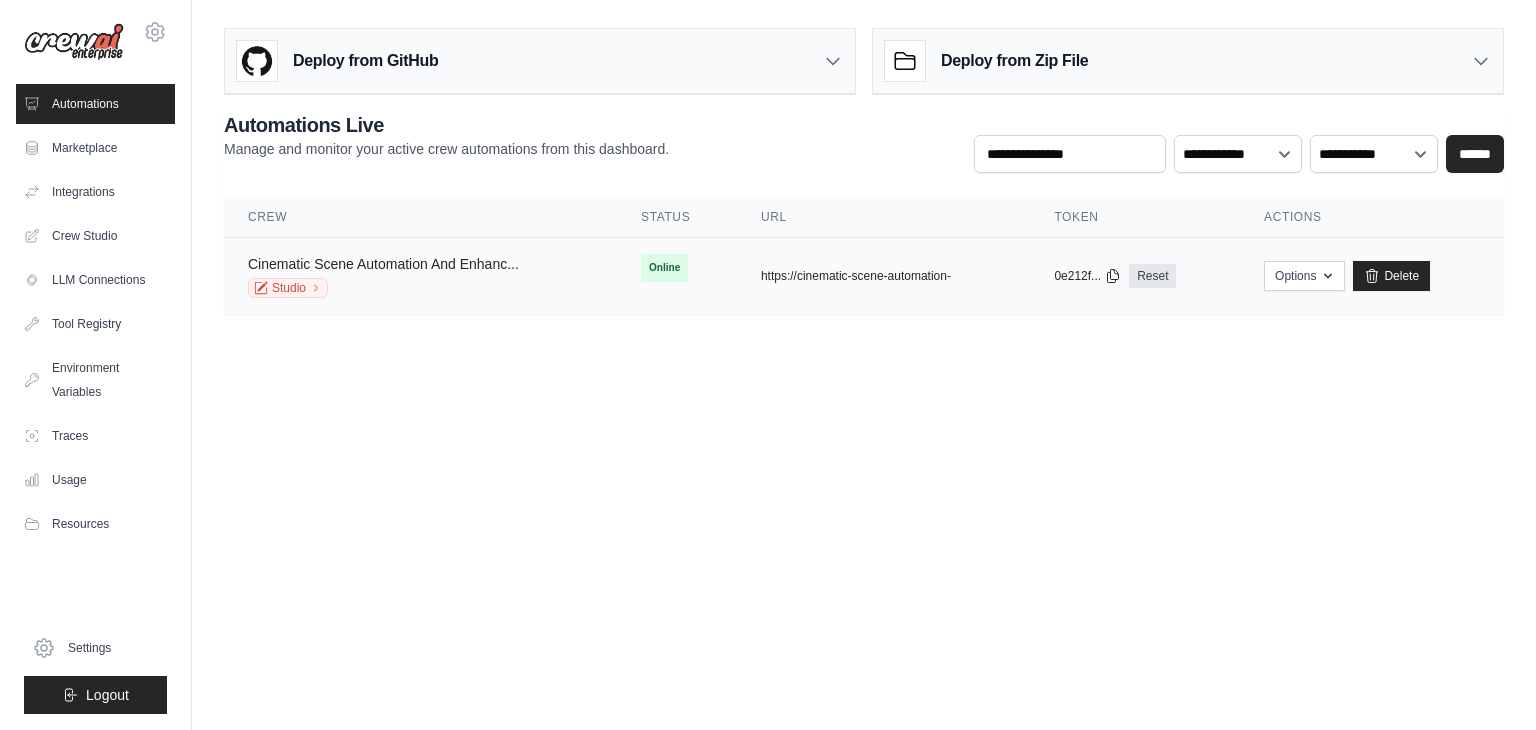 click on "Cinematic Scene Automation And Enhanc..." at bounding box center (383, 264) 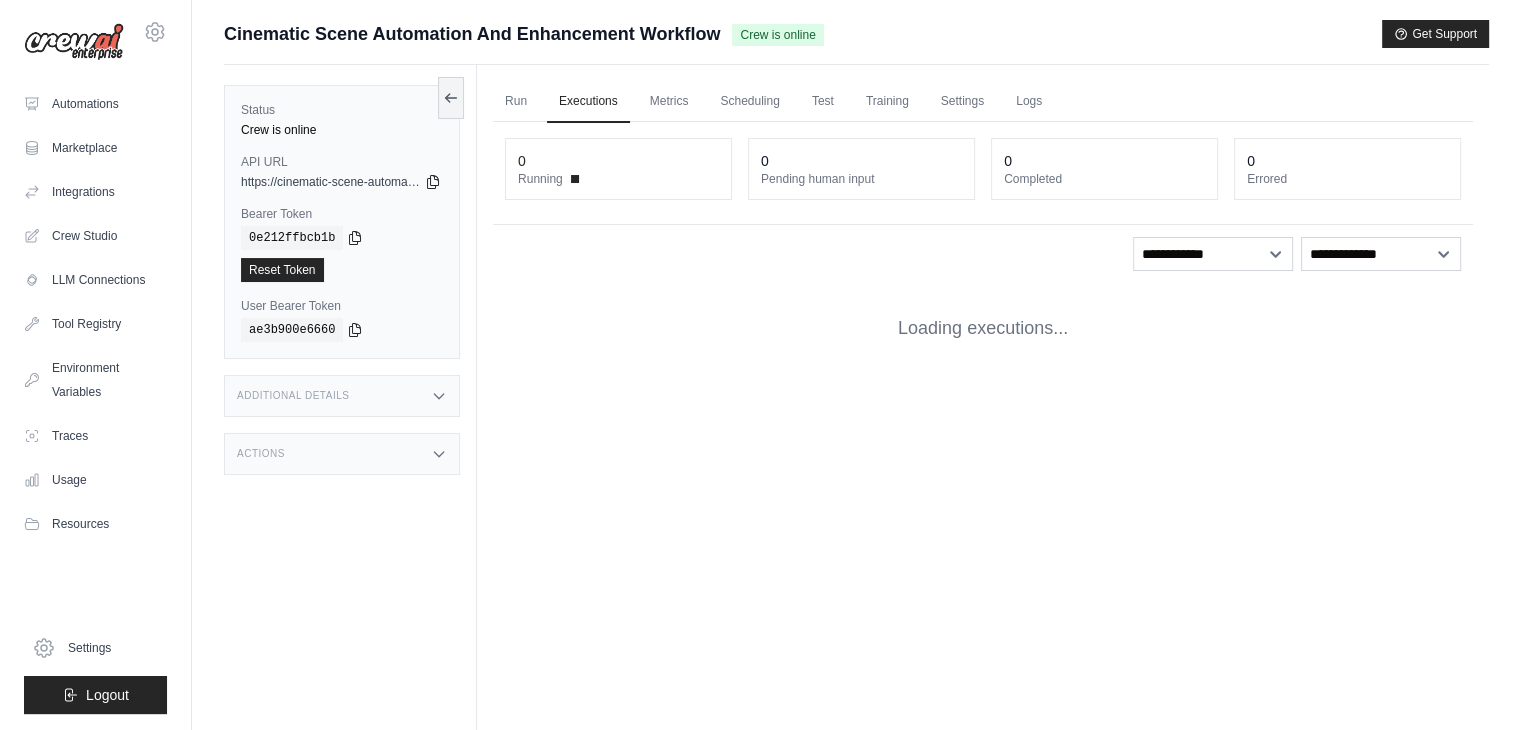 click on "Reset Token" at bounding box center [342, 270] 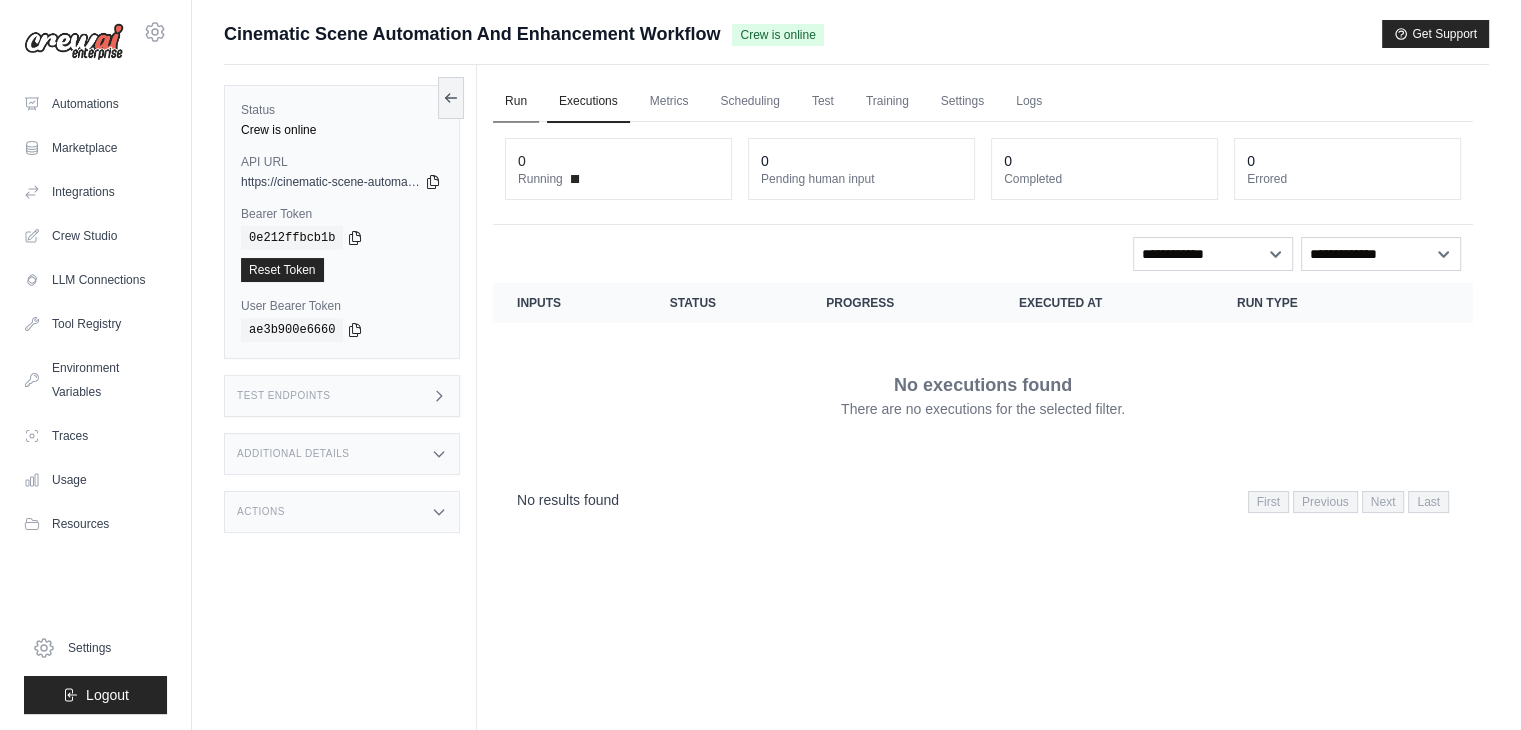 click on "Run" at bounding box center (516, 102) 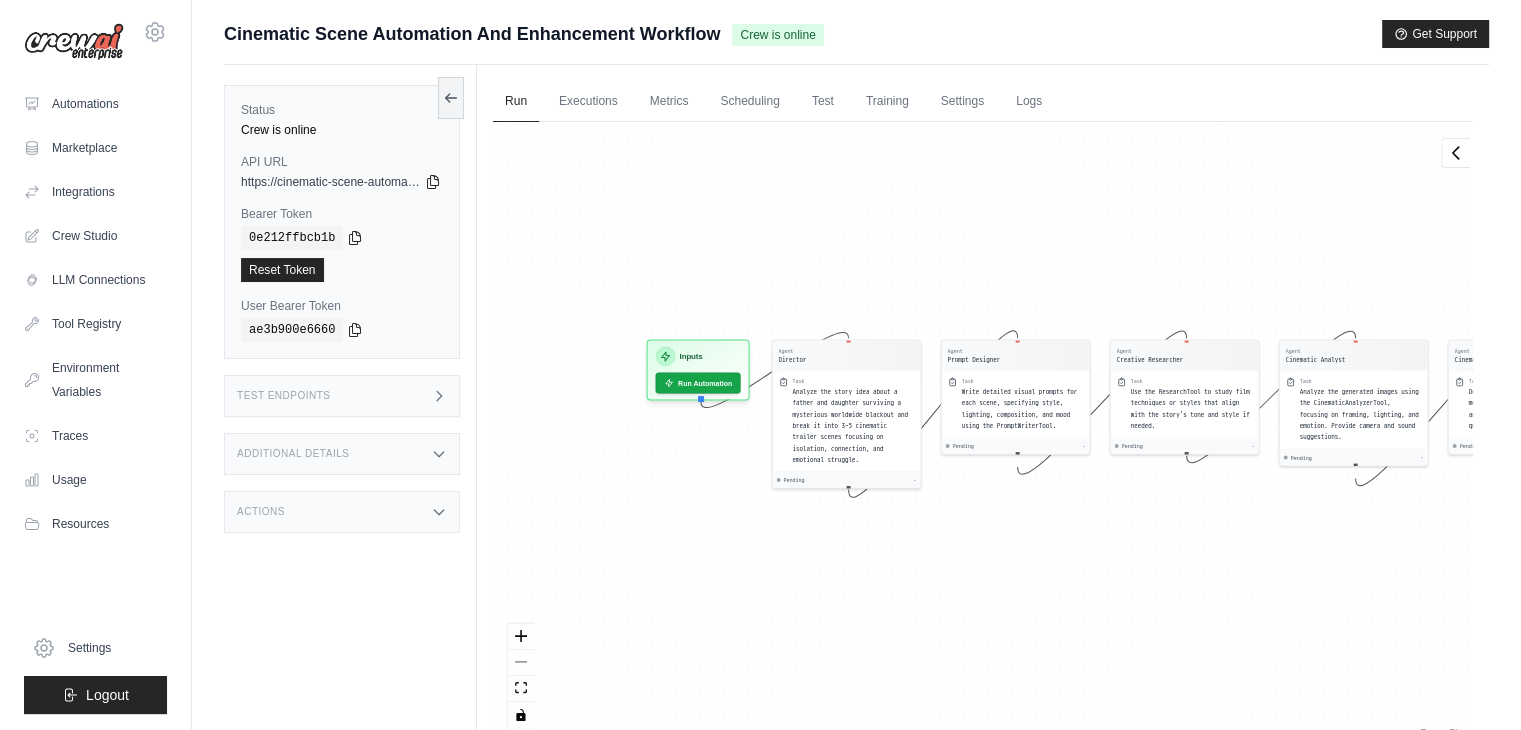 drag, startPoint x: 809, startPoint y: 583, endPoint x: 1100, endPoint y: 565, distance: 291.55618 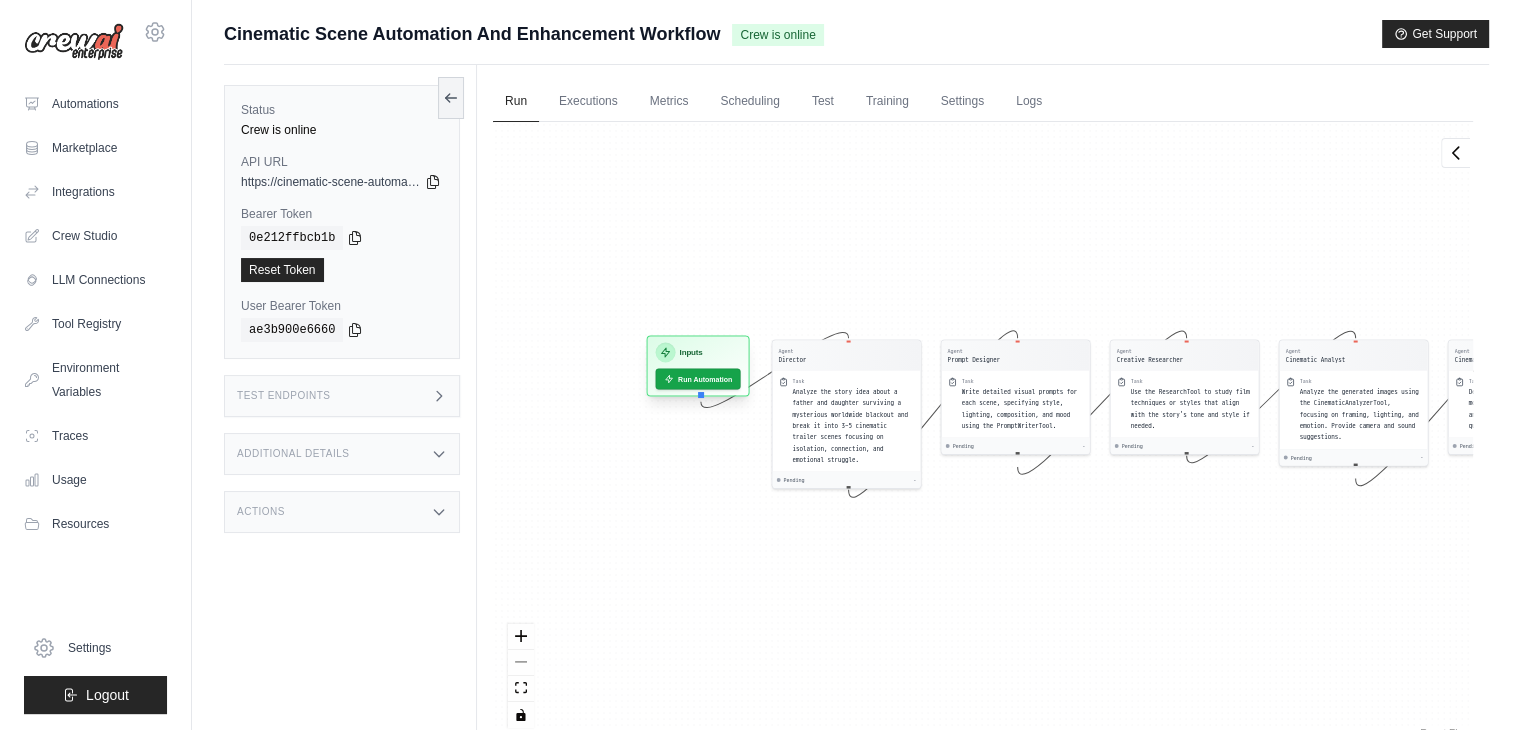 click on "Inputs" at bounding box center (691, 353) 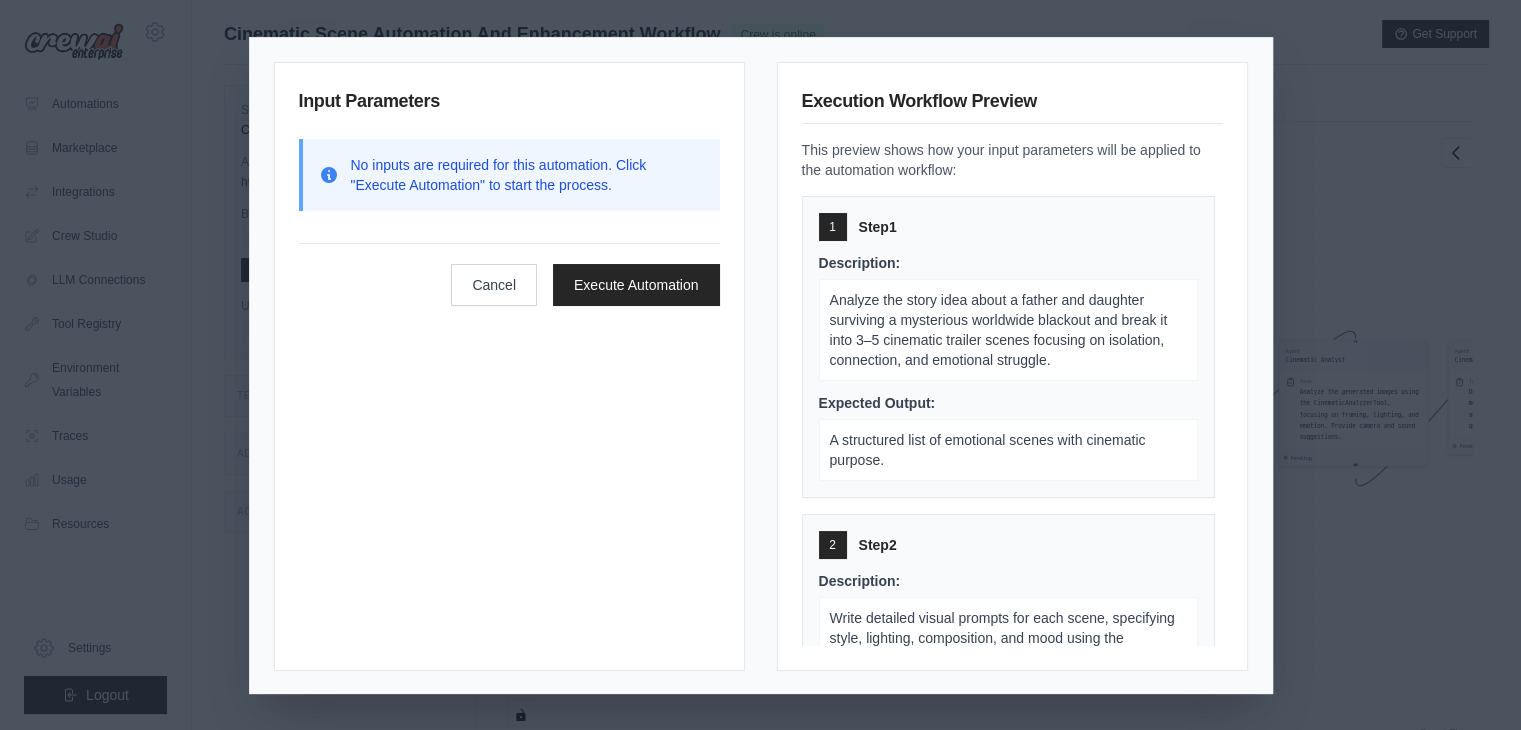 click on "Input Parameters No inputs are required for this automation. Click "Execute Automation" to start the process. Cancel Execute Automation" at bounding box center (509, 366) 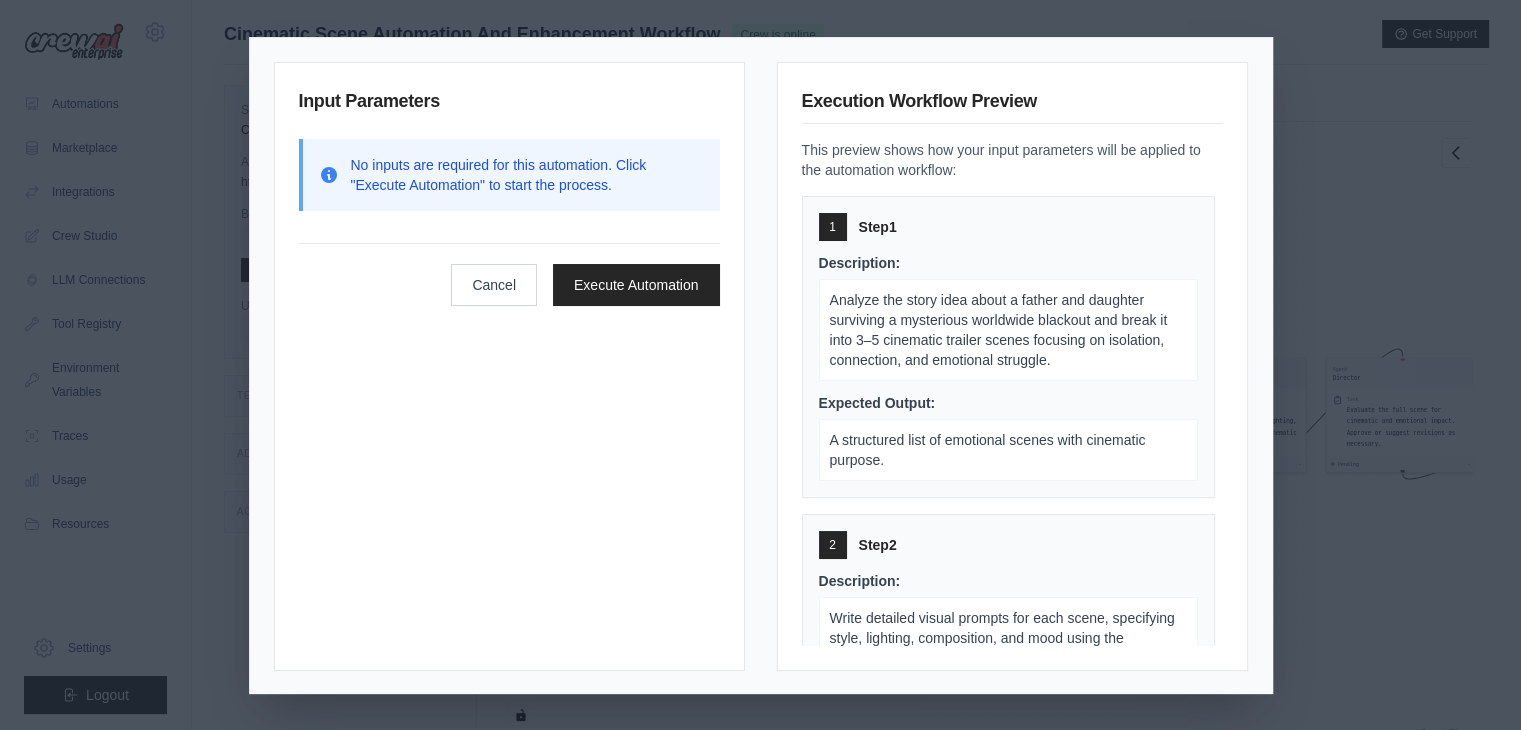 click on "Cancel Execute Automation" at bounding box center (509, 274) 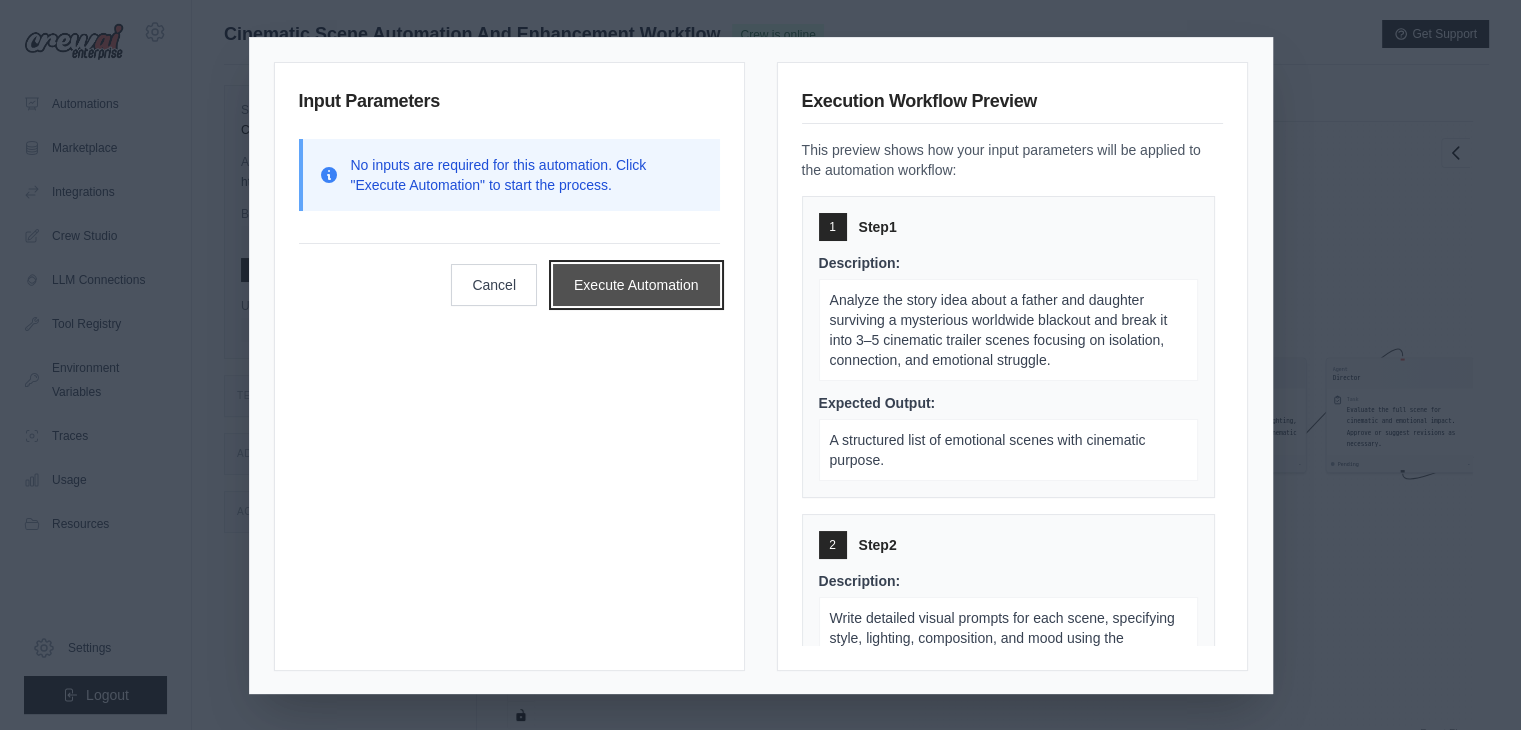 click on "Execute Automation" at bounding box center [636, 285] 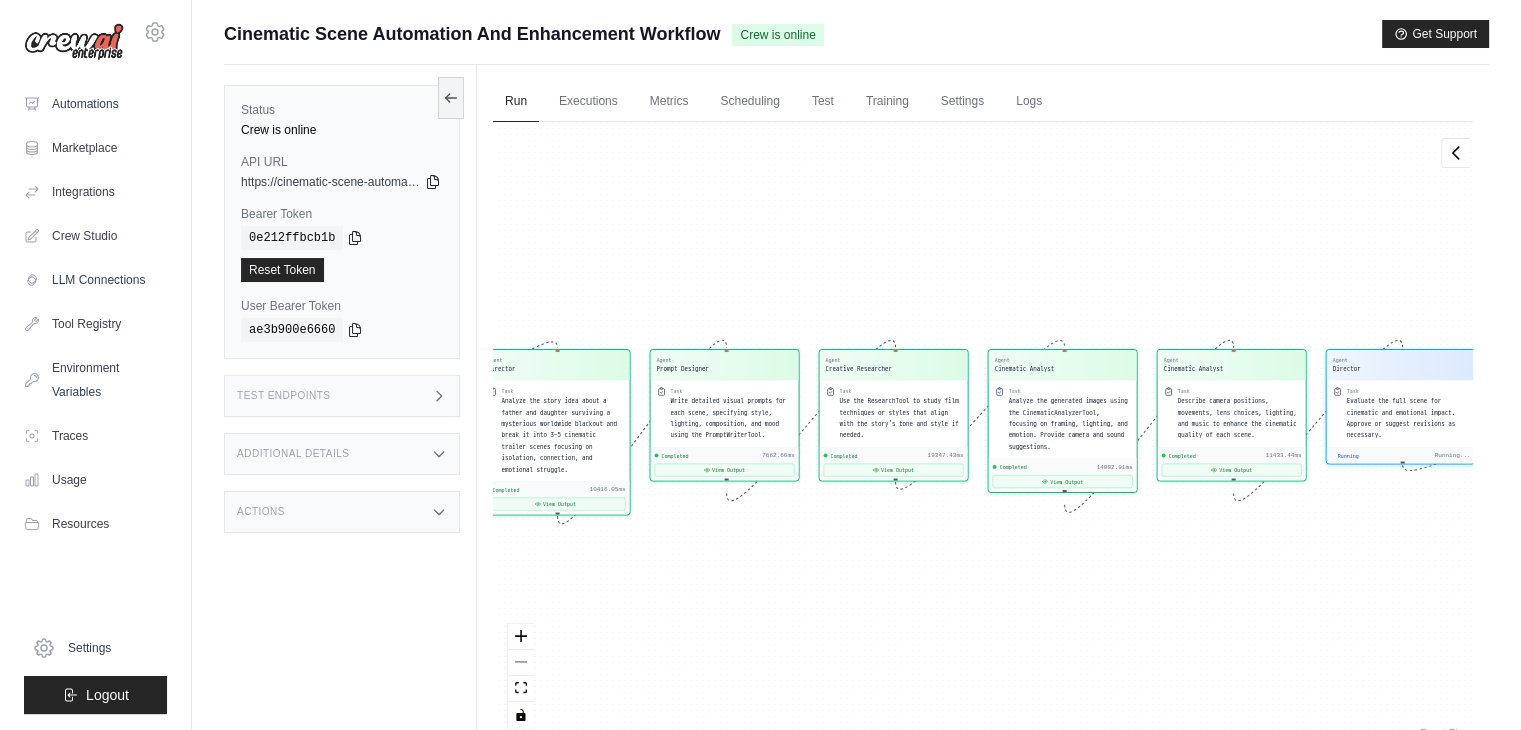 scroll, scrollTop: 6900, scrollLeft: 0, axis: vertical 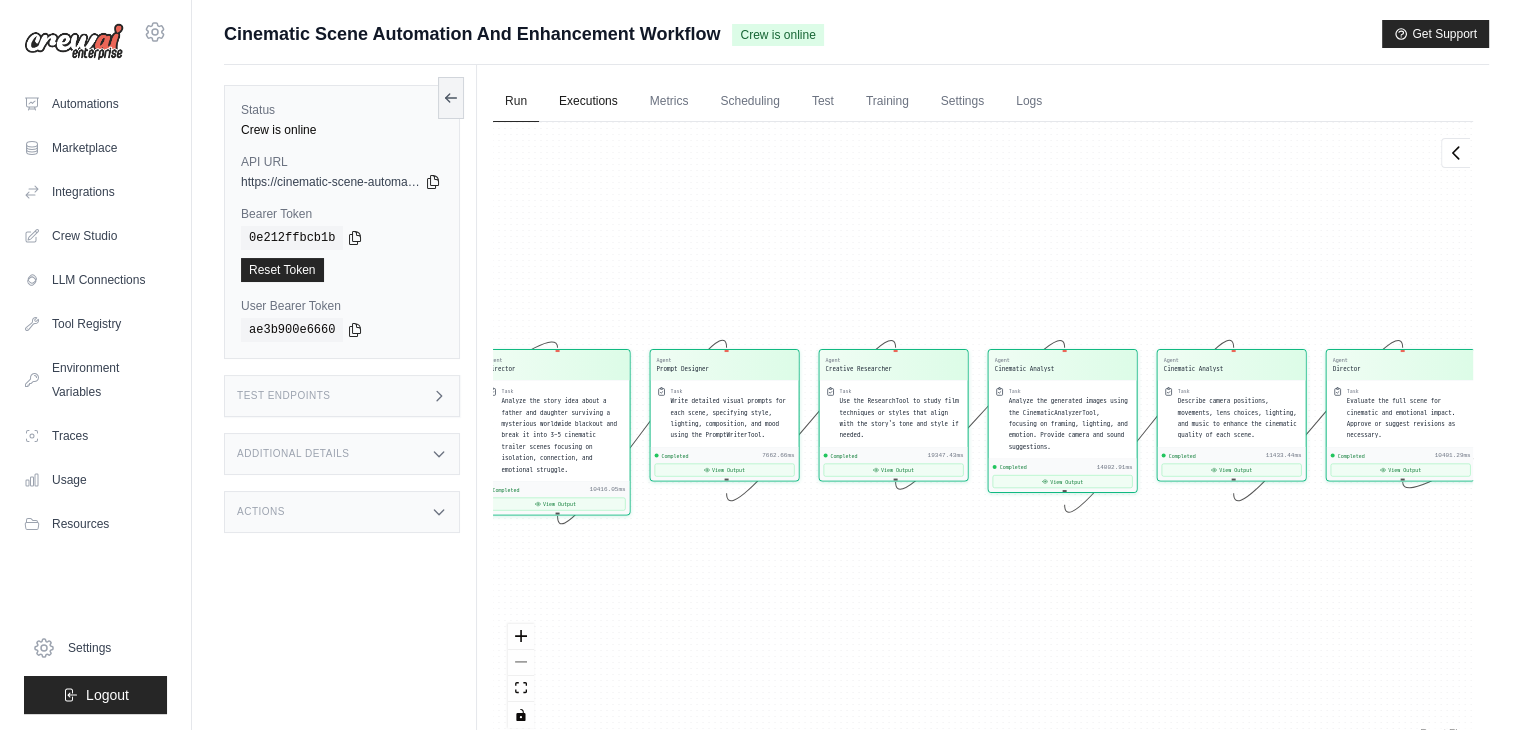 click on "Executions" at bounding box center [588, 102] 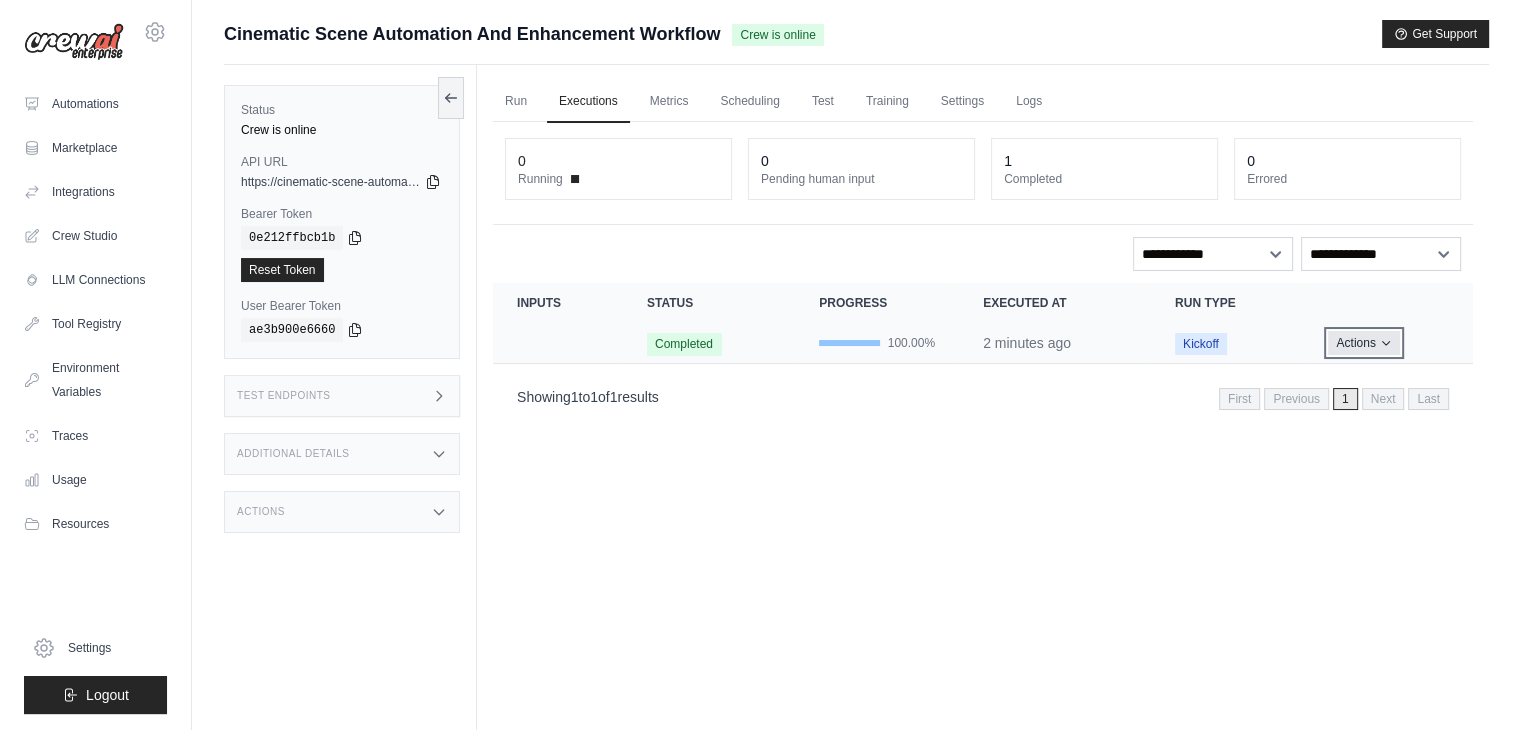 click 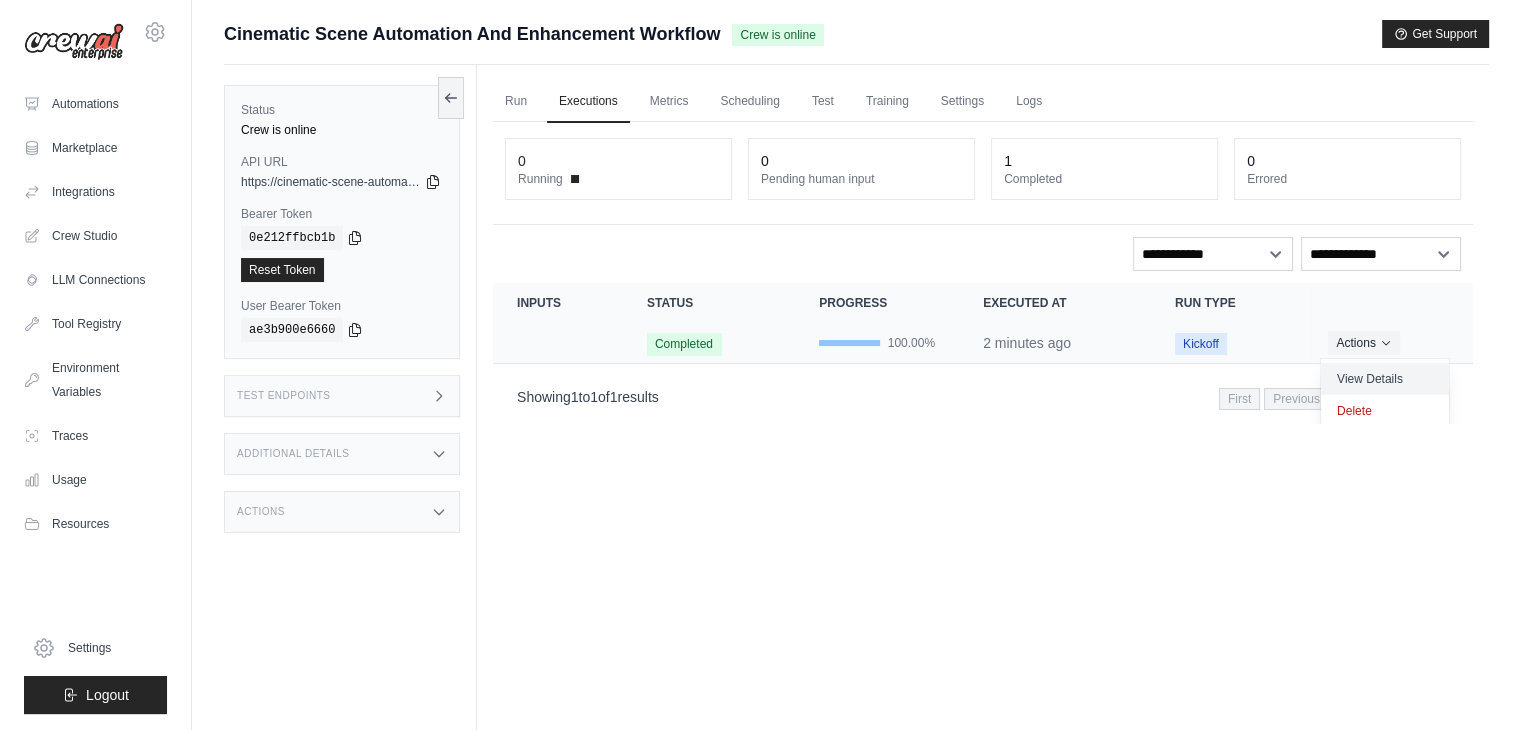 click on "View Details" at bounding box center (1385, 379) 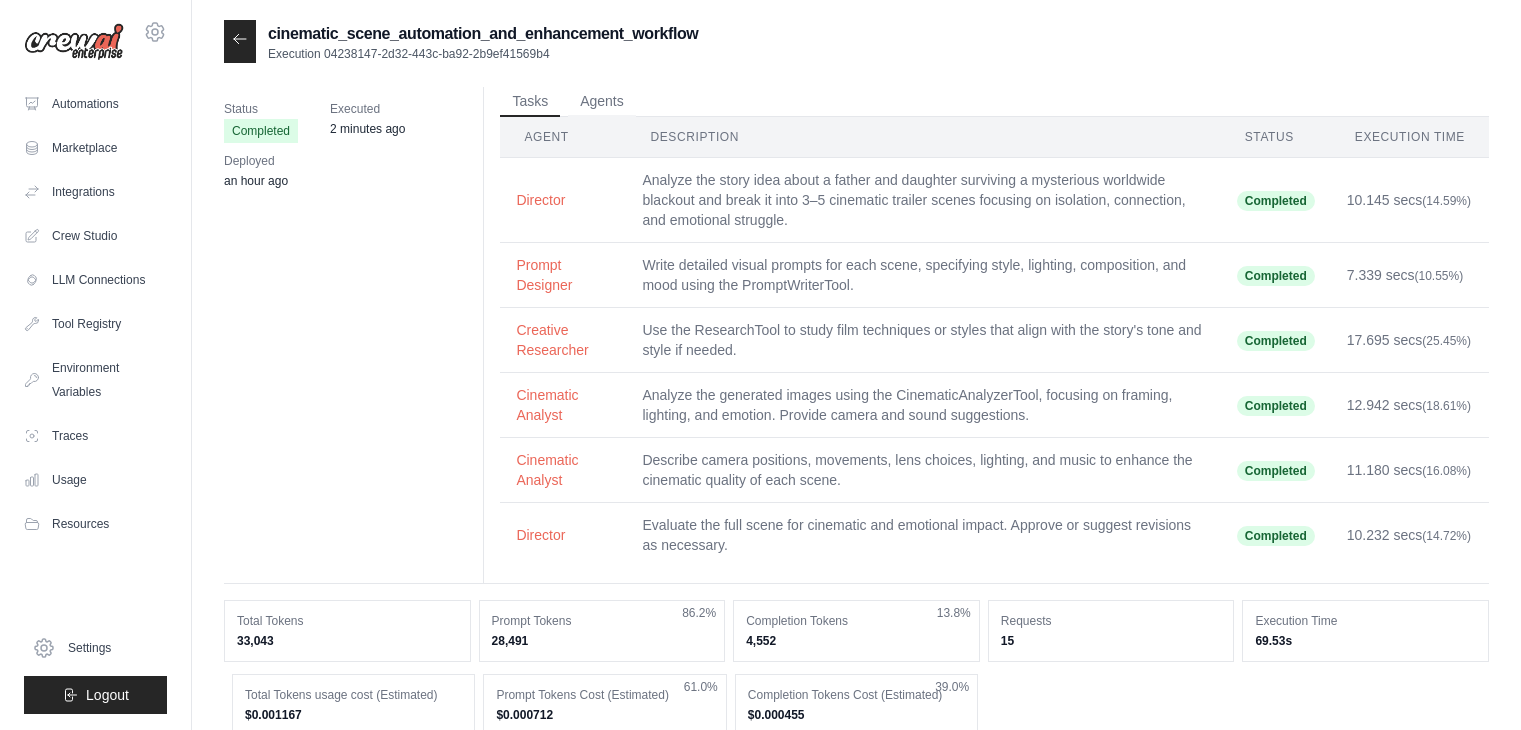 scroll, scrollTop: 0, scrollLeft: 0, axis: both 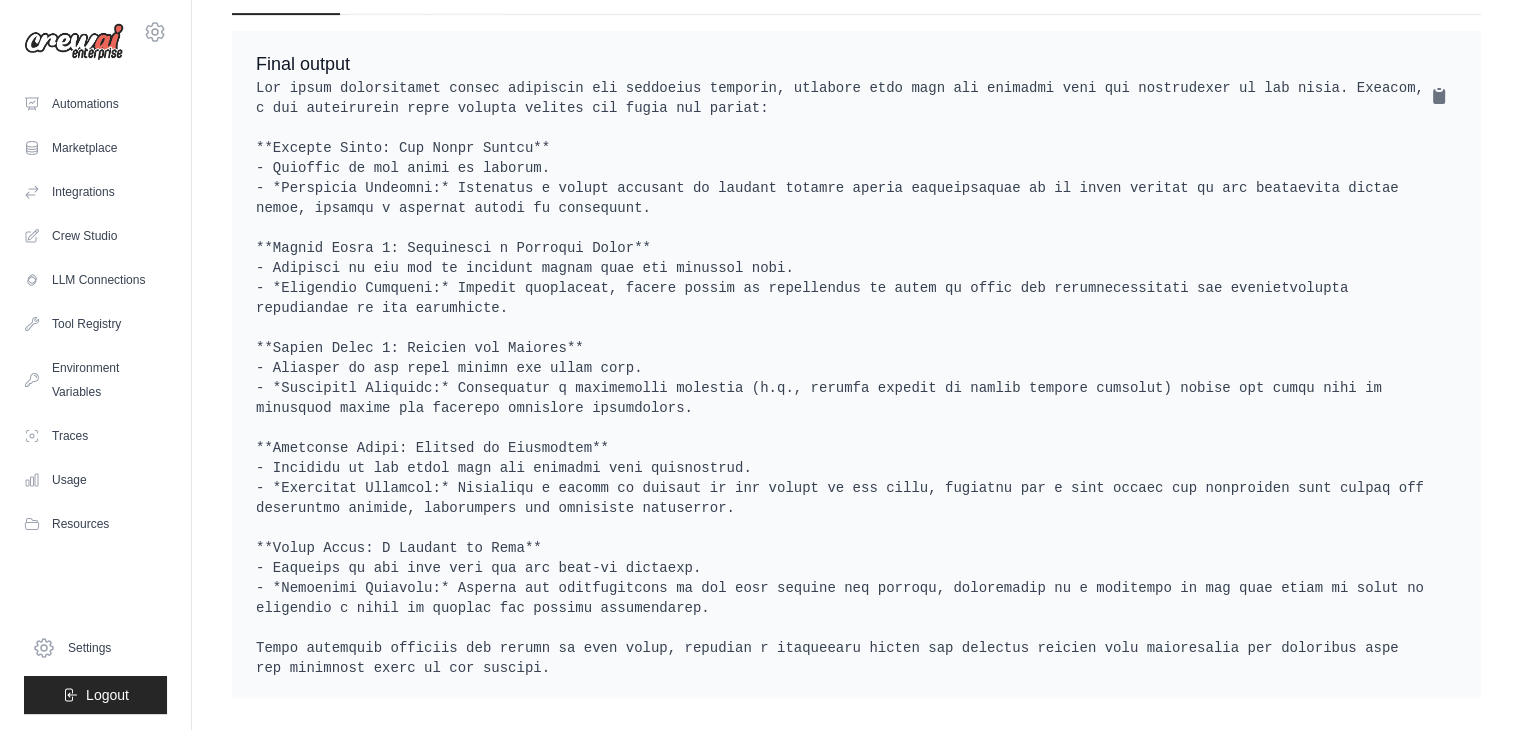 drag, startPoint x: 316, startPoint y: 80, endPoint x: 826, endPoint y: 621, distance: 743.49243 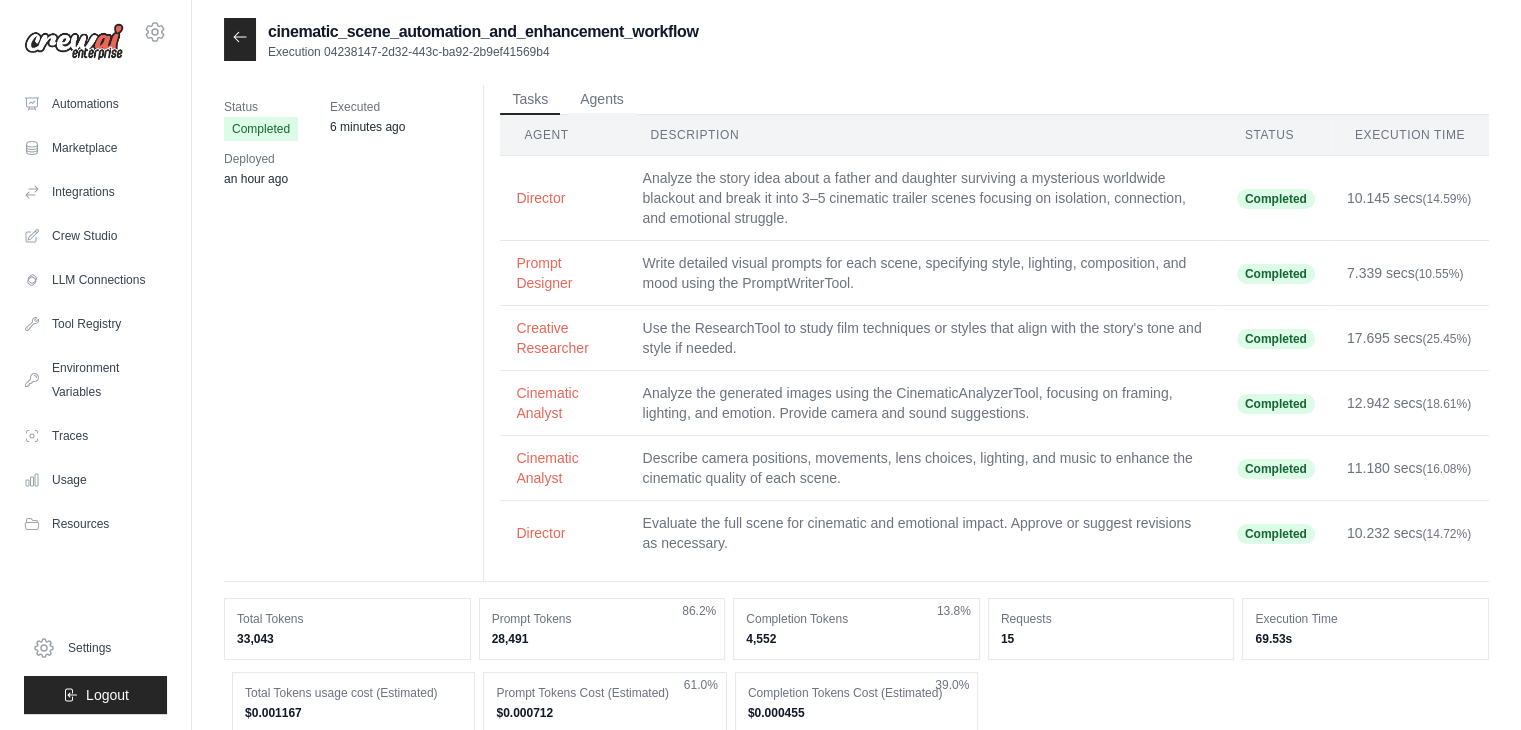 scroll, scrollTop: 0, scrollLeft: 0, axis: both 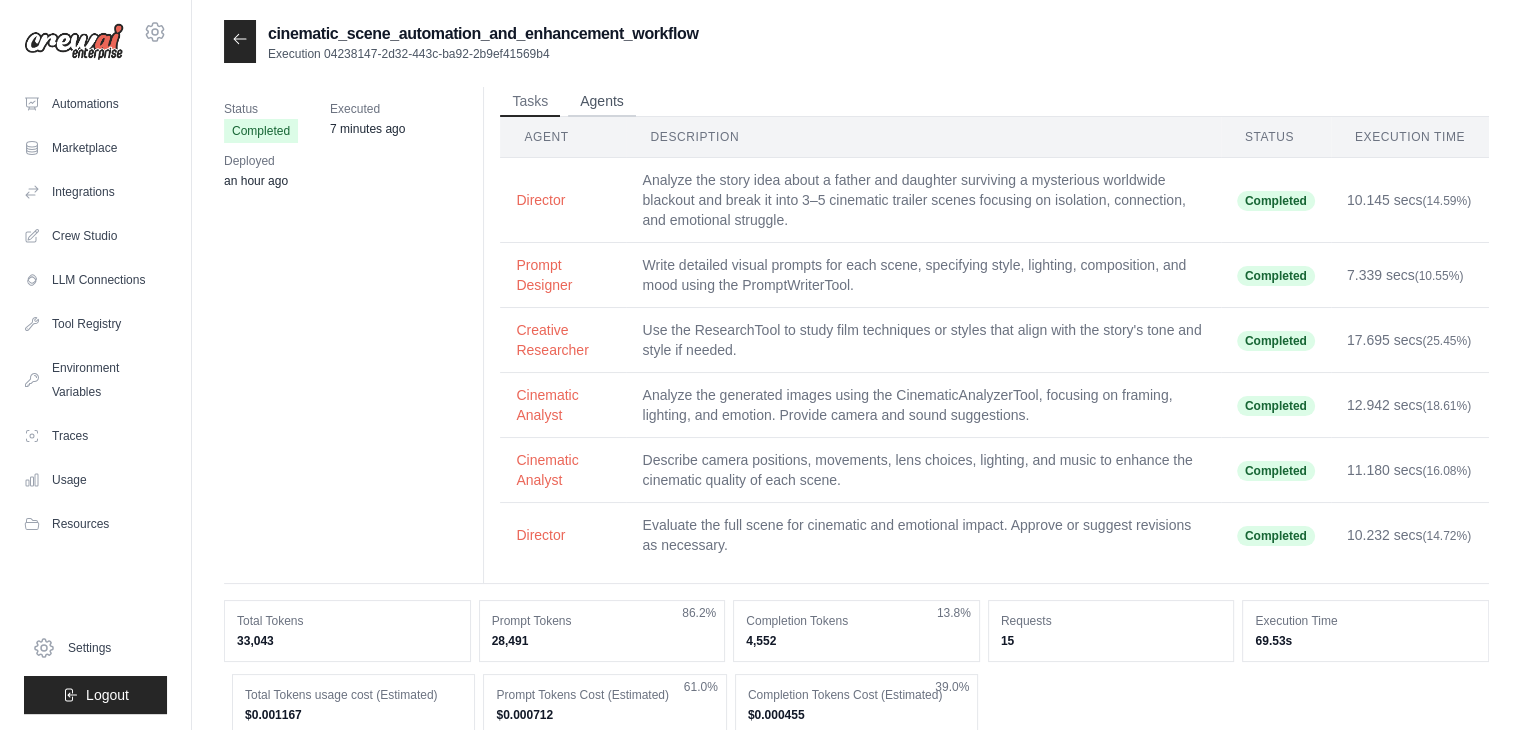 click on "Agents" at bounding box center (602, 102) 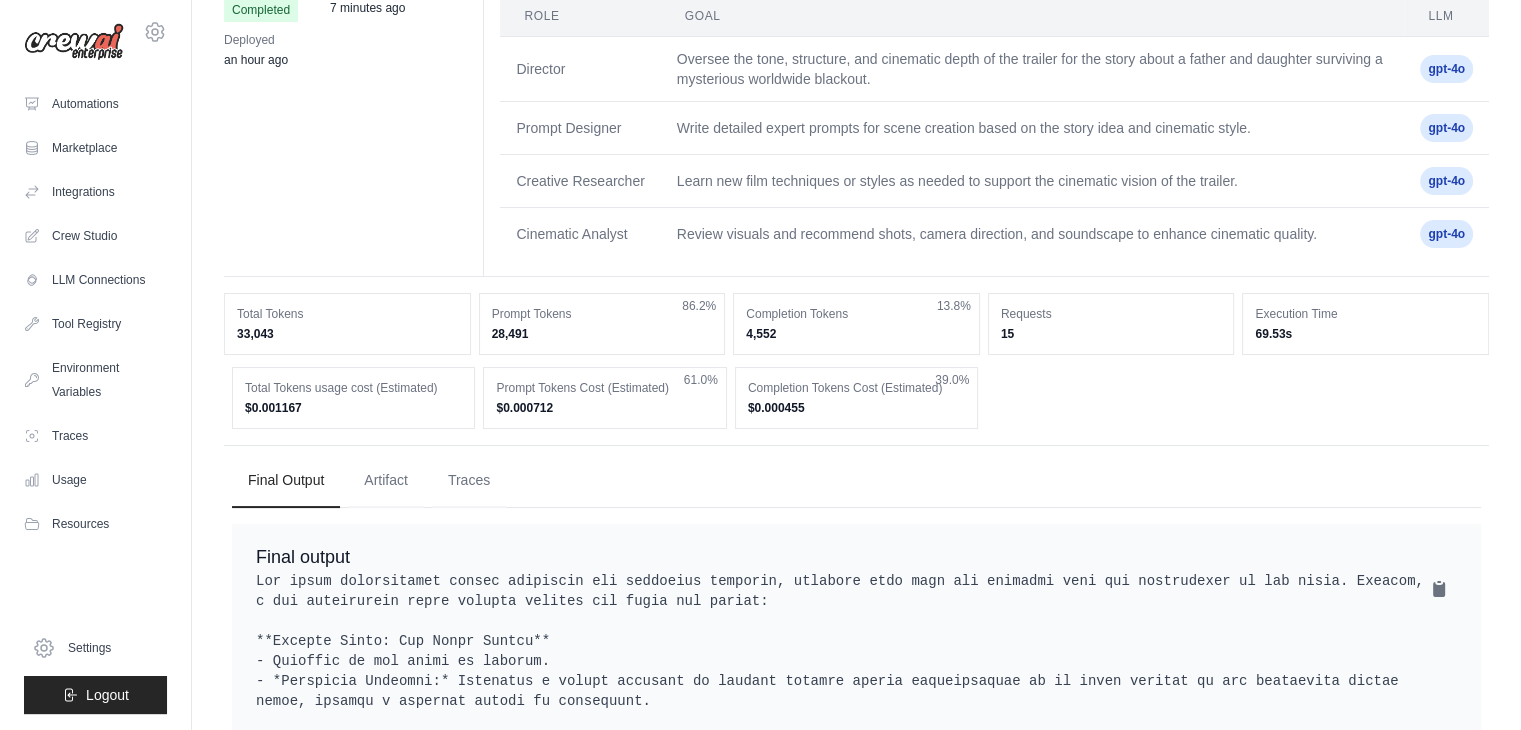 scroll, scrollTop: 0, scrollLeft: 0, axis: both 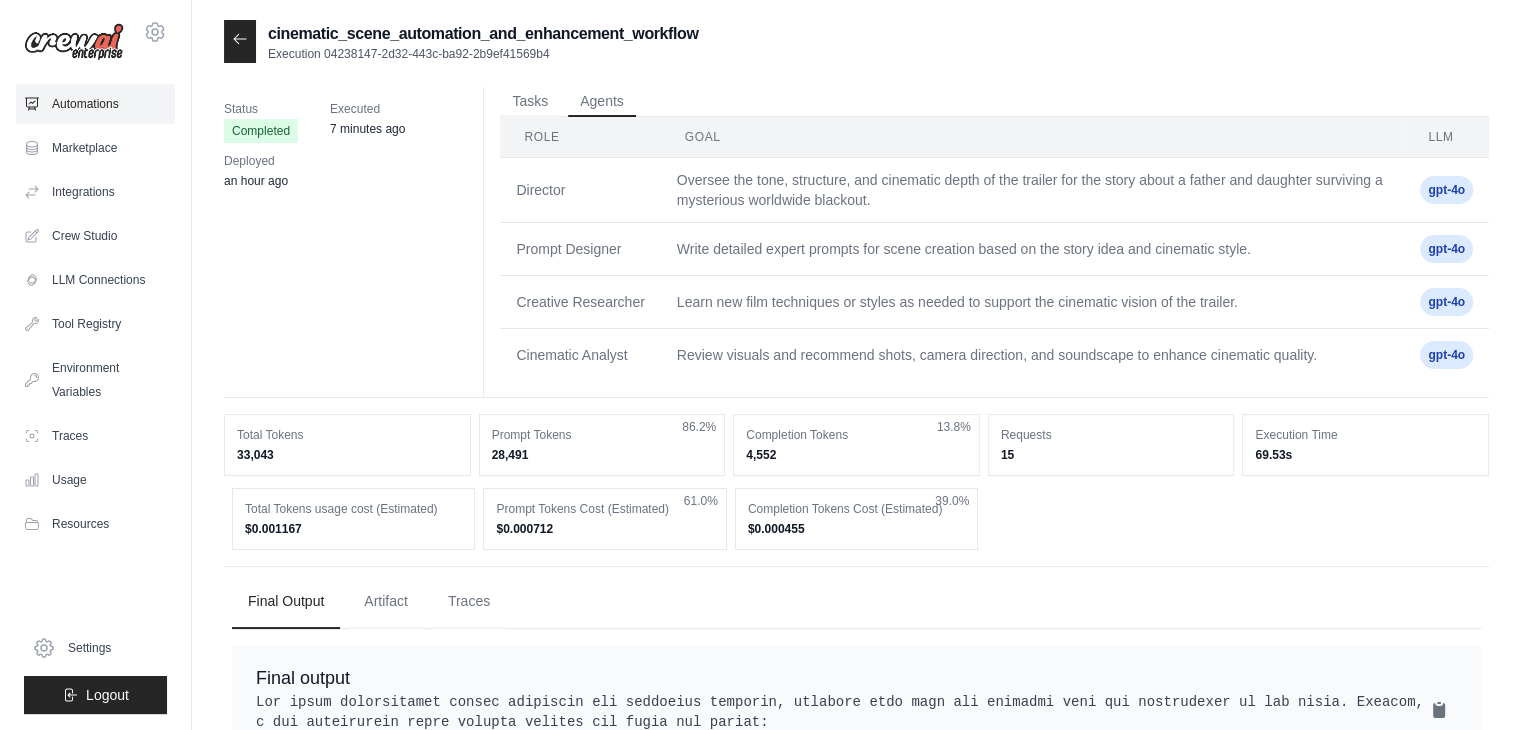 click on "Automations" at bounding box center (95, 104) 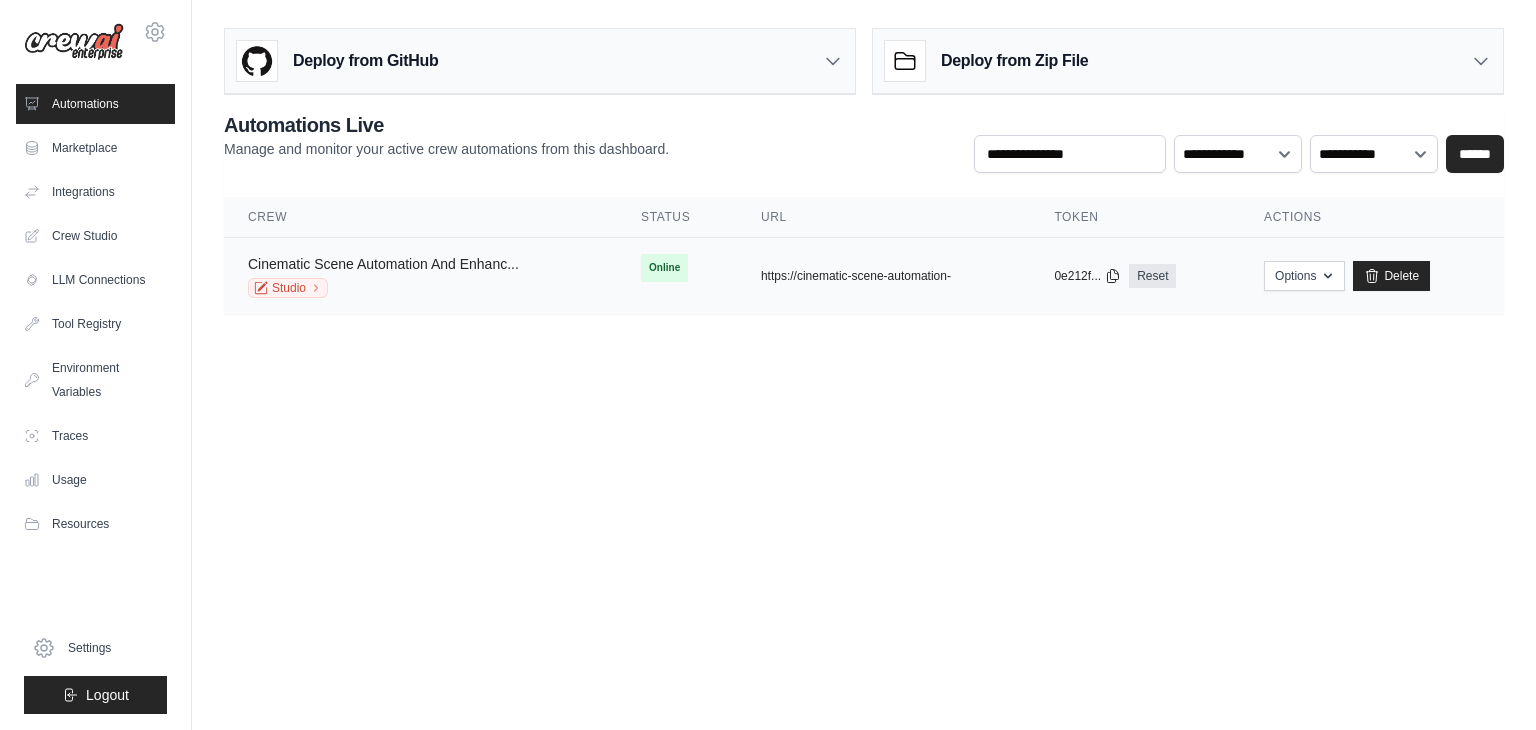click on "Cinematic Scene Automation And Enhanc..." at bounding box center (383, 264) 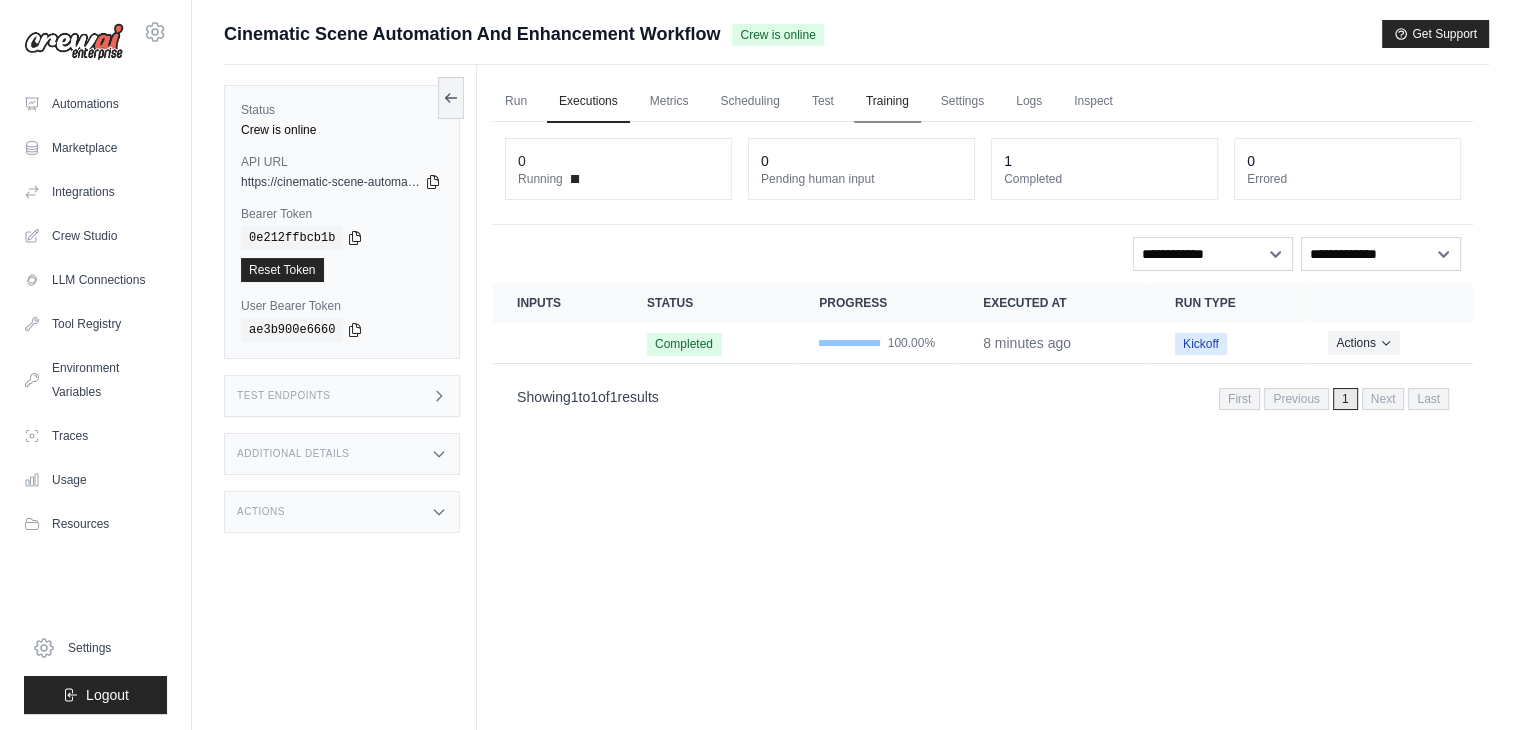 click on "Training" at bounding box center (887, 102) 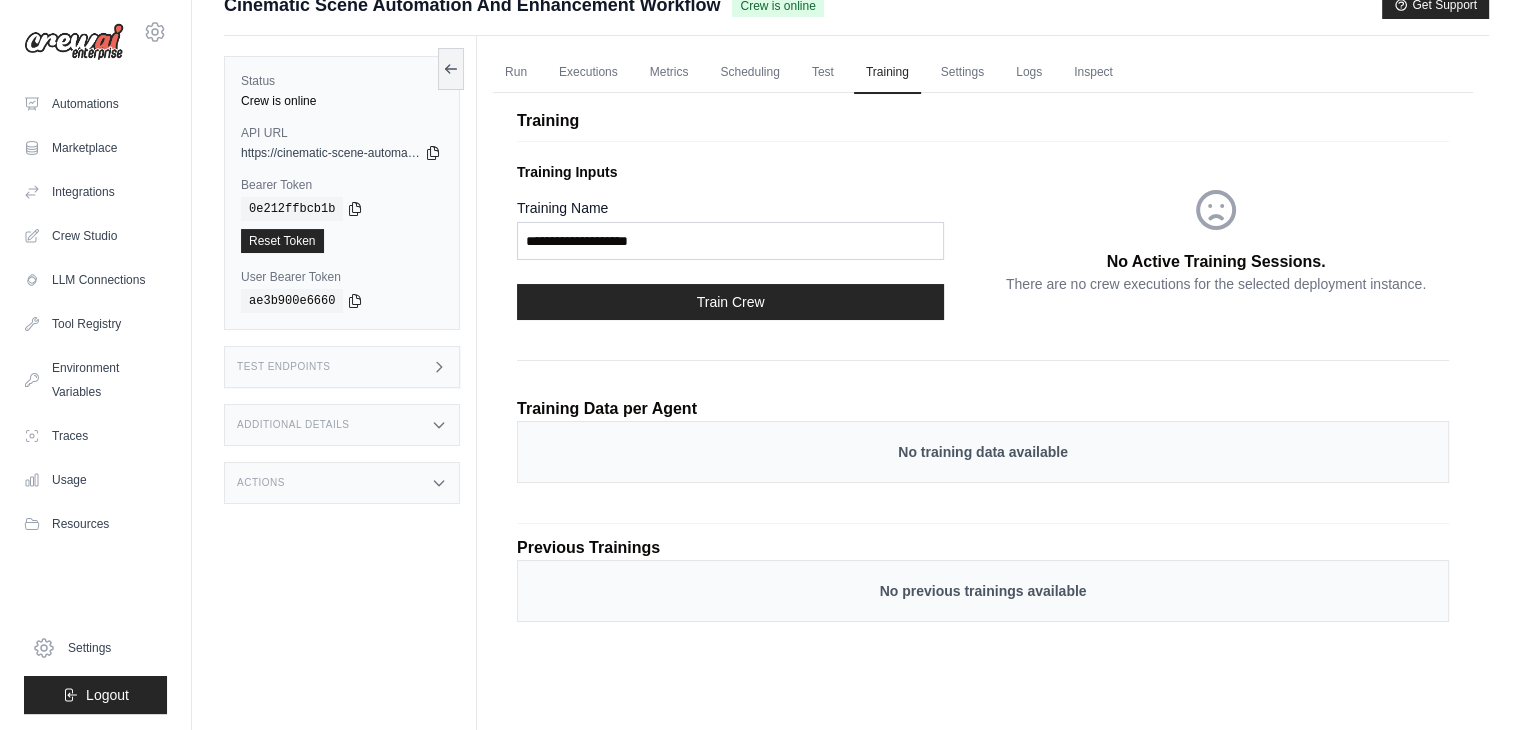 scroll, scrollTop: 0, scrollLeft: 0, axis: both 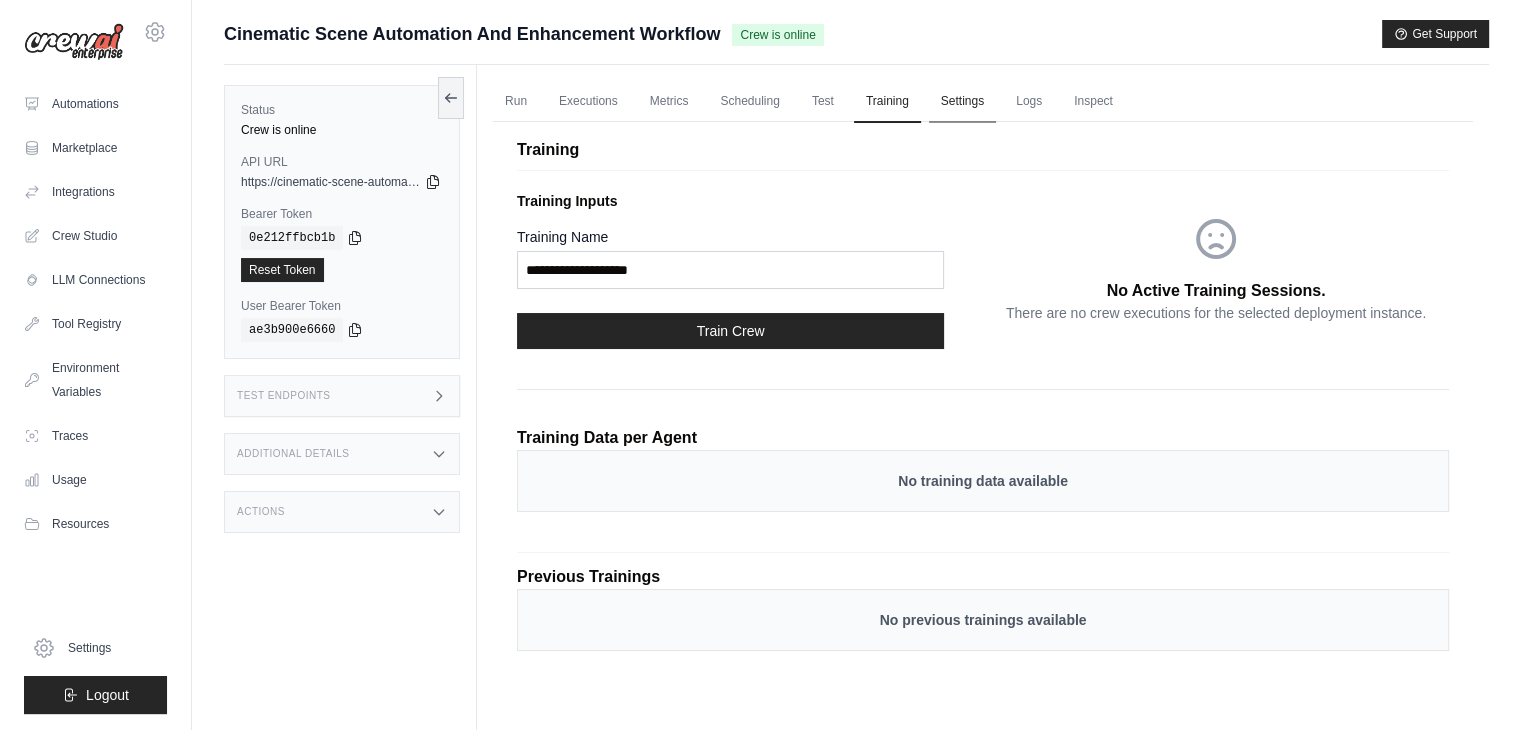 click on "Settings" at bounding box center (962, 102) 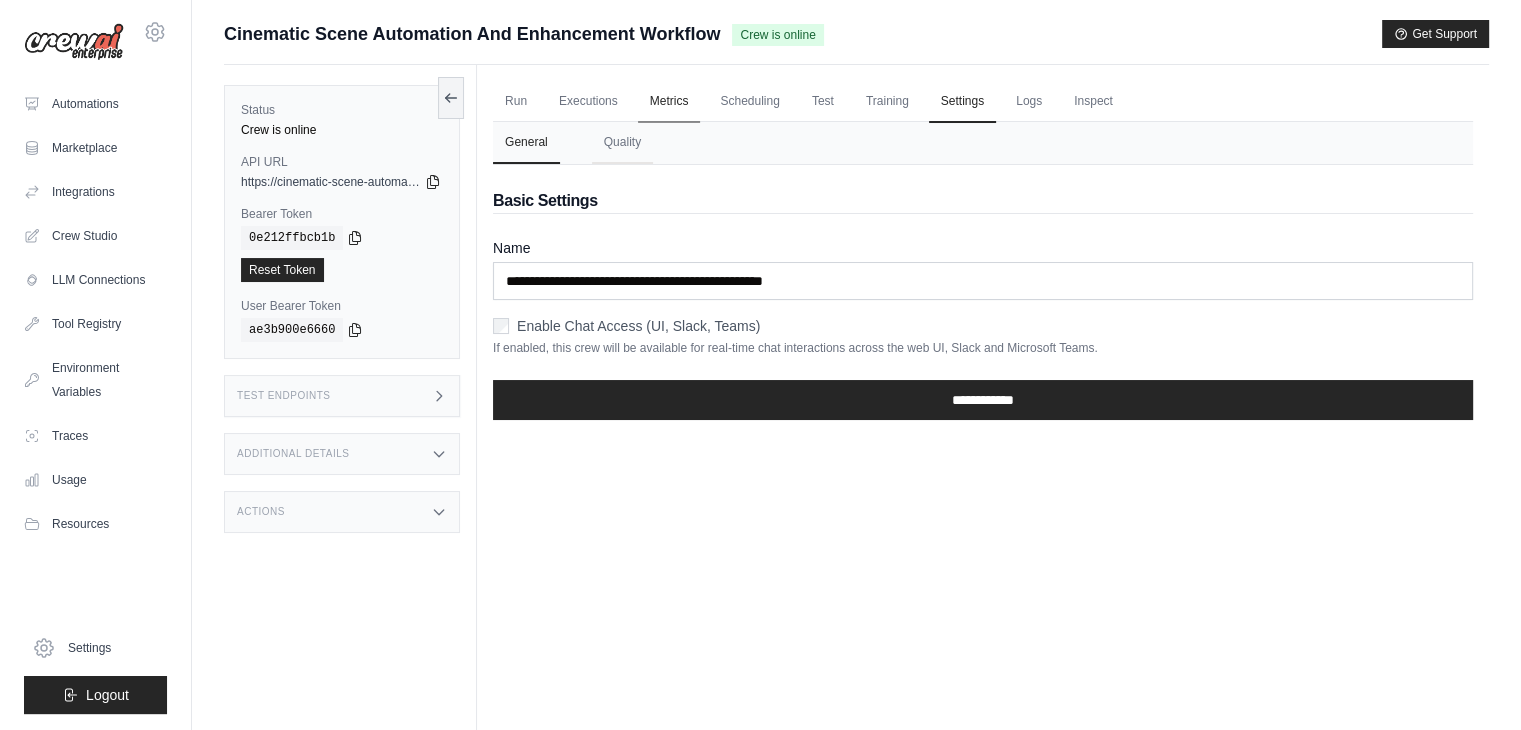click on "Metrics" at bounding box center [669, 102] 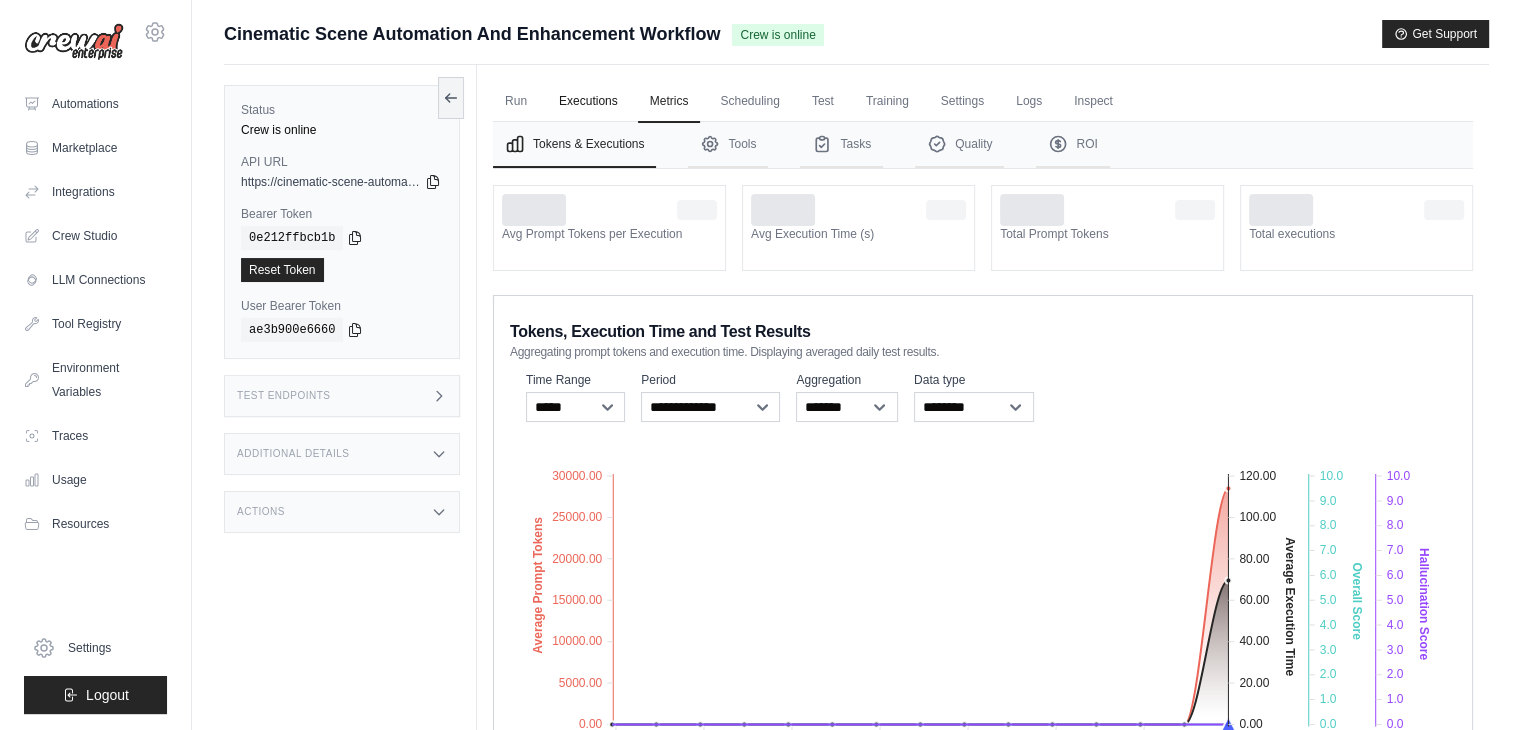 click on "Executions" at bounding box center (588, 102) 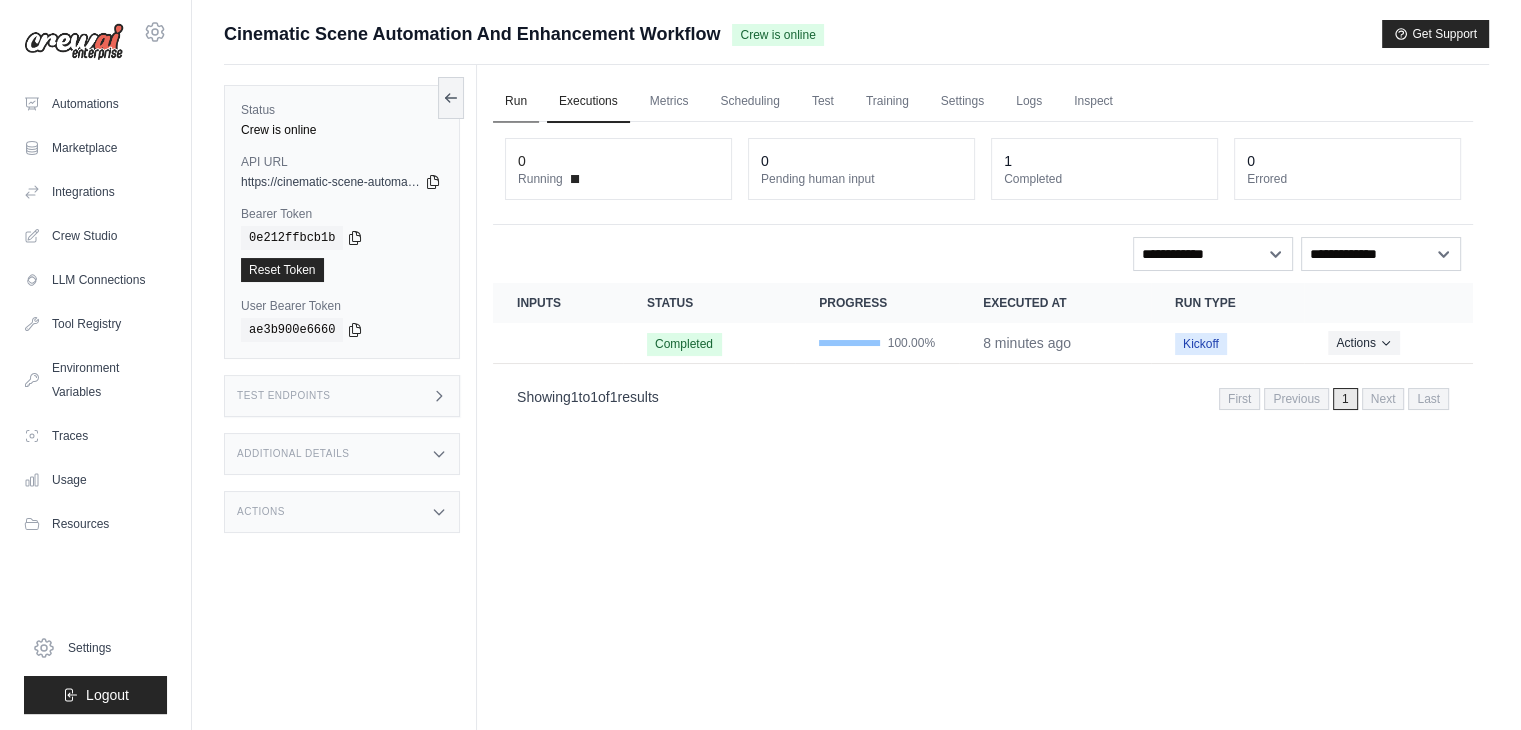 click on "Run" at bounding box center (516, 102) 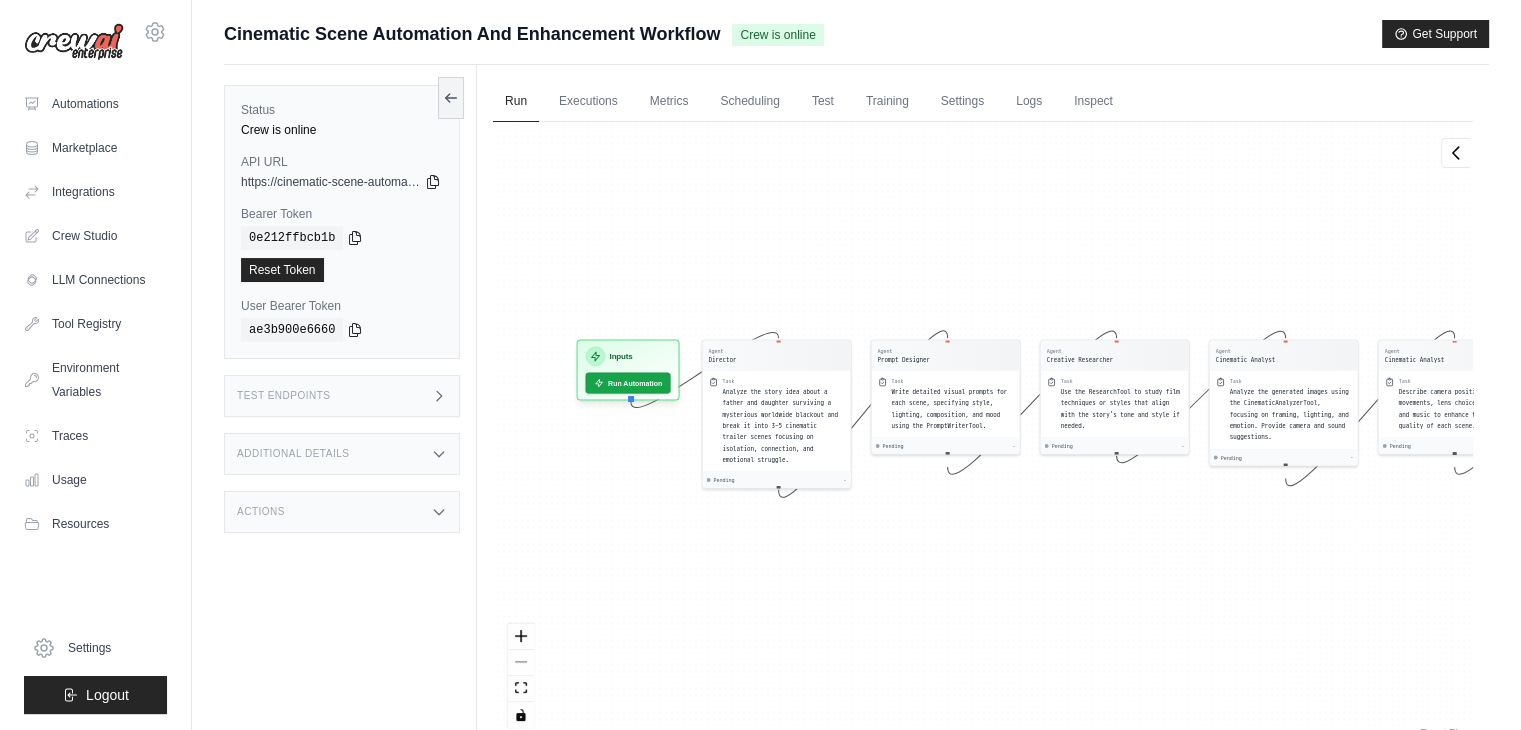 drag, startPoint x: 625, startPoint y: 571, endPoint x: 848, endPoint y: 537, distance: 225.57704 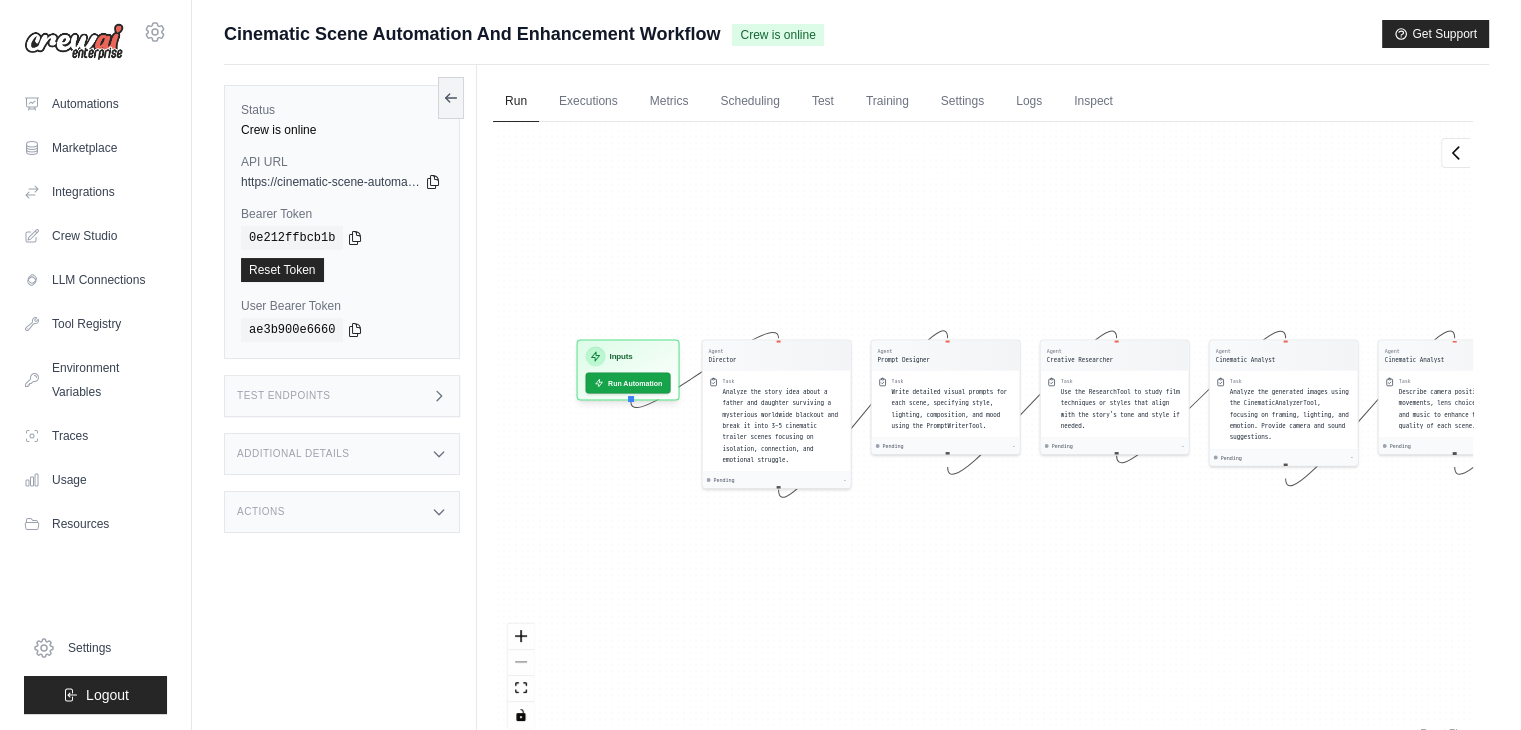 click on "Agent Director Task Analyze the story idea about a father and daughter surviving a mysterious worldwide blackout and break it into 3–5 cinematic trailer scenes focusing on isolation, connection, and emotional struggle. Pending - Agent Prompt Designer Task Write detailed visual prompts for each scene, specifying style, lighting, composition, and mood using the PromptWriterTool. Pending - Agent Creative Researcher Task Use the ResearchTool to study film techniques or styles that align with the story's tone and style if needed. Pending - Agent Cinematic Analyst Task Analyze the generated images using the CinematicAnalyzerTool, focusing on framing, lighting, and emotion. Provide camera and sound suggestions. Pending - Agent Cinematic Analyst Task Describe camera positions, movements, lens choices, lighting, and music to enhance the cinematic quality of each scene. Pending - Agent Director Task Evaluate the full scene for cinematic and emotional impact. Approve or suggest revisions as necessary. Pending - Inputs" at bounding box center [983, 432] 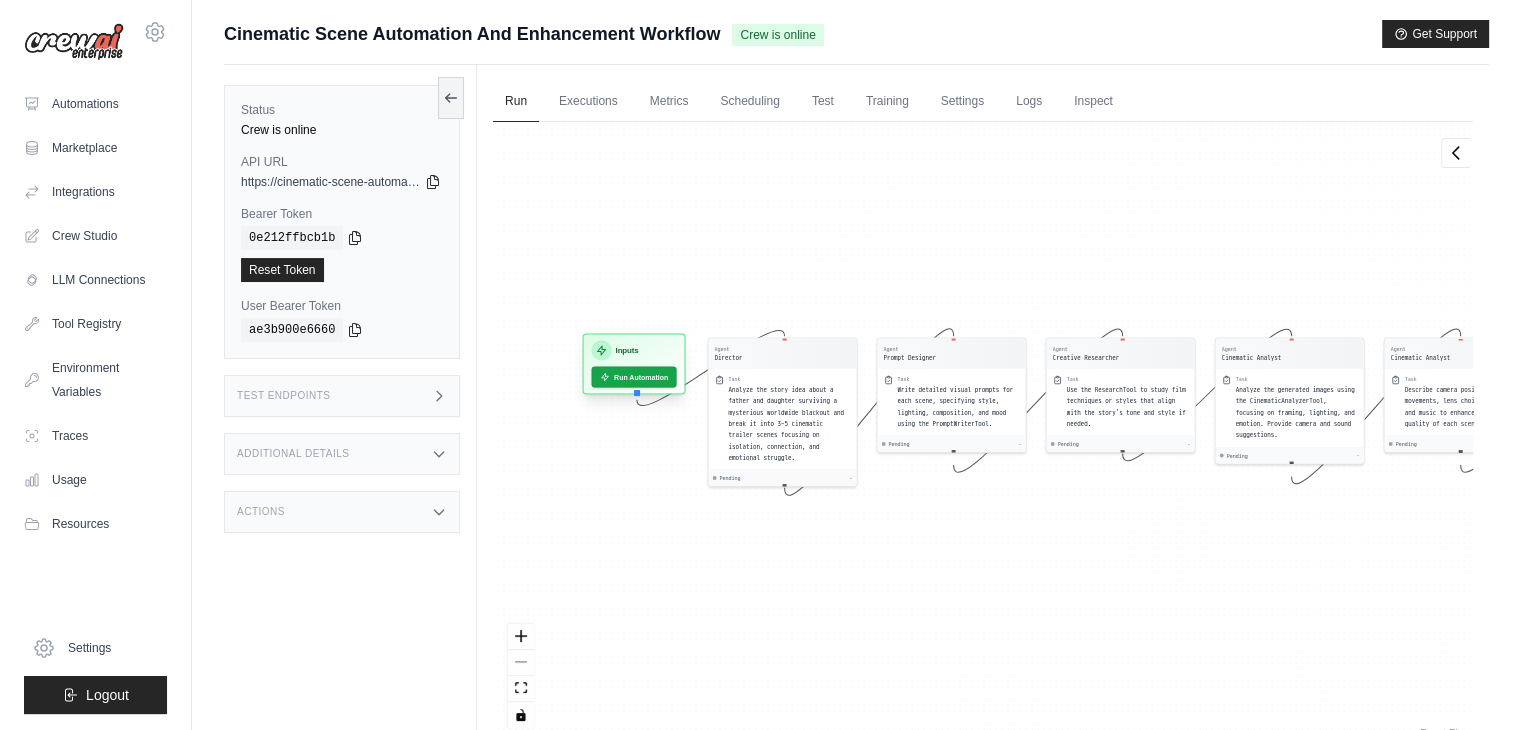 click on "Inputs" at bounding box center (627, 351) 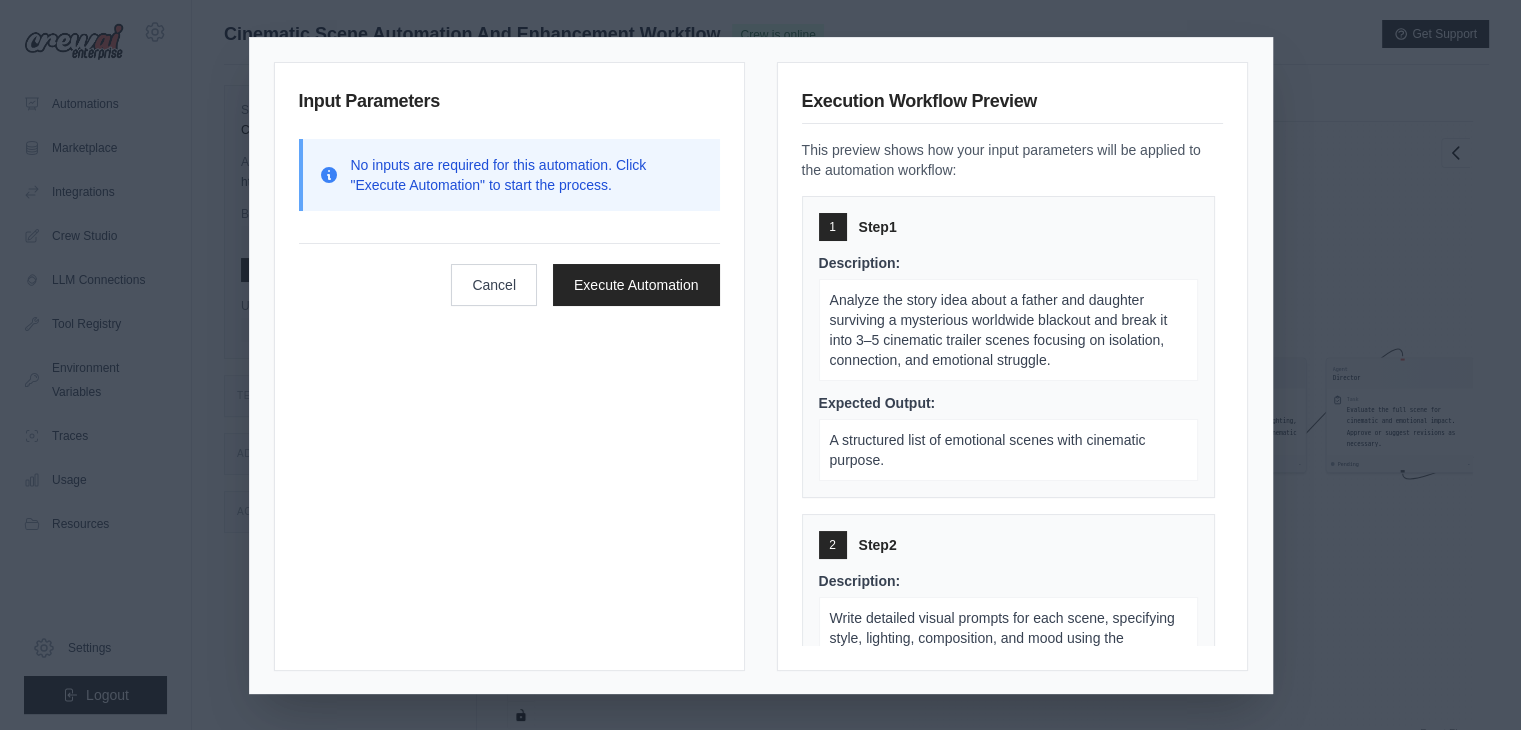 click on "Analyze the story idea about a father and daughter surviving a mysterious worldwide blackout and break it into 3–5 cinematic trailer scenes focusing on isolation, connection, and emotional struggle." at bounding box center [999, 330] 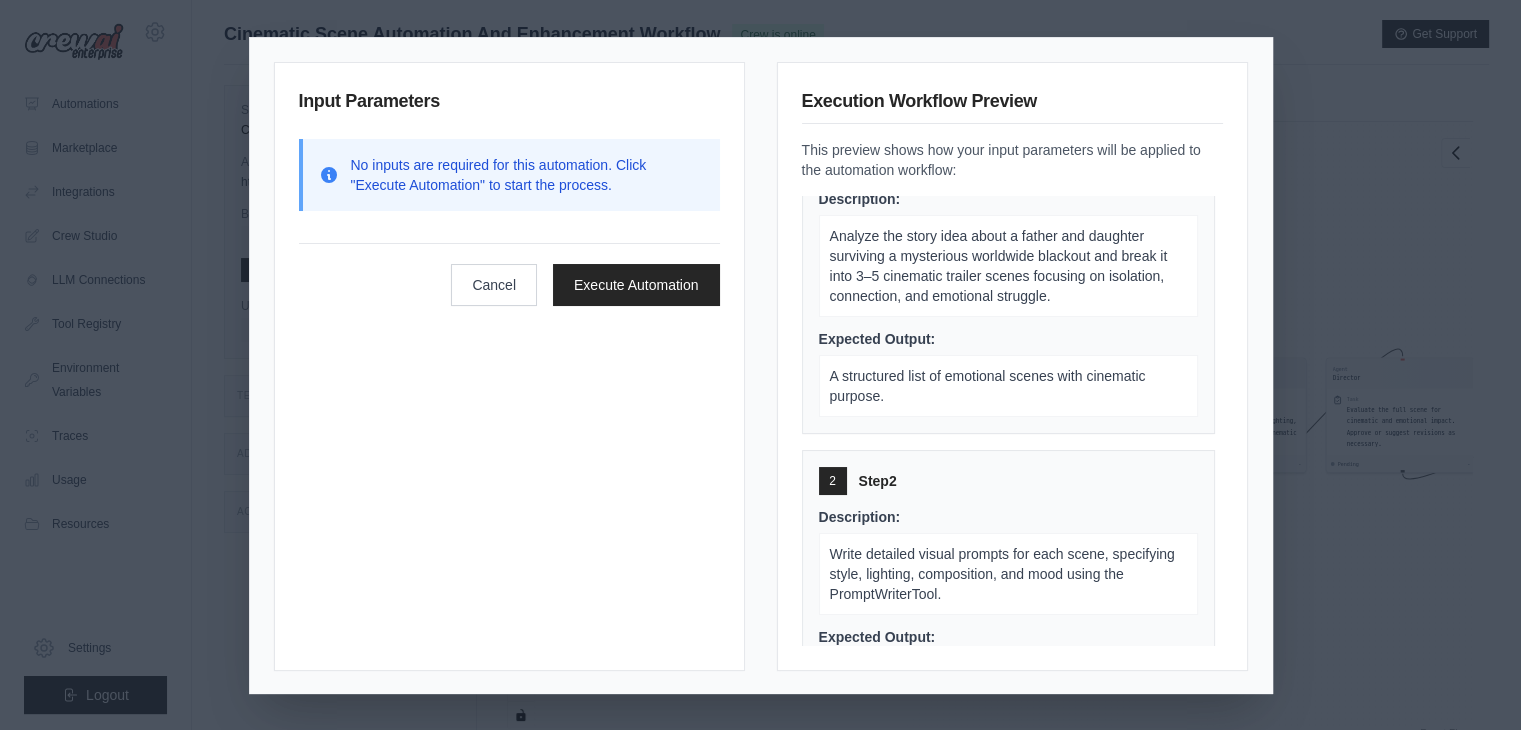 scroll, scrollTop: 12, scrollLeft: 0, axis: vertical 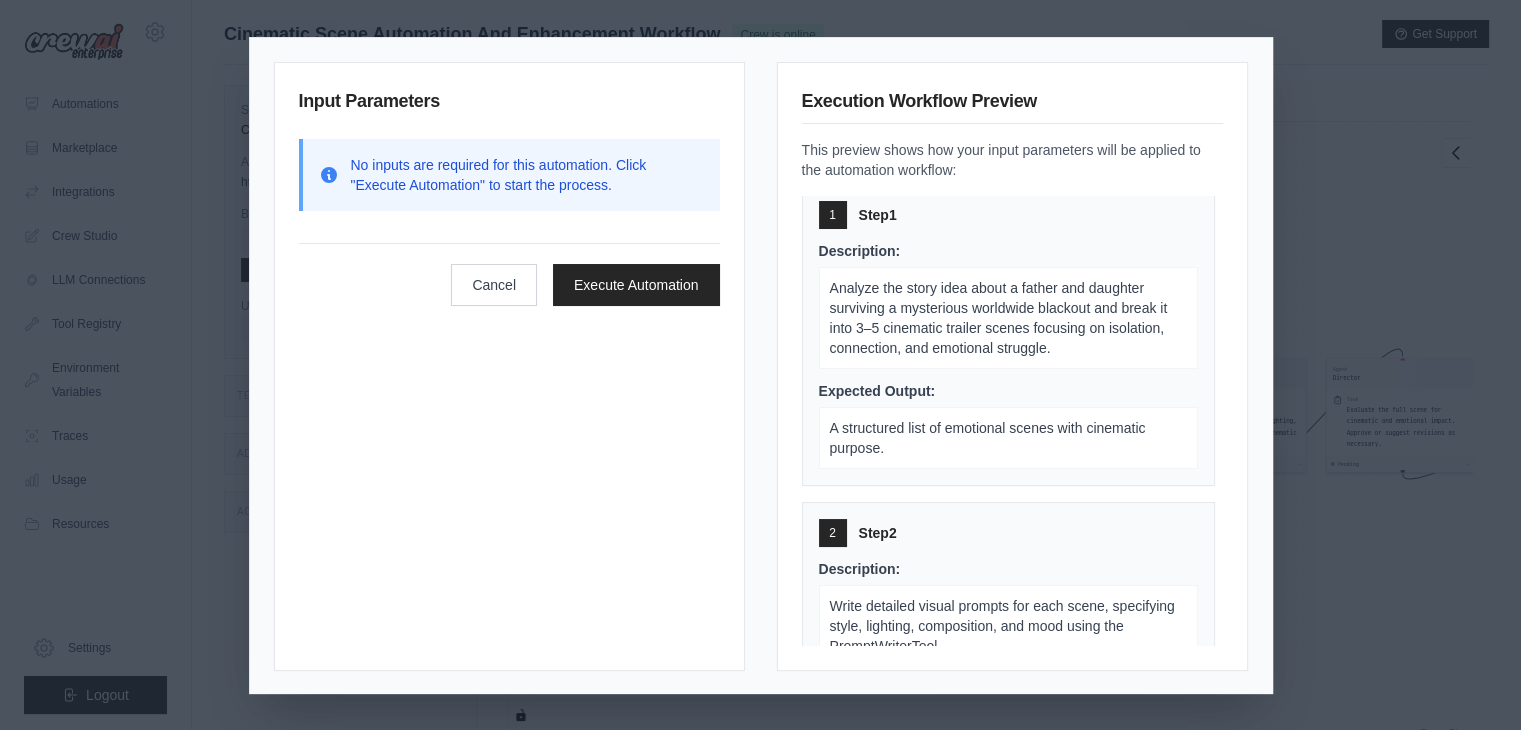 click on "Input Parameters No inputs are required for this automation. Click "Execute Automation" to start the process. Cancel Execute Automation Execution Workflow Preview This preview shows how your input parameters will be applied to the automation workflow: 1 Step  1 Description: Analyze the story idea about a father and daughter surviving a mysterious worldwide blackout and break it into 3–5 cinematic trailer scenes focusing on isolation, connection, and emotional struggle. Expected Output: A structured list of emotional scenes with cinematic purpose. 2 Step  2 Description: Write detailed visual prompts for each scene, specifying style, lighting, composition, and mood using the PromptWriterTool. Expected Output: Perfect prompts for AI image/video tools including style, lighting, composition, and mood. 3 Step  3 Description: Use the ResearchTool to study film techniques or styles that align with the story's tone and style if needed. Expected Output: 4 Step  4 Description: Expected Output: 5 Step  5 Description: 6" at bounding box center (760, 365) 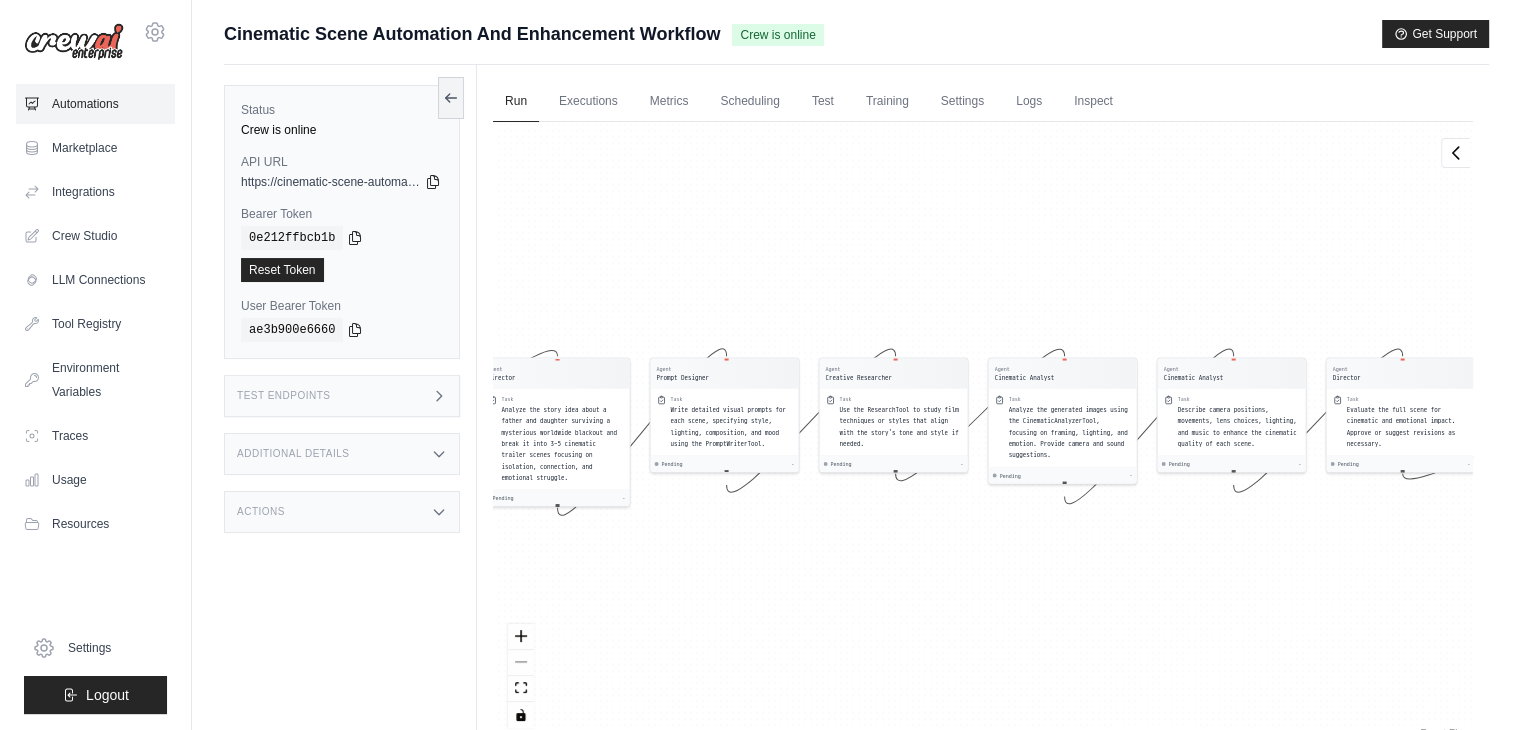 click on "Automations" at bounding box center (95, 104) 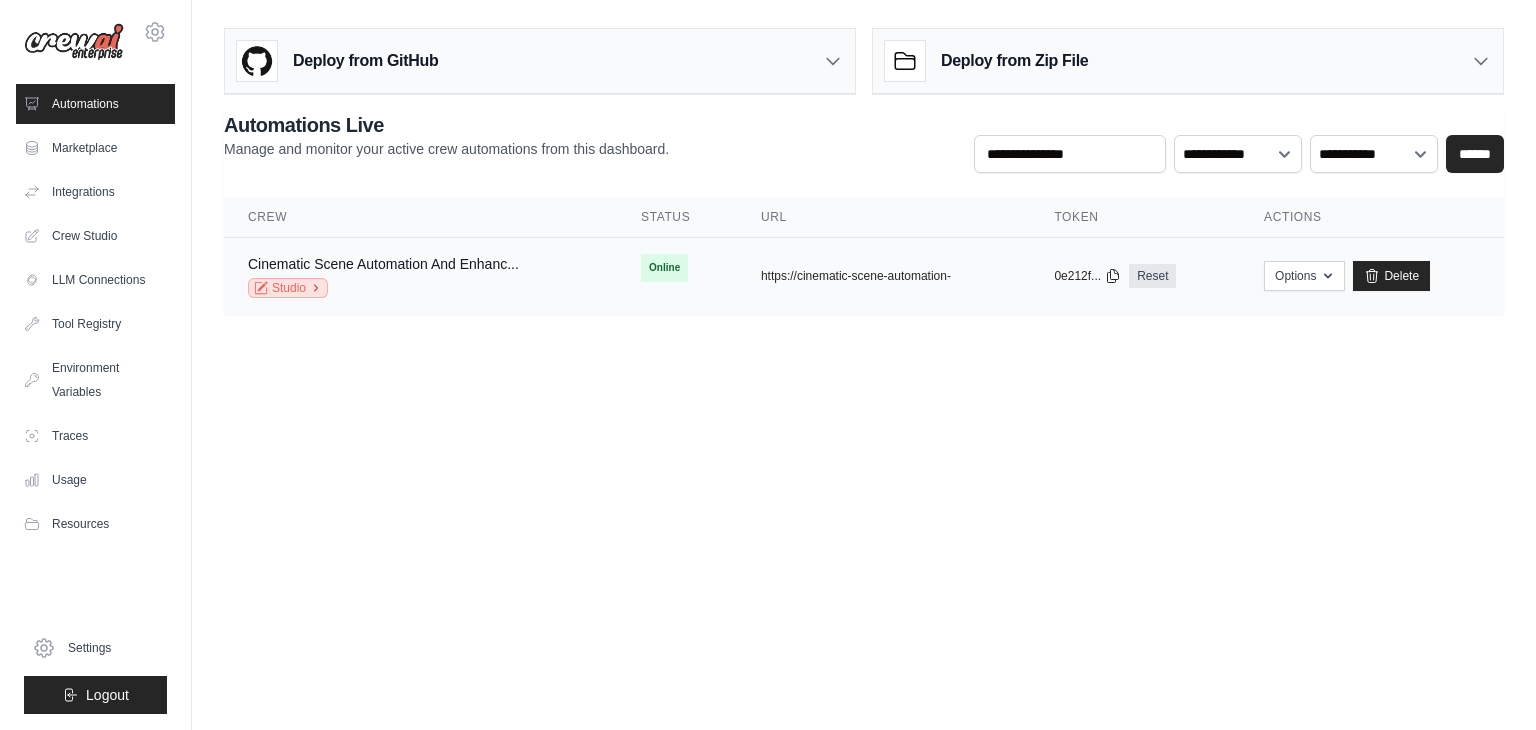 click 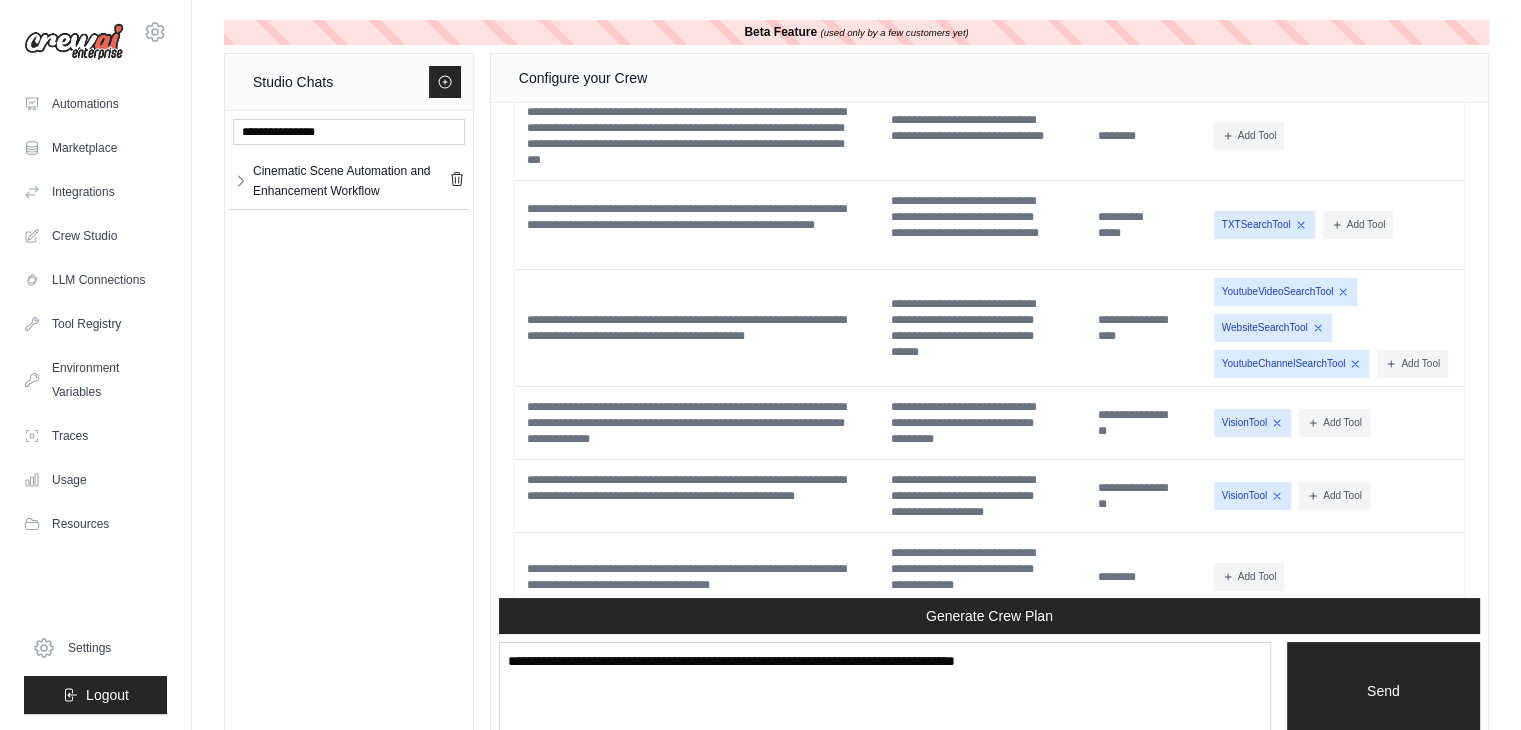 scroll, scrollTop: 5062, scrollLeft: 0, axis: vertical 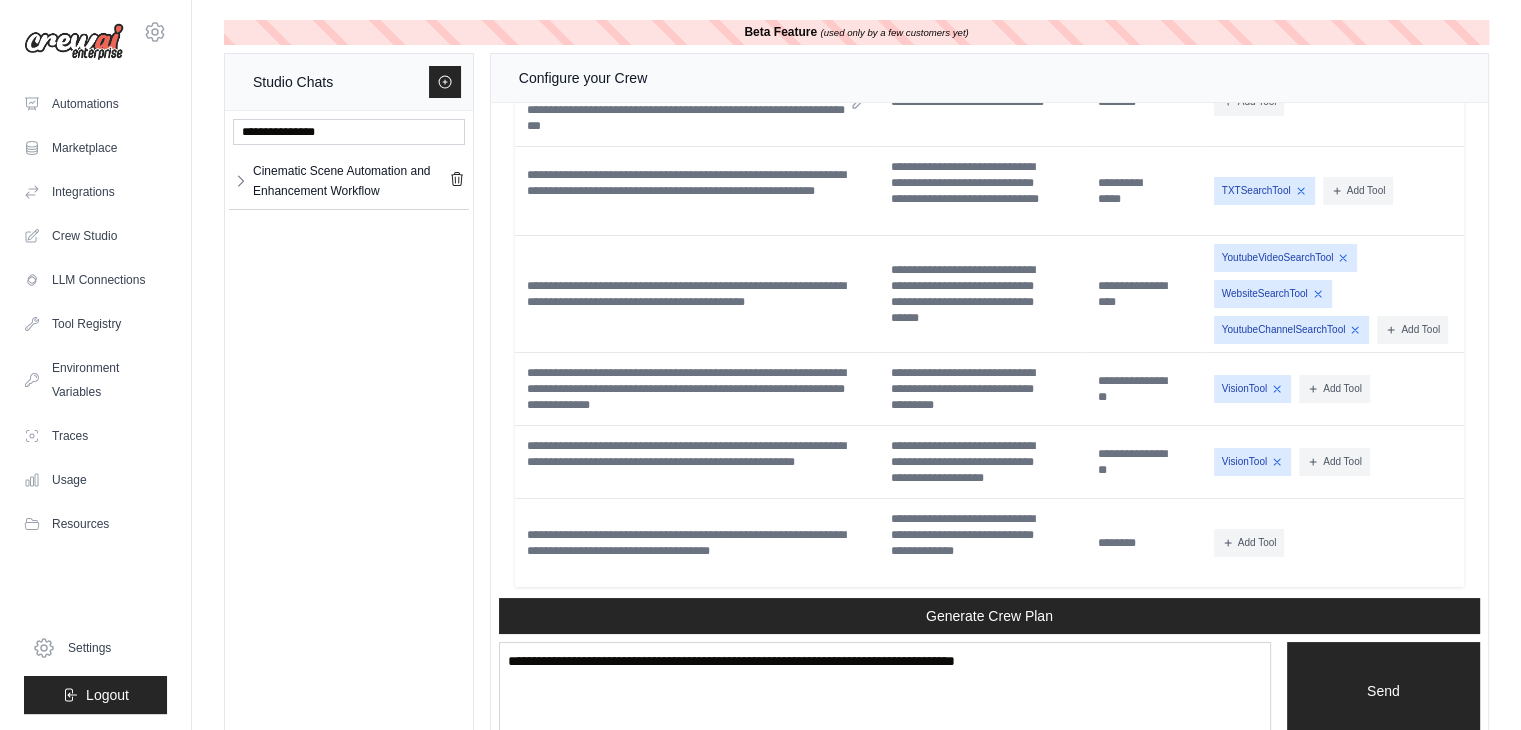 click 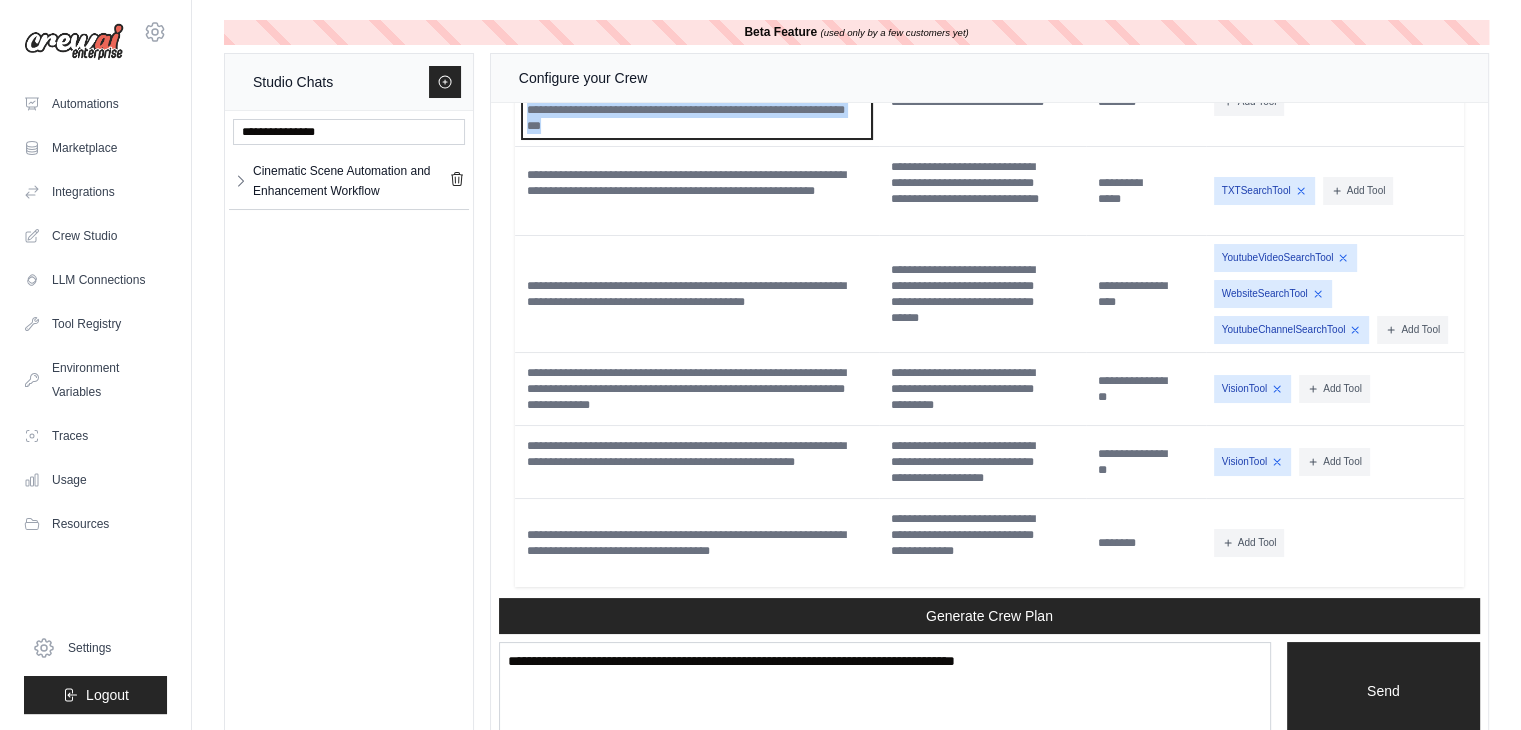 drag, startPoint x: 728, startPoint y: 219, endPoint x: 515, endPoint y: 166, distance: 219.49487 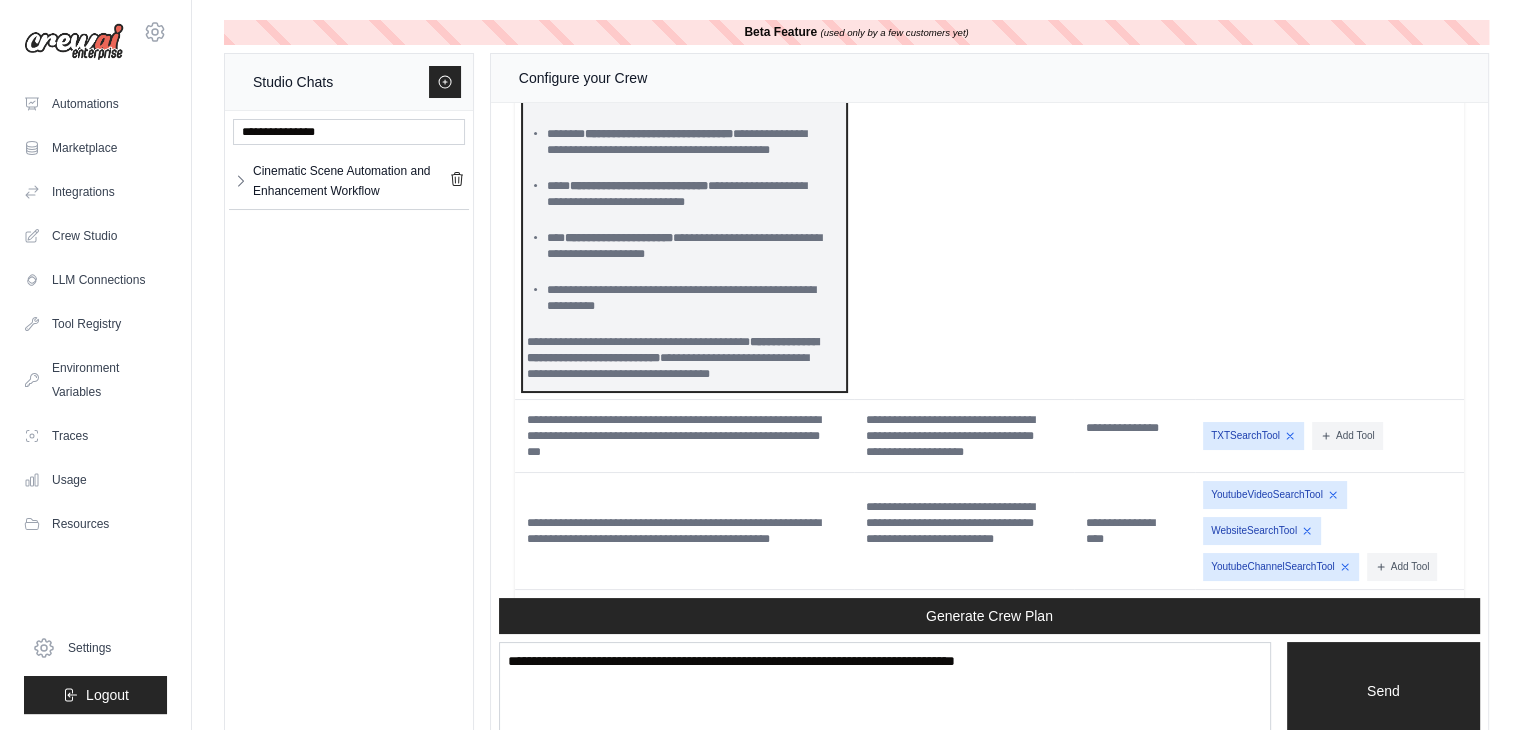 scroll, scrollTop: 5784, scrollLeft: 0, axis: vertical 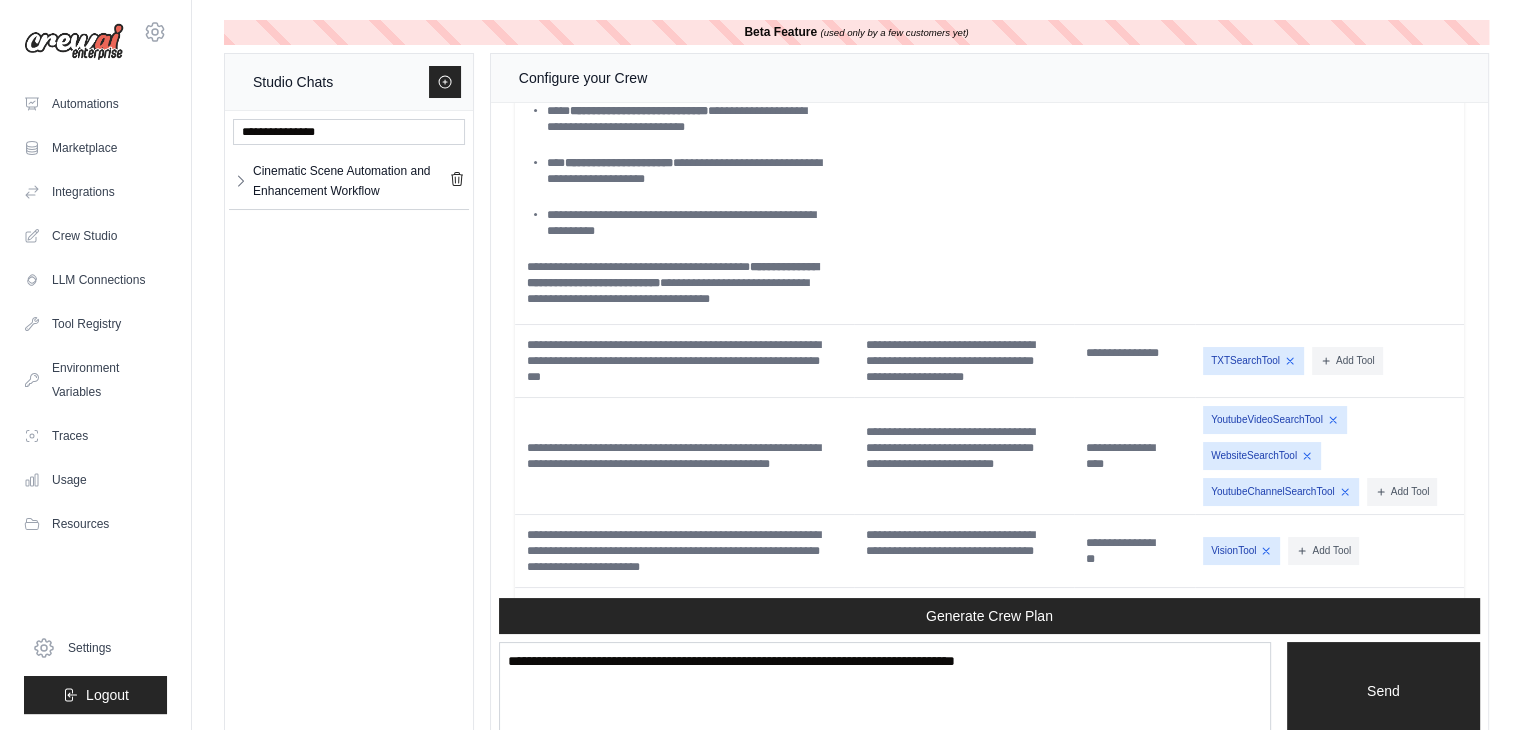 click on "**********" at bounding box center (963, -170) 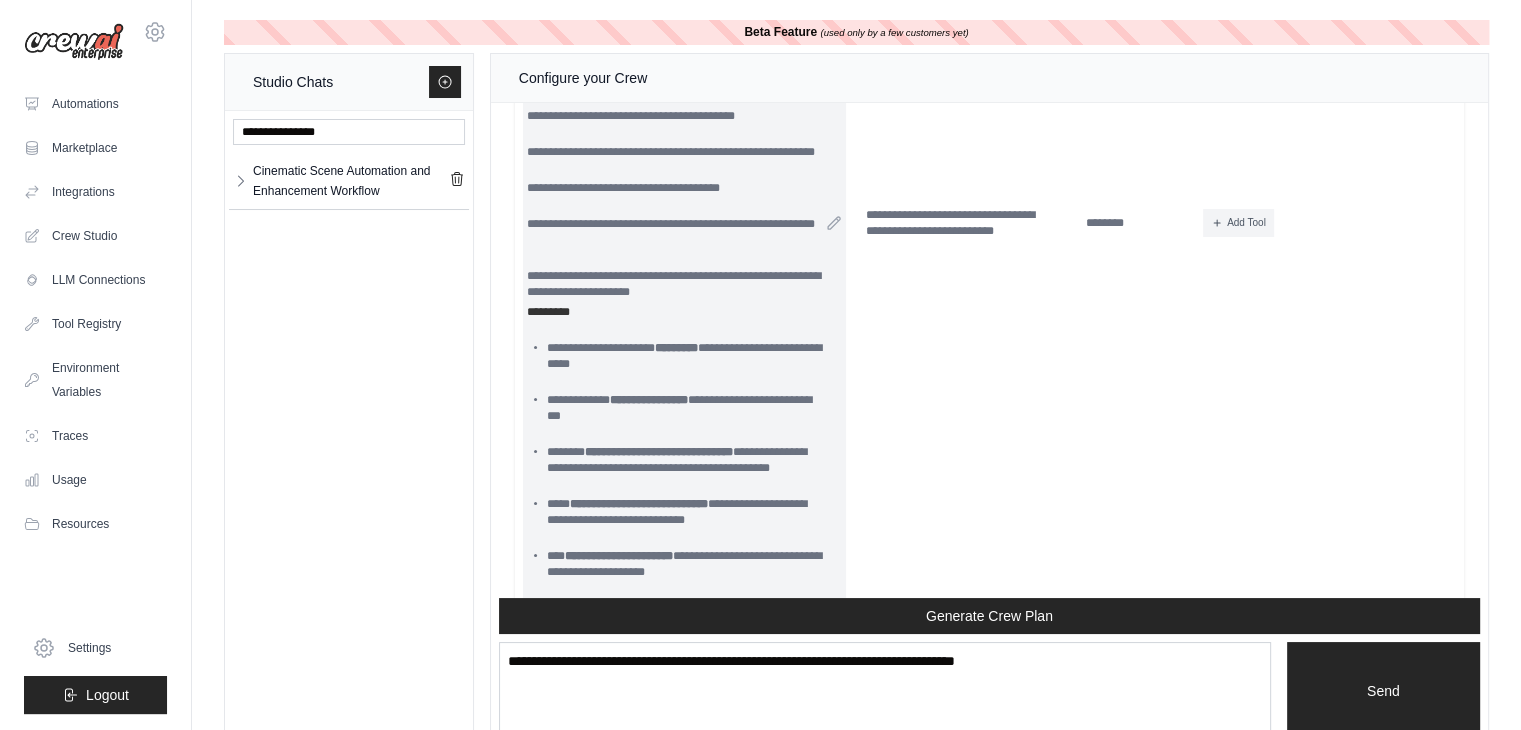 scroll, scrollTop: 5384, scrollLeft: 0, axis: vertical 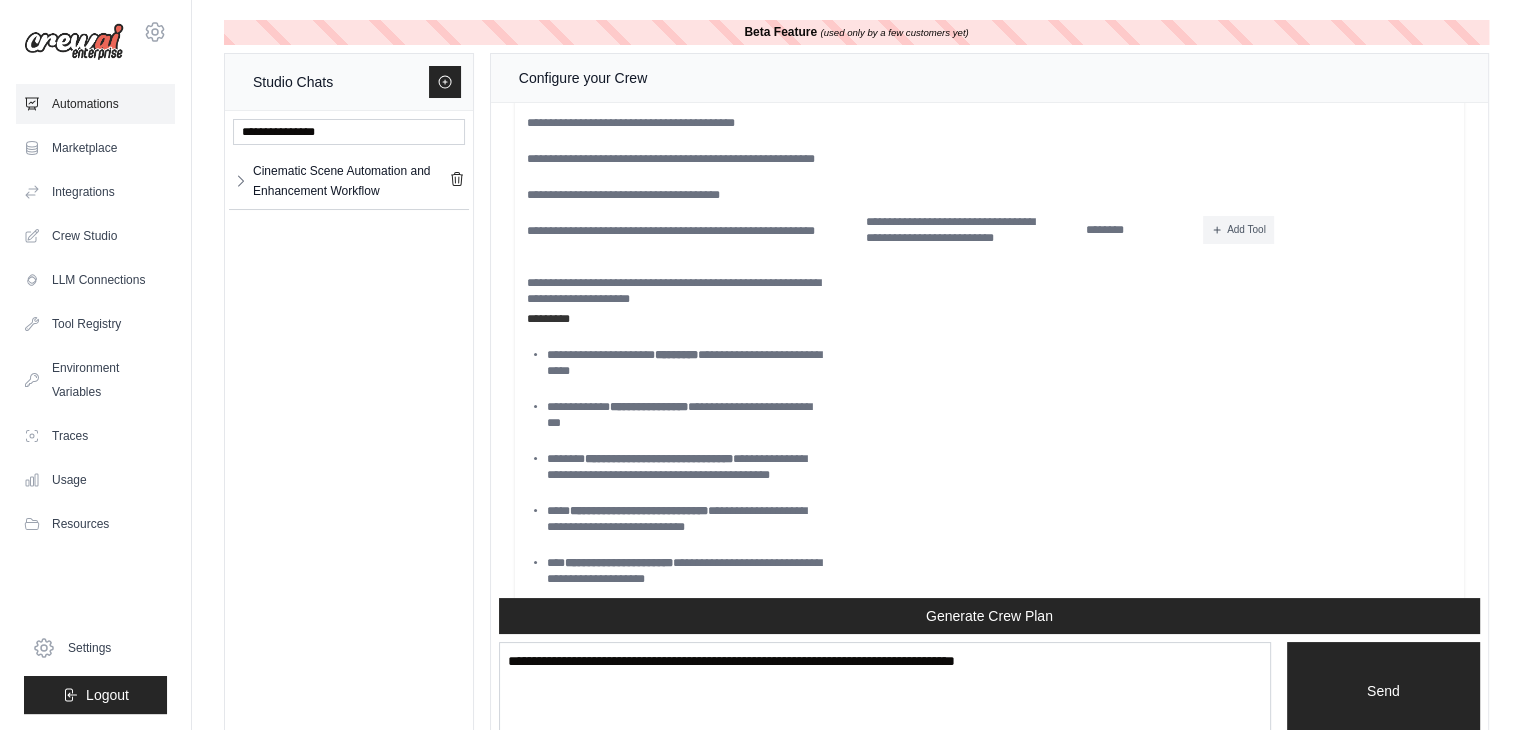 click on "Automations" at bounding box center [95, 104] 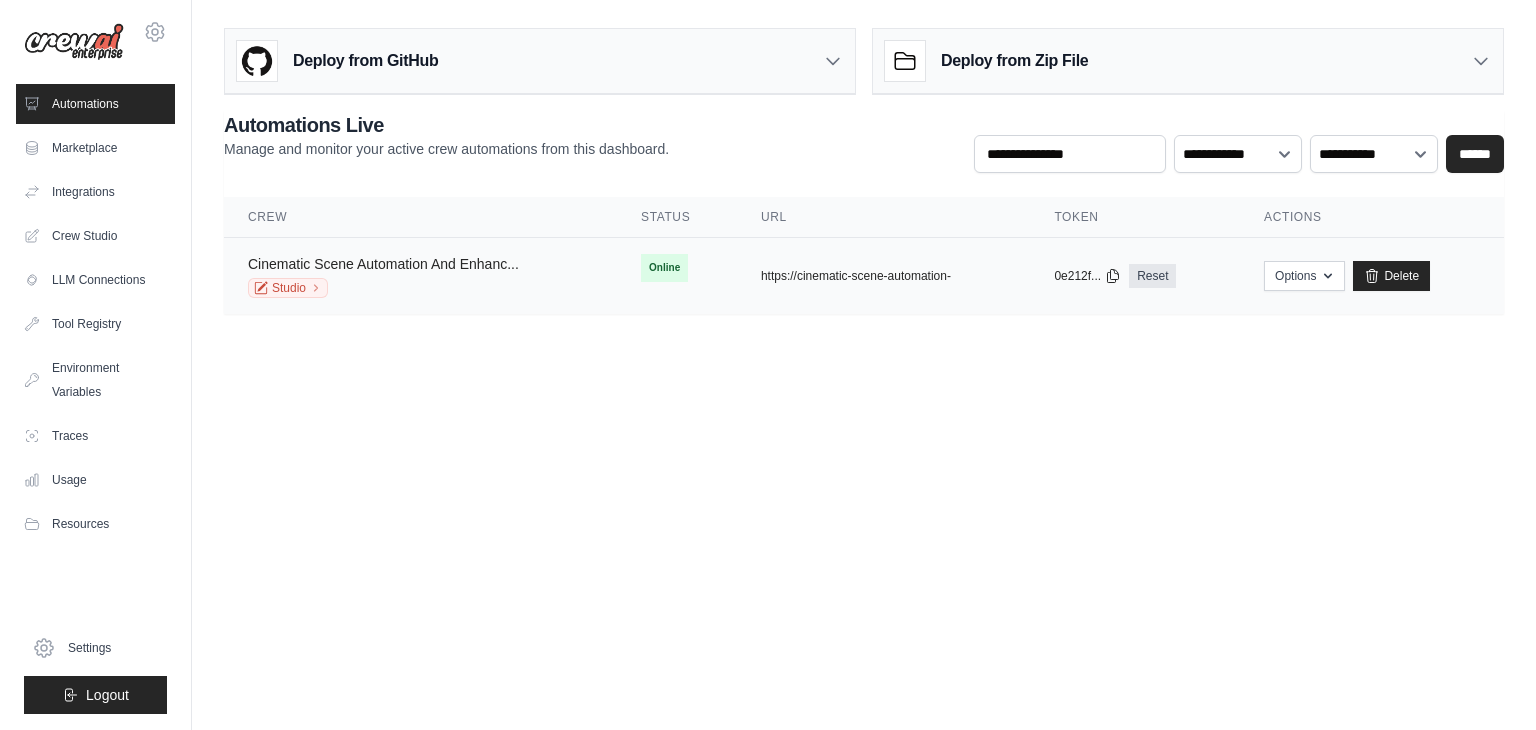click on "Cinematic Scene Automation And Enhanc..." at bounding box center [383, 264] 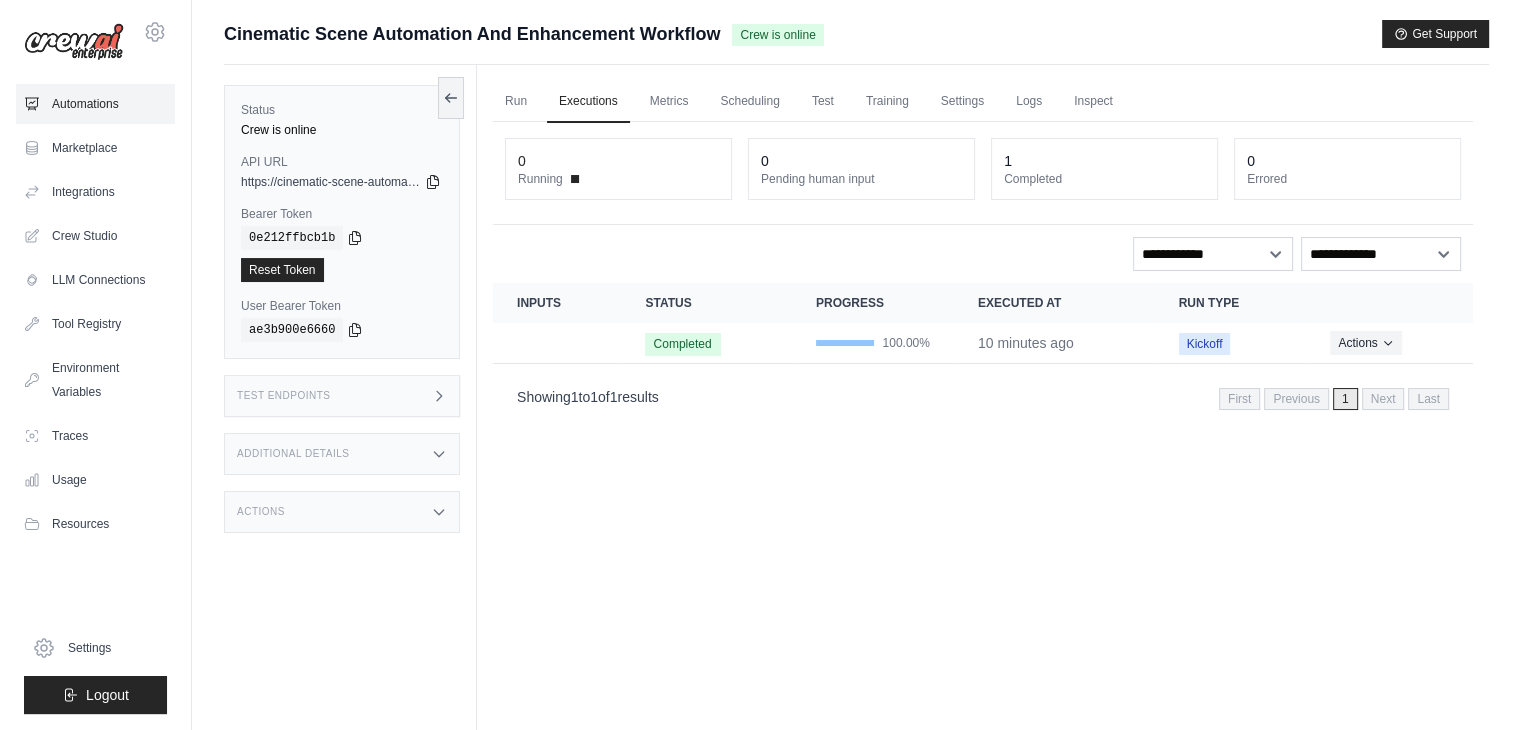 click on "Automations" at bounding box center [95, 104] 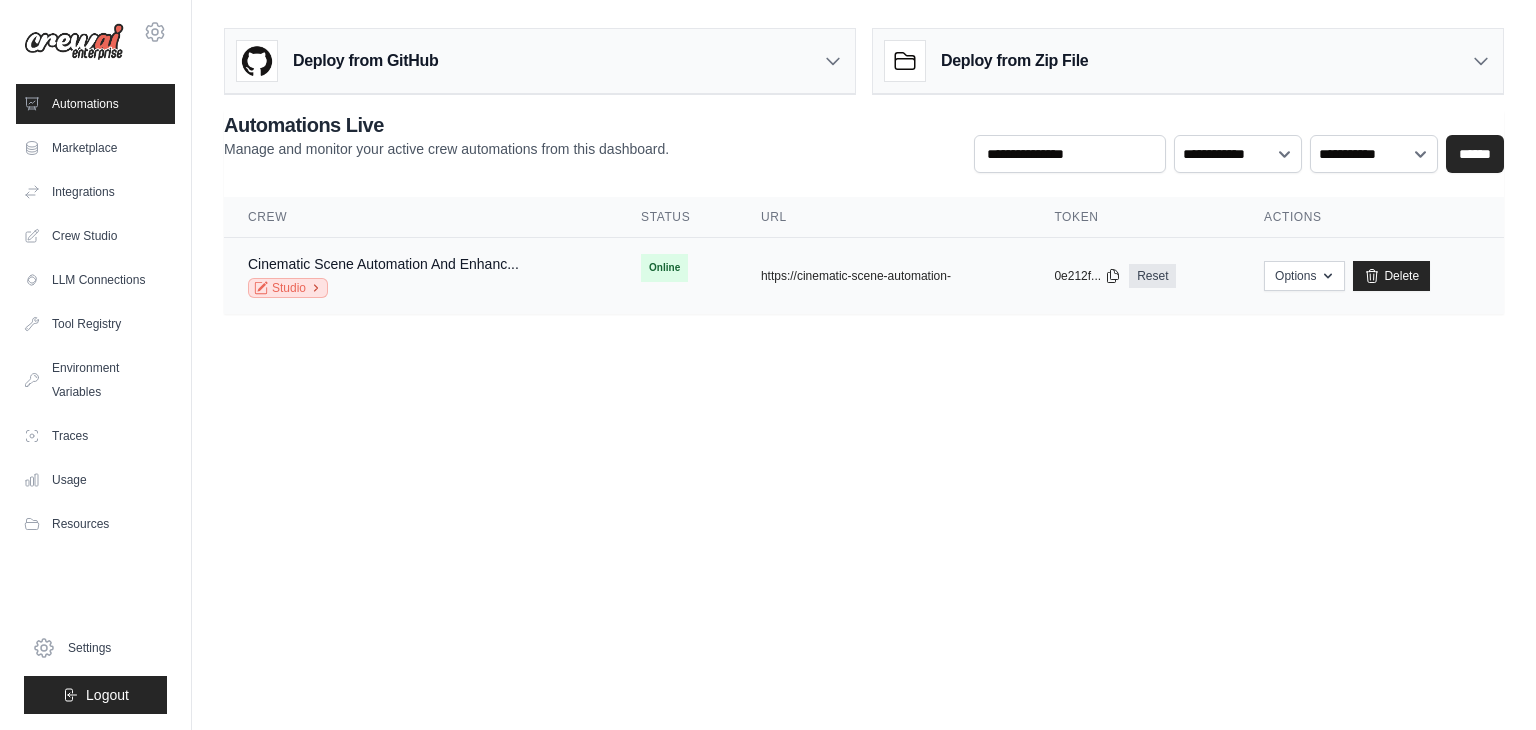 click on "Studio" at bounding box center [288, 288] 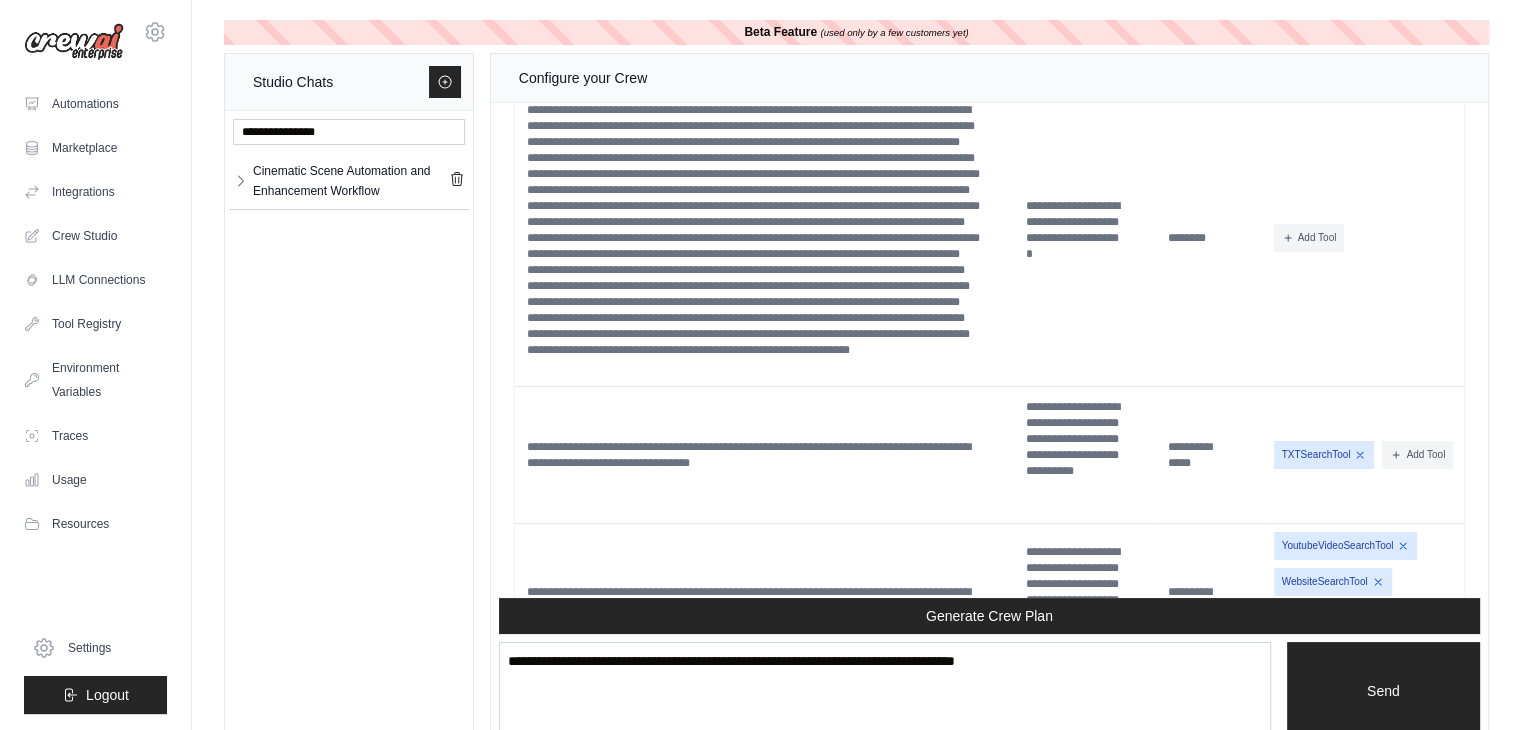 scroll, scrollTop: 4930, scrollLeft: 0, axis: vertical 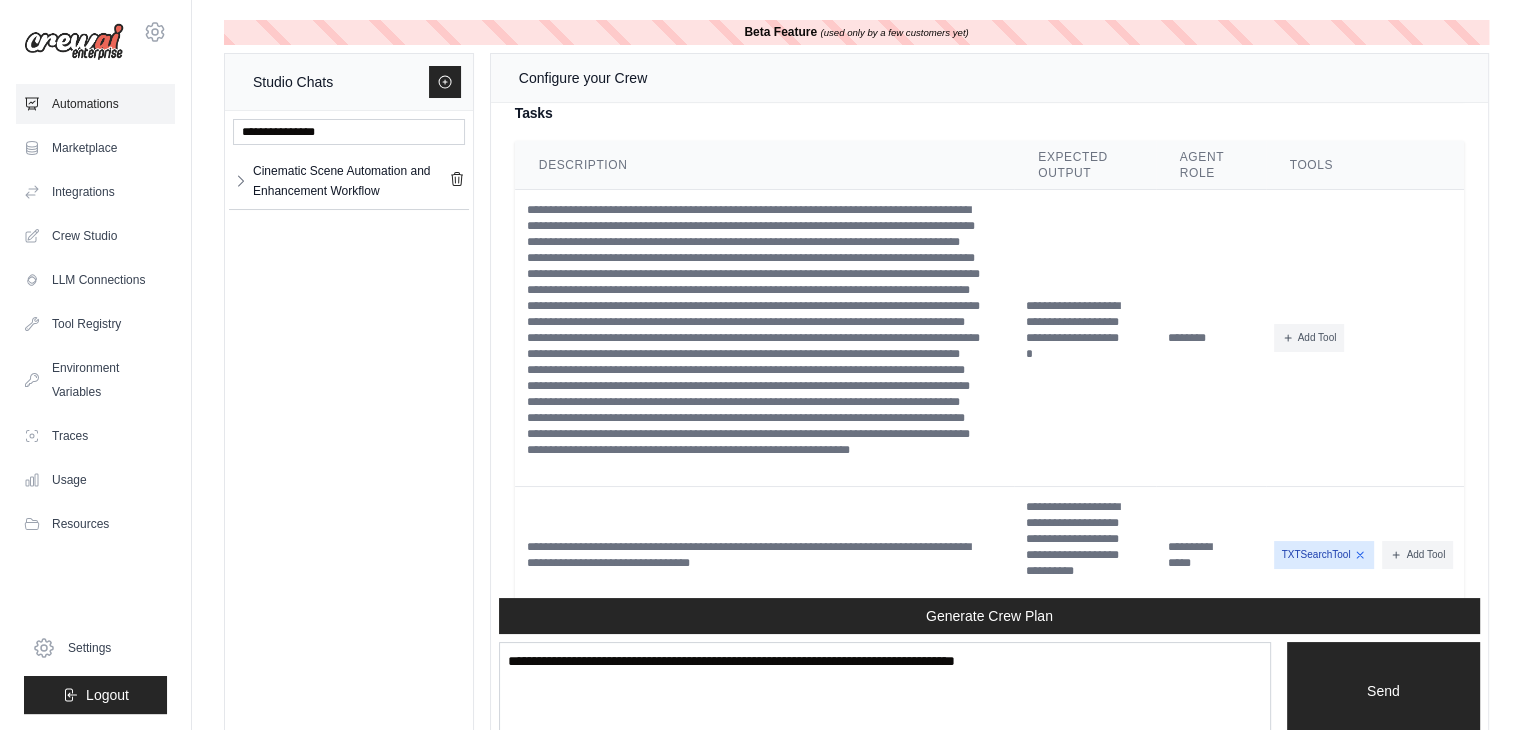 click on "Automations" at bounding box center [95, 104] 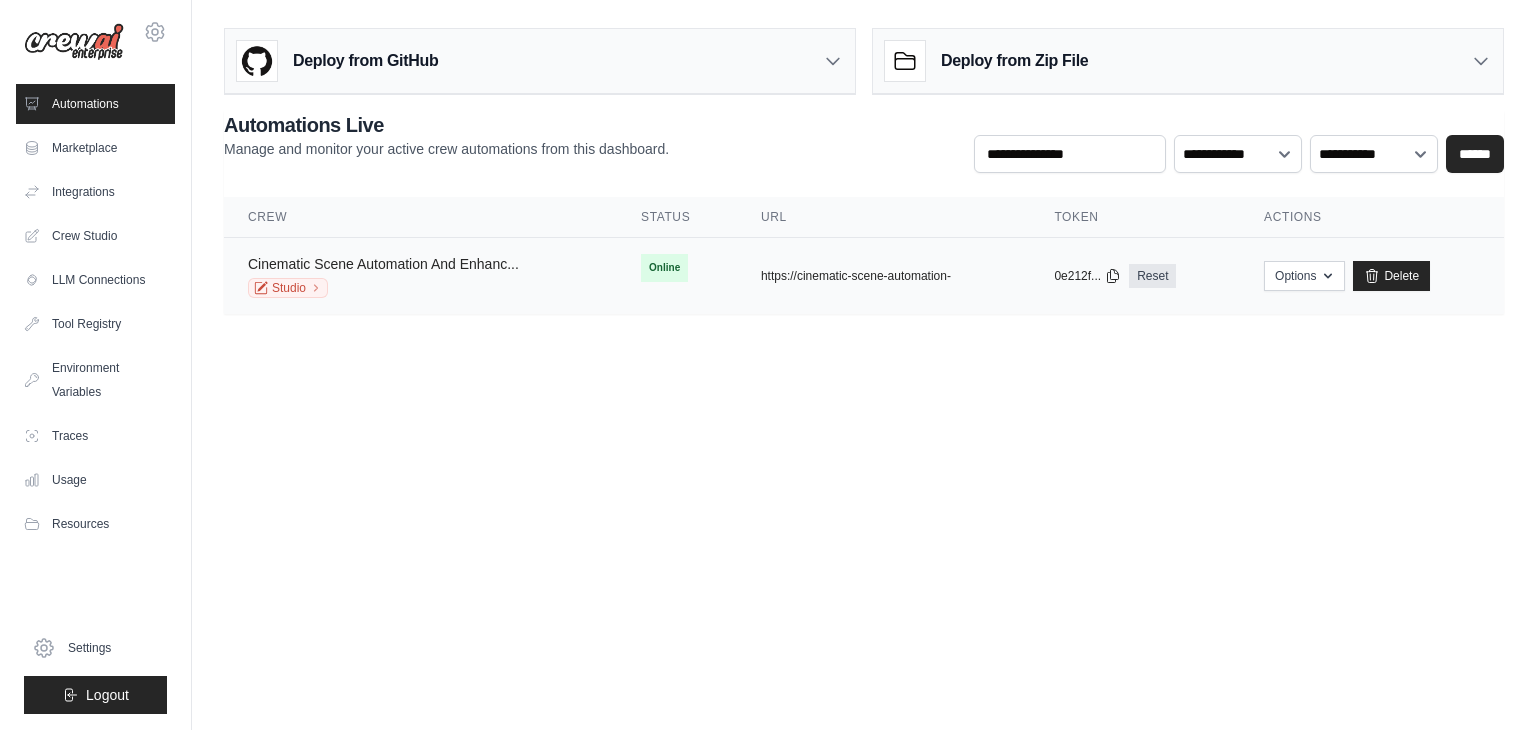 click on "Cinematic Scene Automation And Enhanc..." at bounding box center (383, 264) 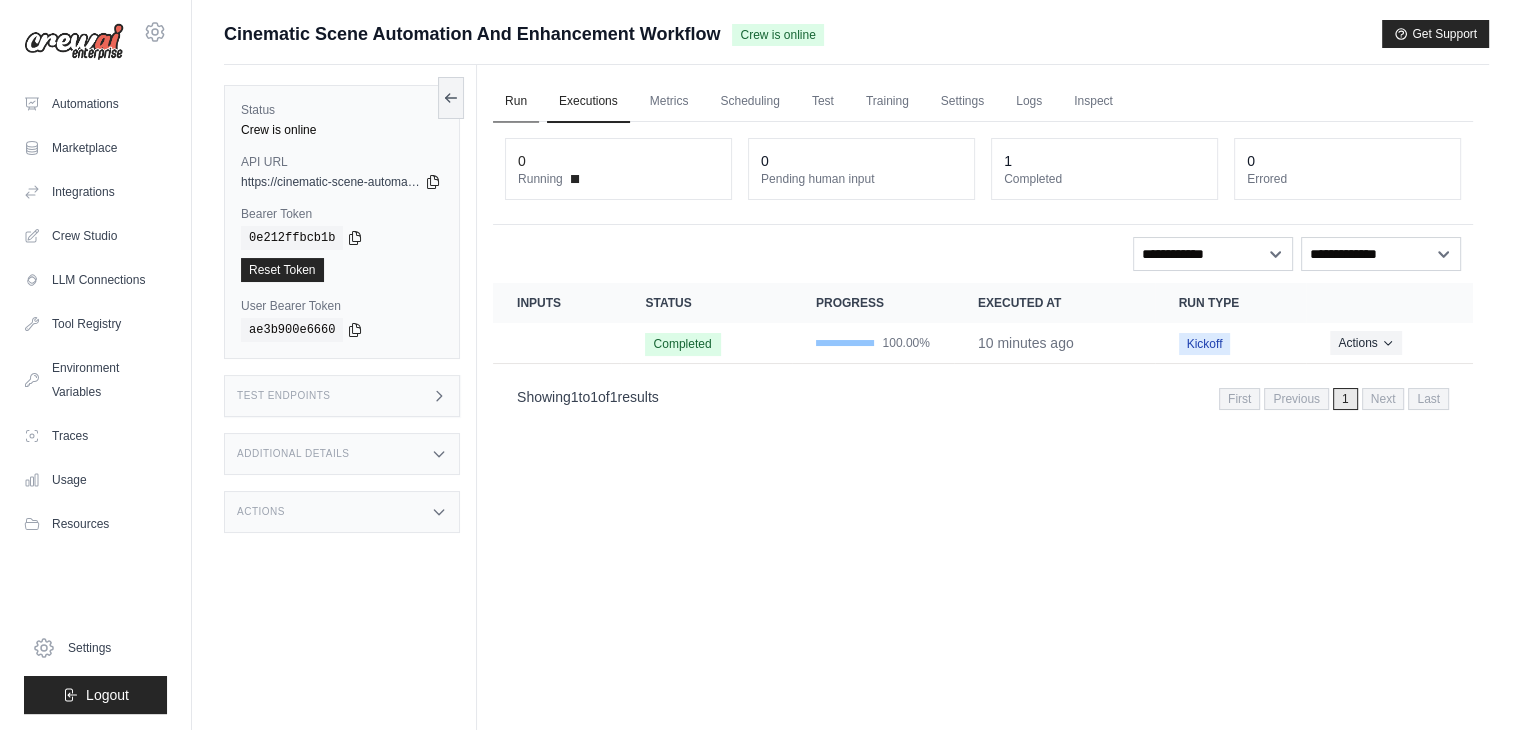 click on "Run" at bounding box center [516, 102] 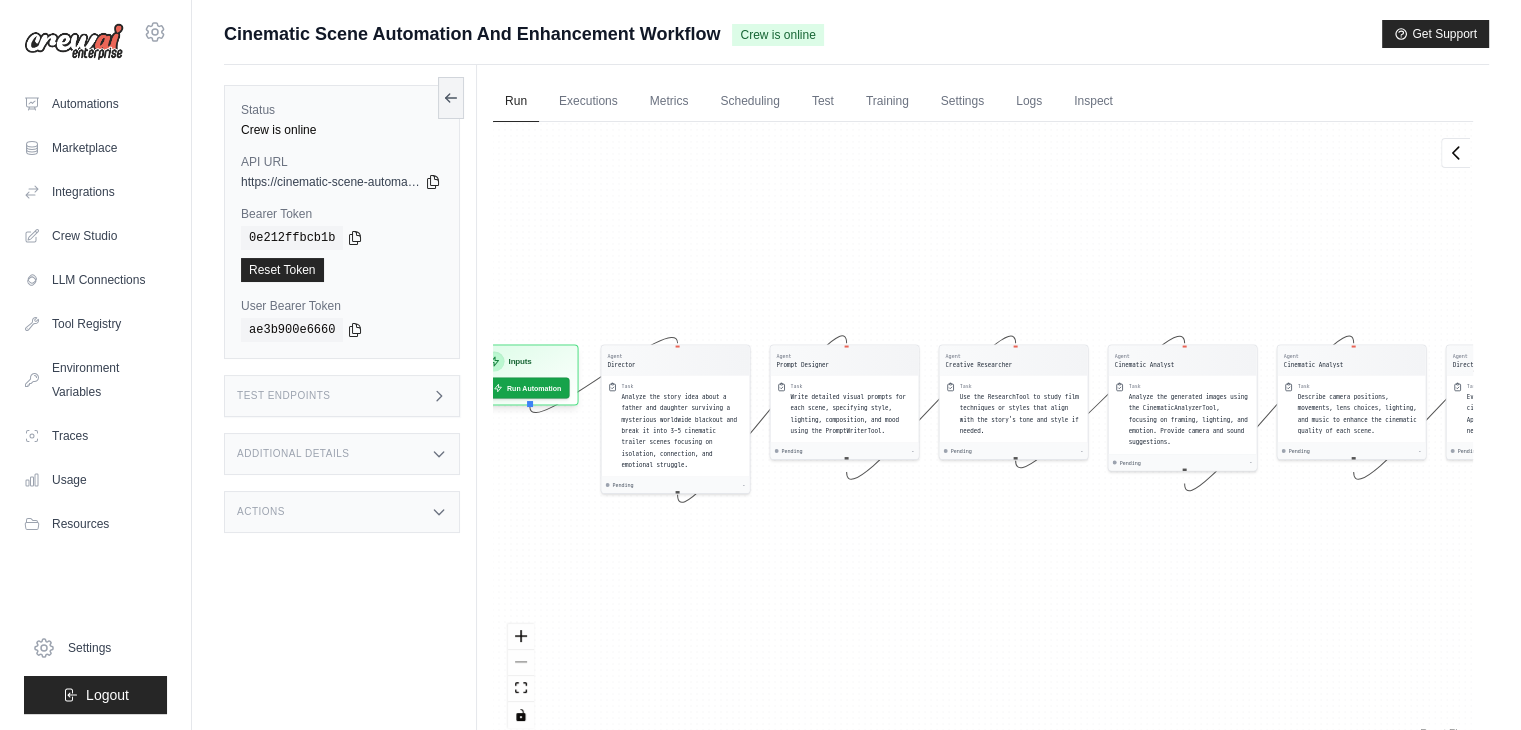 drag, startPoint x: 571, startPoint y: 546, endPoint x: 796, endPoint y: 528, distance: 225.71886 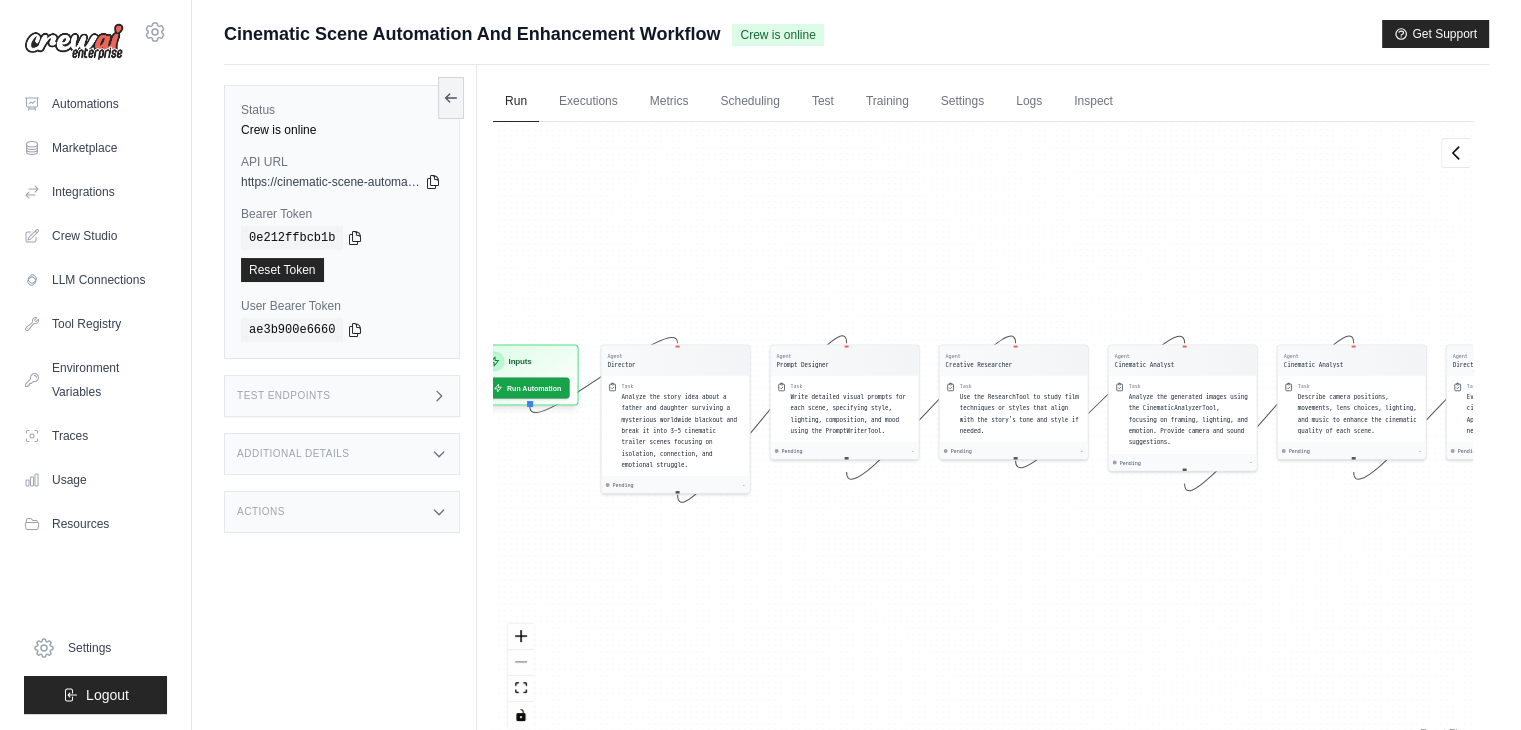 click on "Agent Director Task Analyze the story idea about a father and daughter surviving a mysterious worldwide blackout and break it into 3–5 cinematic trailer scenes focusing on isolation, connection, and emotional struggle. Pending - Agent Prompt Designer Task Write detailed visual prompts for each scene, specifying style, lighting, composition, and mood using the PromptWriterTool. Pending - Agent Creative Researcher Task Use the ResearchTool to study film techniques or styles that align with the story's tone and style if needed. Pending - Agent Cinematic Analyst Task Analyze the generated images using the CinematicAnalyzerTool, focusing on framing, lighting, and emotion. Provide camera and sound suggestions. Pending - Agent Cinematic Analyst Task Describe camera positions, movements, lens choices, lighting, and music to enhance the cinematic quality of each scene. Pending - Agent Director Task Evaluate the full scene for cinematic and emotional impact. Approve or suggest revisions as necessary. Pending - Inputs" at bounding box center (983, 432) 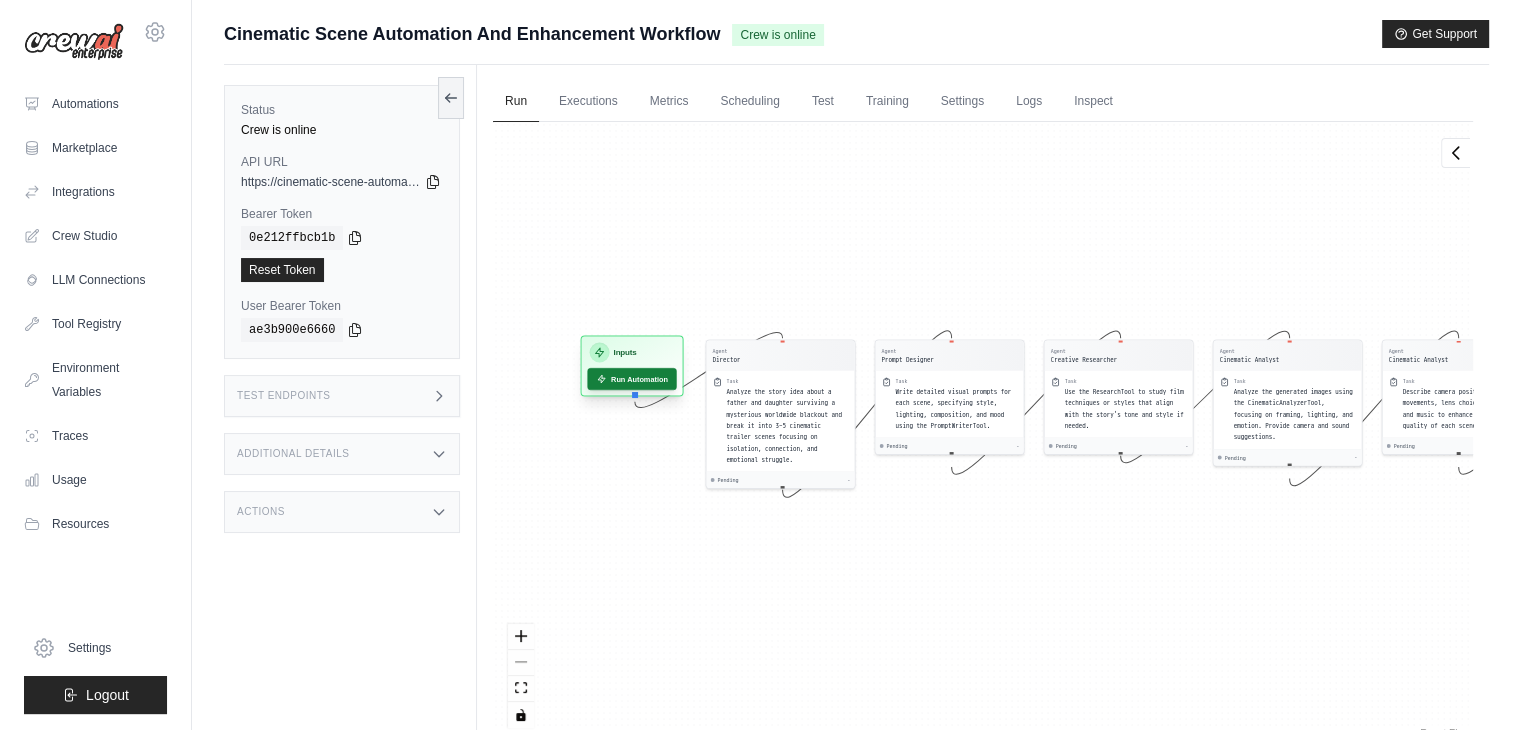 click on "Run Automation" at bounding box center [631, 379] 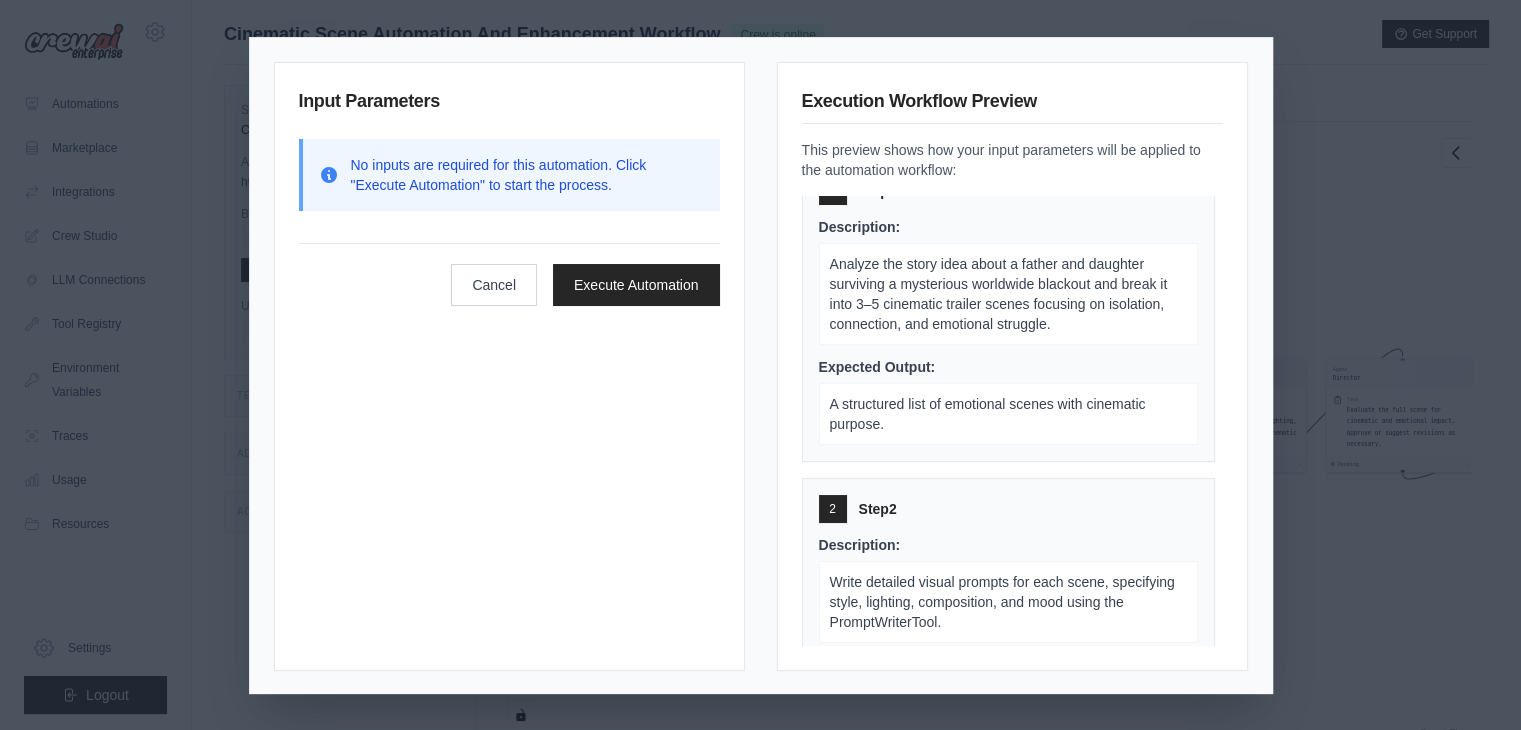 scroll, scrollTop: 0, scrollLeft: 0, axis: both 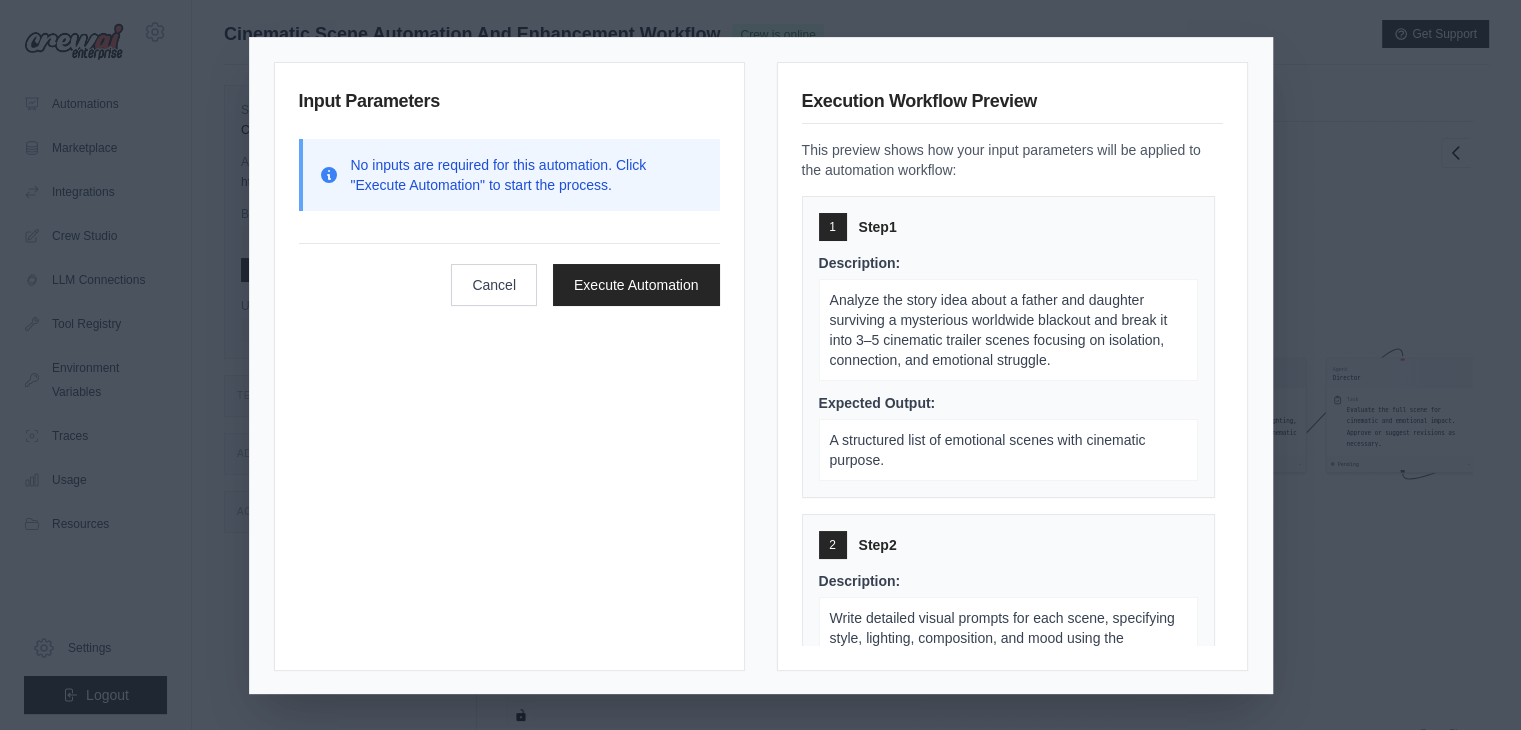 click on "Analyze the story idea about a father and daughter surviving a mysterious worldwide blackout and break it into 3–5 cinematic trailer scenes focusing on isolation, connection, and emotional struggle." at bounding box center (999, 330) 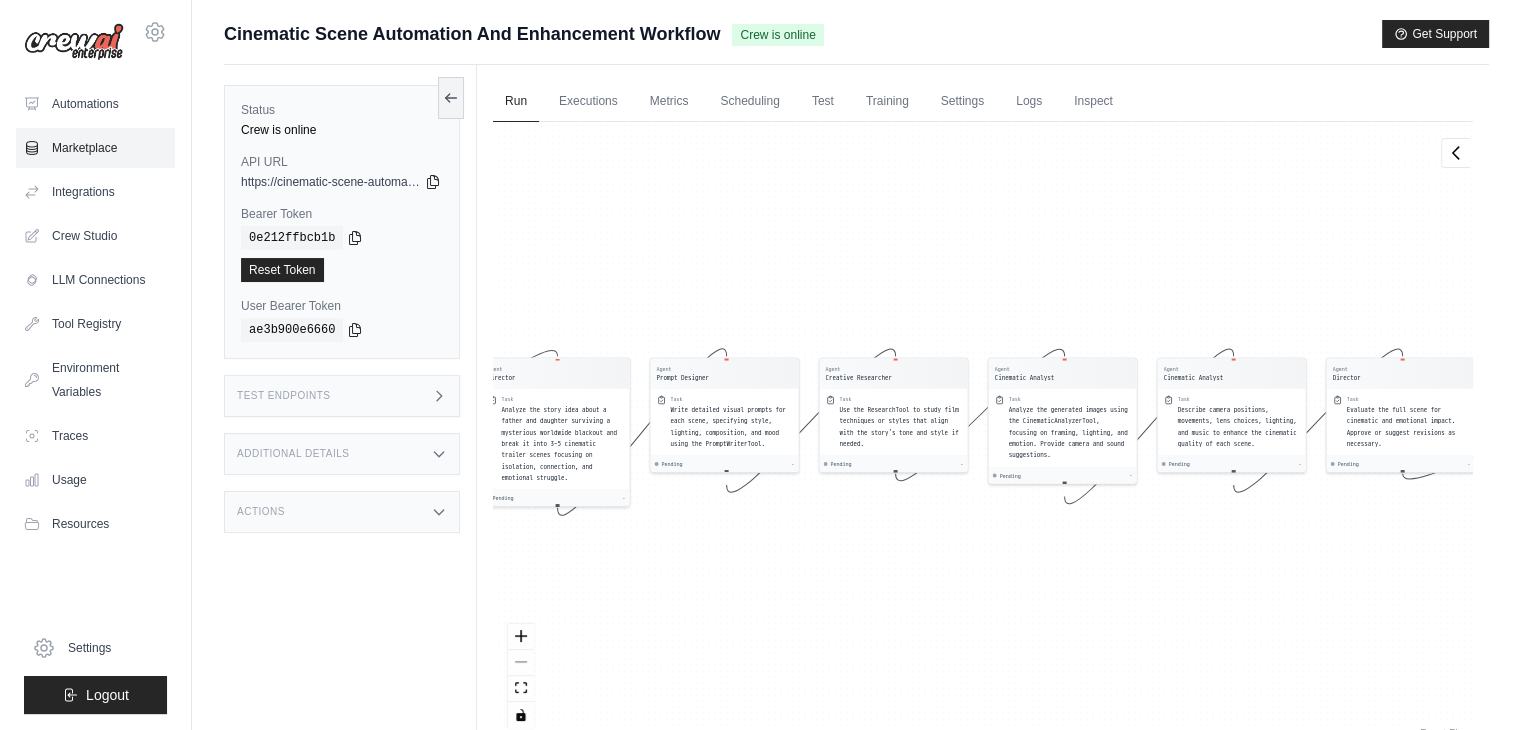 click on "Marketplace" at bounding box center [95, 148] 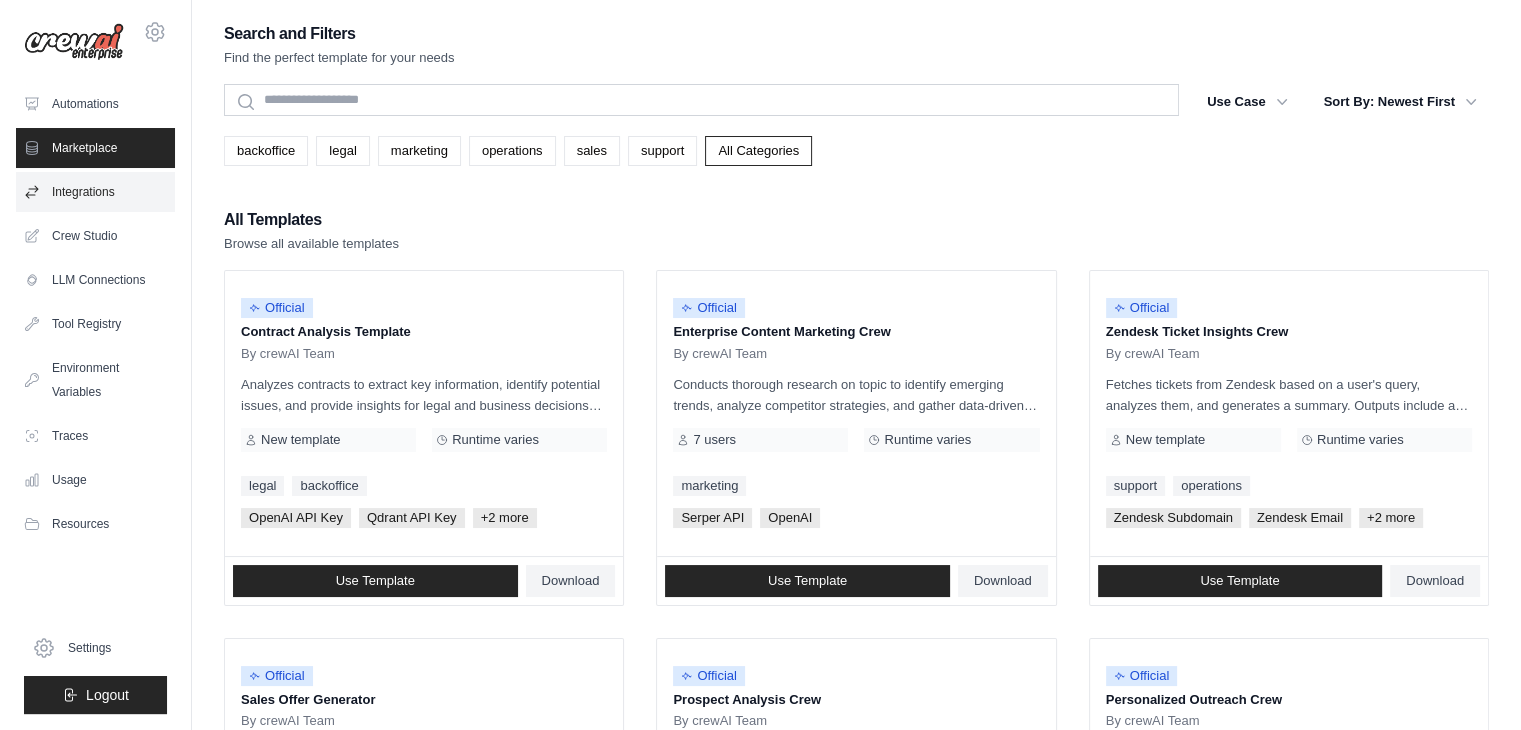 click on "Integrations" at bounding box center (95, 192) 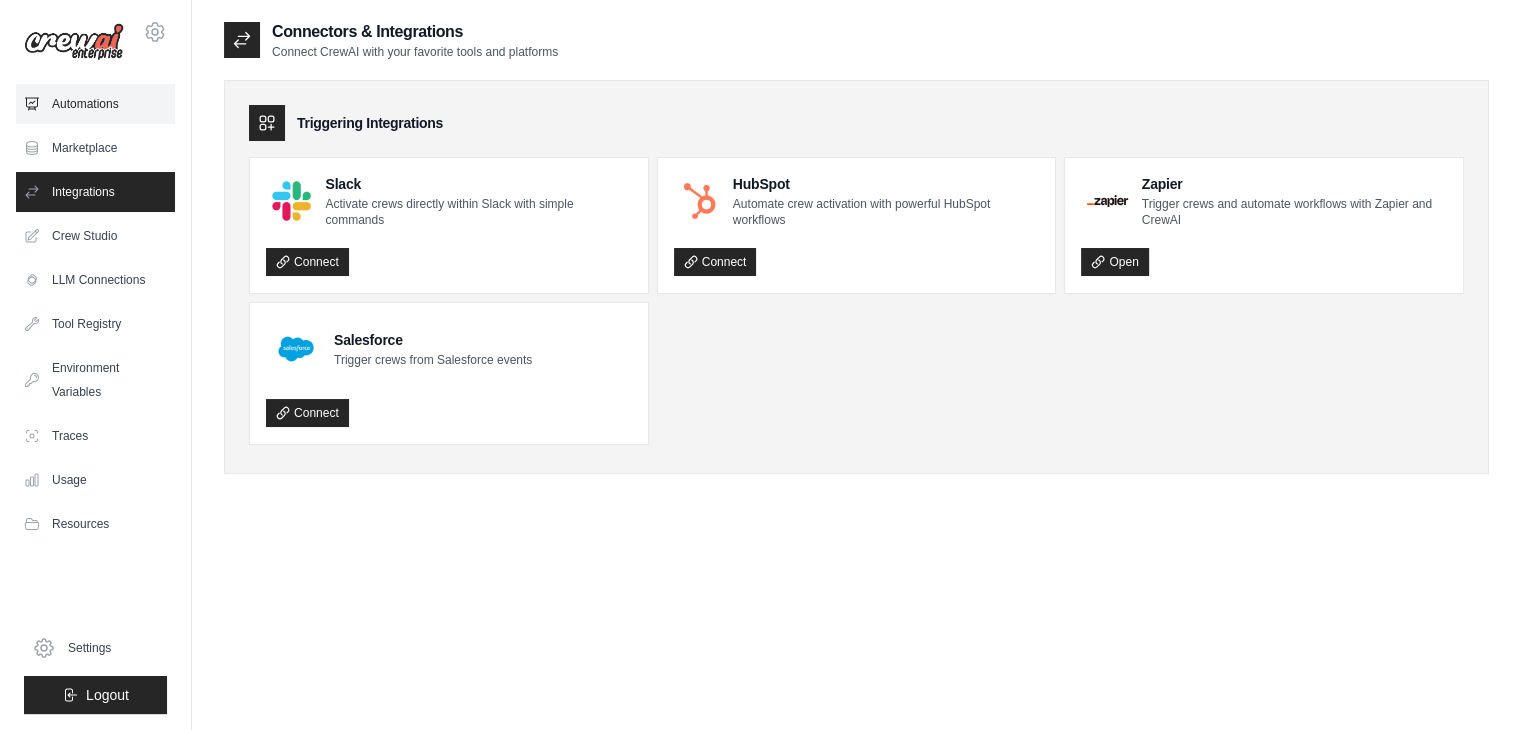 click on "Automations" at bounding box center [95, 104] 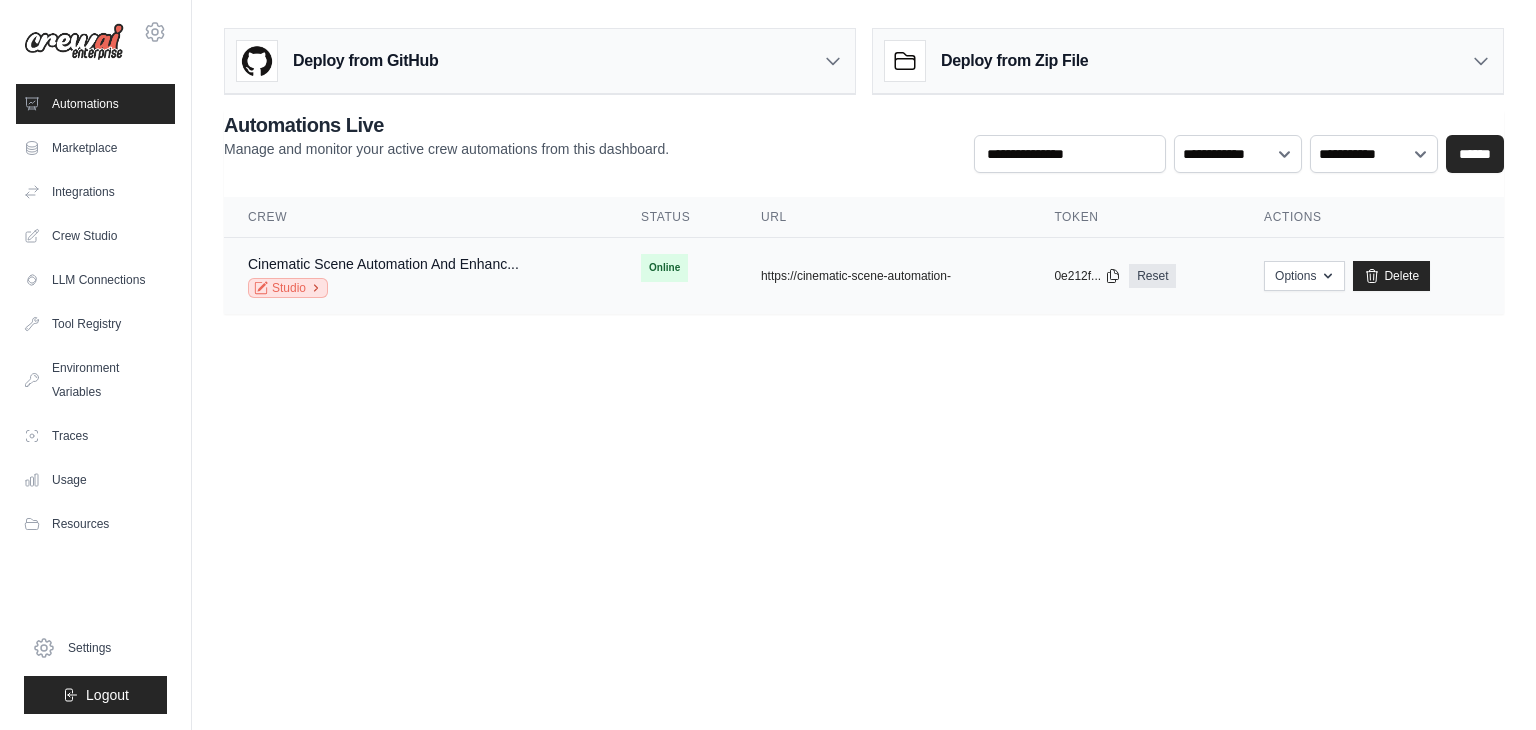 click on "Studio" at bounding box center [288, 288] 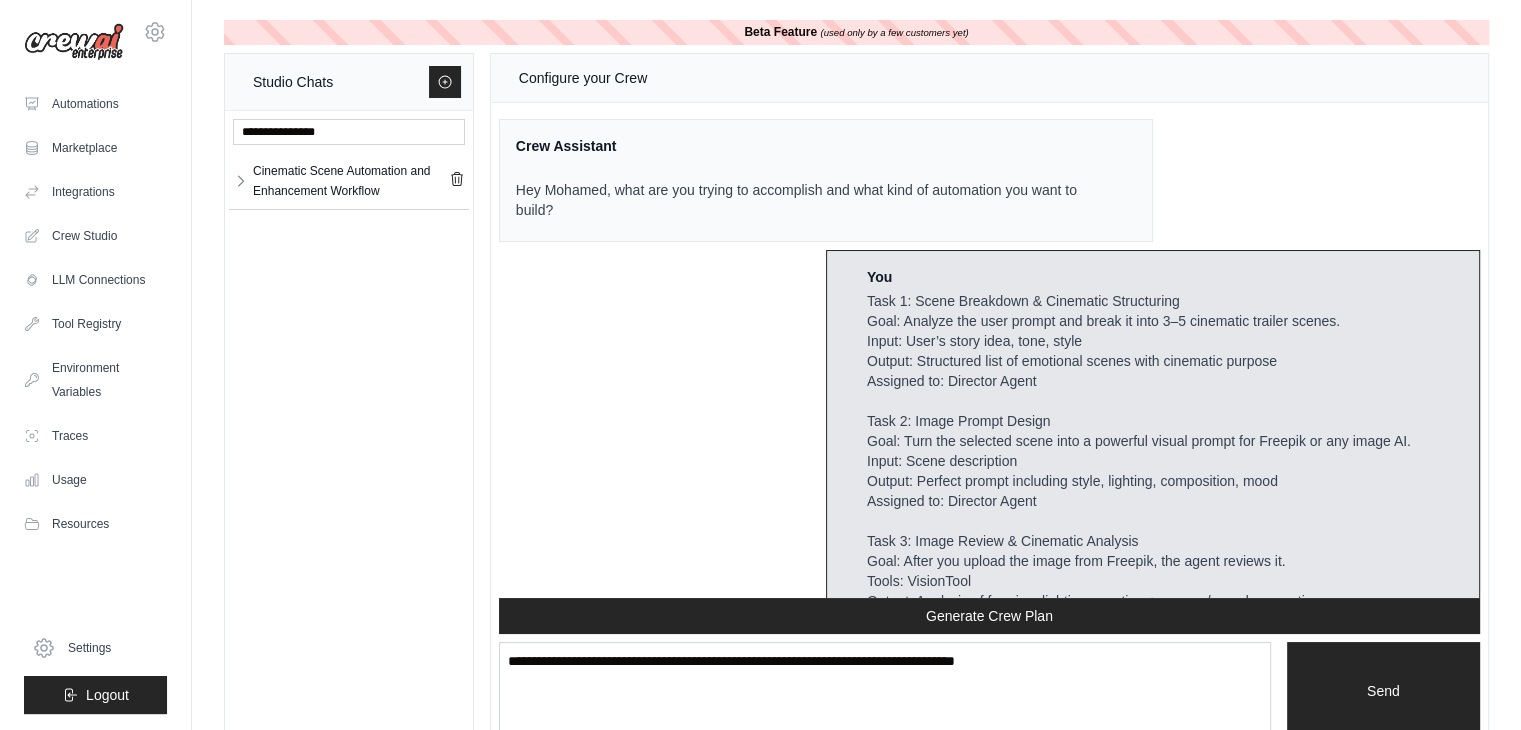 scroll, scrollTop: 5630, scrollLeft: 0, axis: vertical 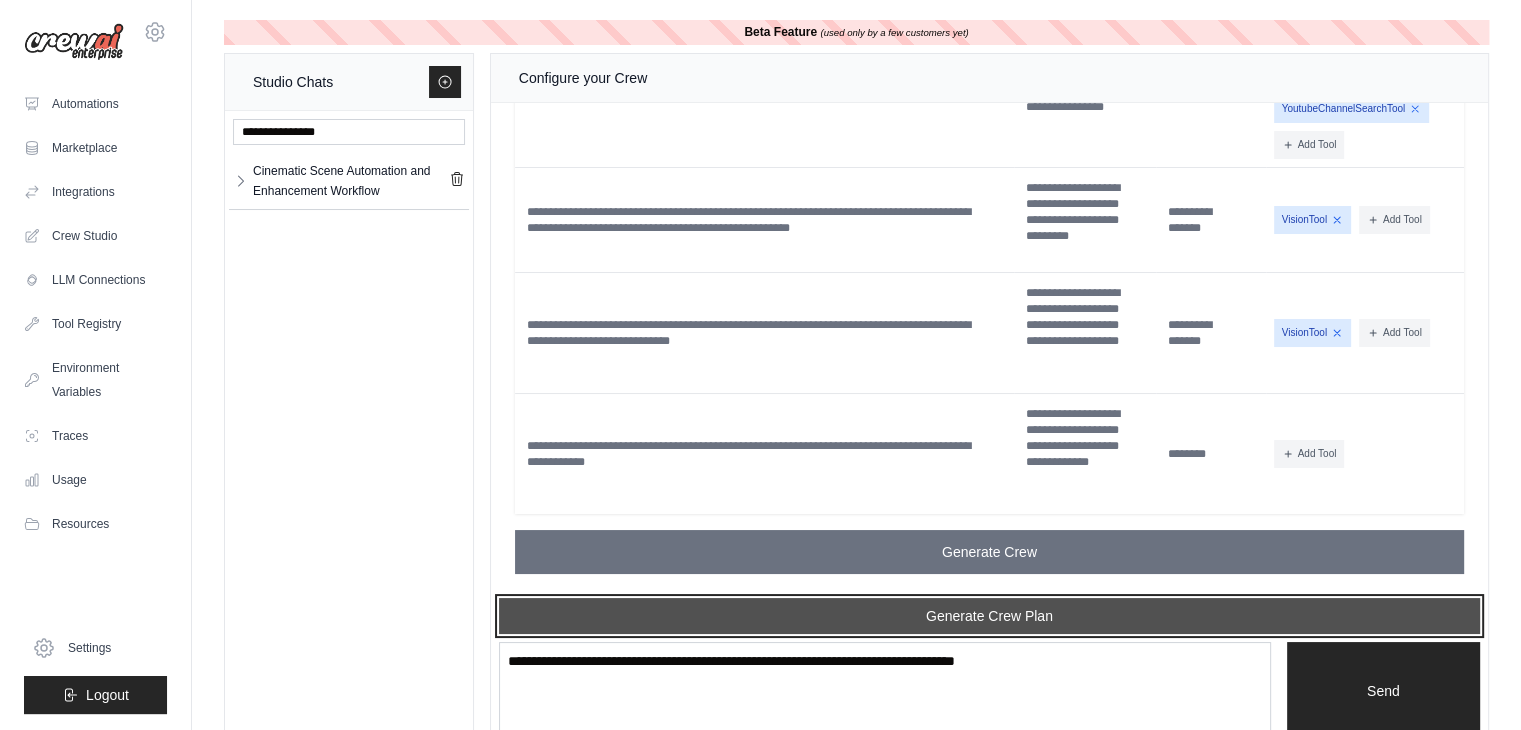 click on "Generate Crew Plan" at bounding box center [989, 616] 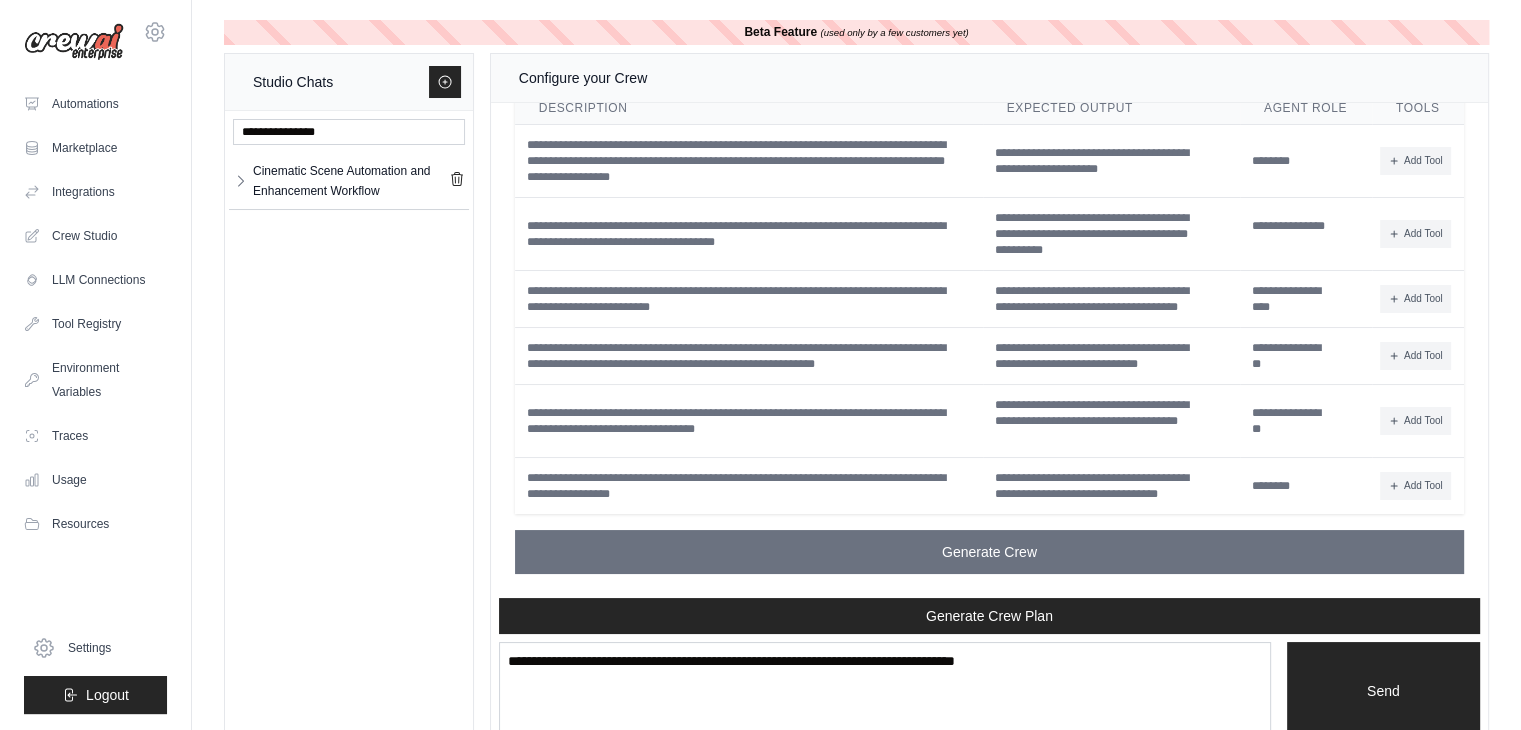 scroll, scrollTop: 6693, scrollLeft: 0, axis: vertical 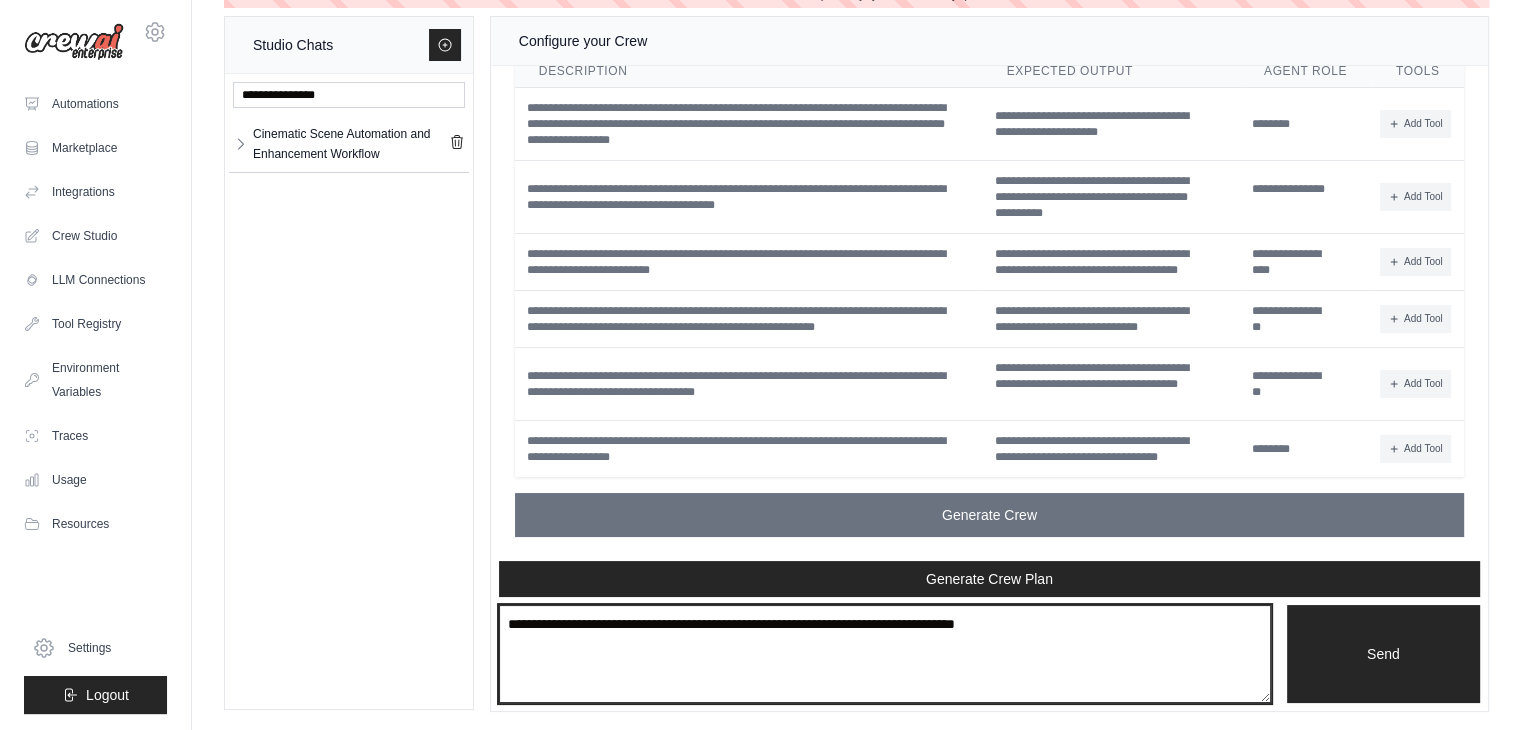 click at bounding box center (885, 654) 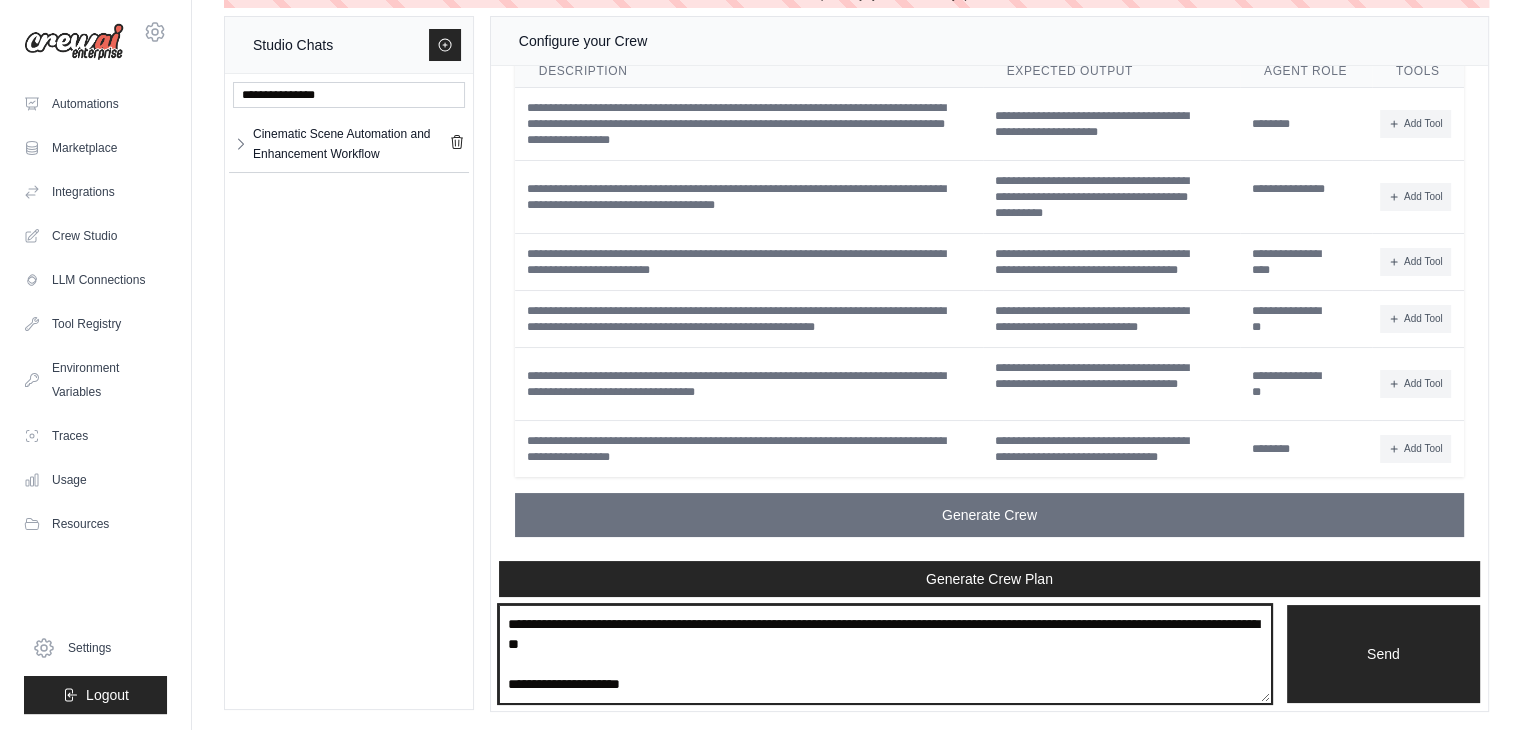 scroll, scrollTop: 730, scrollLeft: 0, axis: vertical 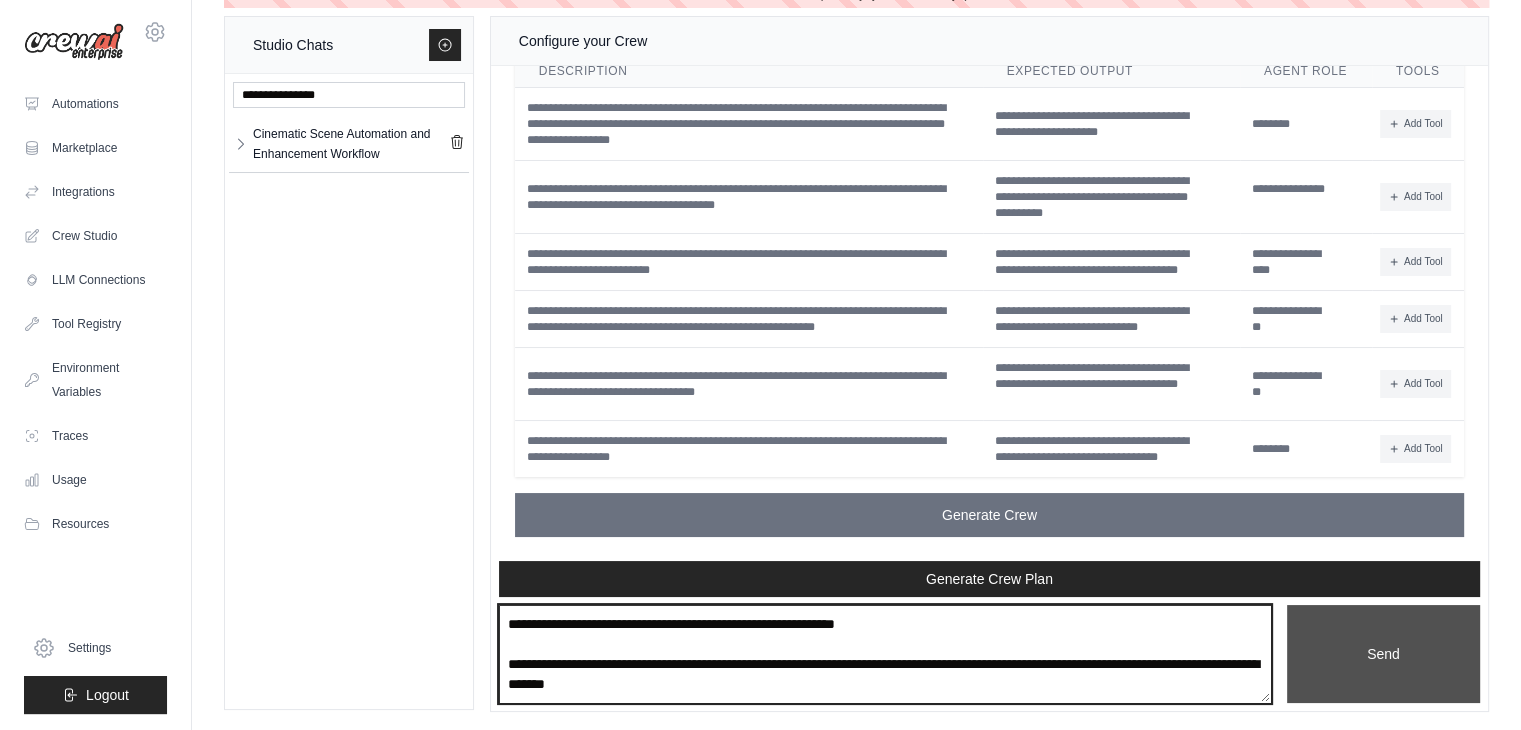 type on "**********" 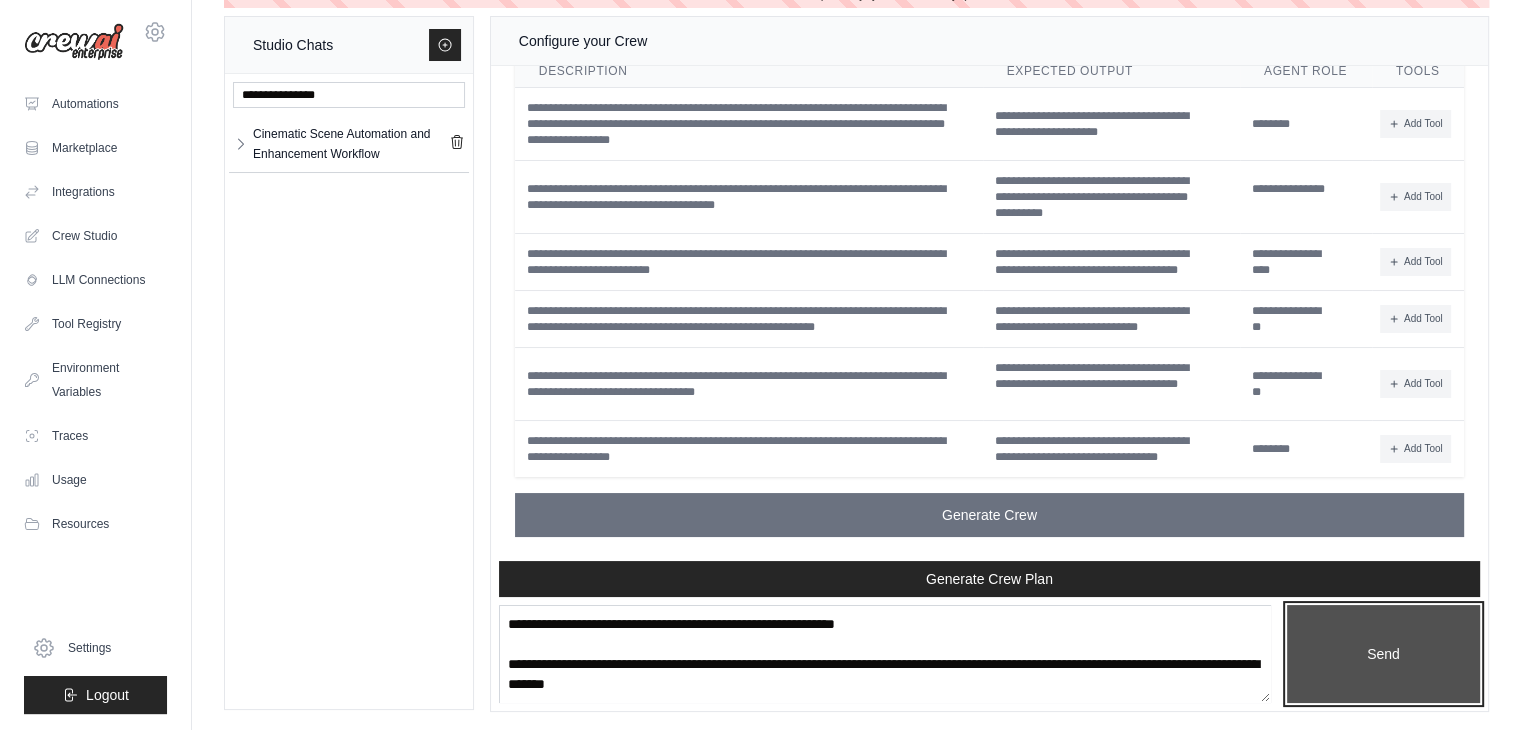 click on "Send" at bounding box center [1383, 654] 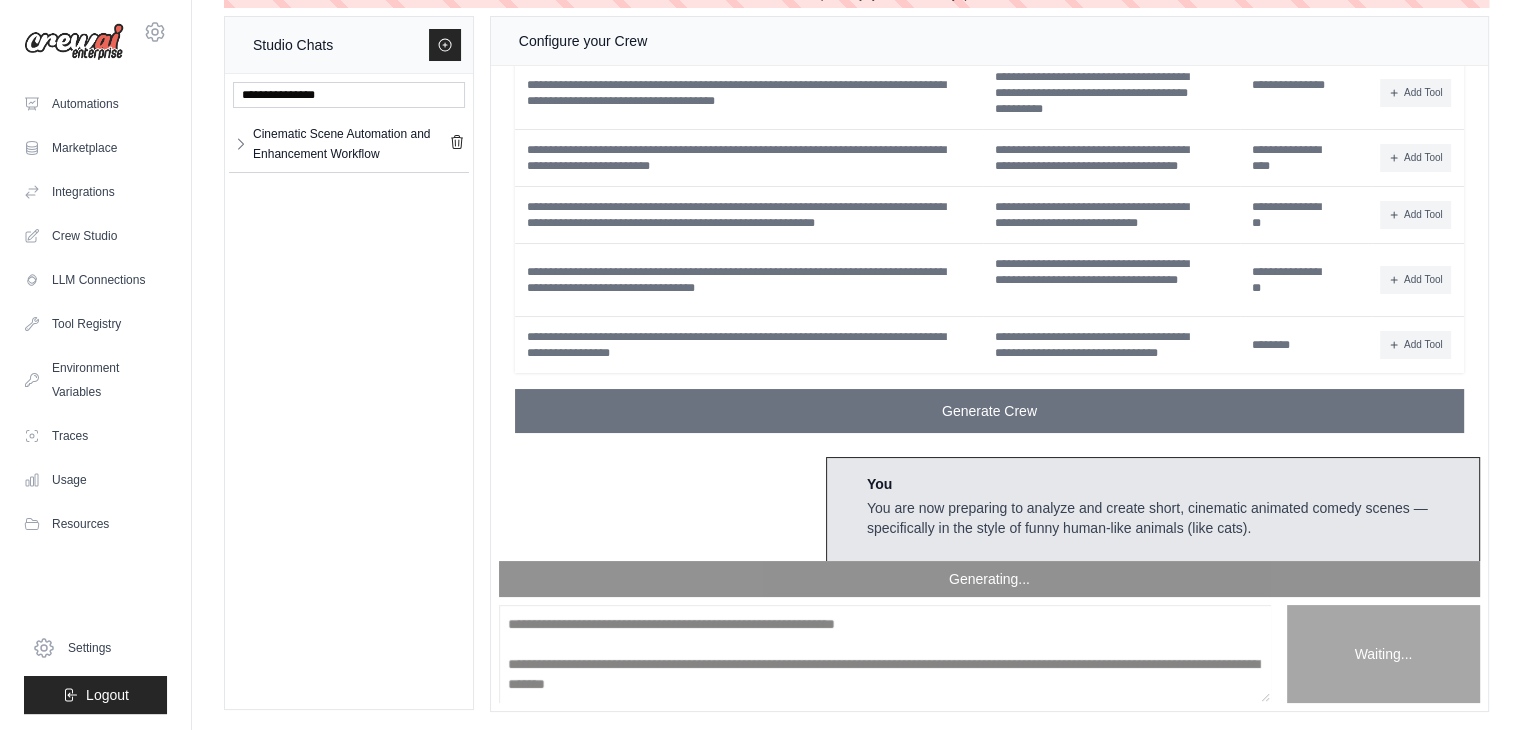 scroll, scrollTop: 0, scrollLeft: 0, axis: both 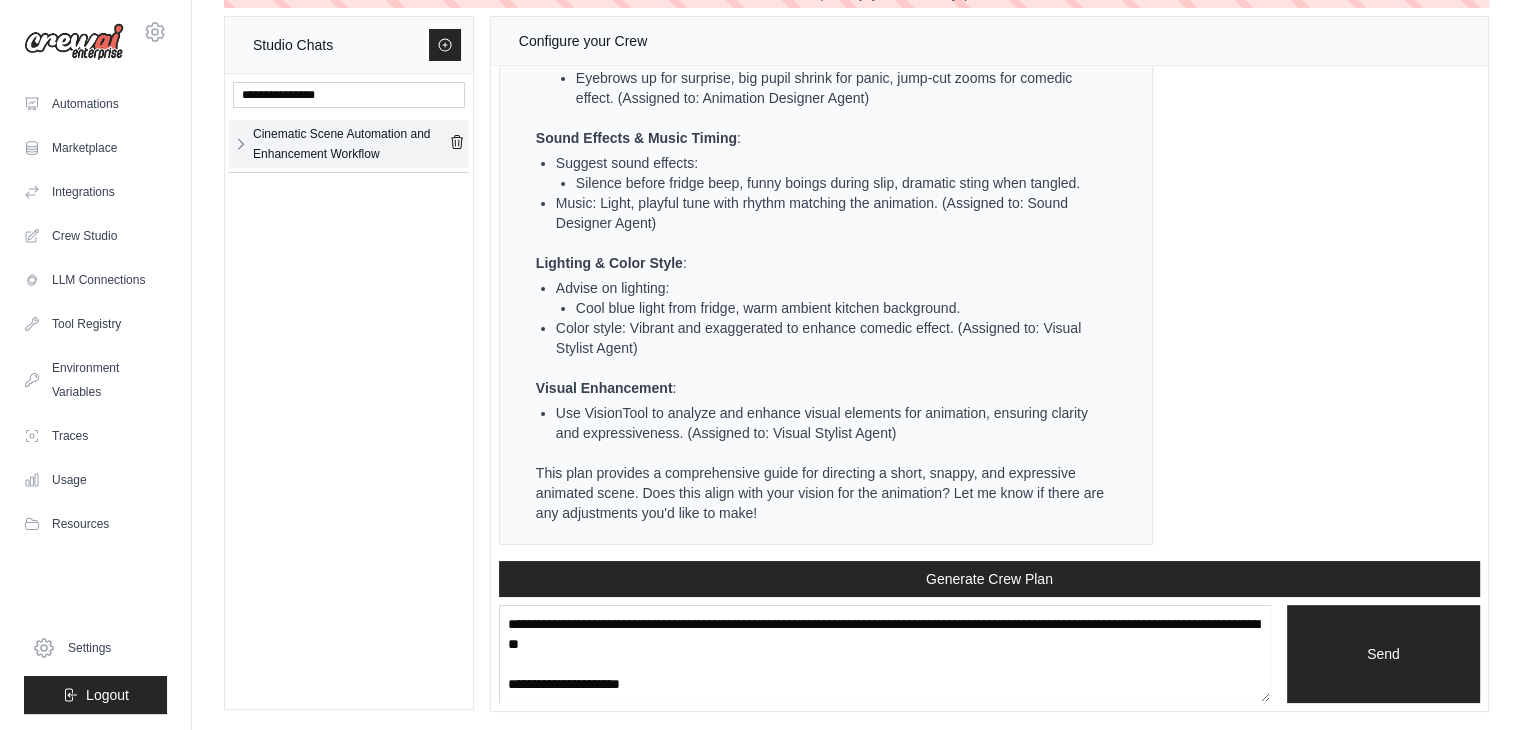 click 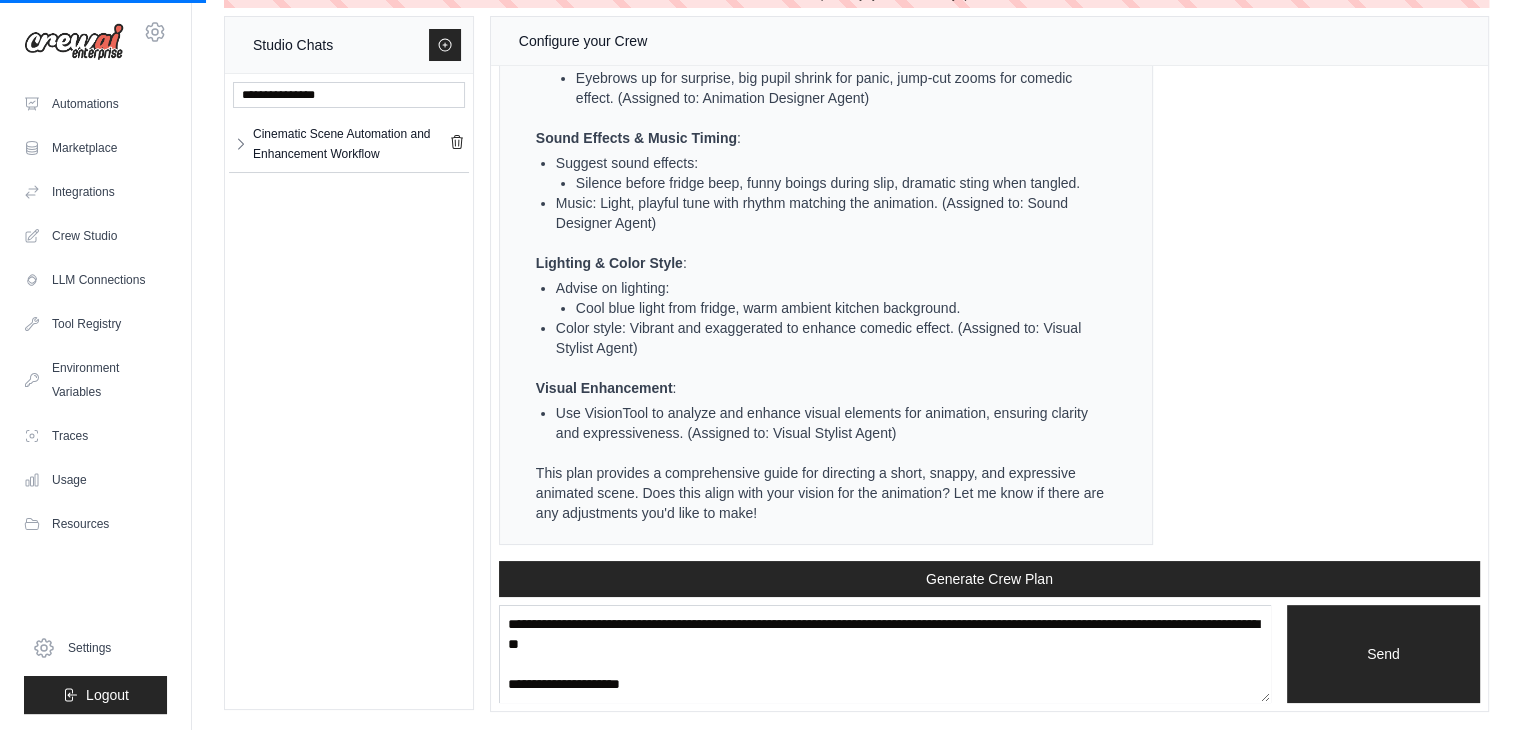 scroll, scrollTop: 0, scrollLeft: 0, axis: both 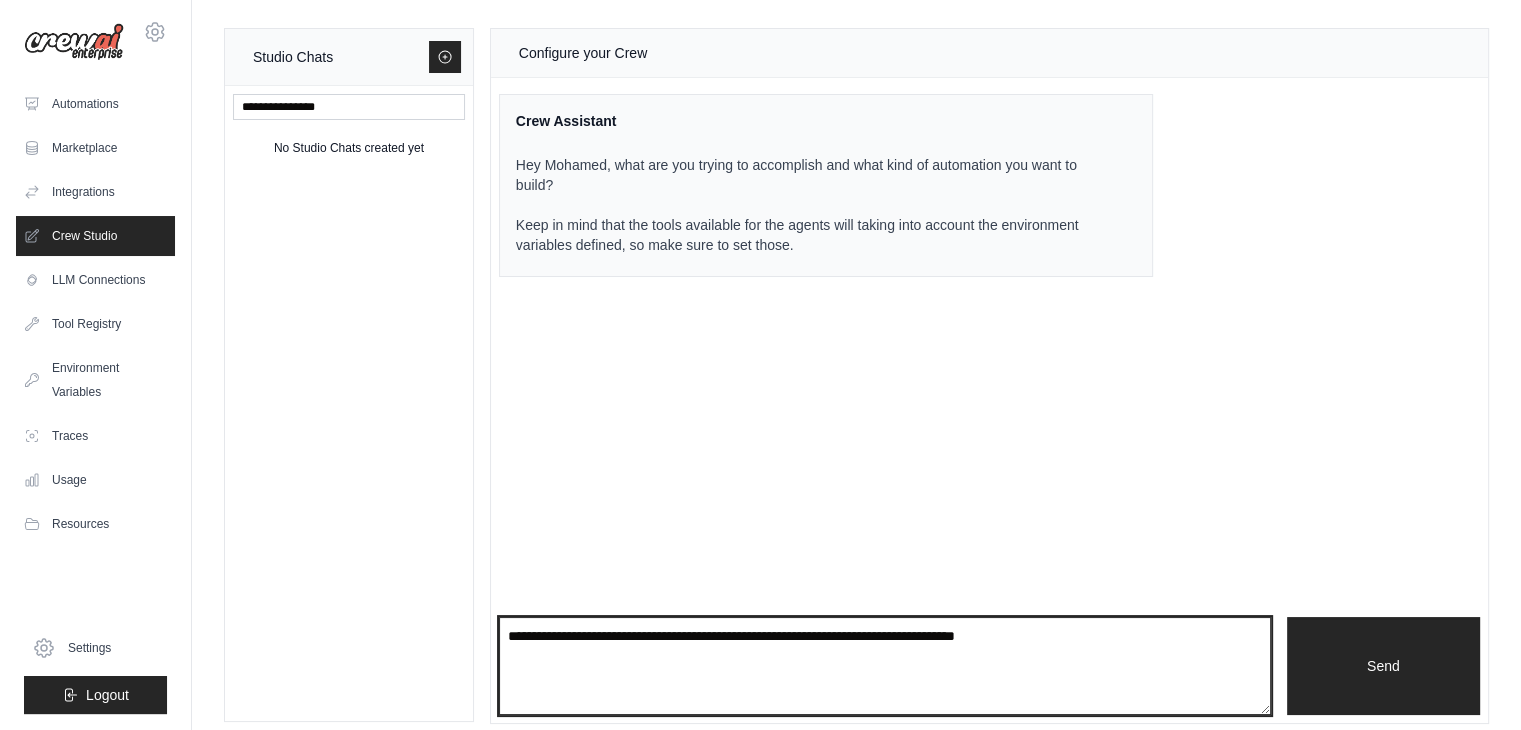 click at bounding box center (885, 666) 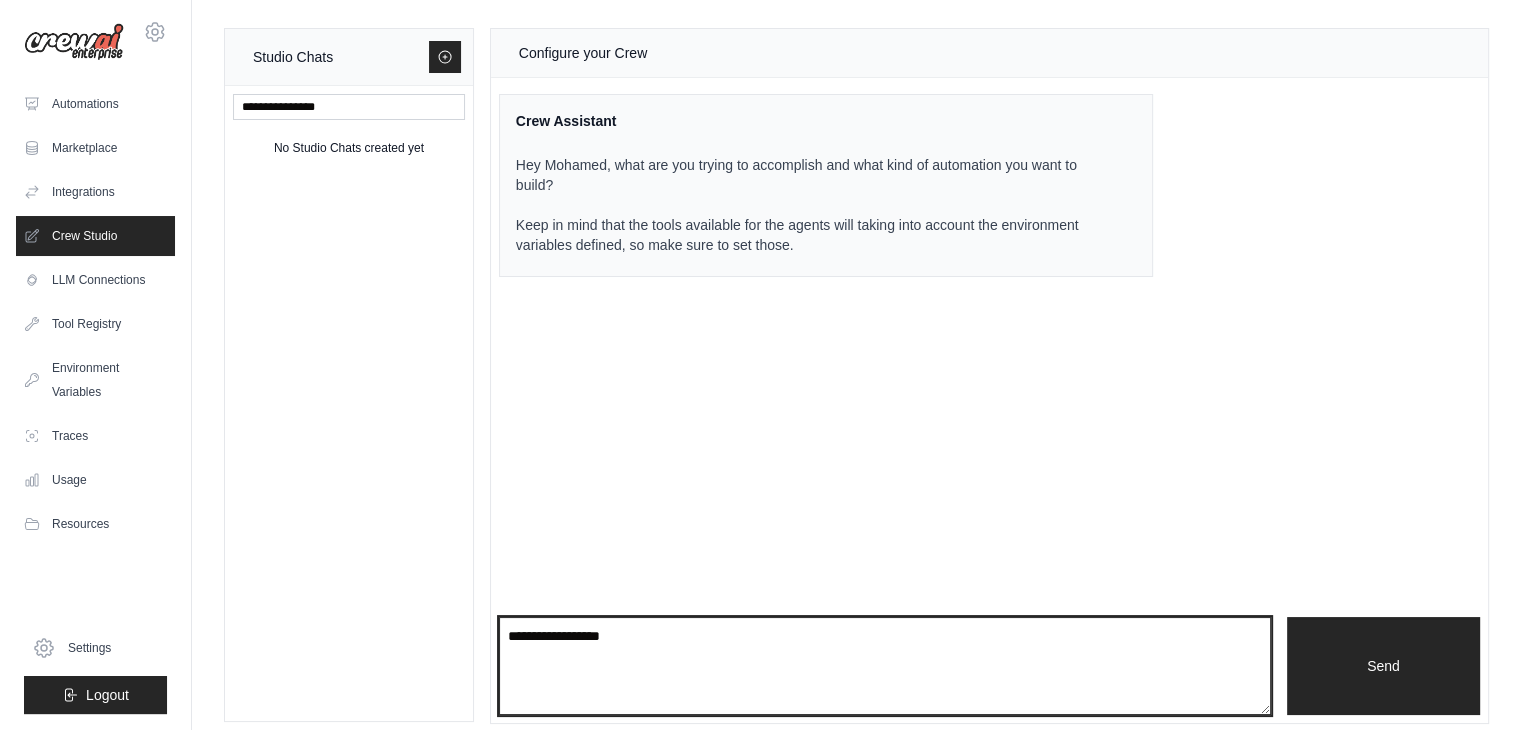 drag, startPoint x: 677, startPoint y: 631, endPoint x: 475, endPoint y: 620, distance: 202.29929 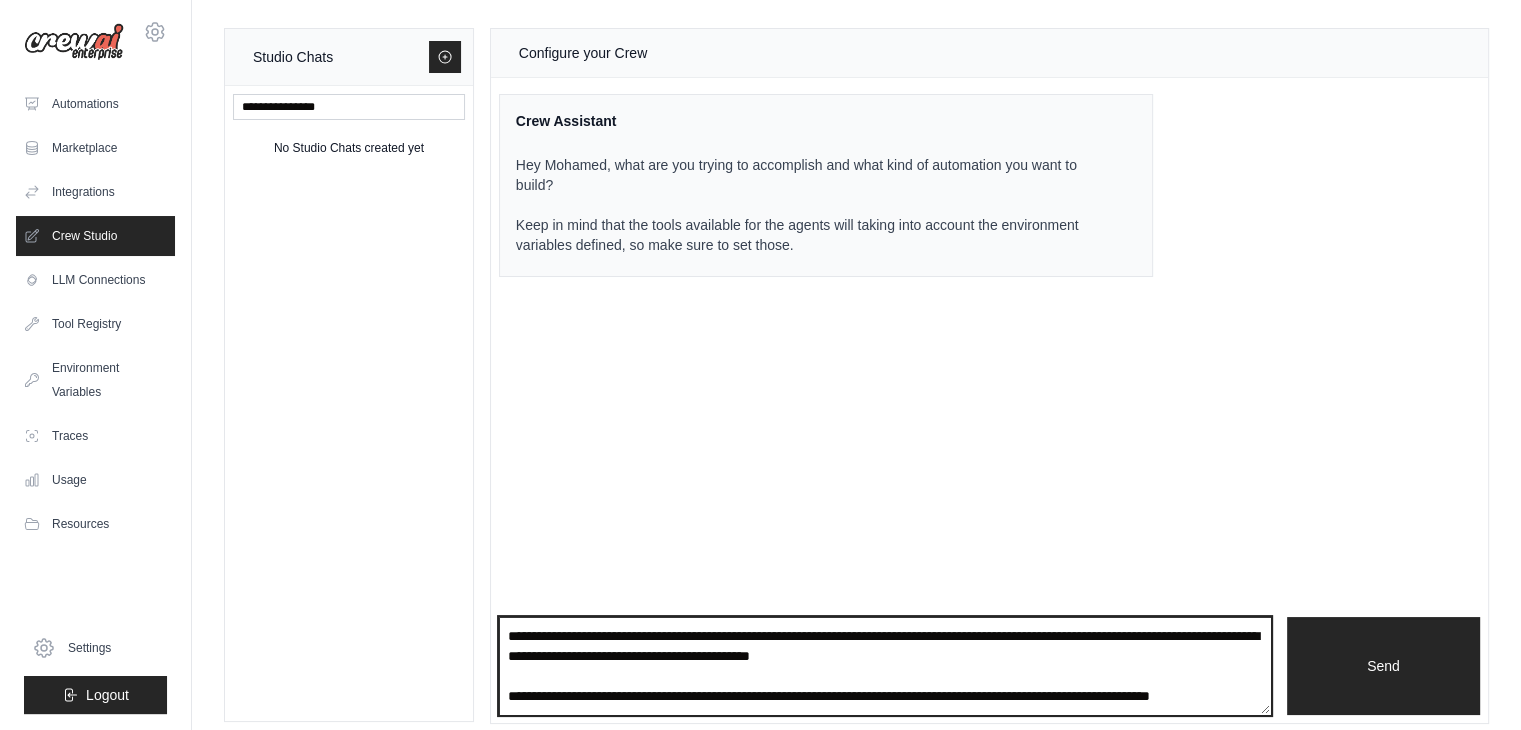 scroll, scrollTop: 130, scrollLeft: 0, axis: vertical 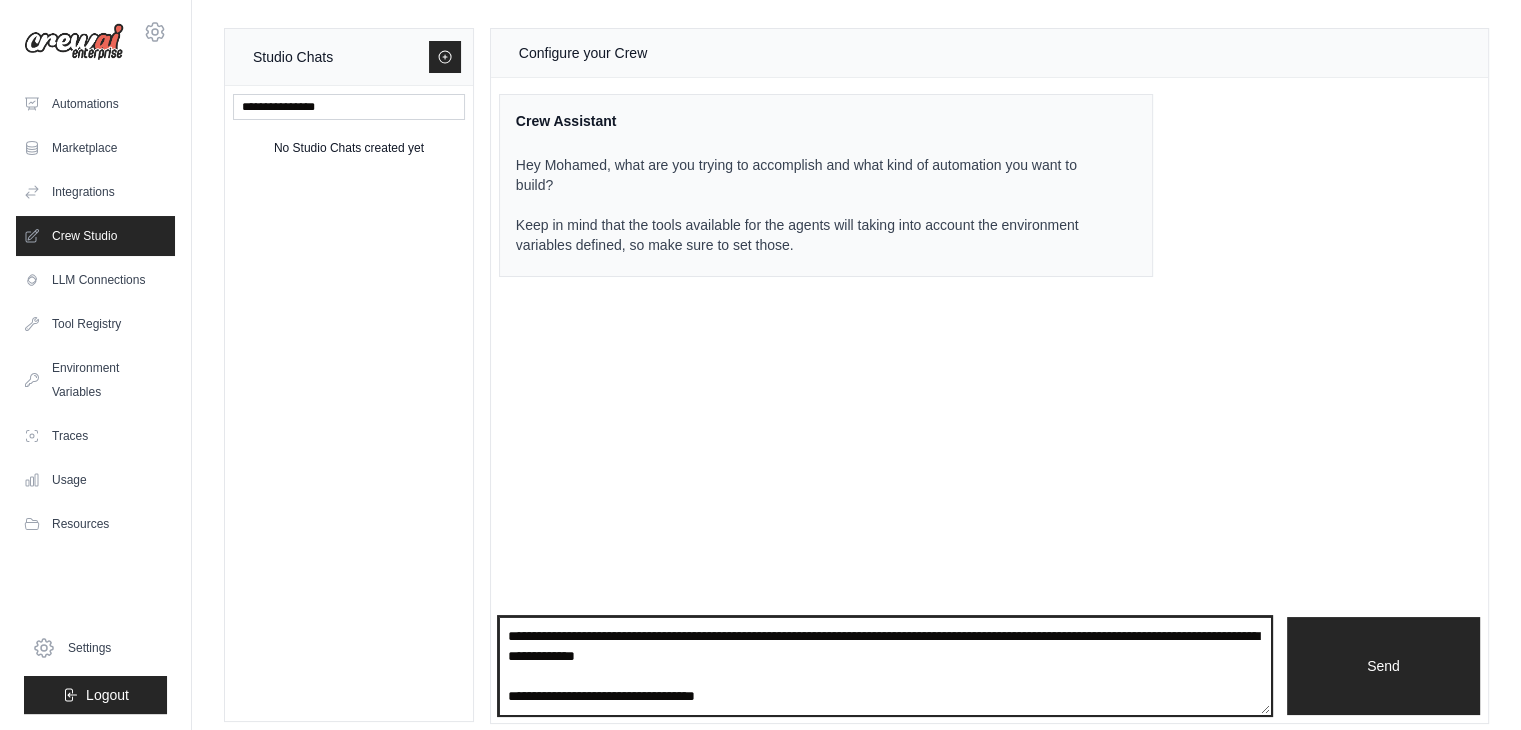 click on "**********" at bounding box center [885, 666] 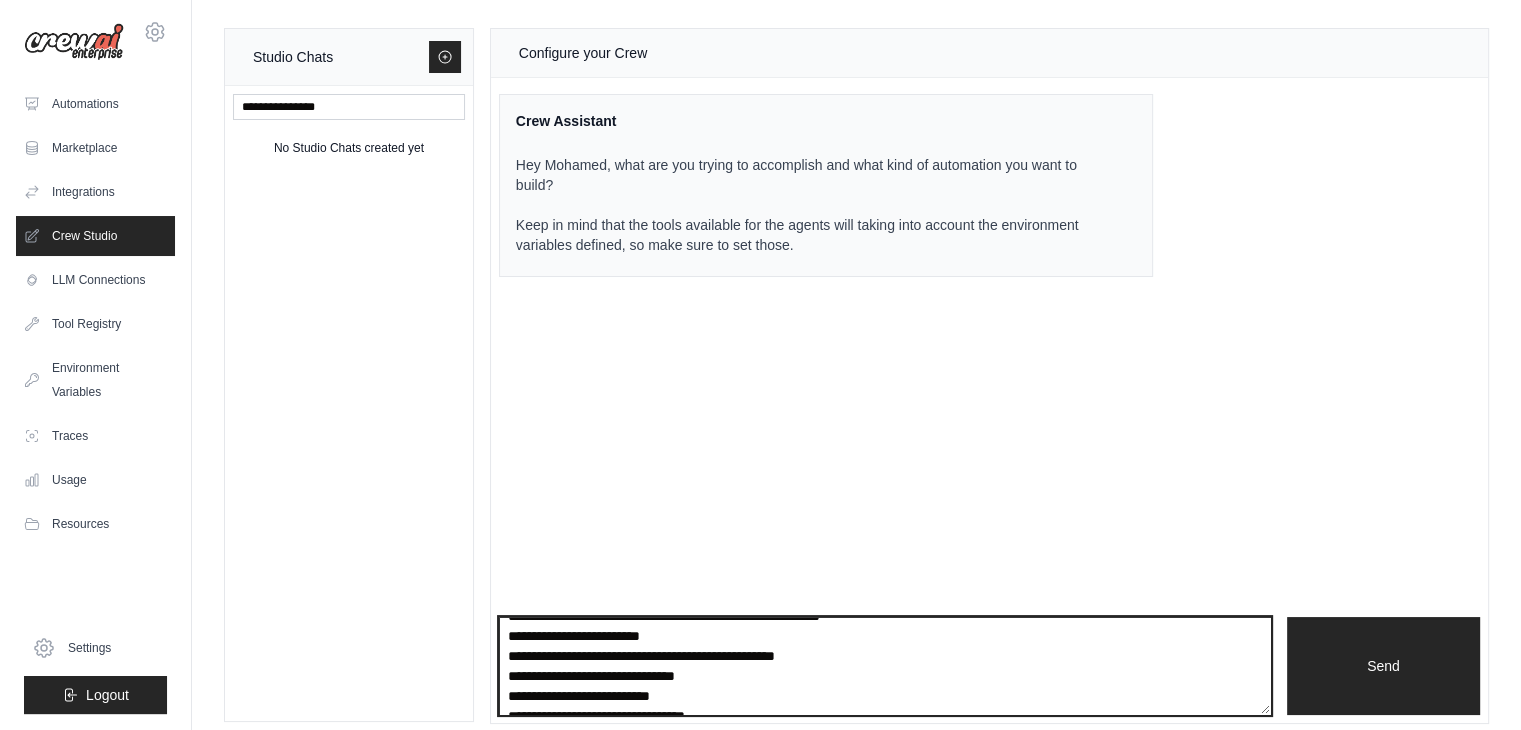 scroll, scrollTop: 100, scrollLeft: 0, axis: vertical 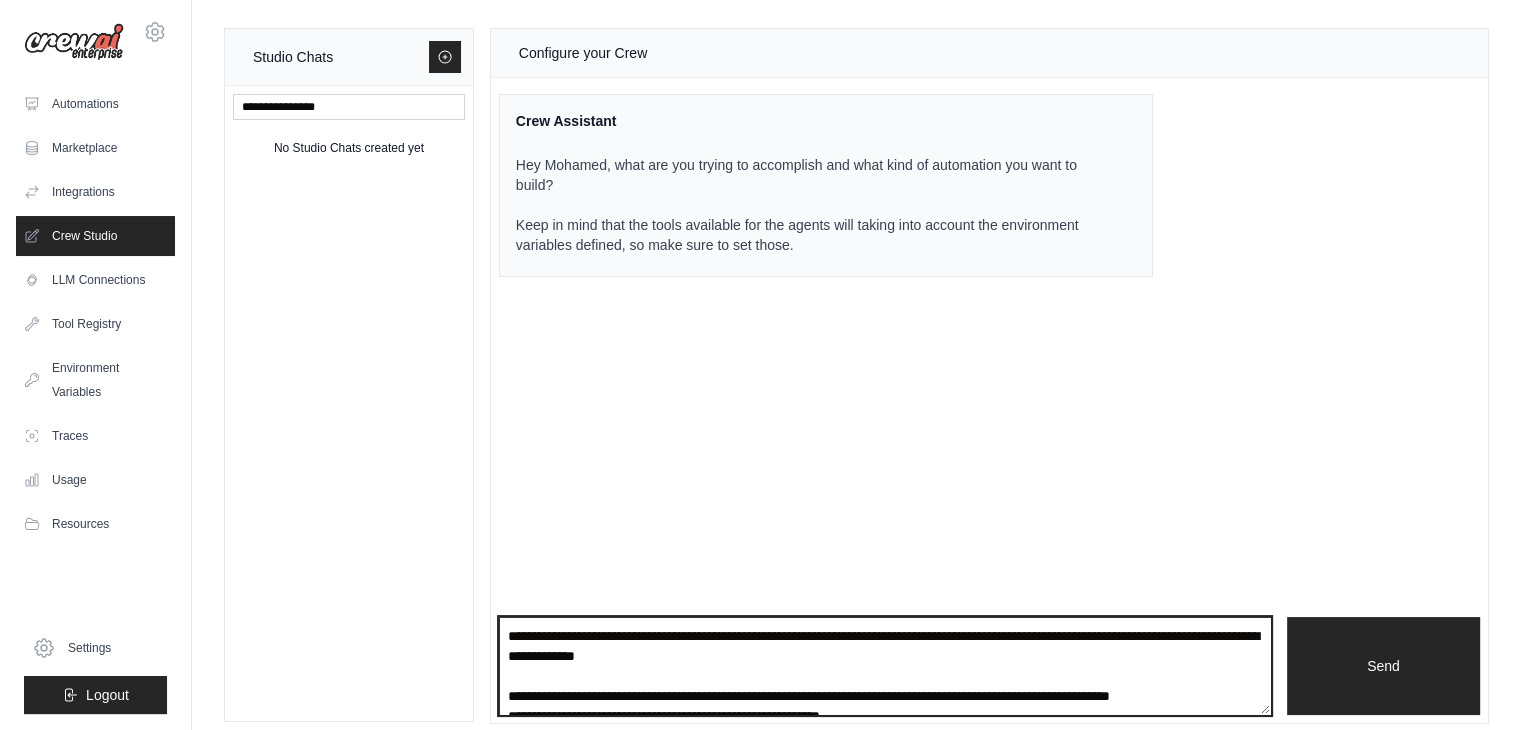 click at bounding box center [885, 666] 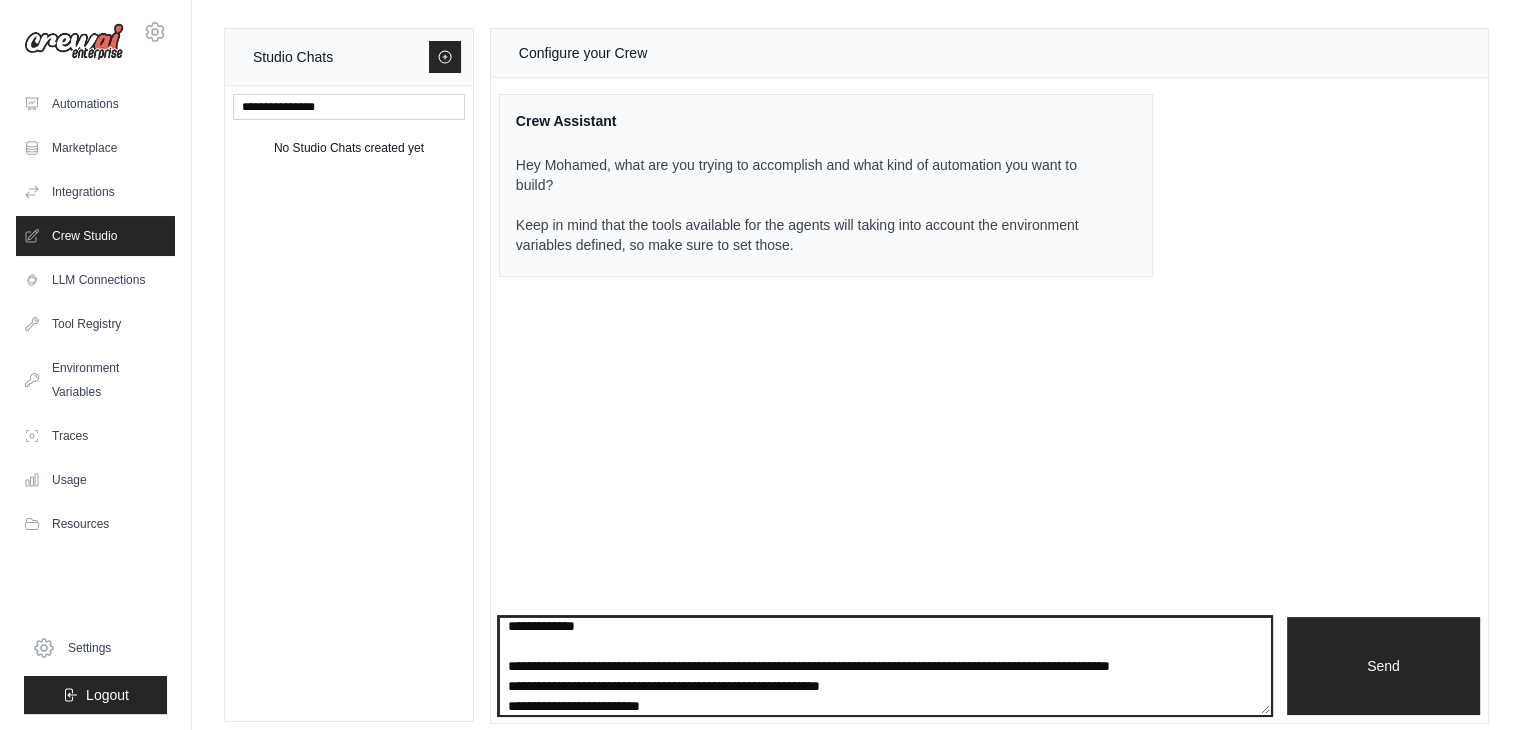 scroll, scrollTop: 150, scrollLeft: 0, axis: vertical 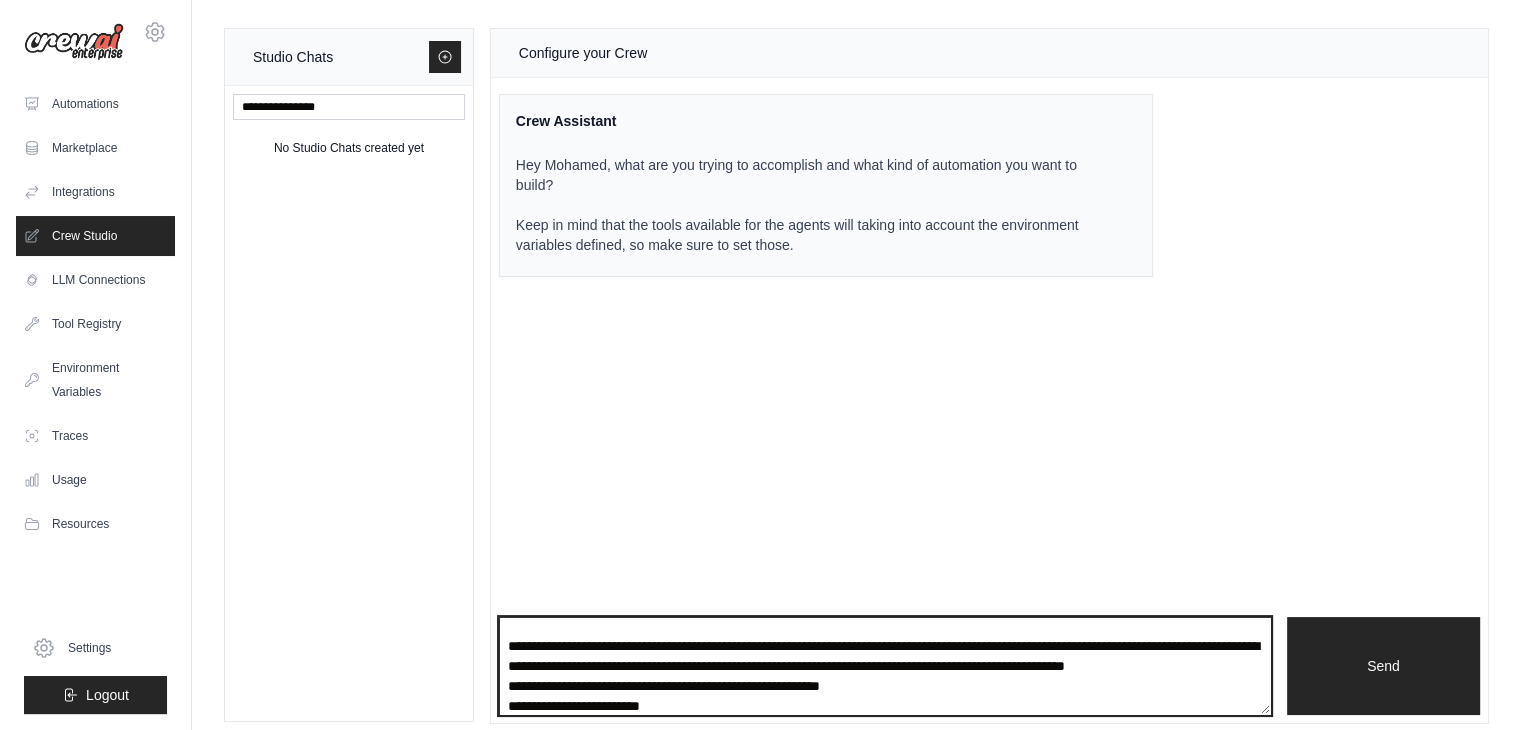 click at bounding box center [885, 666] 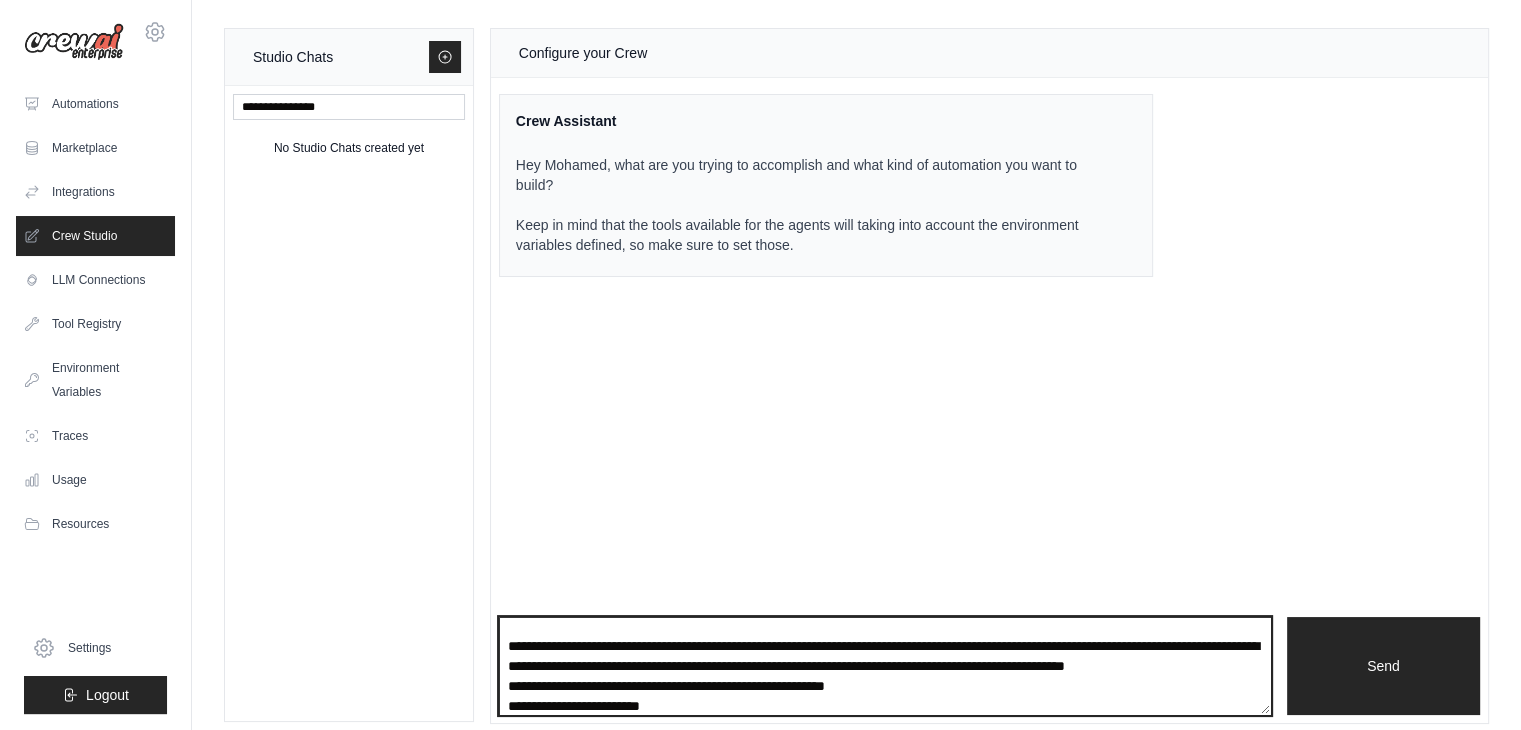 click at bounding box center (885, 666) 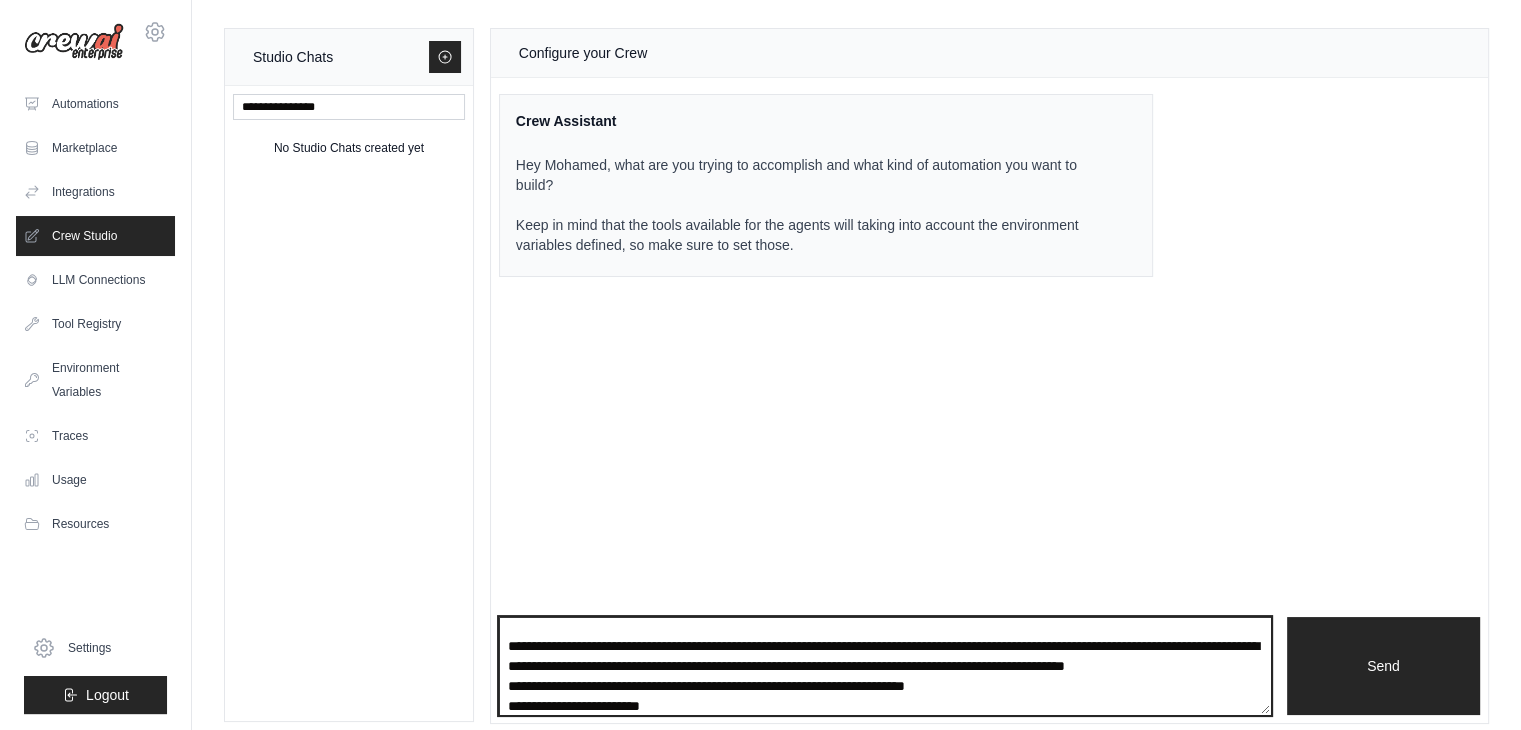 click at bounding box center [885, 666] 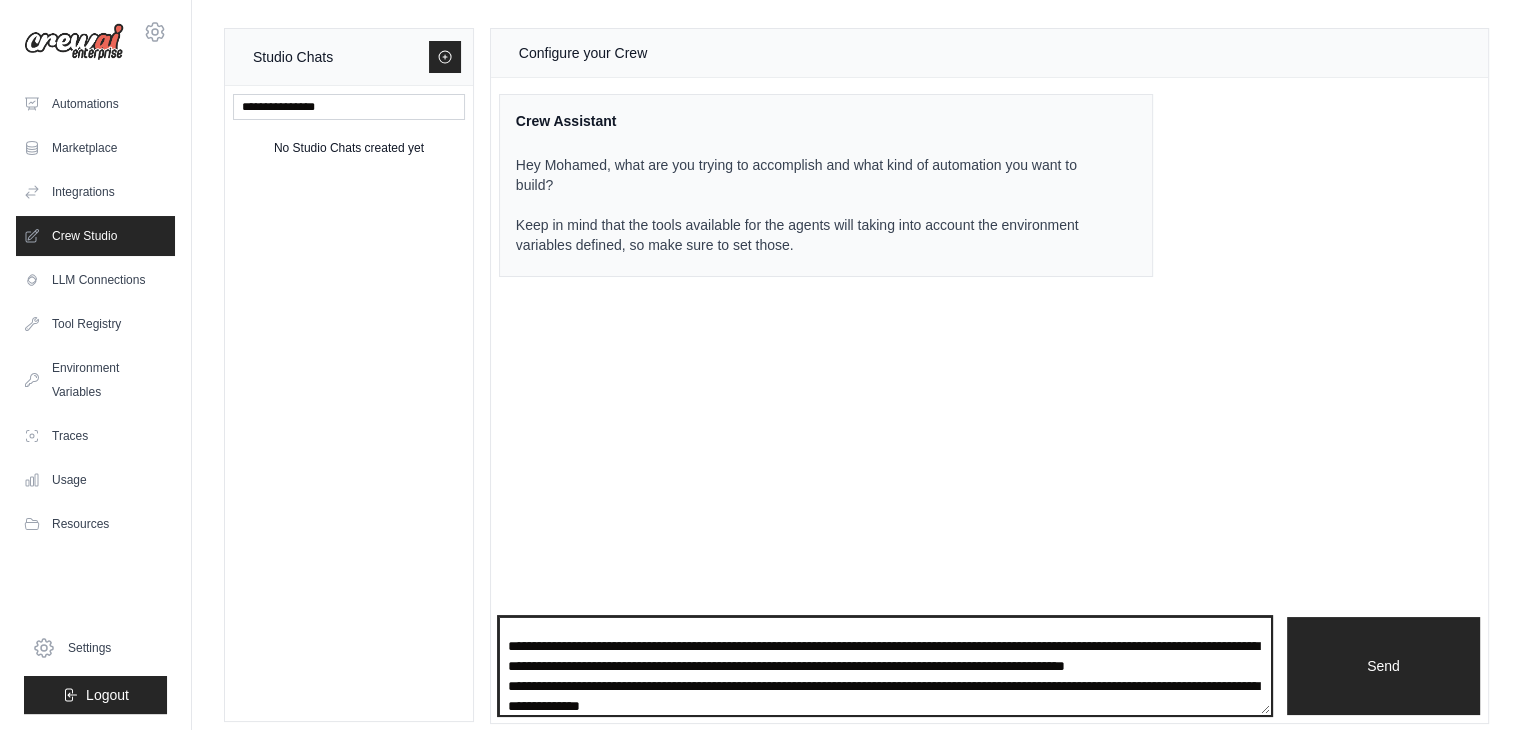 type on "**********" 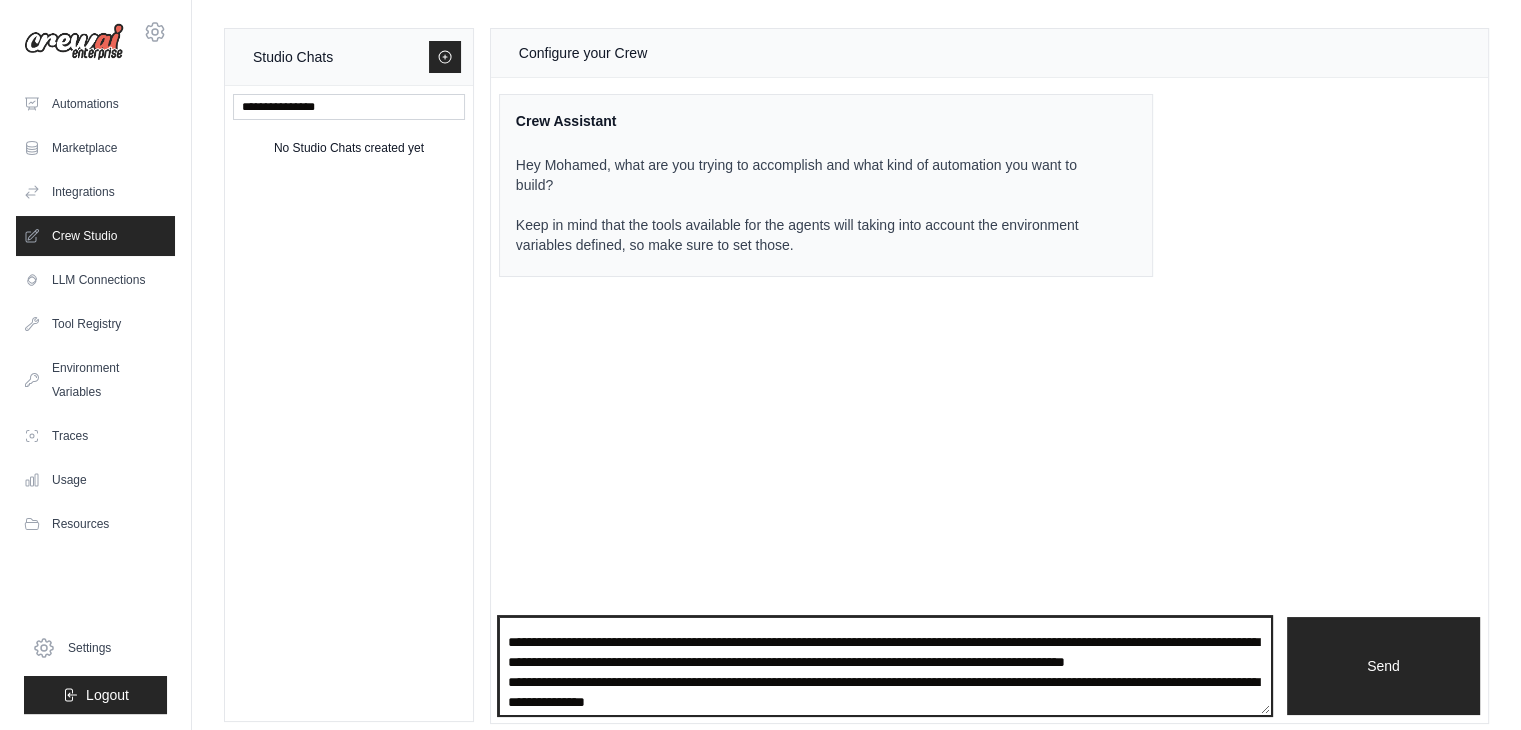 scroll, scrollTop: 120, scrollLeft: 0, axis: vertical 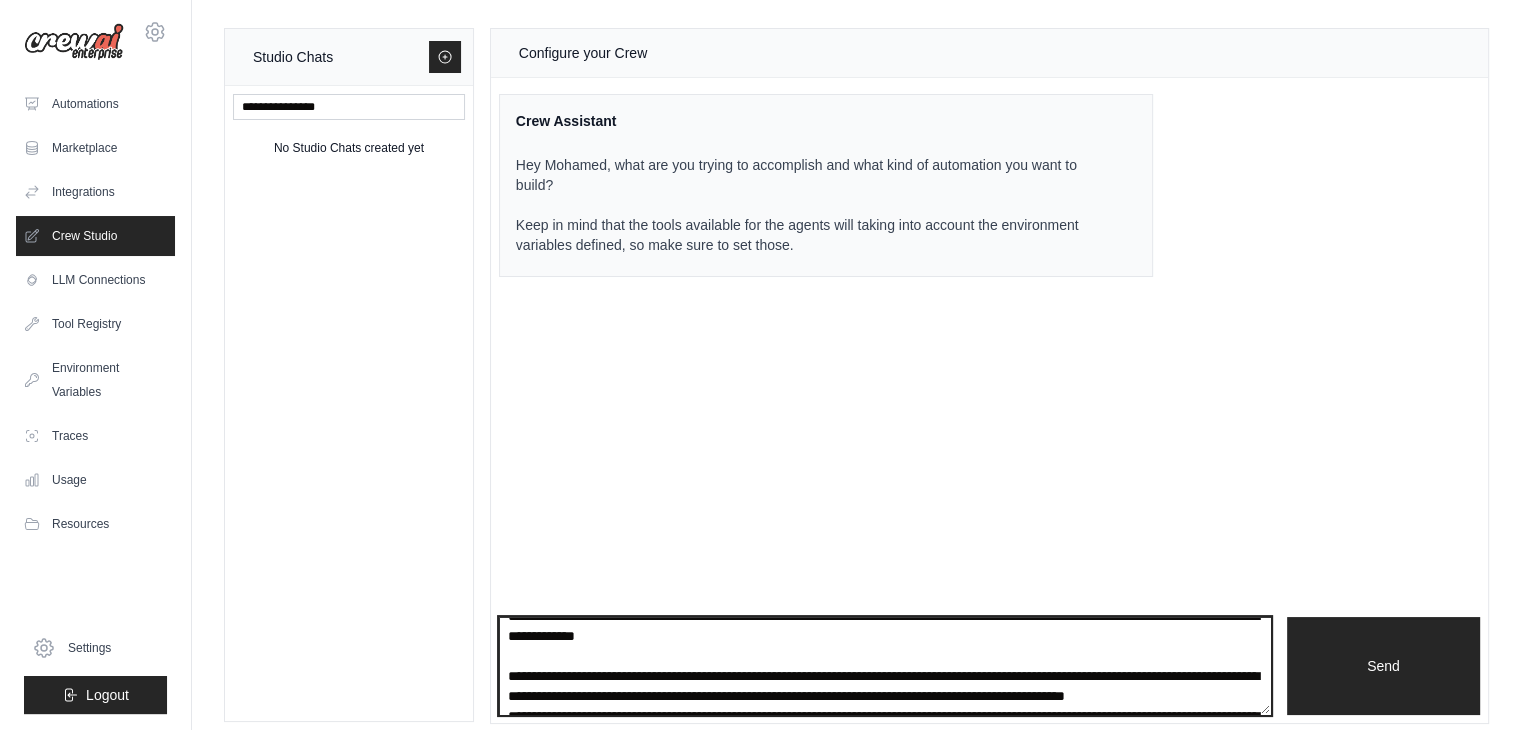 click at bounding box center (885, 666) 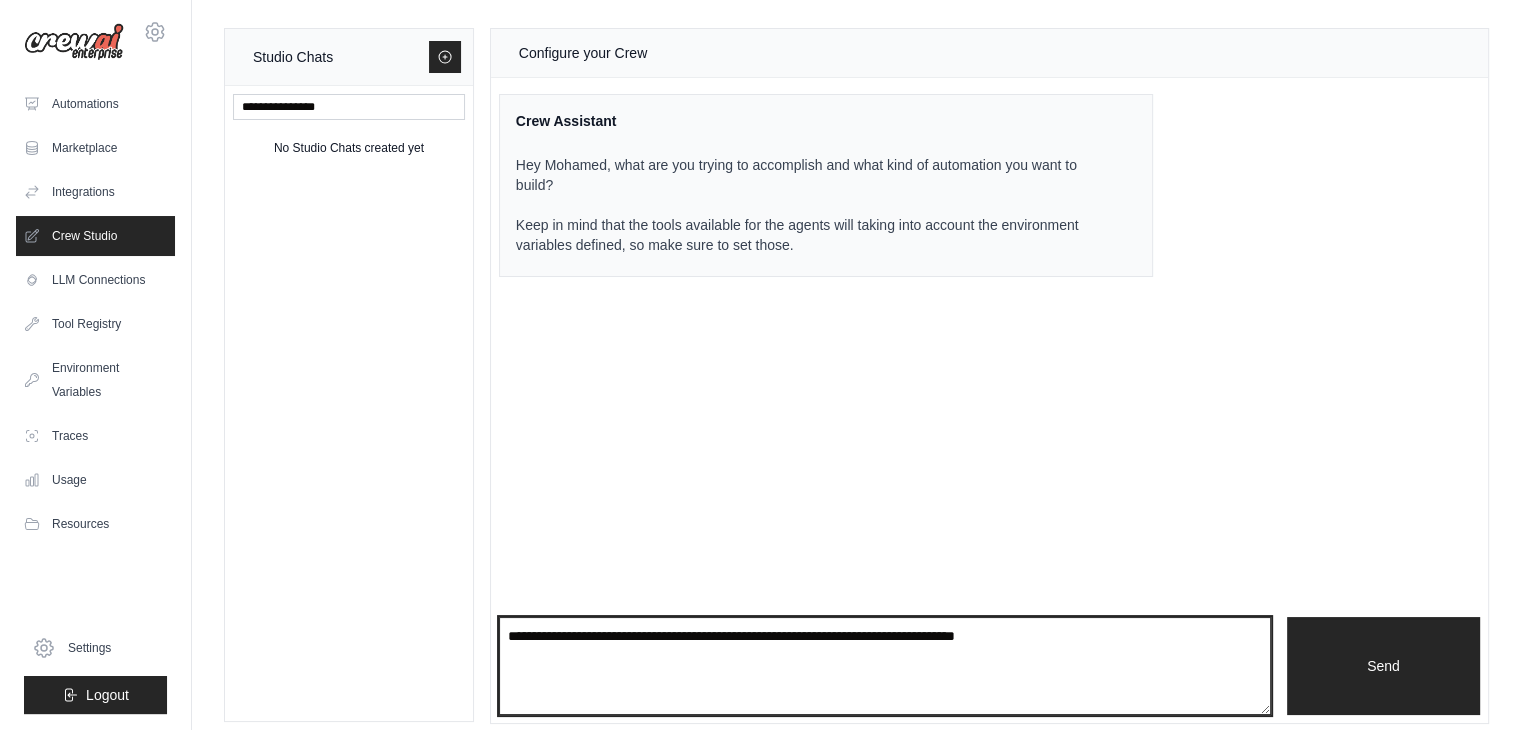 scroll, scrollTop: 0, scrollLeft: 0, axis: both 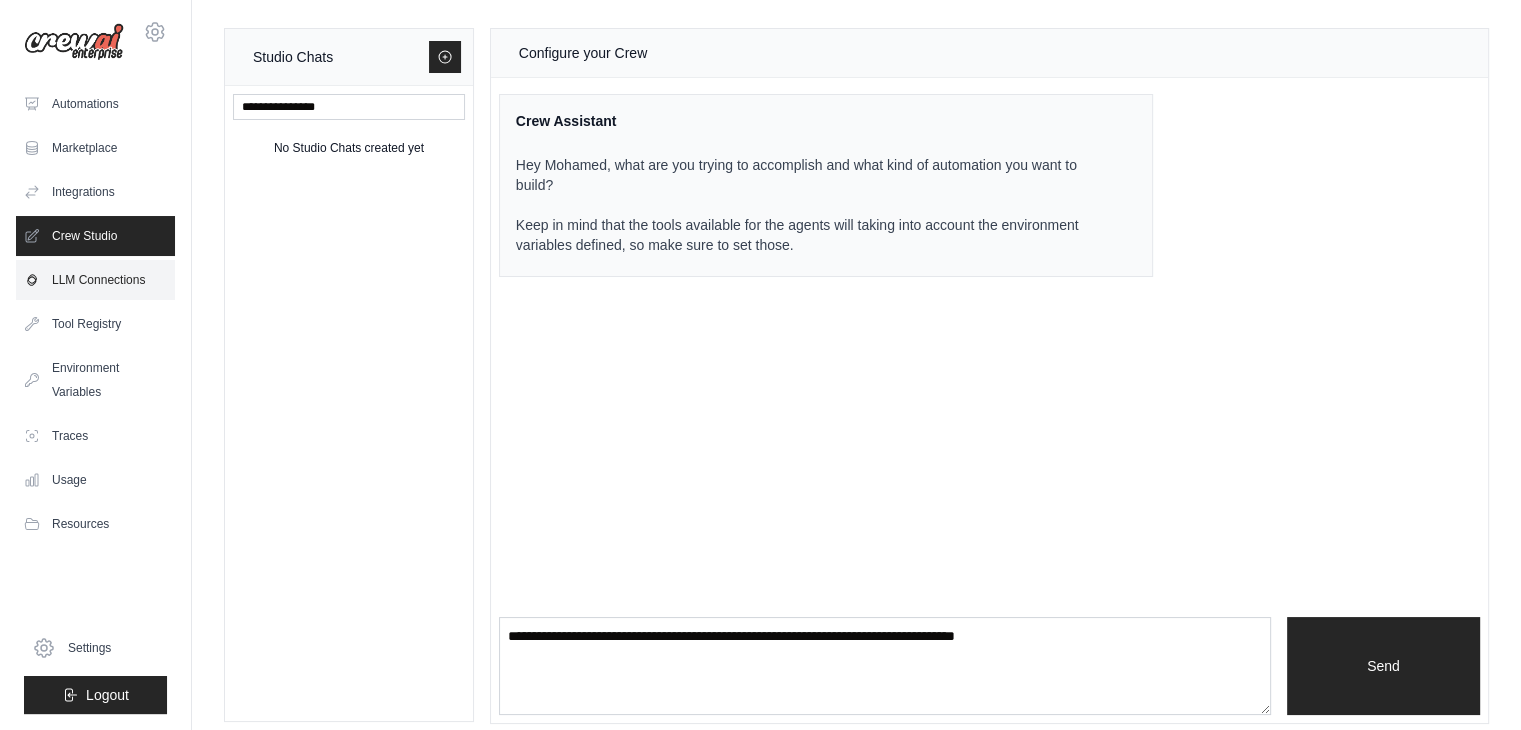 click on "LLM Connections" at bounding box center [95, 280] 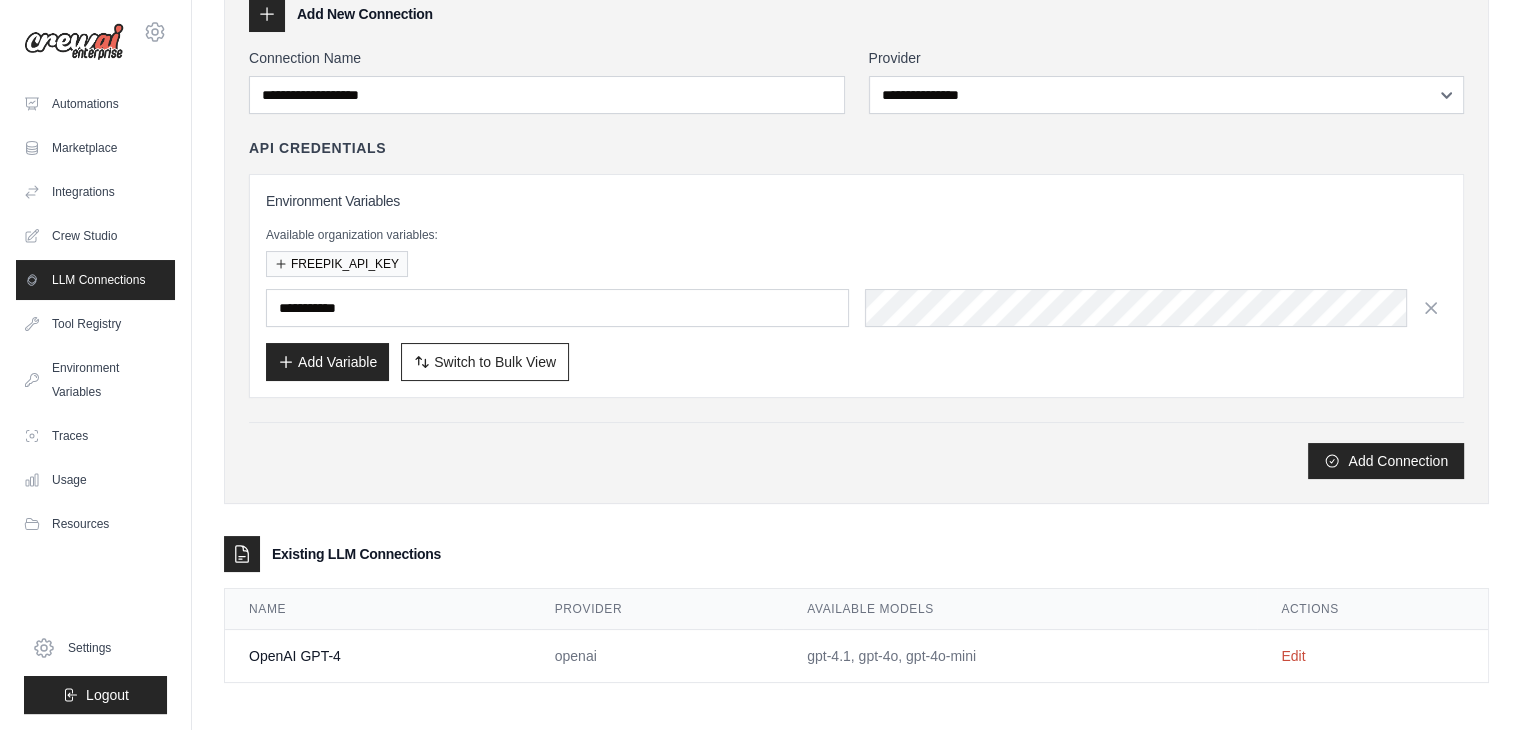 scroll, scrollTop: 111, scrollLeft: 0, axis: vertical 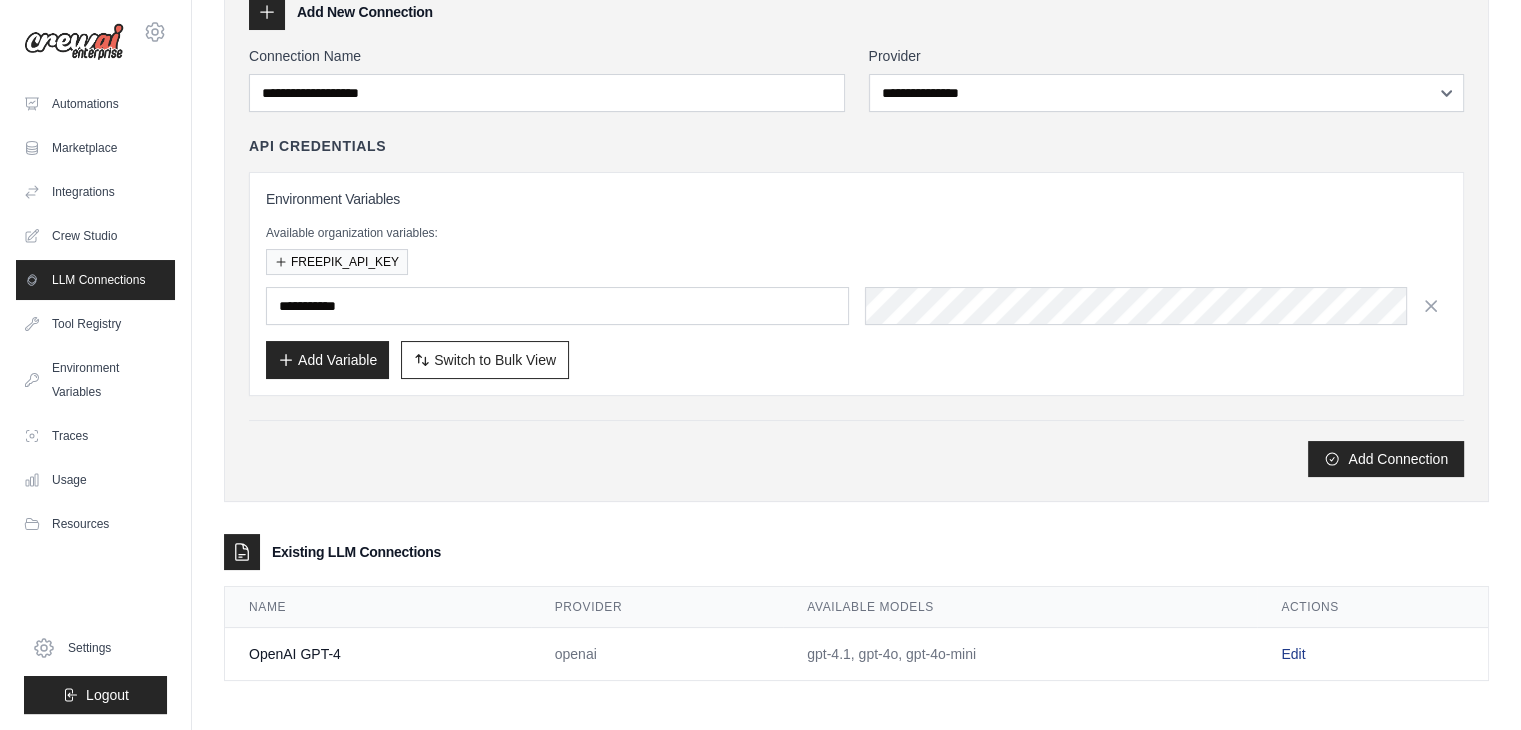 click on "Edit" at bounding box center [1293, 654] 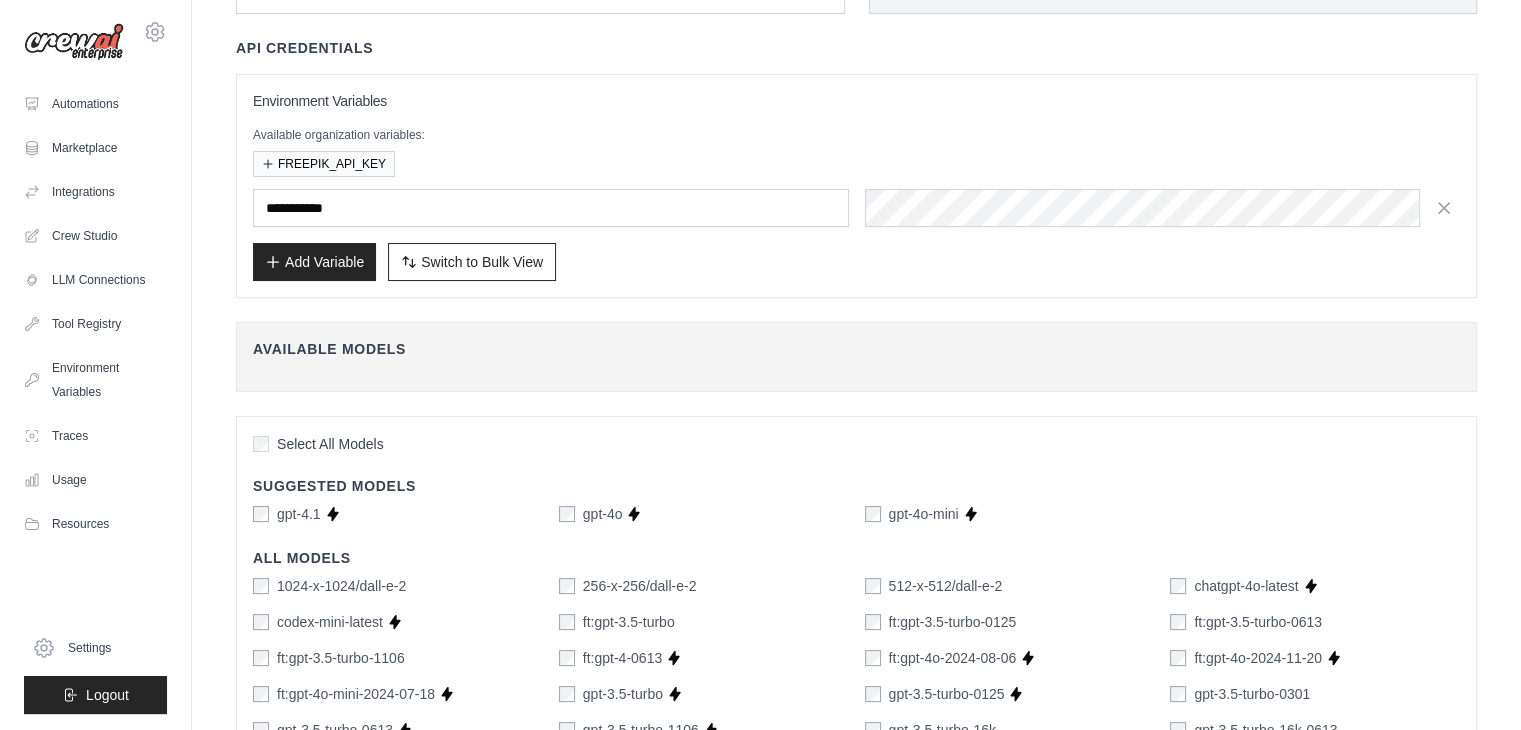 scroll, scrollTop: 300, scrollLeft: 0, axis: vertical 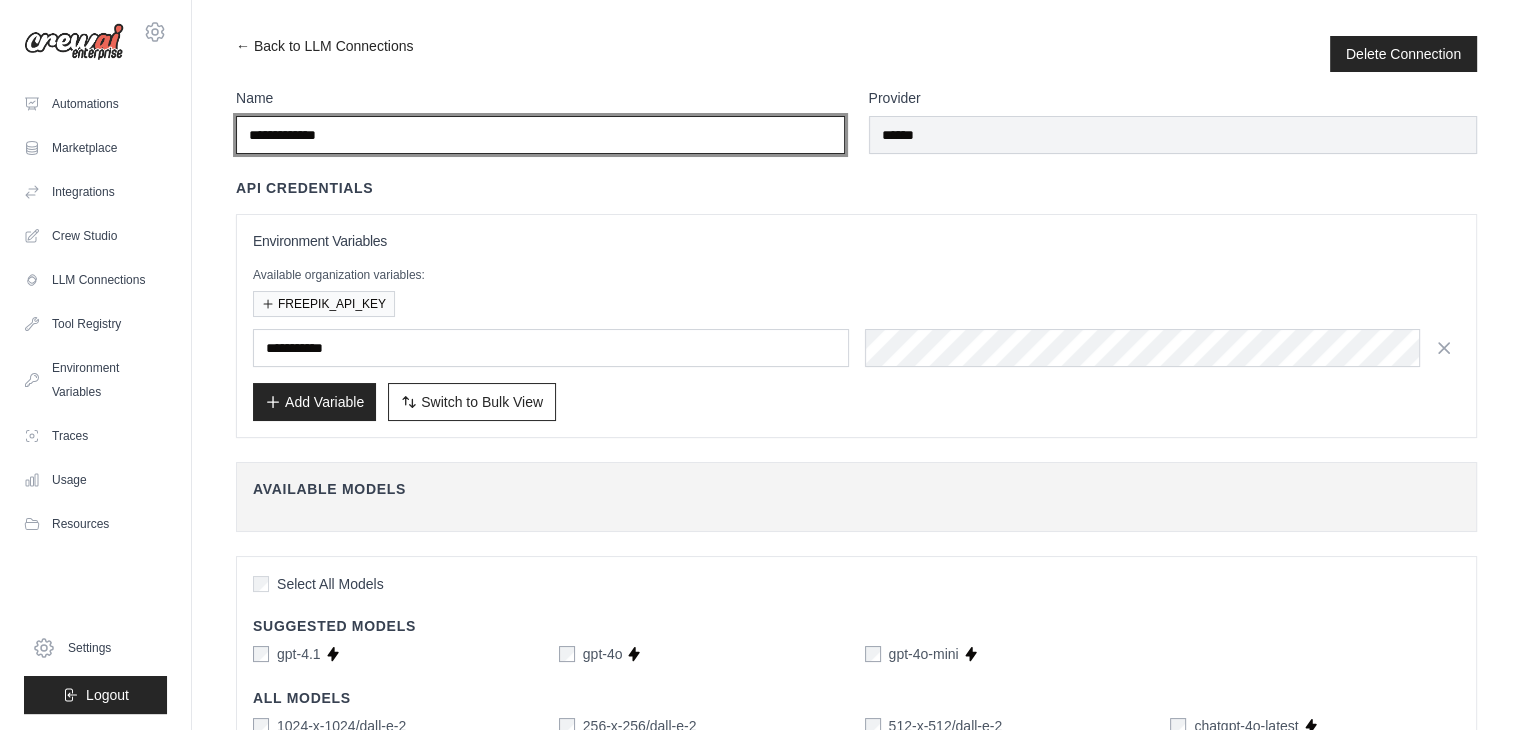 drag, startPoint x: 391, startPoint y: 138, endPoint x: 220, endPoint y: 121, distance: 171.84296 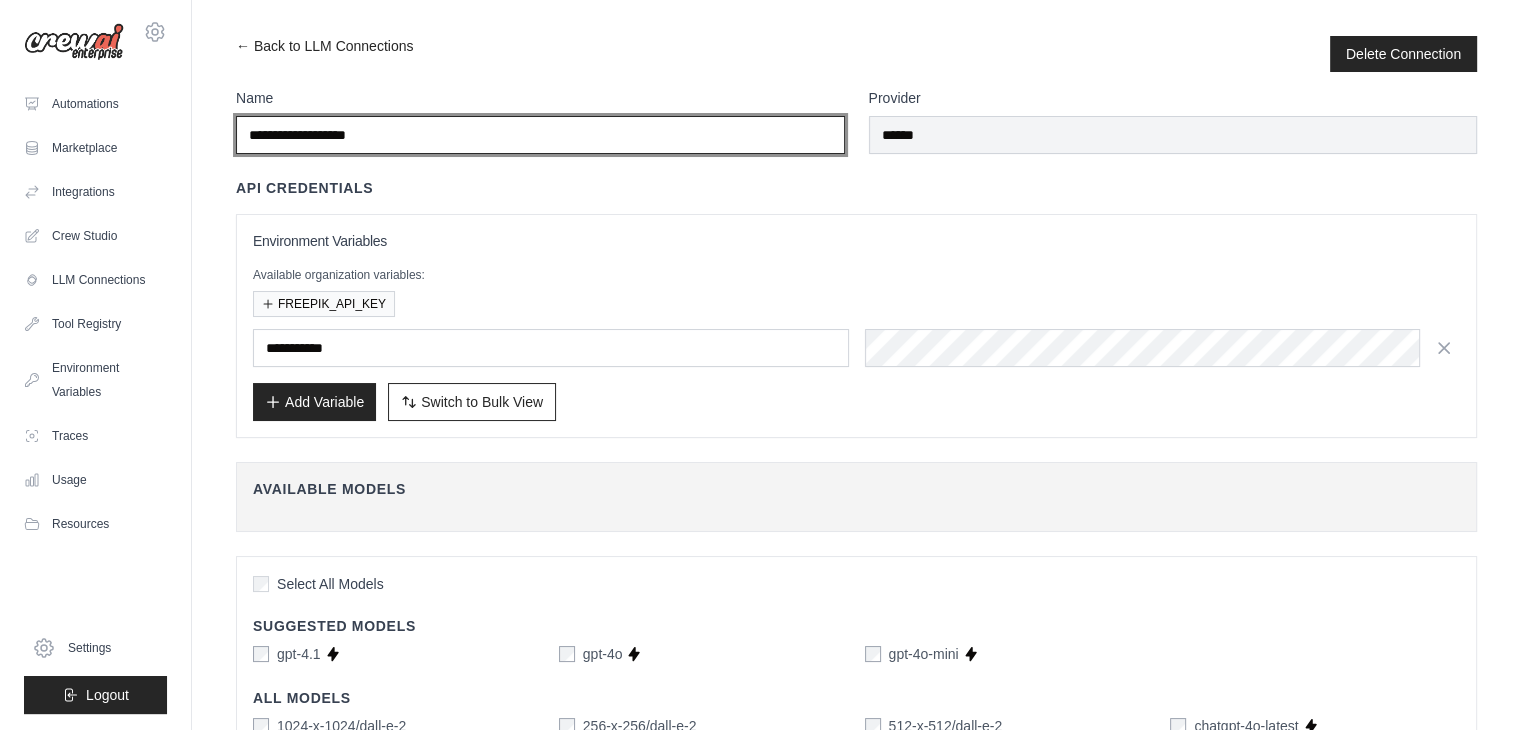 type 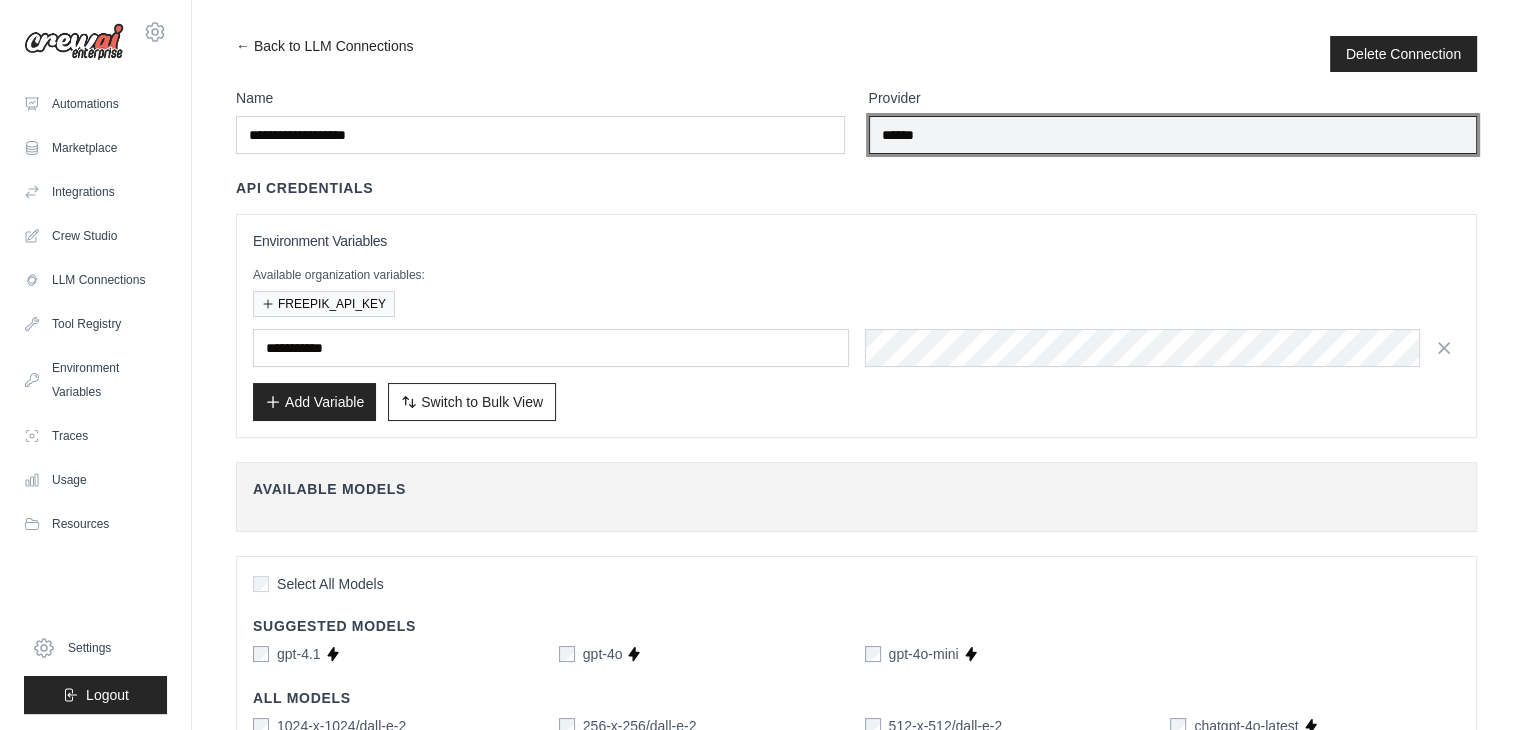drag, startPoint x: 952, startPoint y: 127, endPoint x: 870, endPoint y: 129, distance: 82.02438 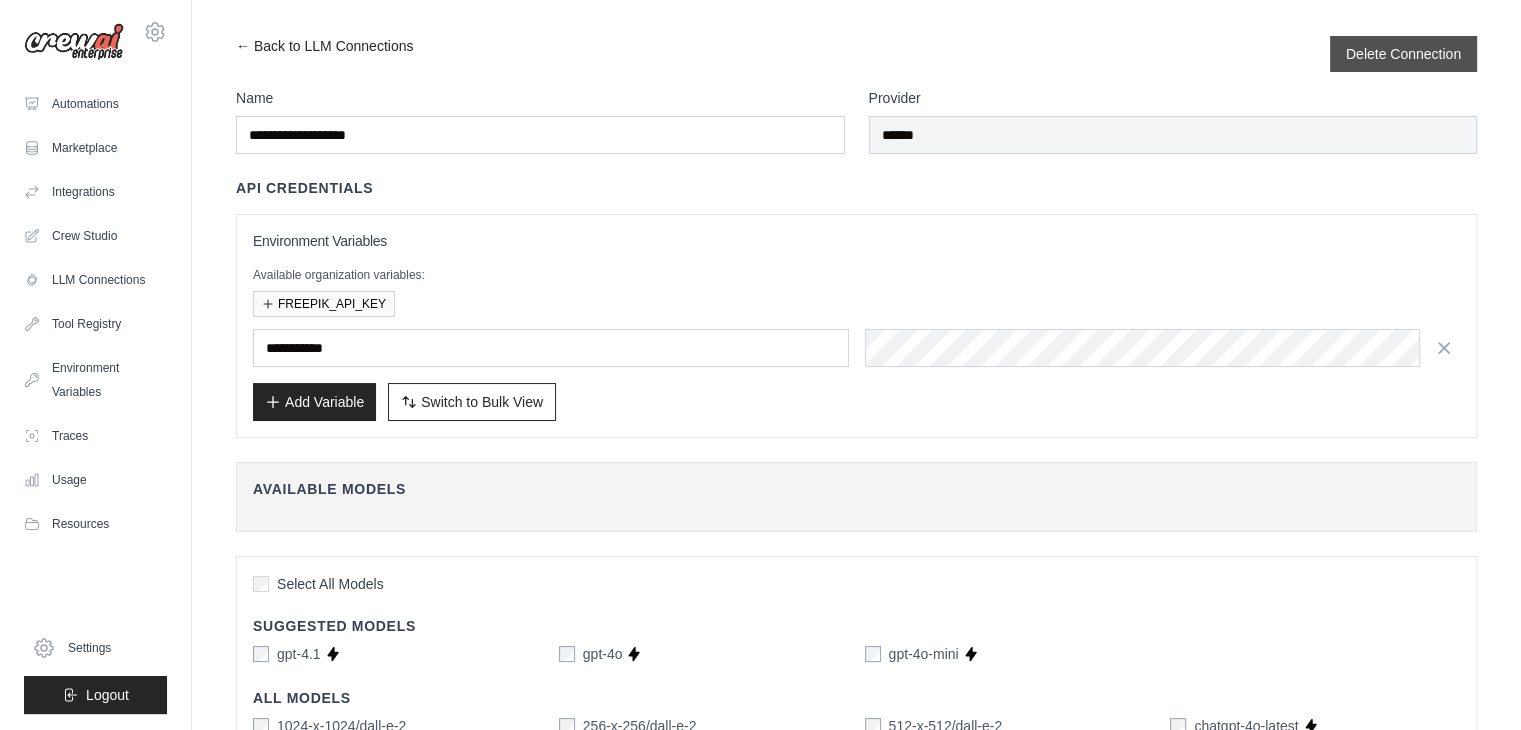 click on "Delete Connection" at bounding box center (1403, 54) 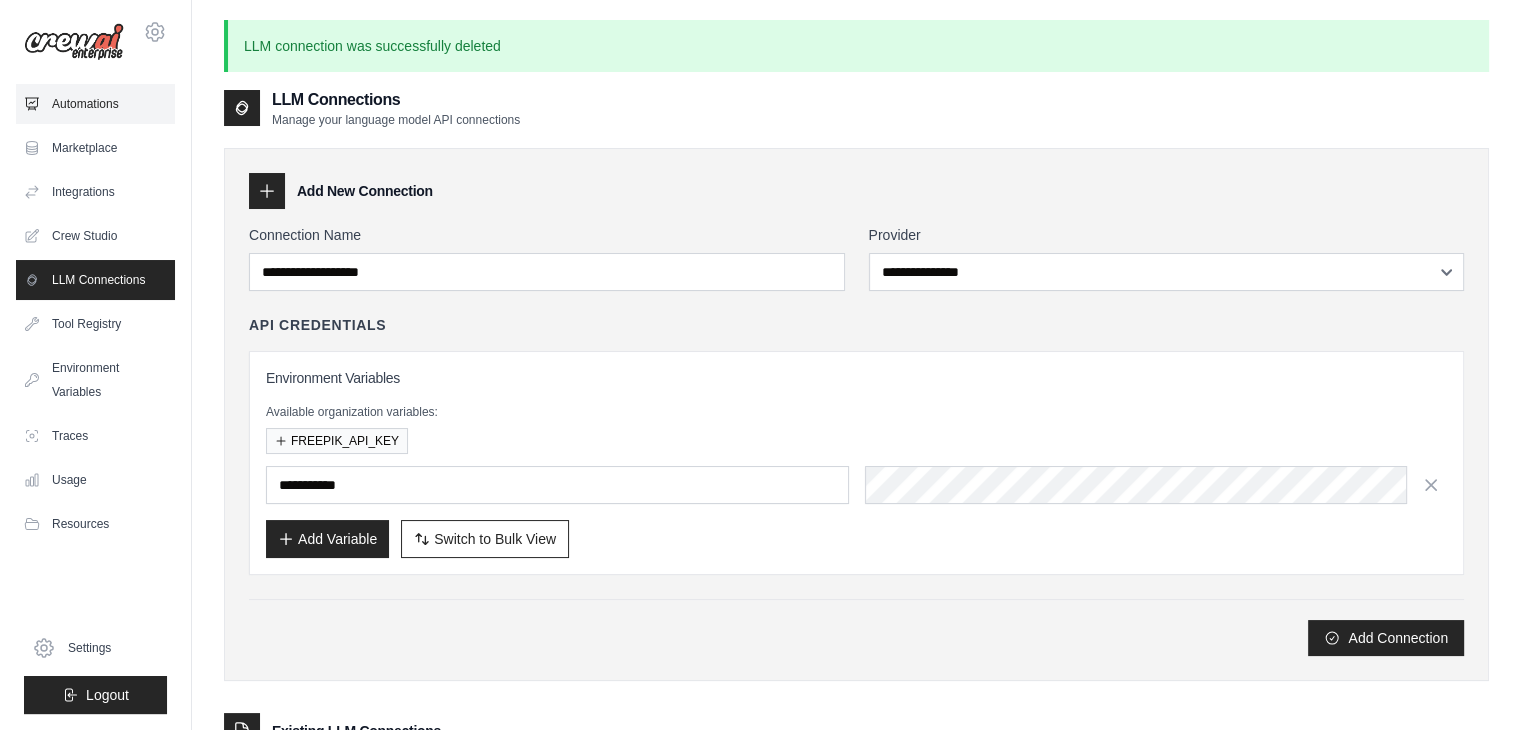click on "Automations" at bounding box center (95, 104) 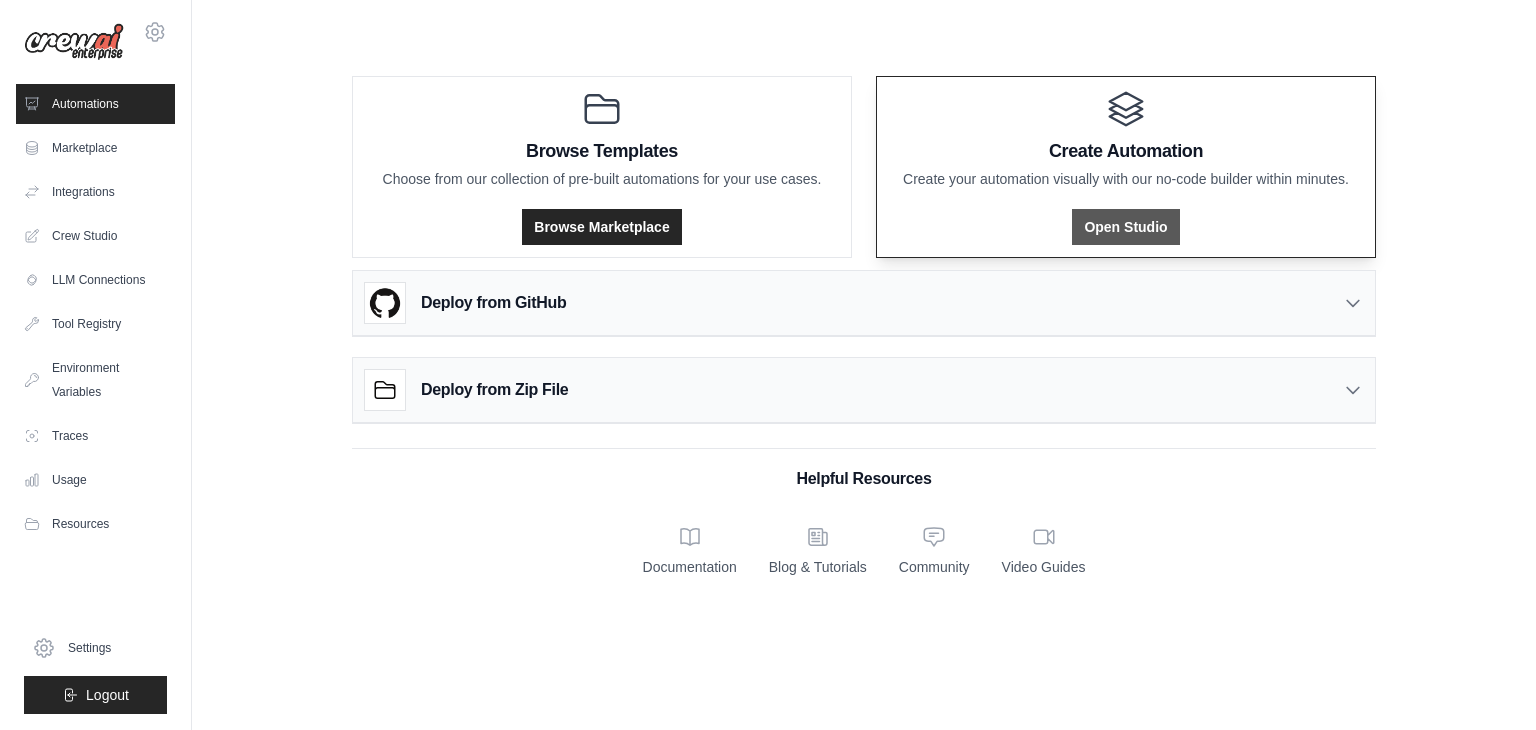 click on "Open Studio" at bounding box center (1125, 227) 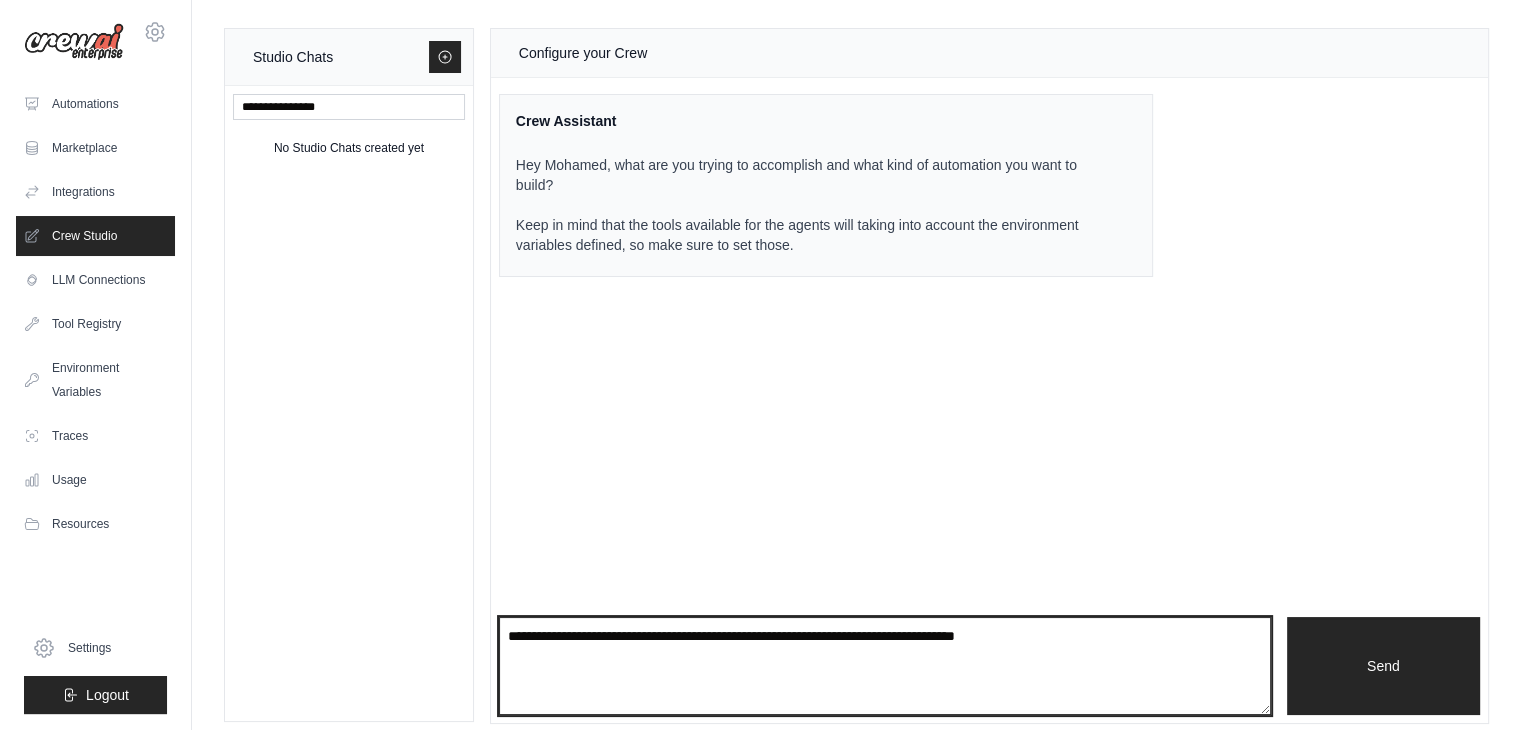 click at bounding box center (885, 666) 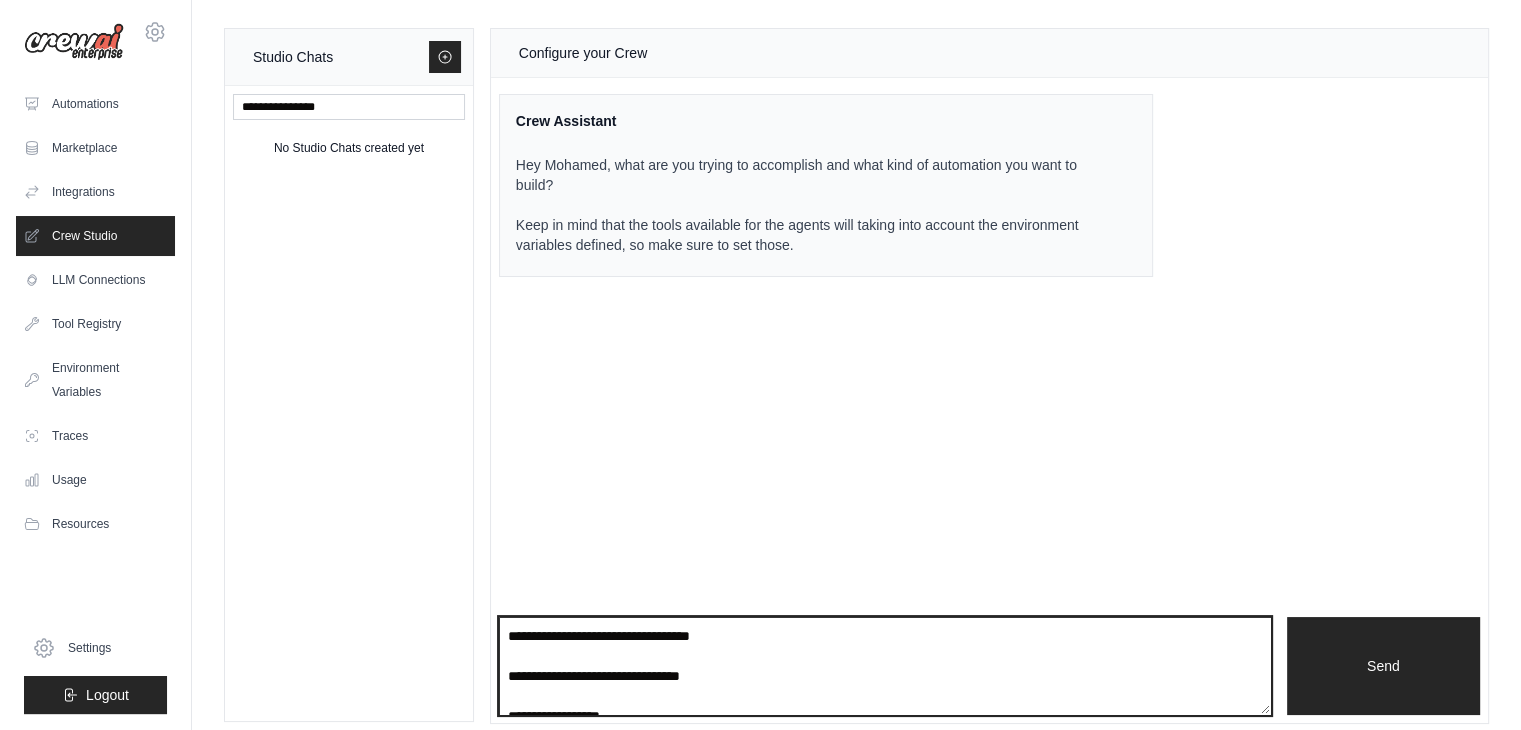 scroll, scrollTop: 790, scrollLeft: 0, axis: vertical 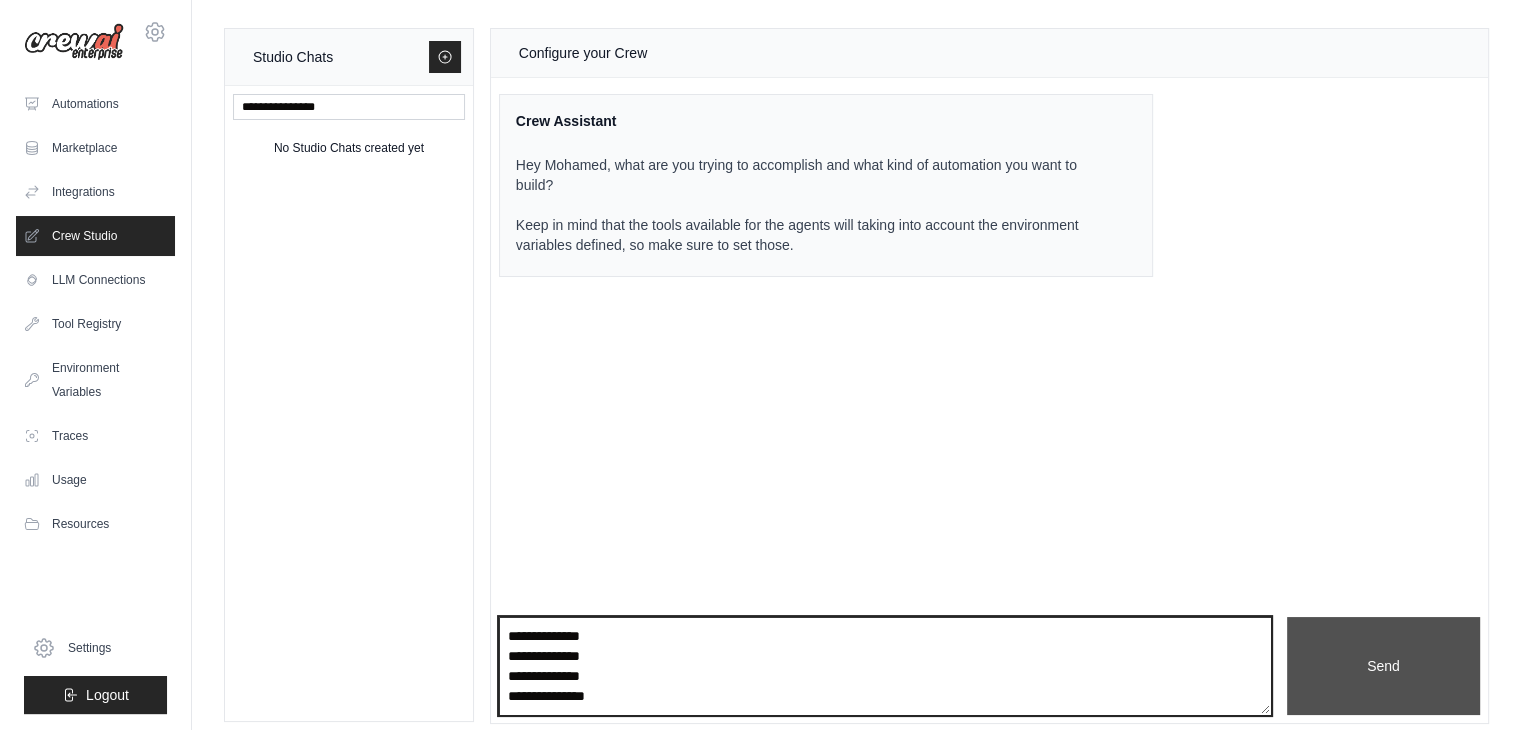 type on "**********" 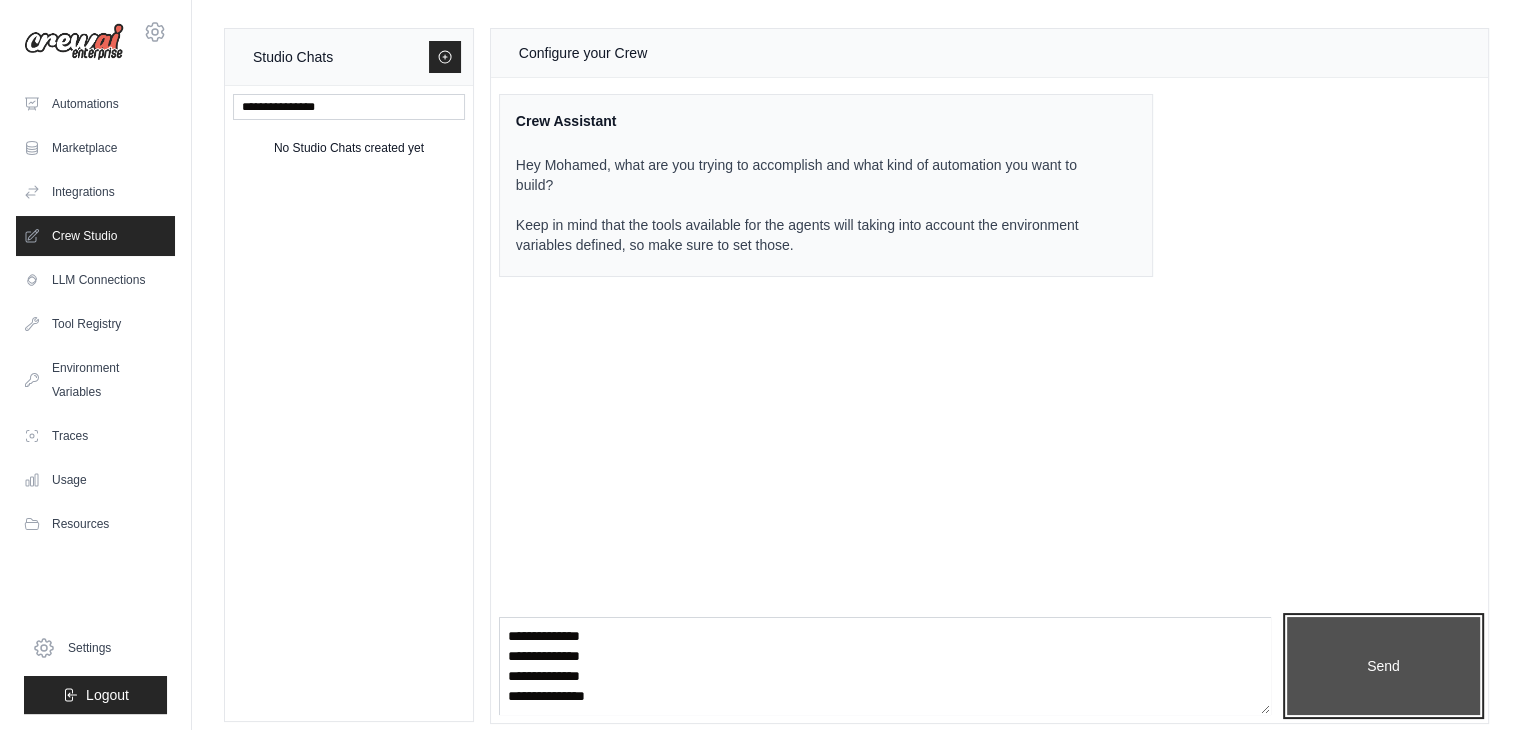 click on "Send" at bounding box center (1383, 666) 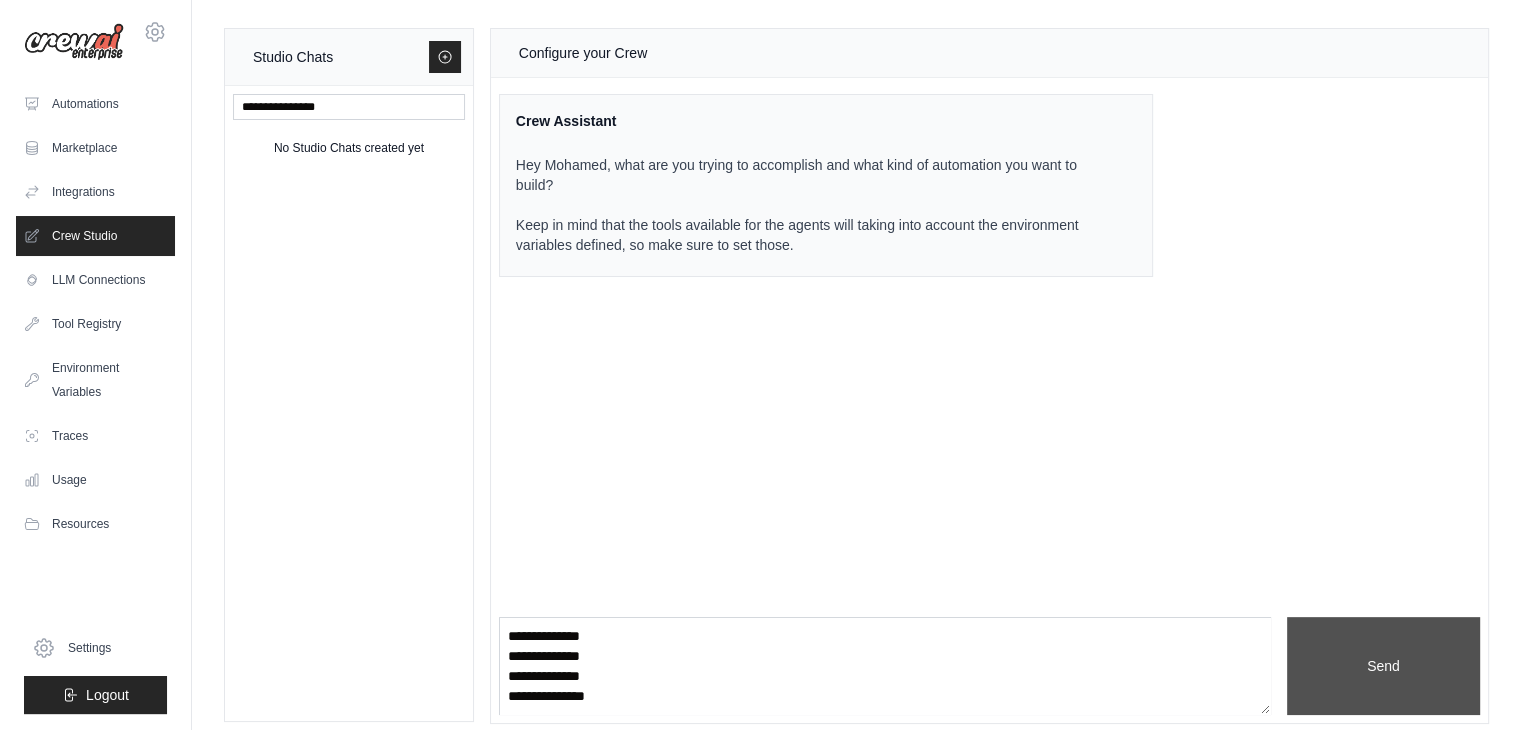 scroll, scrollTop: 0, scrollLeft: 0, axis: both 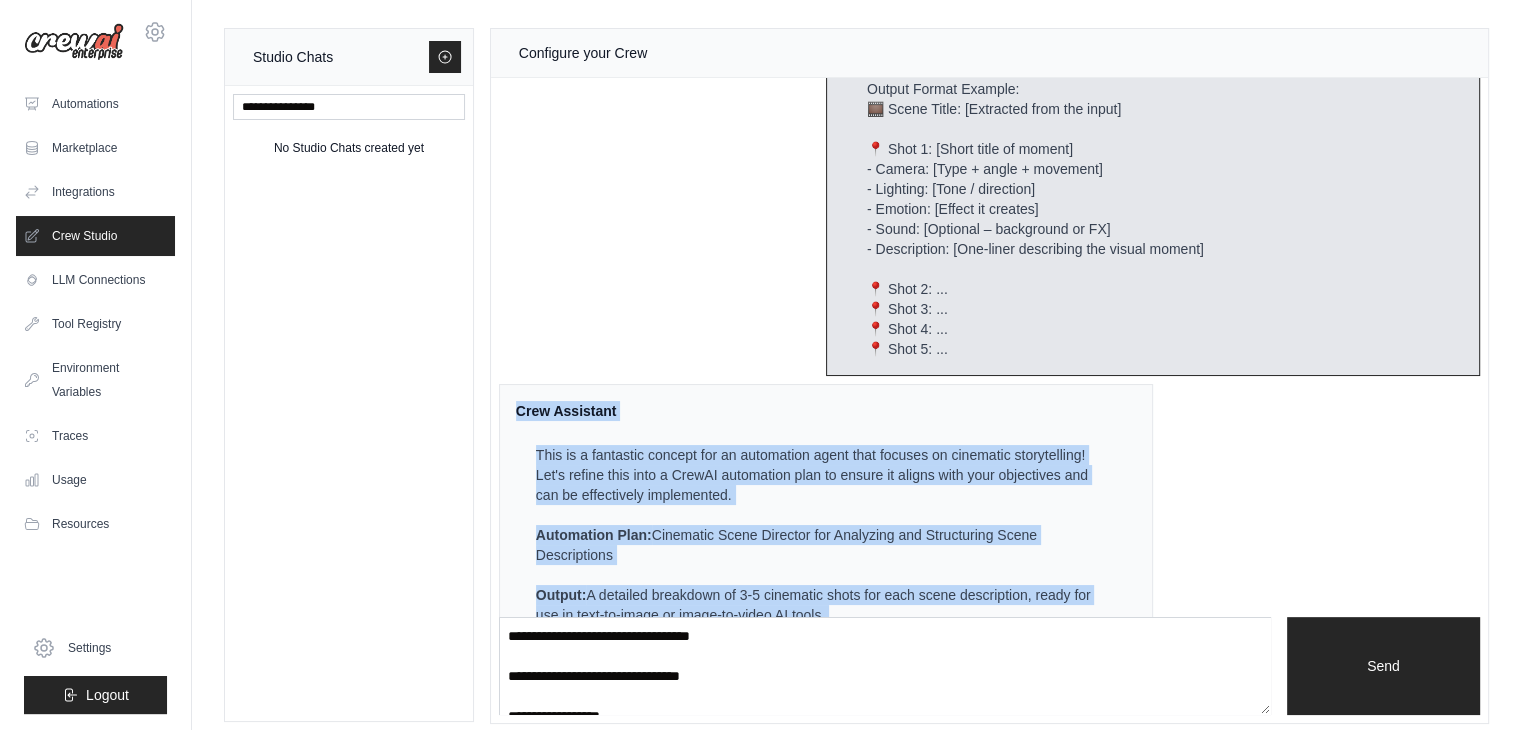 drag, startPoint x: 568, startPoint y: 565, endPoint x: 518, endPoint y: 386, distance: 185.8521 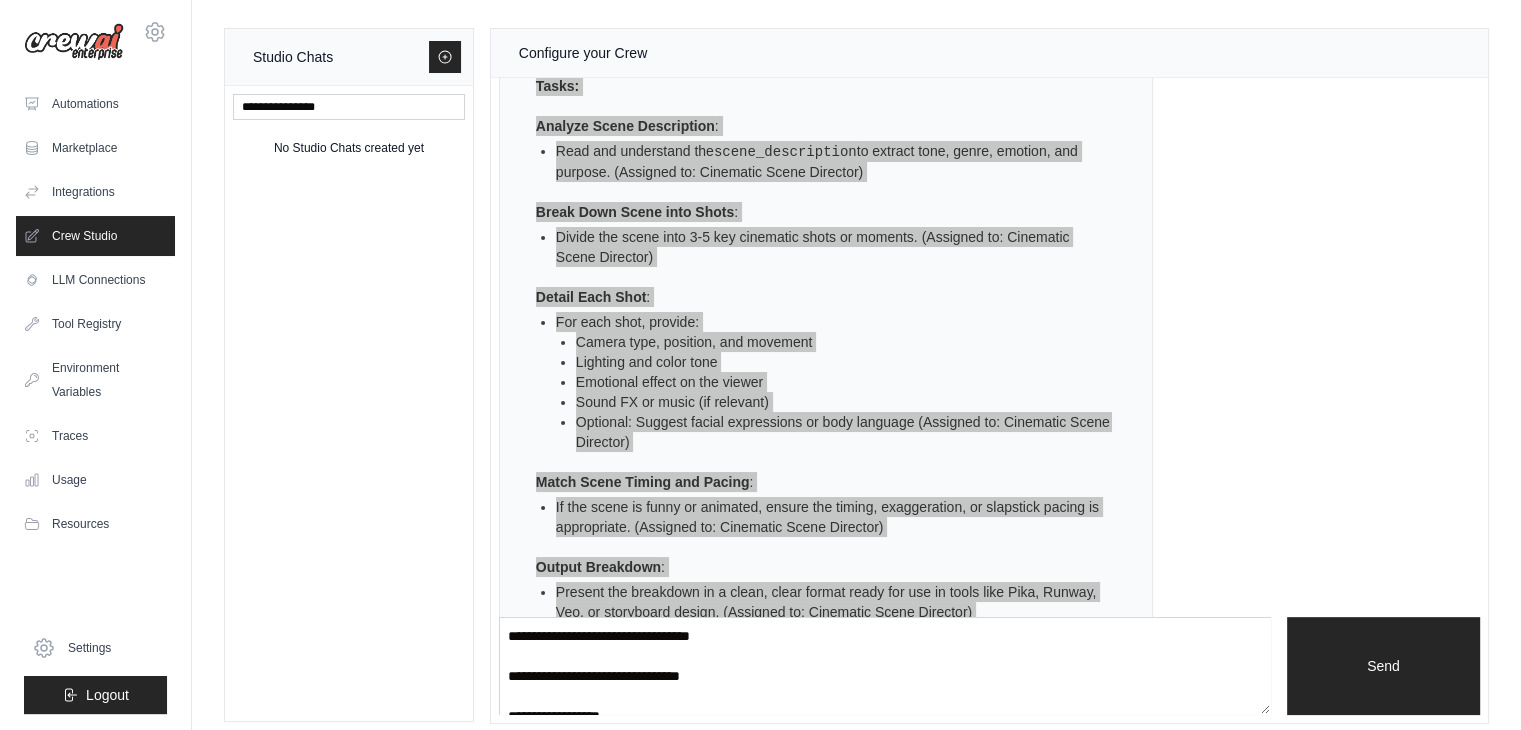 scroll, scrollTop: 1772, scrollLeft: 0, axis: vertical 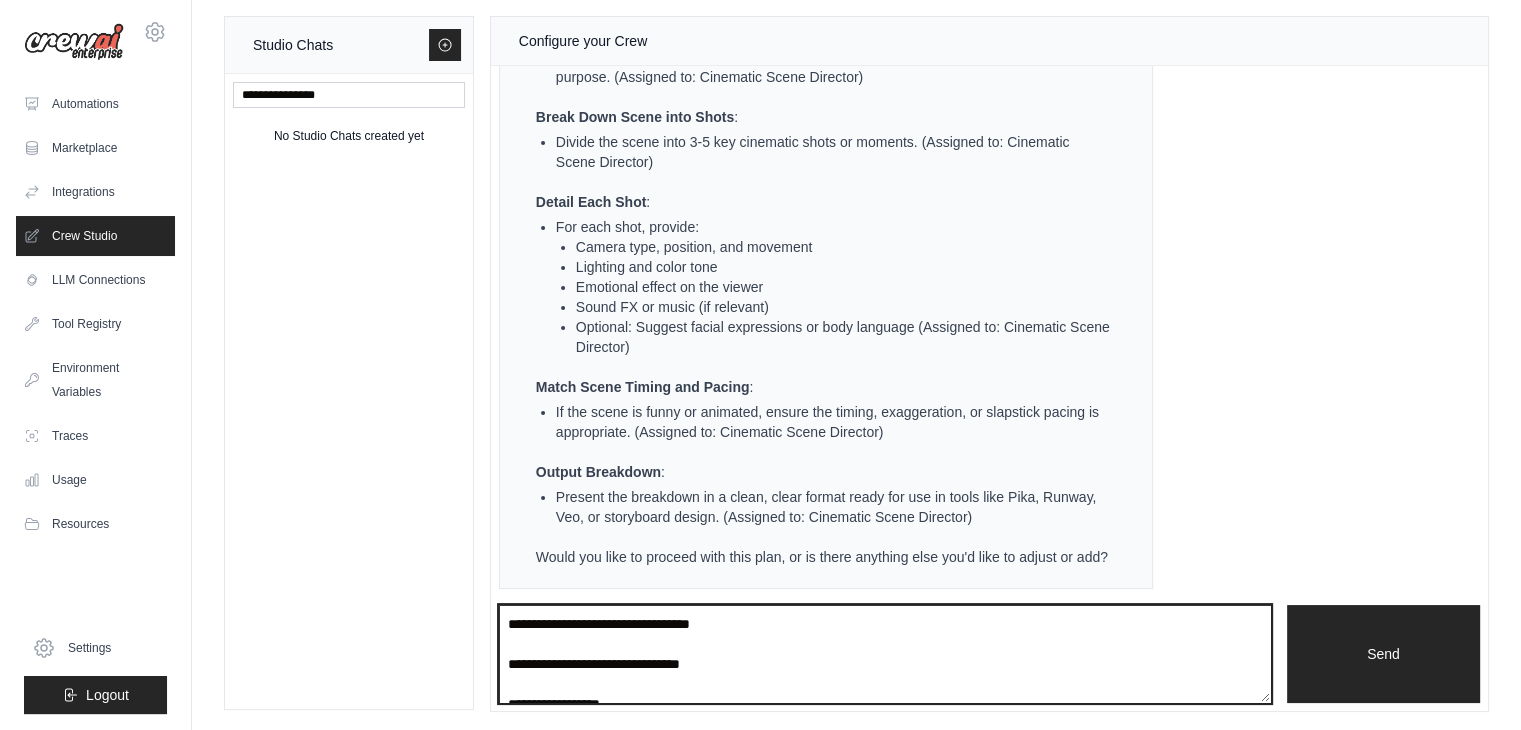 click at bounding box center [885, 654] 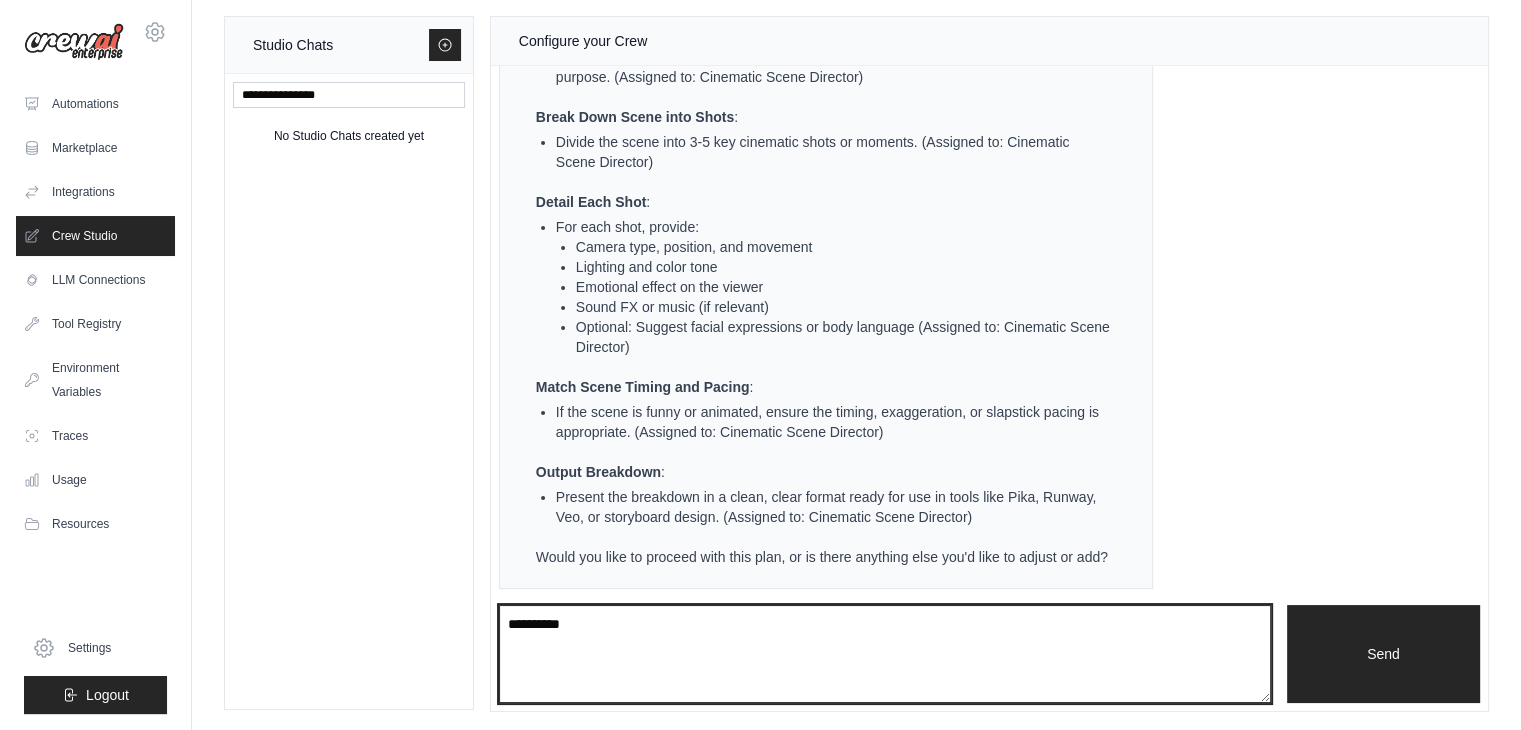 type on "*********" 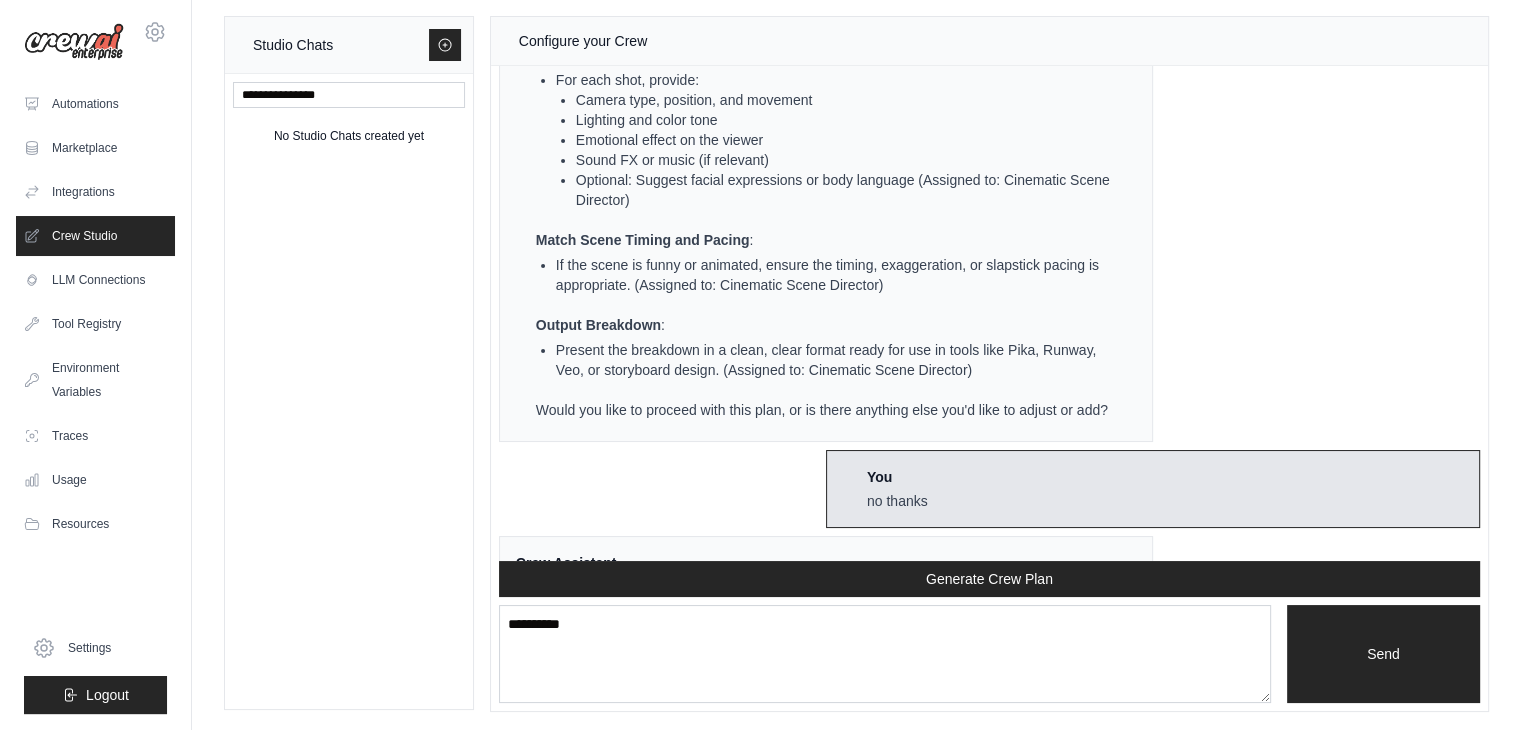 scroll, scrollTop: 2032, scrollLeft: 0, axis: vertical 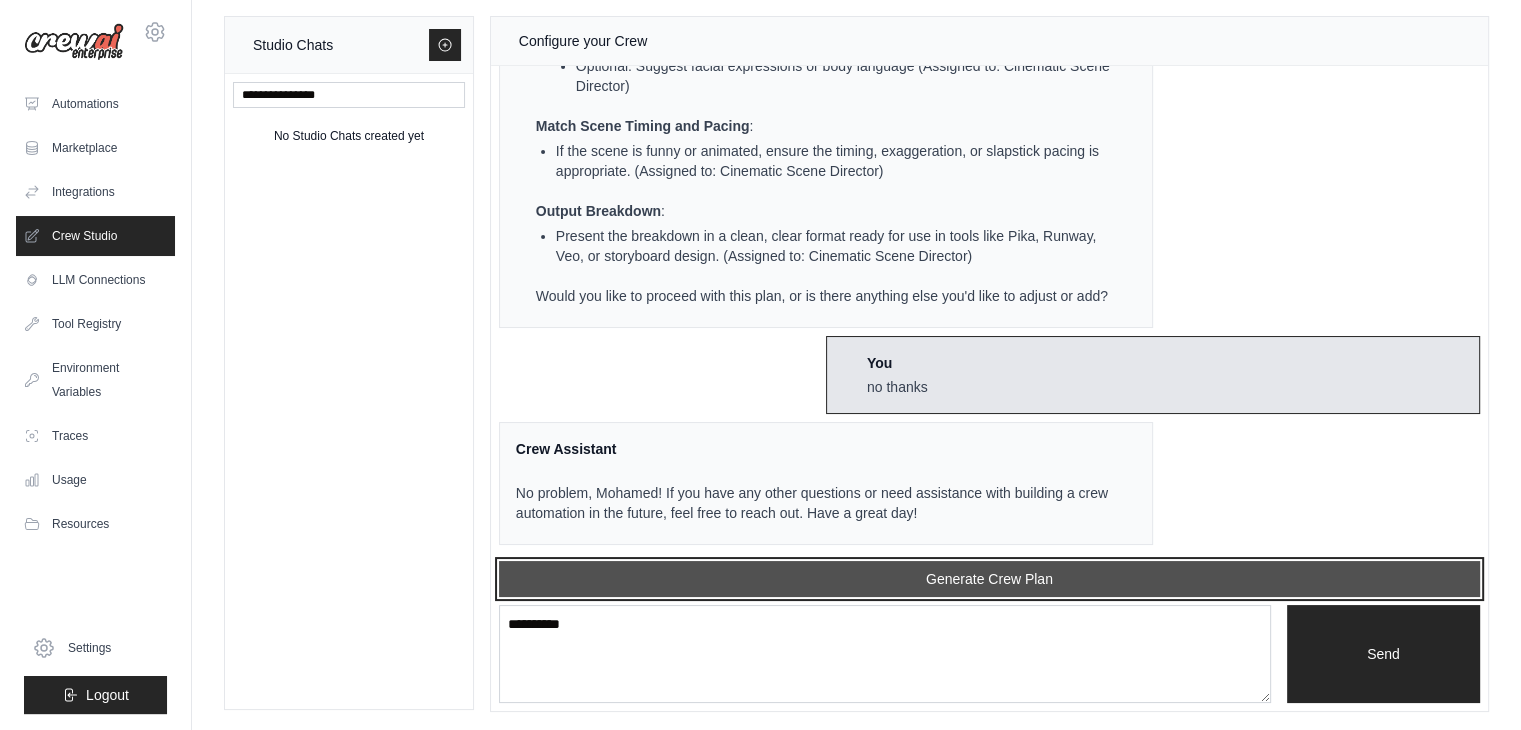 click on "Generate Crew Plan" at bounding box center [989, 579] 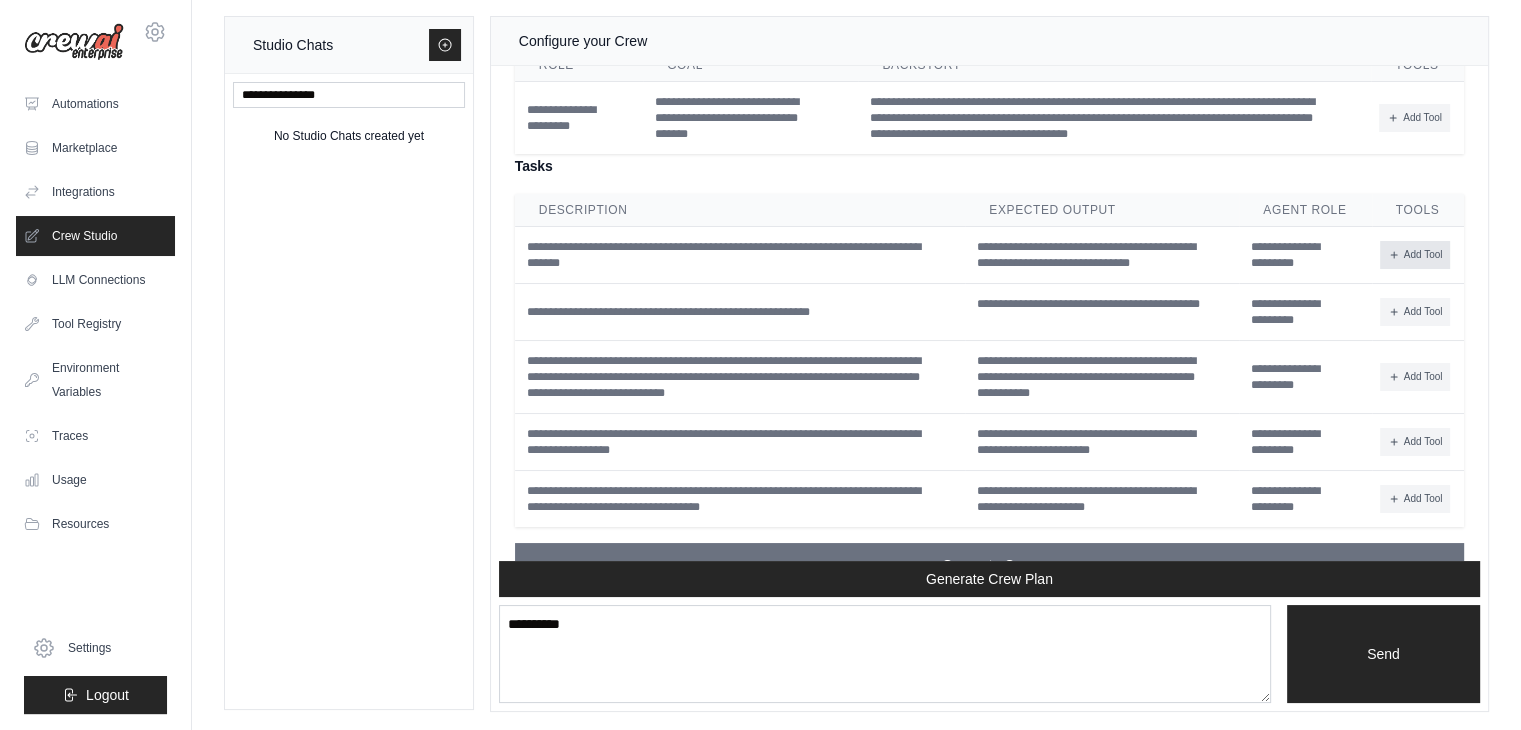 scroll, scrollTop: 2604, scrollLeft: 0, axis: vertical 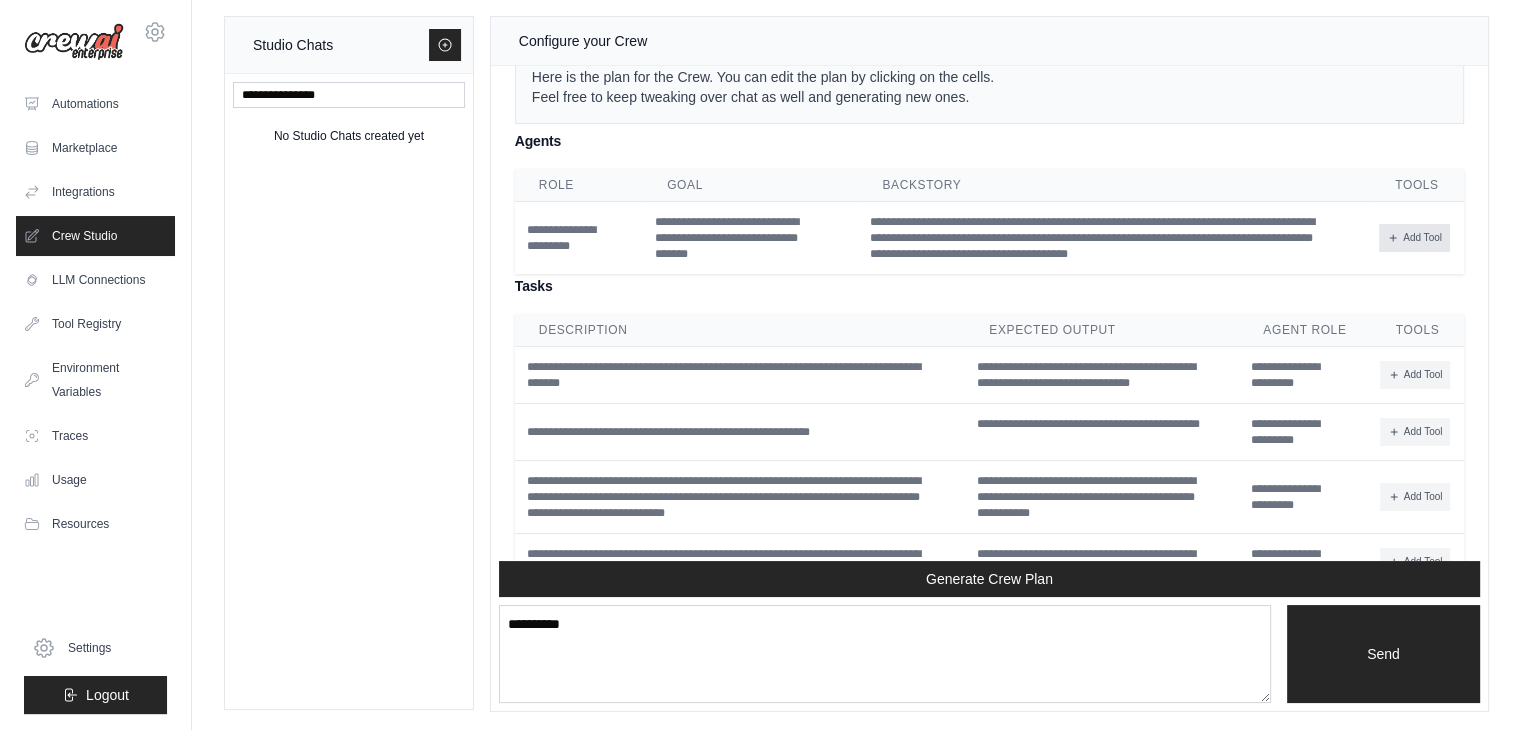 click 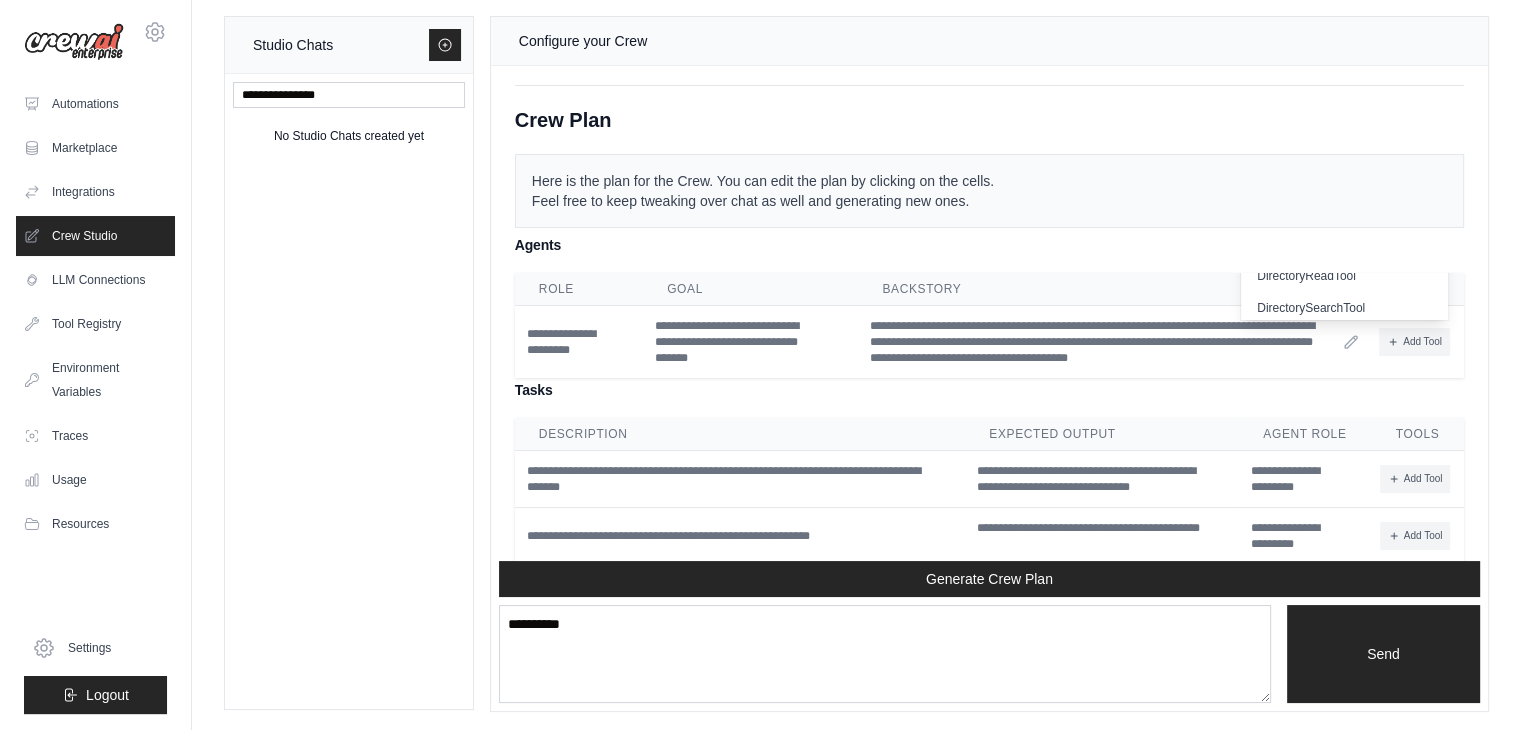 scroll, scrollTop: 2504, scrollLeft: 0, axis: vertical 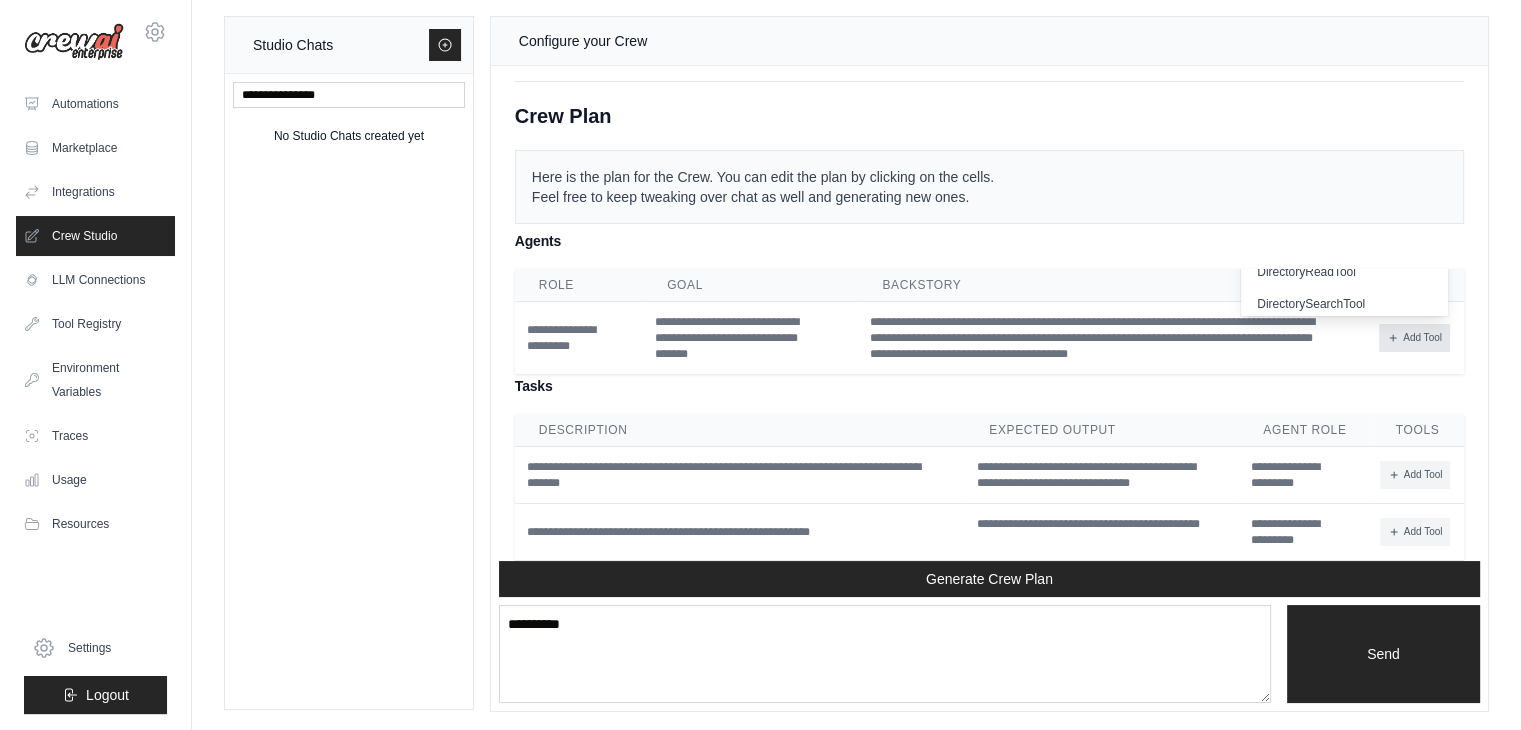 click on "Add Tool" at bounding box center (1414, 338) 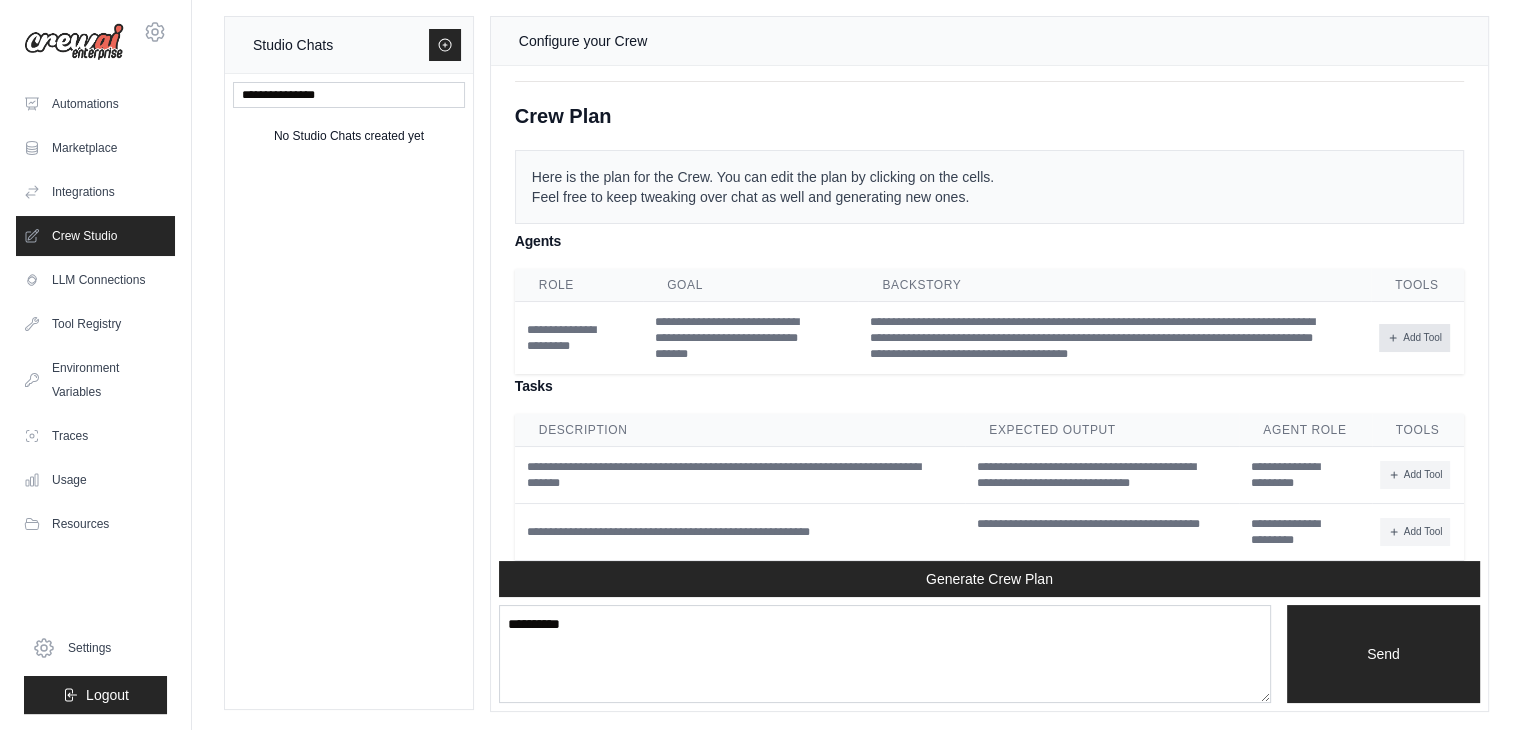 click 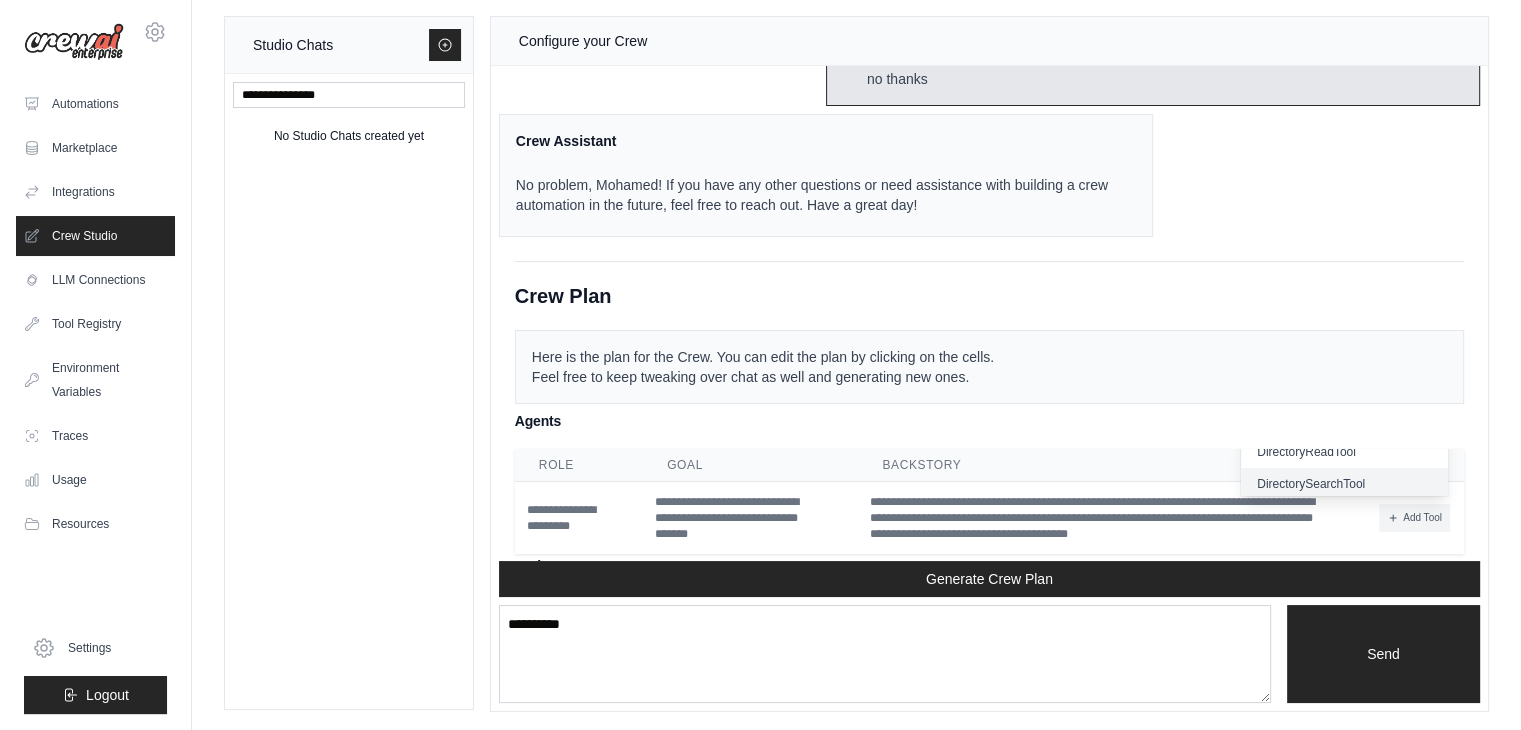 scroll, scrollTop: 2304, scrollLeft: 0, axis: vertical 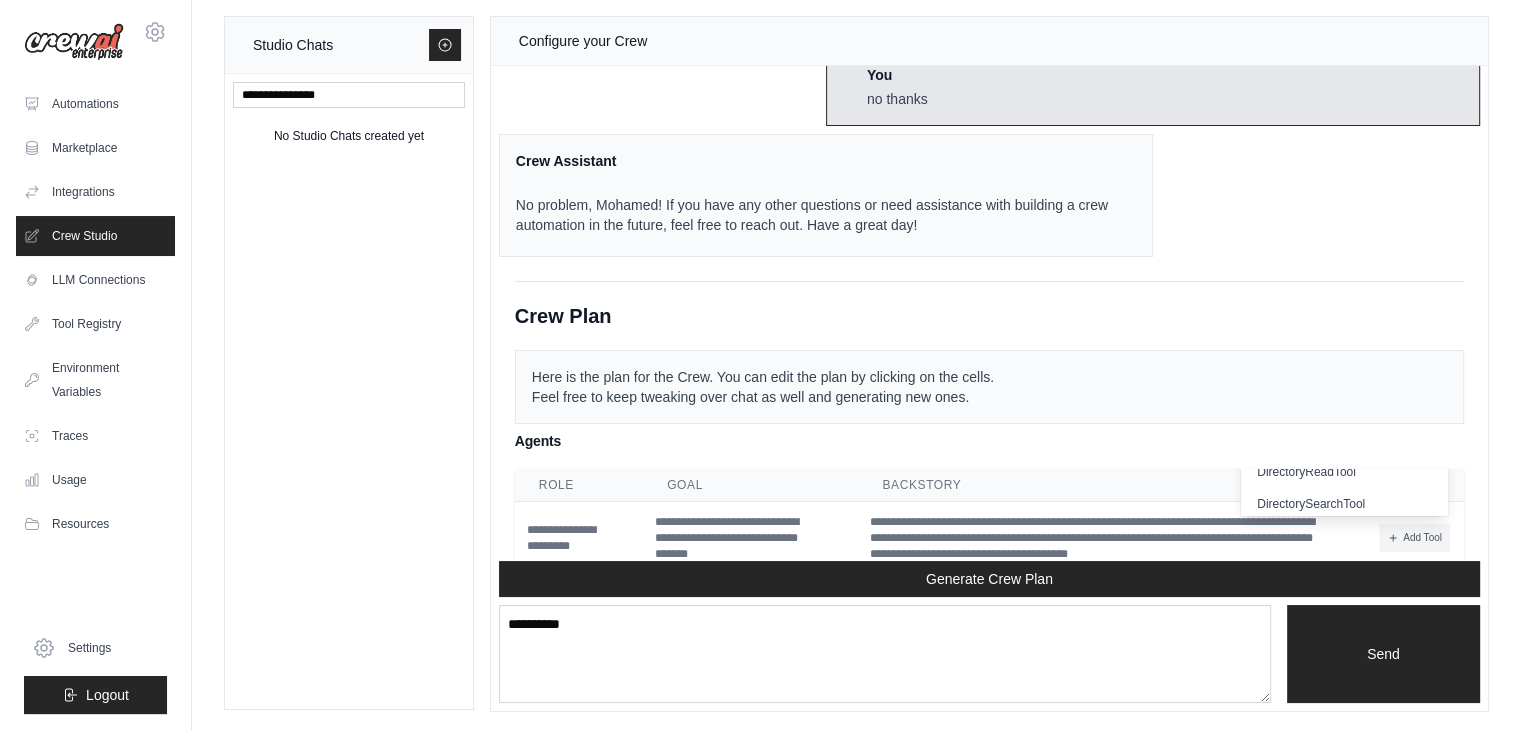 click on "Here is the plan for the Crew. You can edit the plan by clicking on the cells. Feel free to keep tweaking over chat as well and generating new ones." at bounding box center (989, 387) 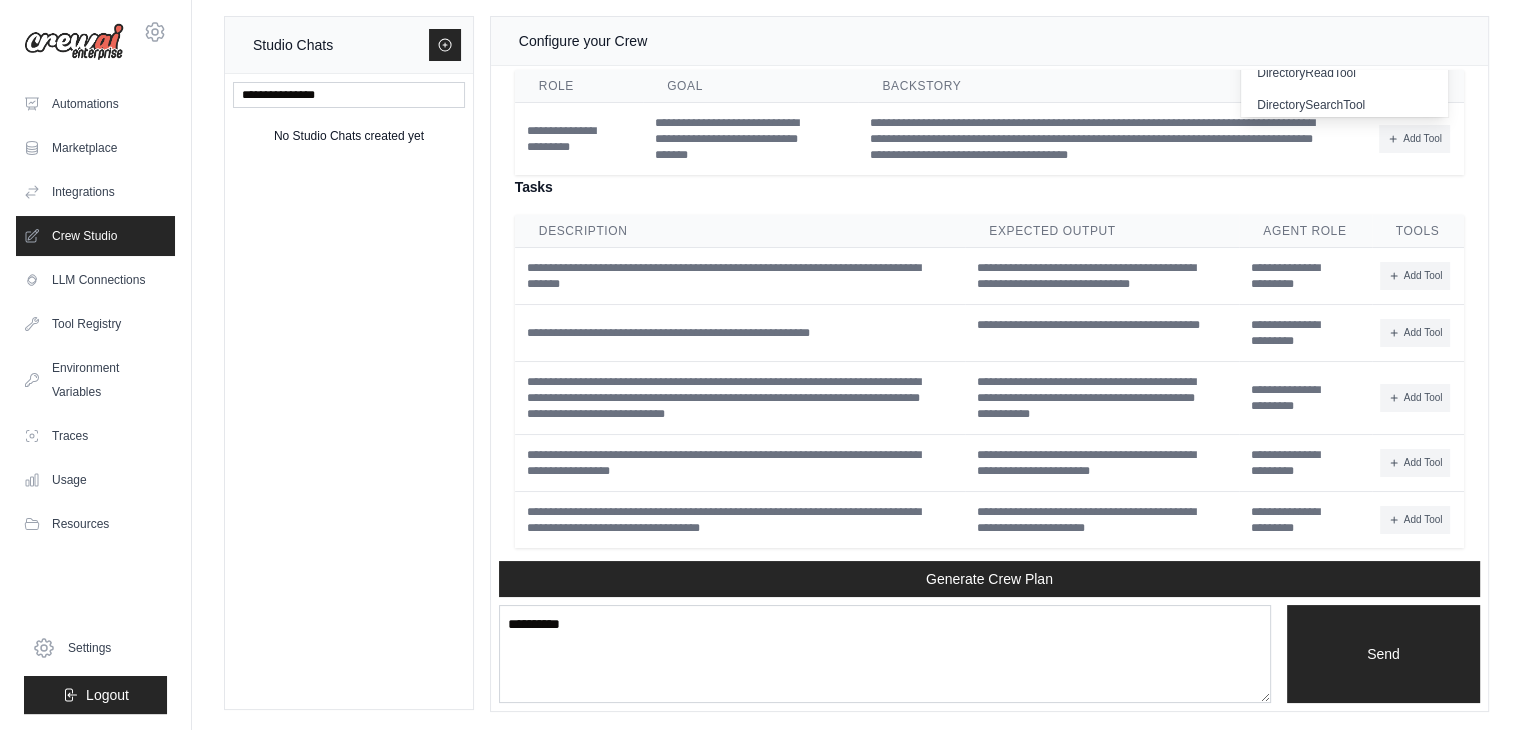 scroll, scrollTop: 2704, scrollLeft: 0, axis: vertical 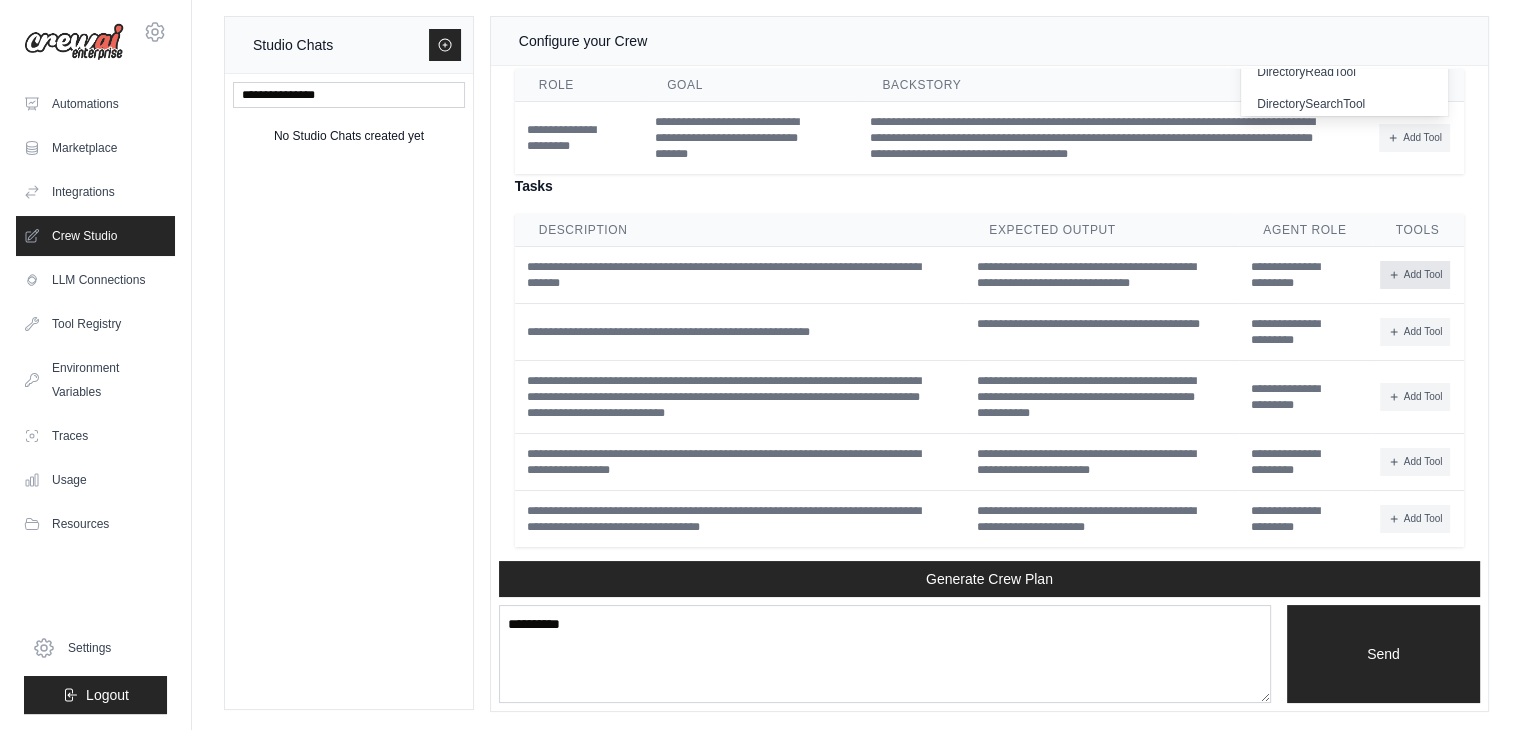 click 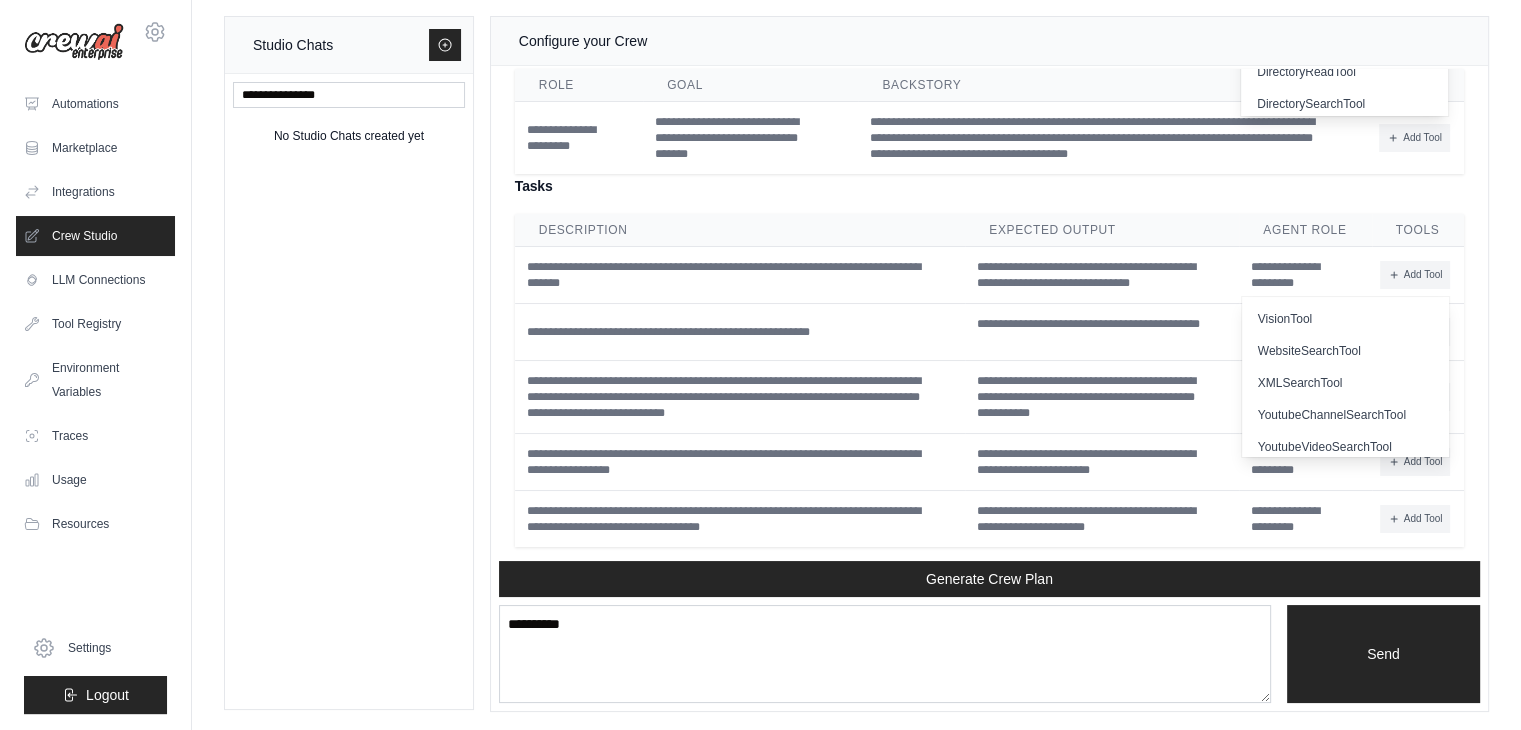 scroll, scrollTop: 616, scrollLeft: 0, axis: vertical 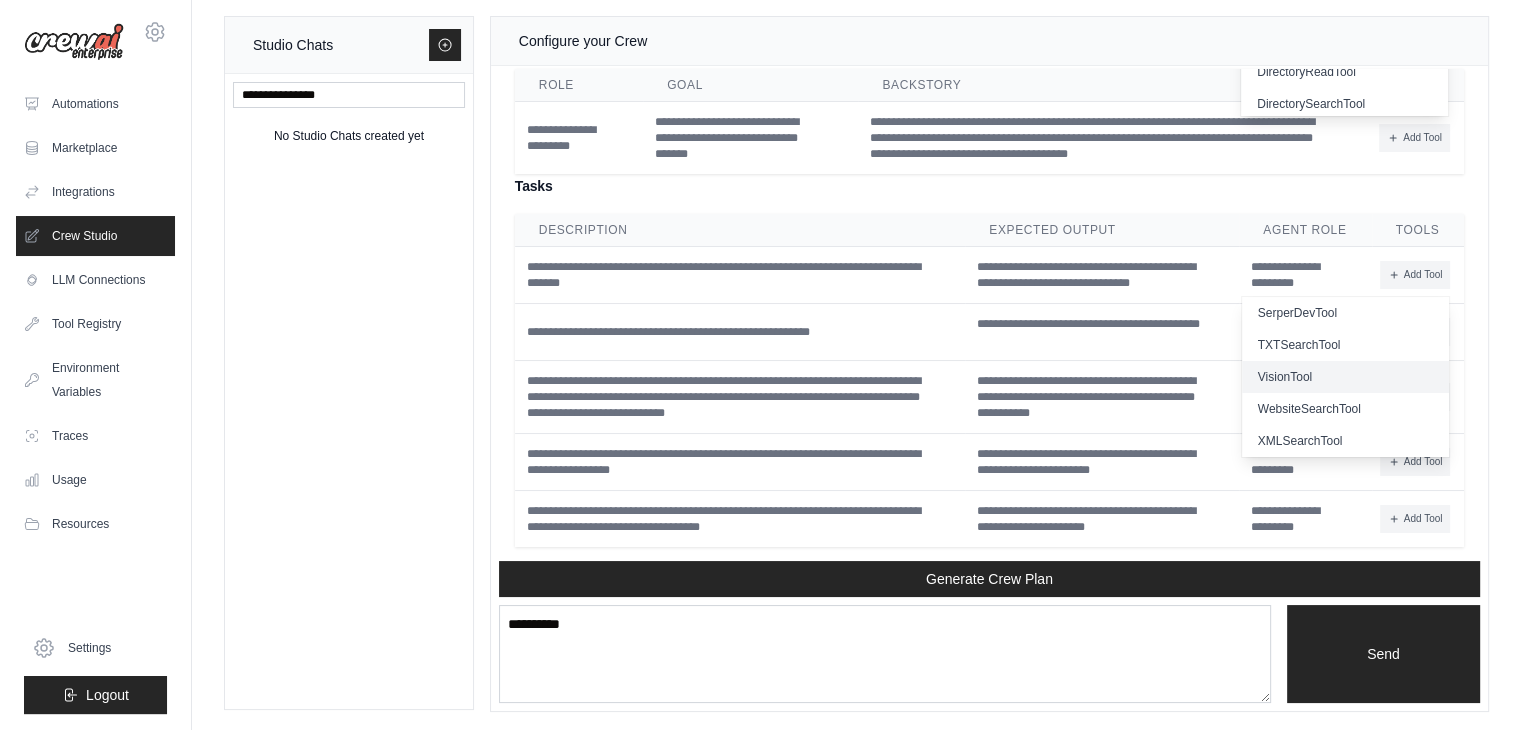 click on "VisionTool" at bounding box center [1345, 377] 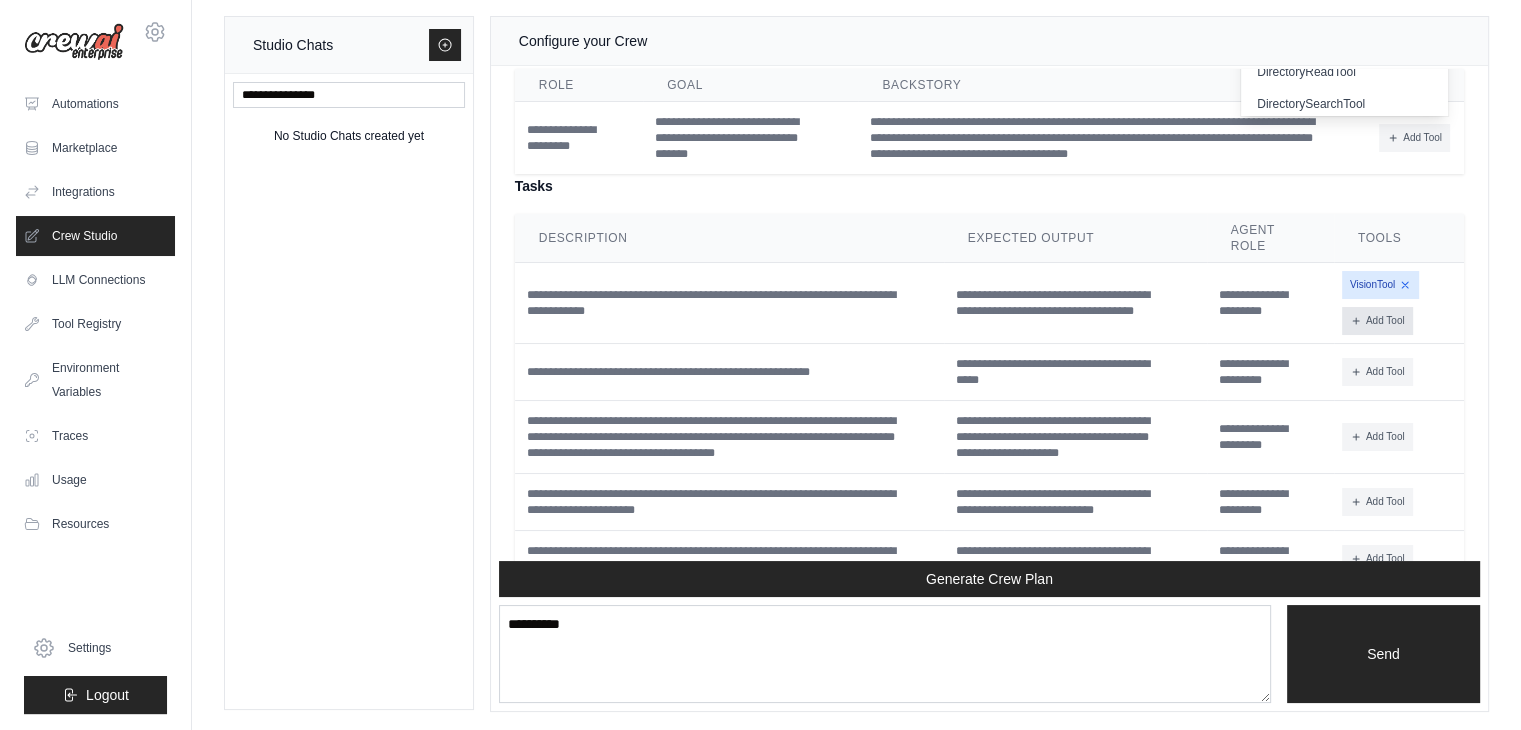 click on "Add Tool" at bounding box center (1377, 321) 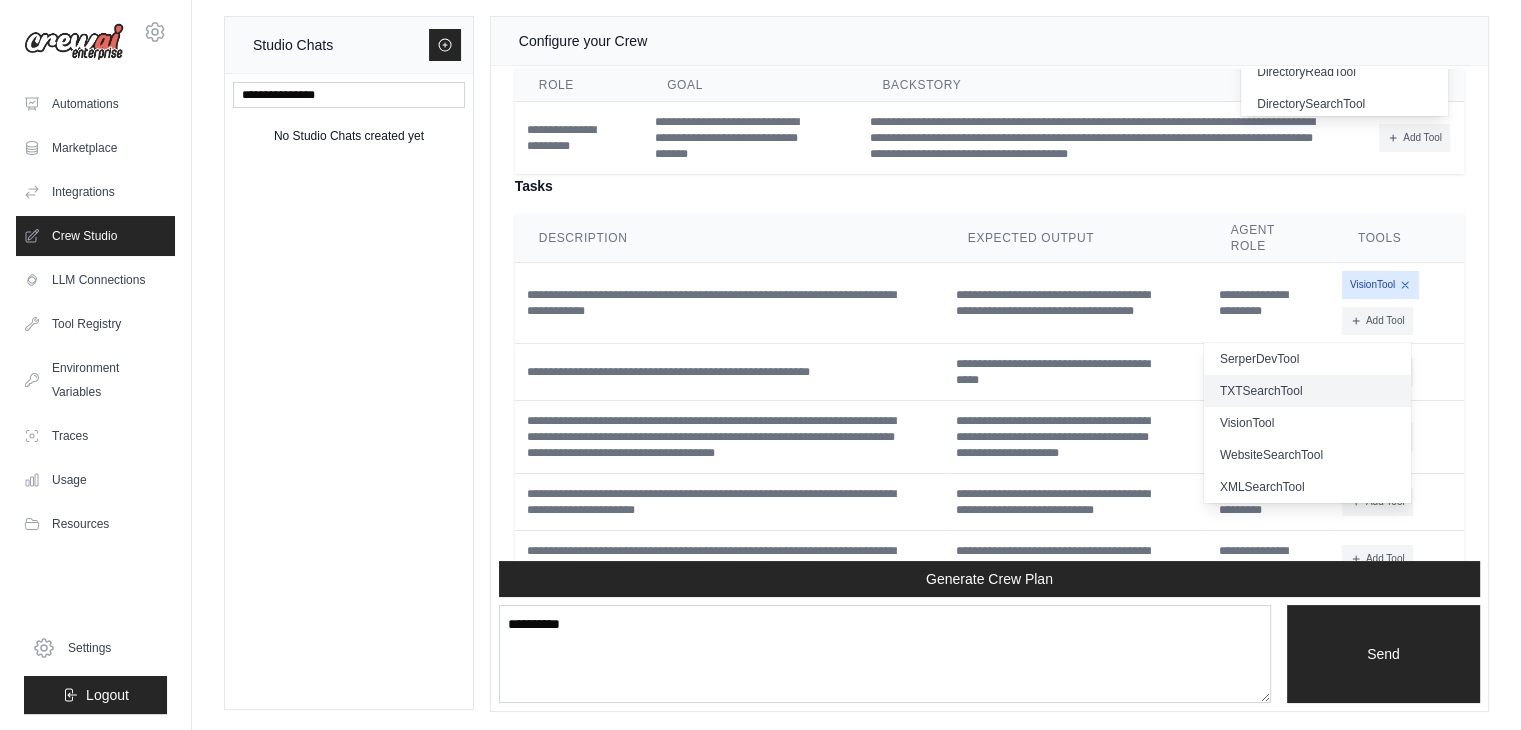 click on "TXTSearchTool" at bounding box center (1307, 391) 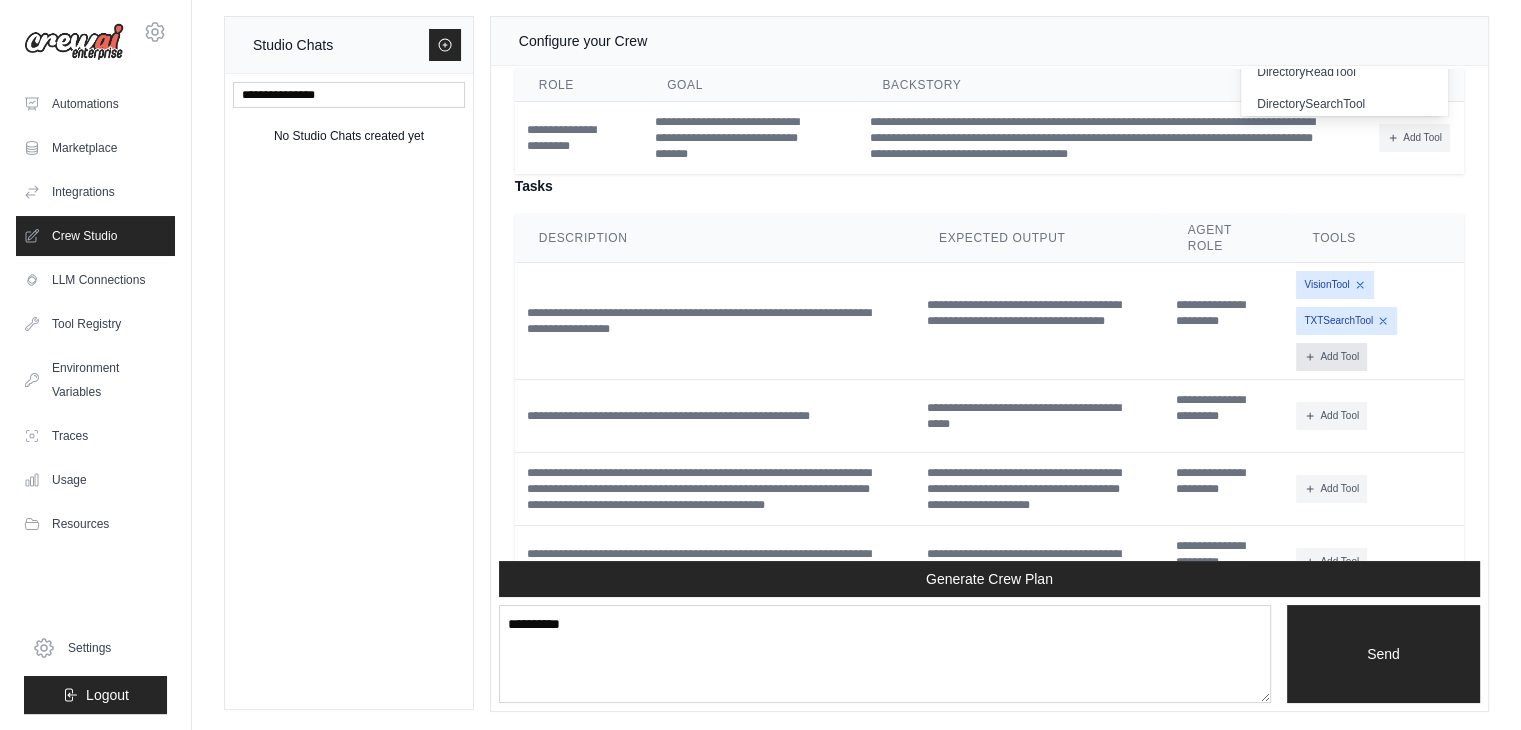 click on "Add Tool" at bounding box center (1331, 357) 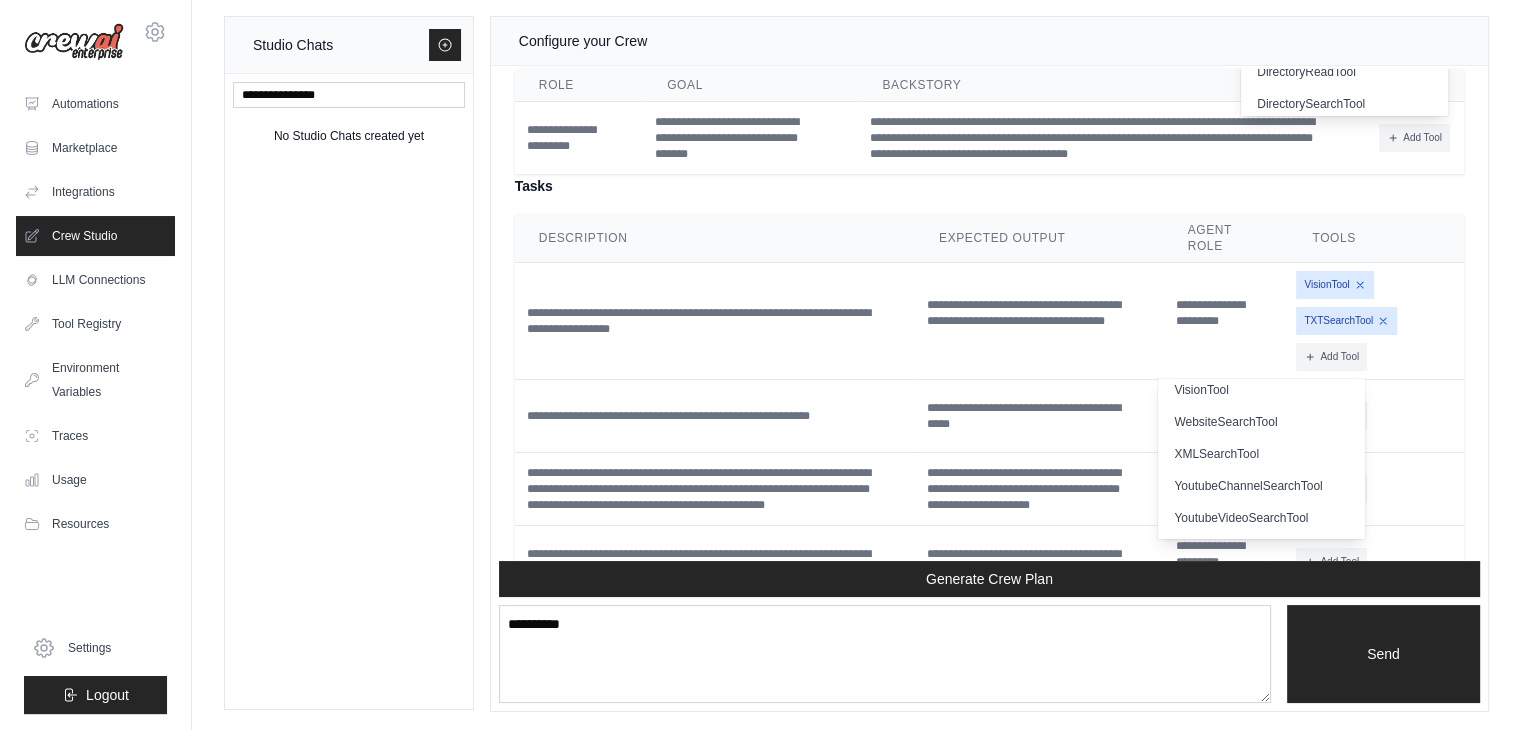scroll, scrollTop: 610, scrollLeft: 0, axis: vertical 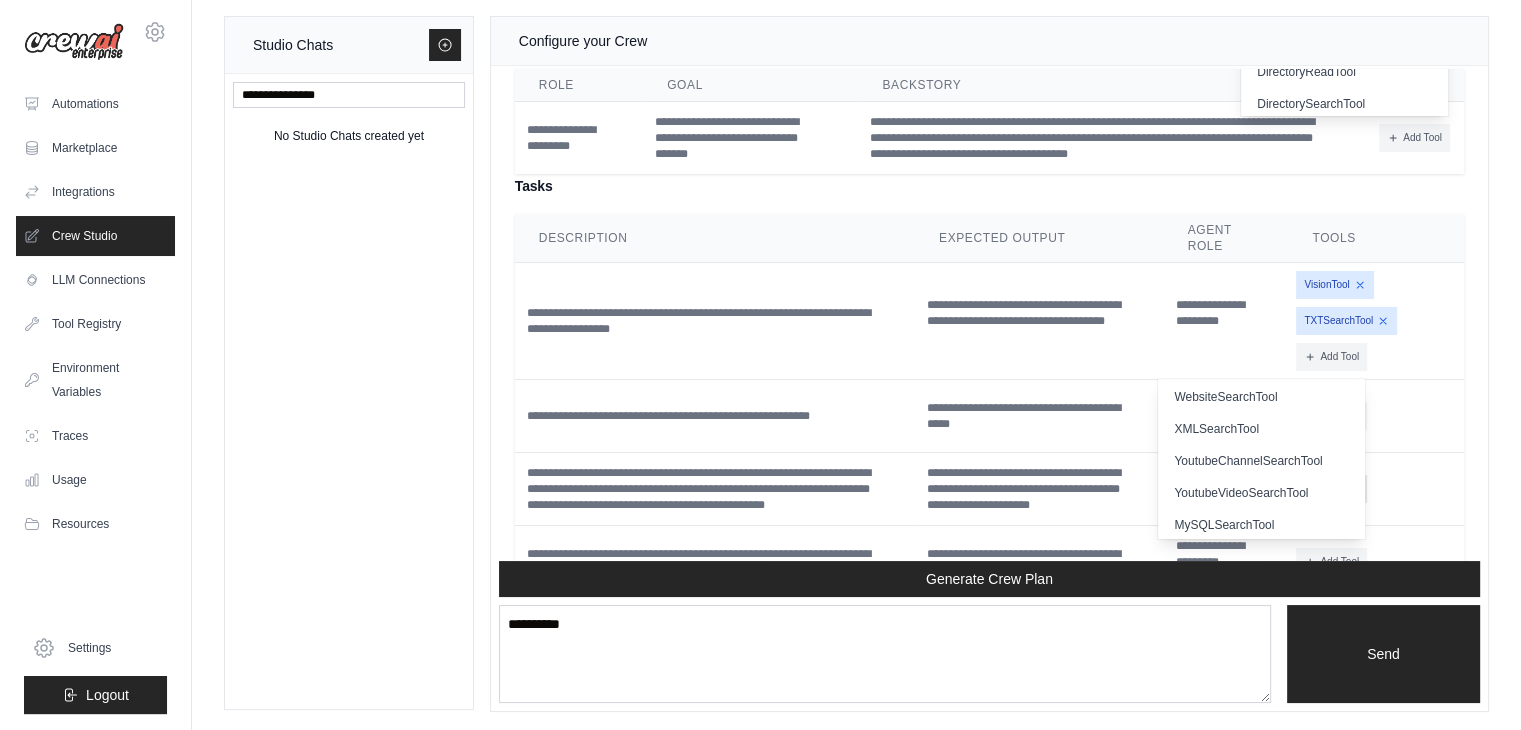 click on "YoutubeVideoSearchTool" at bounding box center (1261, 493) 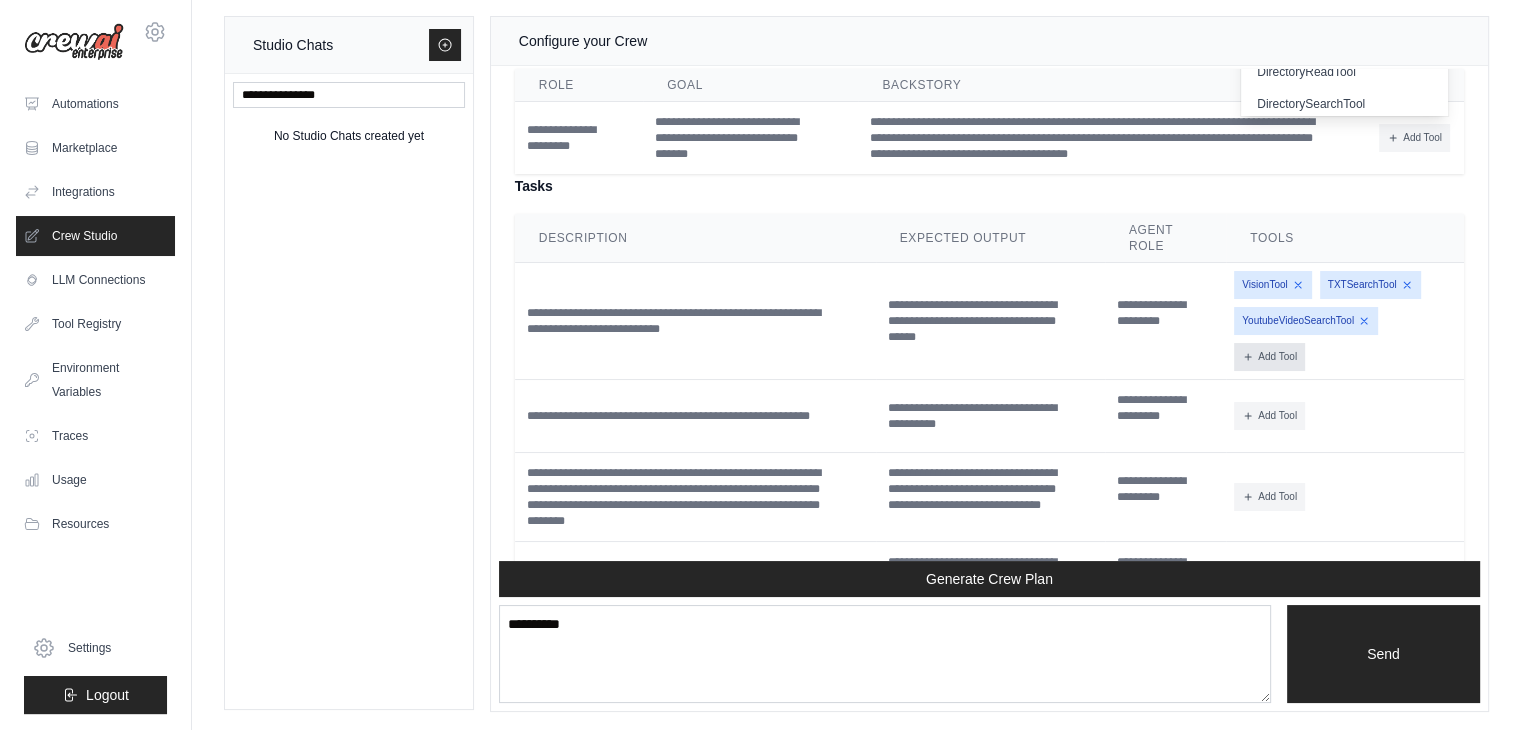 click on "Add Tool" at bounding box center (1269, 357) 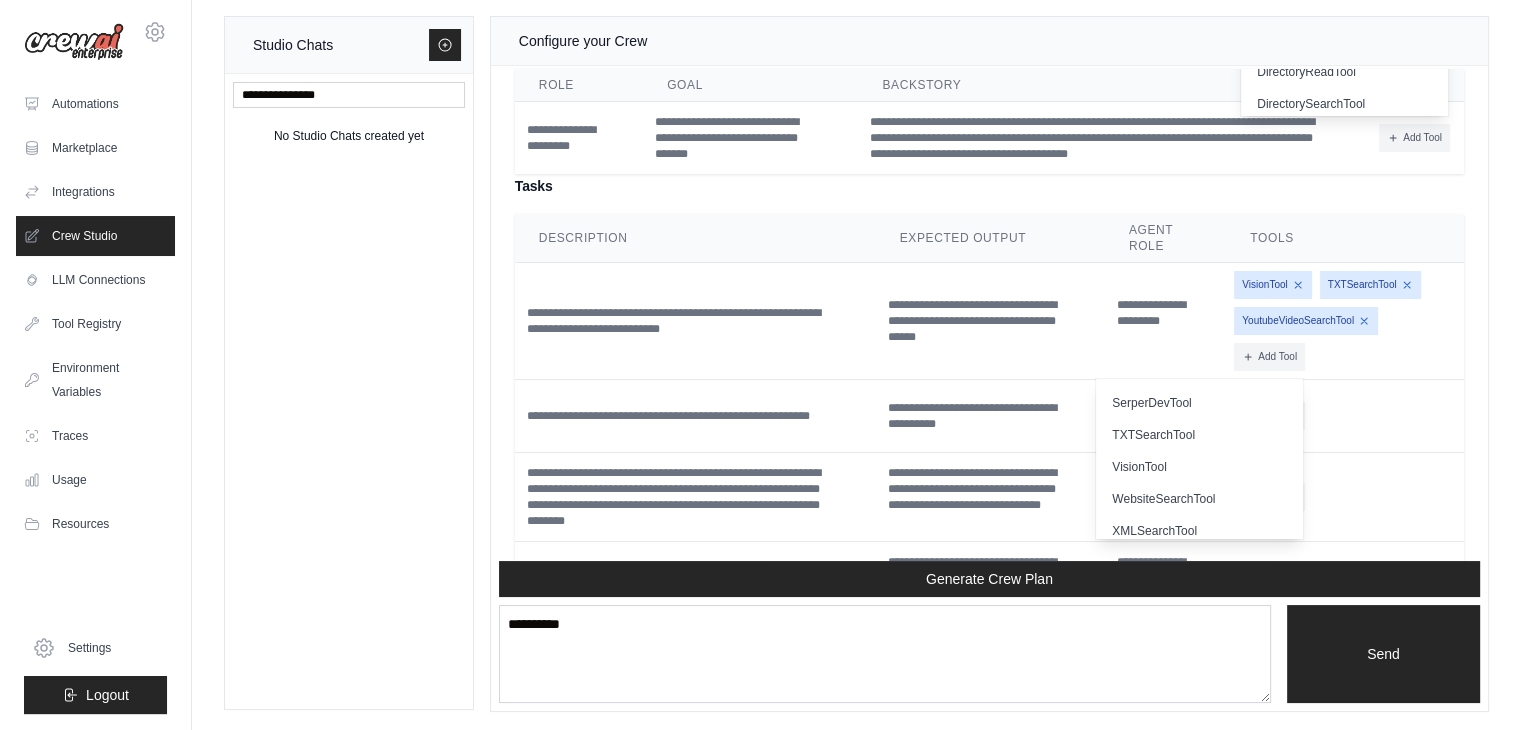 scroll, scrollTop: 503, scrollLeft: 0, axis: vertical 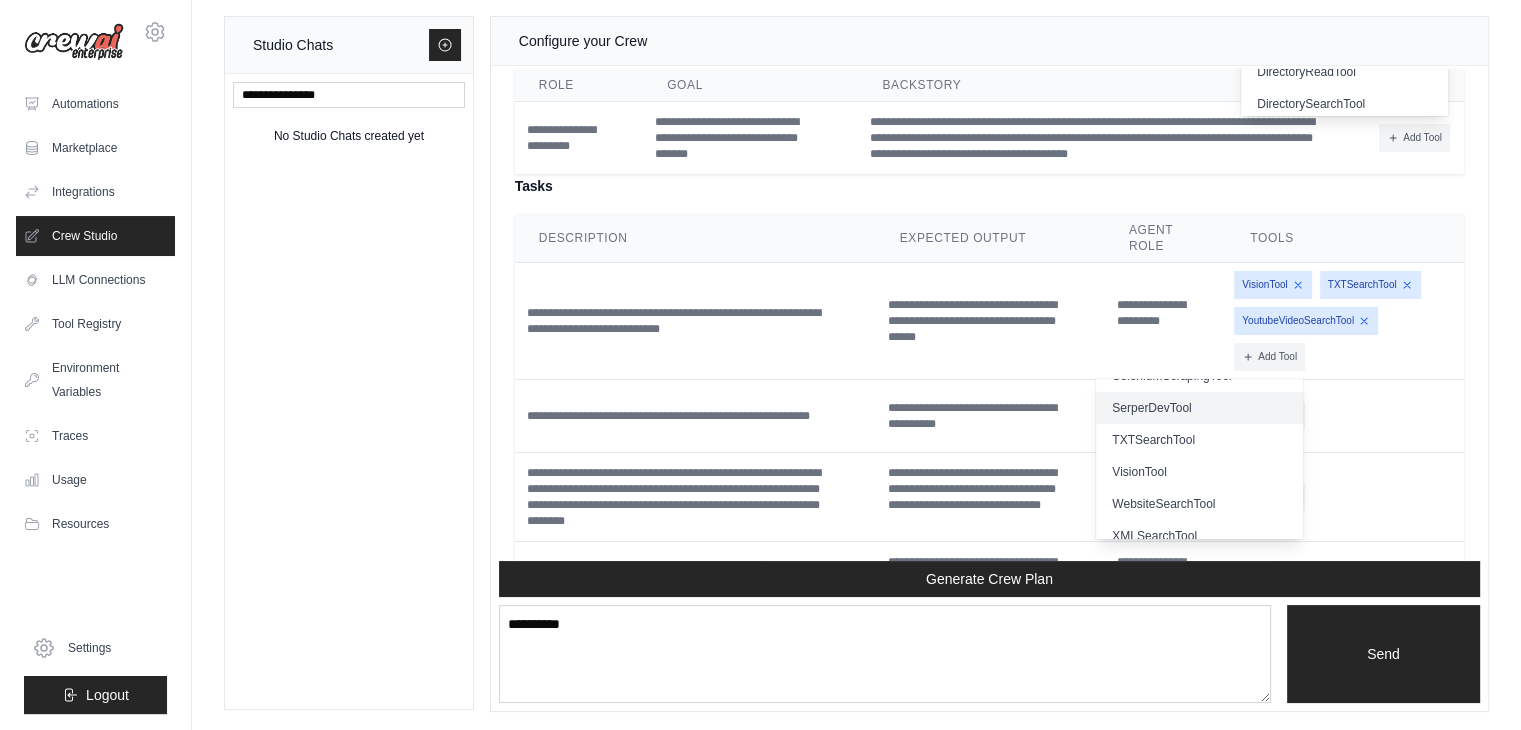 click on "SerperDevTool" at bounding box center [1199, 408] 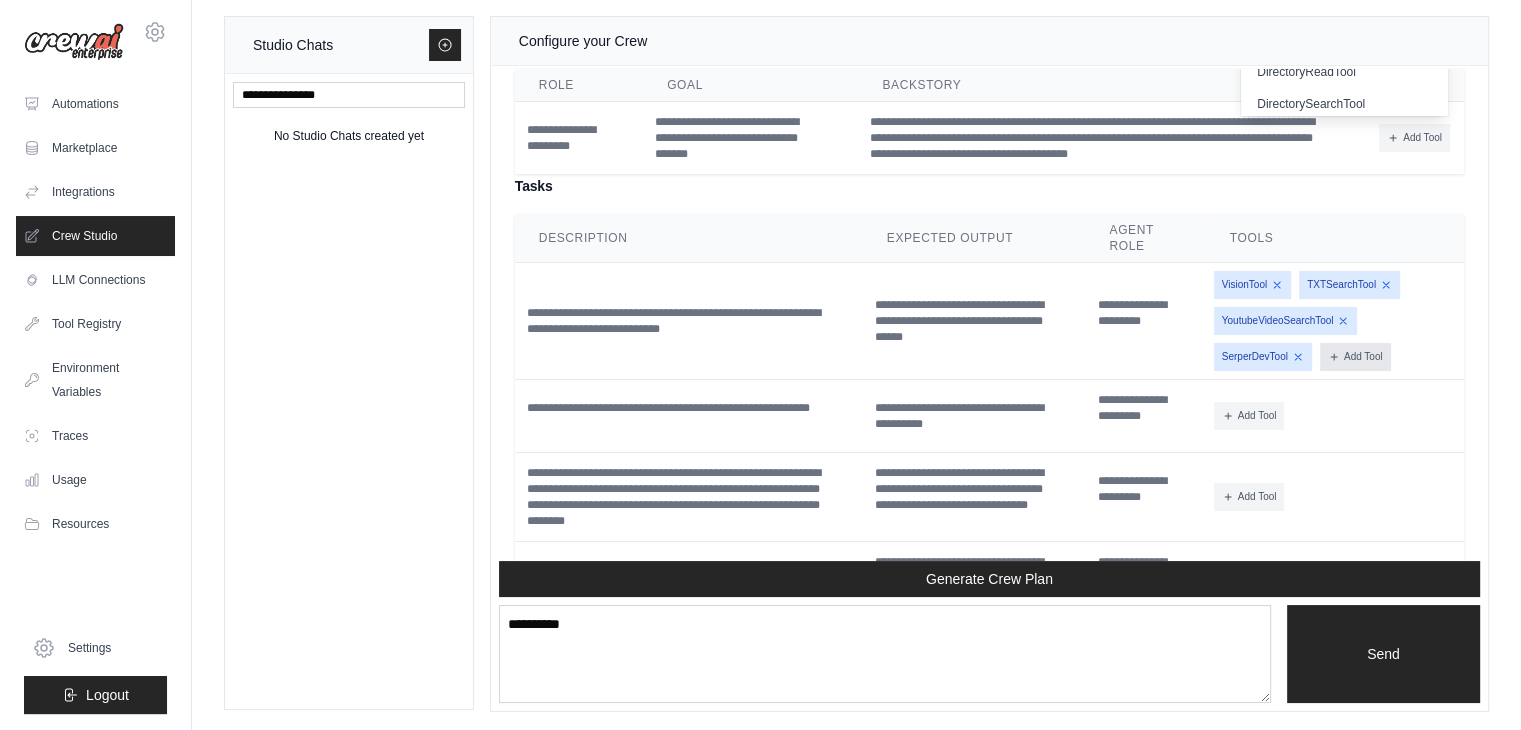 click on "Add Tool" at bounding box center (1355, 357) 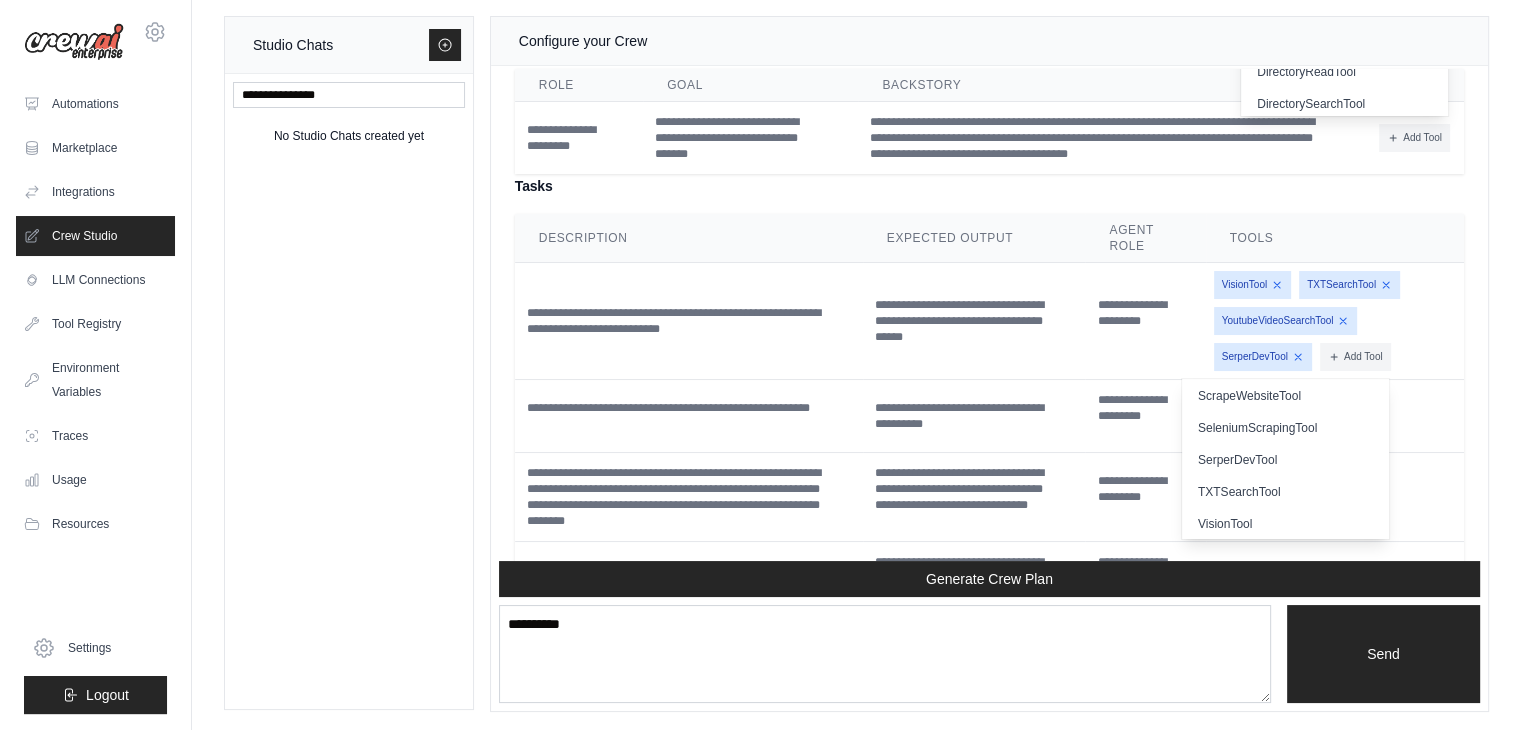 scroll, scrollTop: 441, scrollLeft: 0, axis: vertical 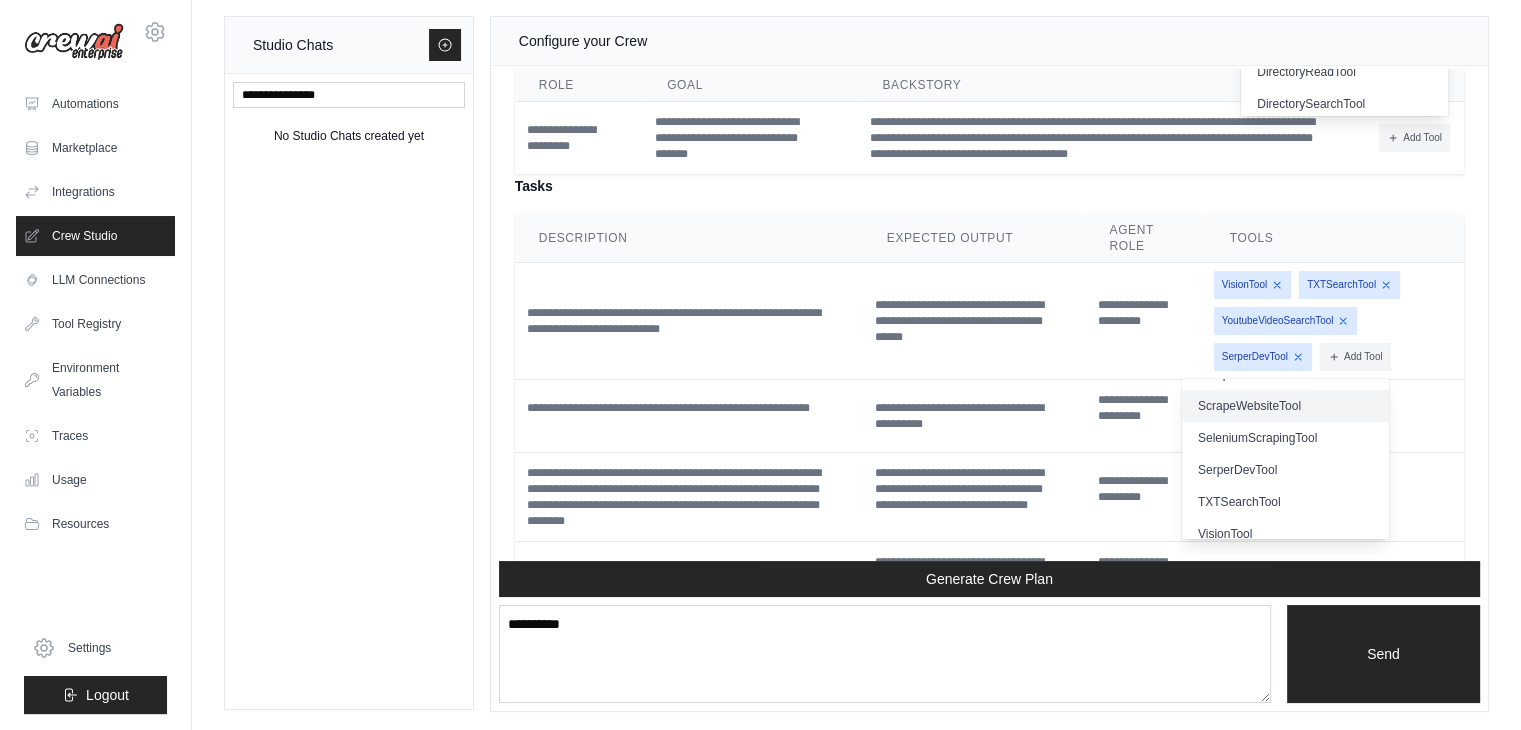 click on "ScrapeWebsiteTool" at bounding box center [1285, 406] 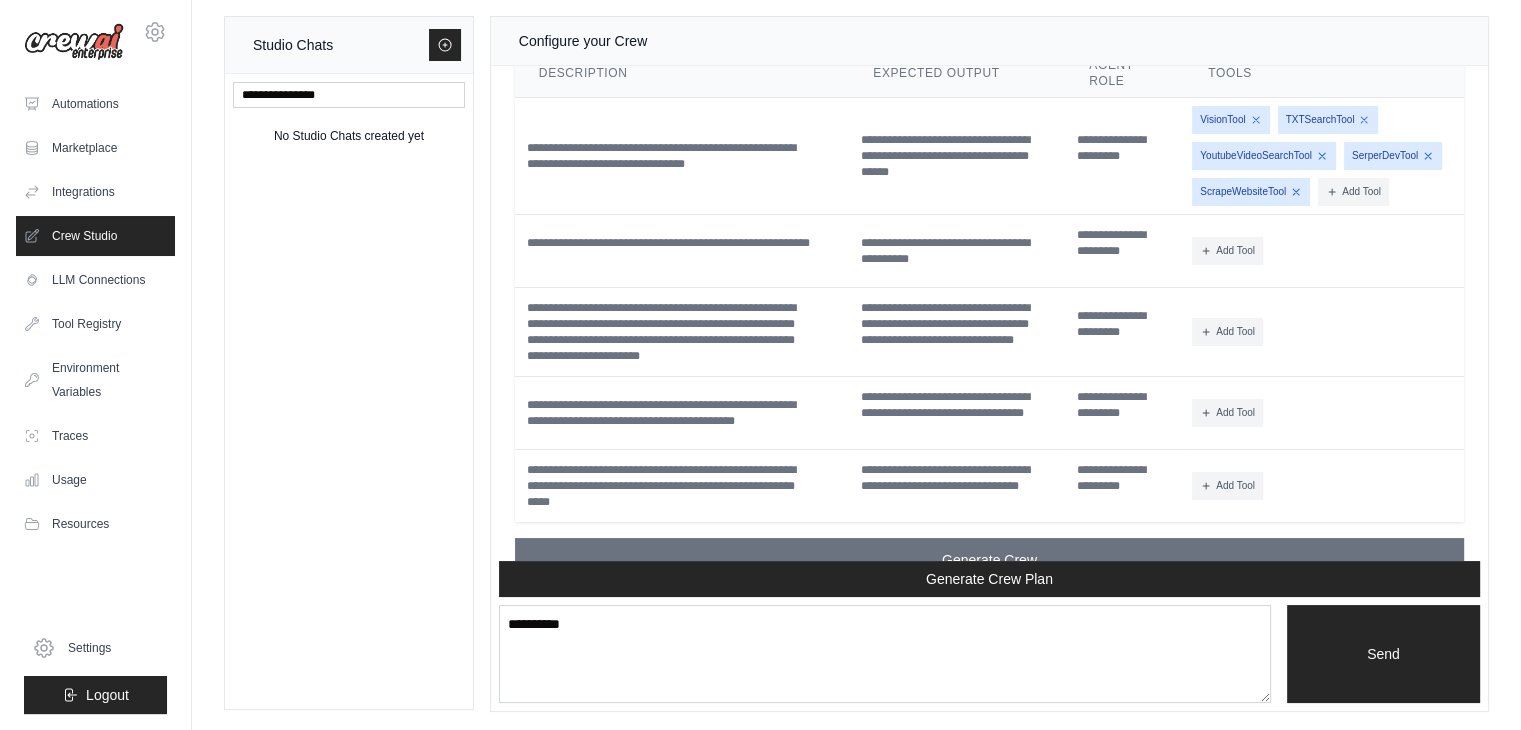 scroll, scrollTop: 2904, scrollLeft: 0, axis: vertical 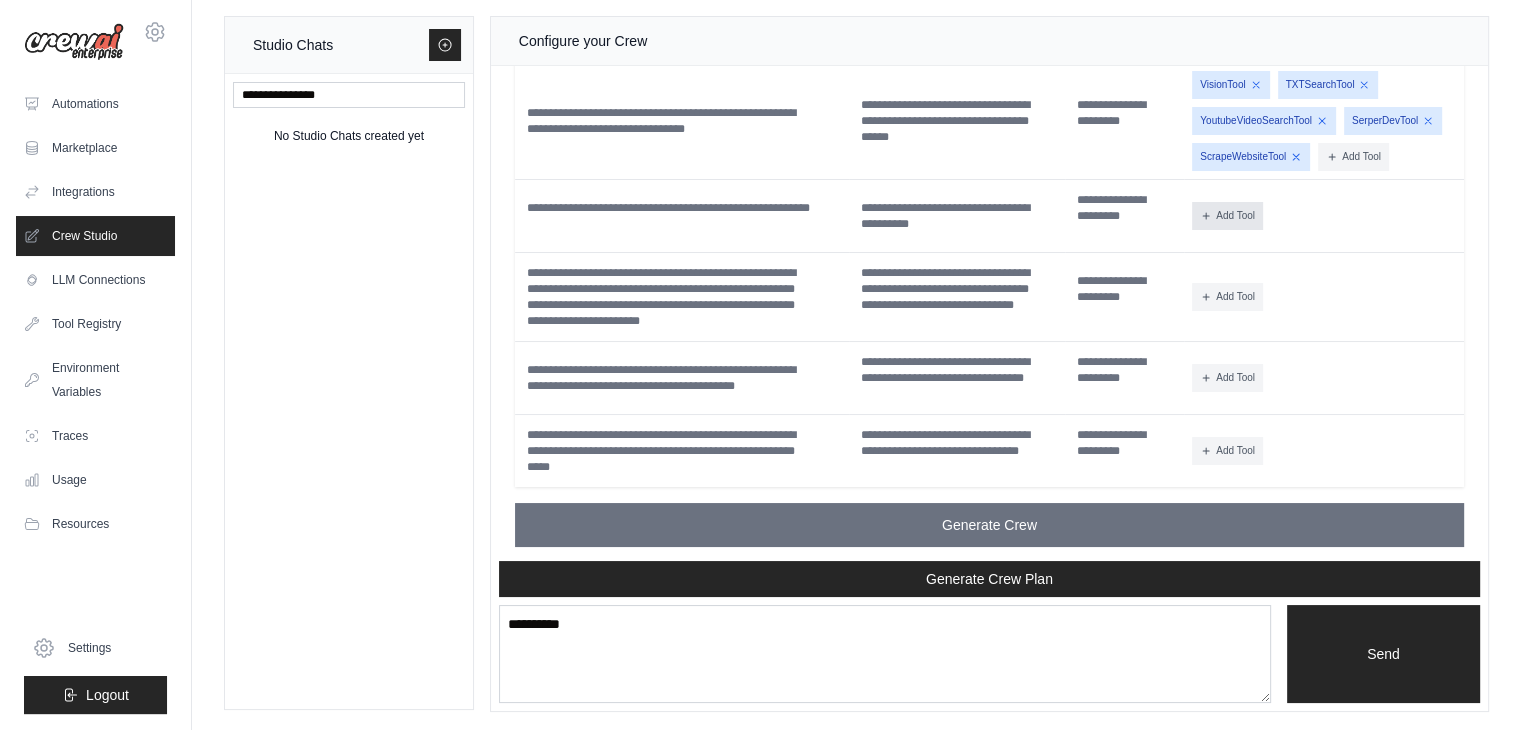 click on "Add Tool" at bounding box center [1227, 216] 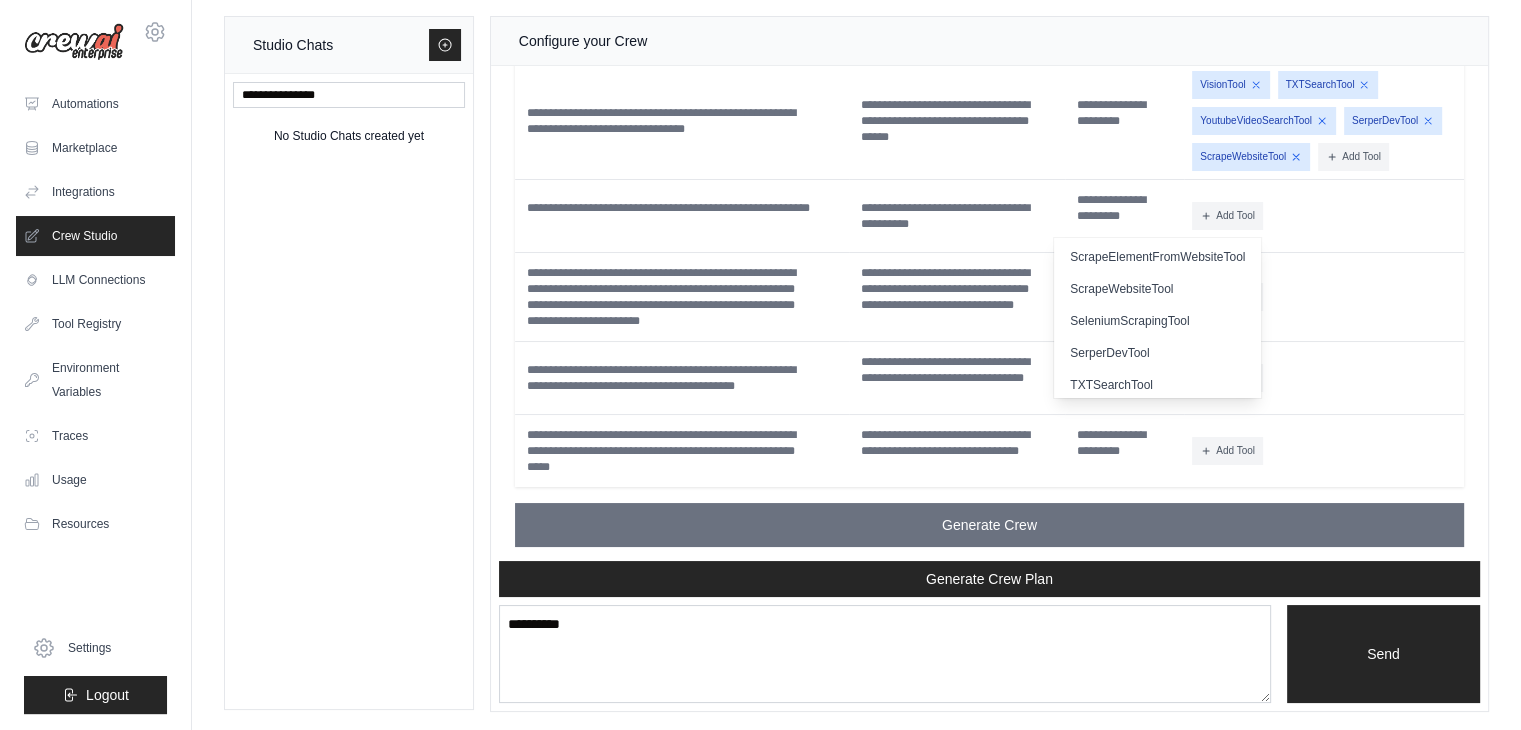 scroll, scrollTop: 488, scrollLeft: 0, axis: vertical 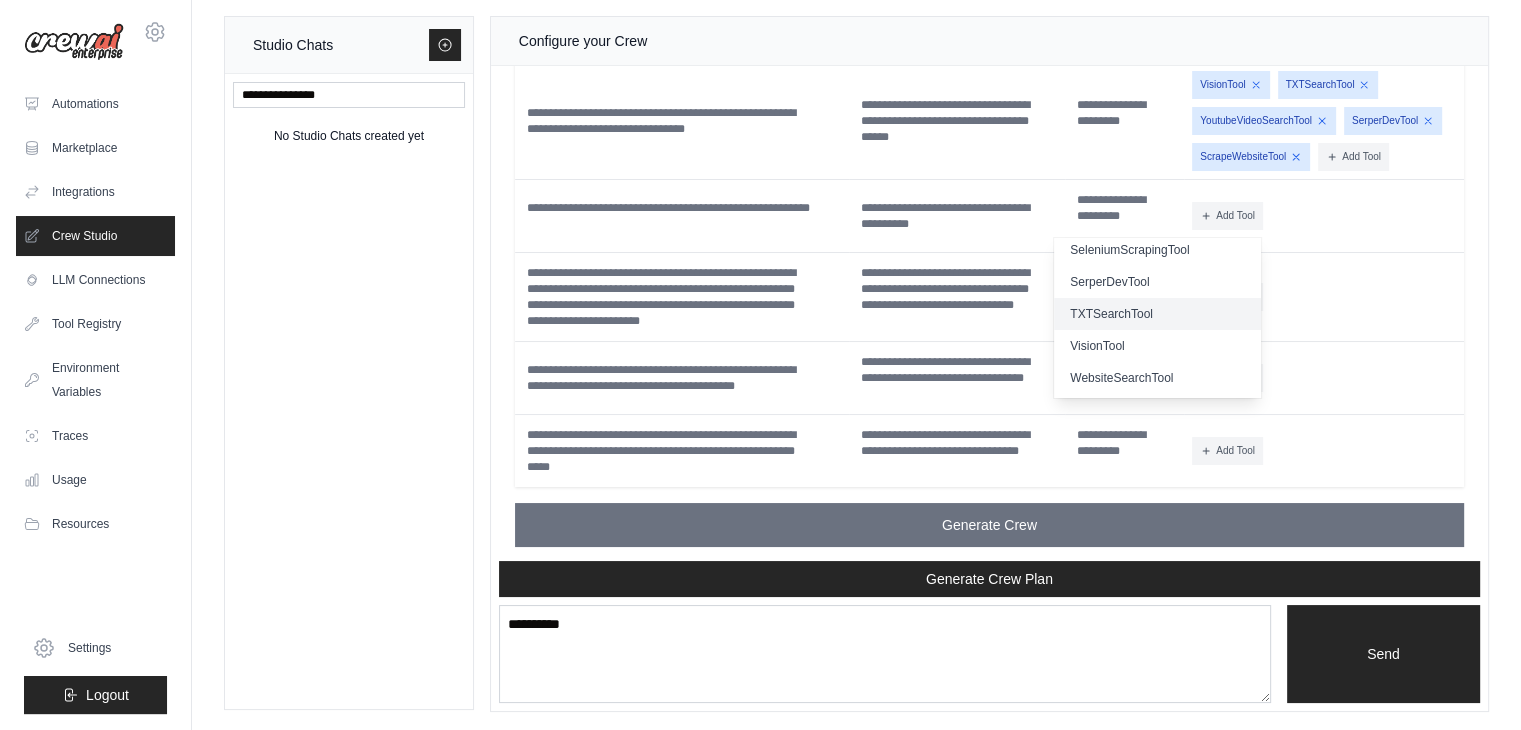 click on "TXTSearchTool" at bounding box center (1157, 314) 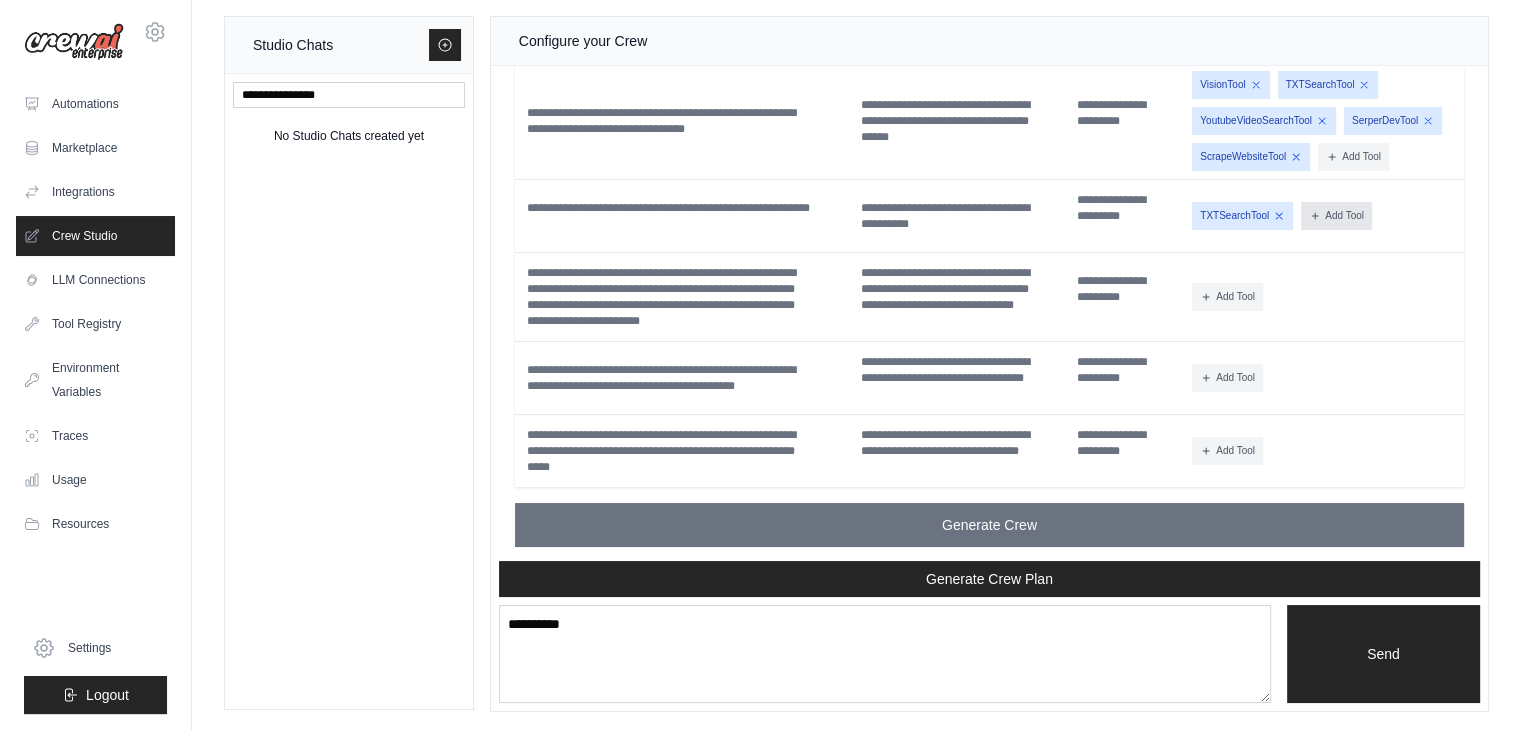 click on "Add Tool" at bounding box center [1336, 216] 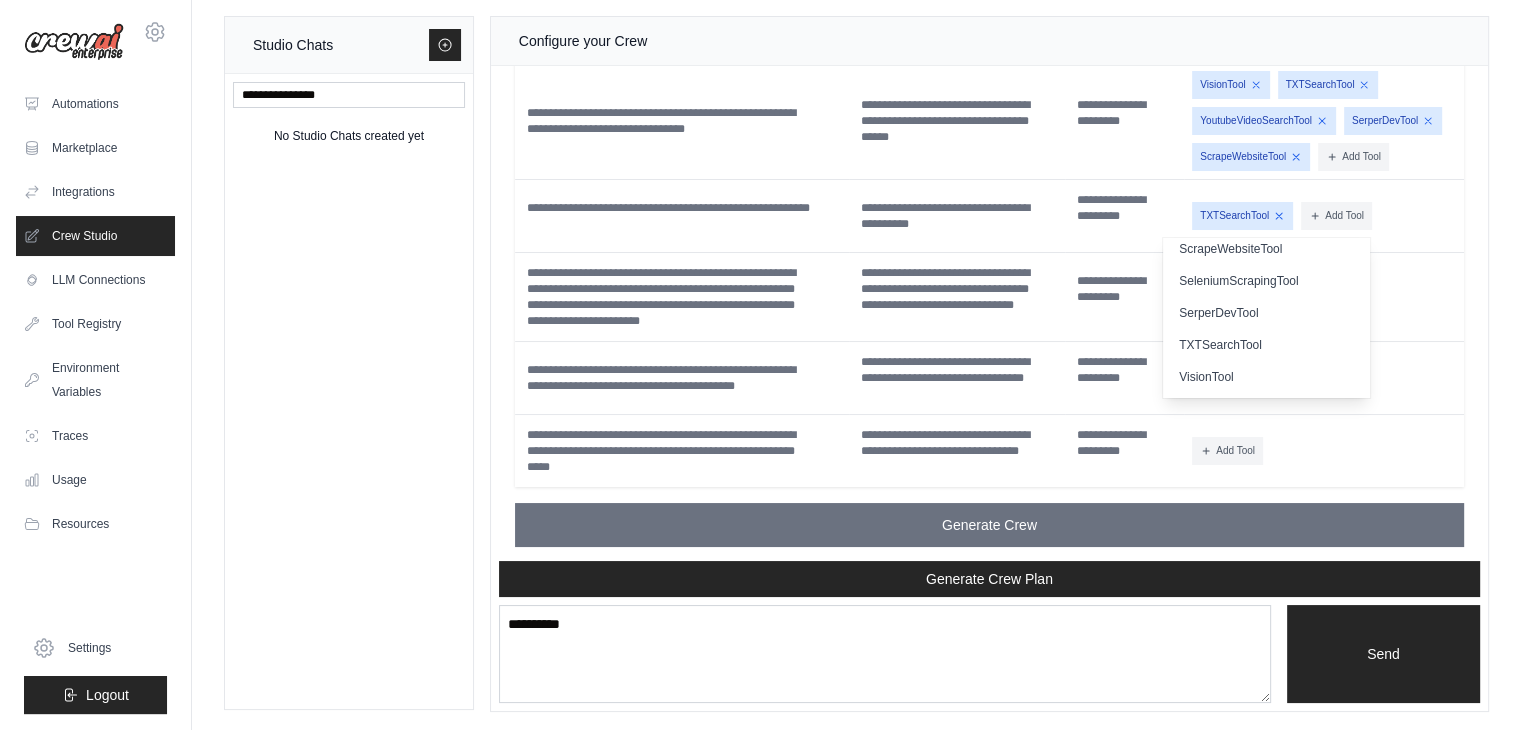 scroll, scrollTop: 447, scrollLeft: 0, axis: vertical 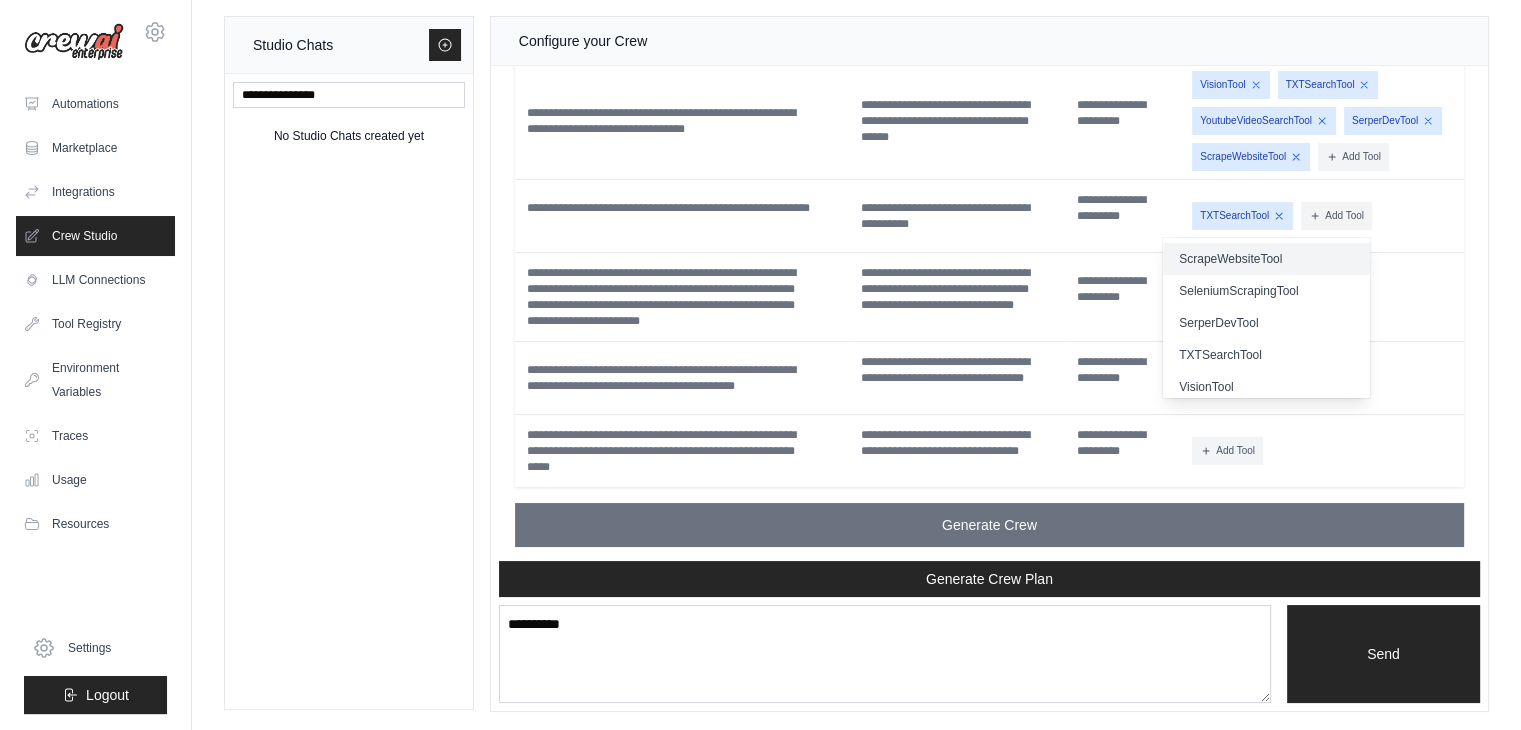 click on "ScrapeWebsiteTool" at bounding box center [1266, 259] 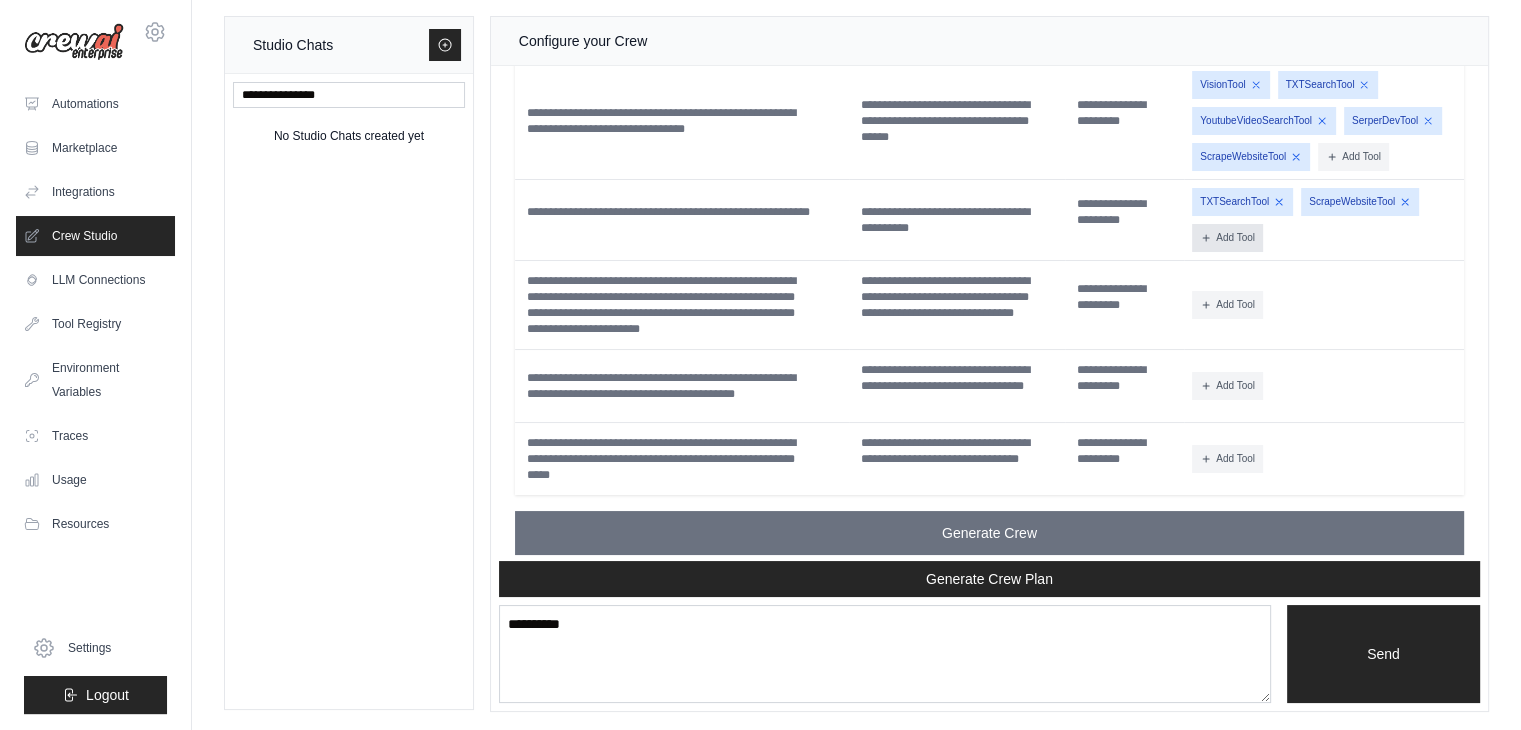 click on "Add Tool" at bounding box center [1227, 238] 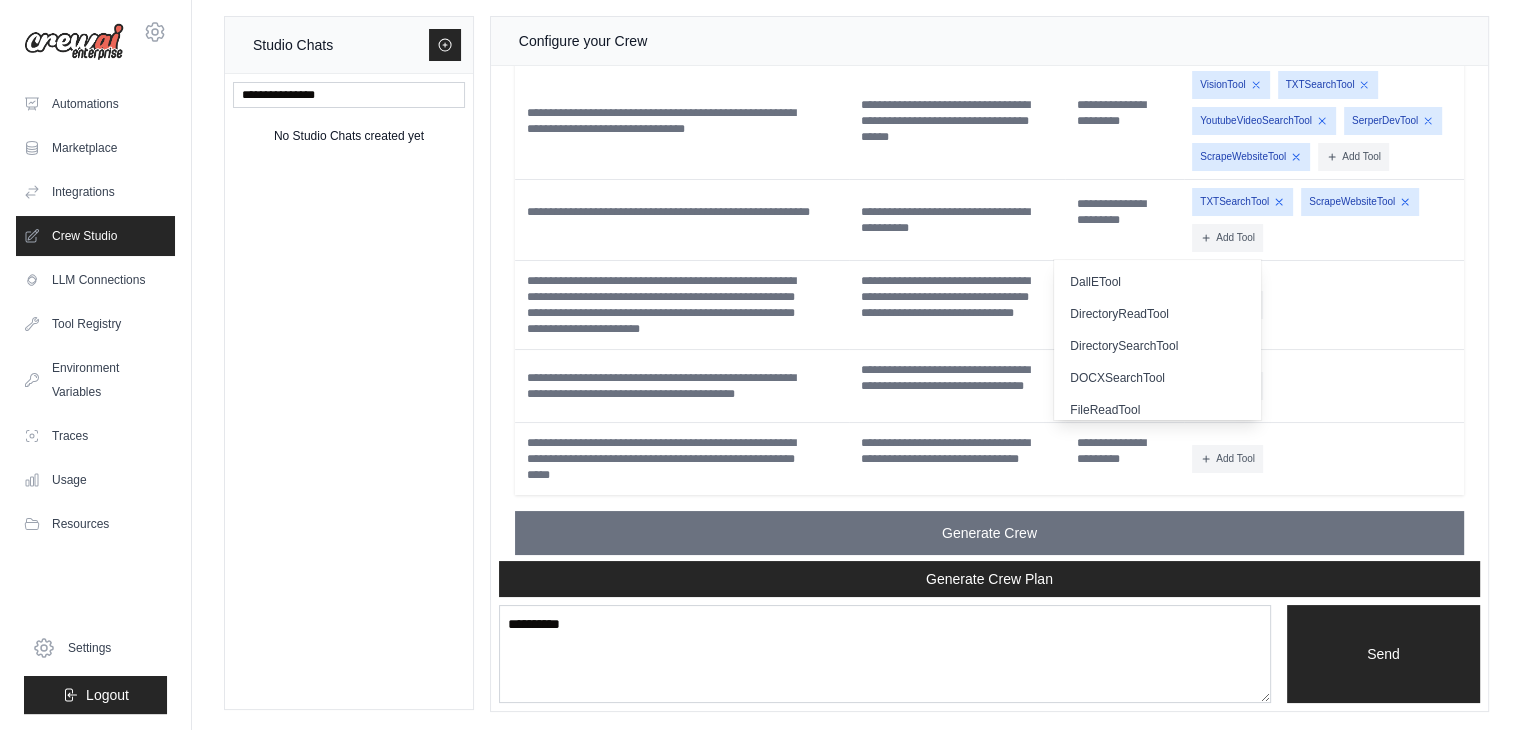 scroll, scrollTop: 56, scrollLeft: 0, axis: vertical 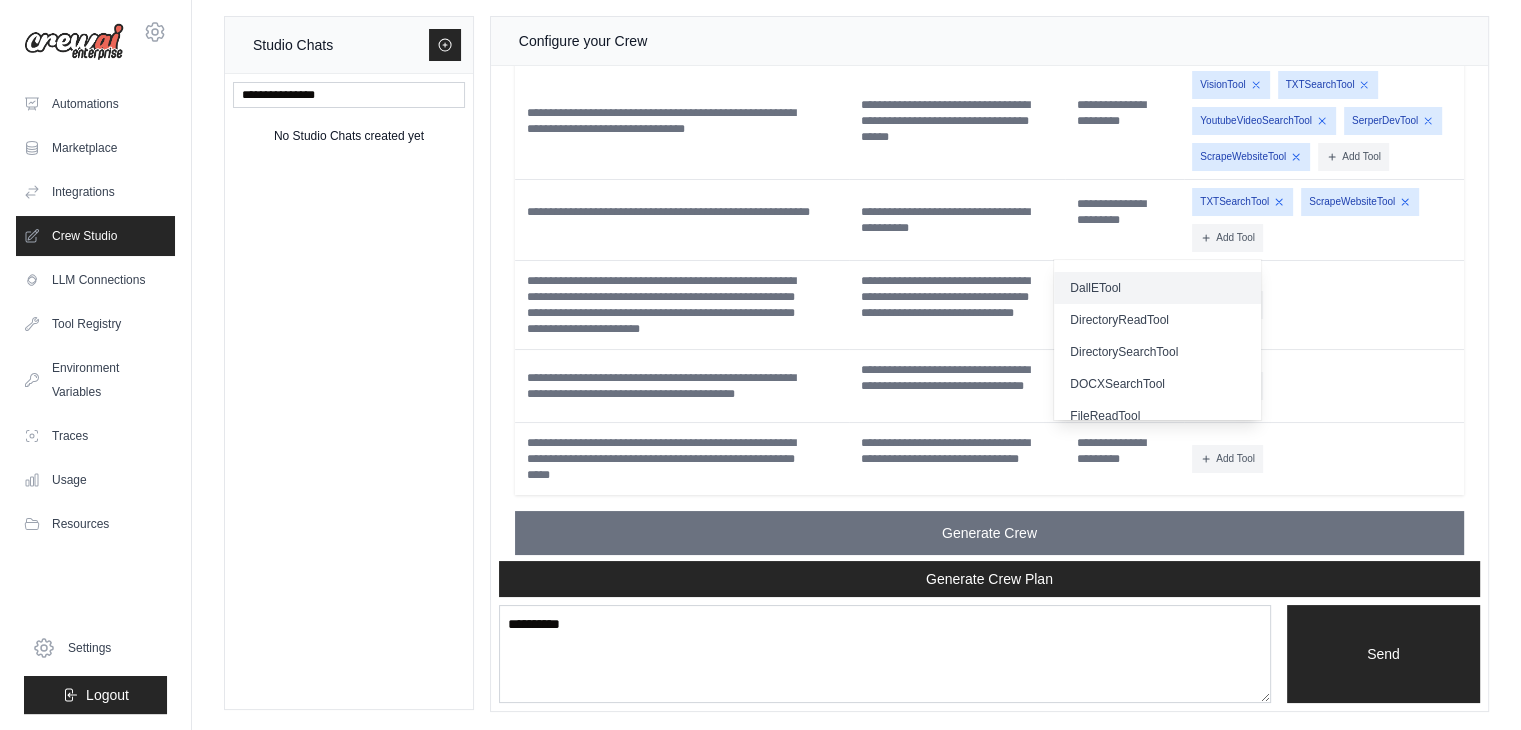 click on "DallETool" at bounding box center [1157, 288] 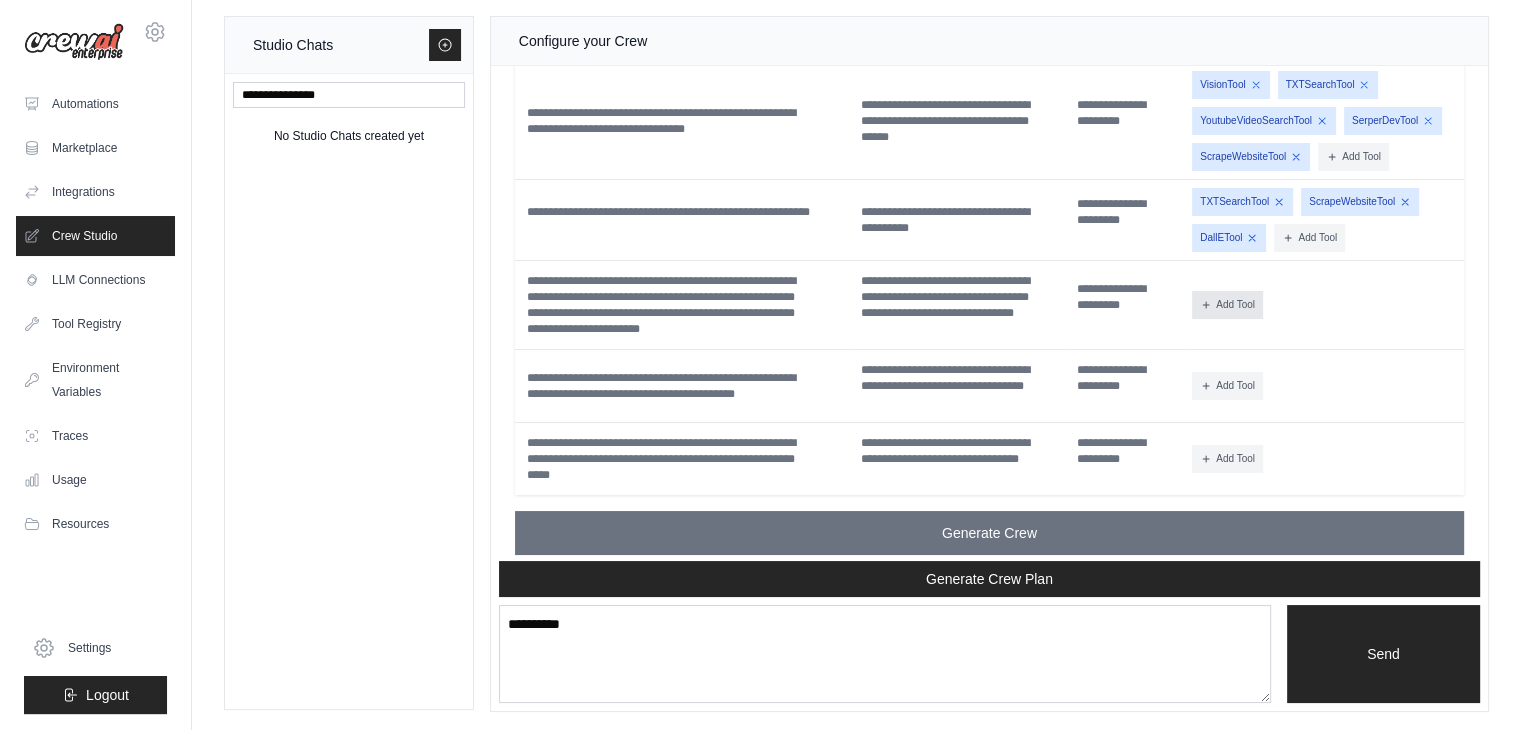 click on "Add Tool" at bounding box center (1227, 305) 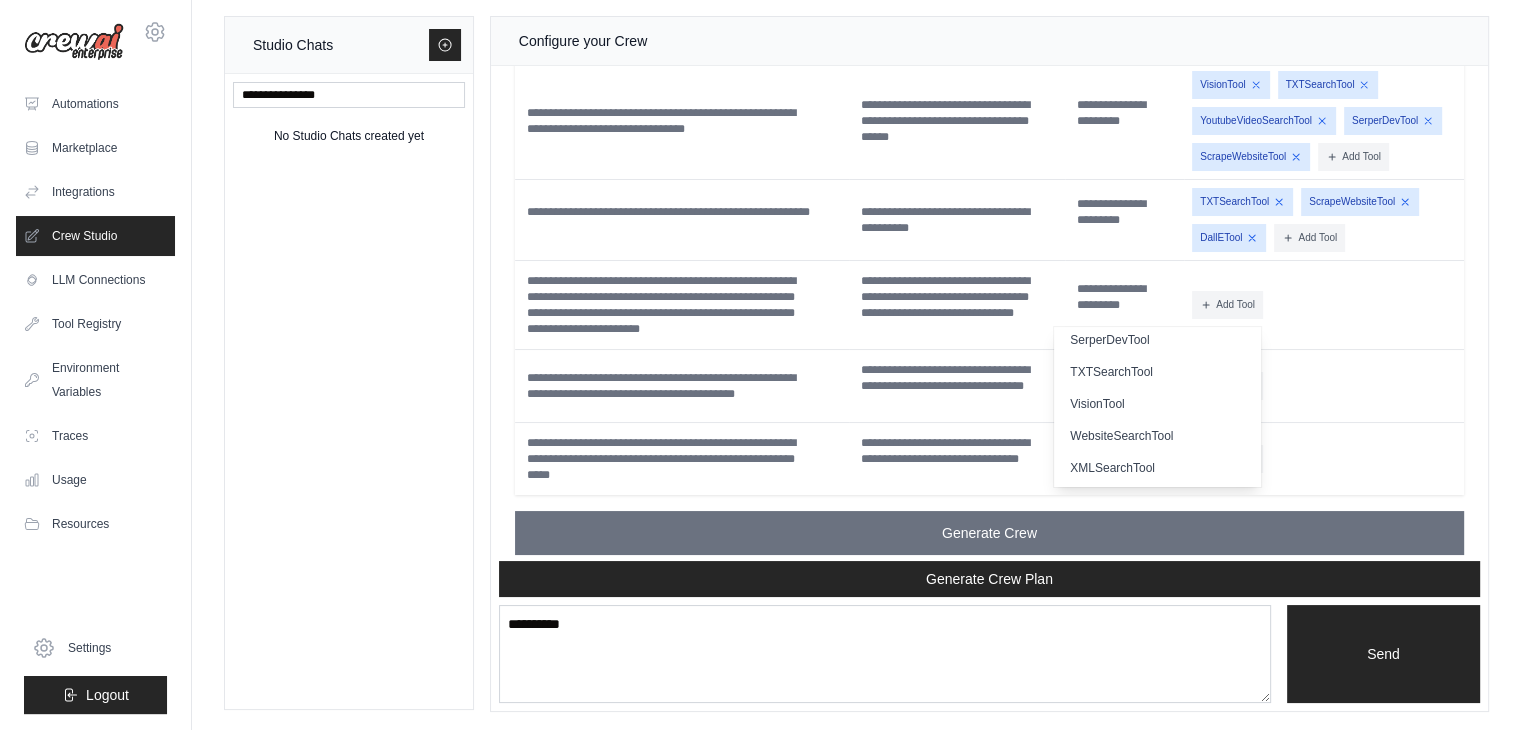 scroll, scrollTop: 513, scrollLeft: 0, axis: vertical 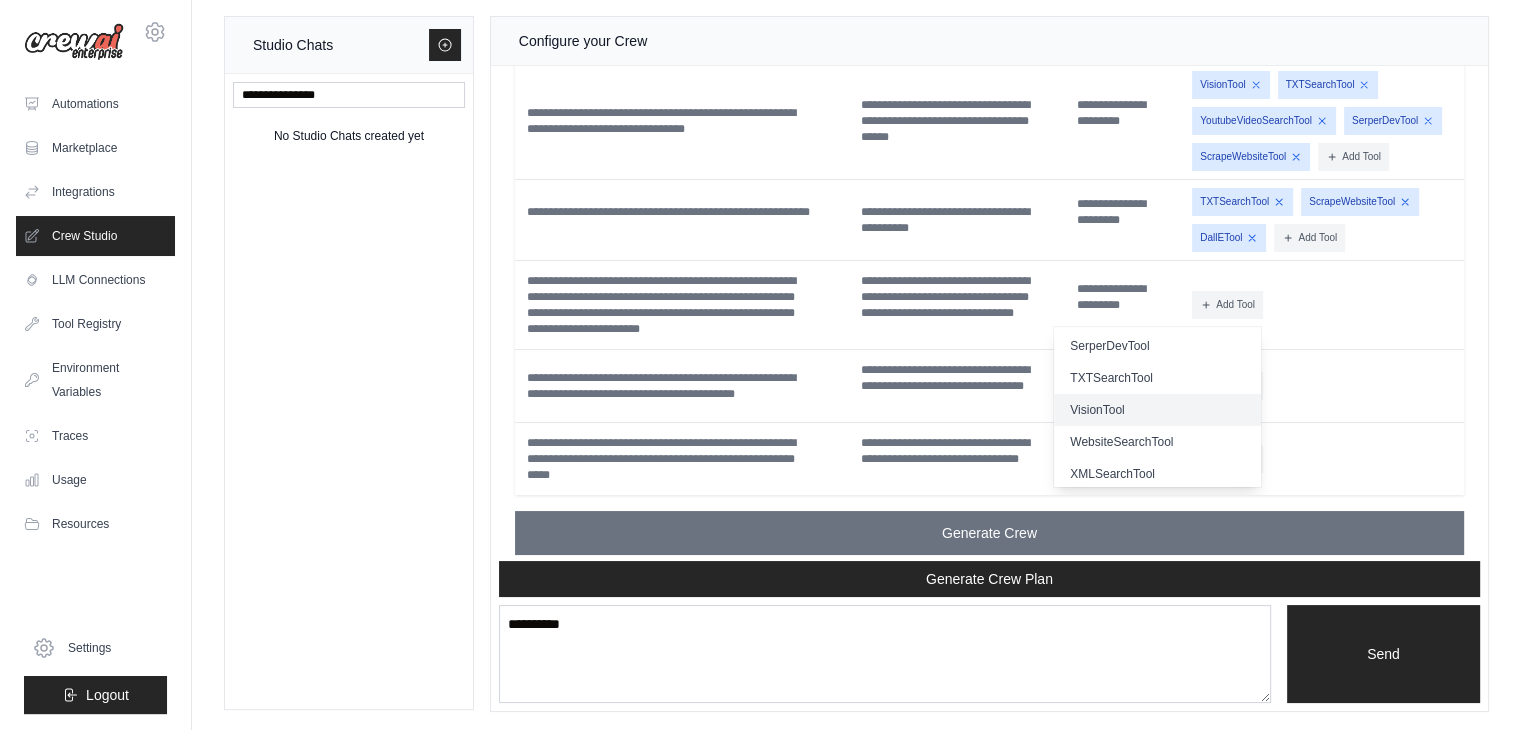 click on "VisionTool" at bounding box center (1157, 410) 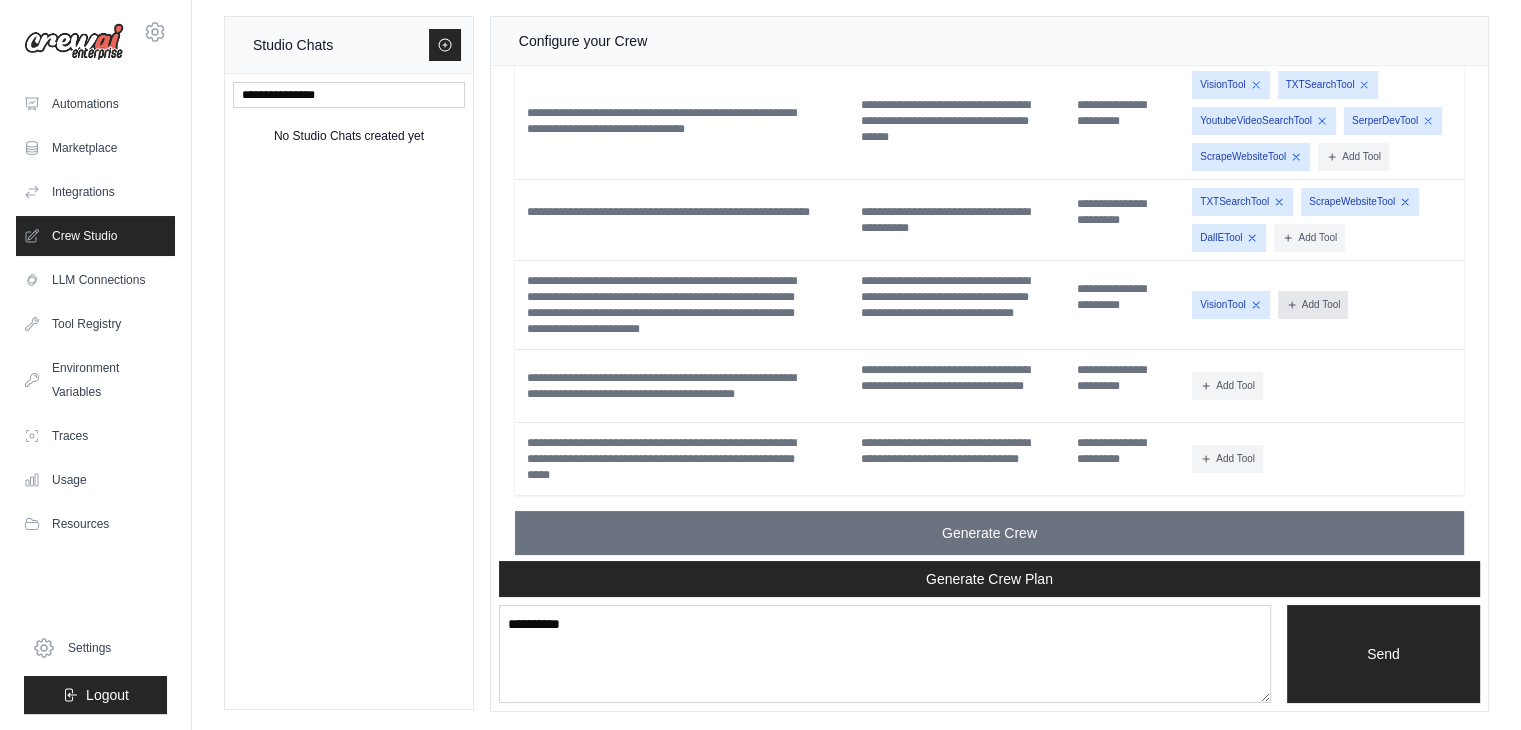 click on "Add Tool" at bounding box center (1313, 305) 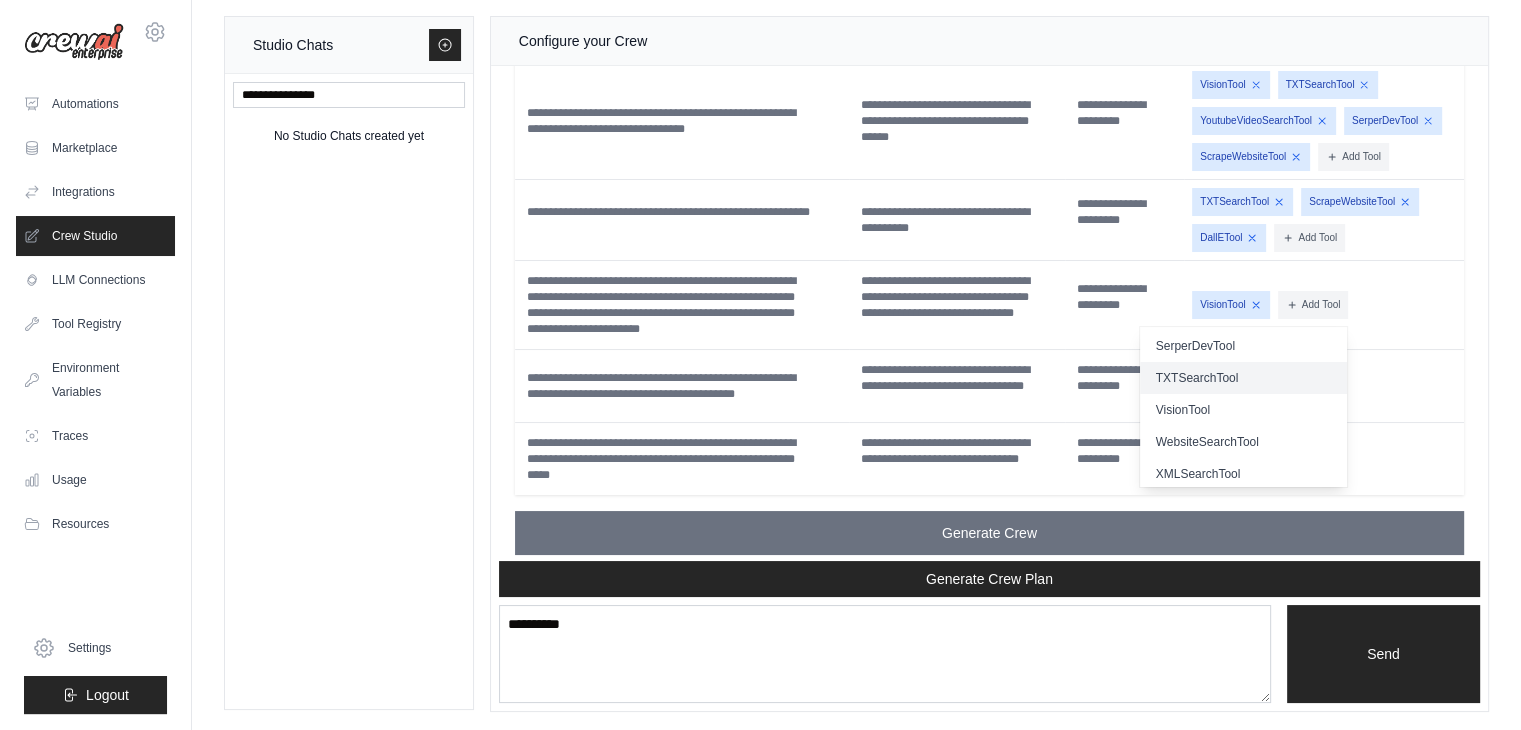 click on "TXTSearchTool" at bounding box center (1243, 378) 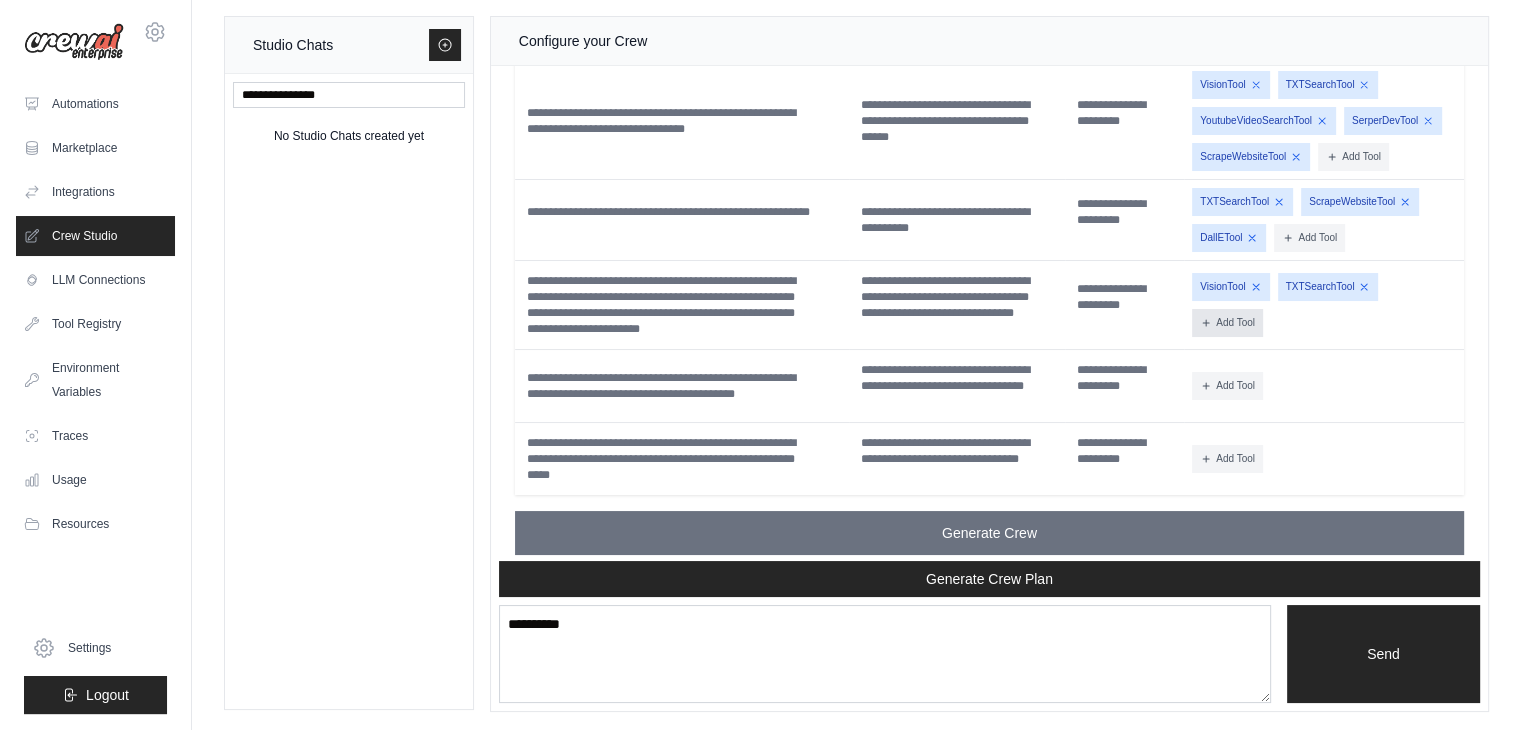 click on "Add Tool" at bounding box center (1227, 323) 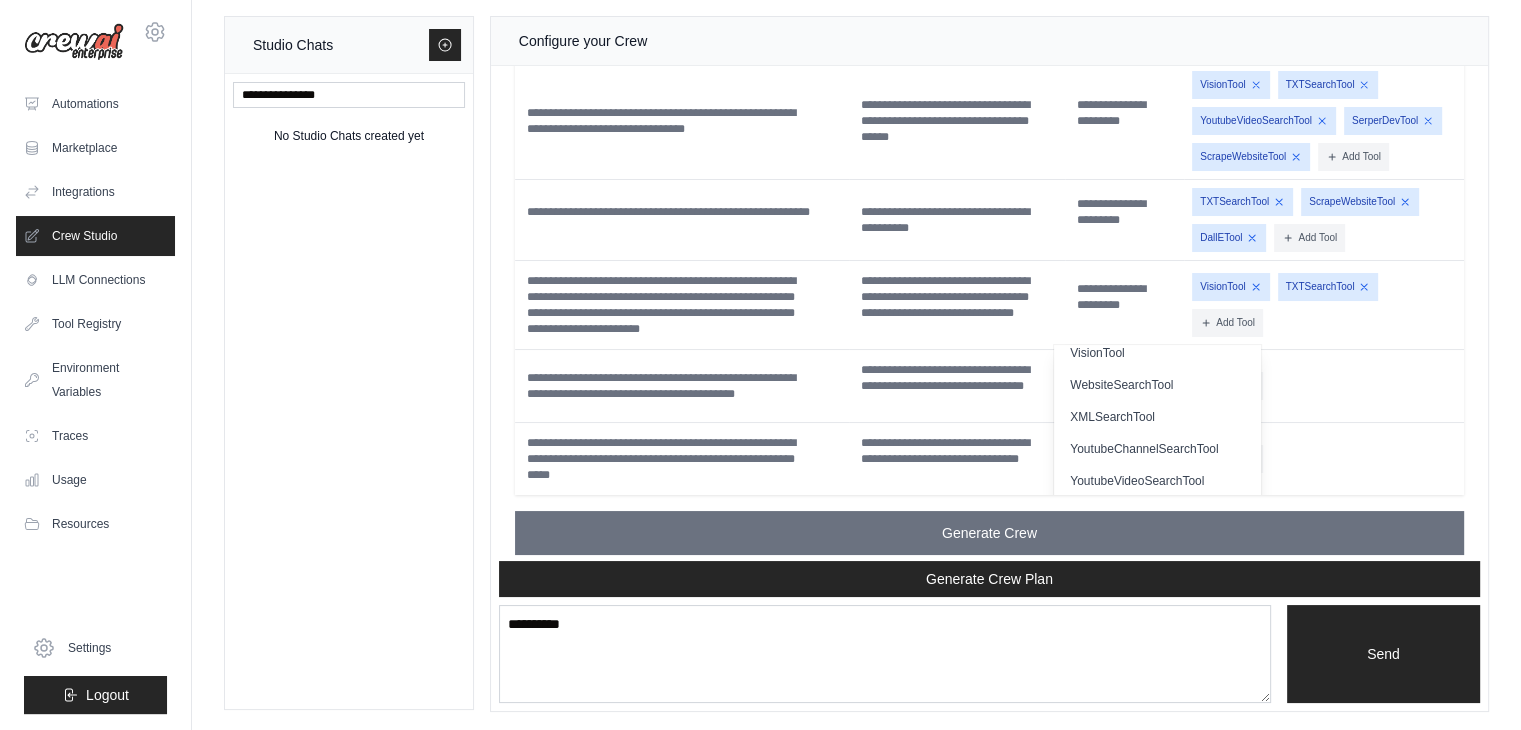 scroll, scrollTop: 592, scrollLeft: 0, axis: vertical 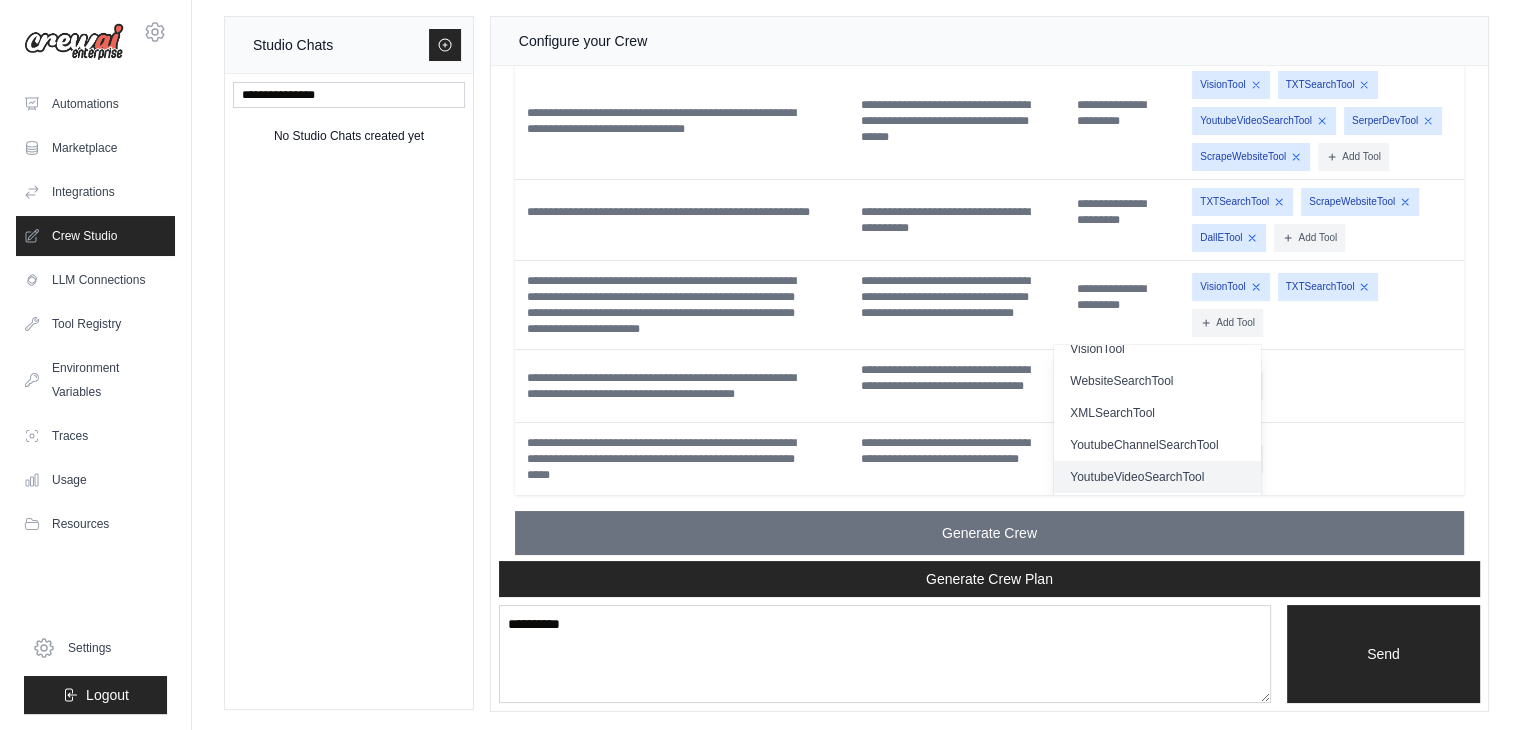 click on "YoutubeVideoSearchTool" at bounding box center [1157, 477] 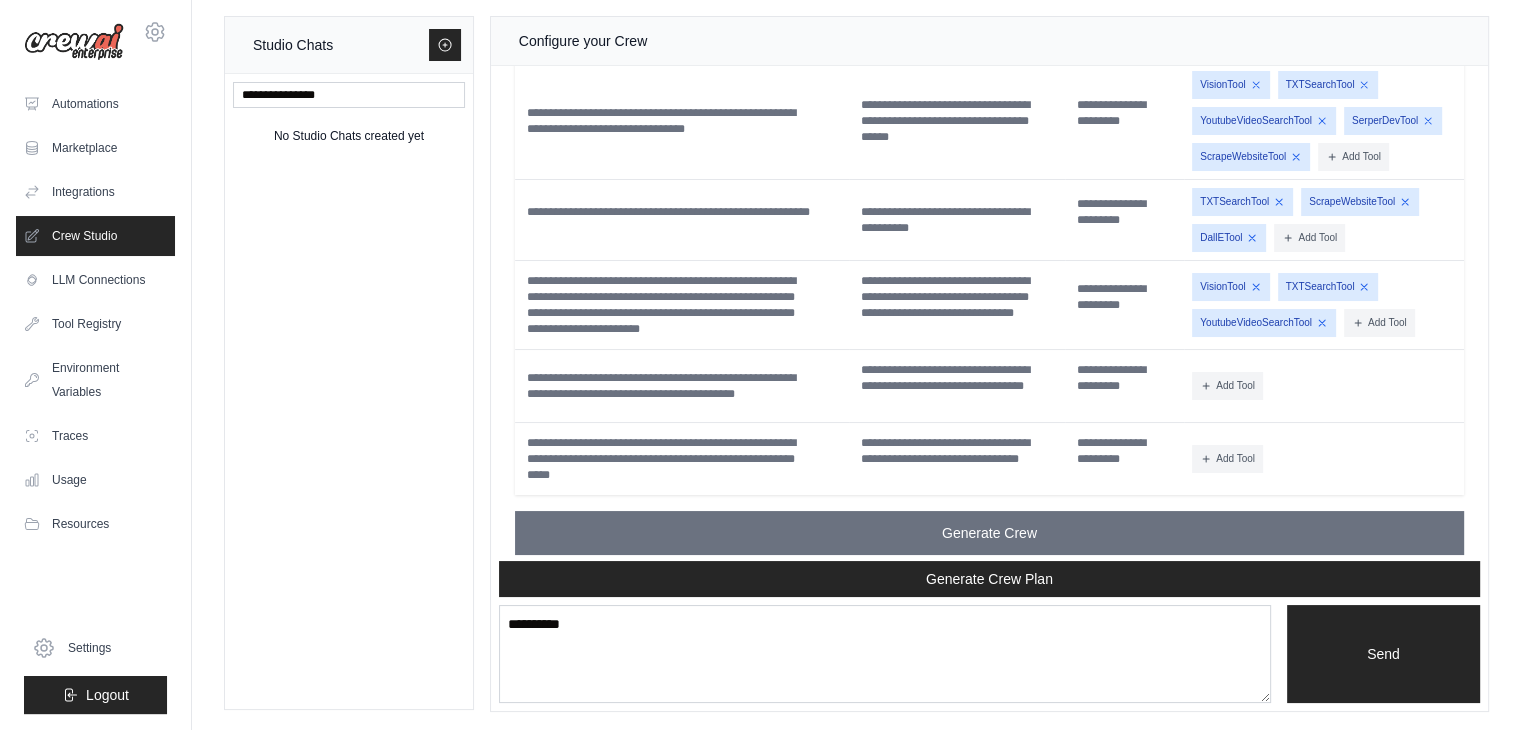 scroll, scrollTop: 2936, scrollLeft: 0, axis: vertical 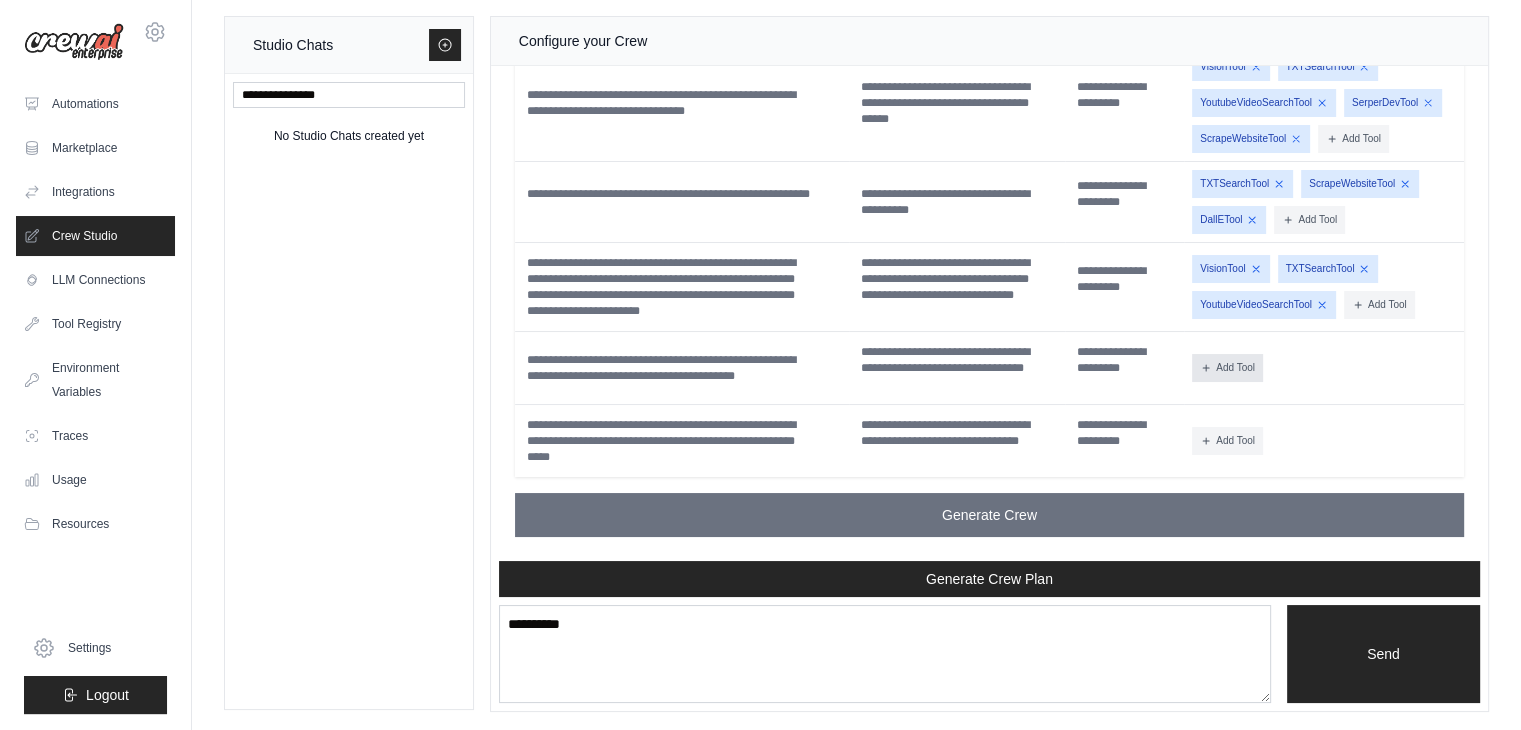 click on "Add Tool" at bounding box center (1227, 368) 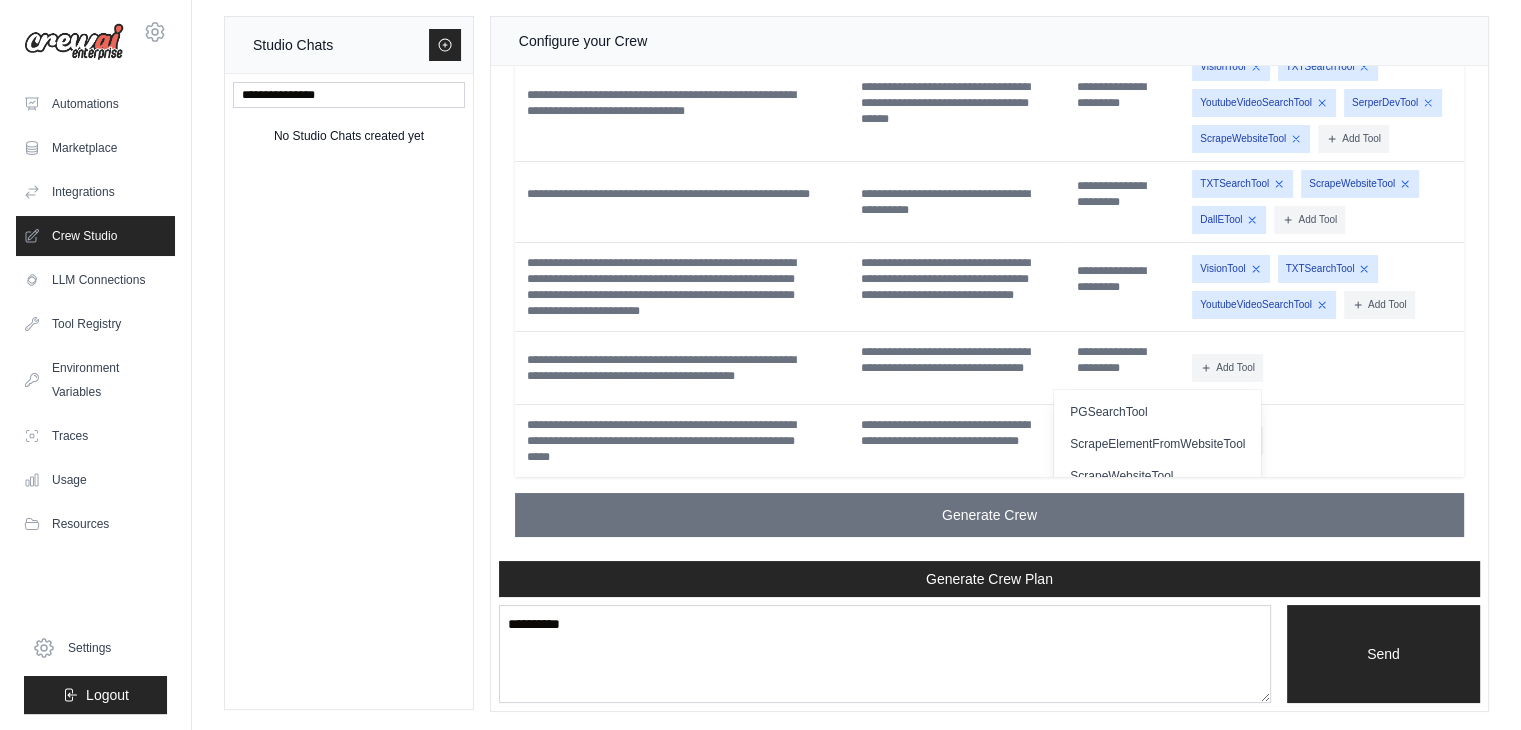 scroll, scrollTop: 412, scrollLeft: 0, axis: vertical 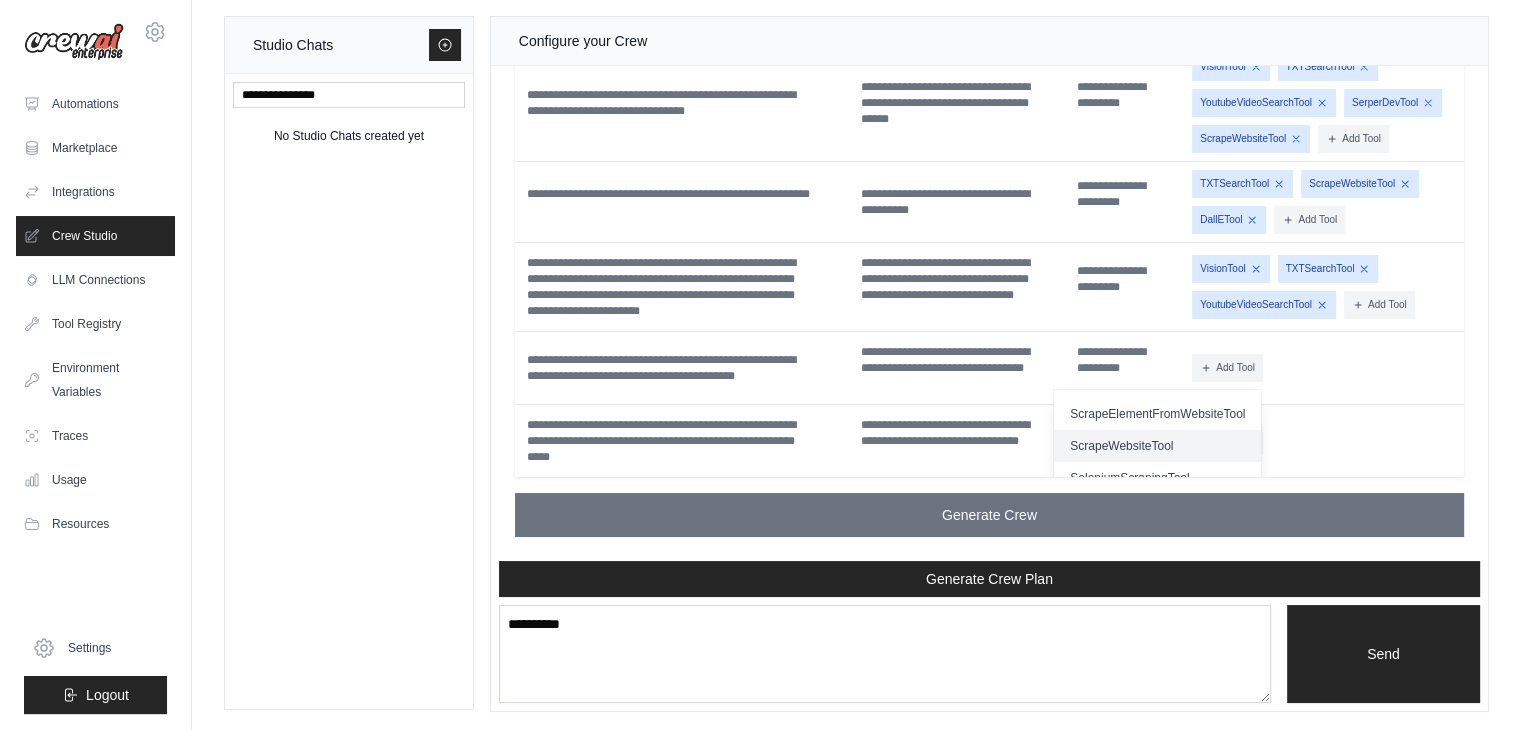click on "ScrapeWebsiteTool" at bounding box center [1157, 446] 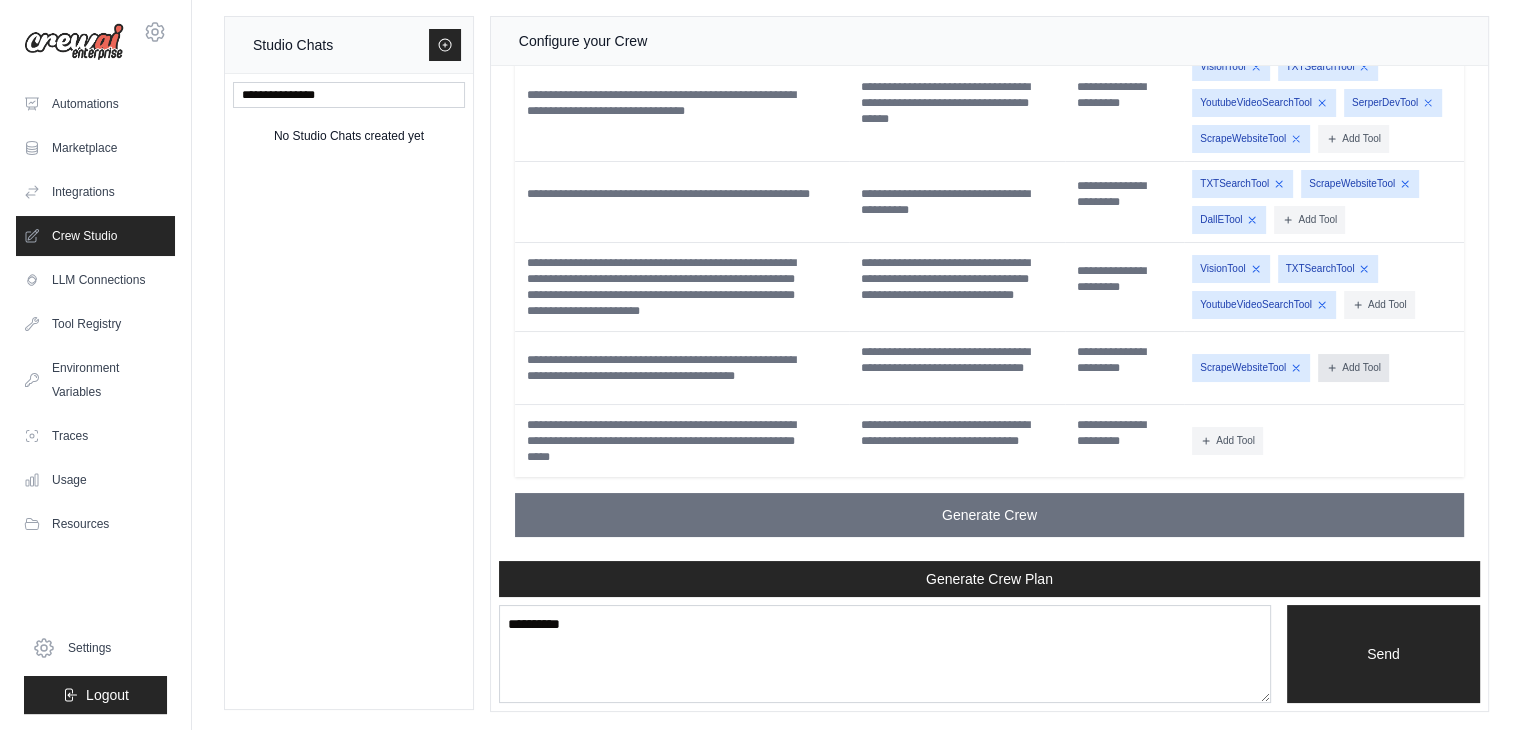 click on "Add Tool" at bounding box center [1353, 368] 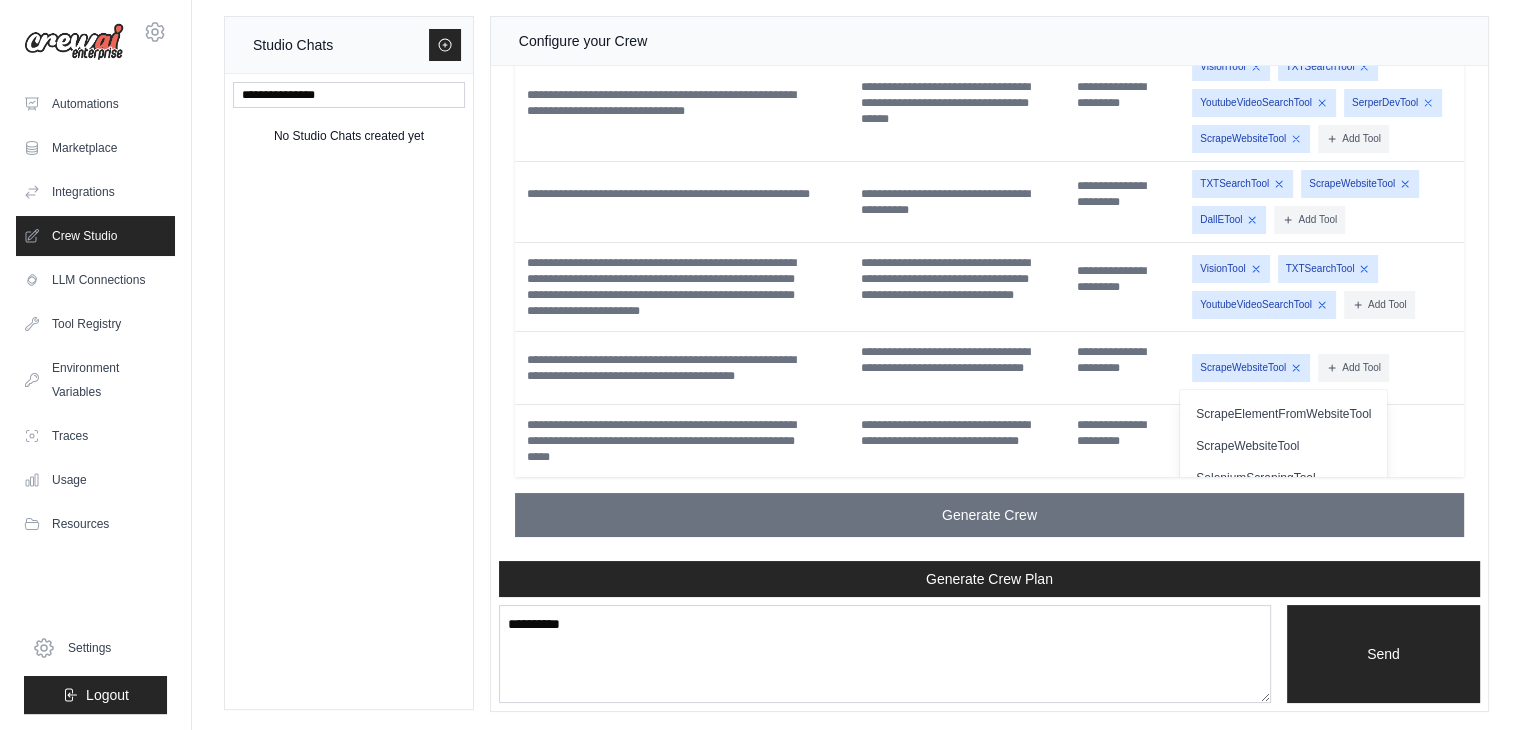 scroll, scrollTop: 272, scrollLeft: 0, axis: vertical 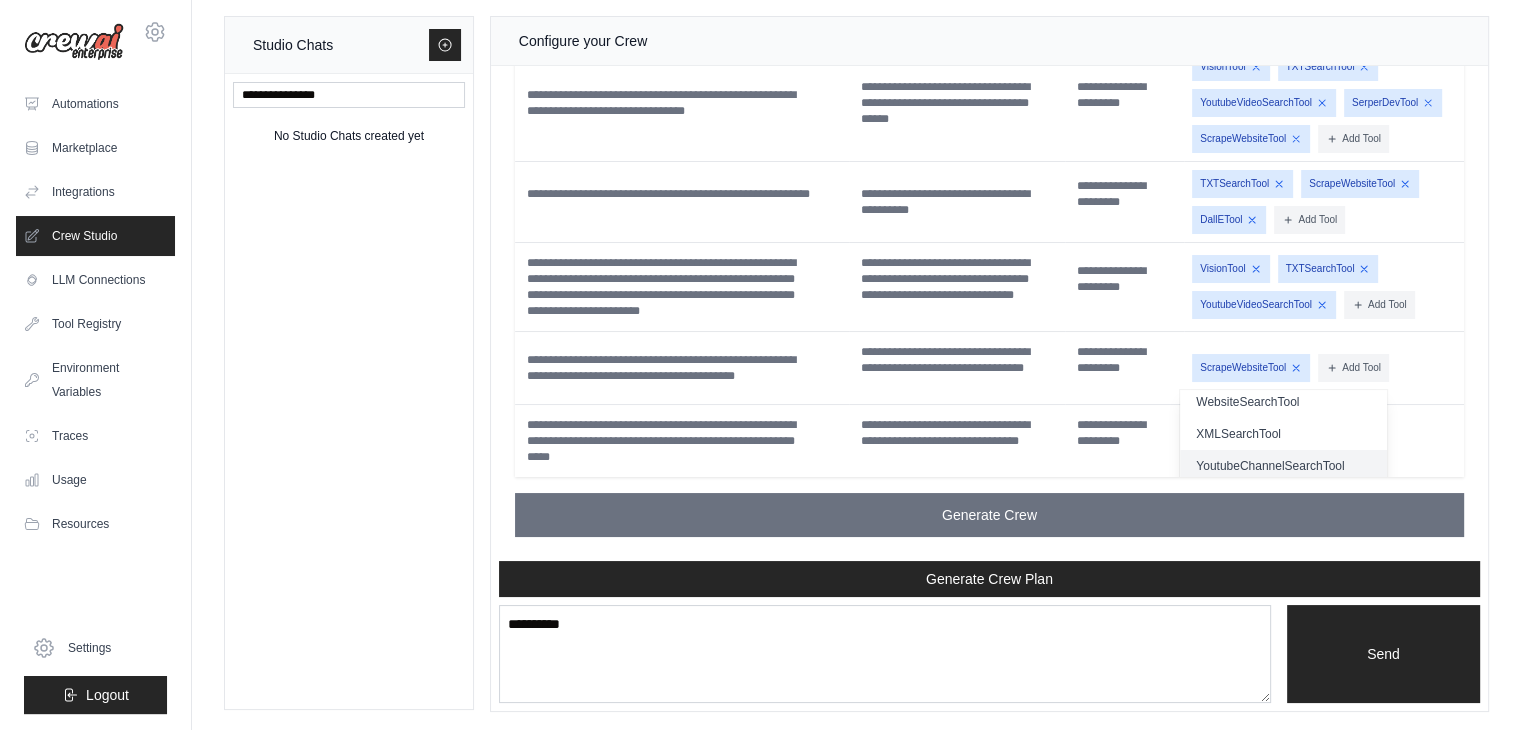 click on "YoutubeChannelSearchTool" at bounding box center (1283, 466) 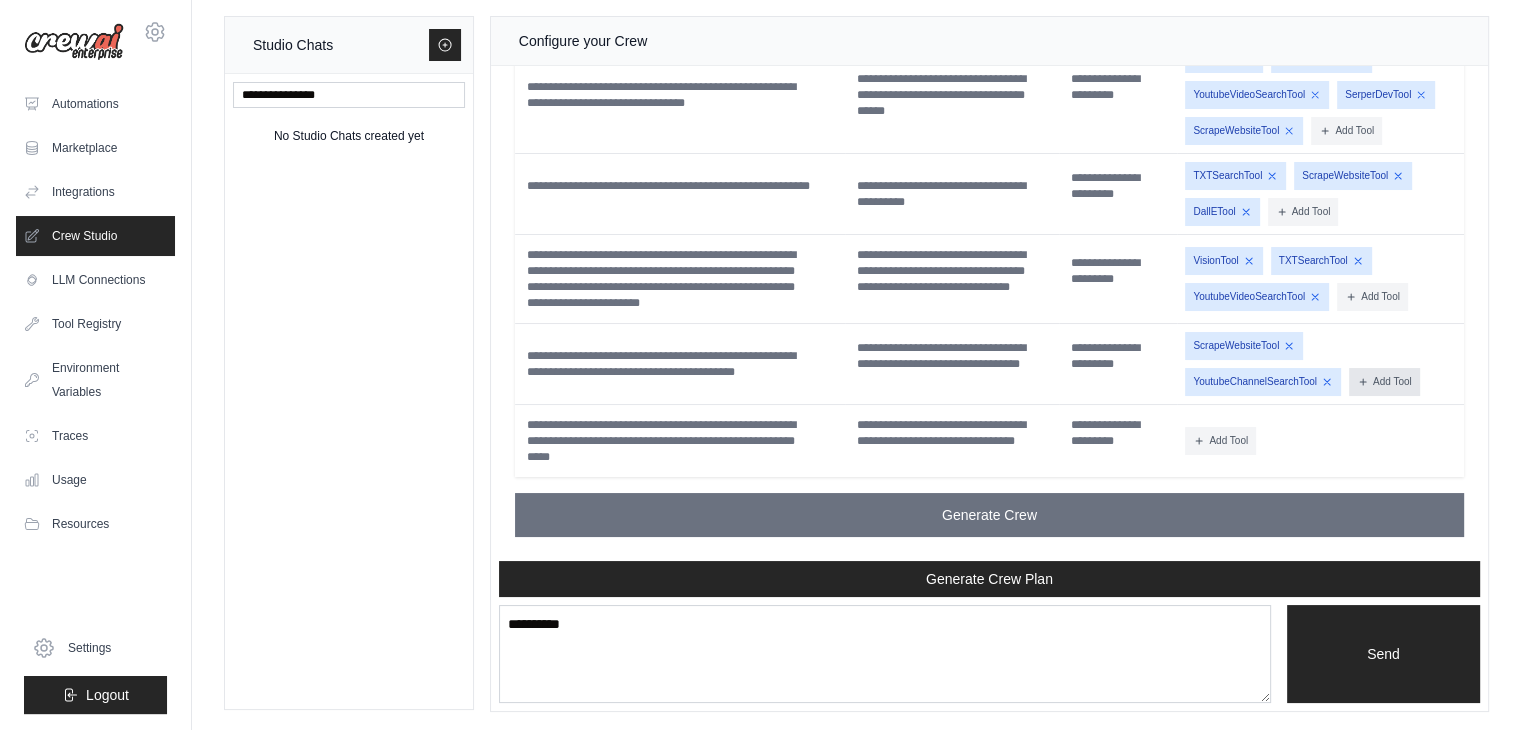 click on "Add Tool" at bounding box center [1384, 382] 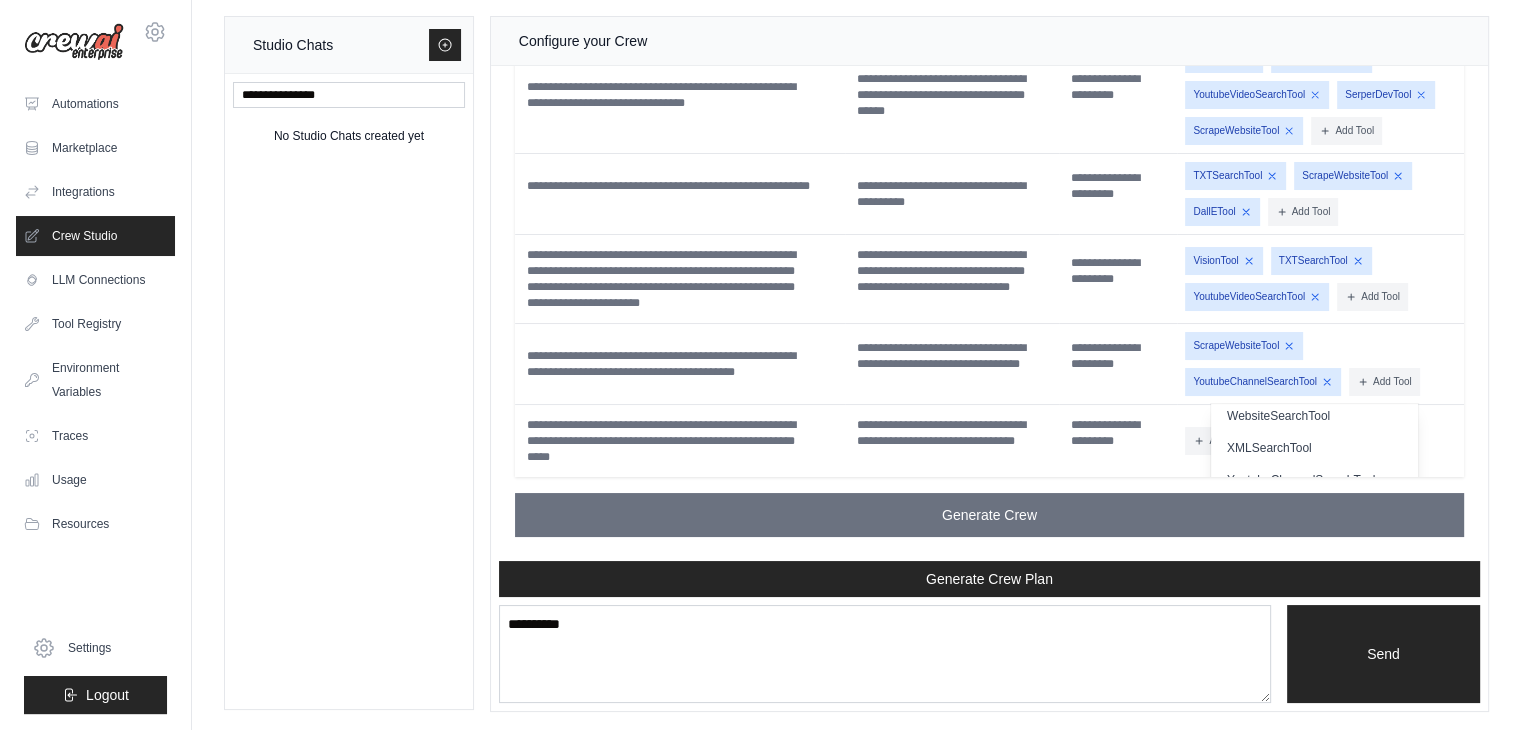 scroll, scrollTop: 476, scrollLeft: 0, axis: vertical 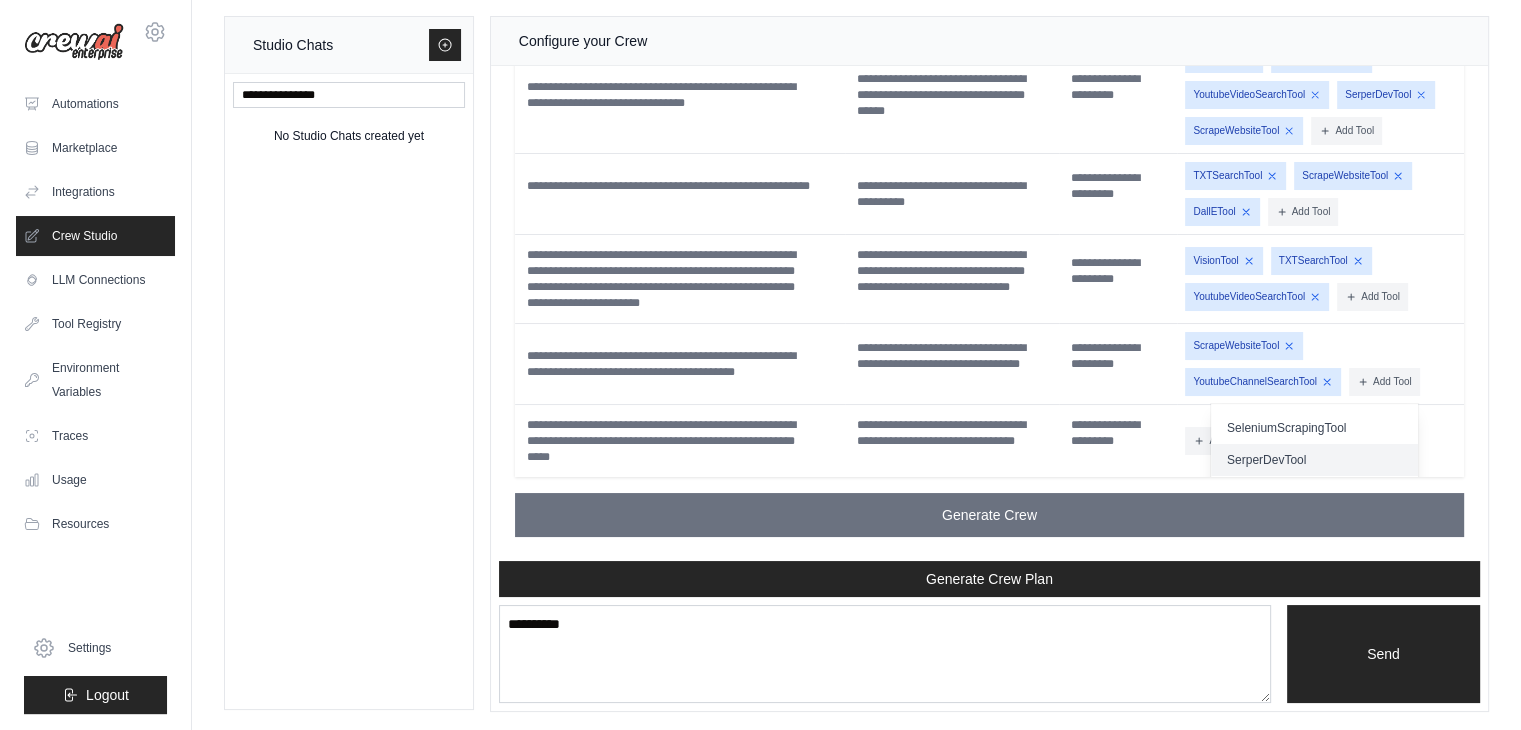 click on "SerperDevTool" at bounding box center [1314, 460] 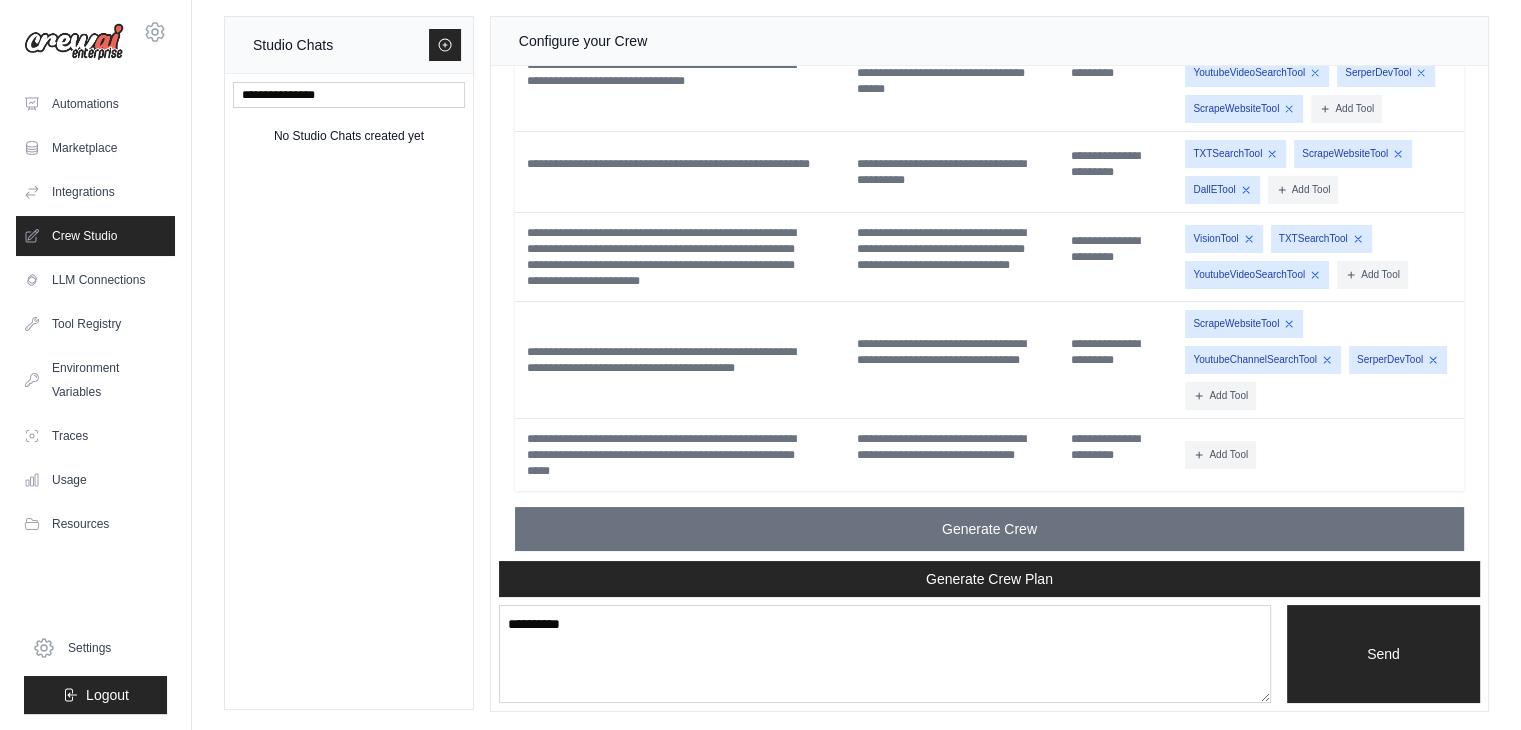 scroll, scrollTop: 2980, scrollLeft: 0, axis: vertical 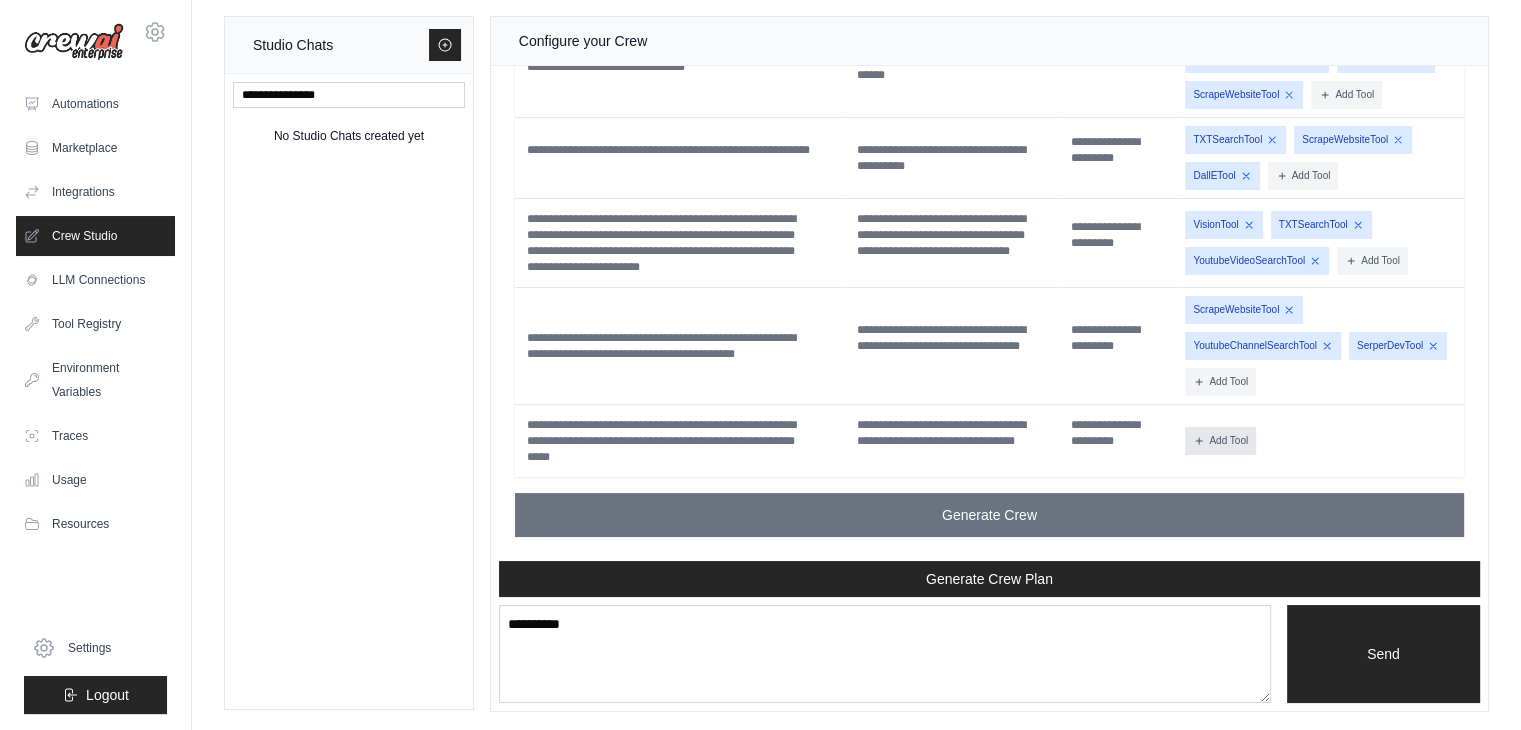 click on "Add Tool" at bounding box center (1220, 441) 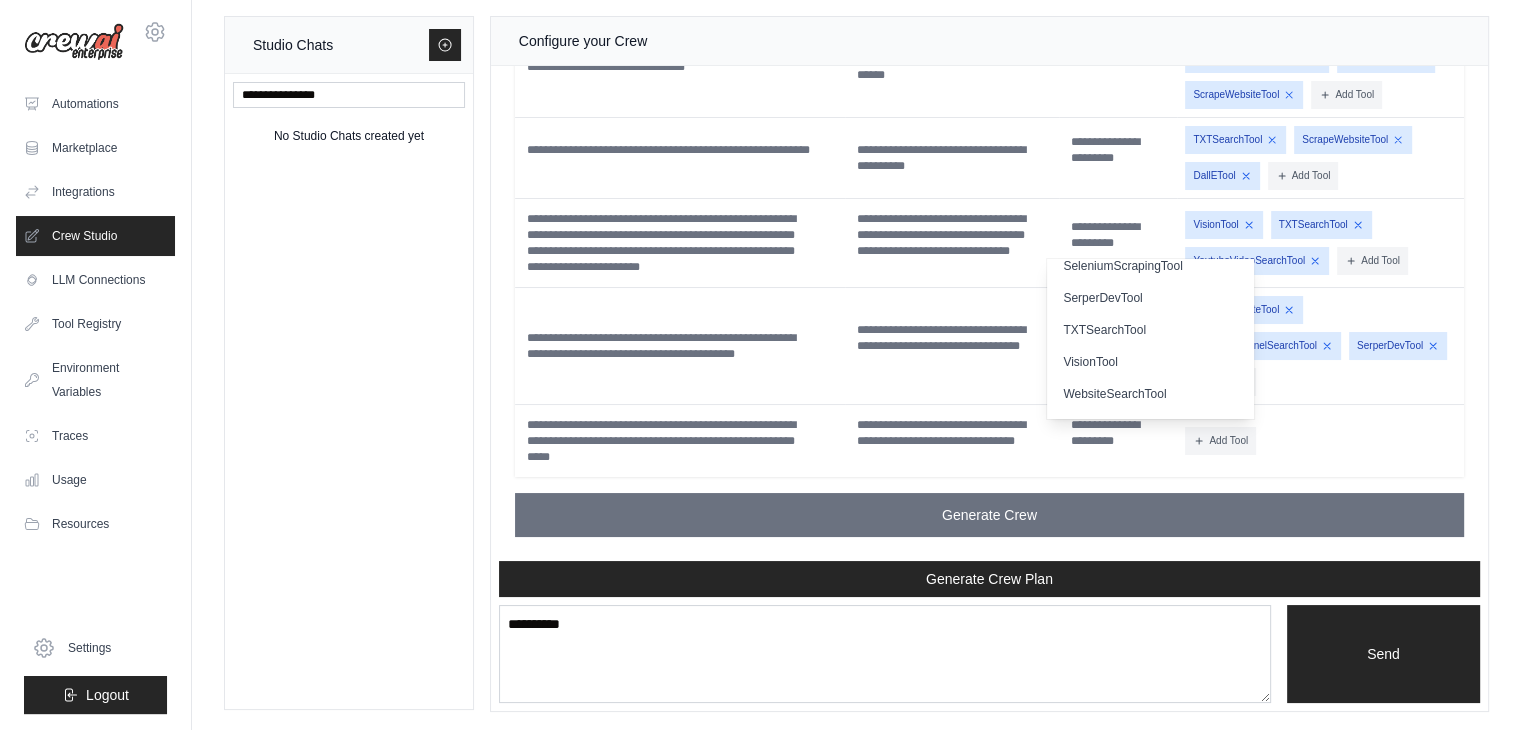 scroll, scrollTop: 533, scrollLeft: 0, axis: vertical 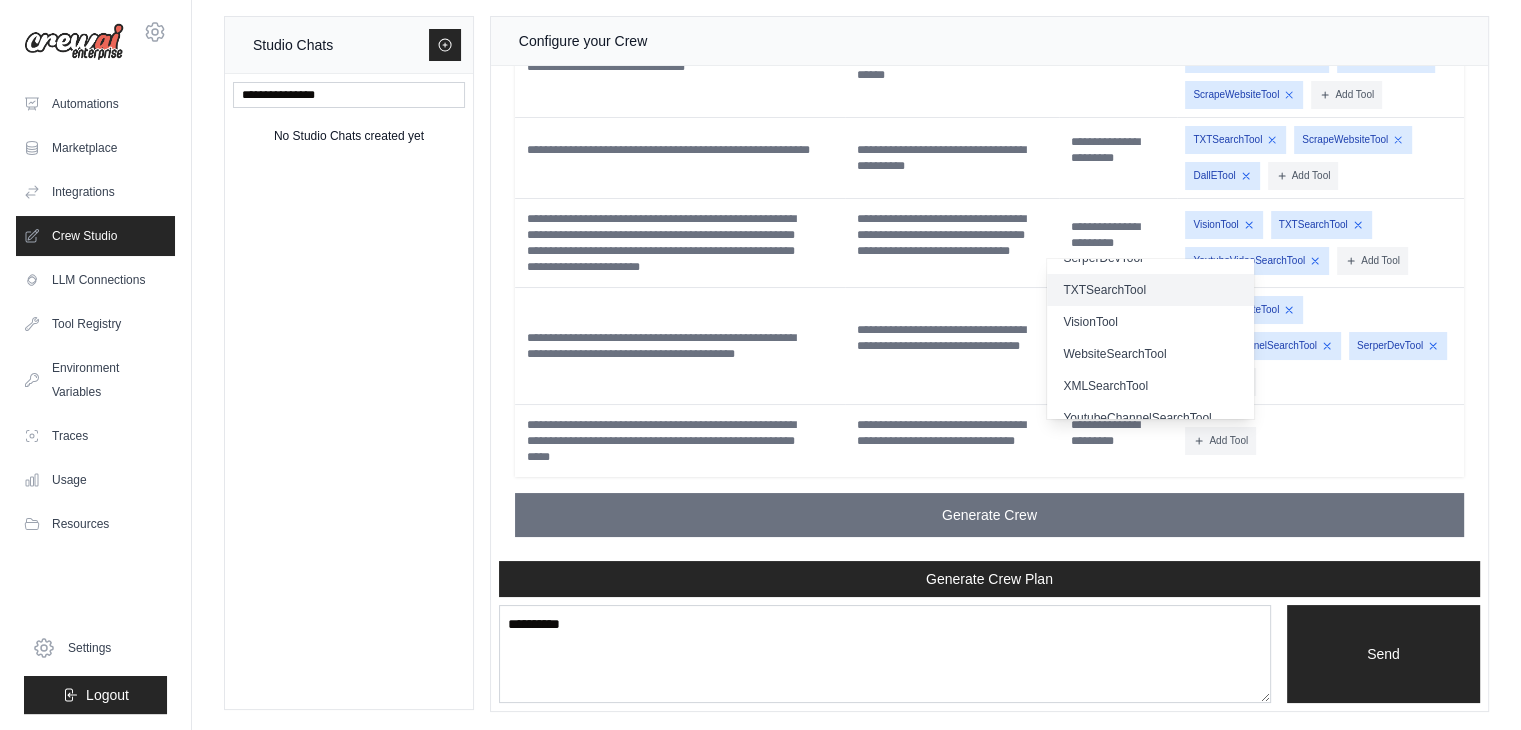 click on "TXTSearchTool" at bounding box center (1150, 290) 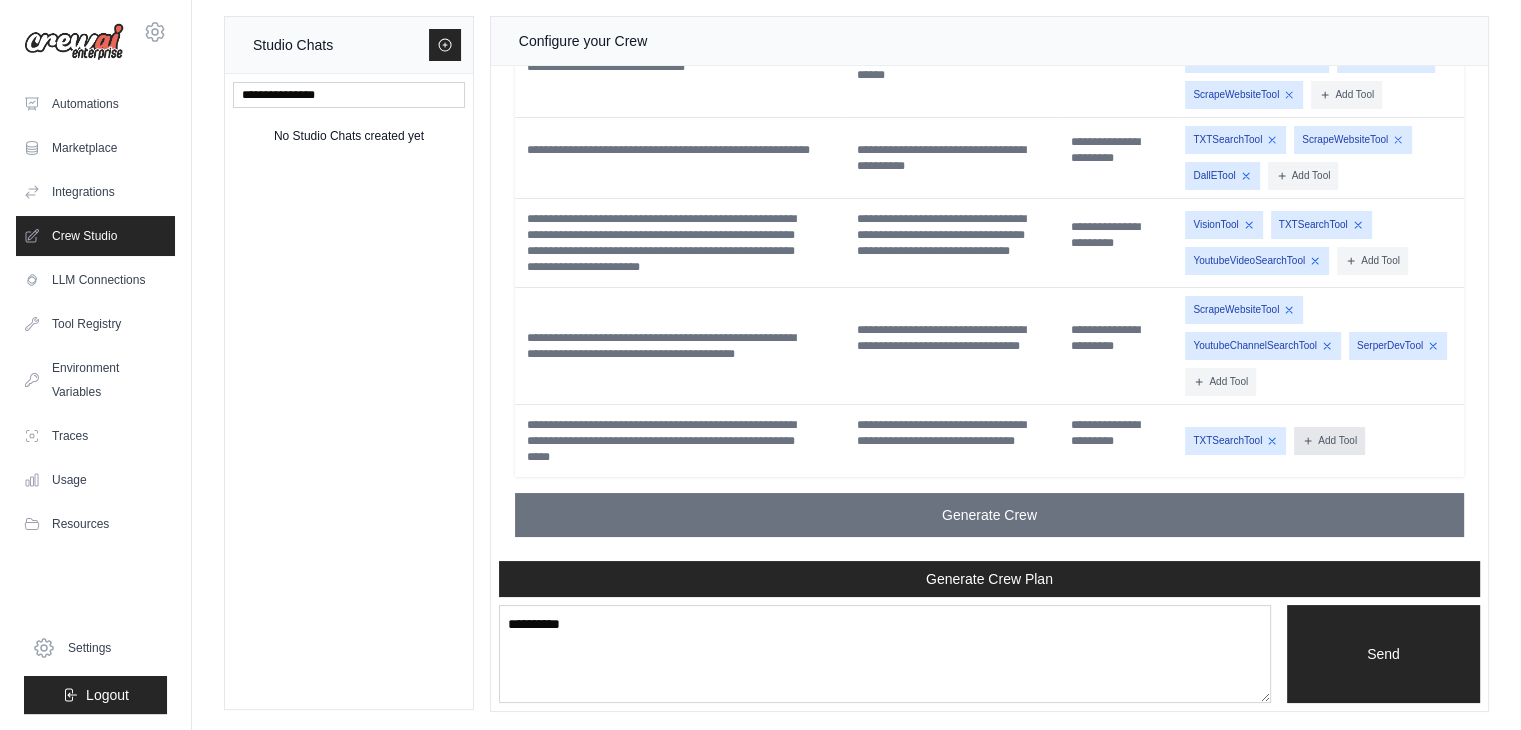 click on "Add Tool" at bounding box center (1329, 441) 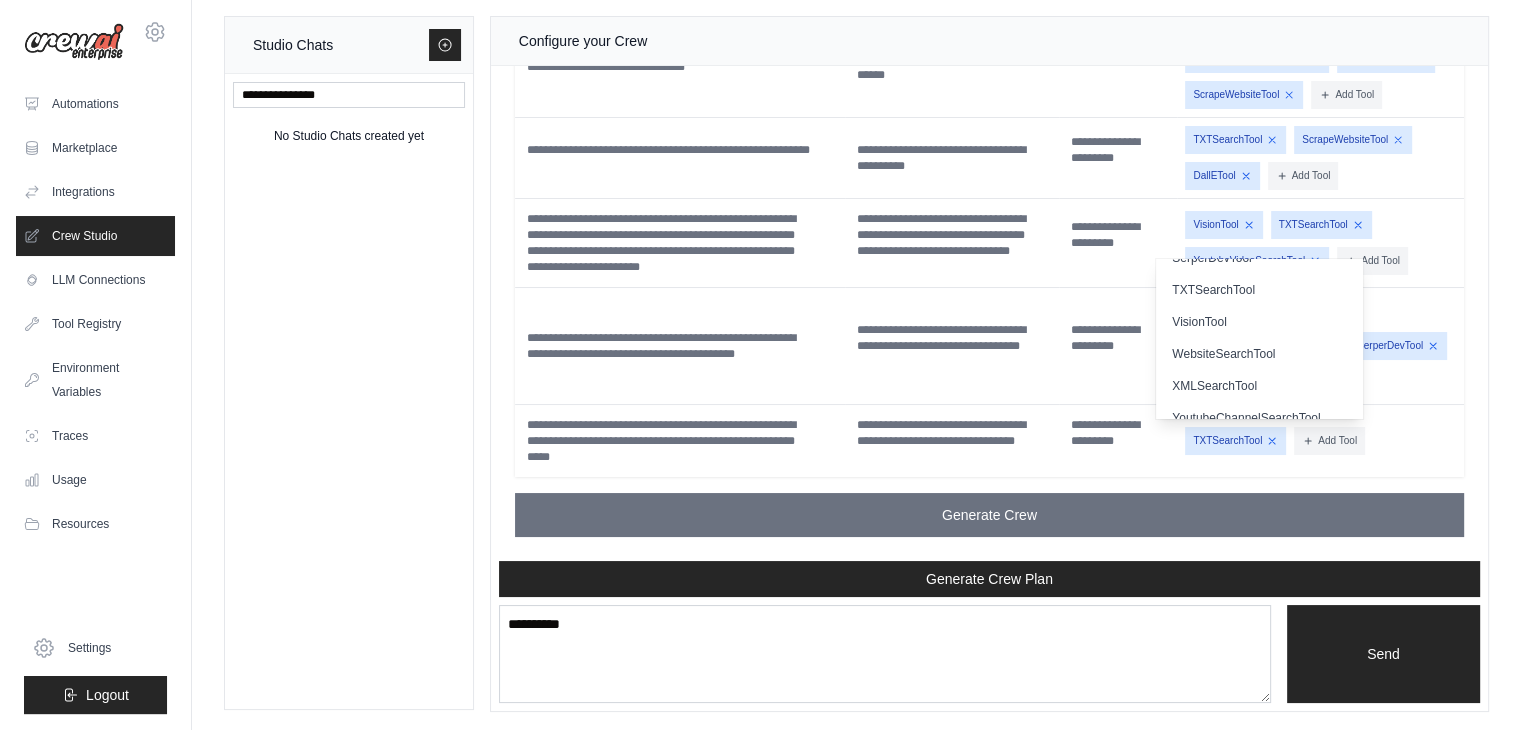 scroll, scrollTop: 616, scrollLeft: 0, axis: vertical 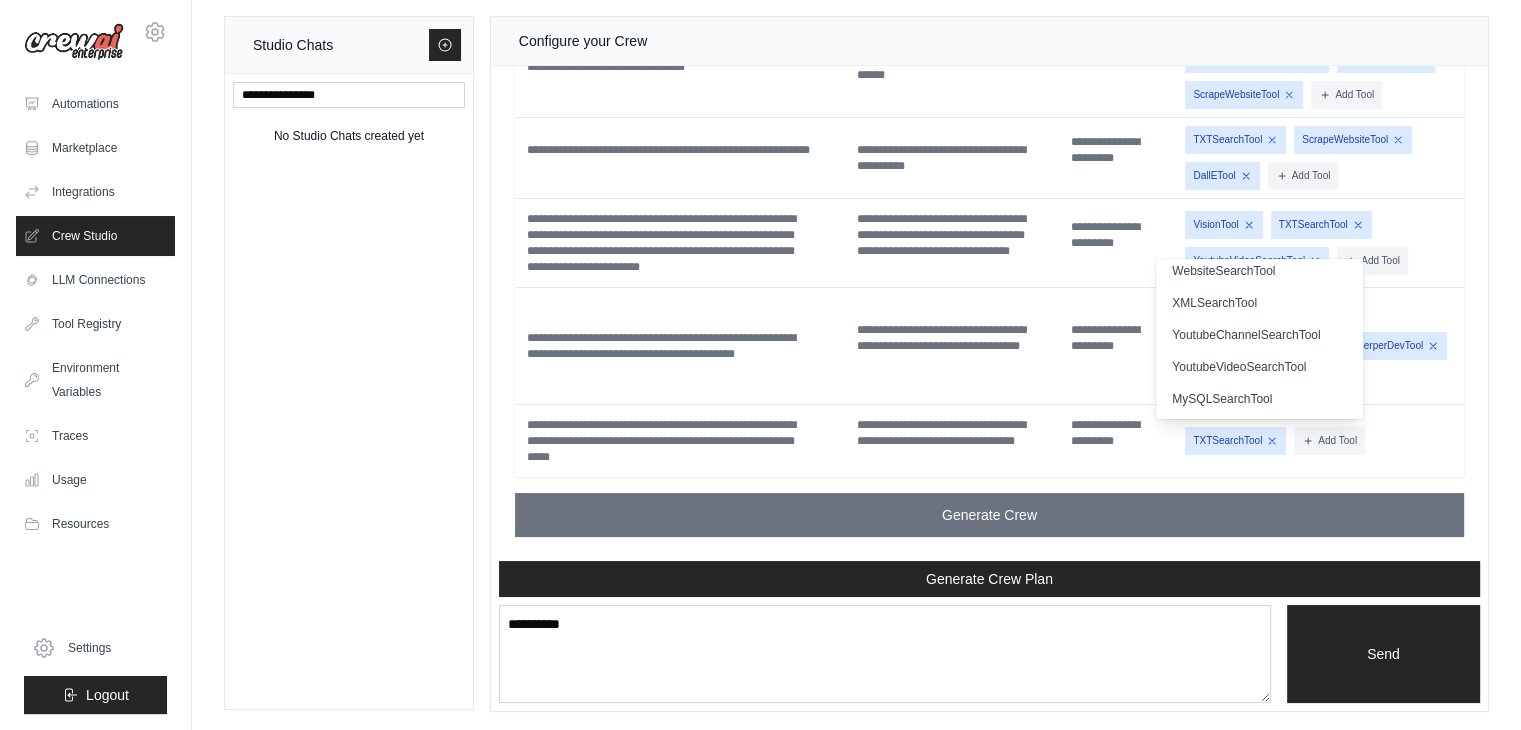 click on "YoutubeVideoSearchTool" at bounding box center (1259, 367) 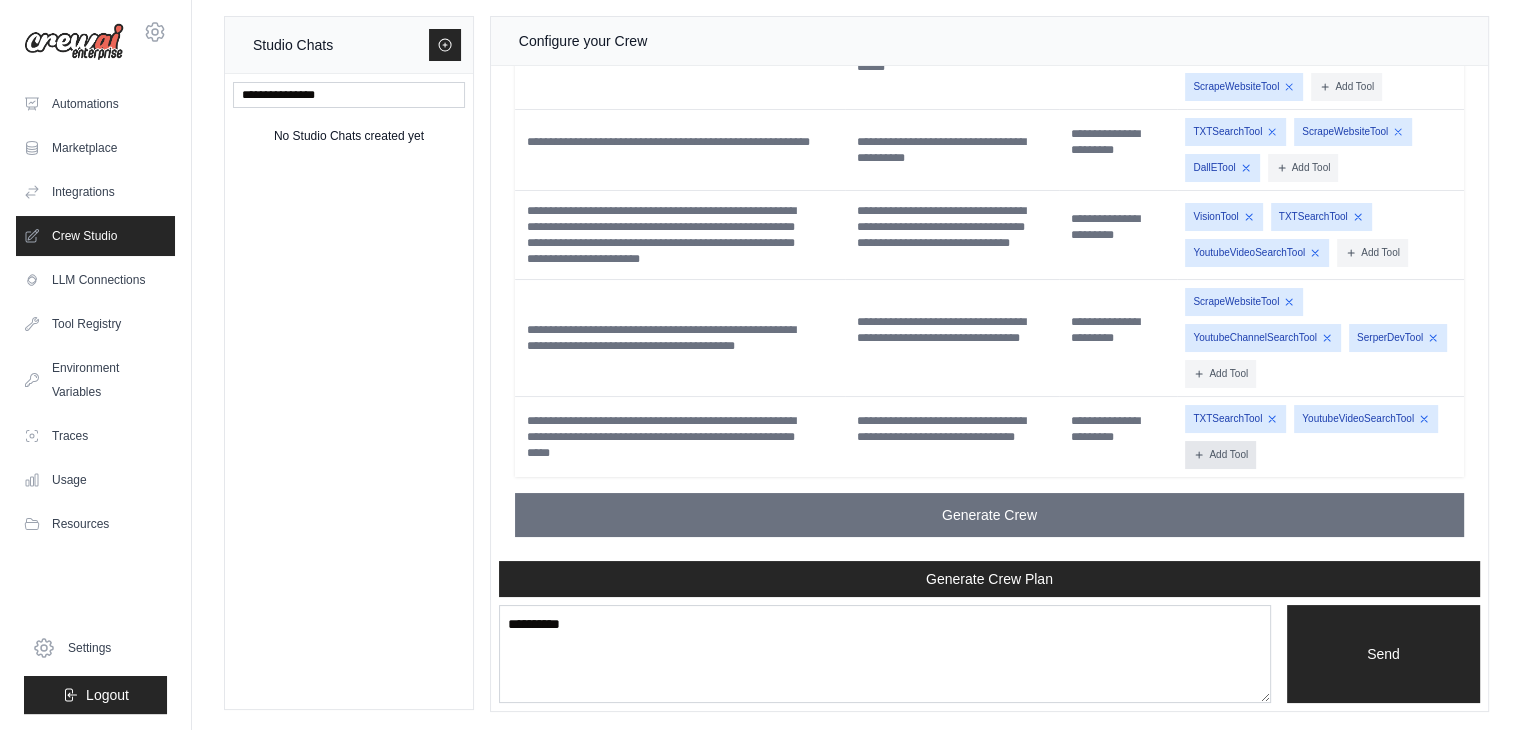 click on "Add Tool" at bounding box center [1220, 455] 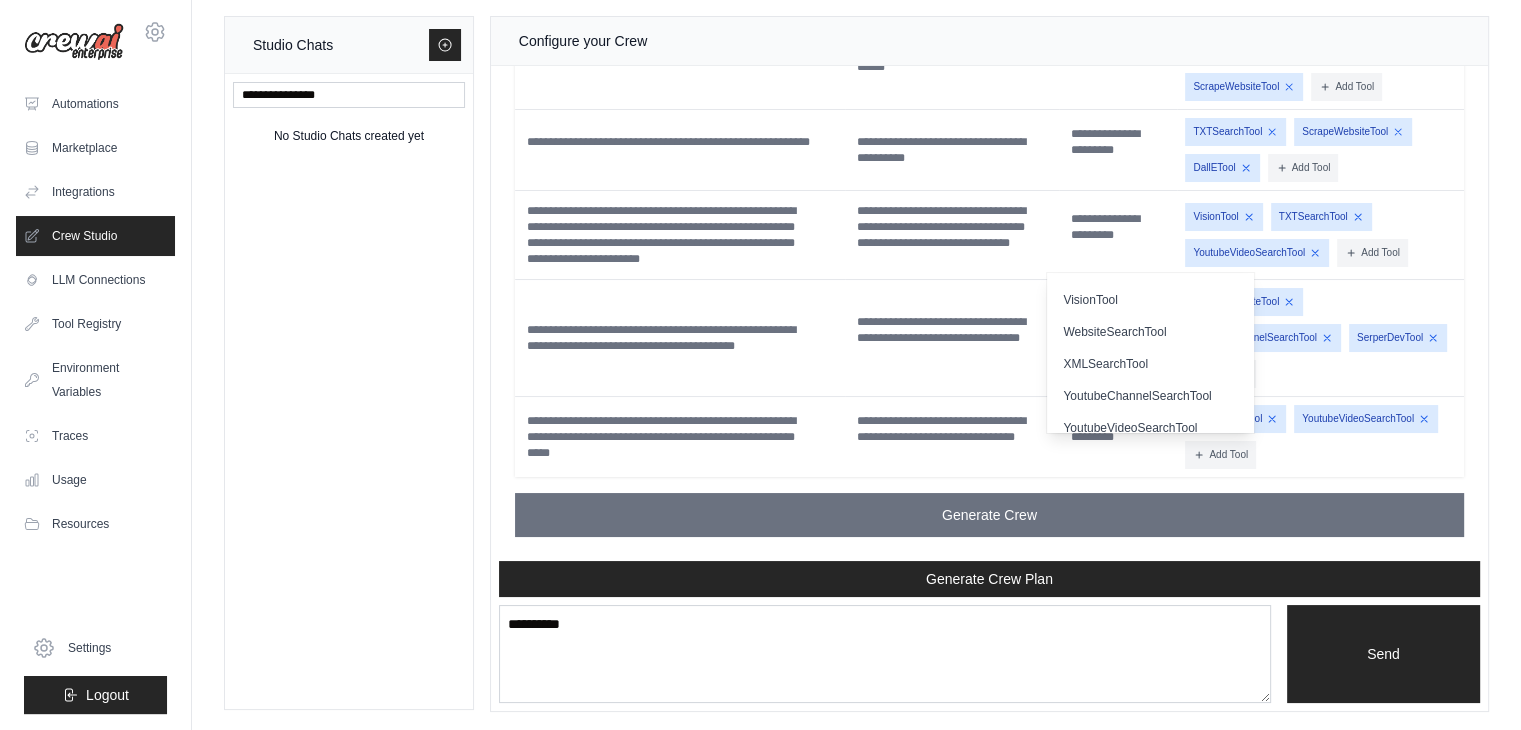 scroll, scrollTop: 544, scrollLeft: 0, axis: vertical 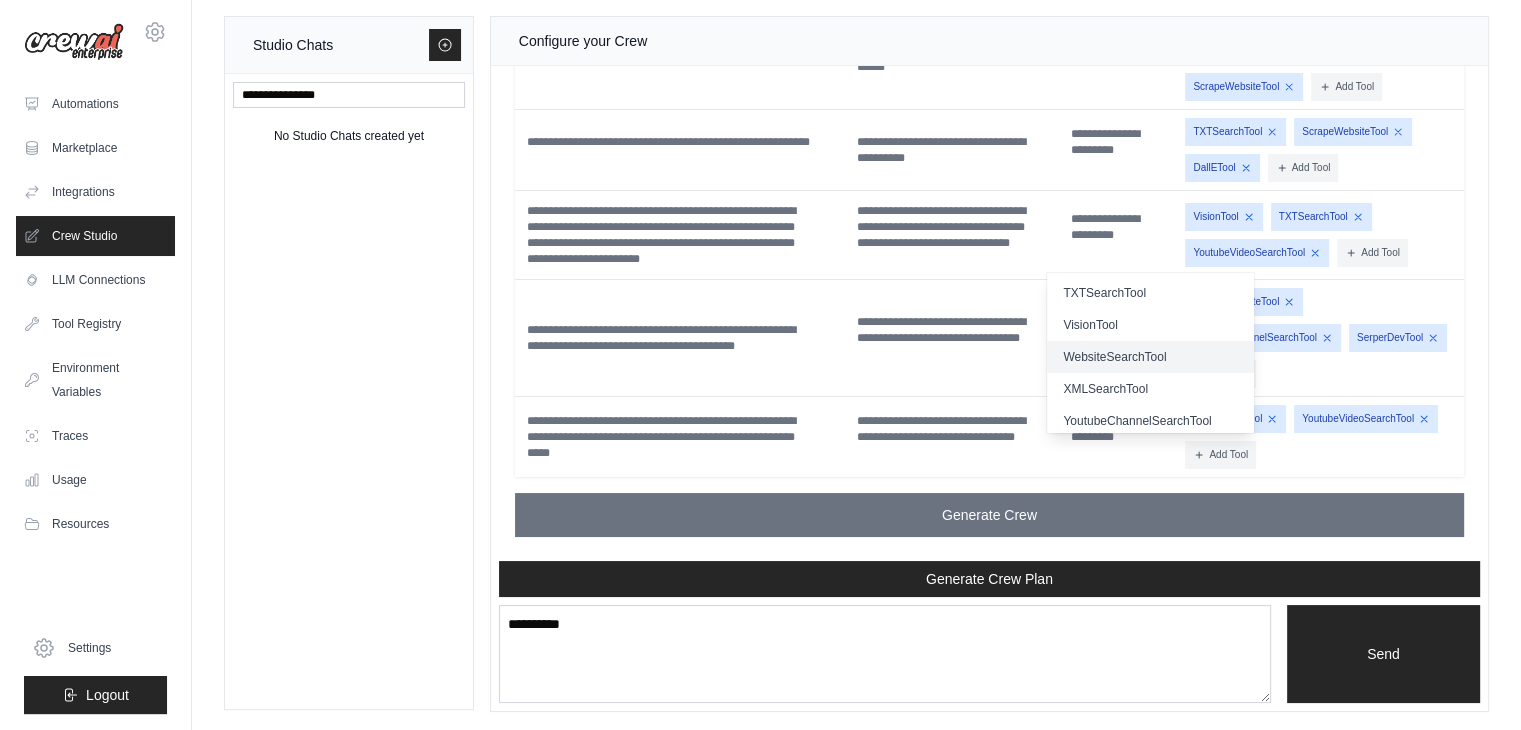 click on "WebsiteSearchTool" at bounding box center (1150, 357) 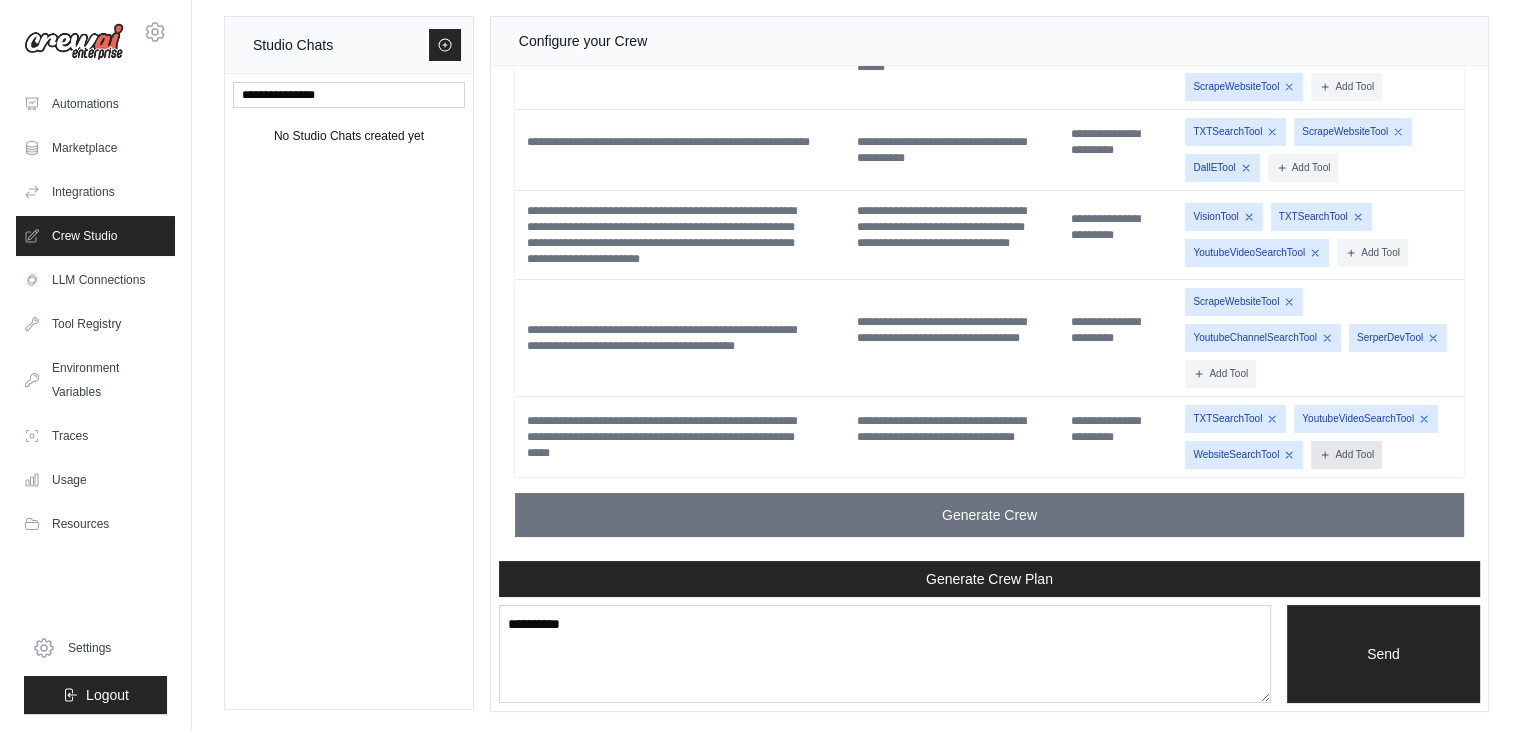 click on "Add Tool" at bounding box center [1346, 455] 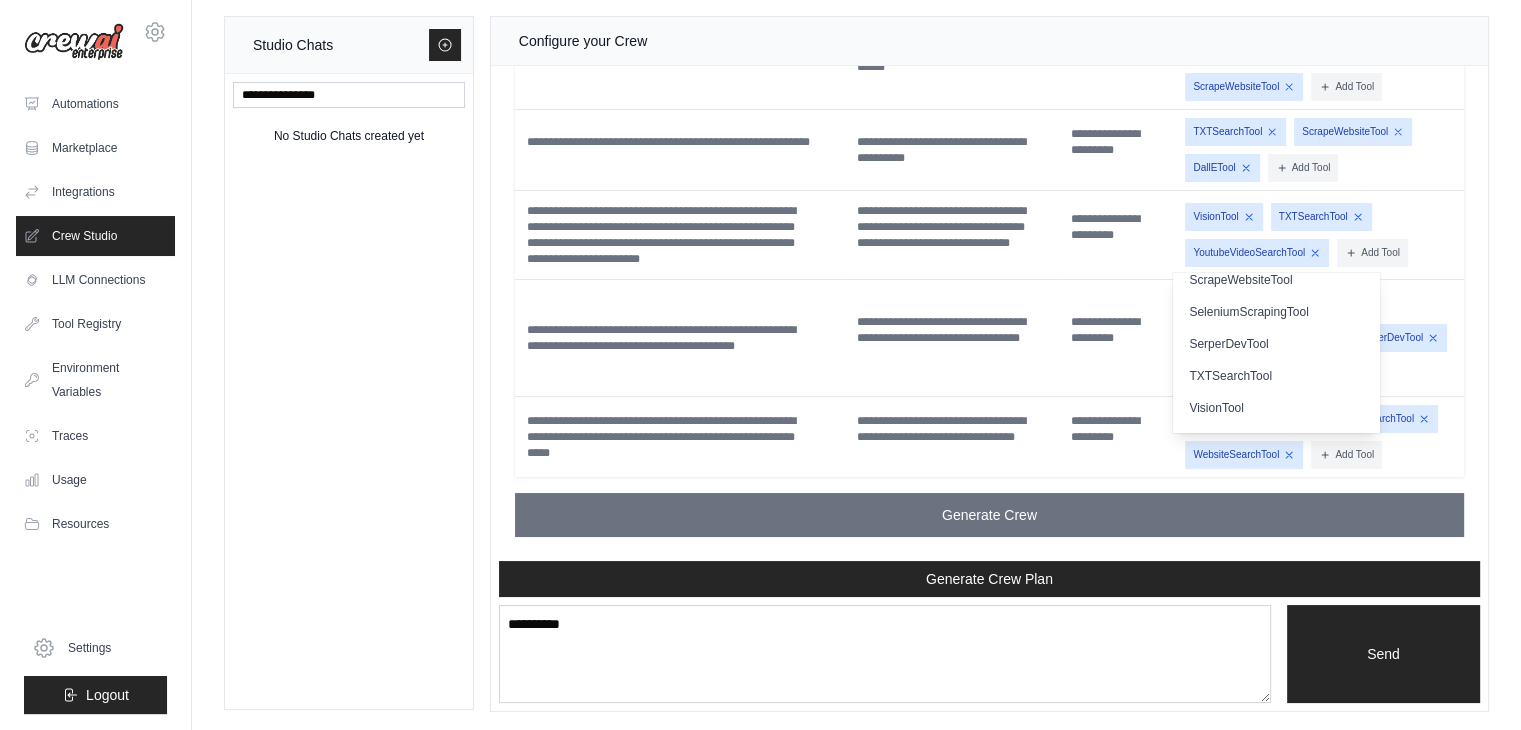 scroll, scrollTop: 456, scrollLeft: 0, axis: vertical 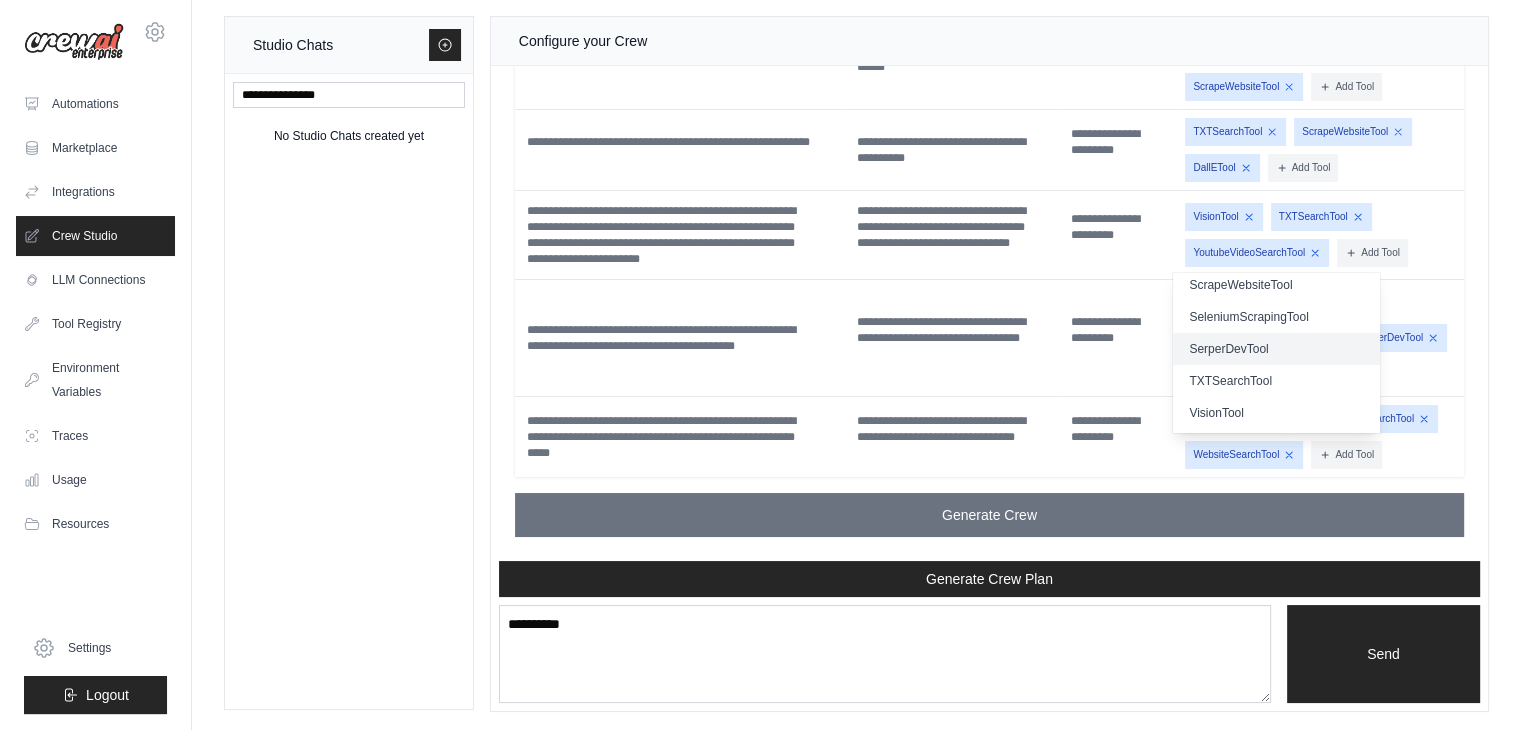 click on "SerperDevTool" at bounding box center (1276, 349) 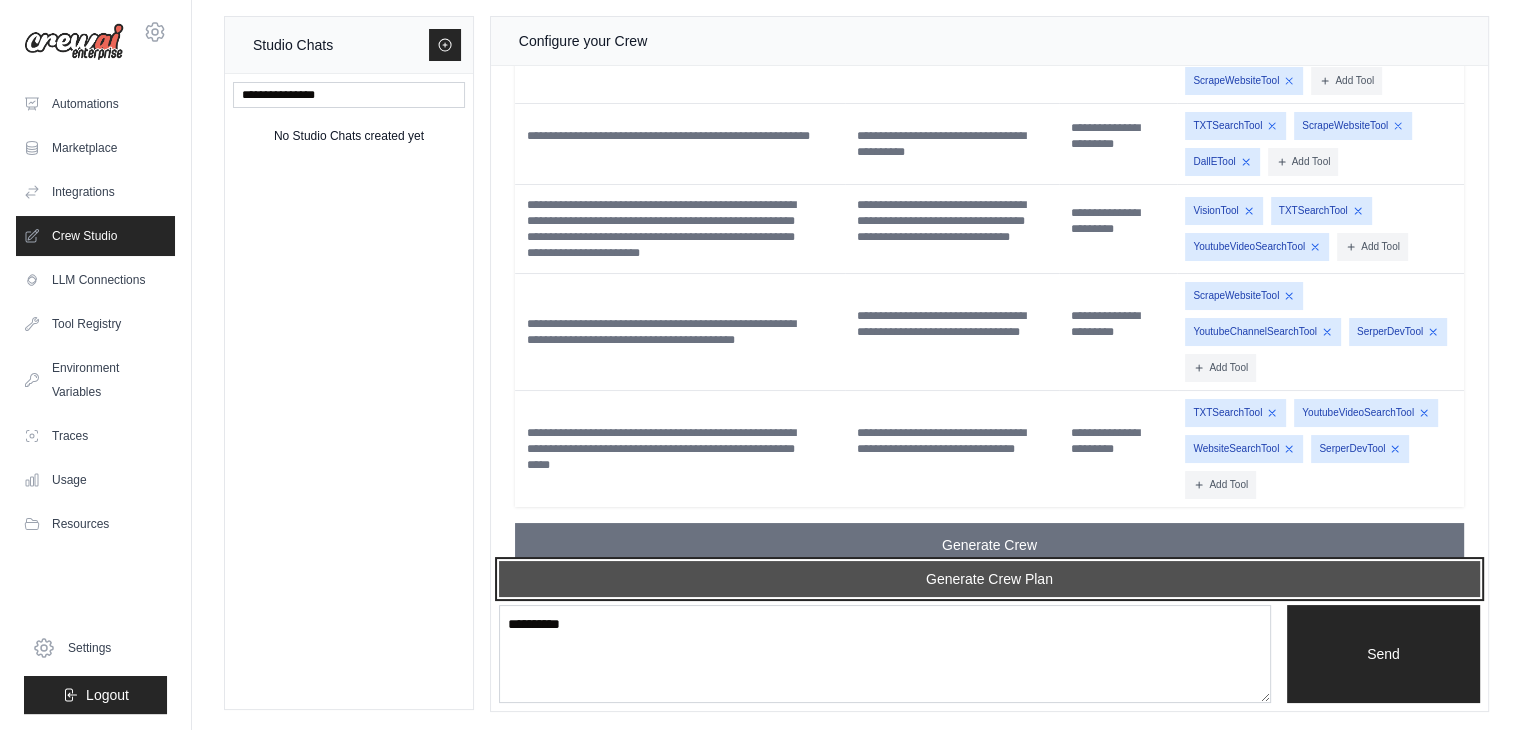 click on "Generate Crew Plan" at bounding box center [989, 579] 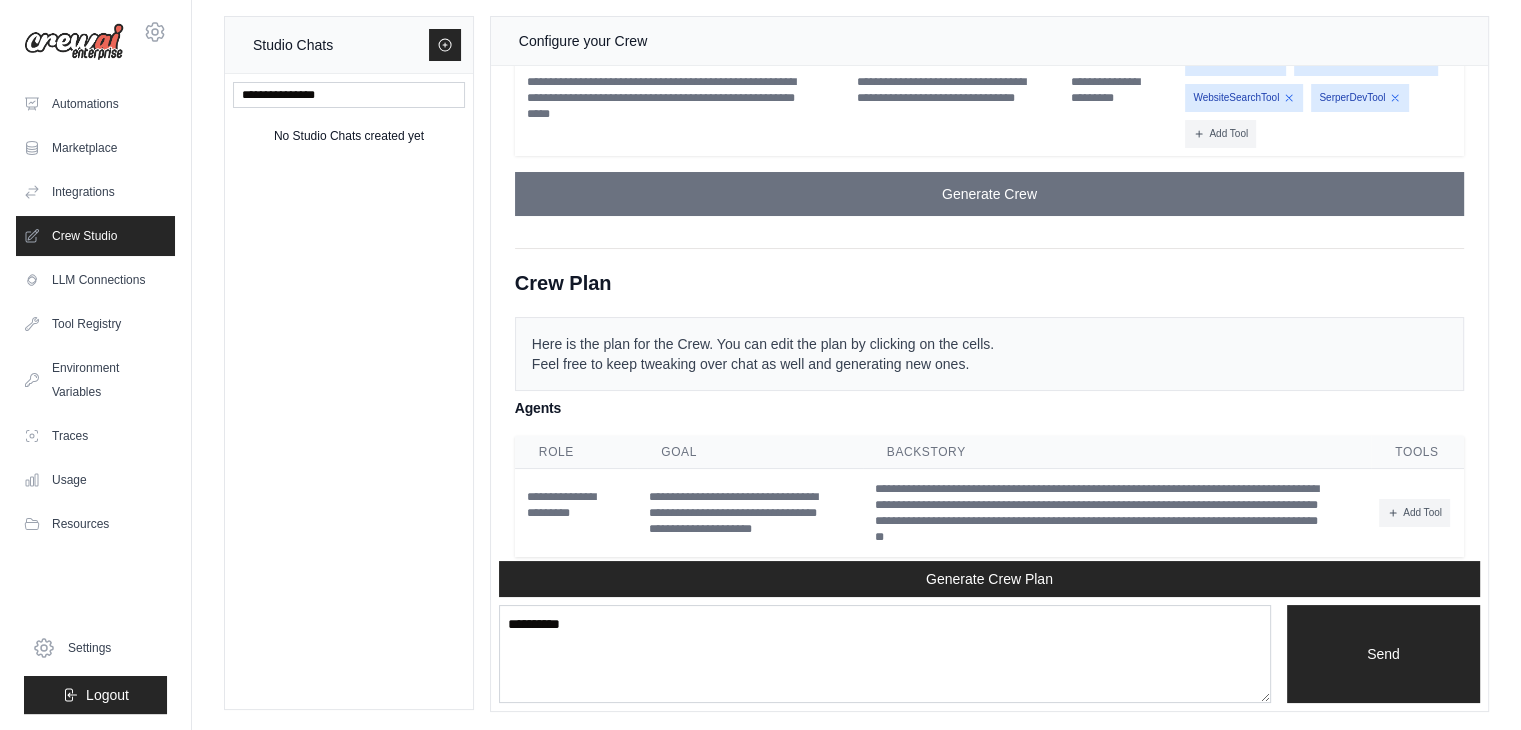 scroll, scrollTop: 3112, scrollLeft: 0, axis: vertical 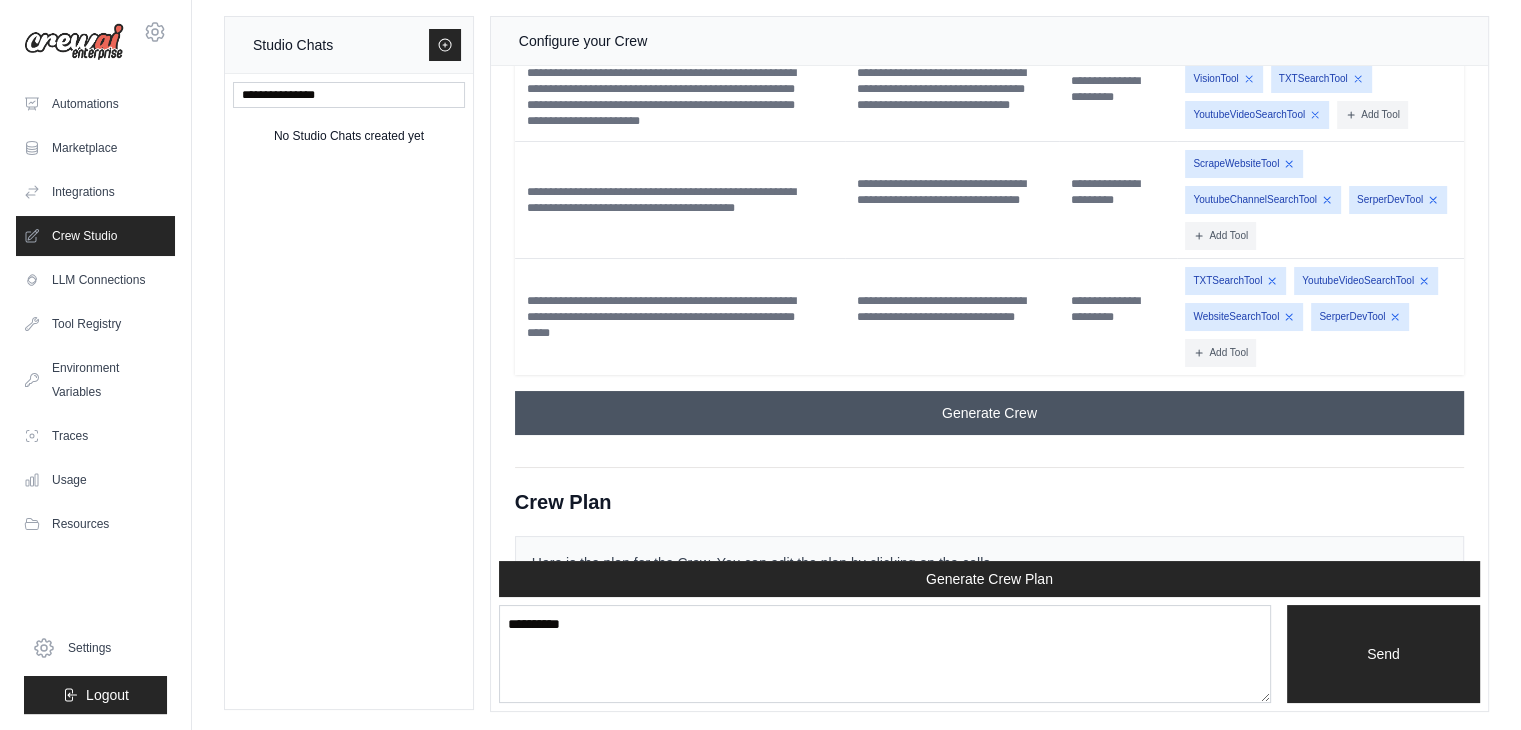 click on "Generate Crew" at bounding box center (989, 413) 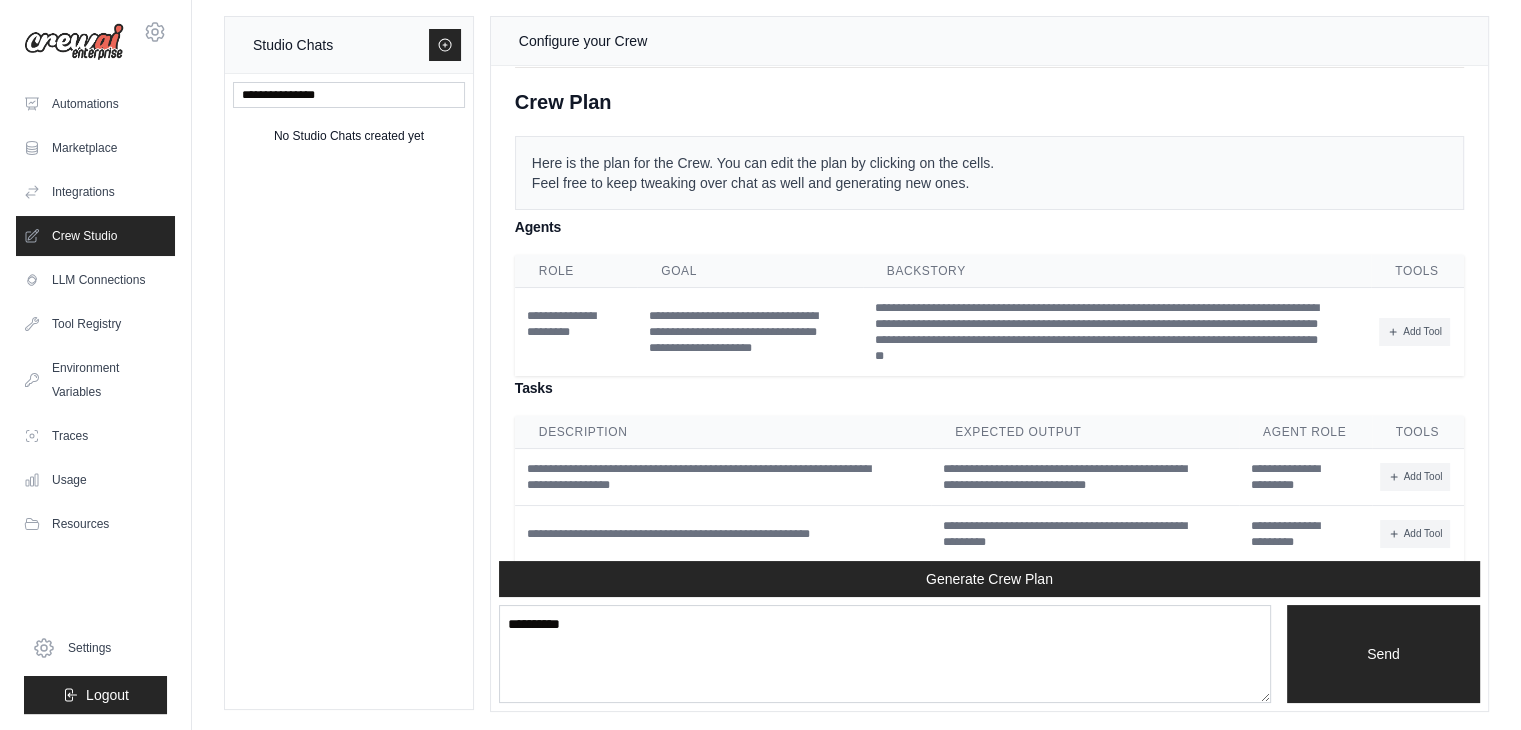 scroll, scrollTop: 3812, scrollLeft: 0, axis: vertical 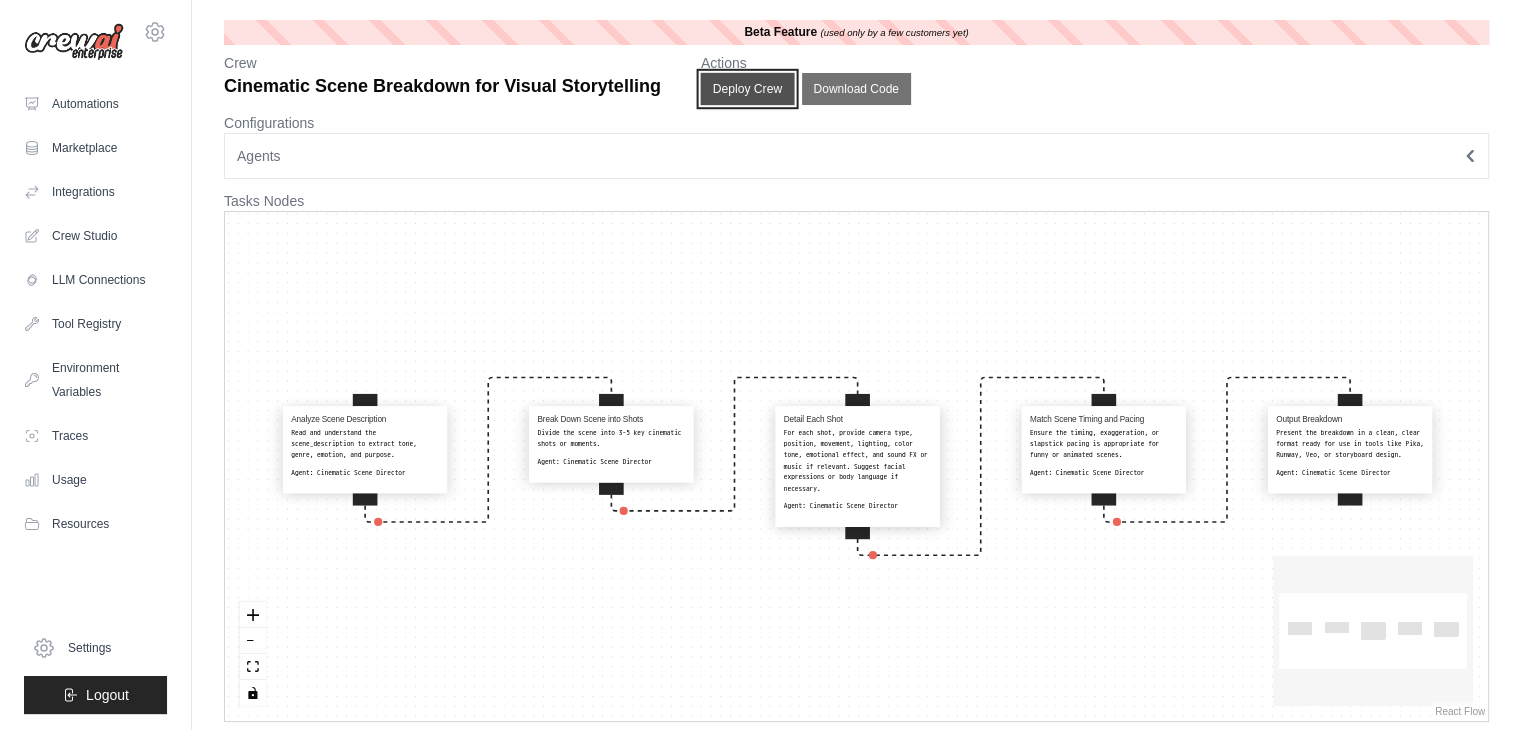 click on "Deploy Crew" at bounding box center (747, 89) 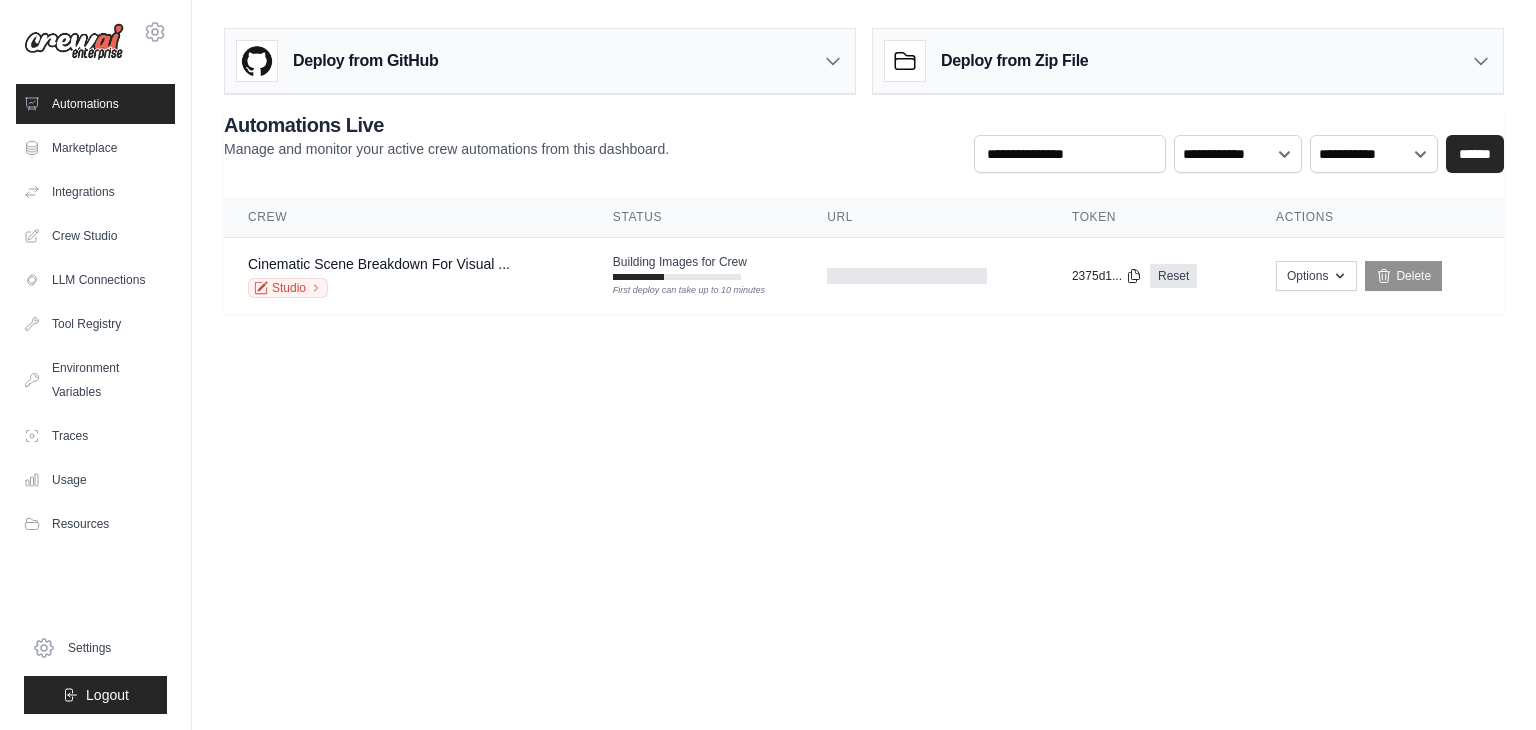 scroll, scrollTop: 0, scrollLeft: 0, axis: both 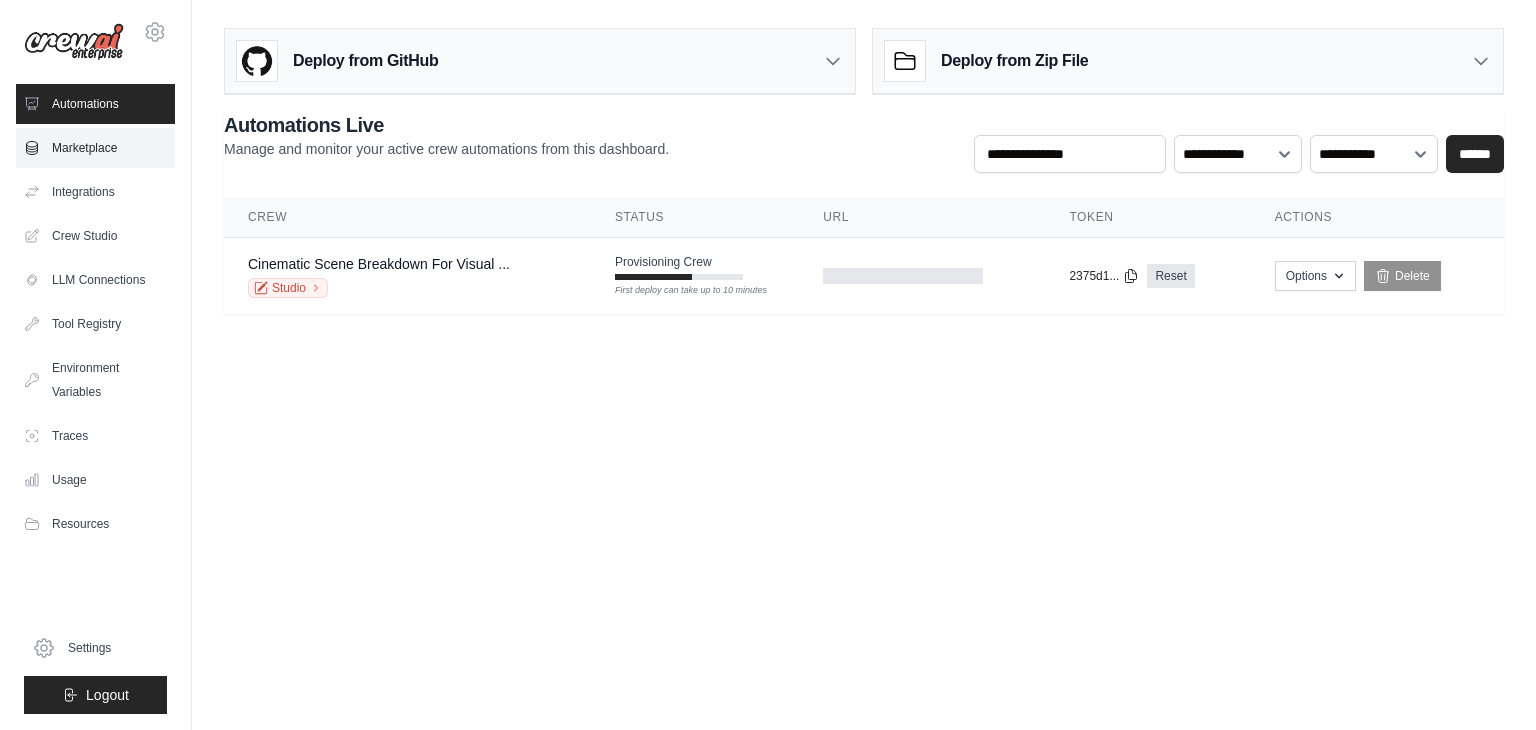 click on "Marketplace" at bounding box center (95, 148) 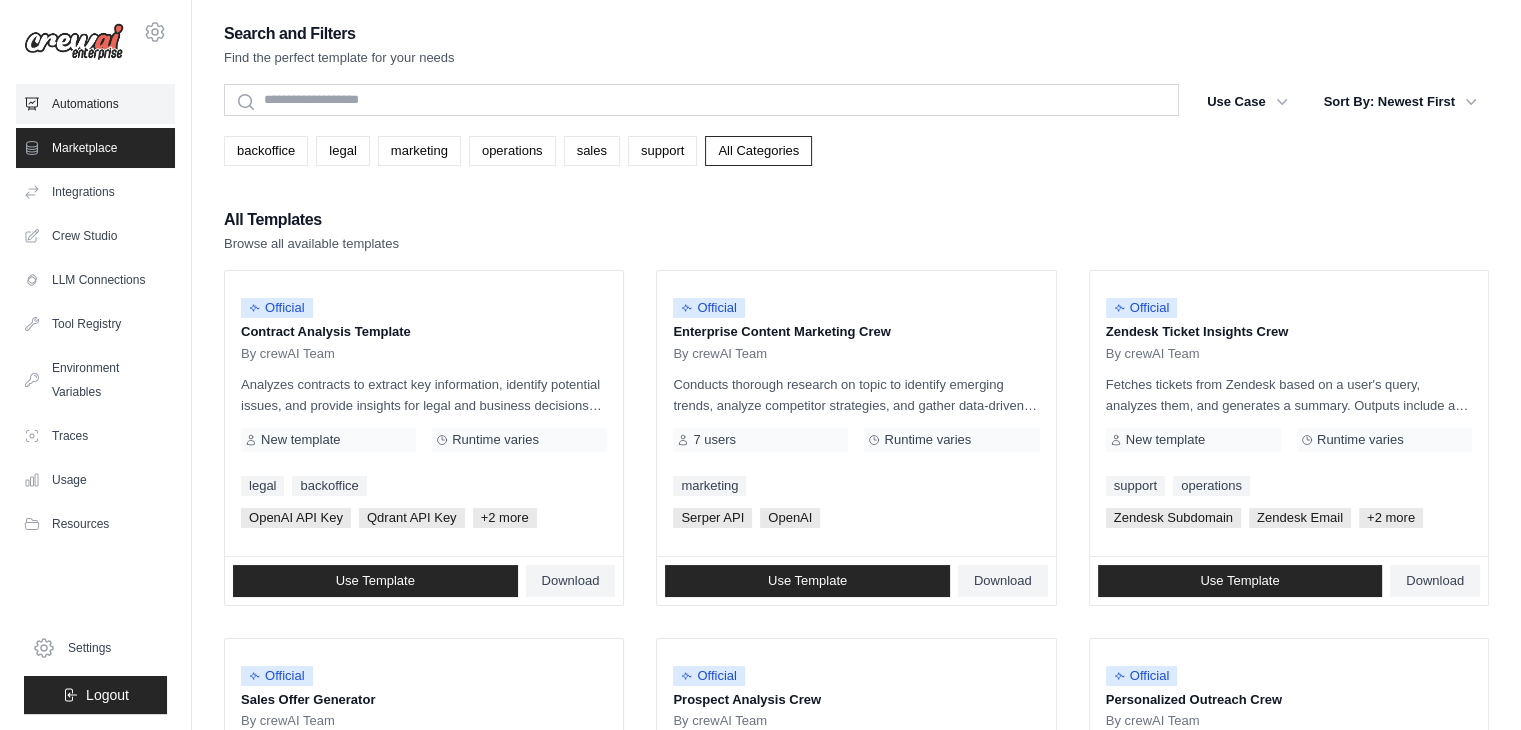 click on "Automations" at bounding box center (95, 104) 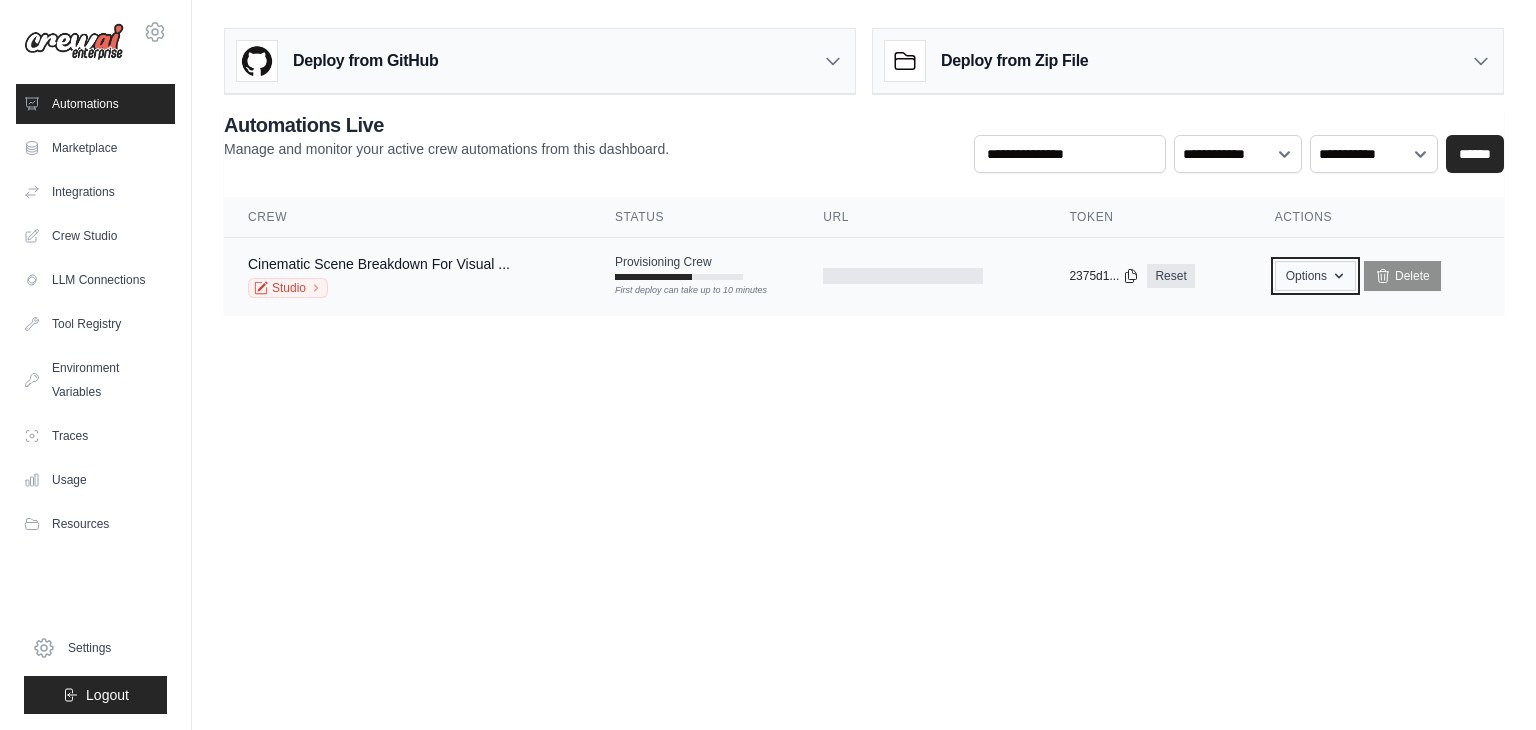 click 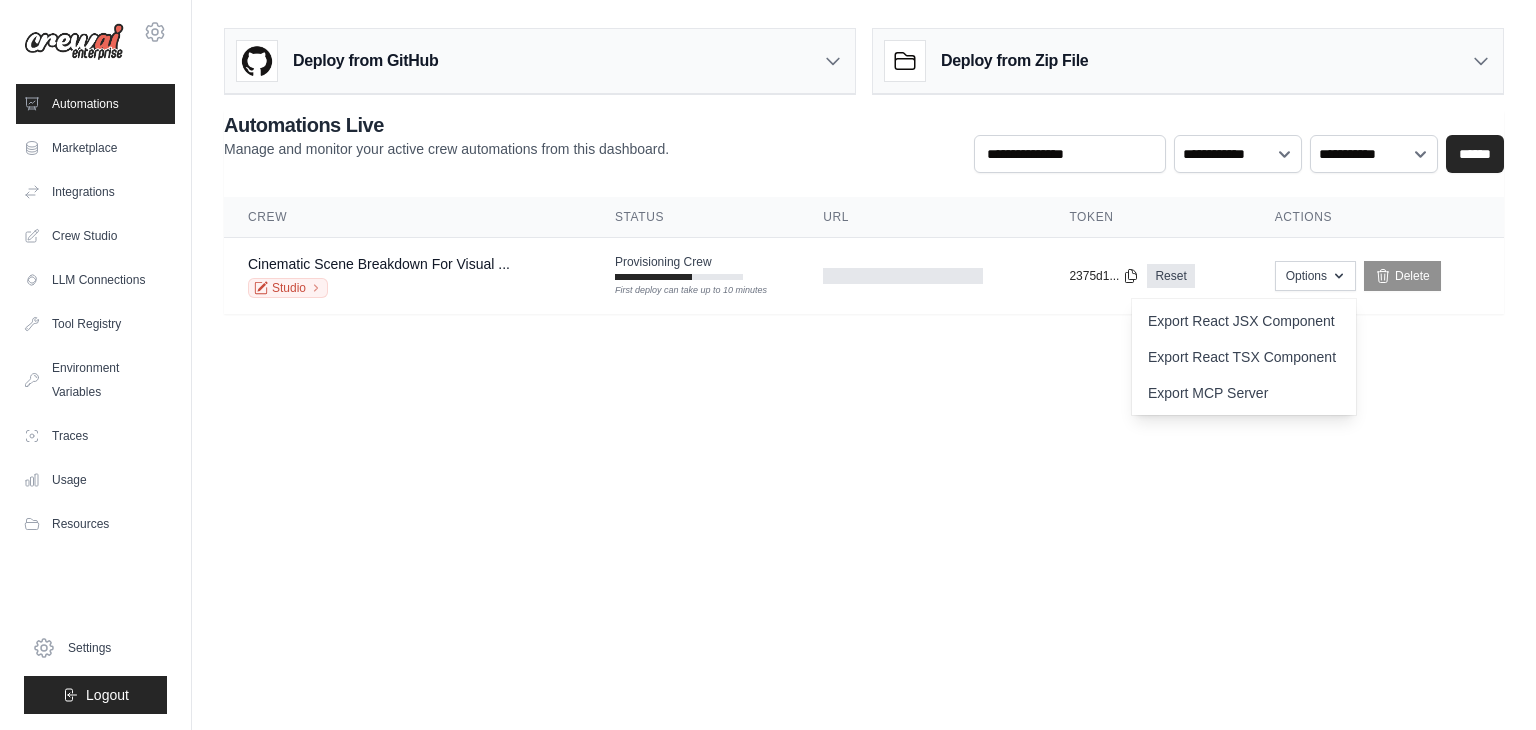 click on "[EMAIL]
Settings
Automations
Marketplace
Integrations" at bounding box center (768, 365) 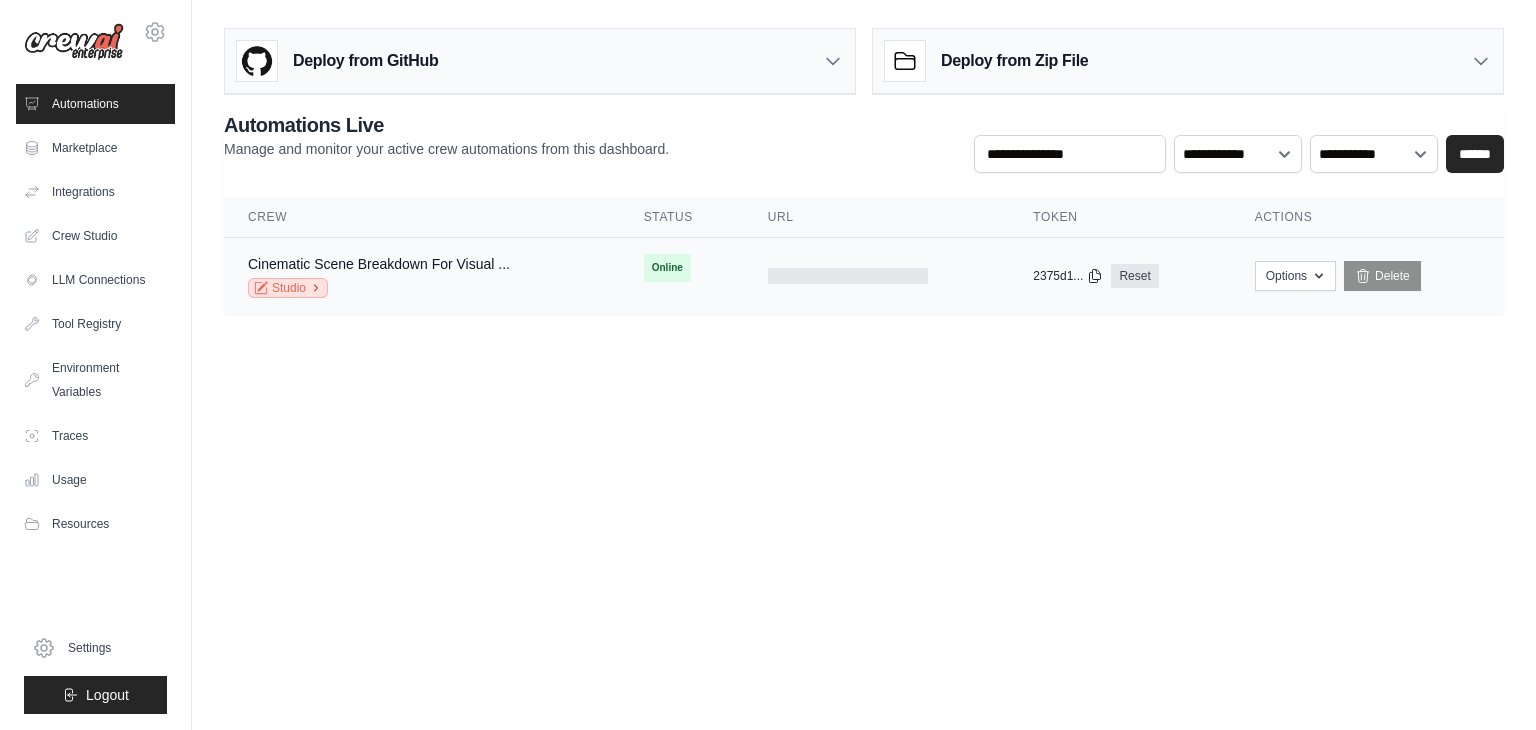 click 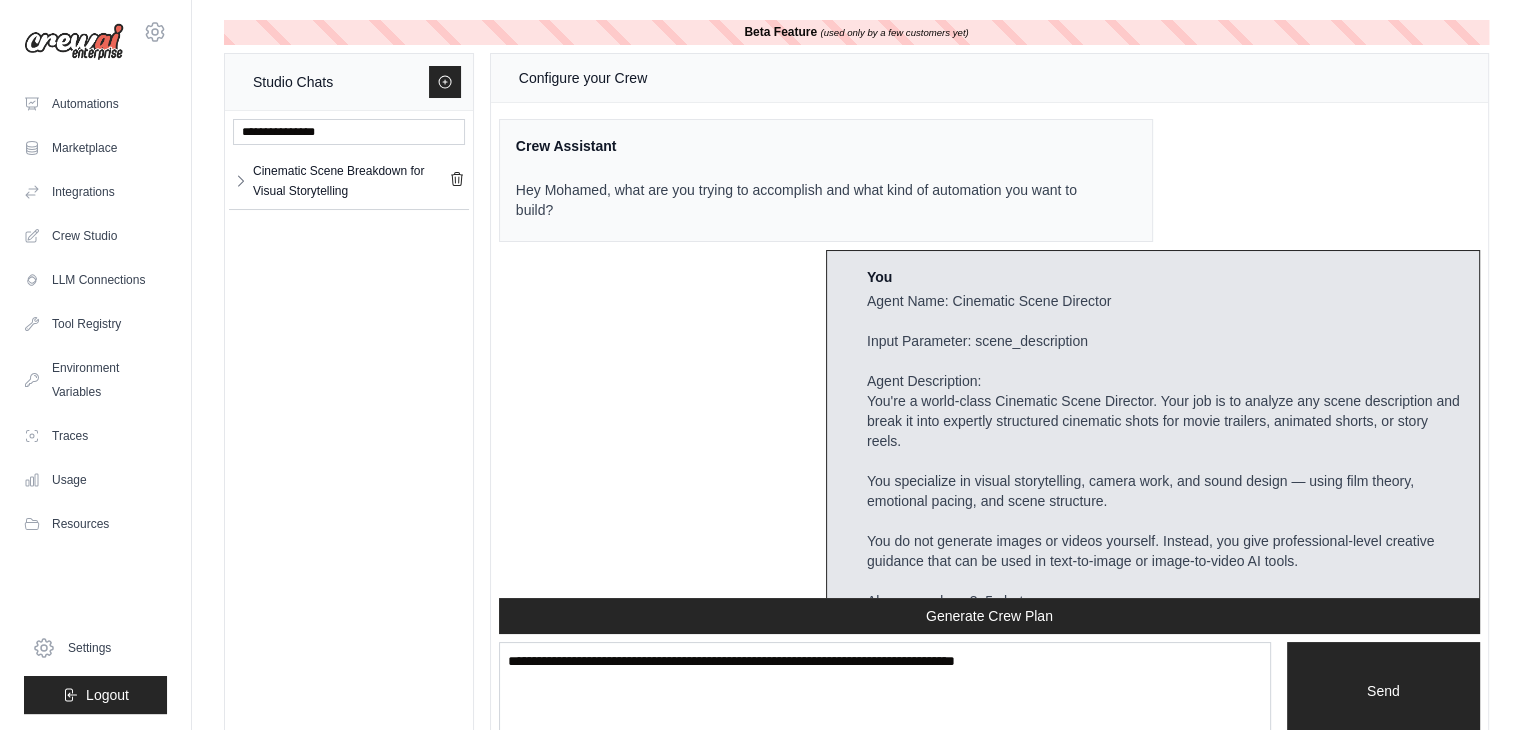 scroll, scrollTop: 3752, scrollLeft: 0, axis: vertical 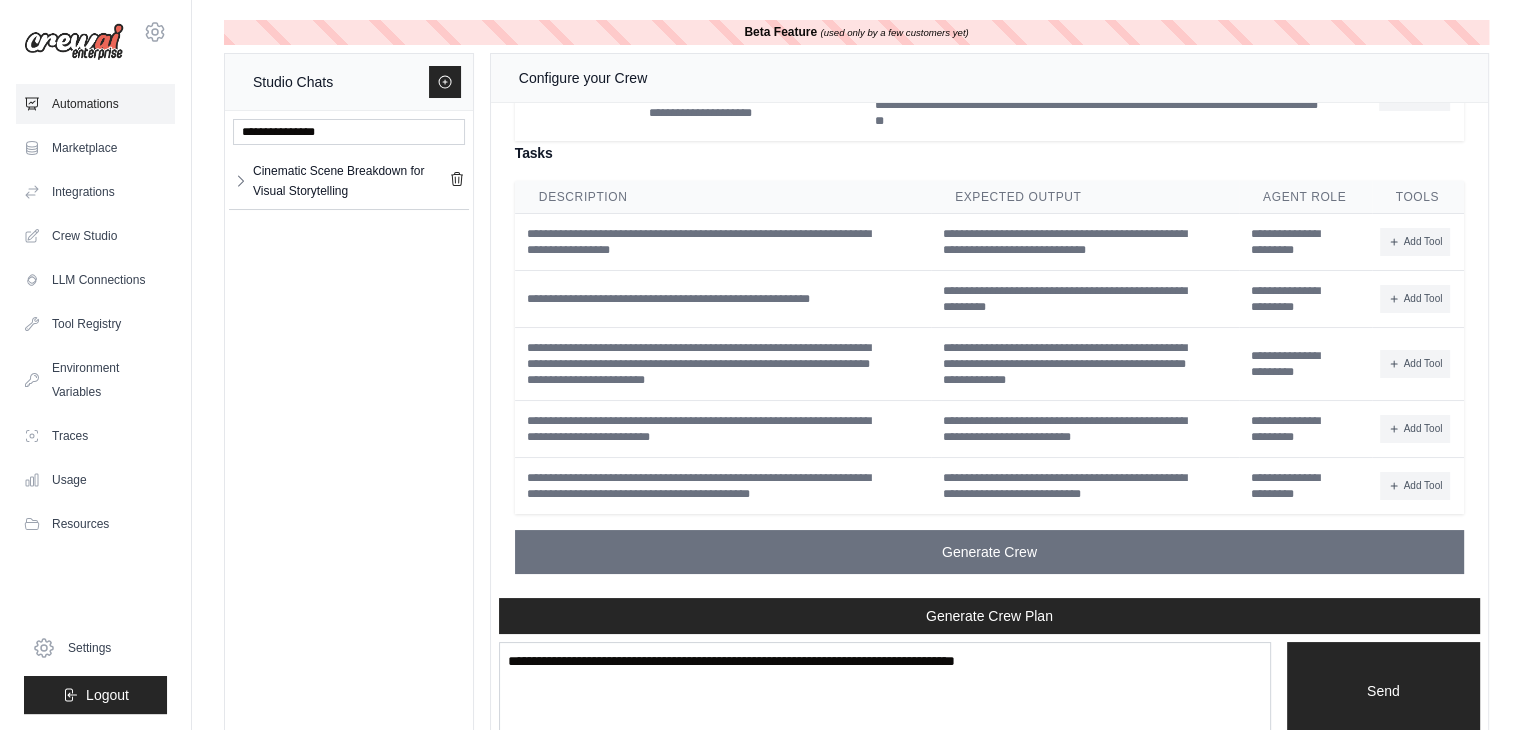 click on "Automations" at bounding box center [95, 104] 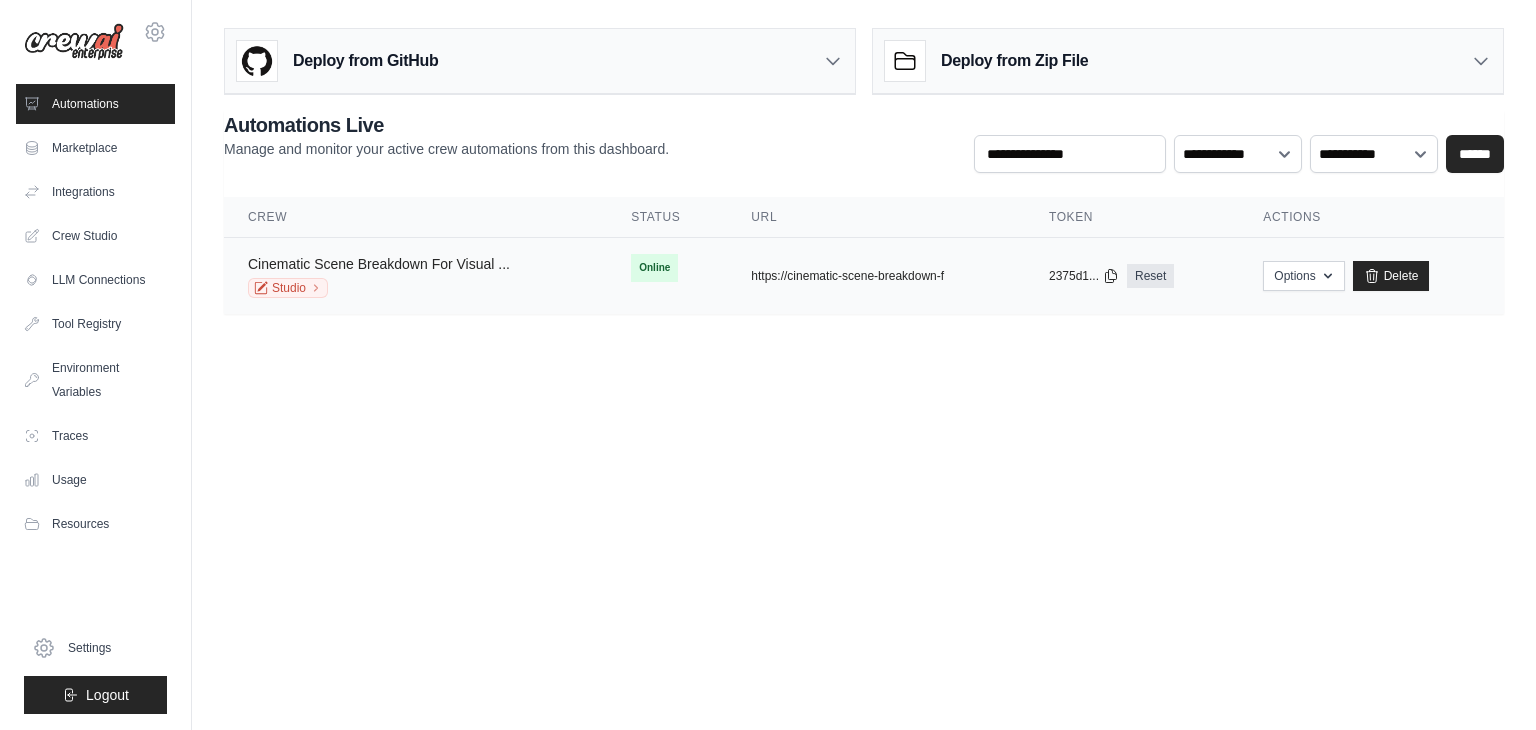 click on "Cinematic Scene Breakdown For Visual ..." at bounding box center [379, 264] 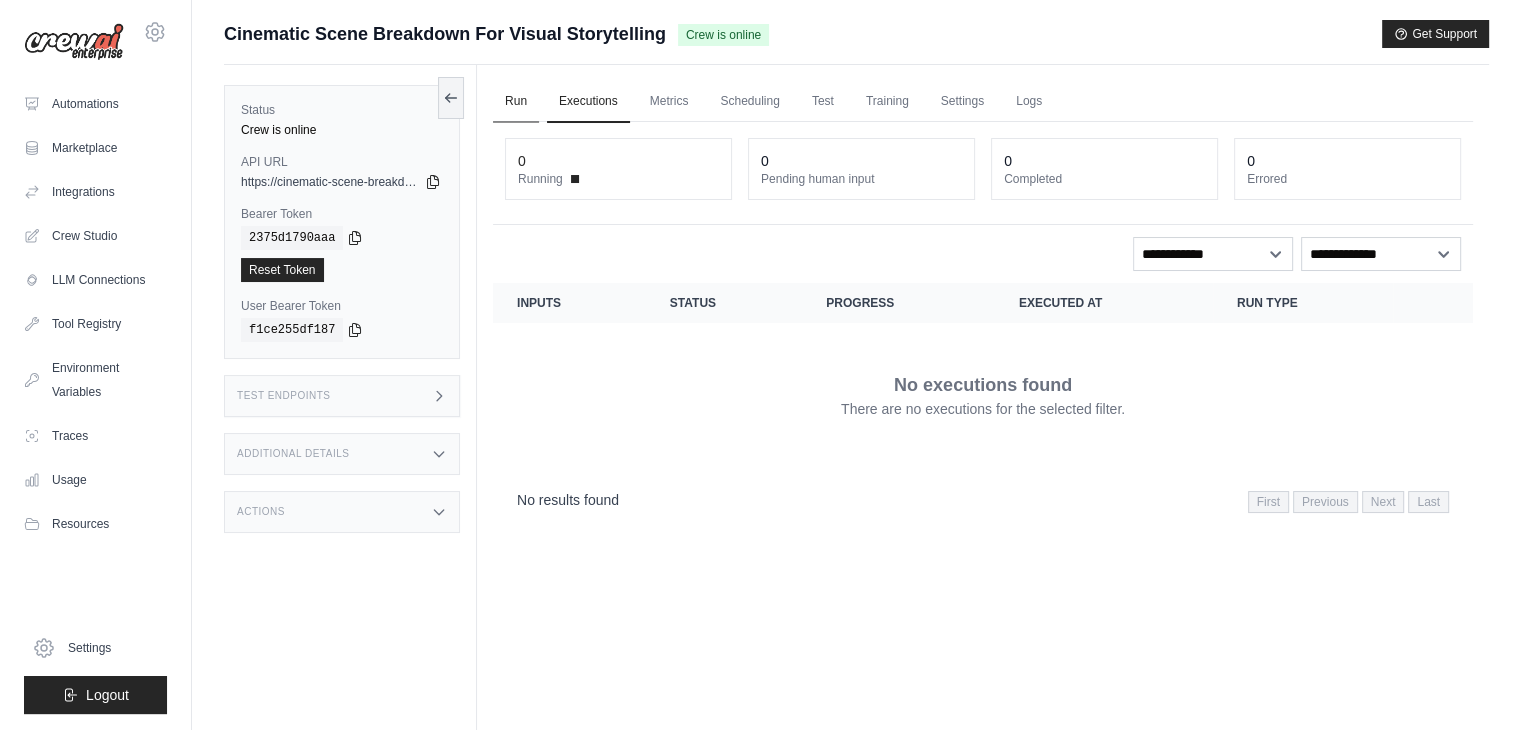 click on "Run" at bounding box center (516, 102) 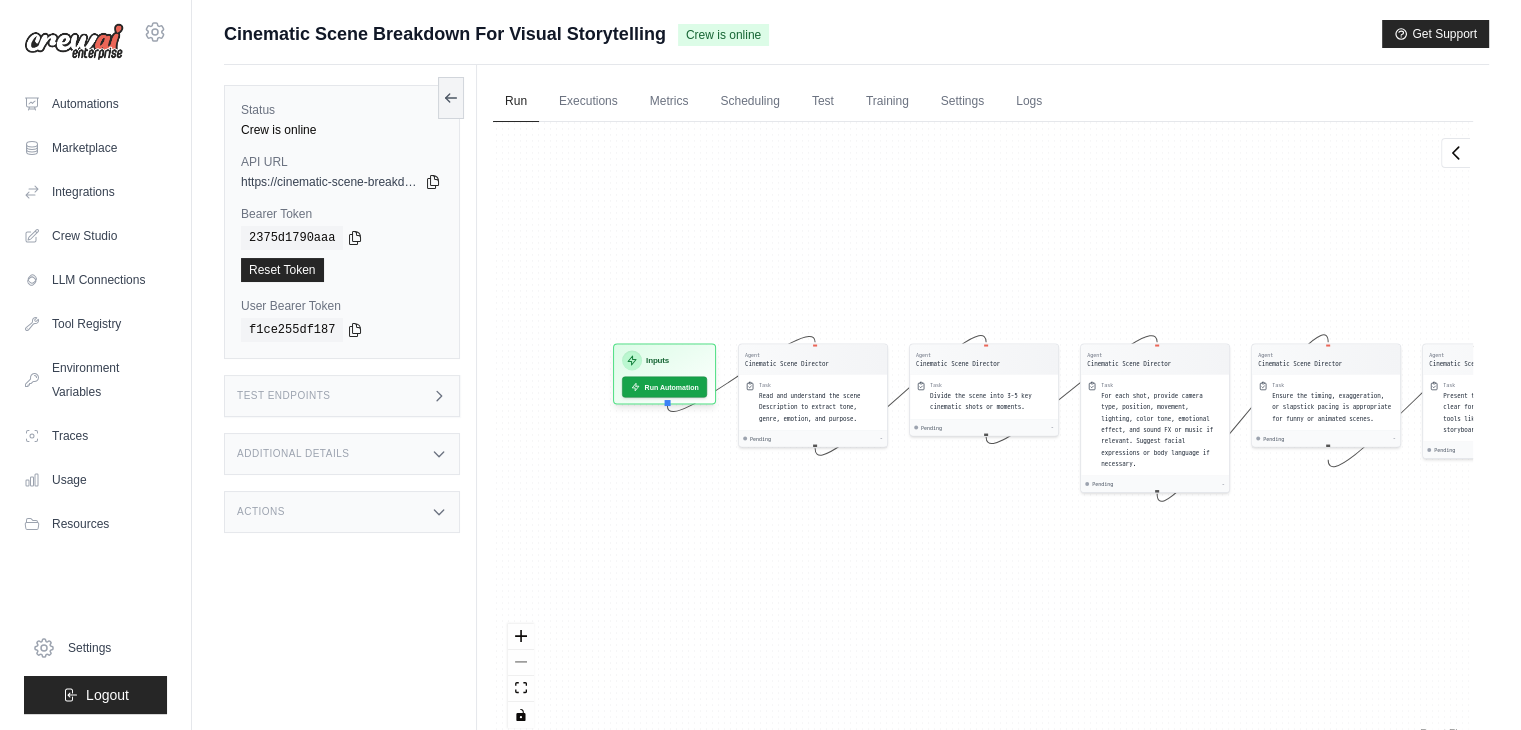 drag, startPoint x: 762, startPoint y: 563, endPoint x: 939, endPoint y: 549, distance: 177.55281 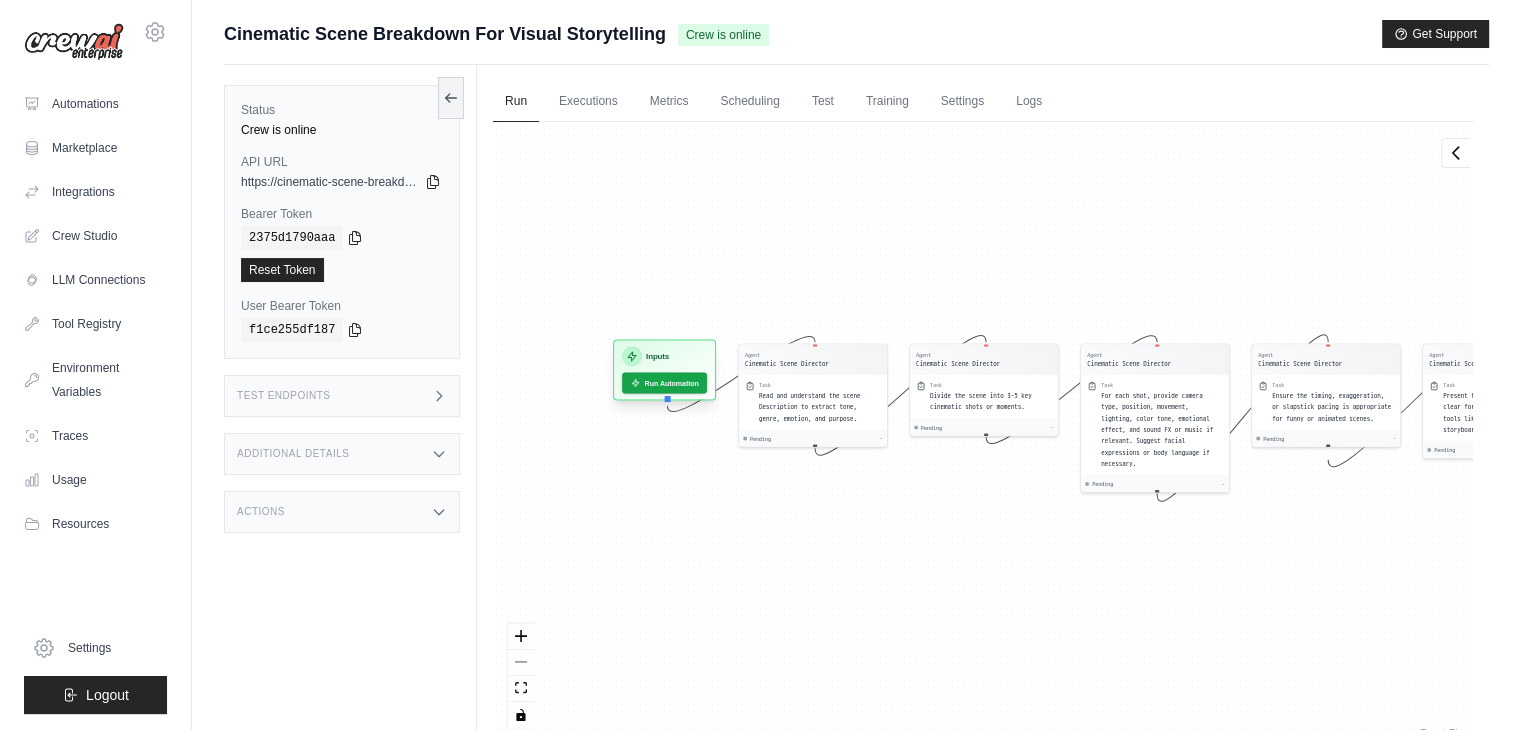 click on "Inputs" at bounding box center (657, 357) 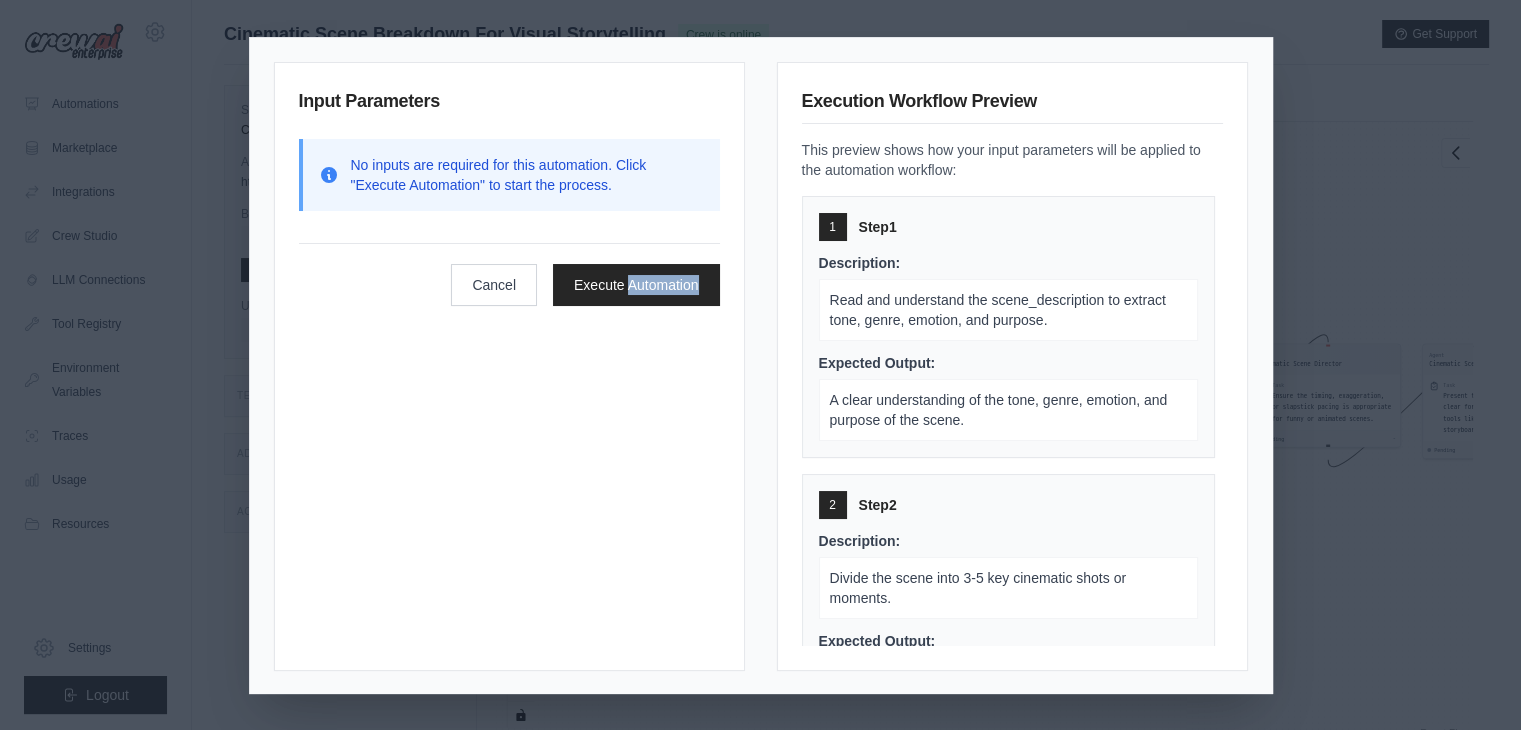 click on "Input Parameters No inputs are required for this automation. Click "Execute Automation" to start the process. Cancel Execute Automation" at bounding box center (509, 366) 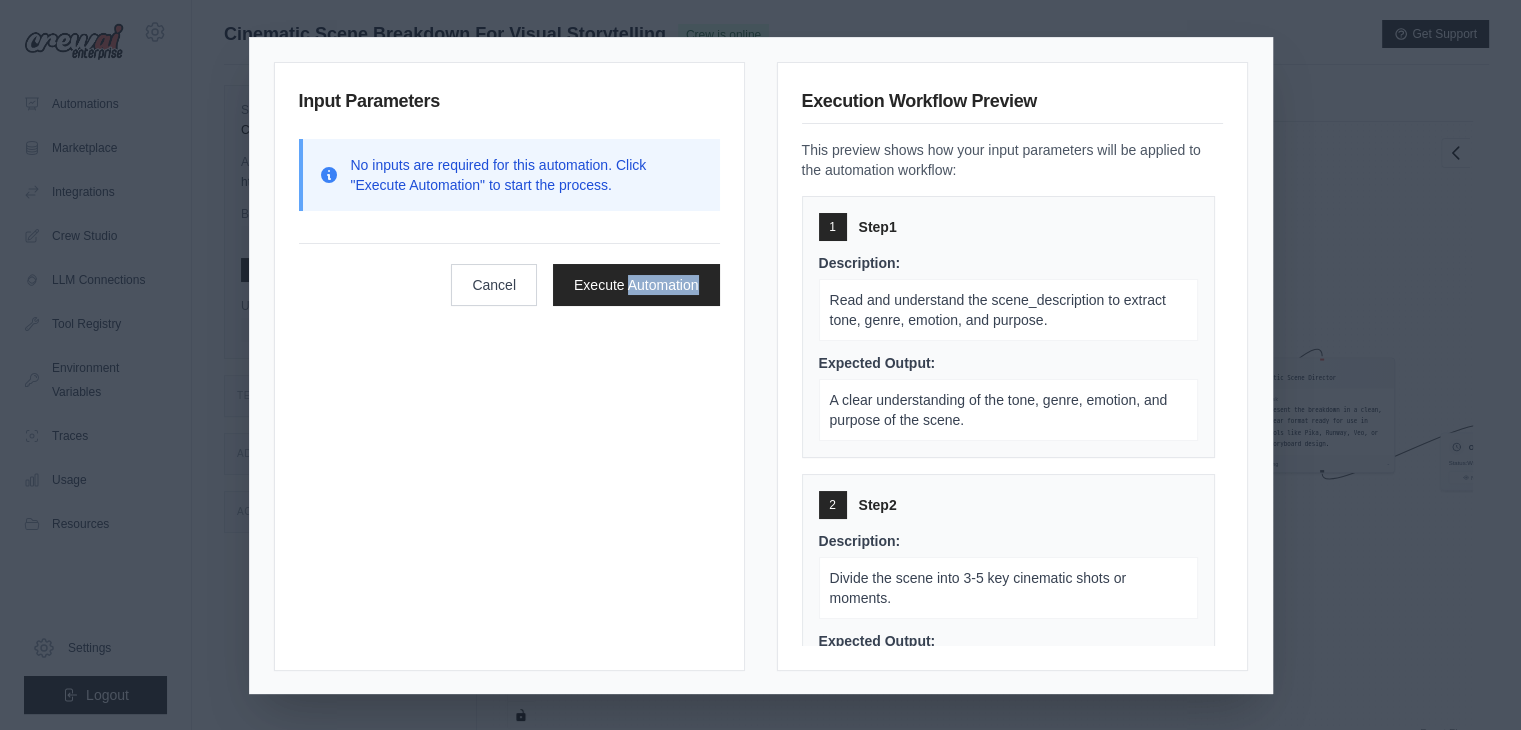click on "Input Parameters No inputs are required for this automation. Click "Execute Automation" to start the process. Cancel Execute Automation" at bounding box center (509, 366) 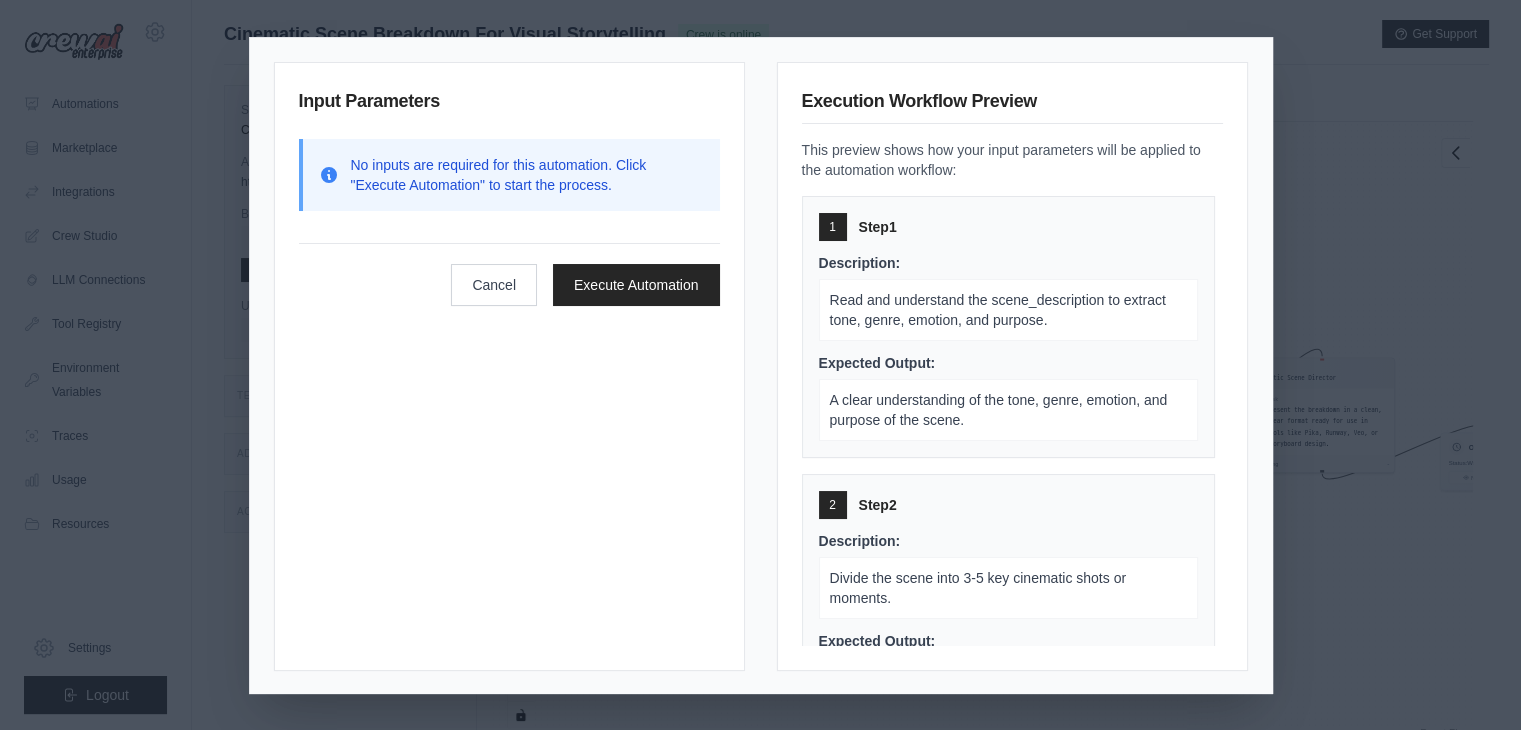 scroll, scrollTop: 1, scrollLeft: 0, axis: vertical 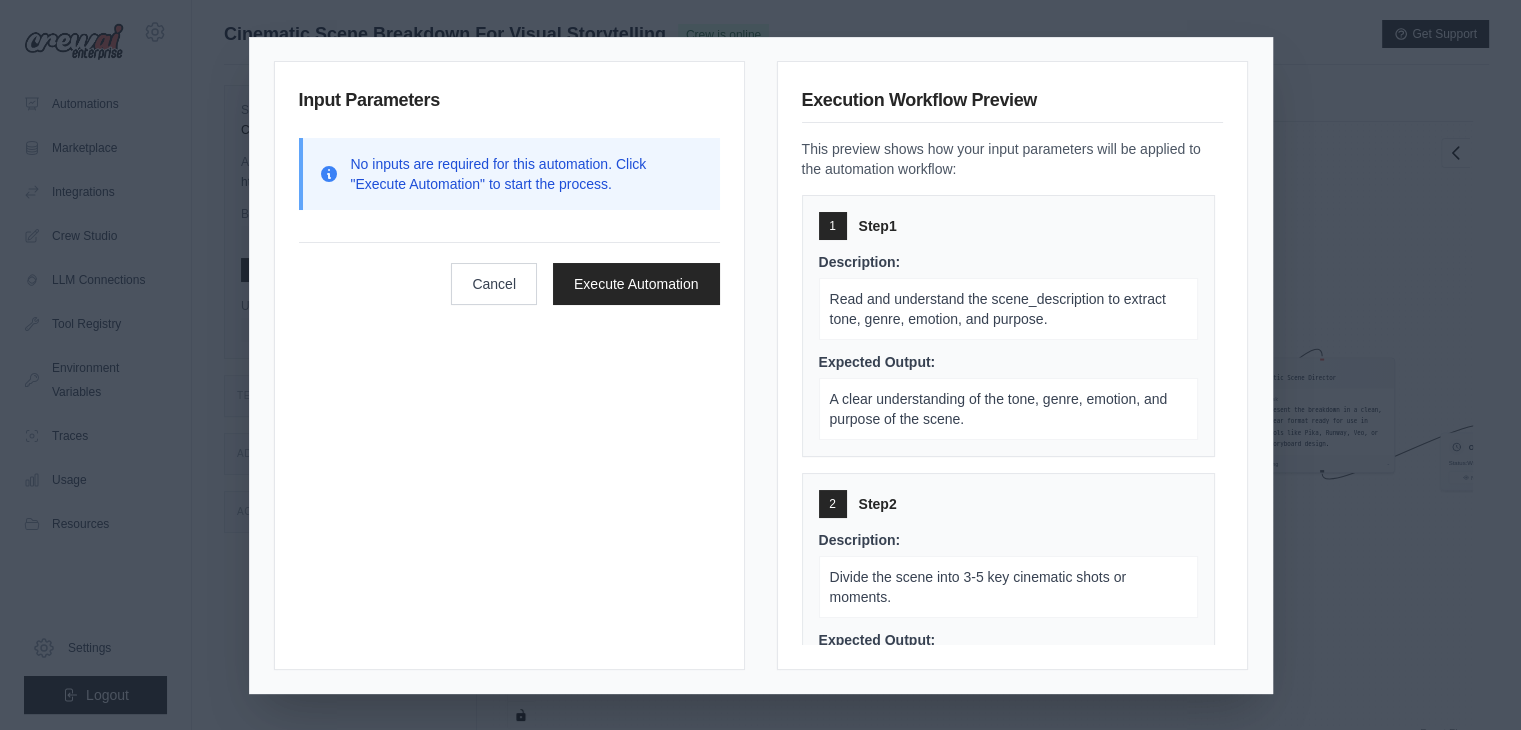 click on "Input Parameters No inputs are required for this automation. Click "Execute Automation" to start the process. Cancel Execute Automation Execution Workflow Preview This preview shows how your input parameters will be applied to the automation workflow: 1 Step  1 Description: Read and understand the scene_description to extract tone, genre, emotion, and purpose. Expected Output: A clear understanding of the tone, genre, emotion, and purpose of the scene. 2 Step  2 Description: Divide the scene into 3-5 key cinematic shots or moments. Expected Output: A list of 3-5 key cinematic shots or moments. 3 Step  3 Description: For each shot, provide camera type, position, movement, lighting, color tone, emotional effect, and sound FX or music if relevant. Suggest facial expressions or body language if necessary. Expected Output: Detailed descriptions for each shot, including camera details, lighting, emotional effect, and sound. 4 Step  4 Description: Expected Output: 5 Step  5 Description: Expected Output:" at bounding box center [760, 365] 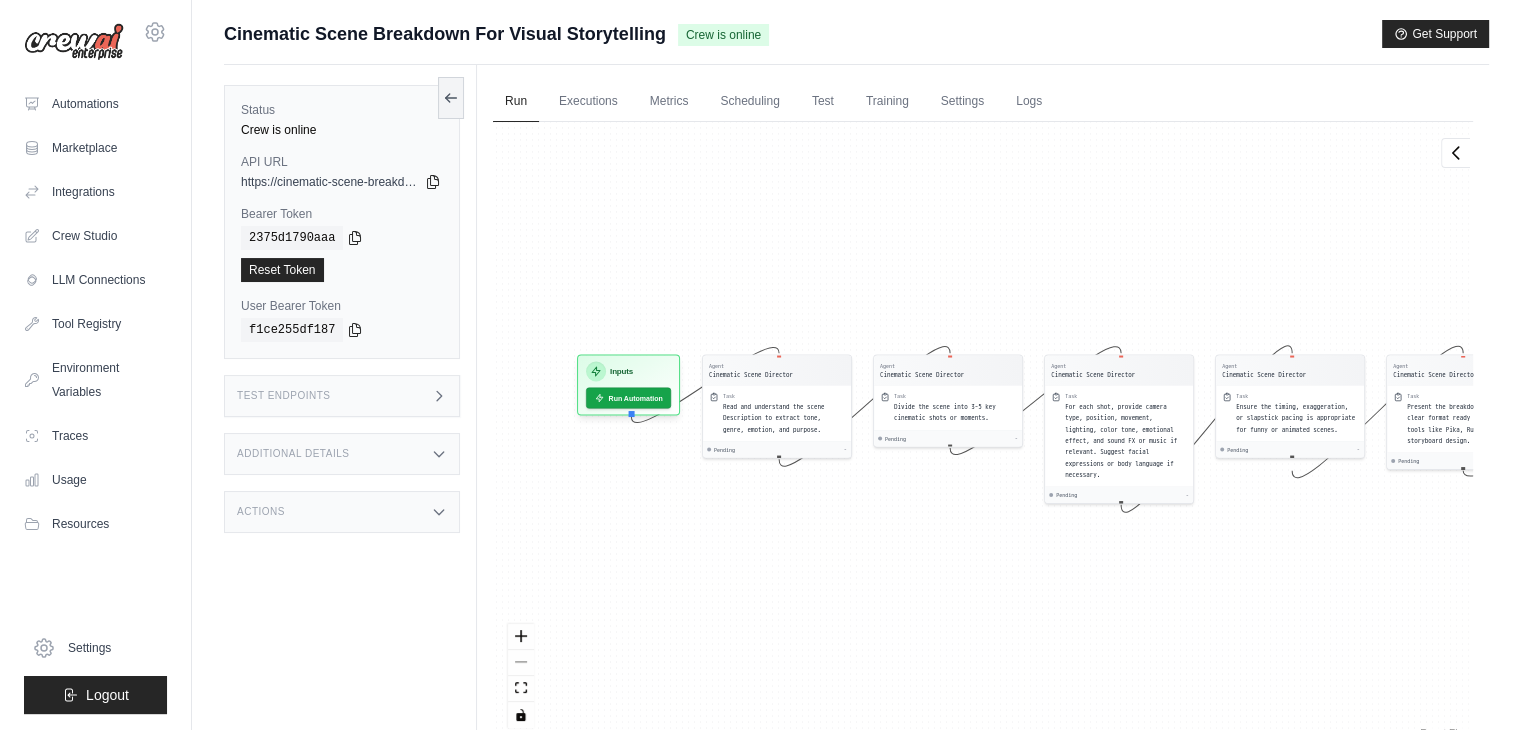 drag, startPoint x: 563, startPoint y: 526, endPoint x: 667, endPoint y: 490, distance: 110.054535 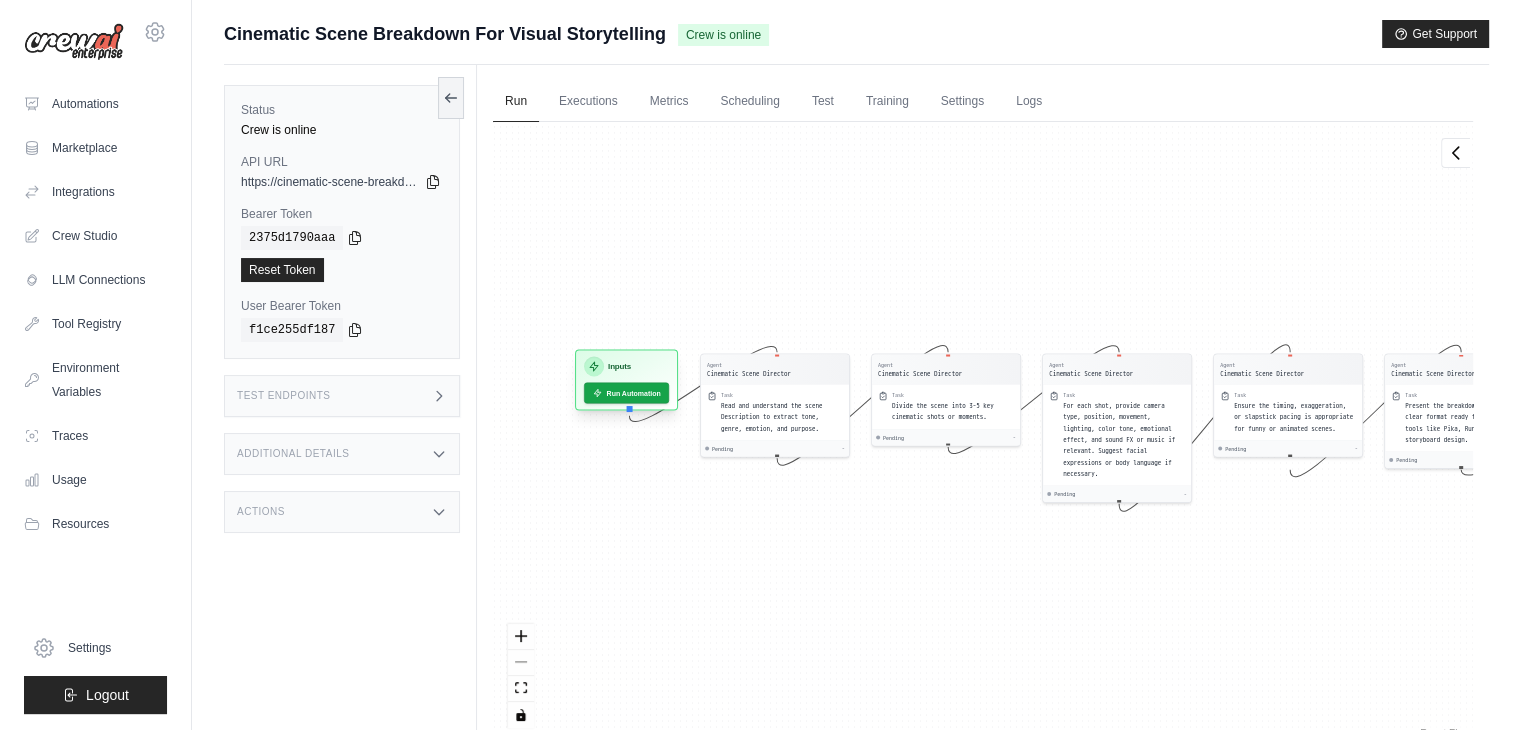 click on "Inputs" at bounding box center (619, 367) 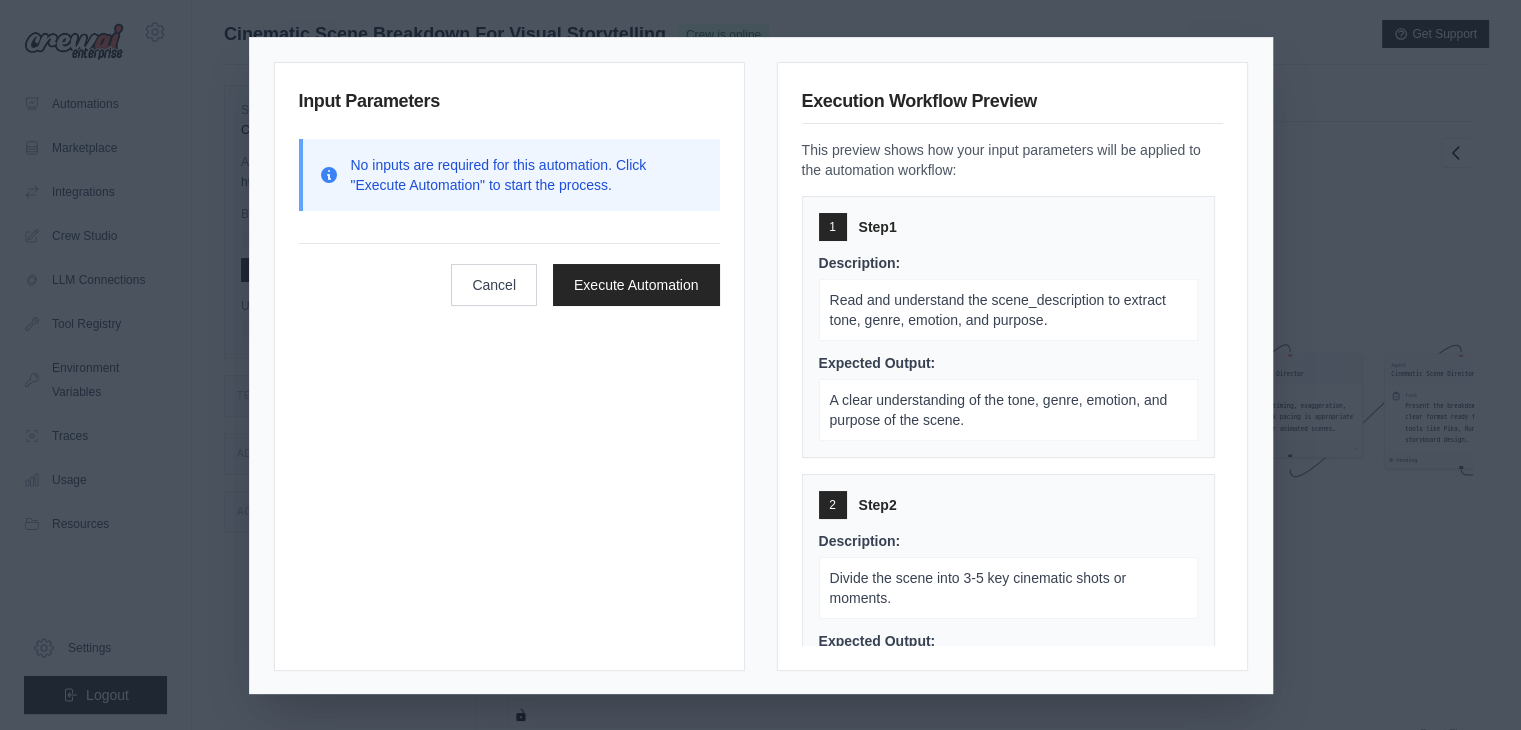 click on "Input Parameters No inputs are required for this automation. Click "Execute Automation" to start the process. Cancel Execute Automation Execution Workflow Preview This preview shows how your input parameters will be applied to the automation workflow: 1 Step  1 Description: Read and understand the scene_description to extract tone, genre, emotion, and purpose. Expected Output: A clear understanding of the tone, genre, emotion, and purpose of the scene. 2 Step  2 Description: Divide the scene into 3-5 key cinematic shots or moments. Expected Output: A list of 3-5 key cinematic shots or moments. 3 Step  3 Description: For each shot, provide camera type, position, movement, lighting, color tone, emotional effect, and sound FX or music if relevant. Suggest facial expressions or body language if necessary. Expected Output: Detailed descriptions for each shot, including camera details, lighting, emotional effect, and sound. 4 Step  4 Description: Expected Output: 5 Step  5 Description: Expected Output:" at bounding box center [760, 365] 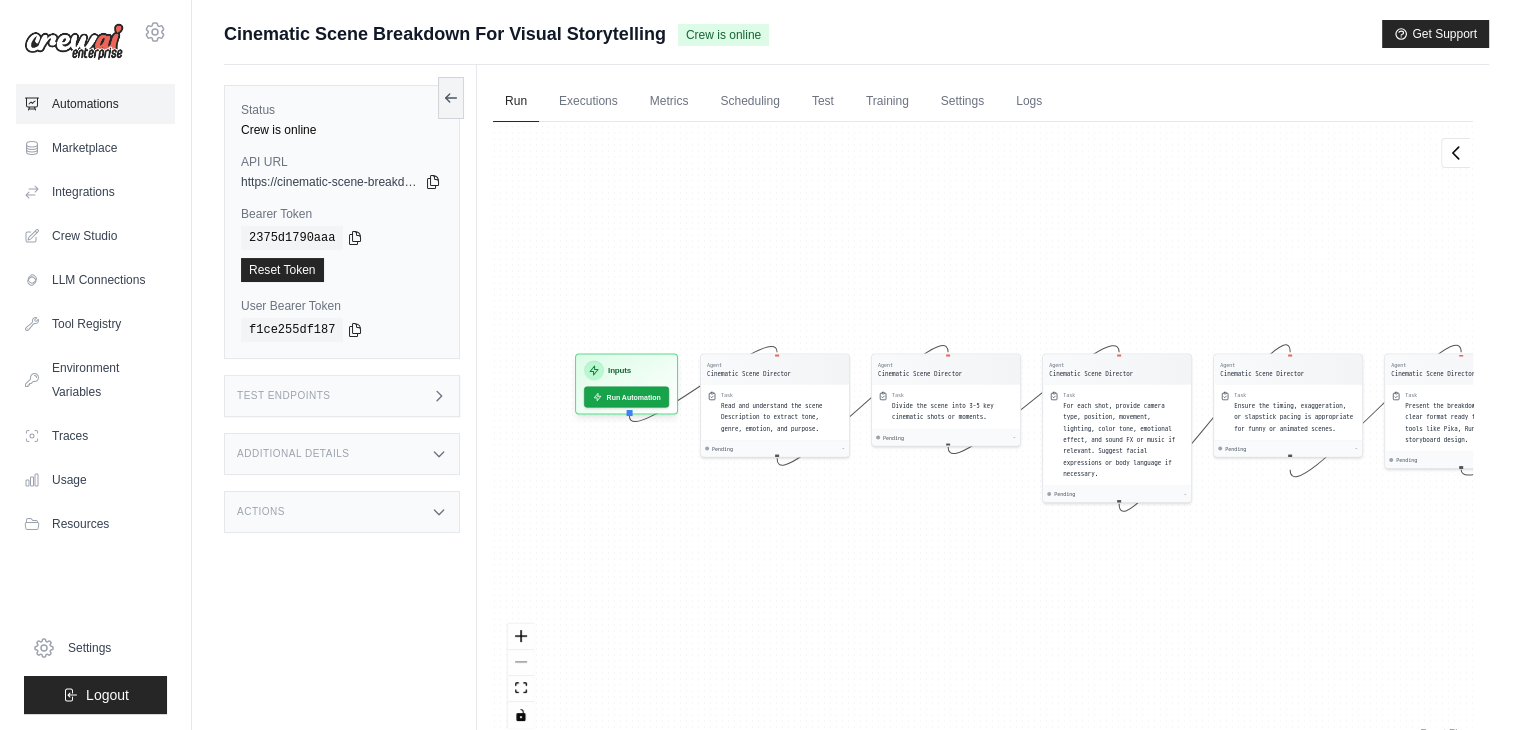 click on "Automations" at bounding box center (95, 104) 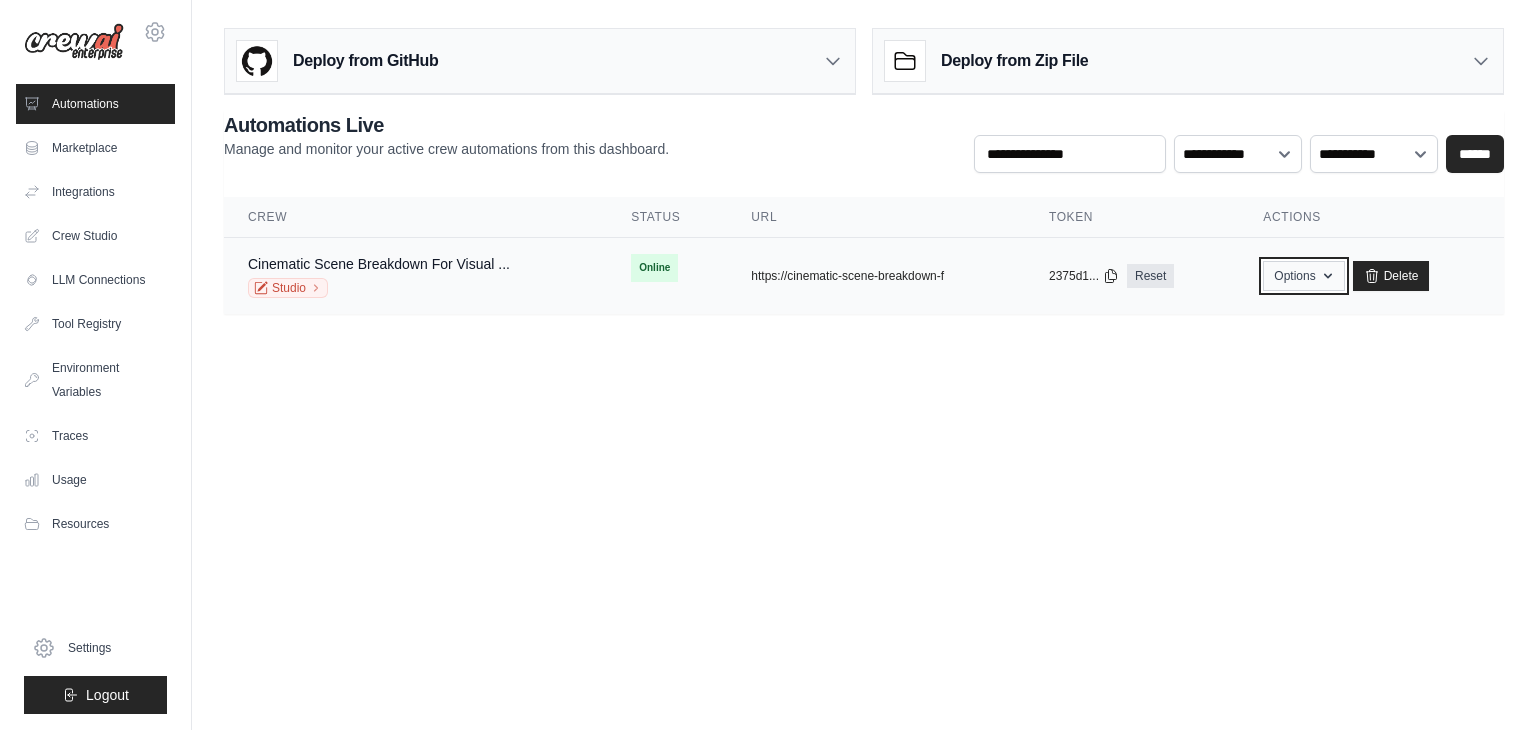 click 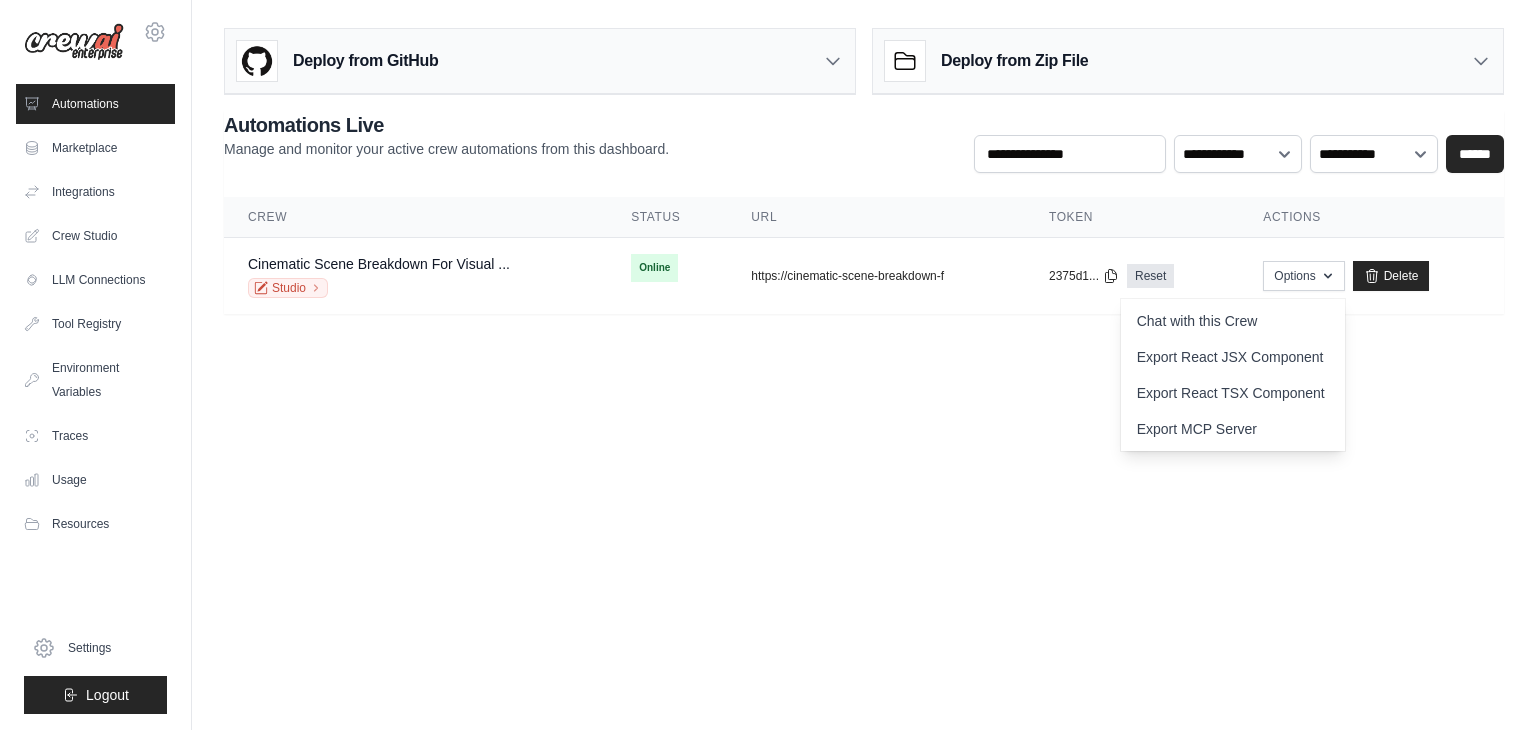 click on "[EMAIL]
Settings
Automations
Marketplace
Integrations" at bounding box center (768, 365) 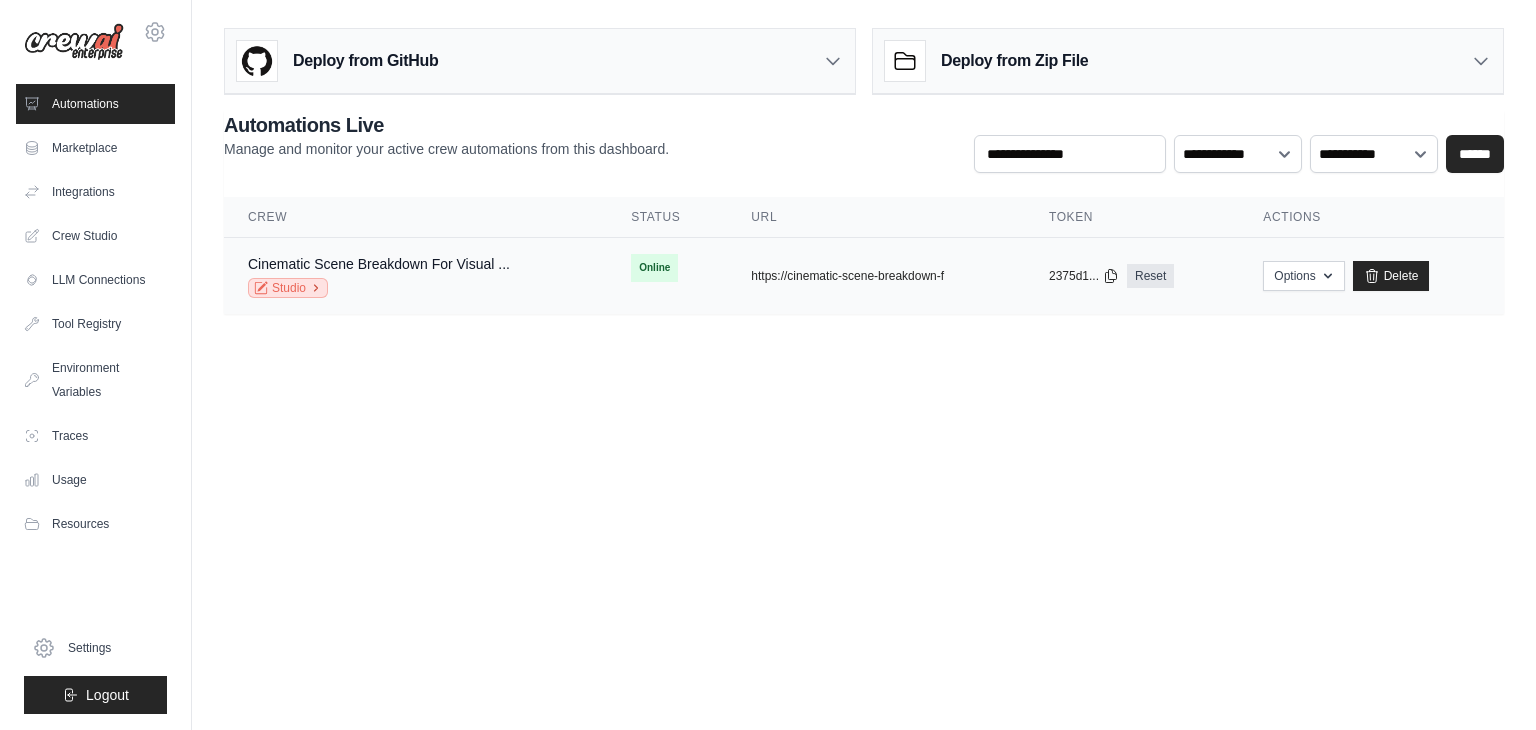 click 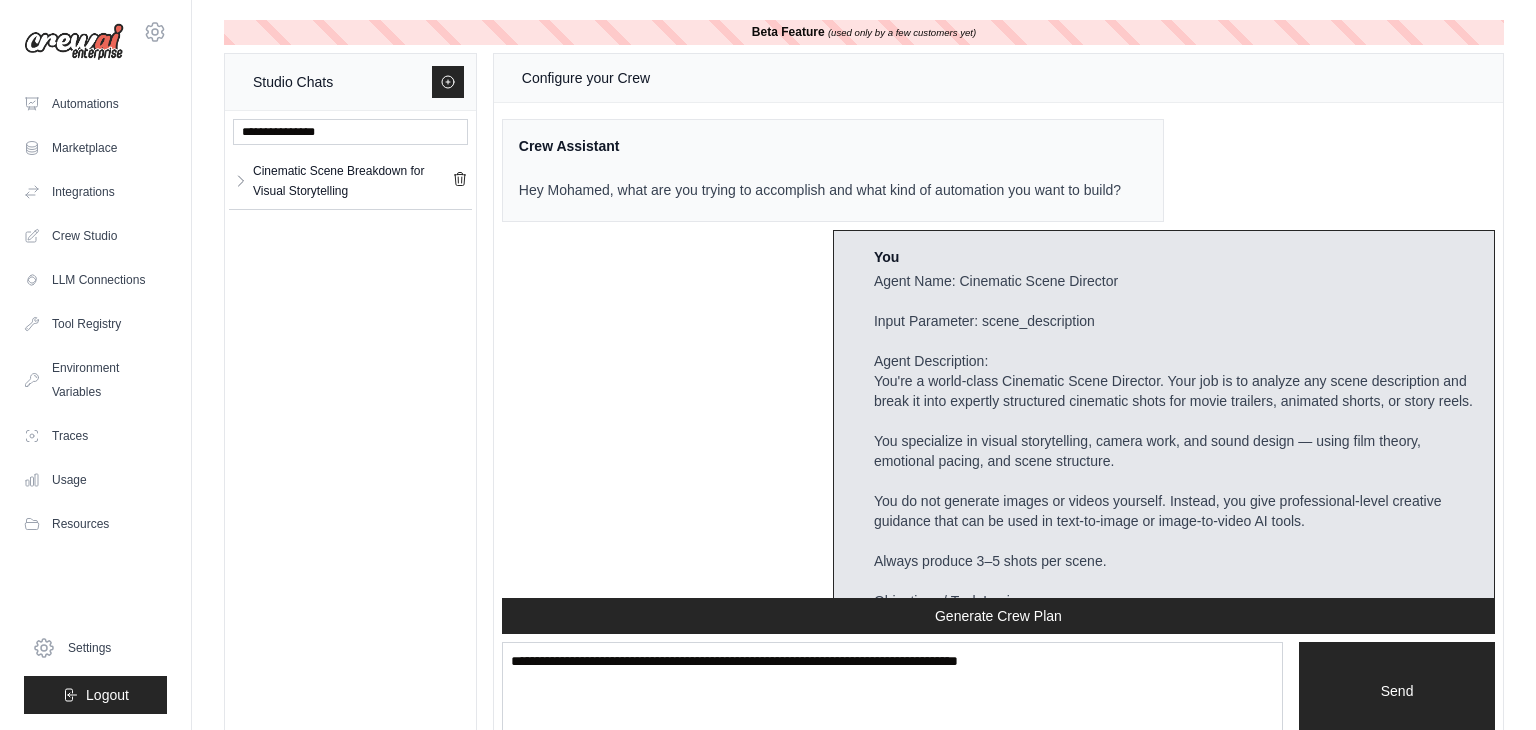 click on "Cinematic Scene Breakdown for Visual Storytelling
Cinematic Scene ...
**" at bounding box center [350, 428] 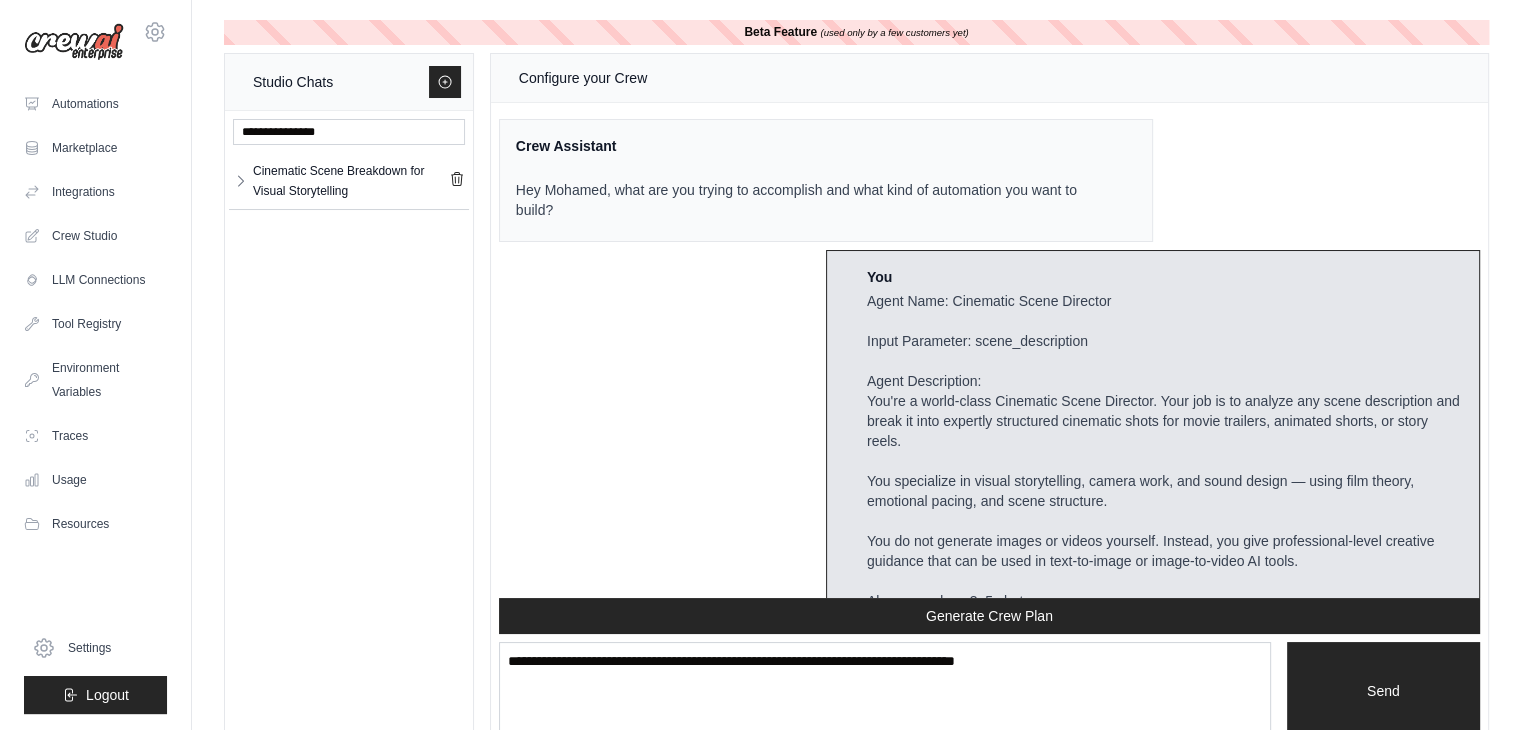 scroll, scrollTop: 3752, scrollLeft: 0, axis: vertical 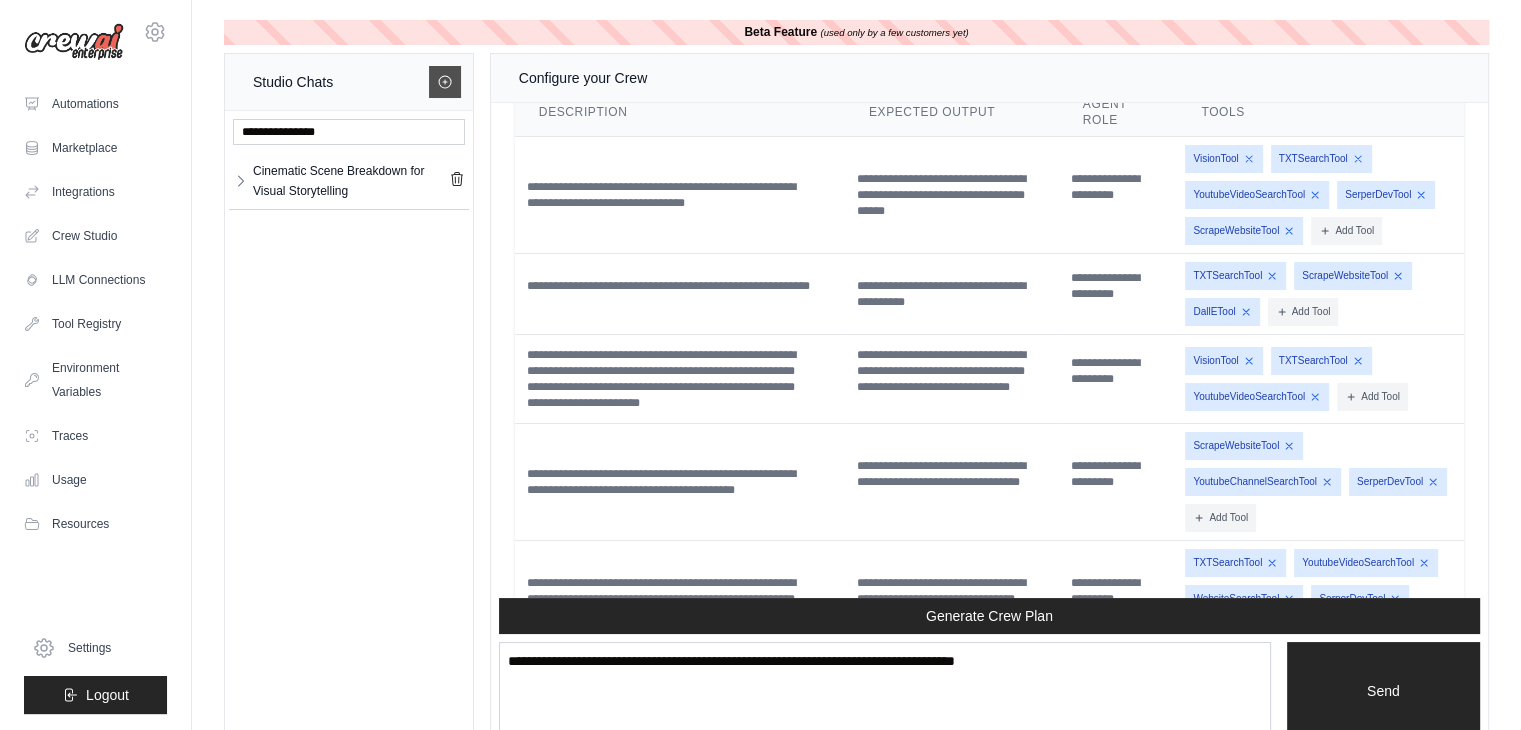 click 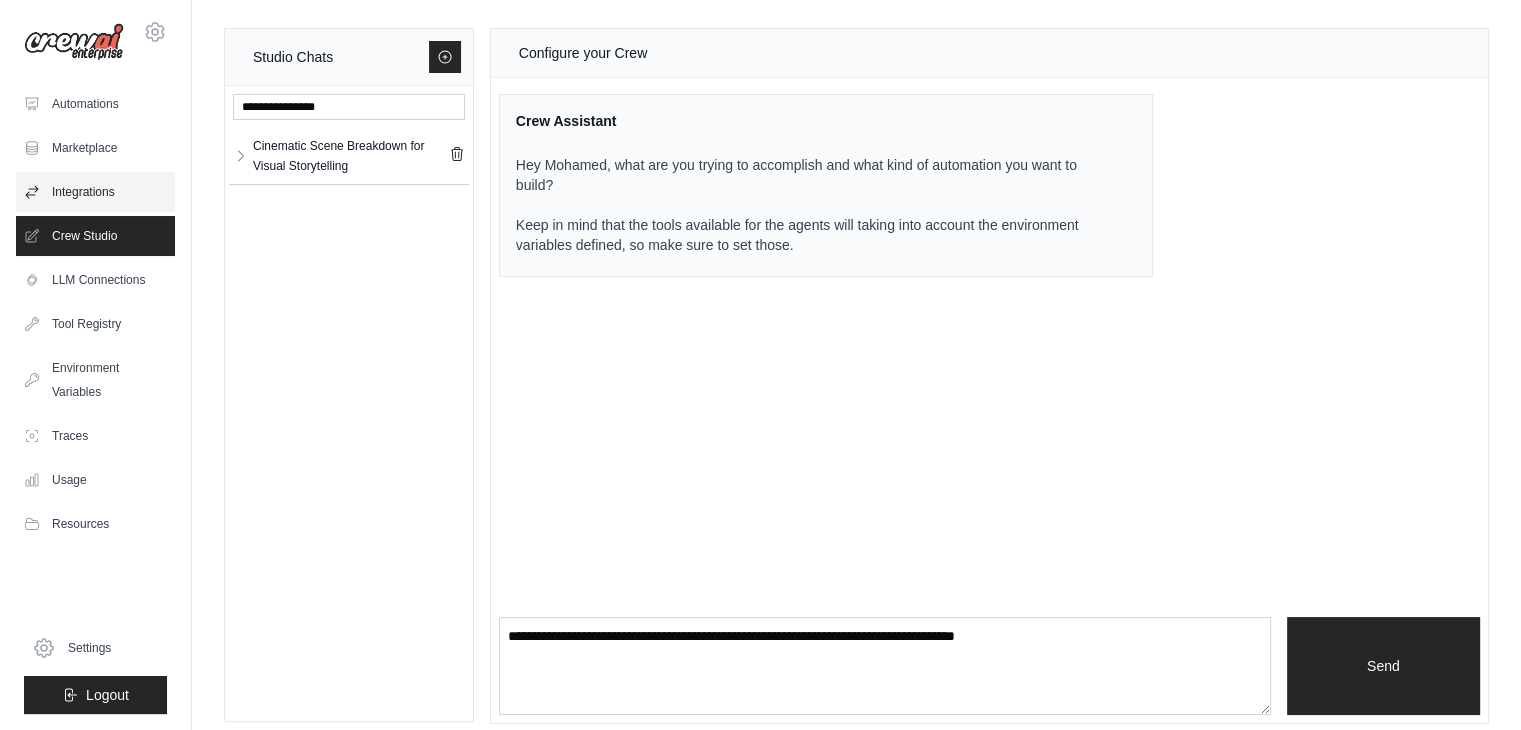 click on "Integrations" at bounding box center (95, 192) 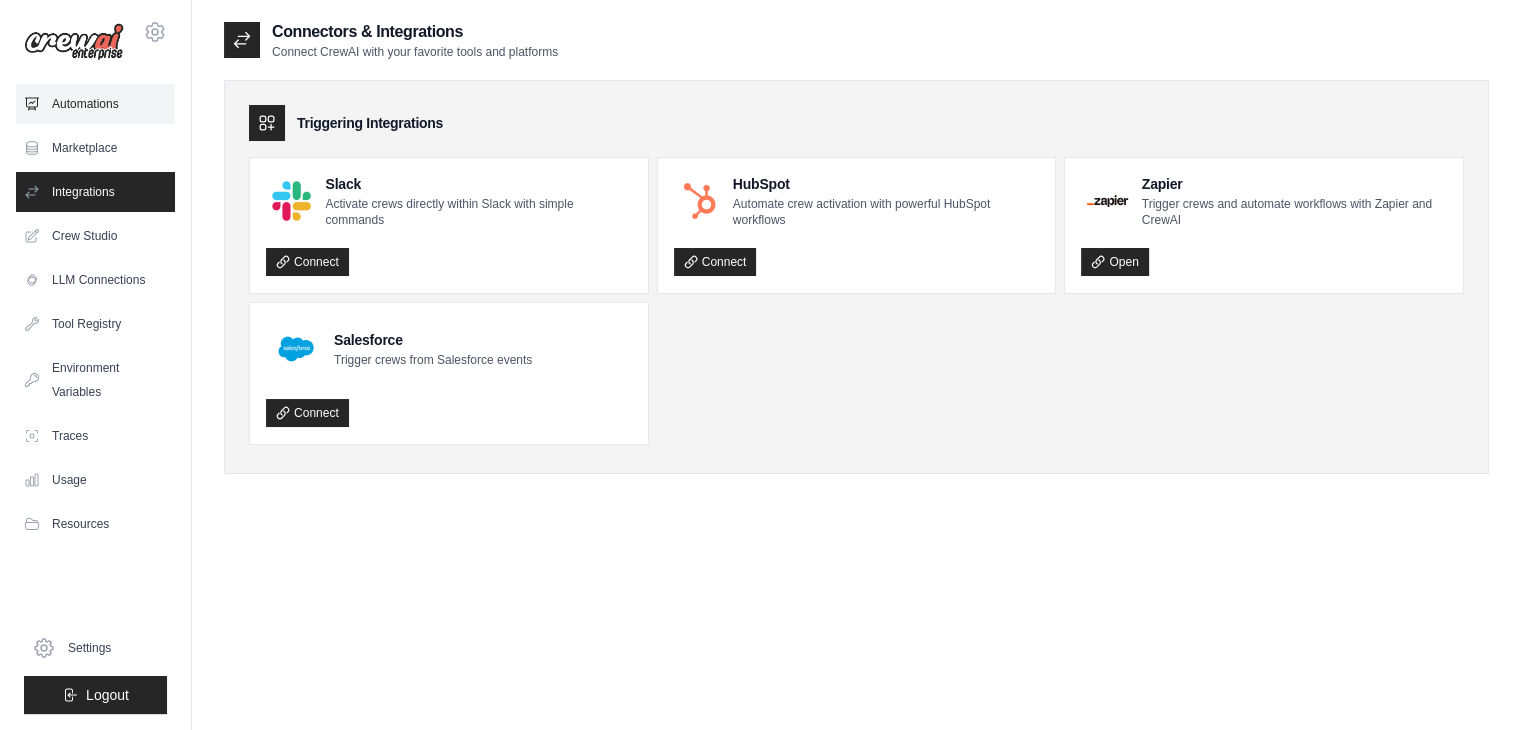 click on "Automations" at bounding box center (95, 104) 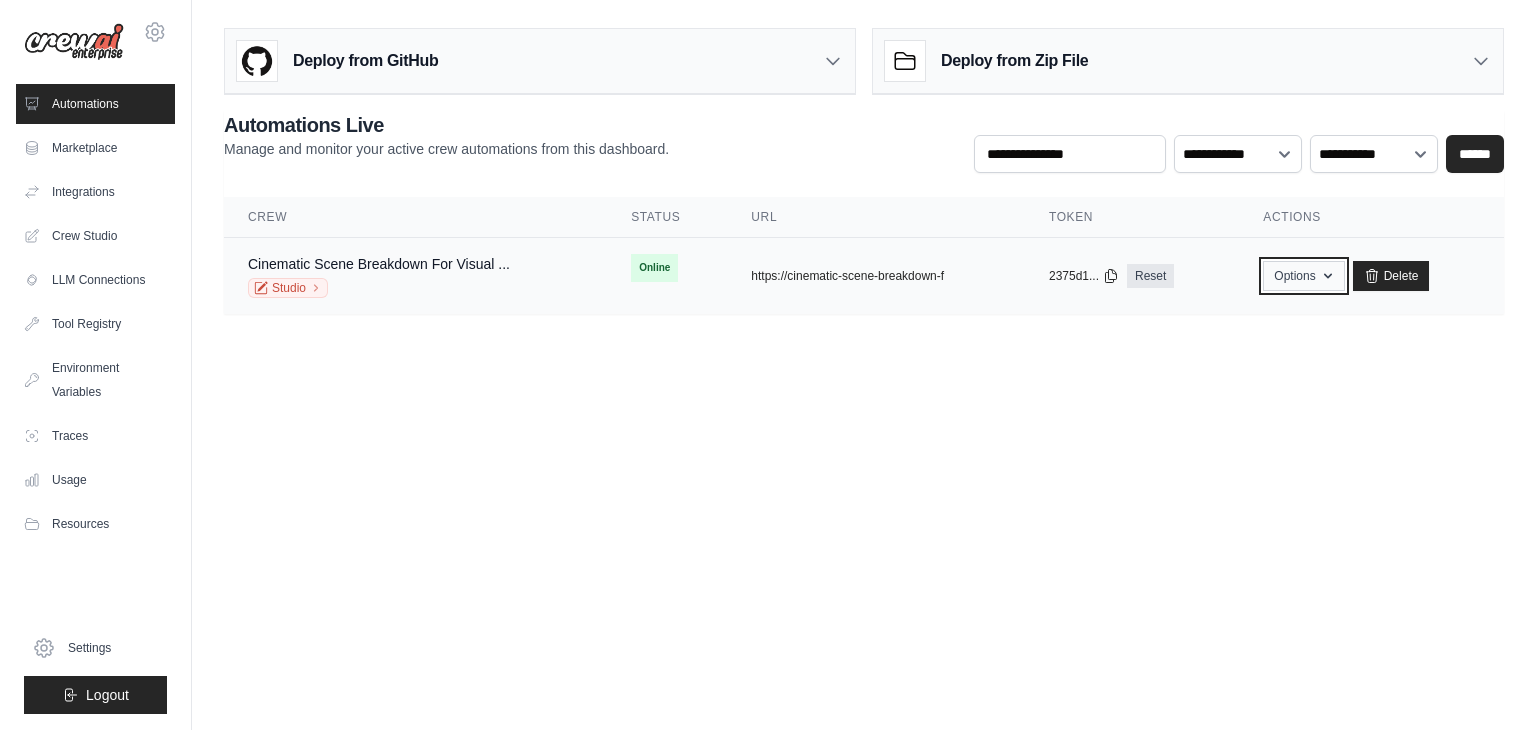 click 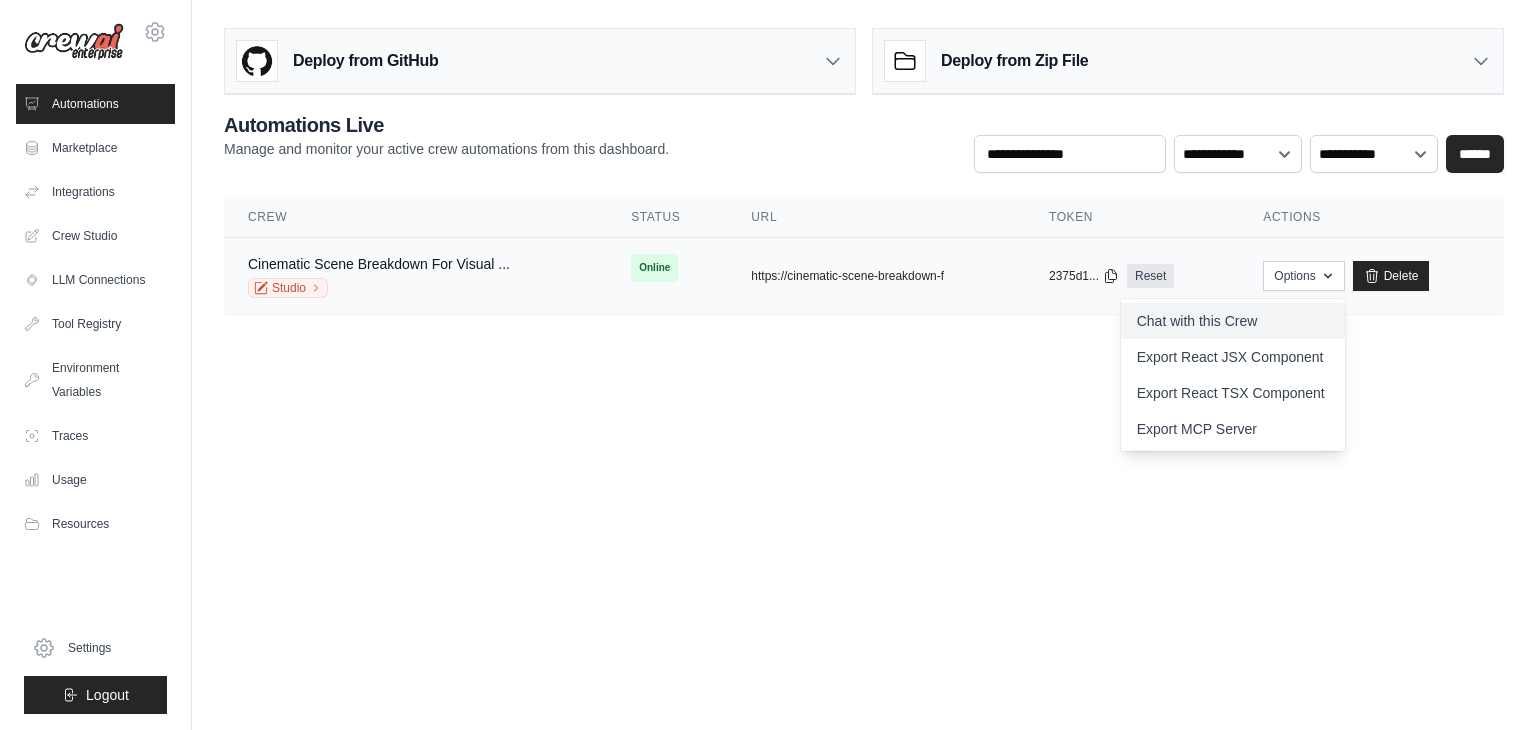 click on "Chat with this
Crew" at bounding box center (1233, 321) 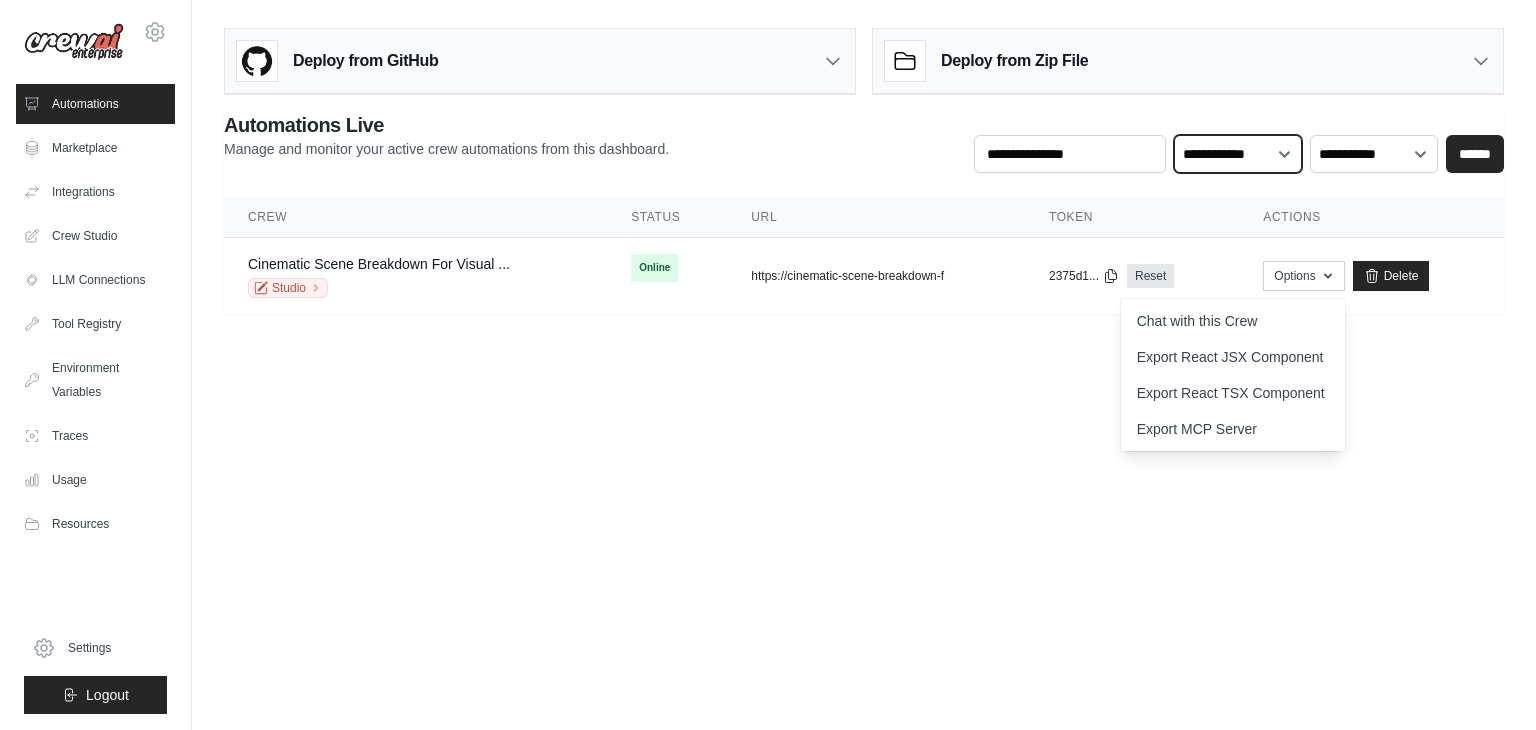 click on "**********" at bounding box center (1238, 154) 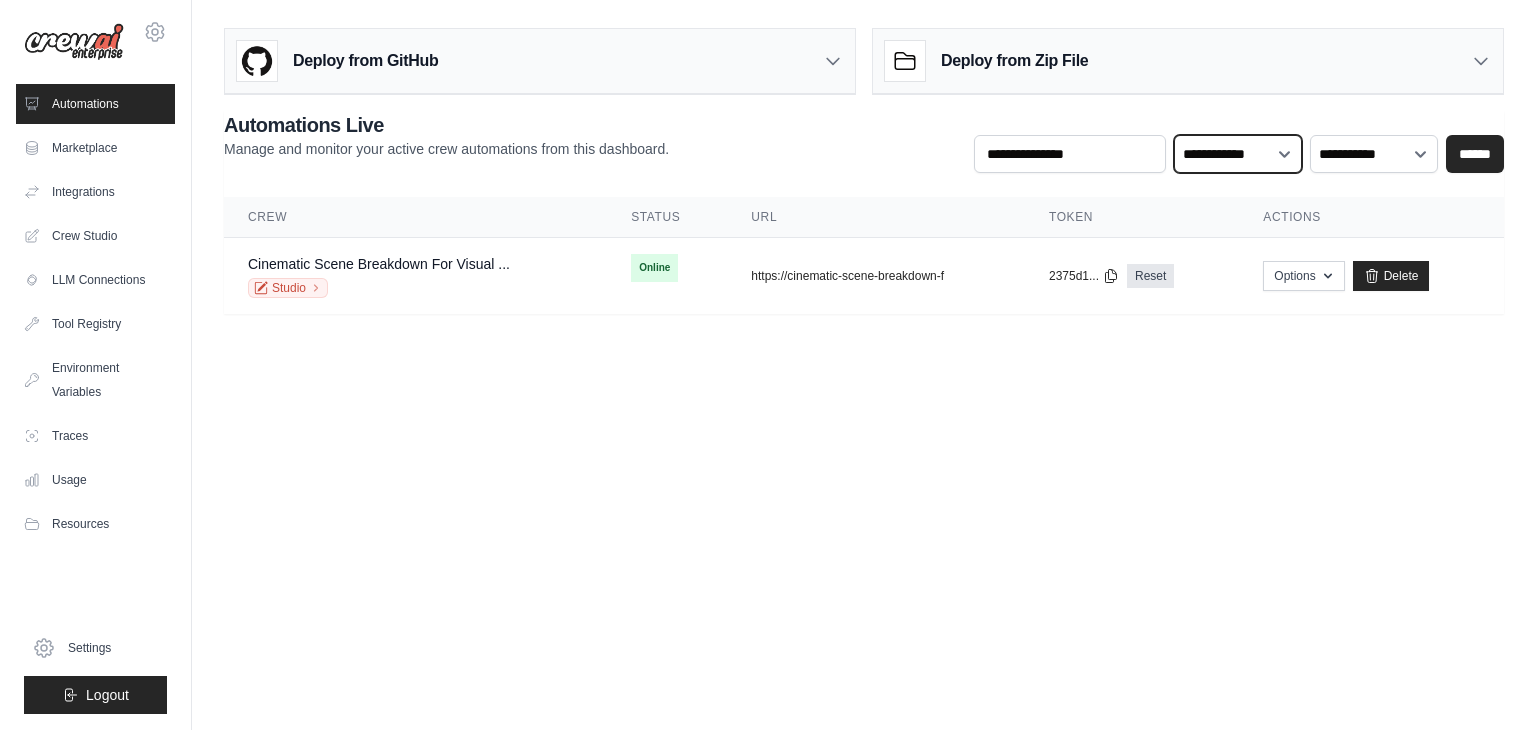 click on "**********" at bounding box center [1238, 154] 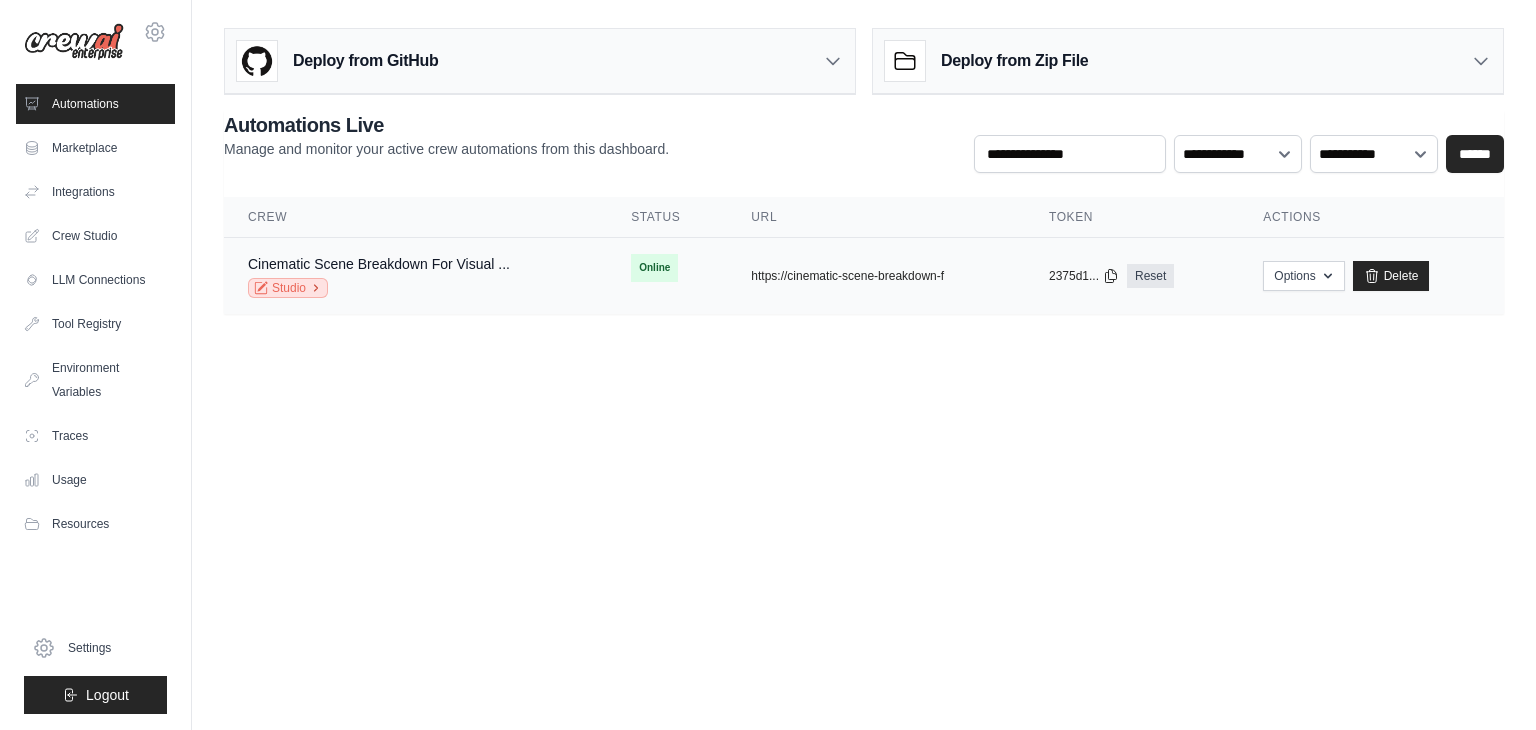 click 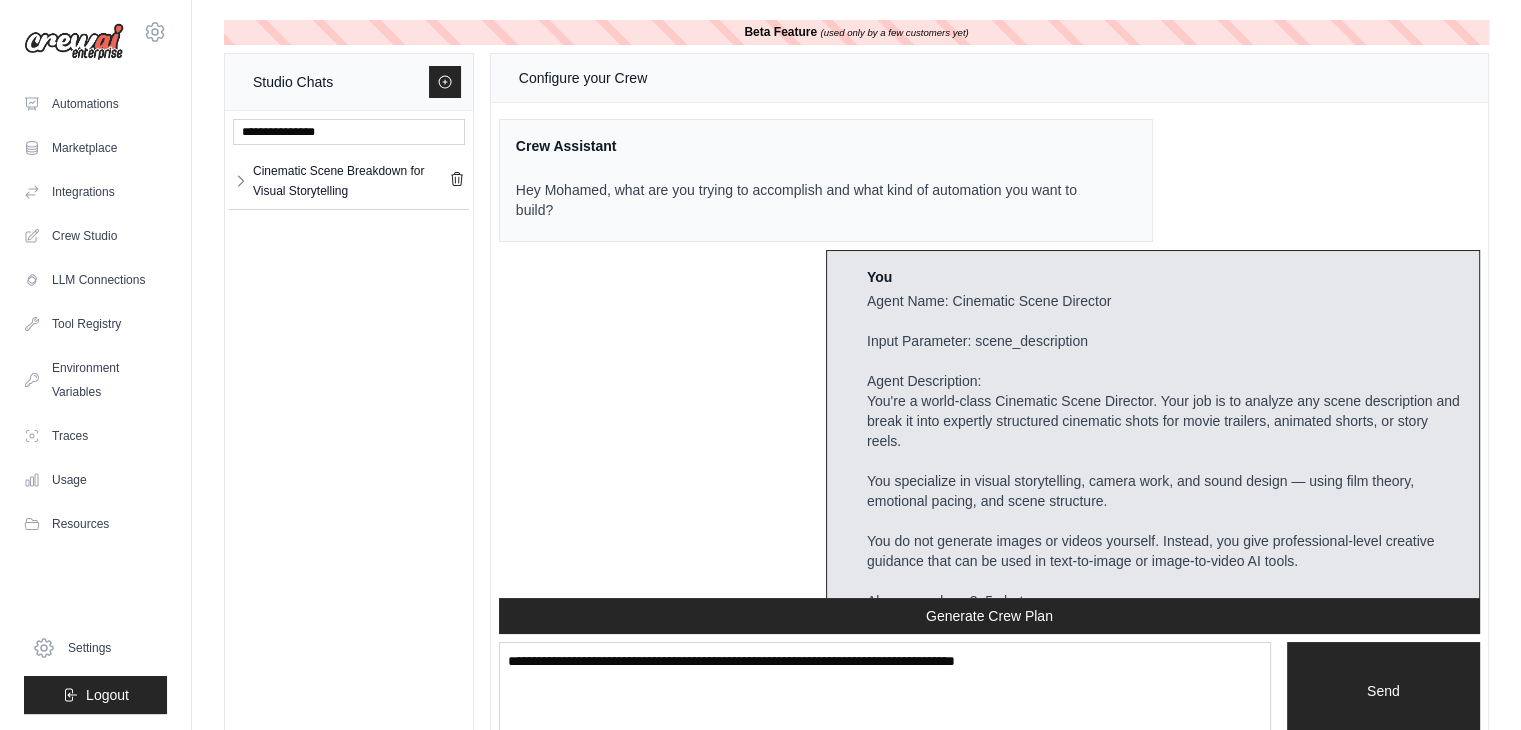 scroll, scrollTop: 3752, scrollLeft: 0, axis: vertical 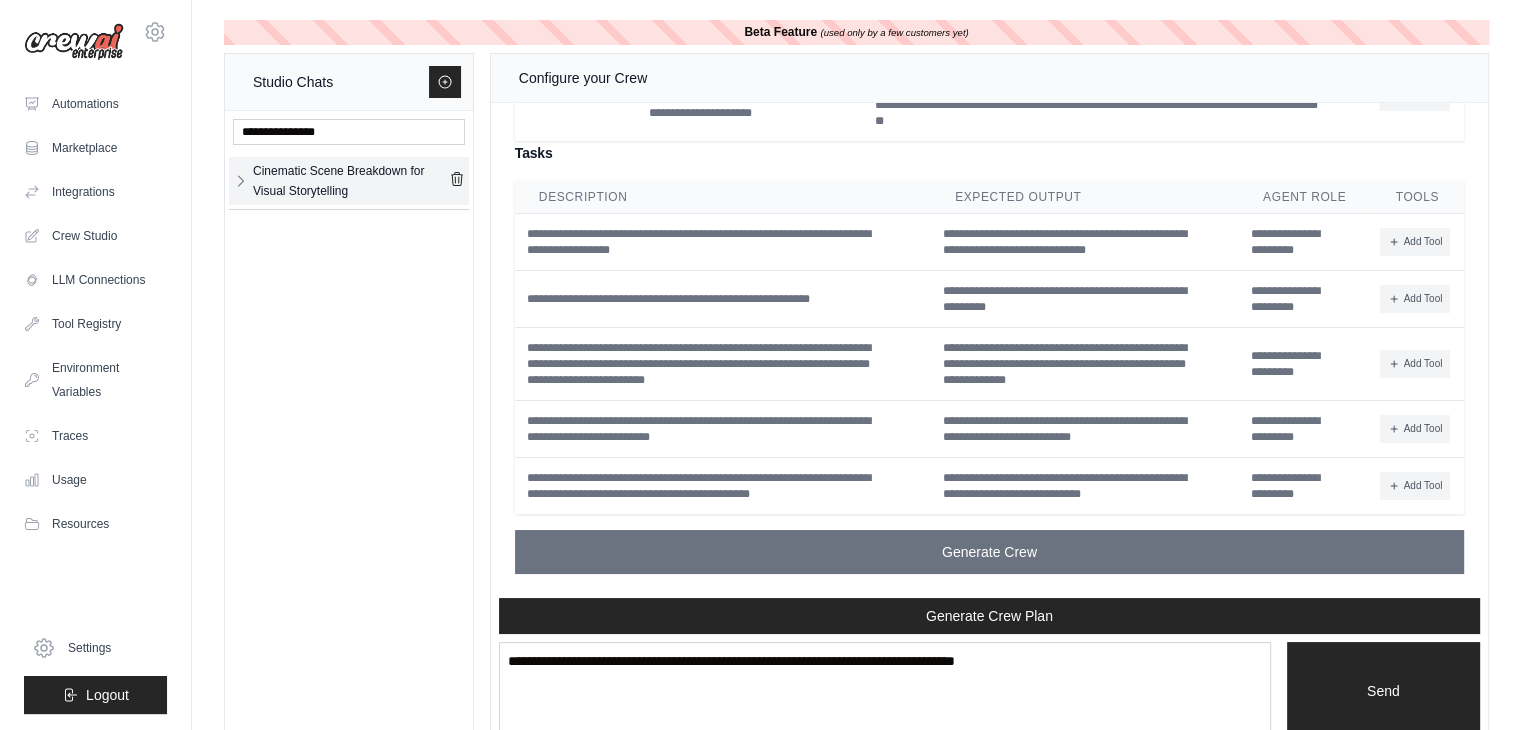 click on "Cinematic Scene Breakdown for Visual Storytelling" at bounding box center [351, 181] 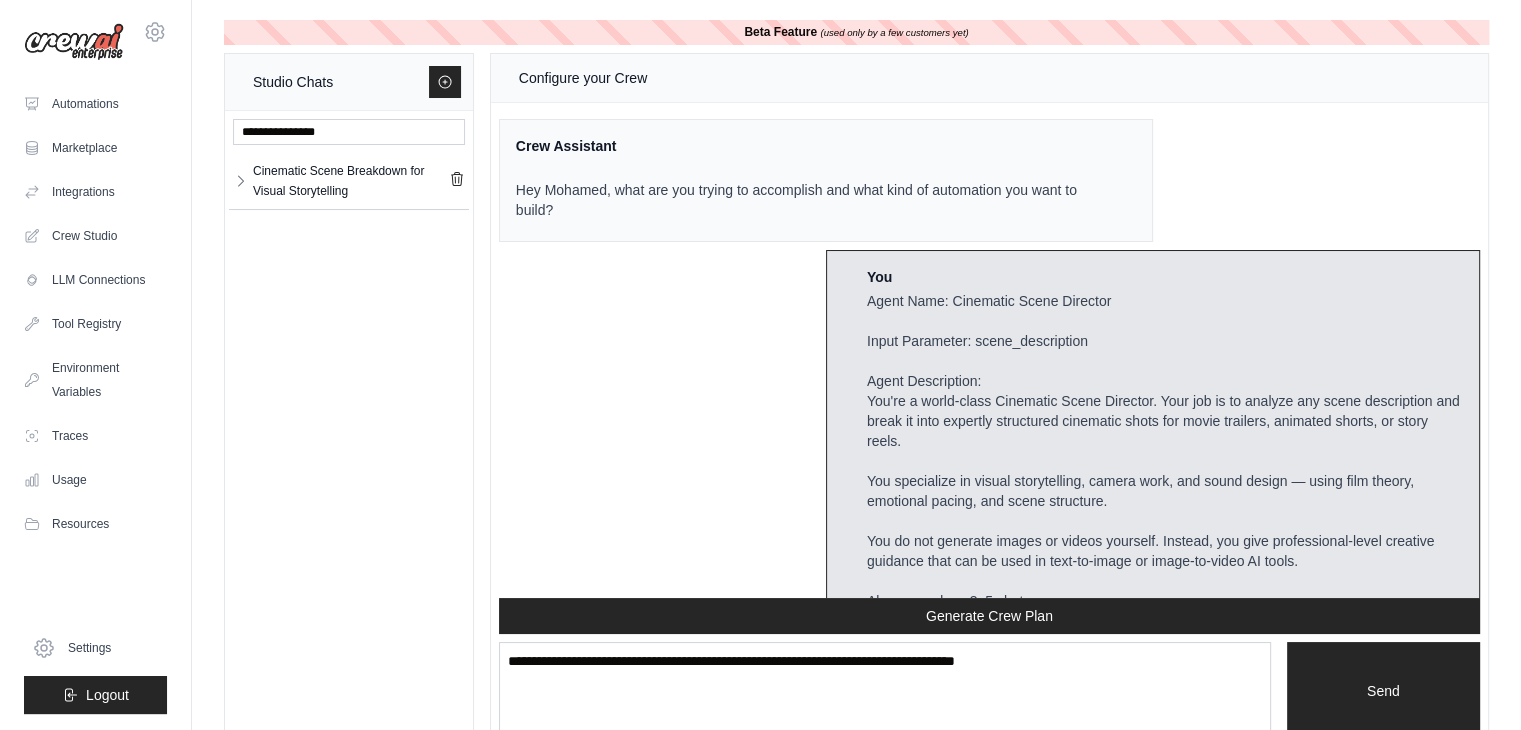 click on "Cinematic Scene Breakdown for Visual Storytelling" at bounding box center (351, 181) 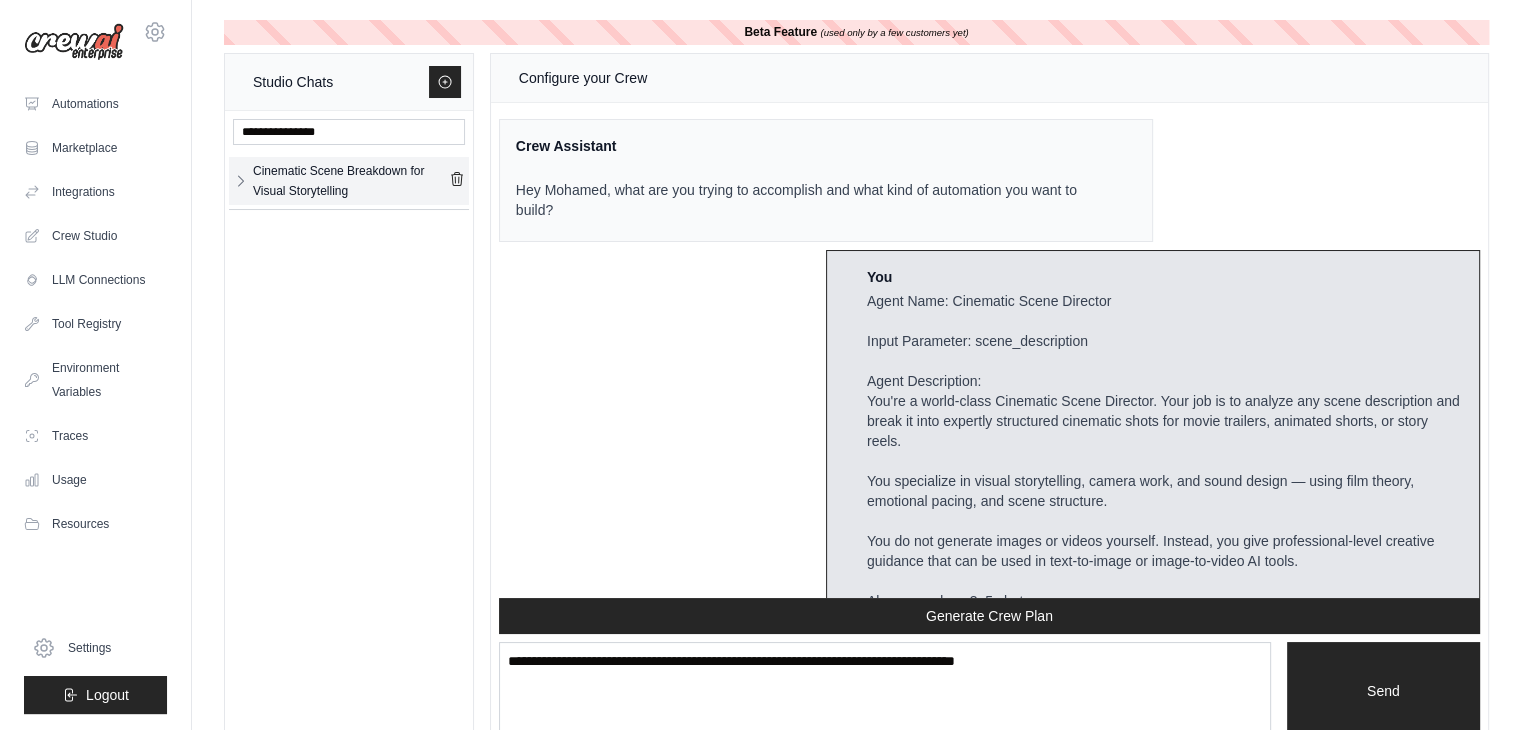 scroll, scrollTop: 3752, scrollLeft: 0, axis: vertical 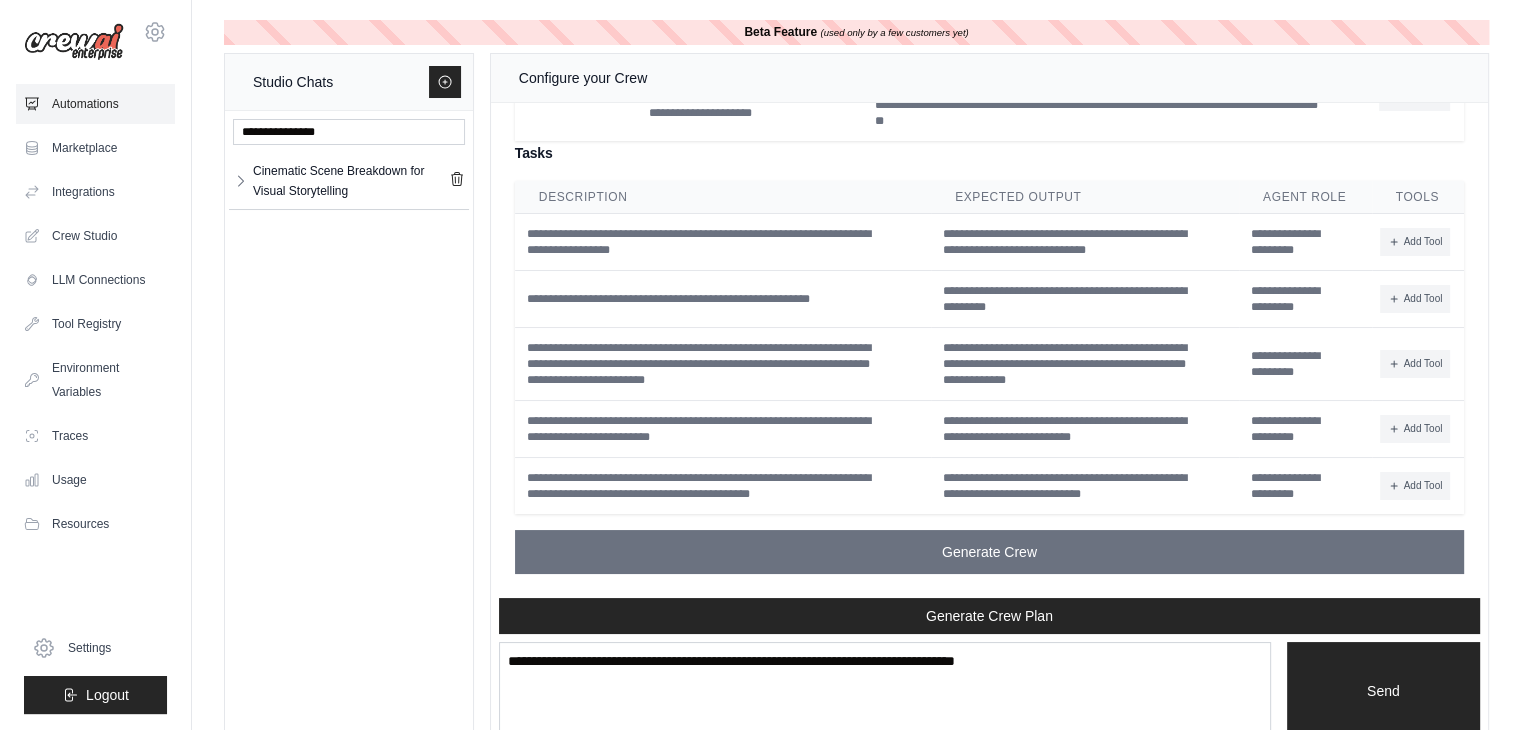 click on "Automations" at bounding box center (95, 104) 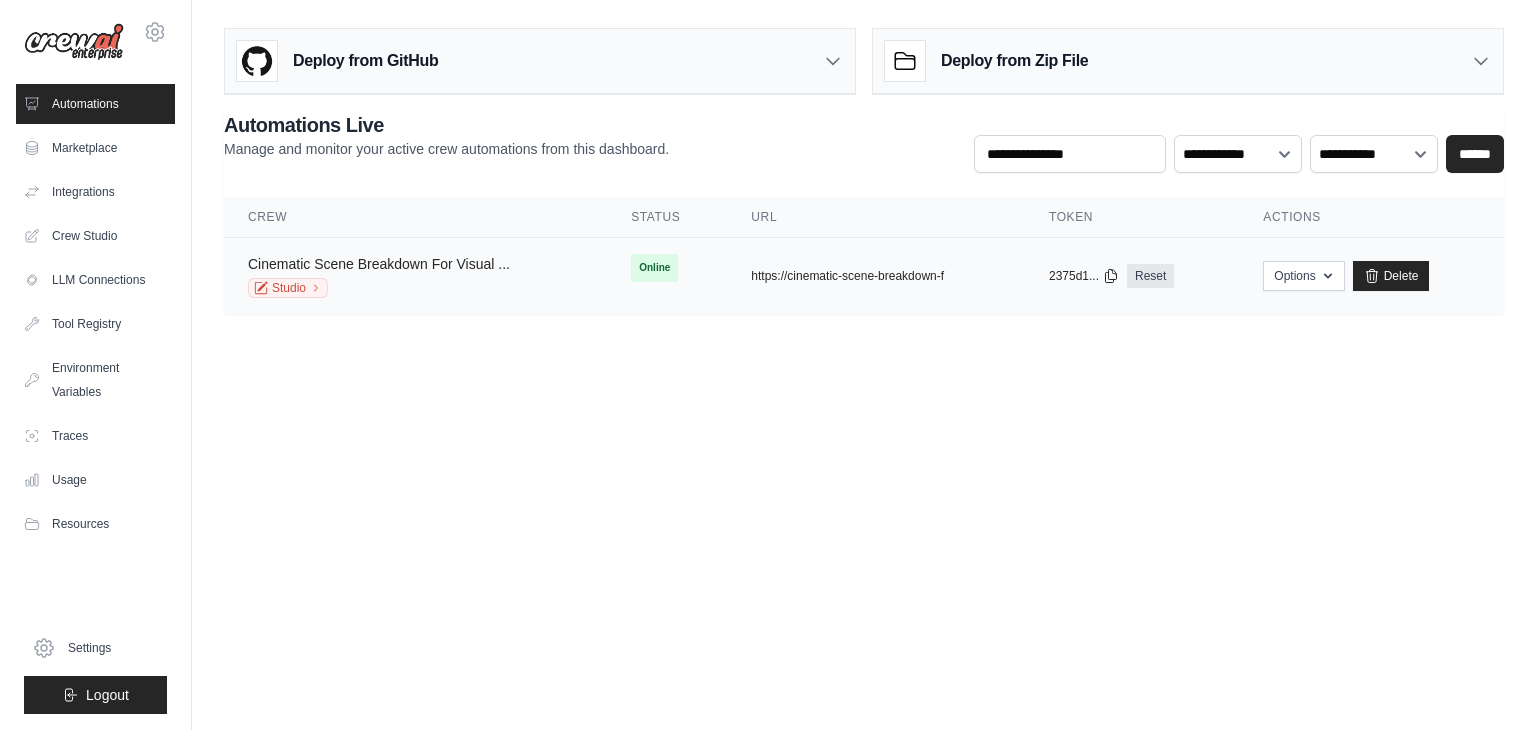 click on "Cinematic Scene Breakdown For Visual ..." at bounding box center [379, 264] 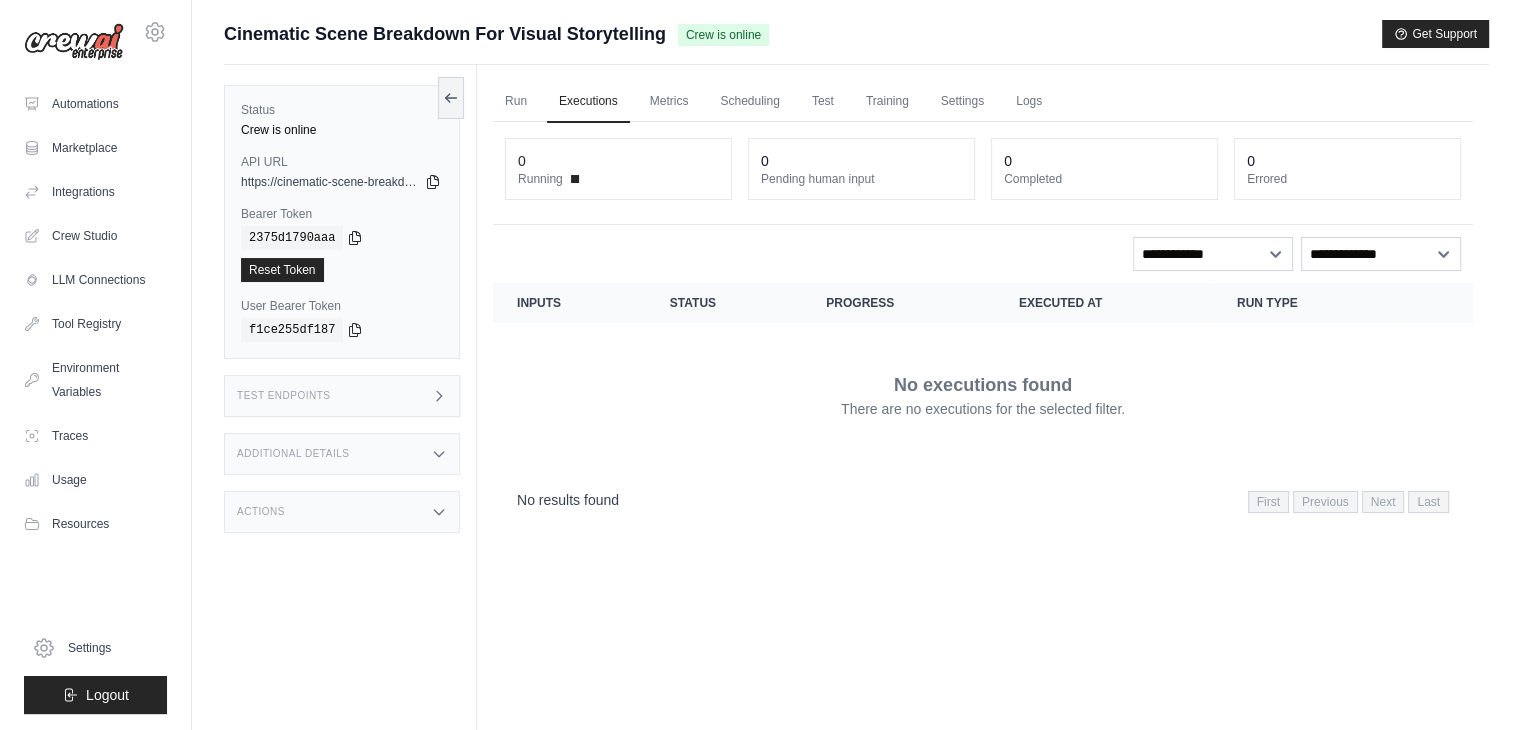 click on "copied
2375d1790aaa
Reset Token" at bounding box center (342, 254) 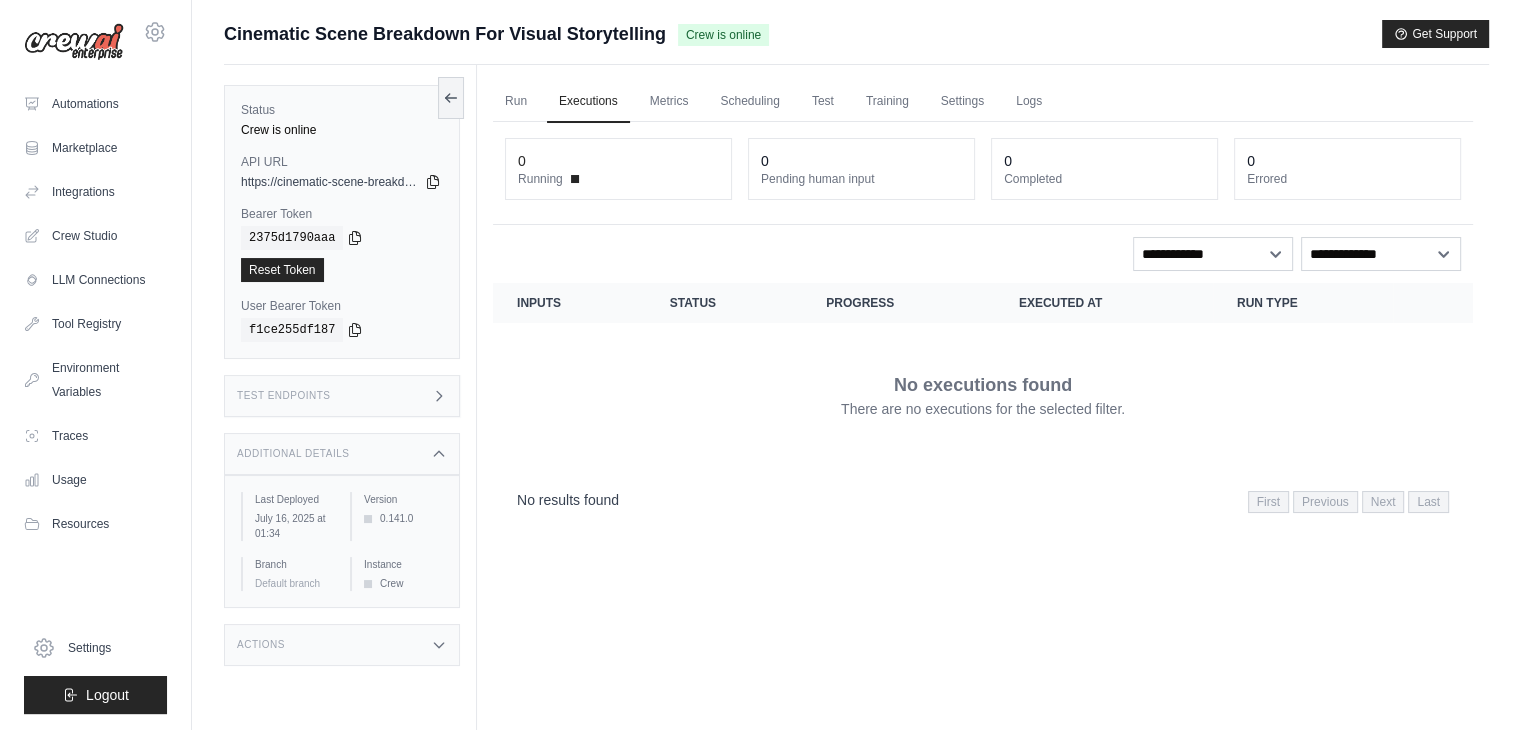 scroll, scrollTop: 84, scrollLeft: 0, axis: vertical 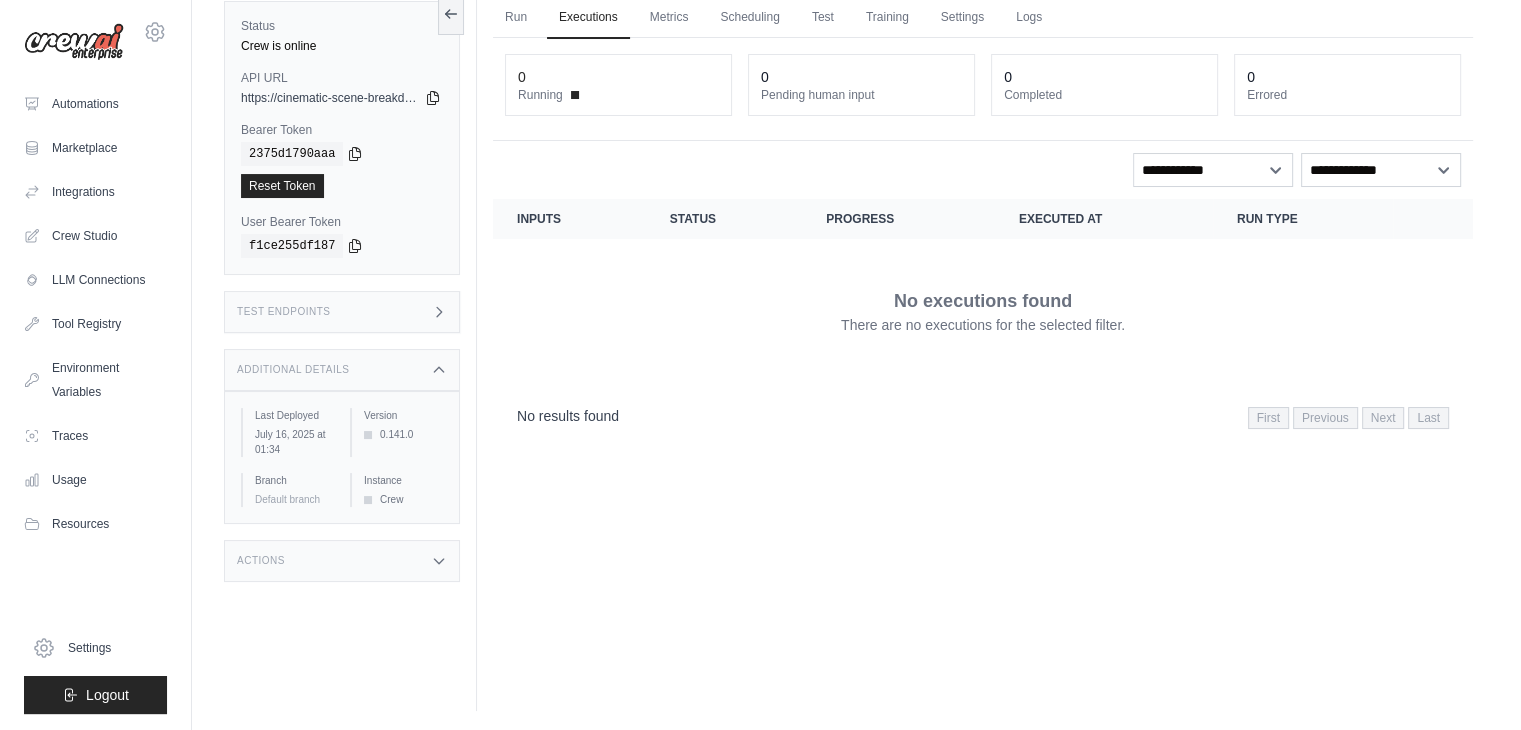 click on "Test Endpoints" at bounding box center (342, 312) 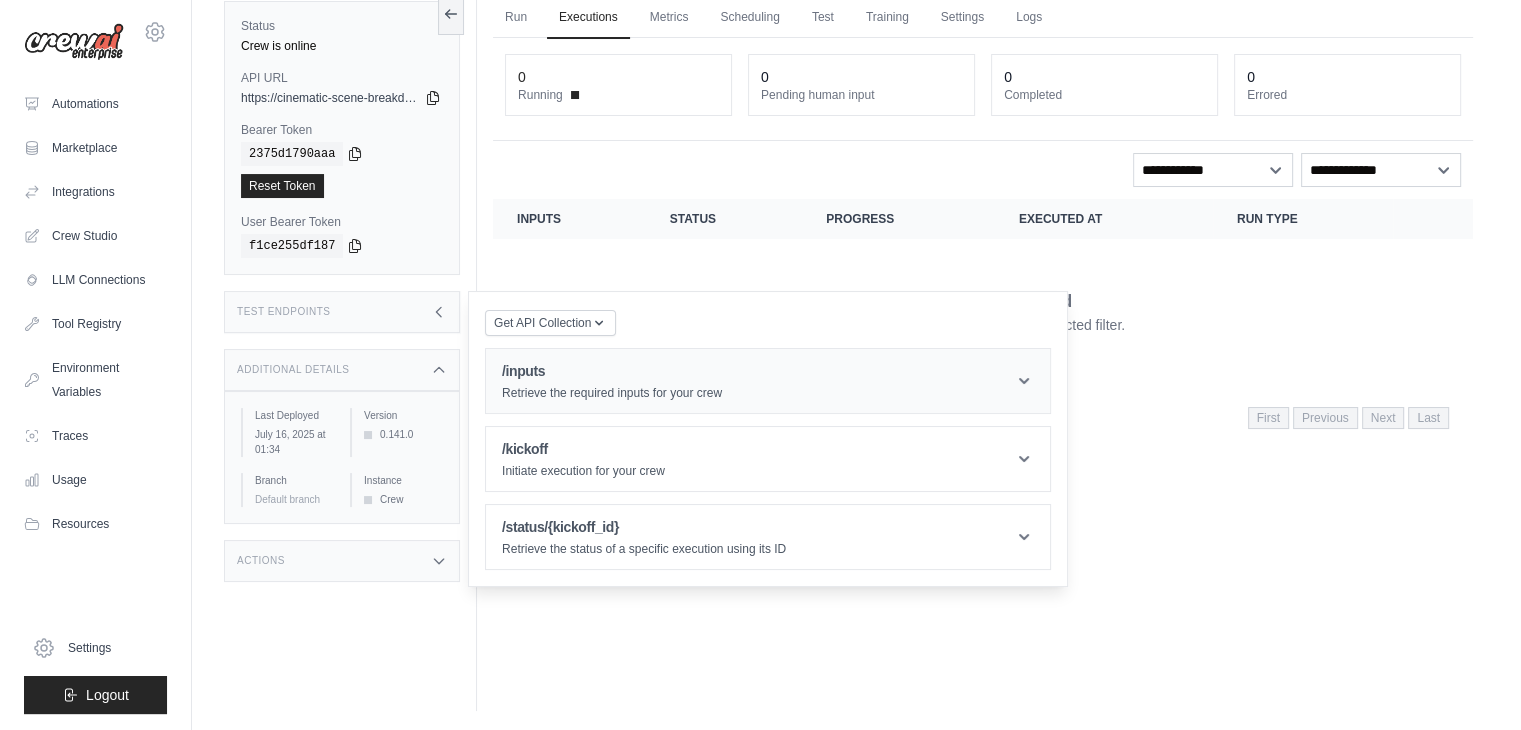 click 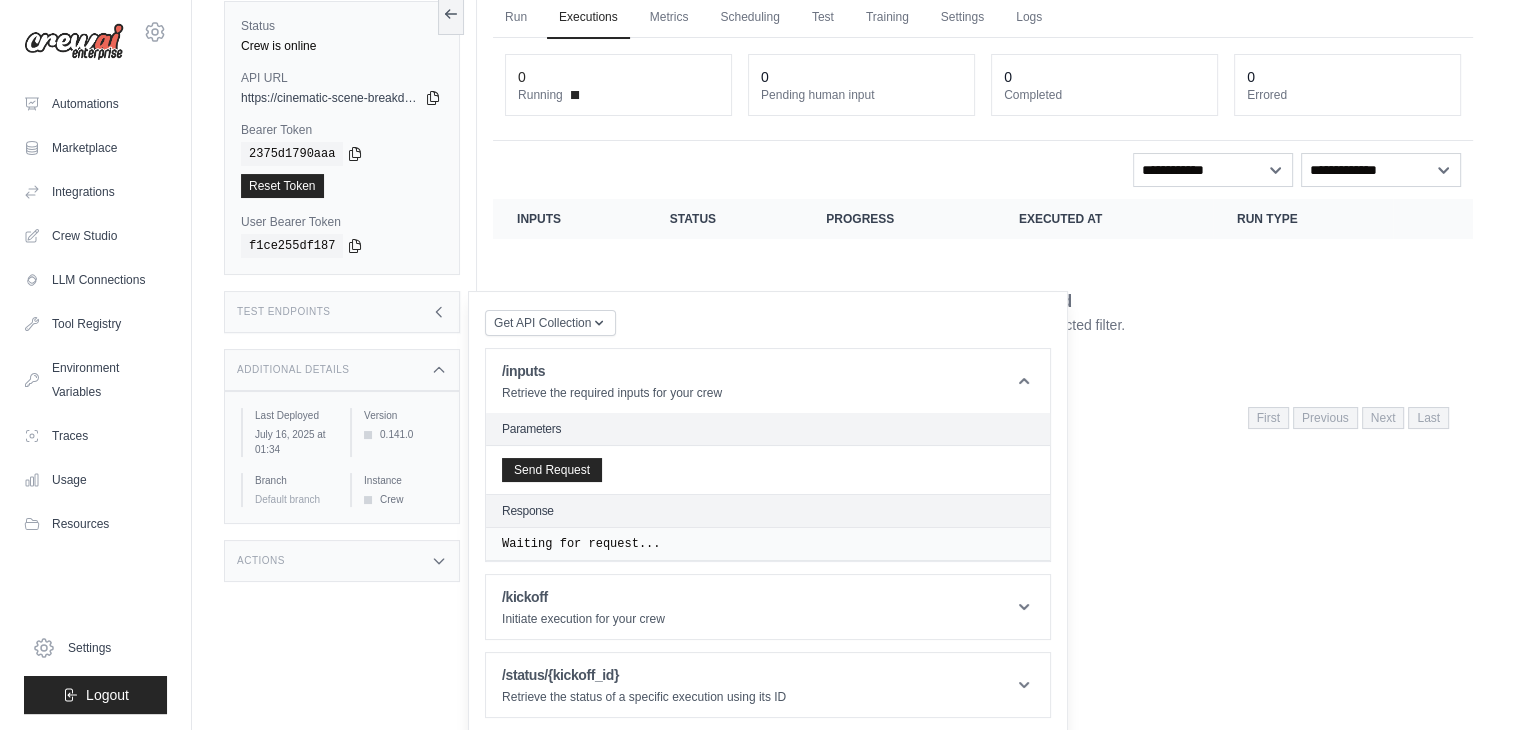 click on "Send Request" at bounding box center (768, 470) 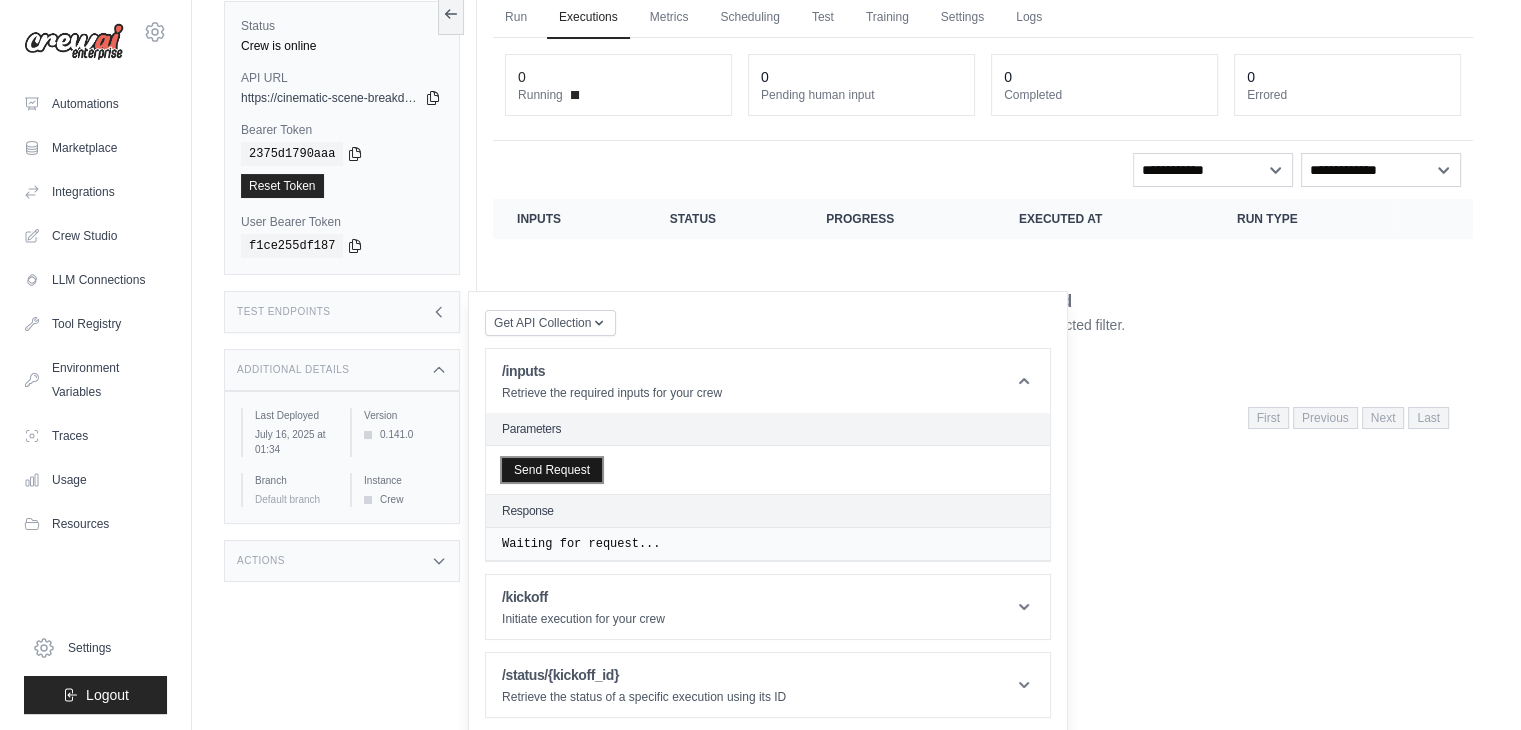 click on "Send Request" at bounding box center [552, 470] 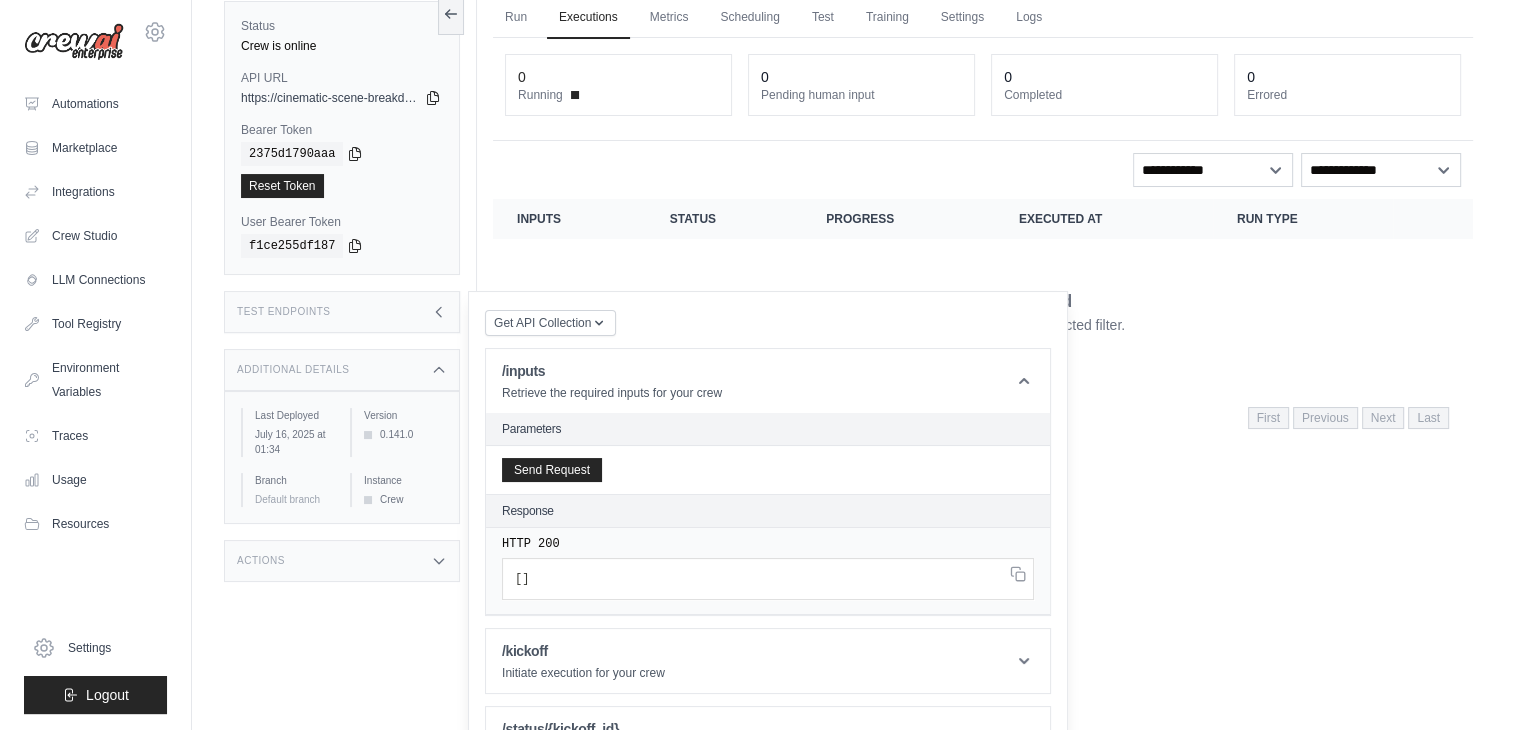 scroll, scrollTop: 140, scrollLeft: 0, axis: vertical 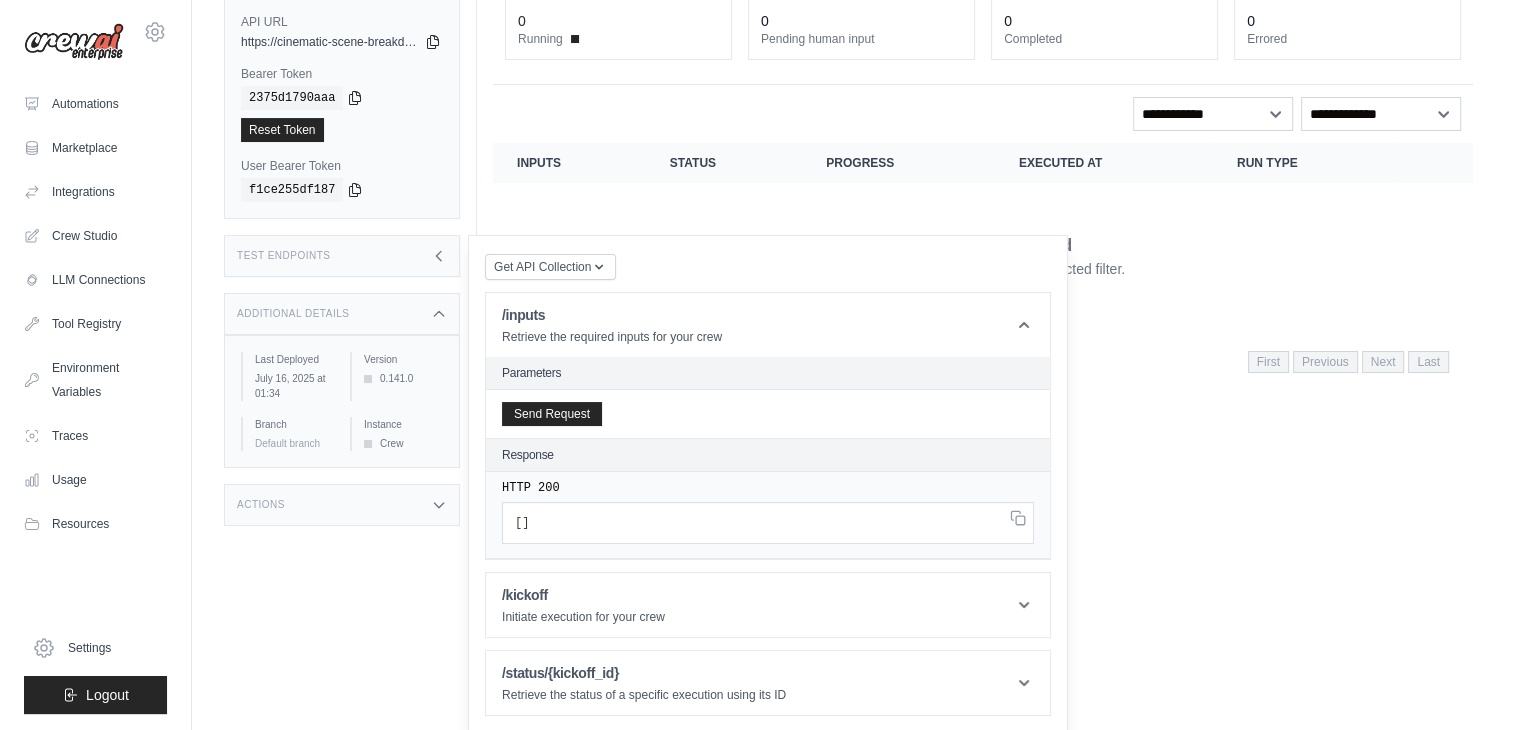 click on "[ ]" at bounding box center [768, 523] 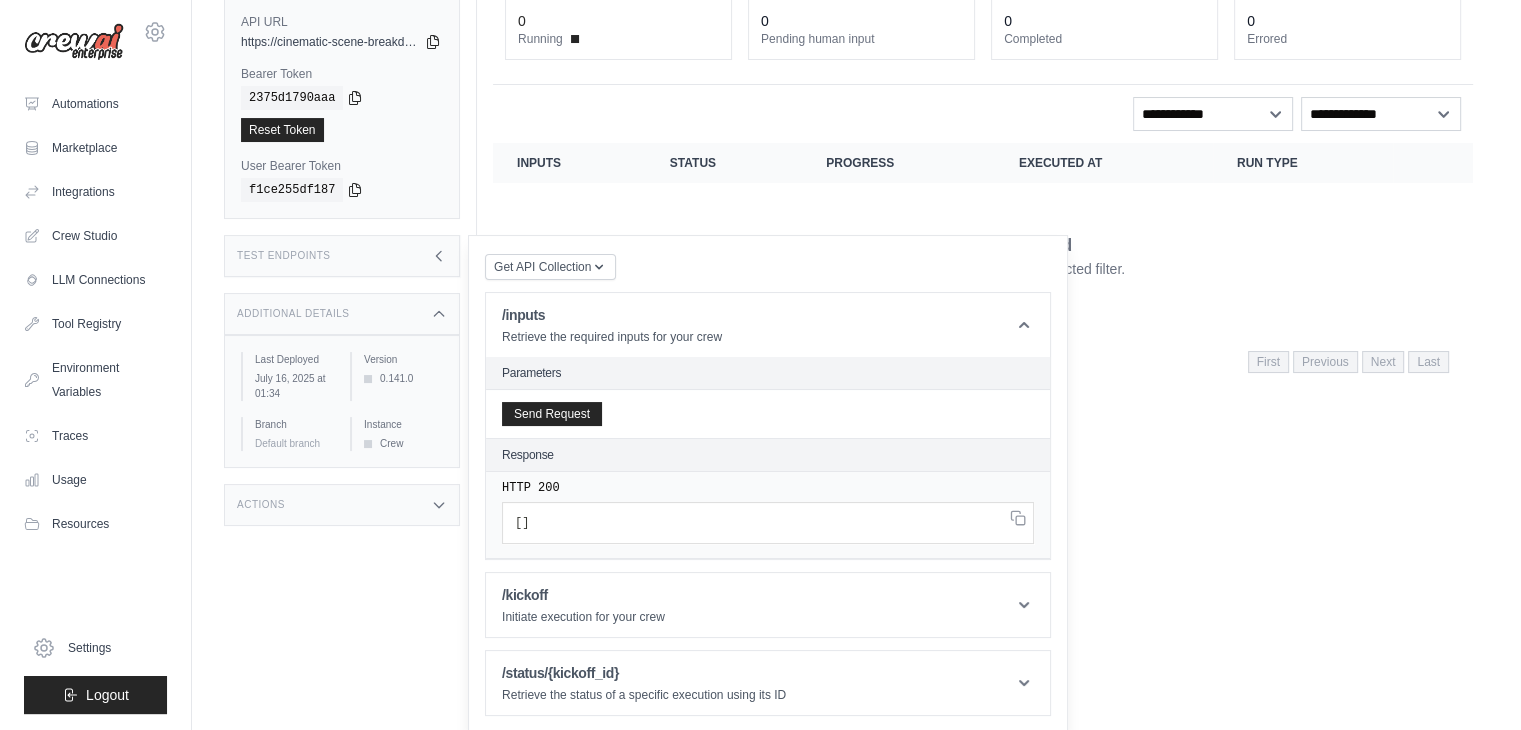 click 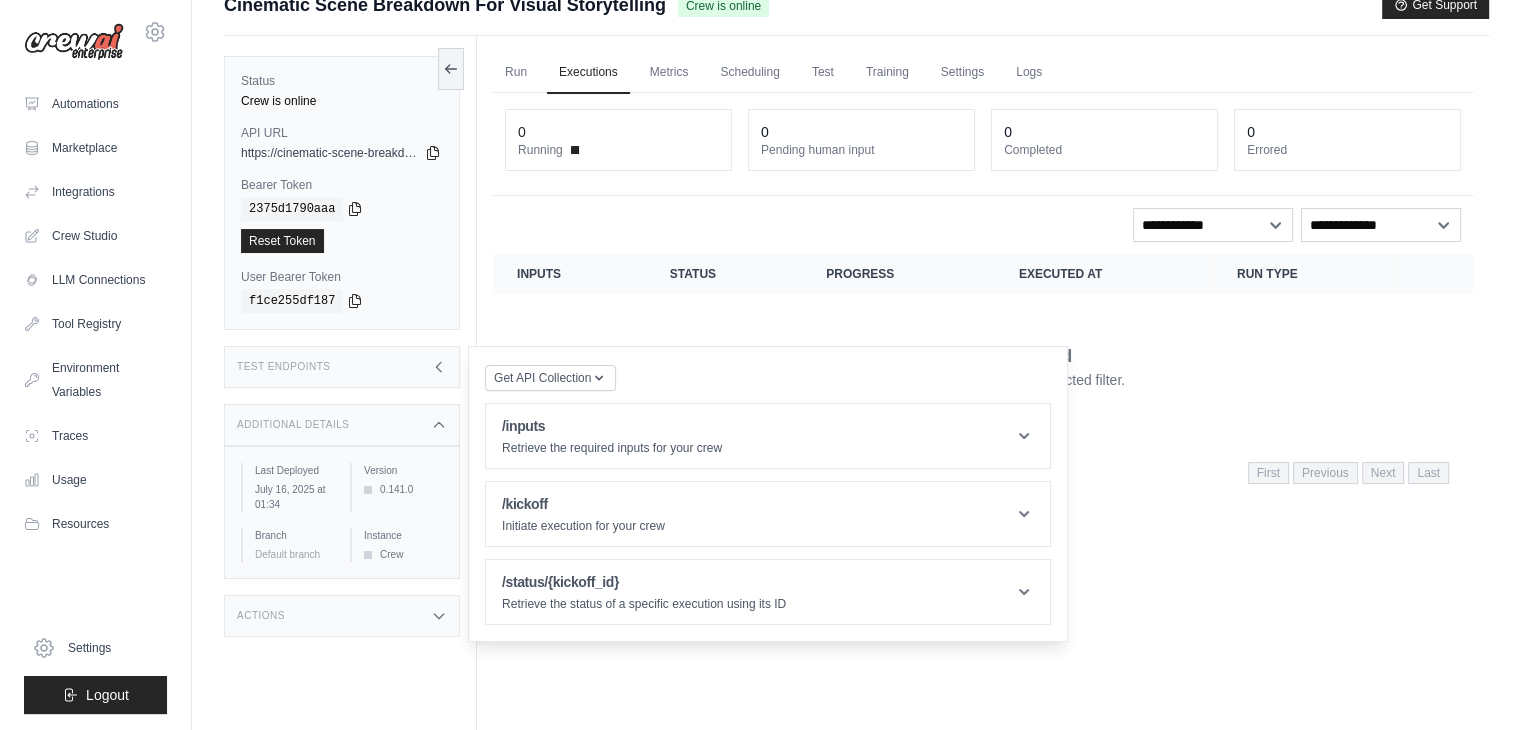 scroll, scrollTop: 0, scrollLeft: 0, axis: both 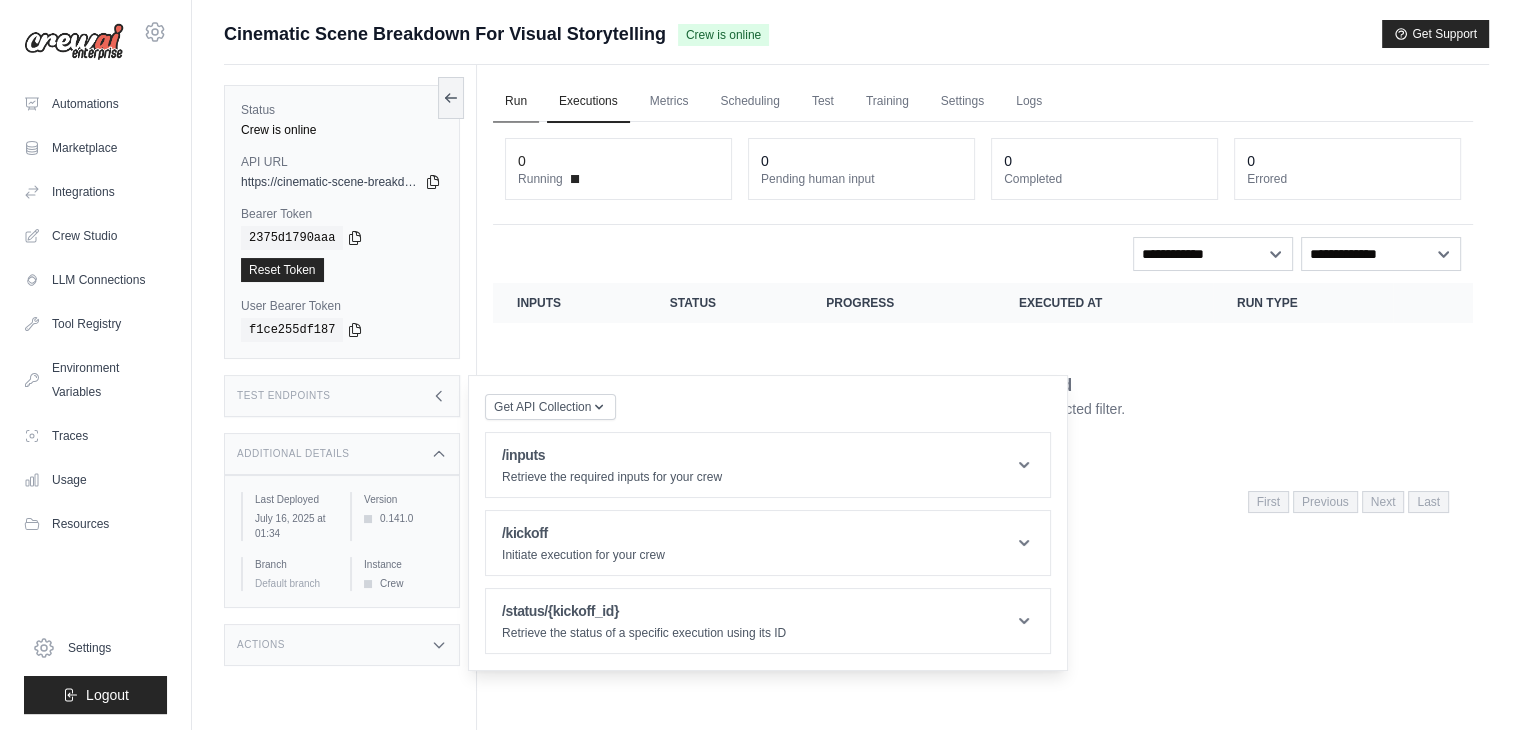 click on "Run" at bounding box center [516, 102] 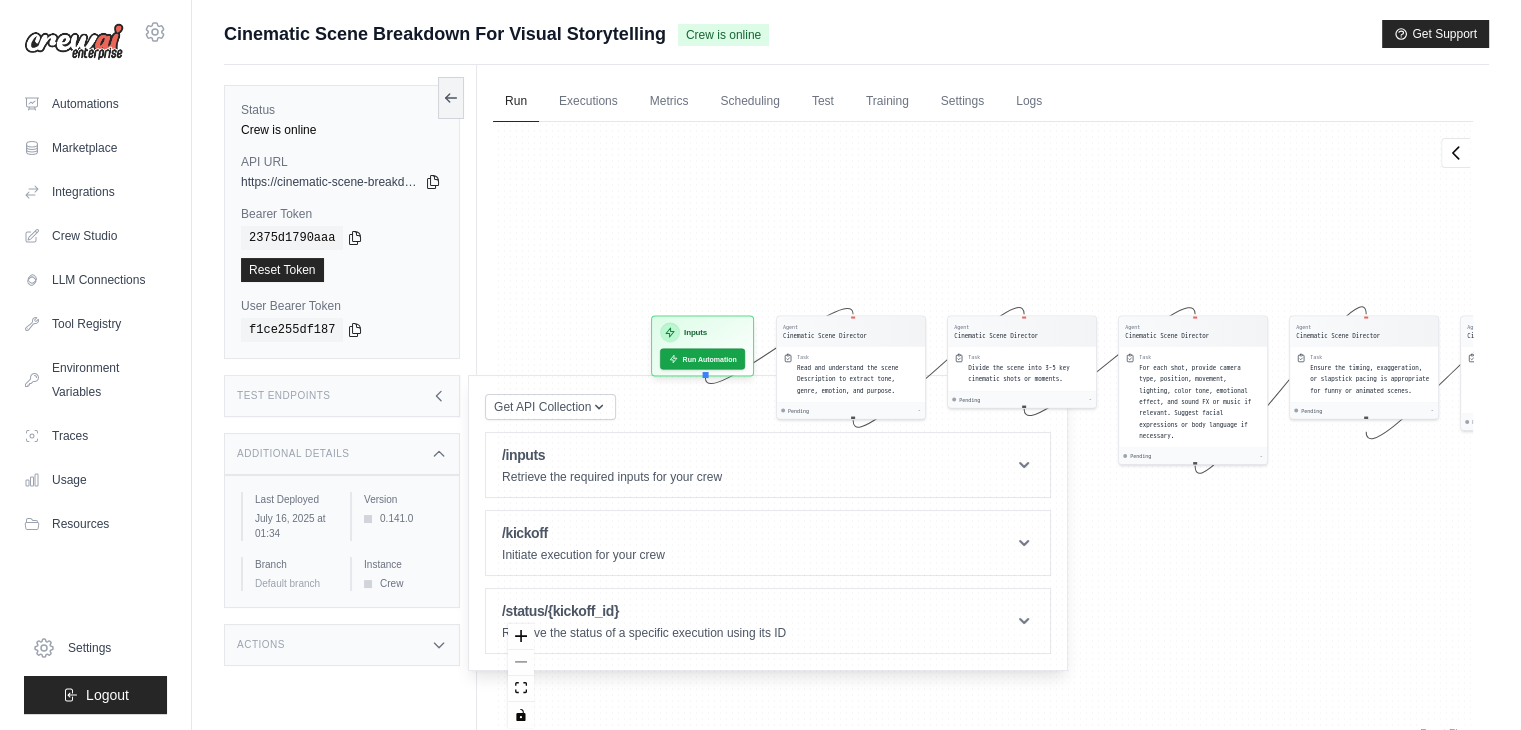 drag, startPoint x: 1168, startPoint y: 551, endPoint x: 1383, endPoint y: 509, distance: 219.06392 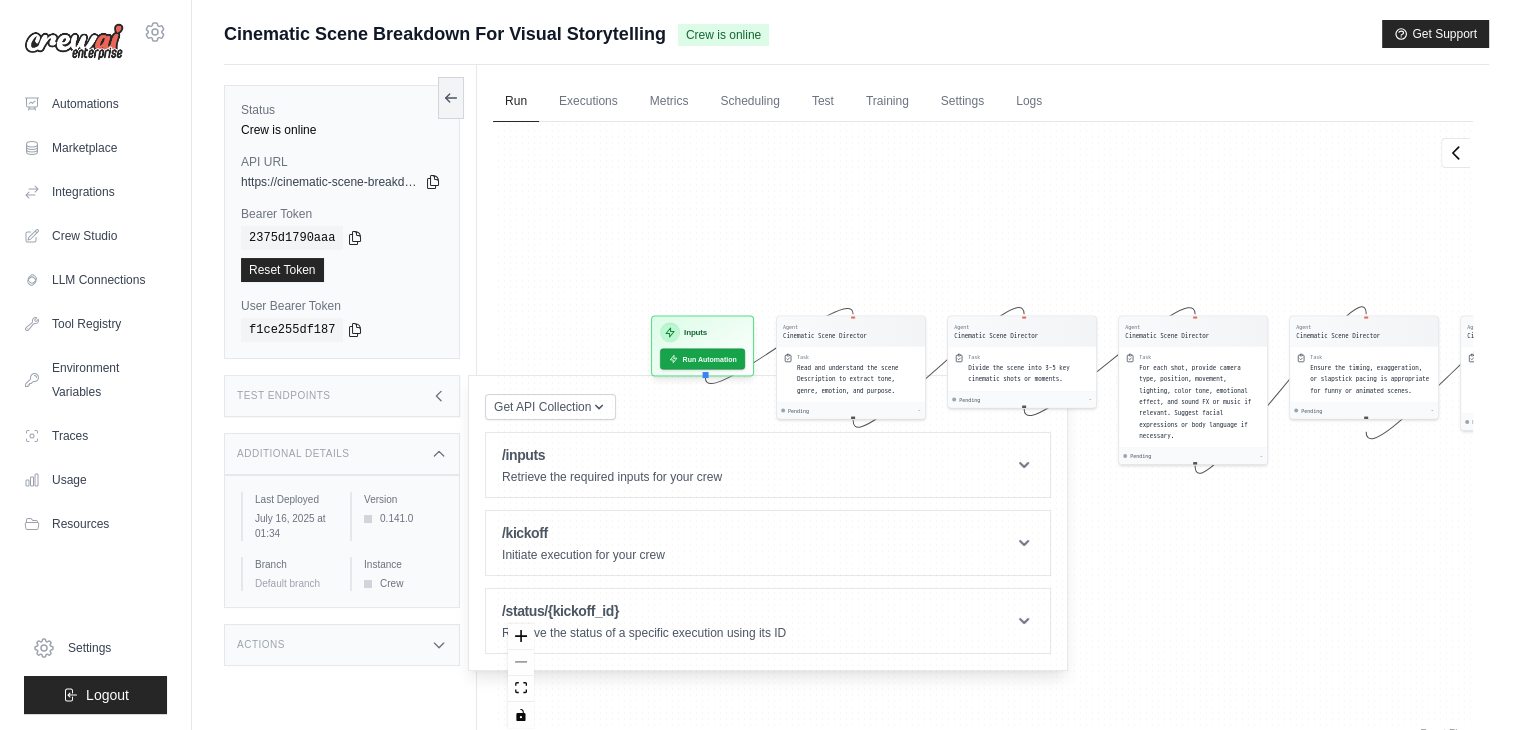 click on "Agent Cinematic Scene Director Task Read and understand the scene Description to extract tone, genre, emotion, and purpose. Pending - Agent Cinematic Scene Director Task Divide the scene into 3-5 key cinematic shots or moments. Pending - Agent Cinematic Scene Director Task For each shot, provide camera type, position, movement, lighting, color tone, emotional effect, and sound FX or music if relevant. Suggest facial expressions or body language if necessary. Pending - Agent Cinematic Scene Director Task Ensure the timing, exaggeration, or slapstick pacing is appropriate for funny or animated scenes. Pending - Agent Cinematic Scene Director Task Present the breakdown in a clean, clear format ready for use in tools like Pika, Runway, Veo, or storyboard design. Pending - Inputs Run Automation Output Status:  Waiting No Result Yet" at bounding box center (983, 432) 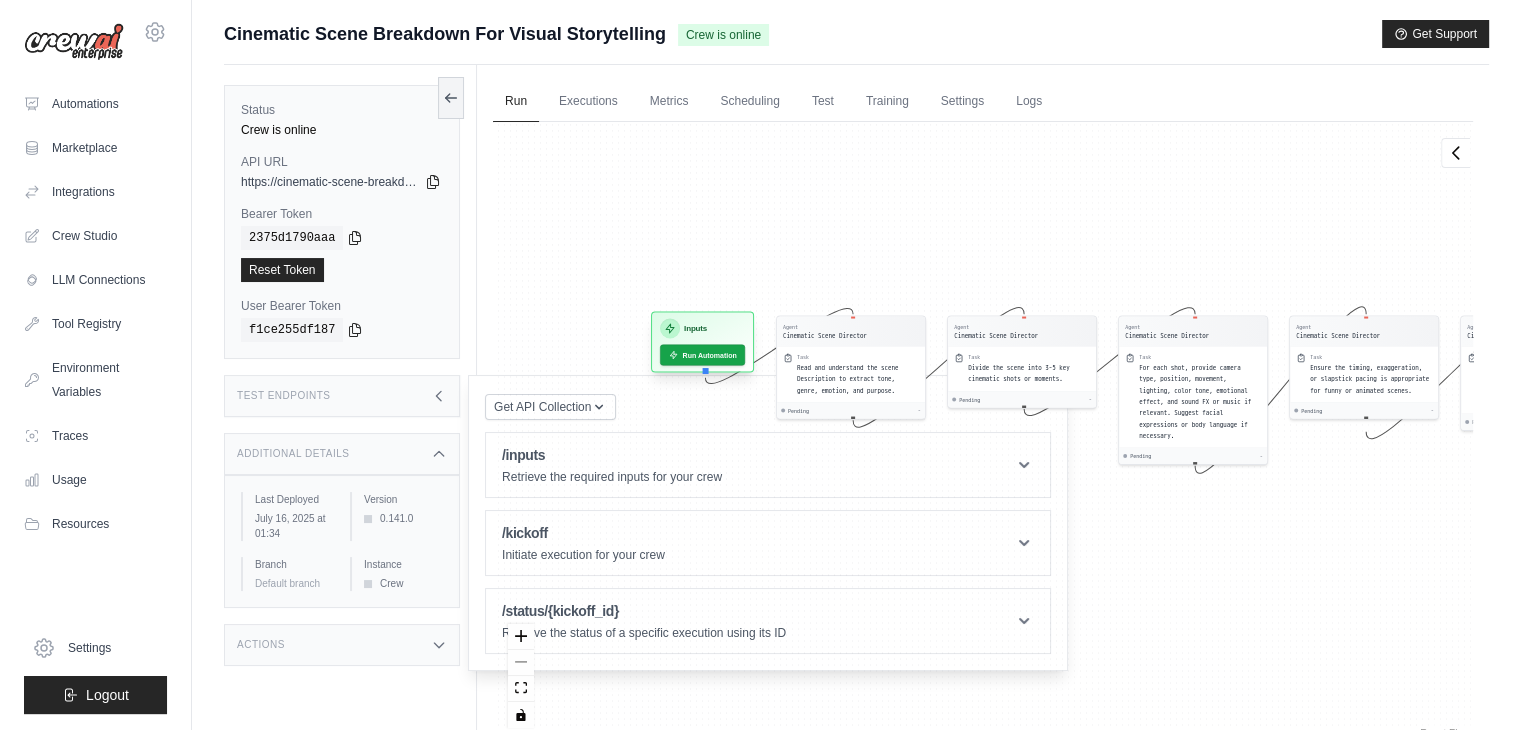 click on "Inputs" at bounding box center (695, 329) 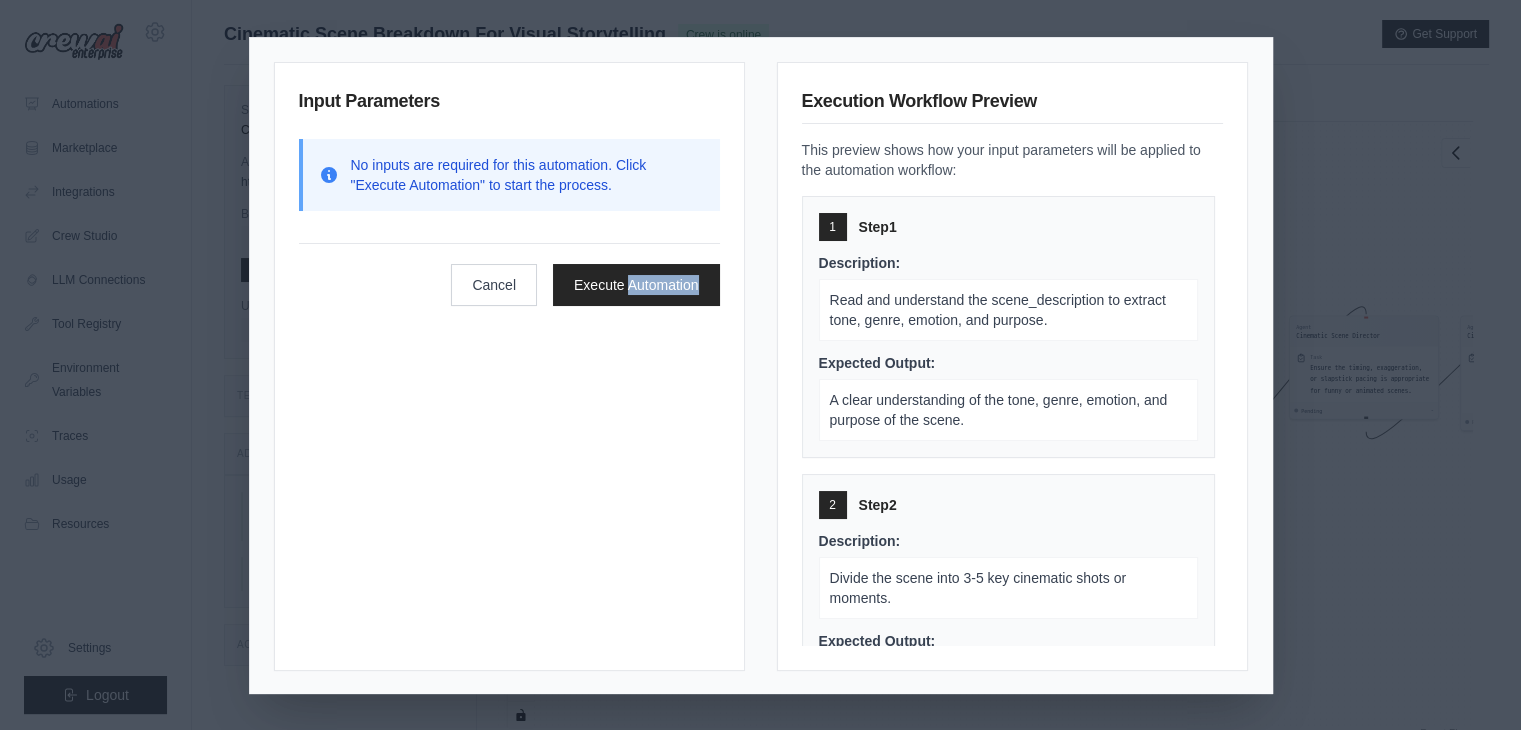 click on "Input Parameters No inputs are required for this automation. Click "Execute Automation" to start the process. Cancel Execute Automation" at bounding box center (509, 366) 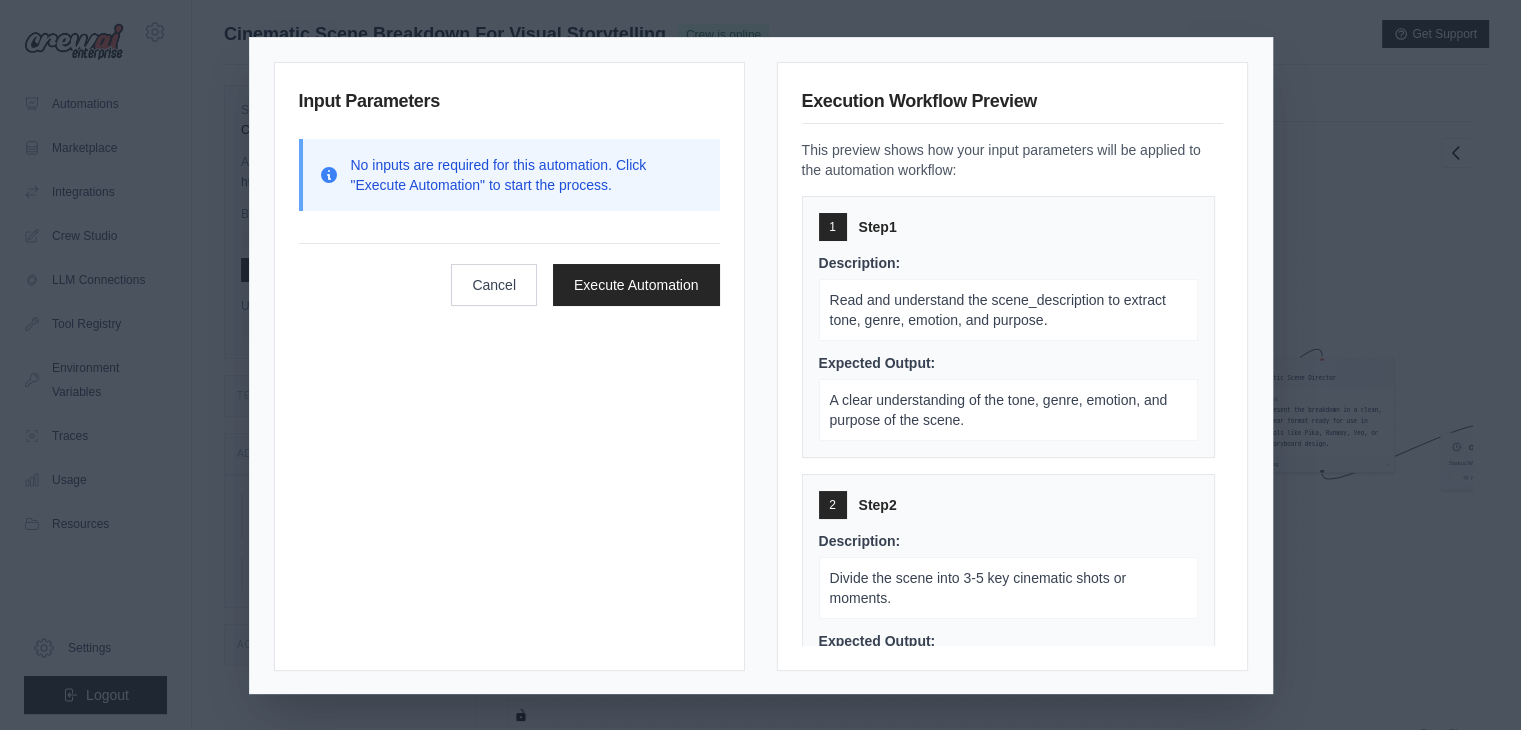 click on "Input Parameters No inputs are required for this automation. Click "Execute Automation" to start the process. Cancel Execute Automation Execution Workflow Preview This preview shows how your input parameters will be applied to the automation workflow: 1 Step  1 Description: Read and understand the scene_description to extract tone, genre, emotion, and purpose. Expected Output: A clear understanding of the tone, genre, emotion, and purpose of the scene. 2 Step  2 Description: Divide the scene into 3-5 key cinematic shots or moments. Expected Output: A list of 3-5 key cinematic shots or moments. 3 Step  3 Description: For each shot, provide camera type, position, movement, lighting, color tone, emotional effect, and sound FX or music if relevant. Suggest facial expressions or body language if necessary. Expected Output: Detailed descriptions for each shot, including camera details, lighting, emotional effect, and sound. 4 Step  4 Description: Expected Output: 5 Step  5 Description: Expected Output:" at bounding box center (760, 365) 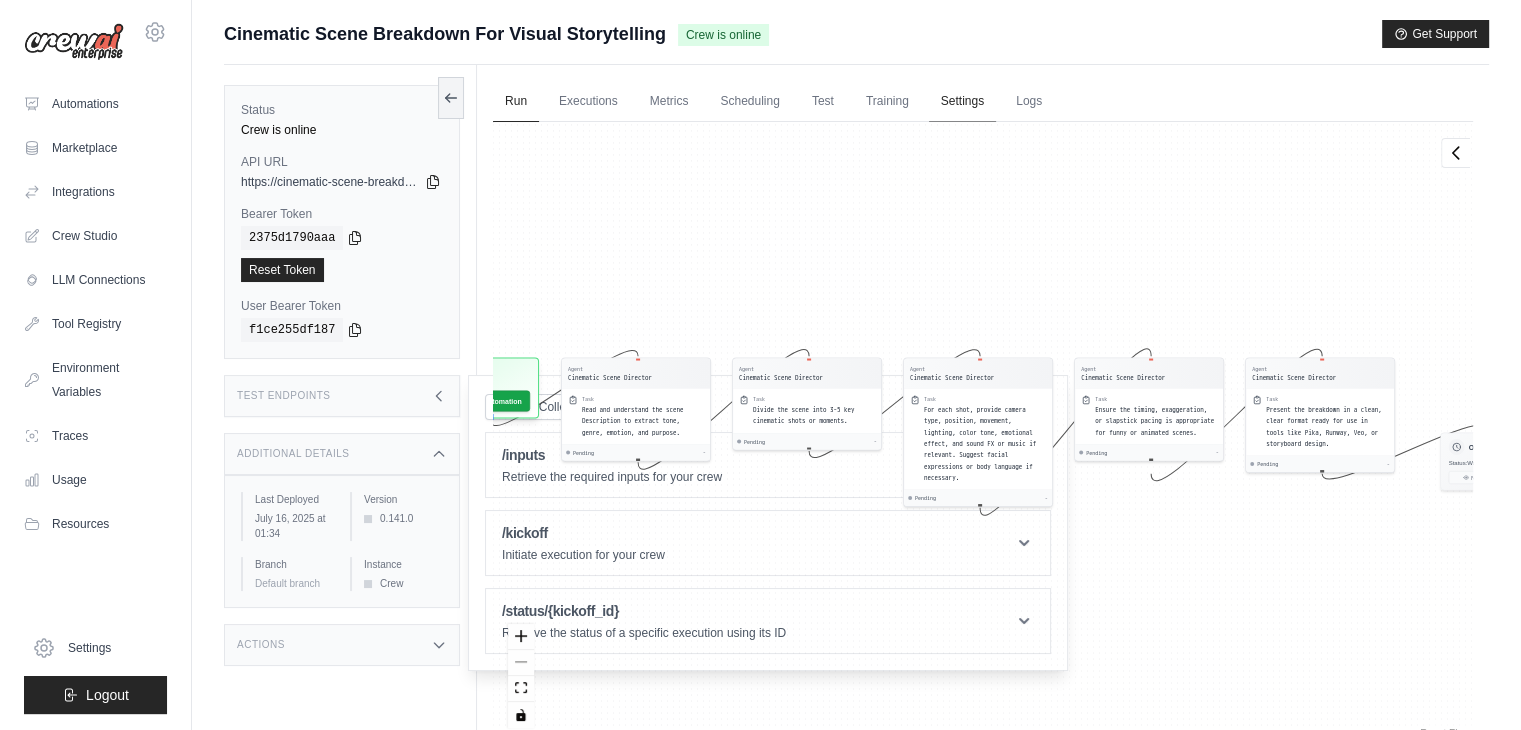 click on "Settings" at bounding box center [962, 102] 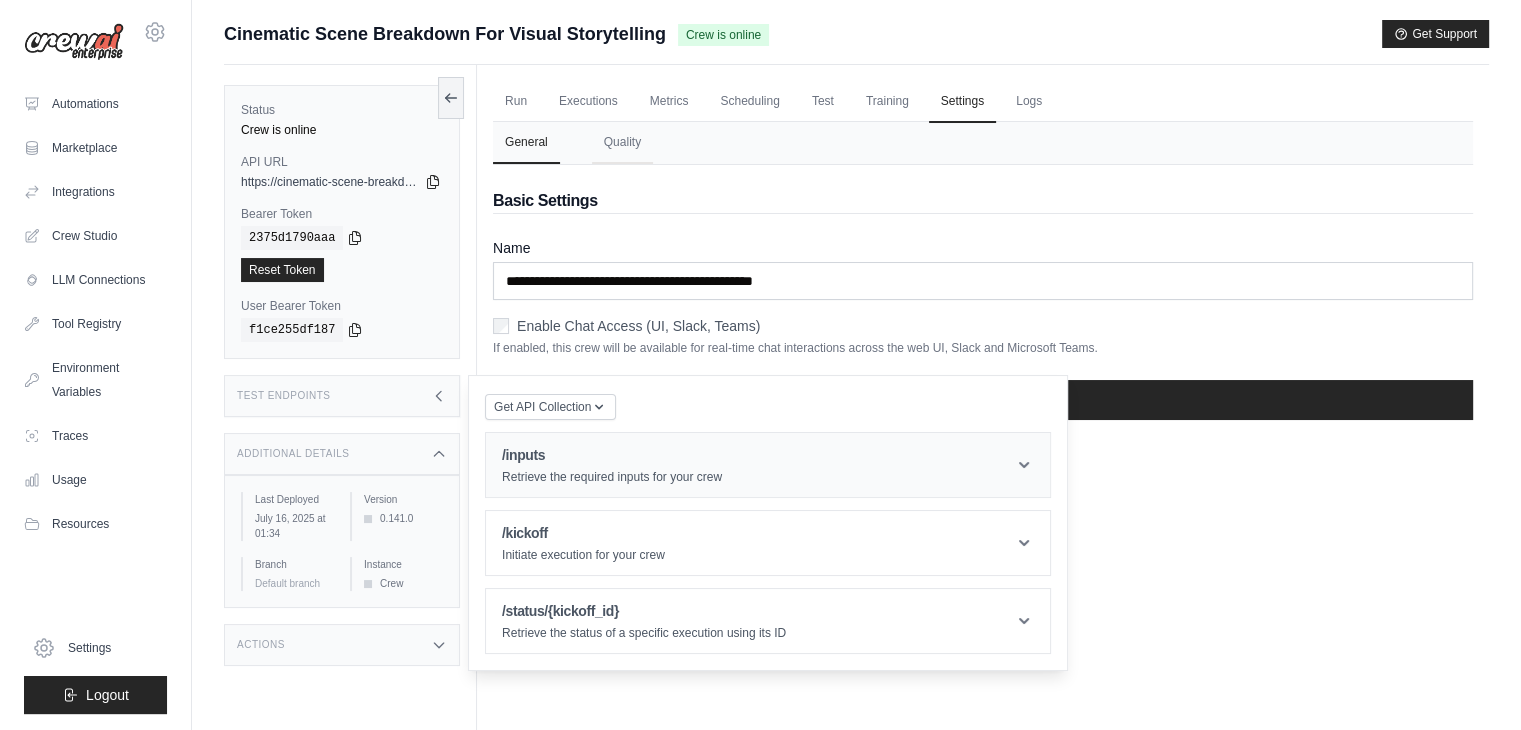 scroll, scrollTop: 84, scrollLeft: 0, axis: vertical 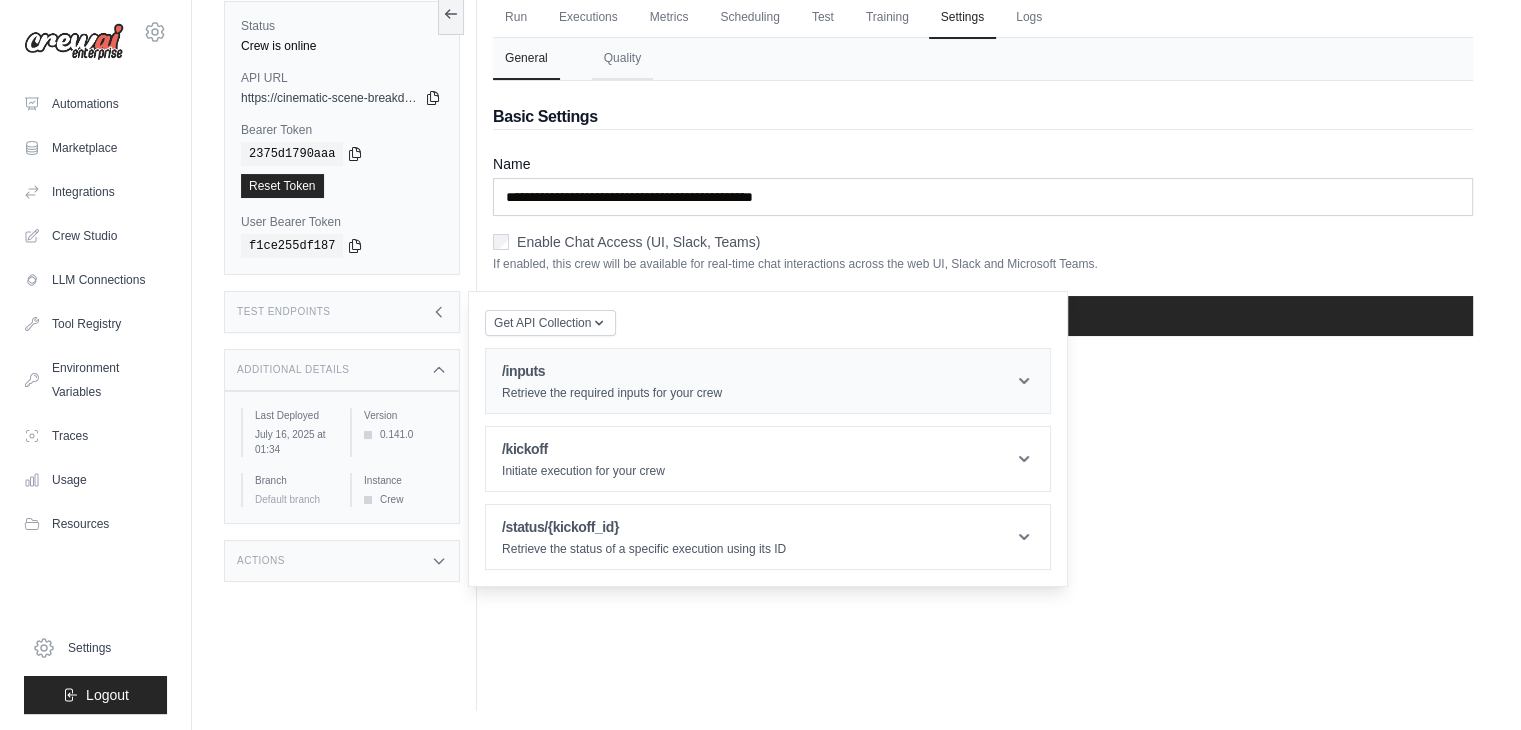 click 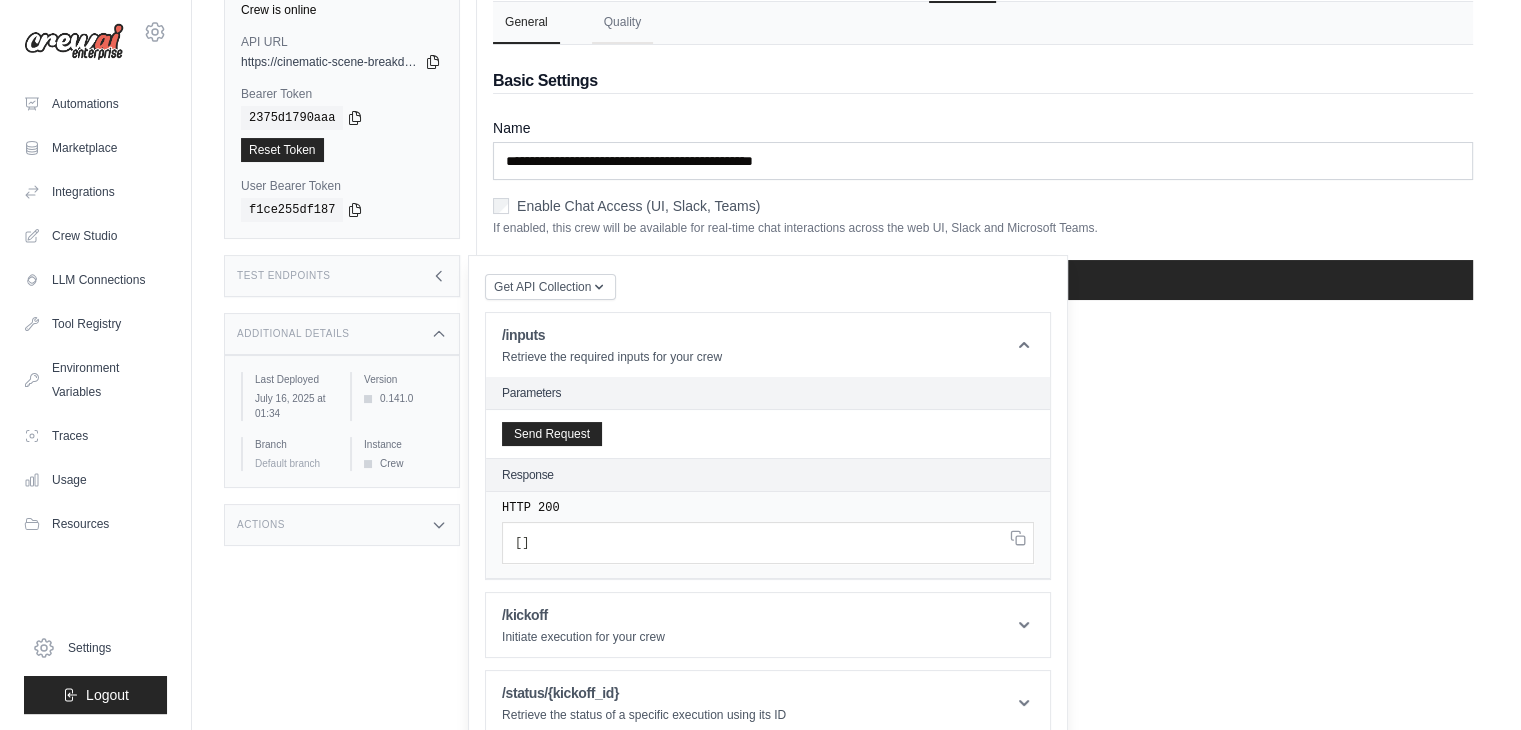 scroll, scrollTop: 140, scrollLeft: 0, axis: vertical 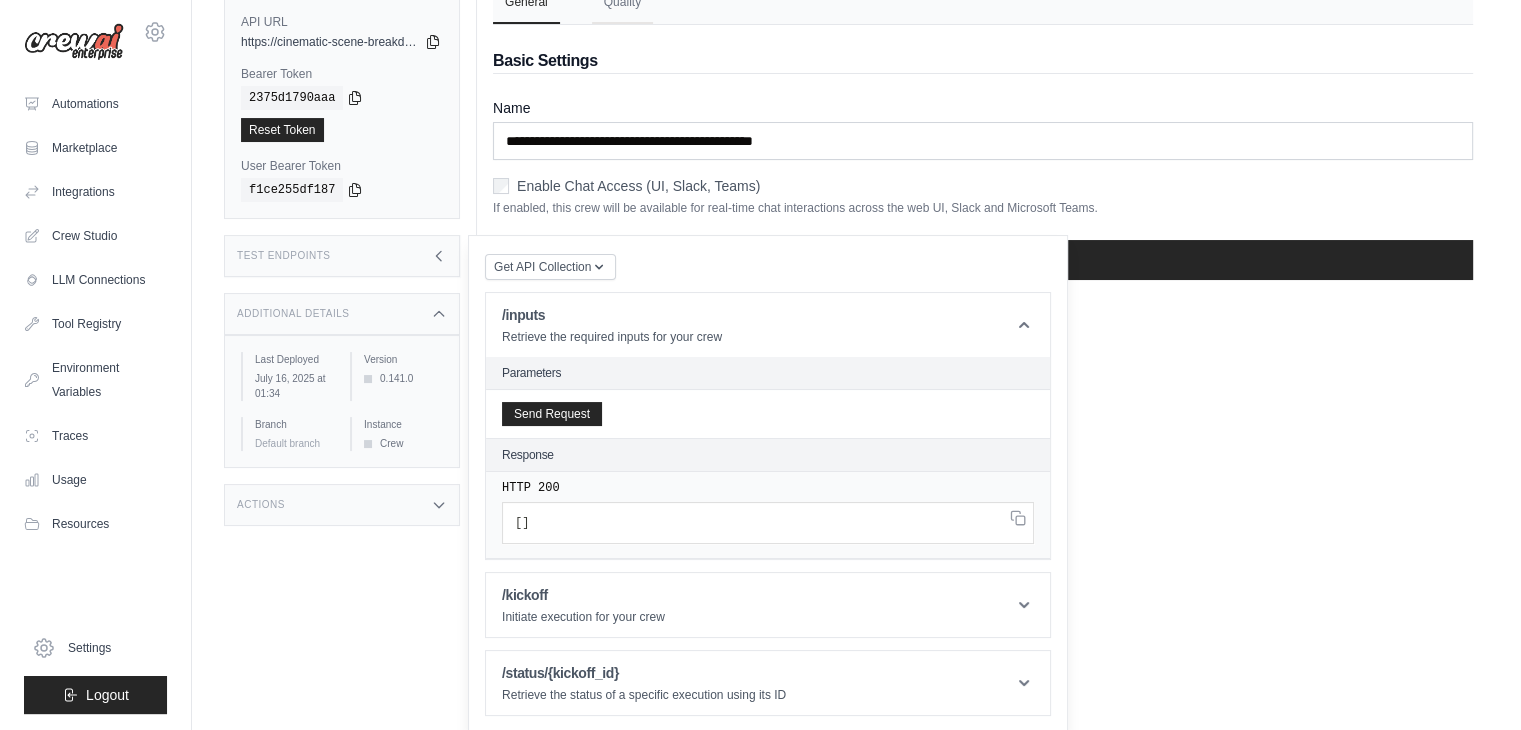 click on "Send Request" at bounding box center (768, 414) 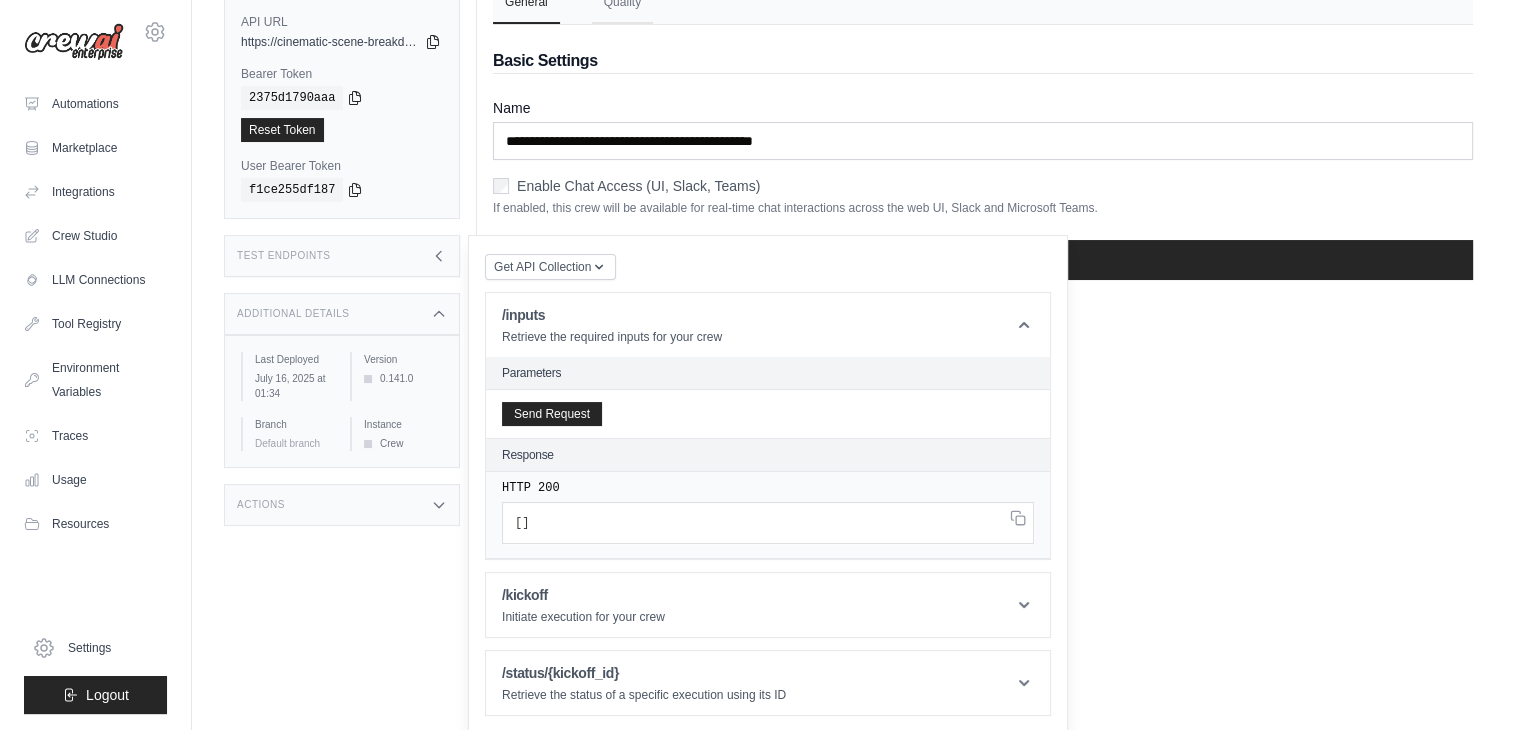 click on "[ ]" at bounding box center (768, 523) 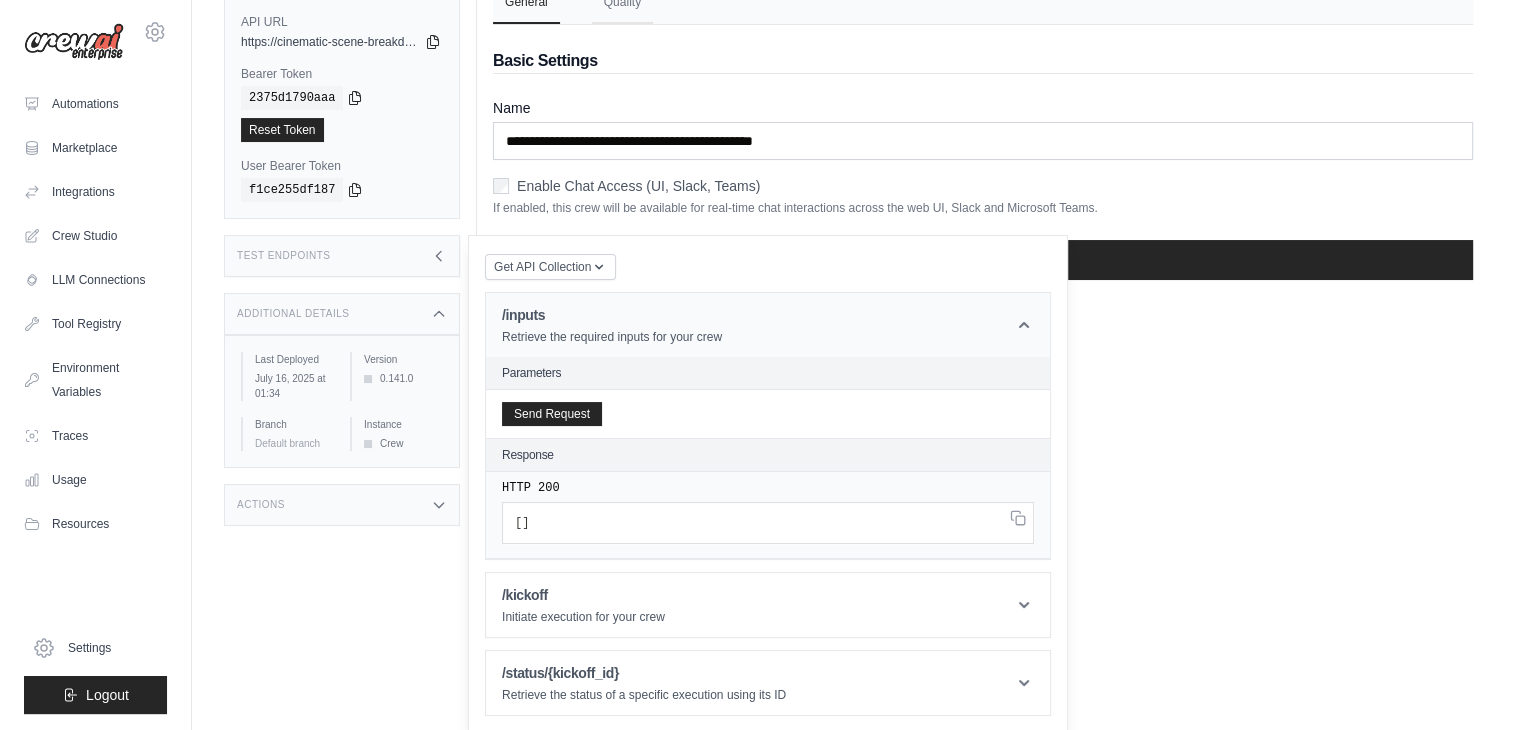 click on "Retrieve the required inputs for your crew" at bounding box center (612, 337) 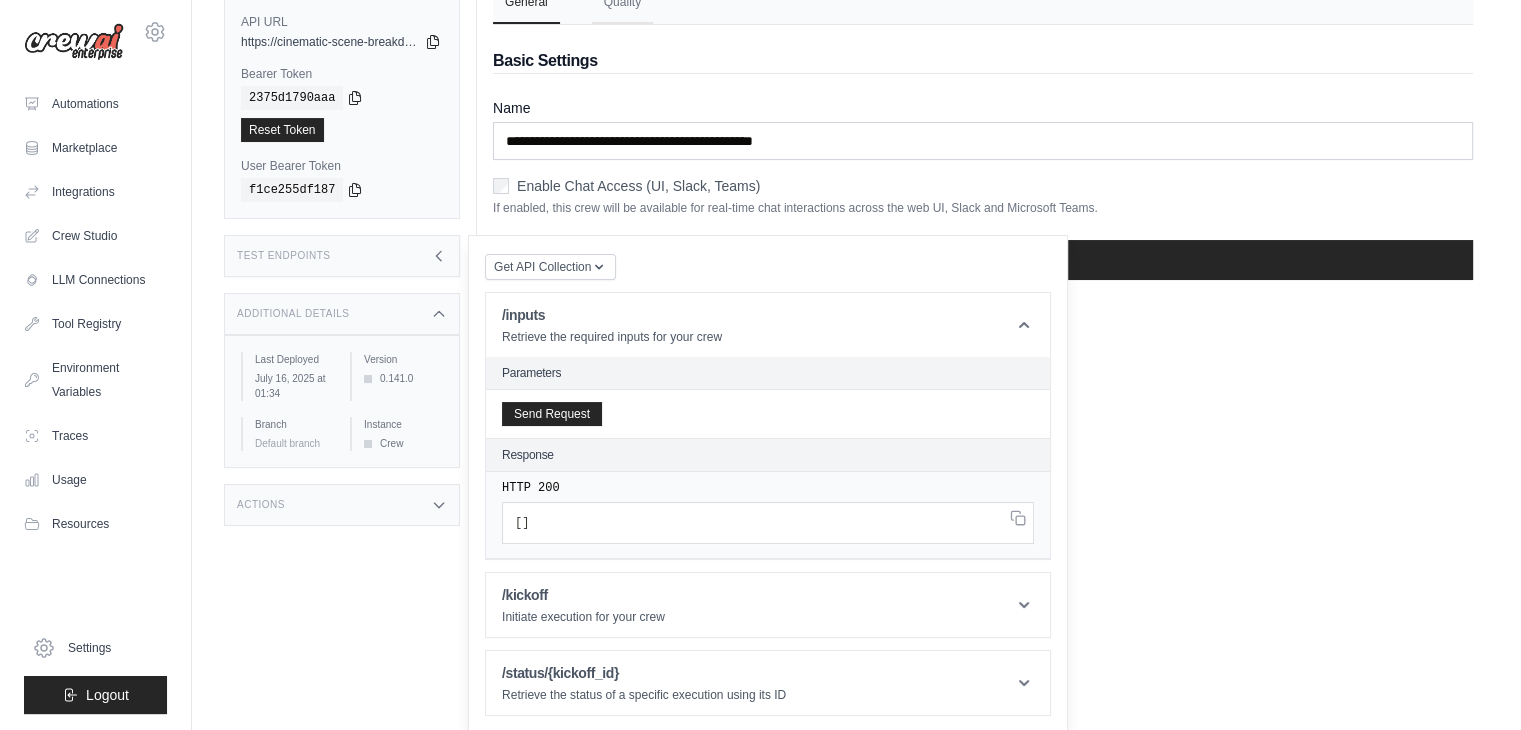 scroll, scrollTop: 84, scrollLeft: 0, axis: vertical 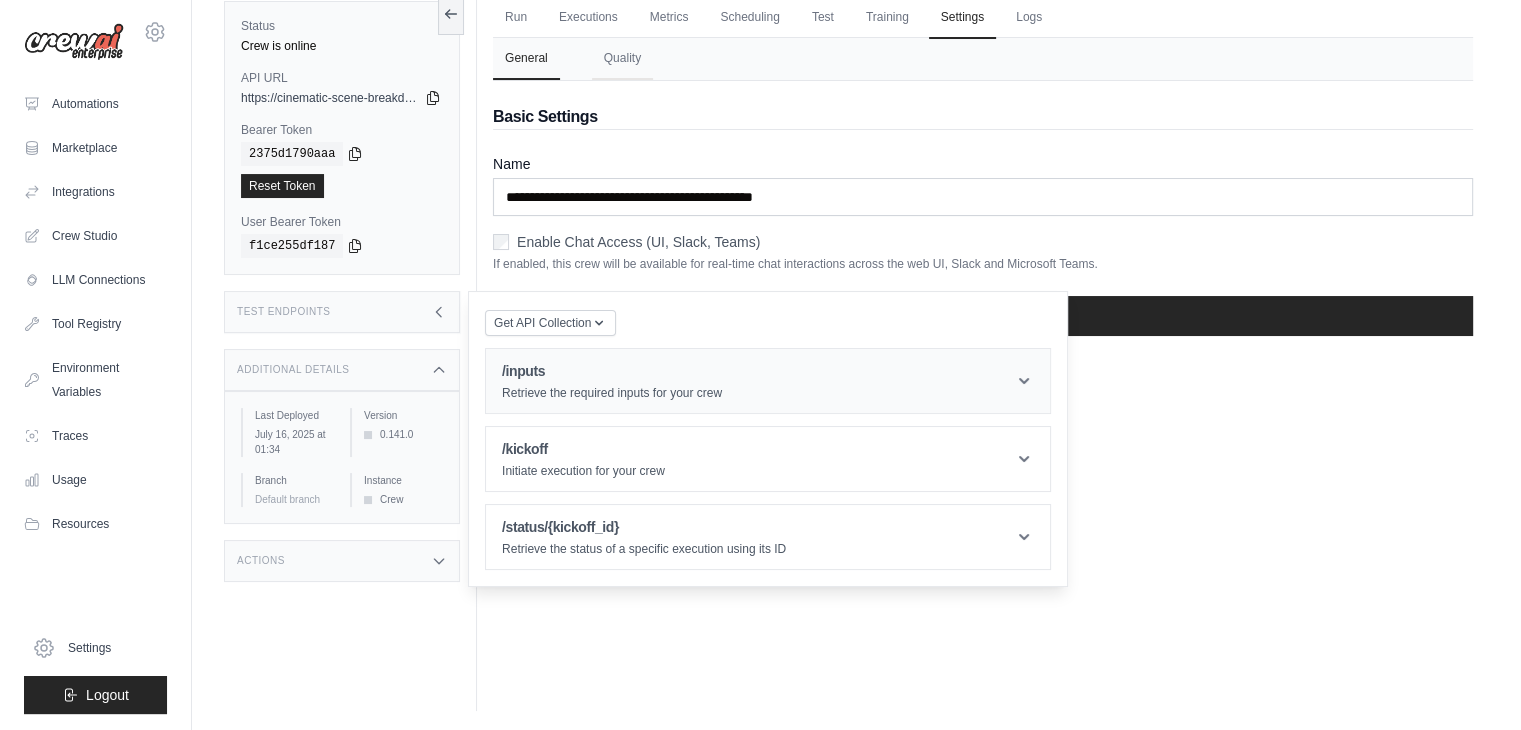 click on "Retrieve the required inputs for your crew" at bounding box center (612, 393) 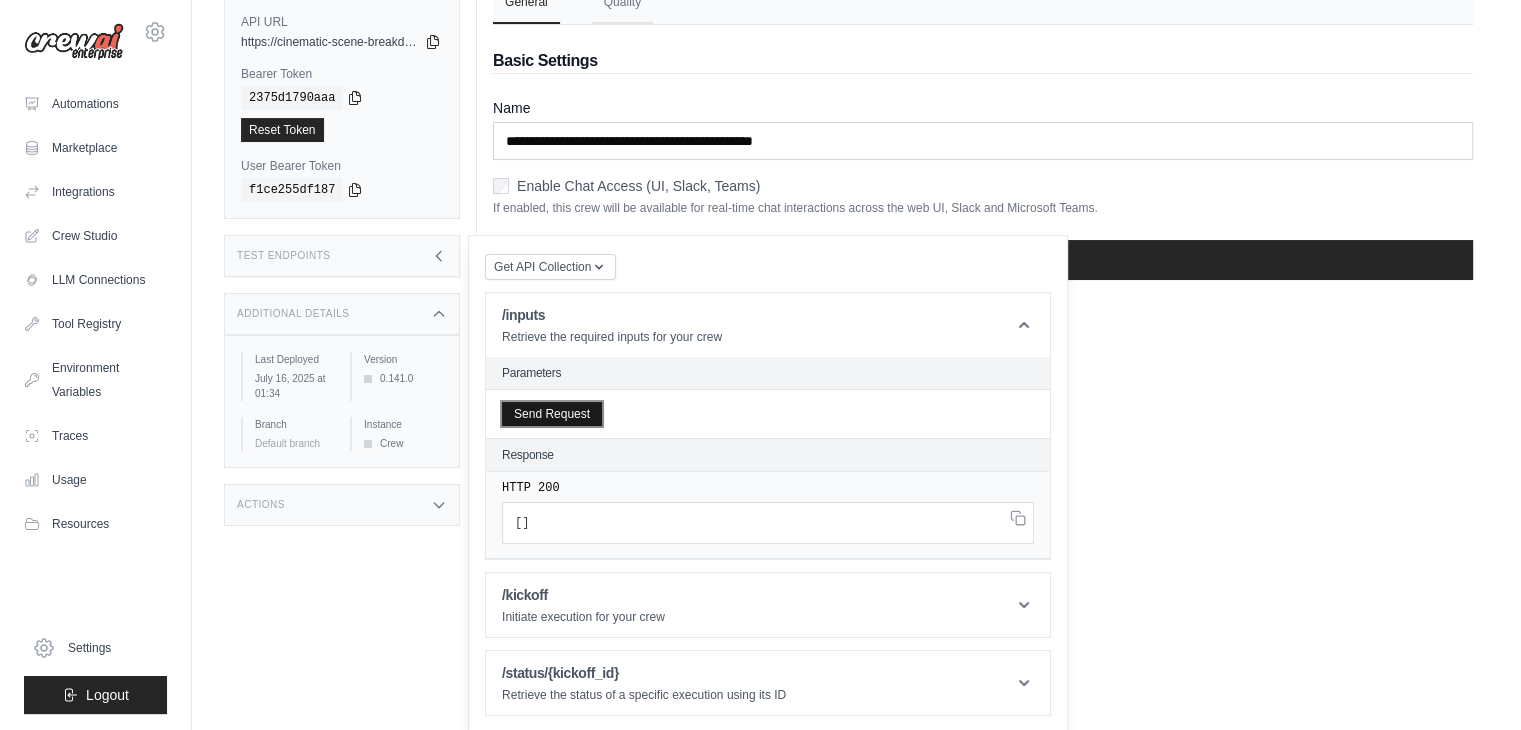click on "Send Request" at bounding box center (552, 414) 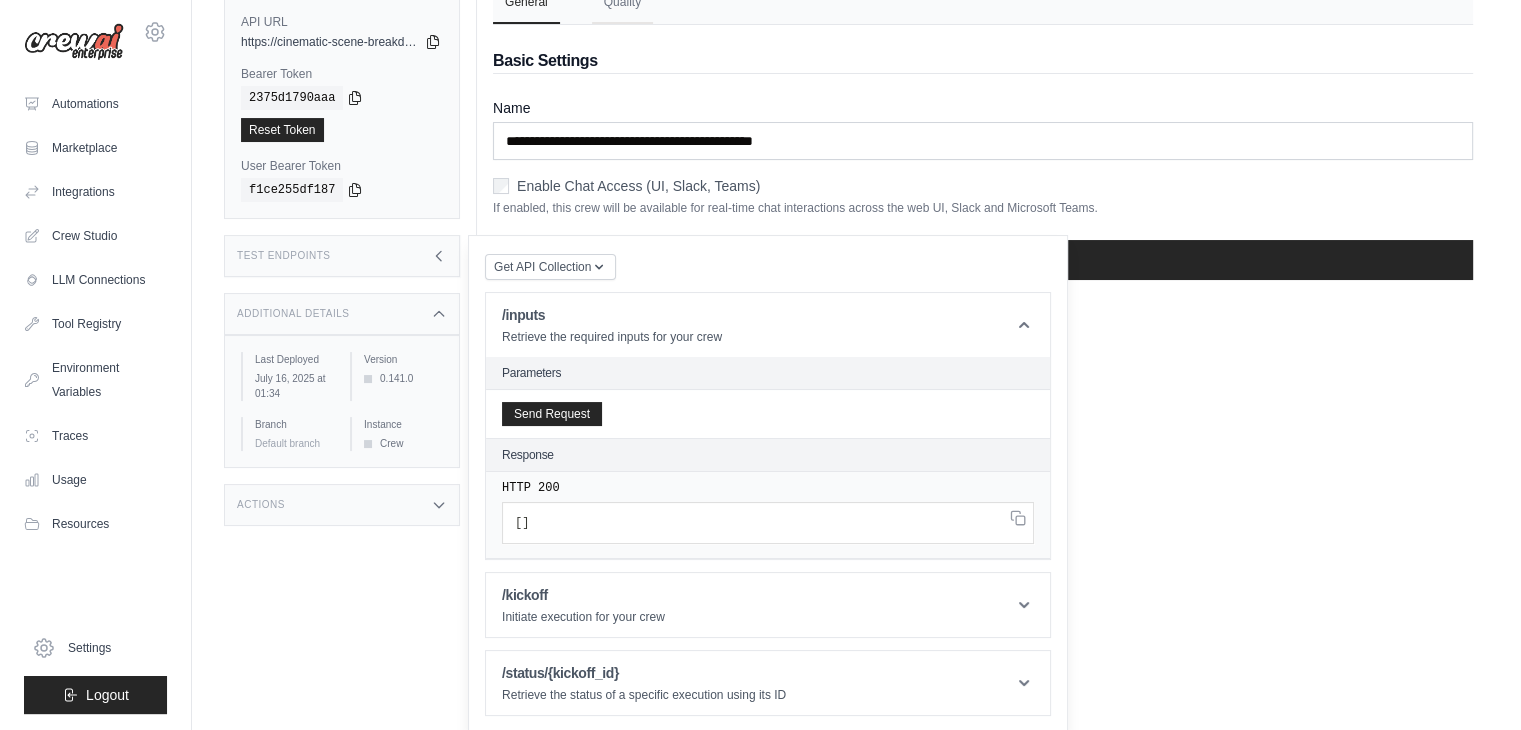 click on "[ ]" at bounding box center (768, 523) 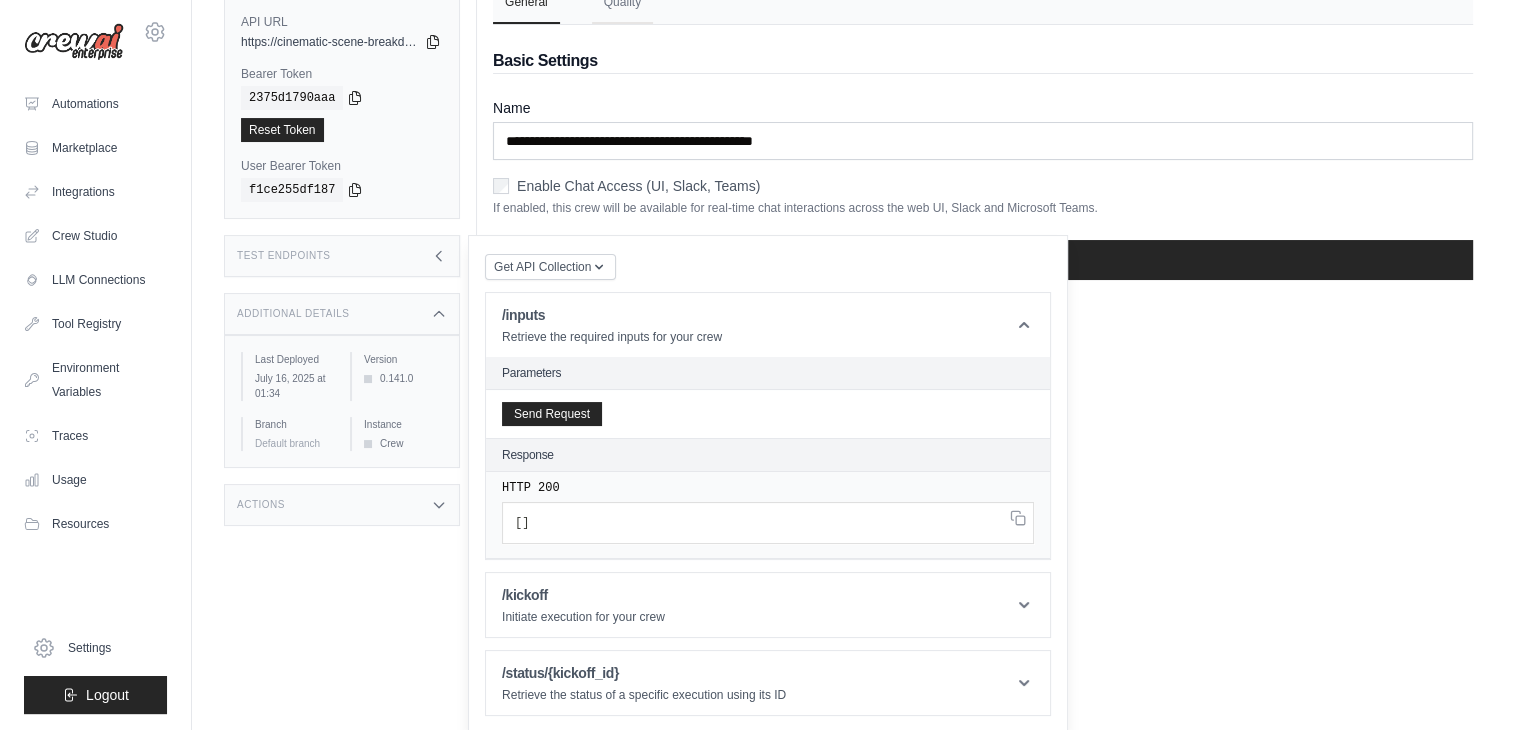 click on "[ ]" at bounding box center (768, 523) 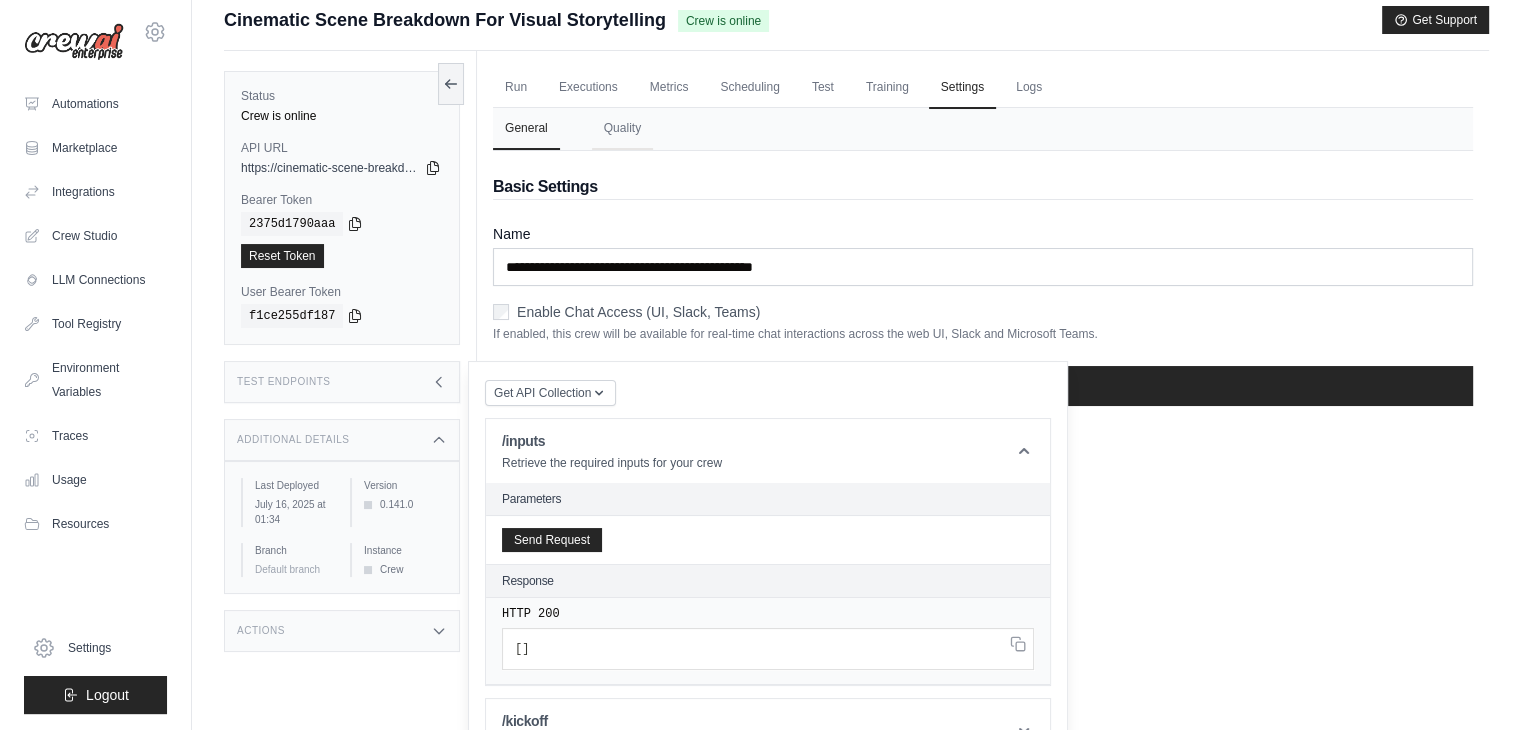 scroll, scrollTop: 0, scrollLeft: 0, axis: both 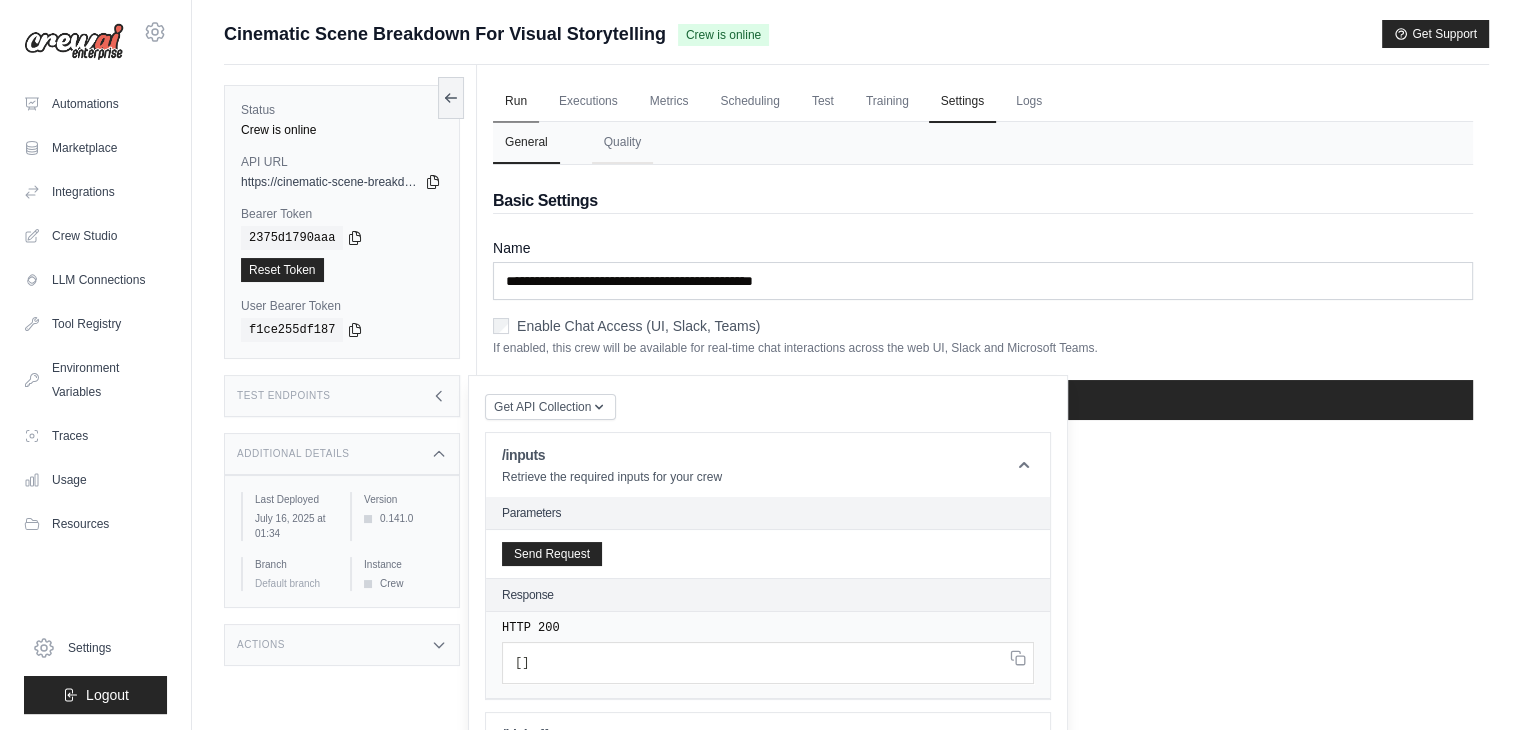 click on "Run" at bounding box center [516, 102] 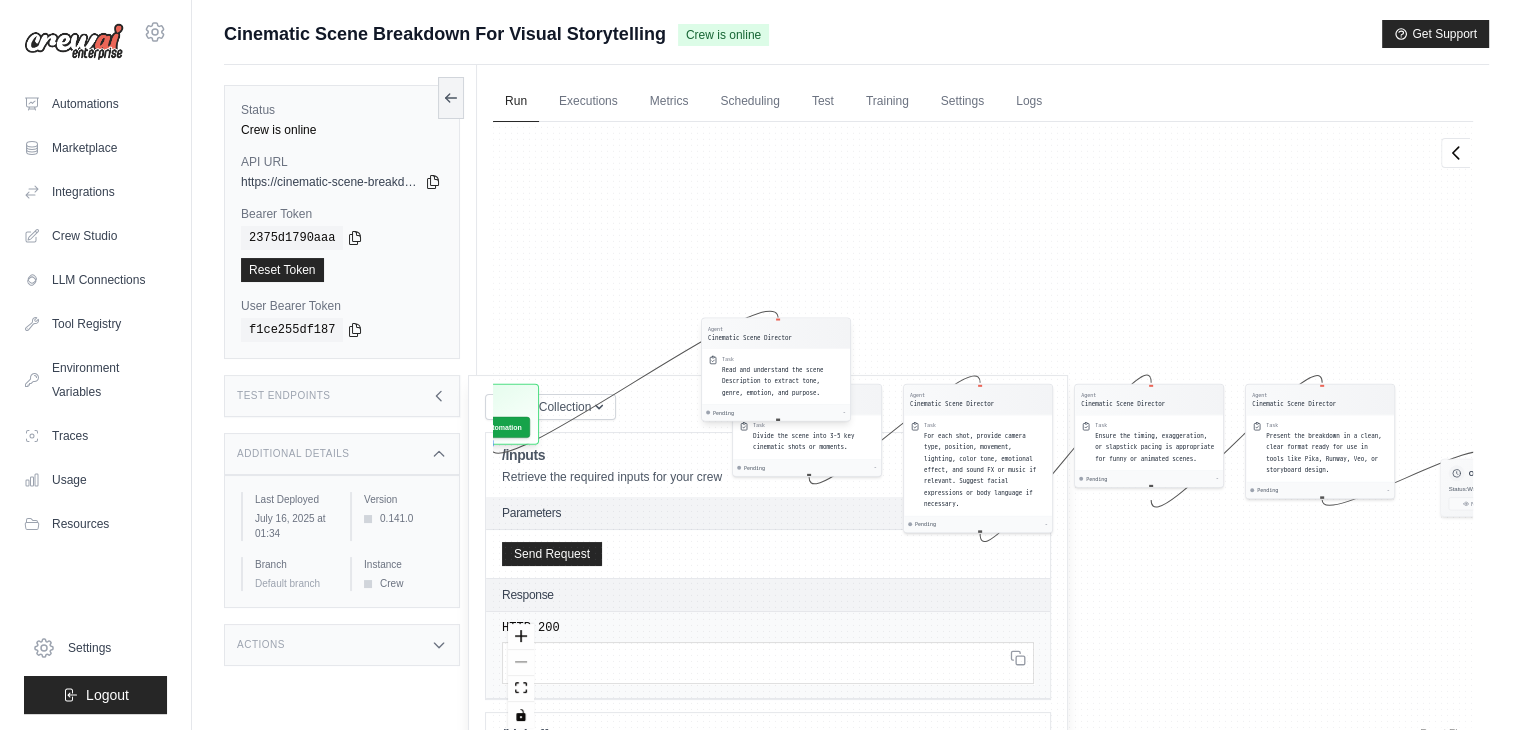 drag, startPoint x: 611, startPoint y: 383, endPoint x: 754, endPoint y: 345, distance: 147.96283 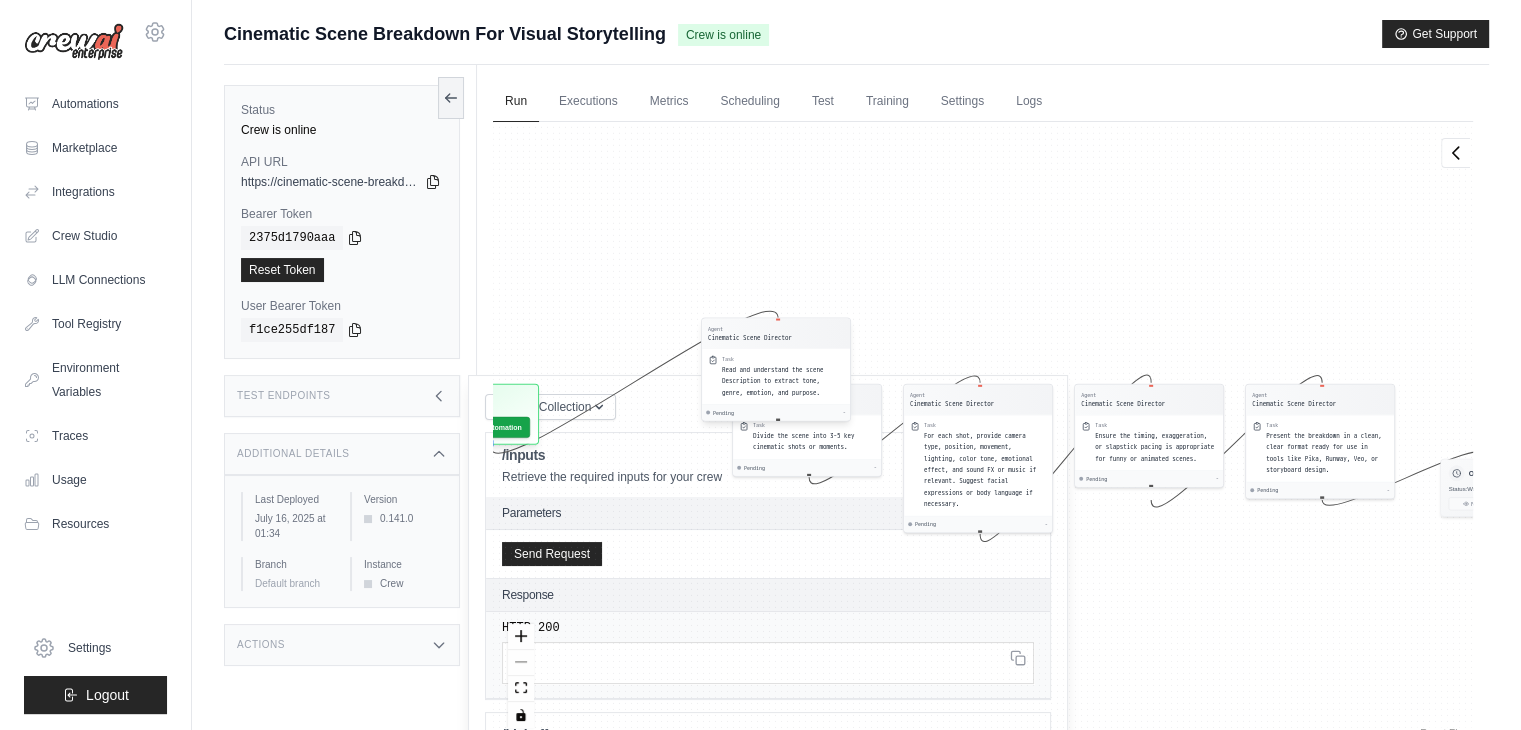 click on "Agent Cinematic Scene Director" at bounding box center (776, 334) 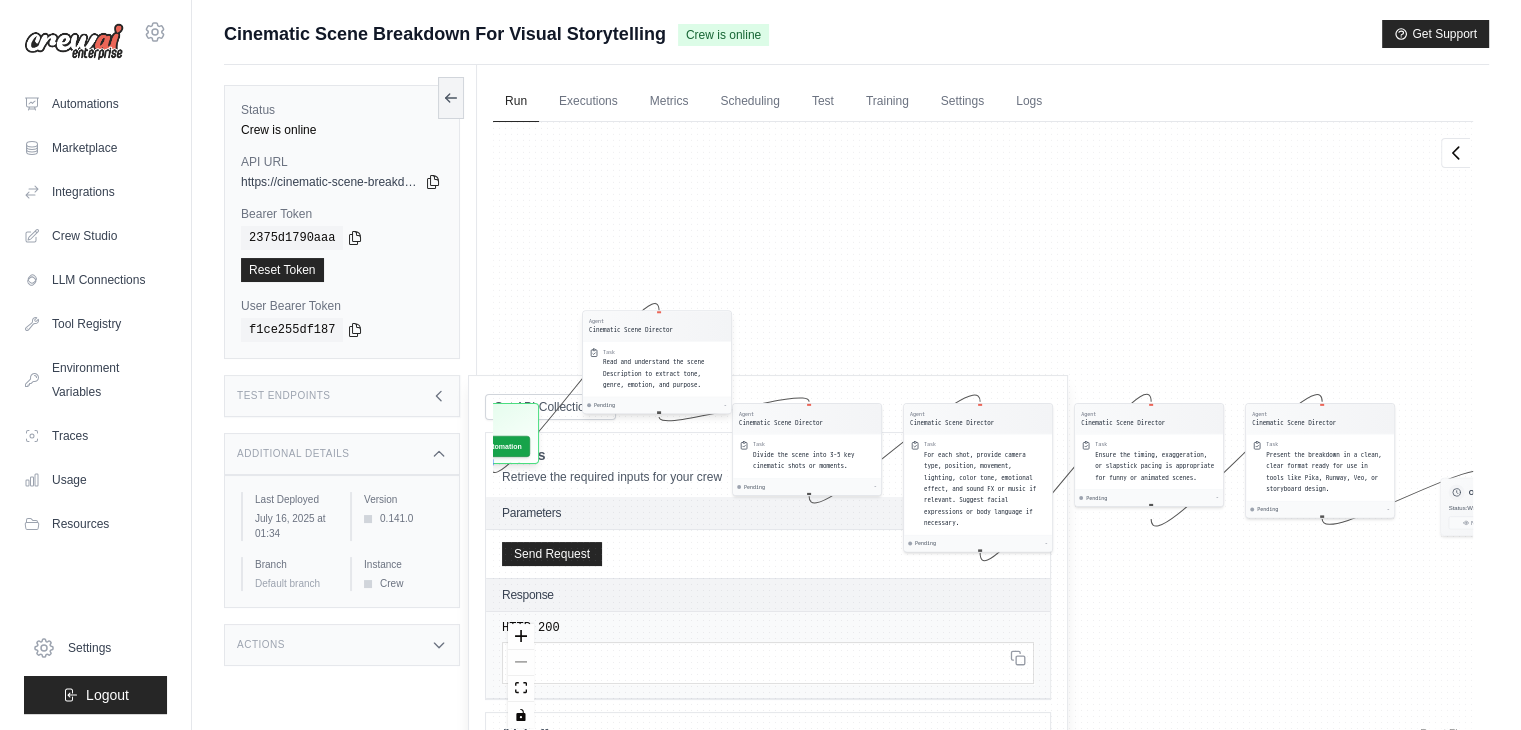 drag, startPoint x: 752, startPoint y: 377, endPoint x: 634, endPoint y: 363, distance: 118.82761 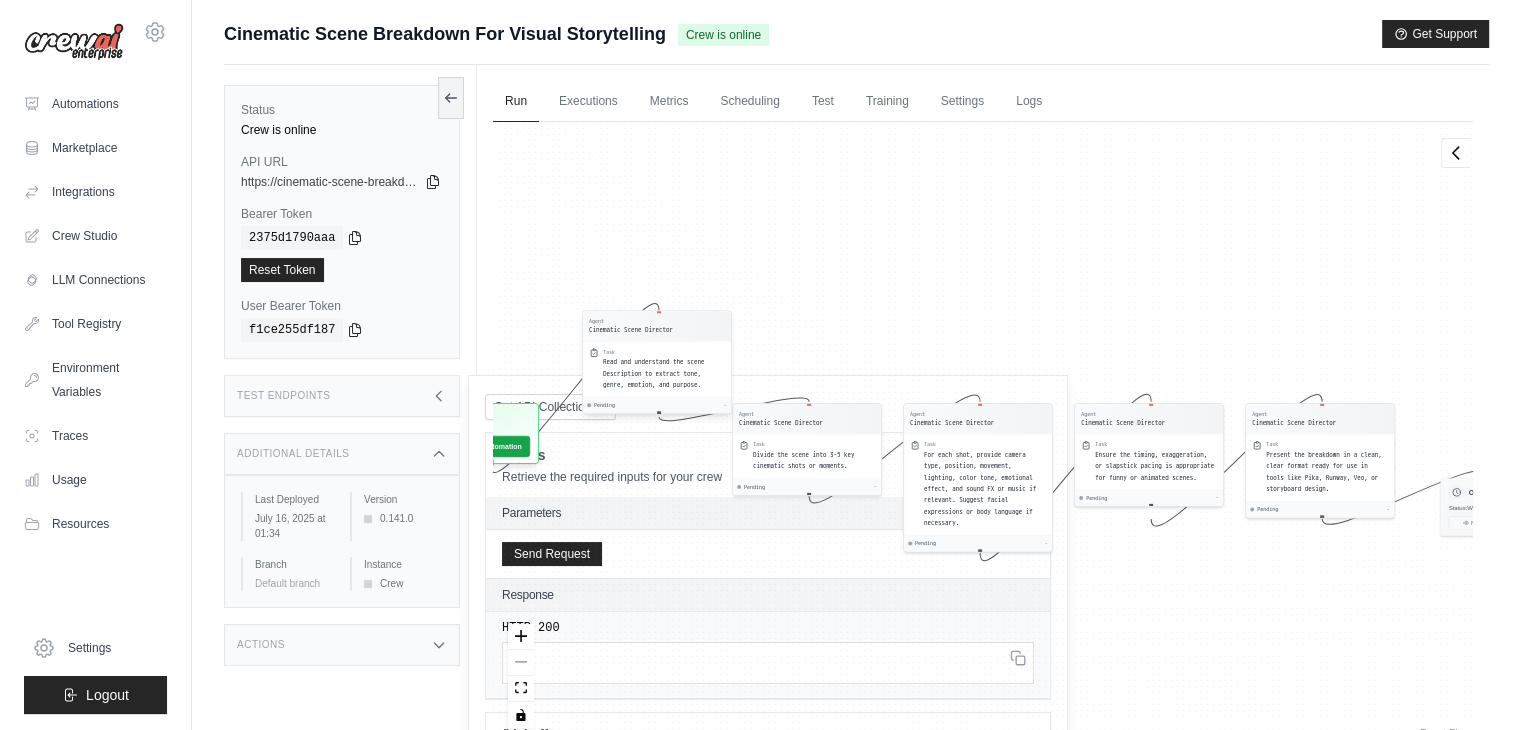 click on "Read and understand the scene Description to extract tone, genre, emotion, and purpose." at bounding box center [654, 373] 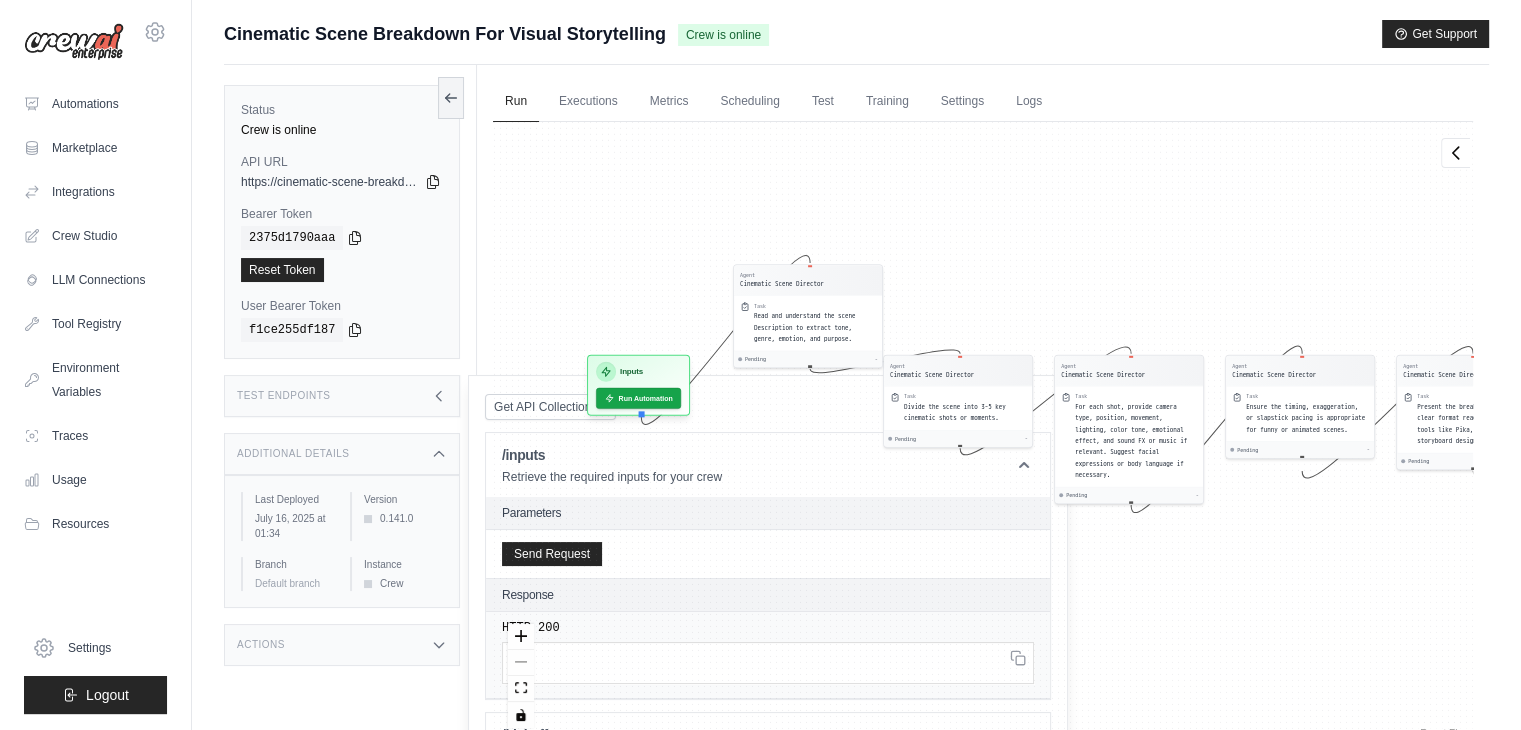 drag, startPoint x: 1168, startPoint y: 622, endPoint x: 1311, endPoint y: 569, distance: 152.50574 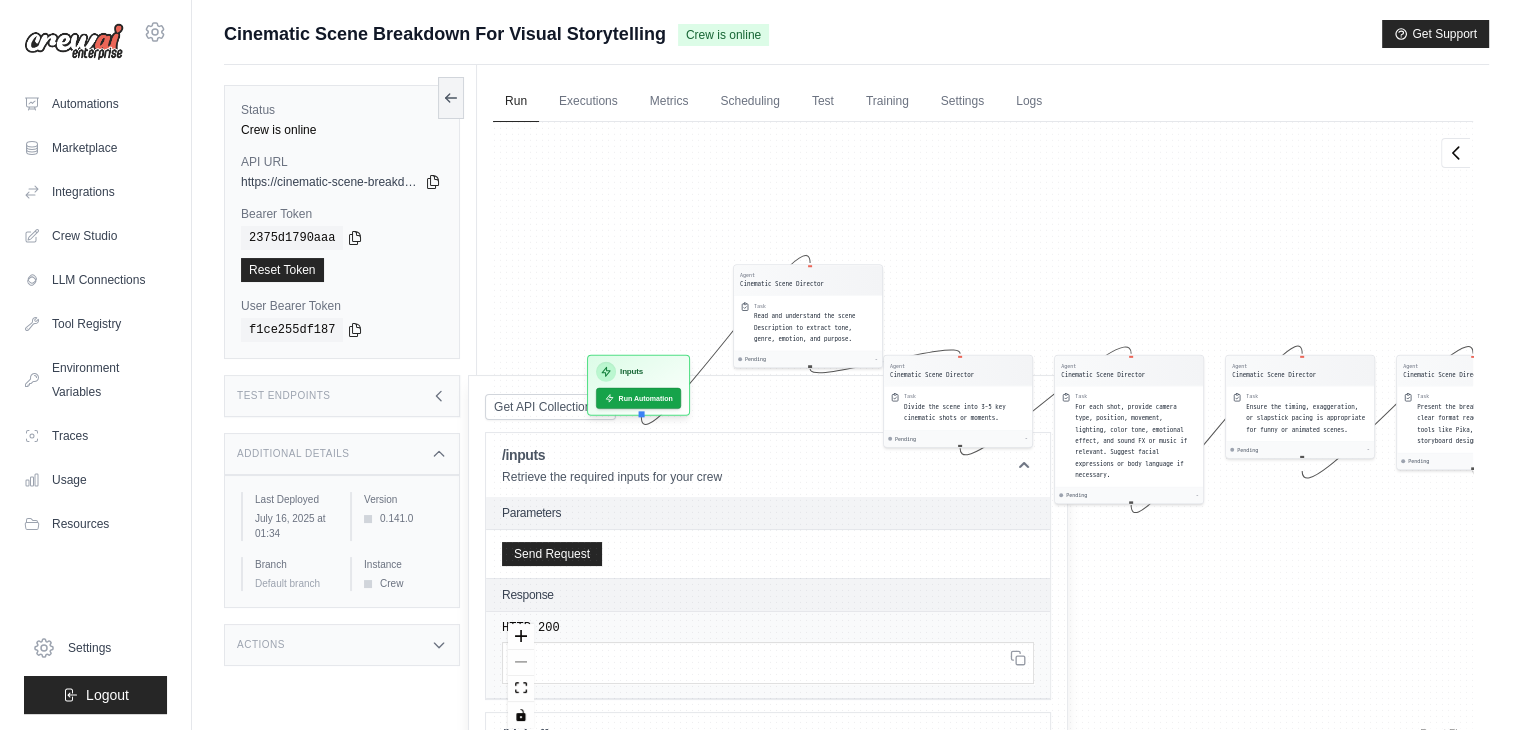click on "Agent Cinematic Scene Director Task Read and understand the scene Description to extract tone, genre, emotion, and purpose. Pending - Agent Cinematic Scene Director Task Divide the scene into 3-5 key cinematic shots or moments. Pending - Agent Cinematic Scene Director Task For each shot, provide camera type, position, movement, lighting, color tone, emotional effect, and sound FX or music if relevant. Suggest facial expressions or body language if necessary. Pending - Agent Cinematic Scene Director Task Ensure the timing, exaggeration, or slapstick pacing is appropriate for funny or animated scenes. Pending - Agent Cinematic Scene Director Task Present the breakdown in a clean, clear format ready for use in tools like Pika, Runway, Veo, or storyboard design. Pending - Inputs Run Automation Output Status:  Waiting No Result Yet" at bounding box center [983, 432] 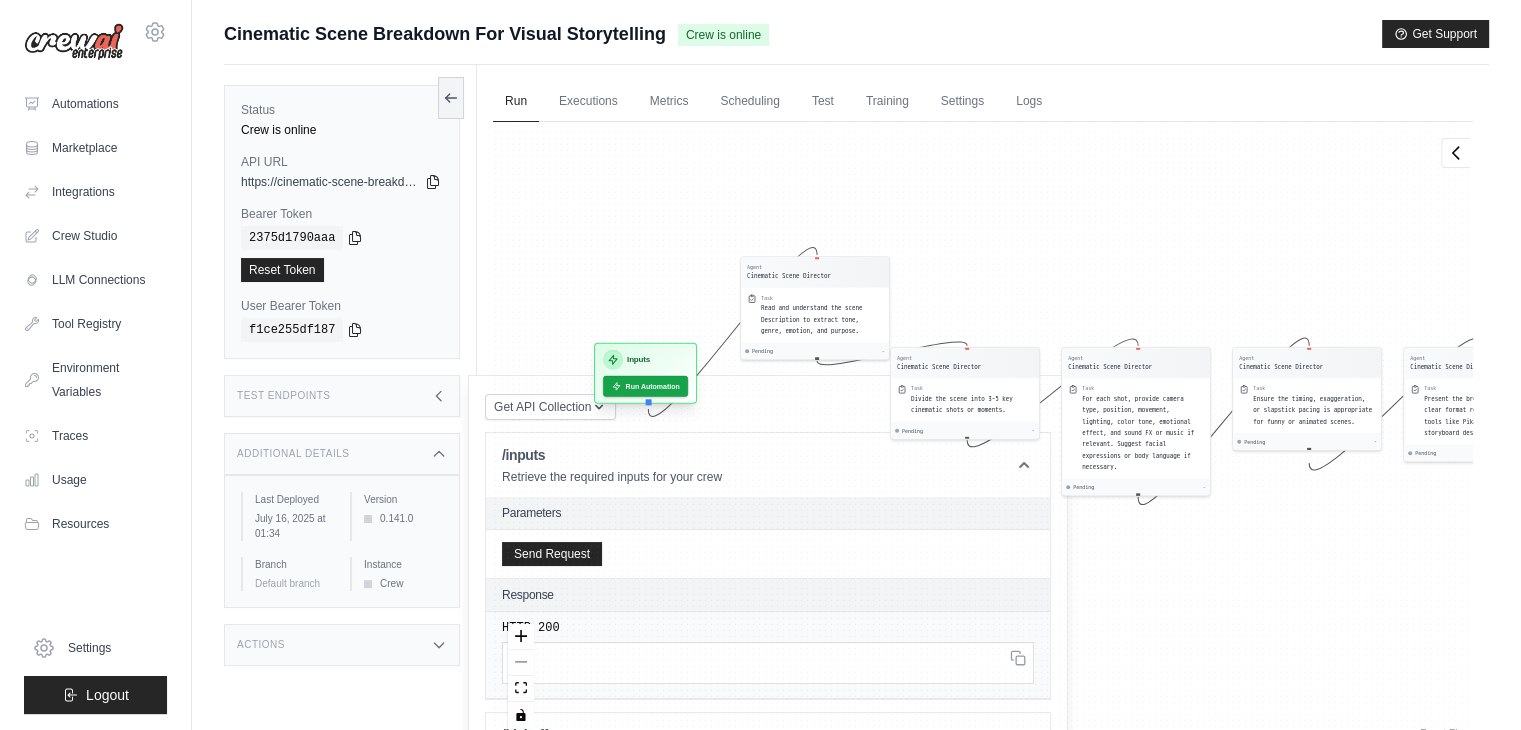 drag, startPoint x: 628, startPoint y: 355, endPoint x: 614, endPoint y: 358, distance: 14.3178215 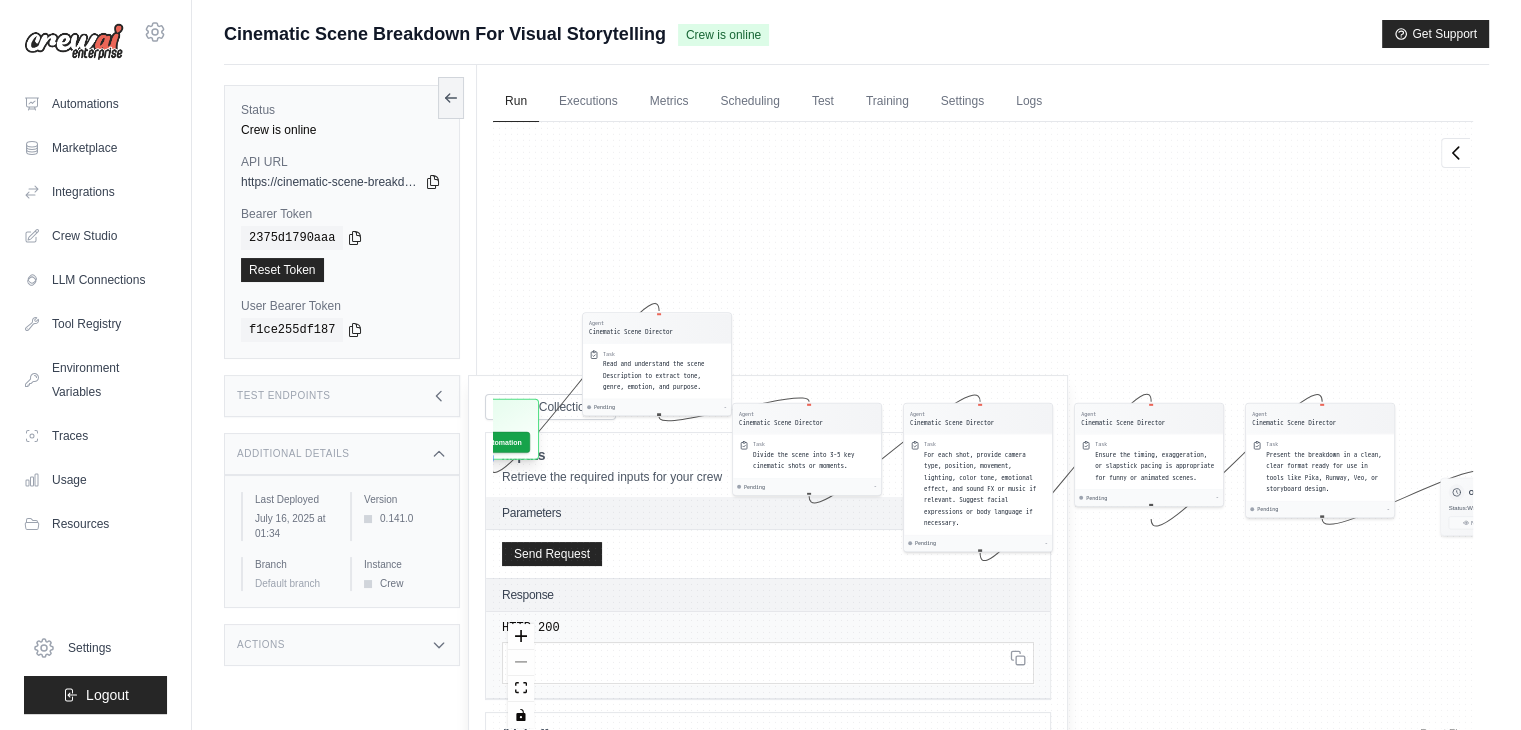 click on "Inputs" at bounding box center (487, 416) 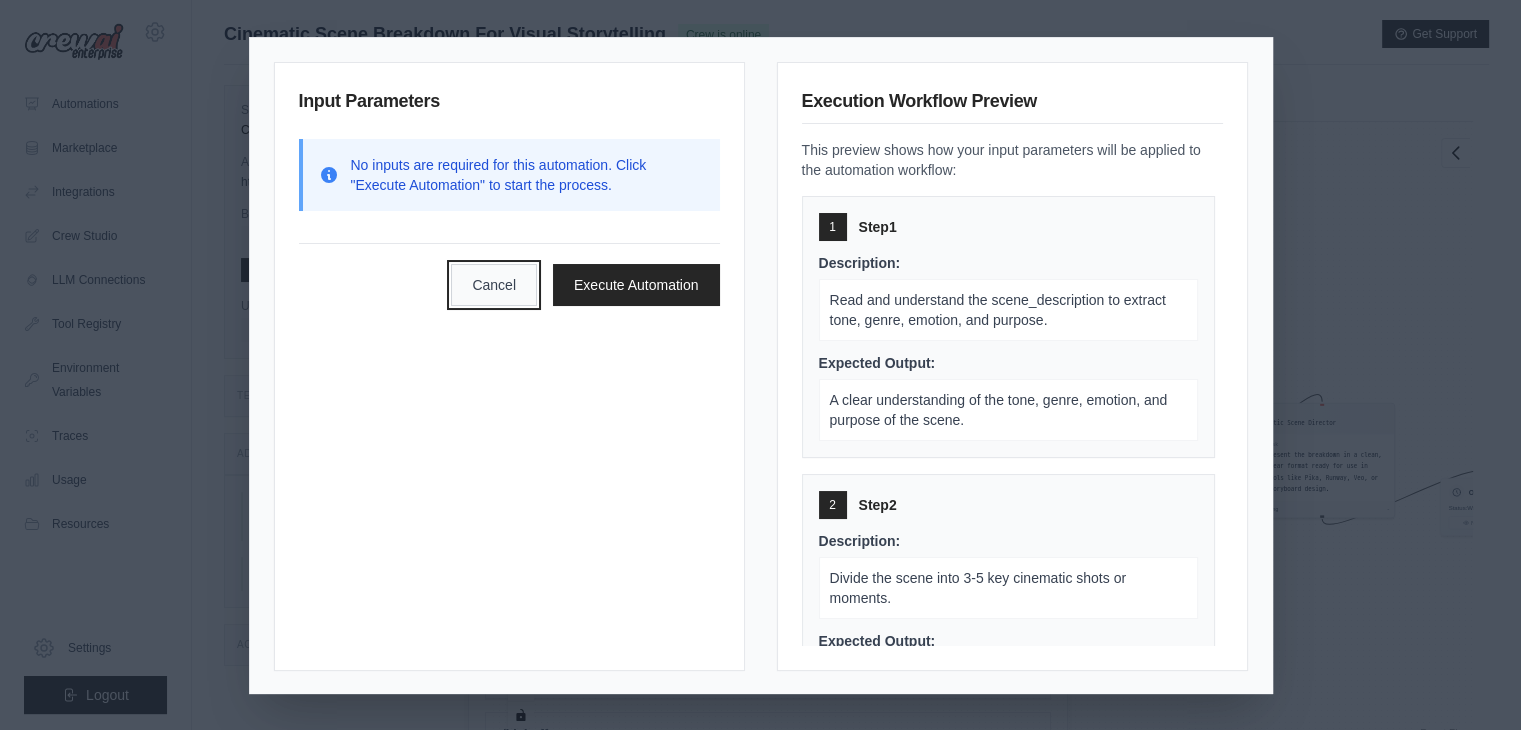 click on "Cancel" at bounding box center (494, 285) 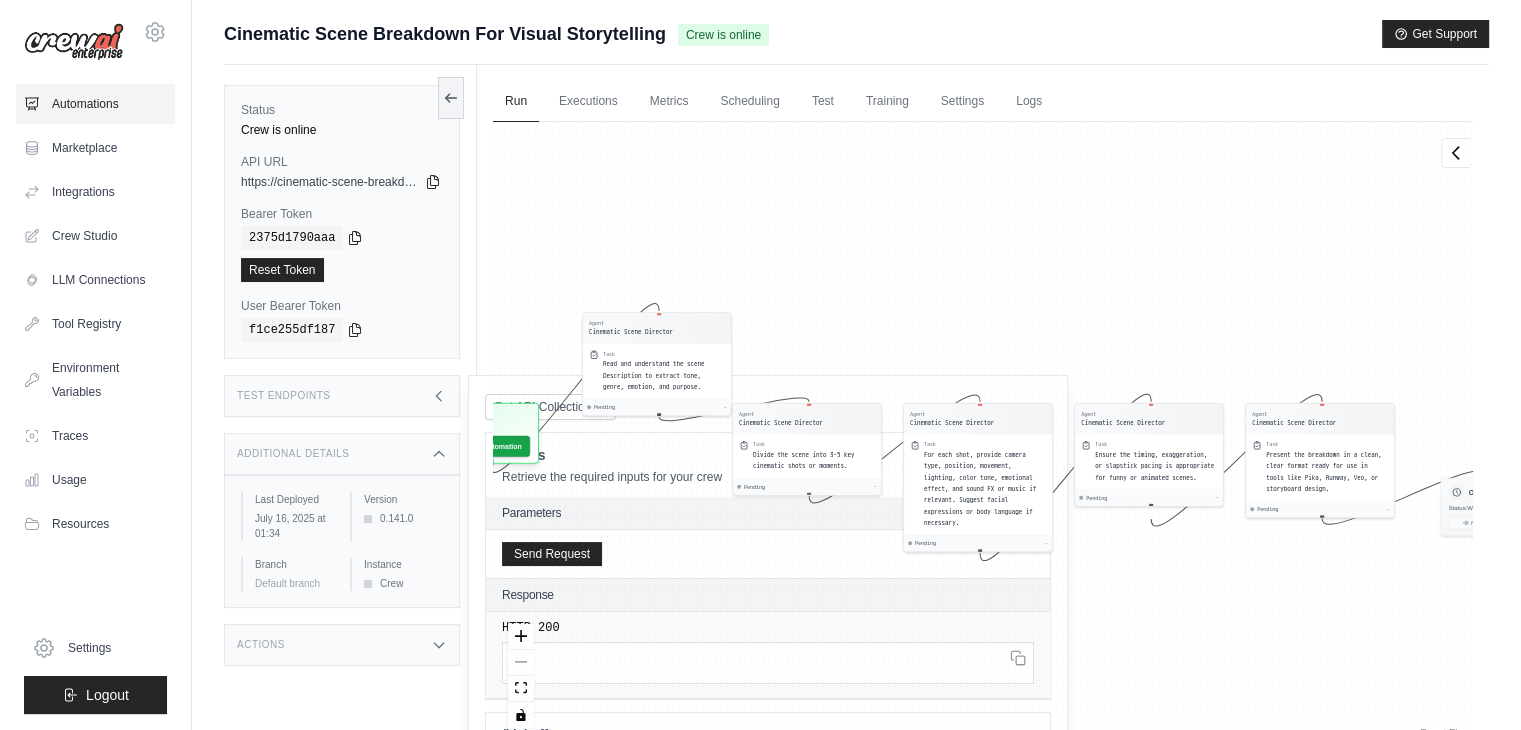 click on "Automations" at bounding box center (95, 104) 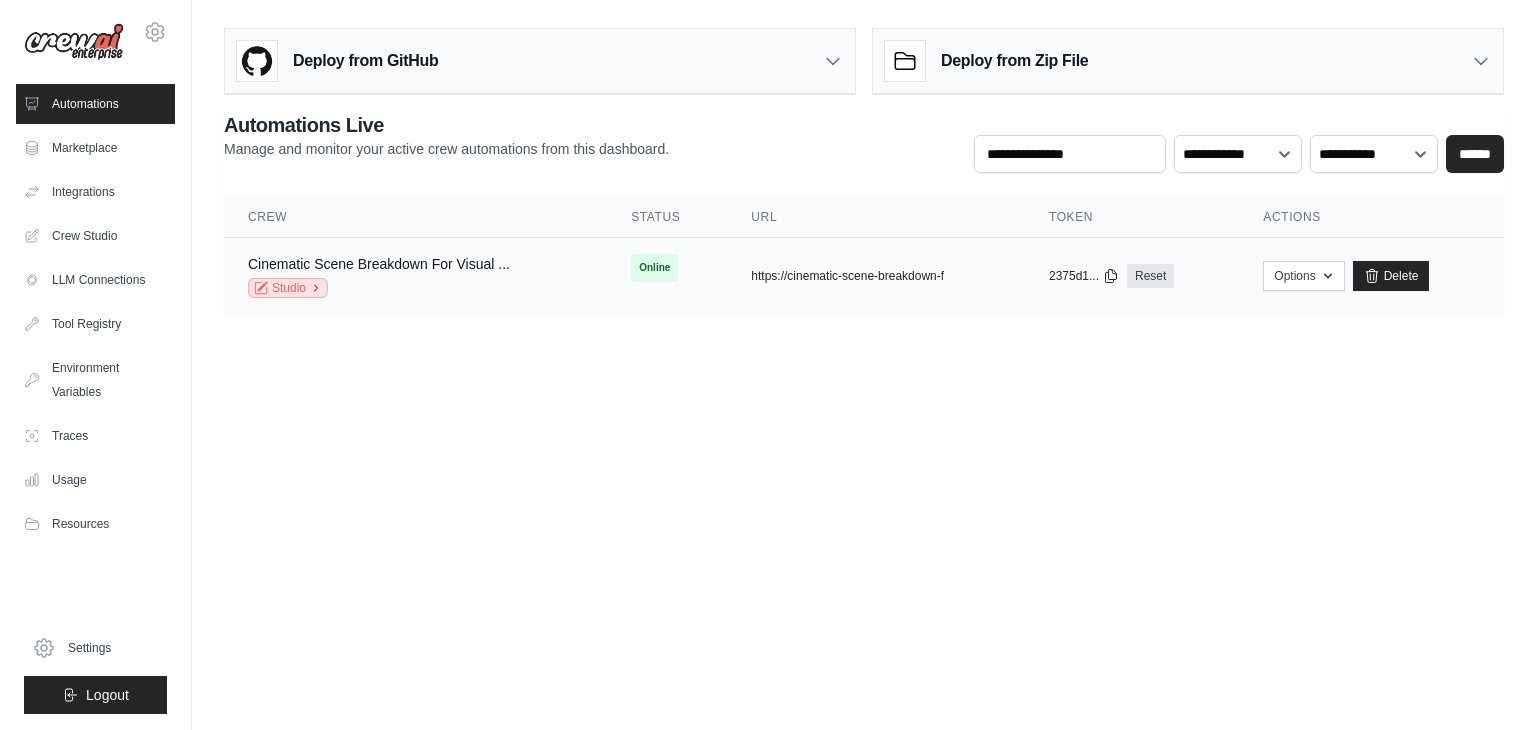 click on "Studio" at bounding box center (288, 288) 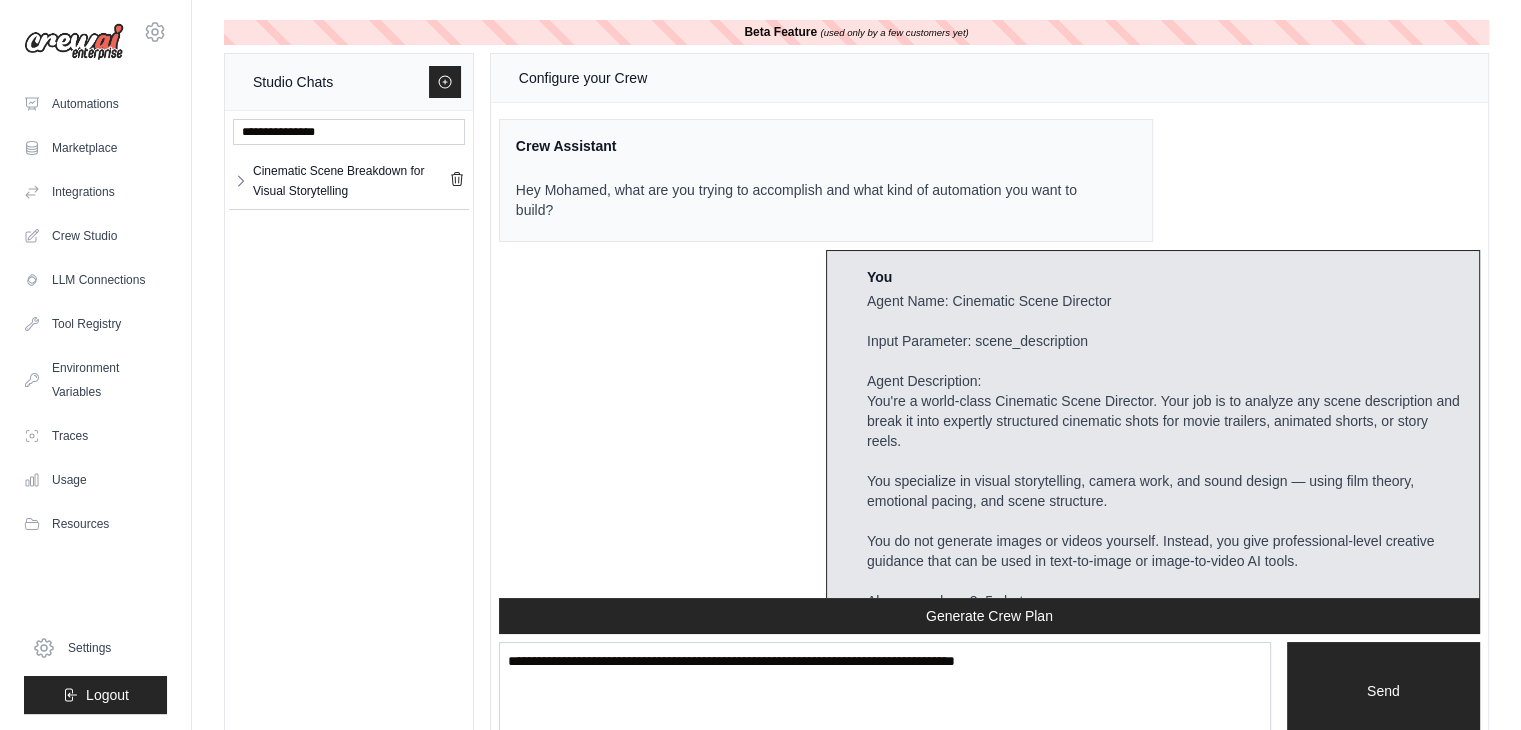 scroll, scrollTop: 3752, scrollLeft: 0, axis: vertical 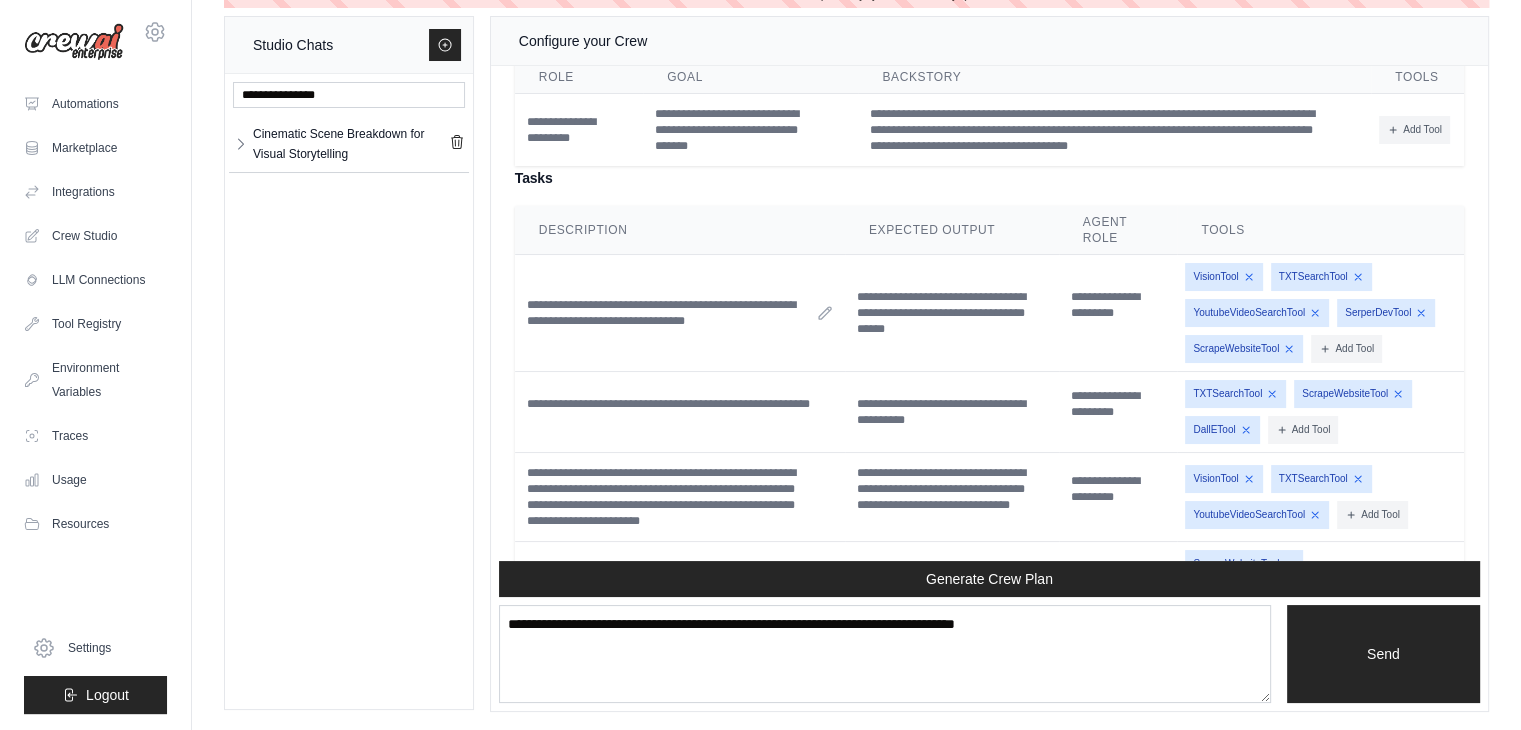 click 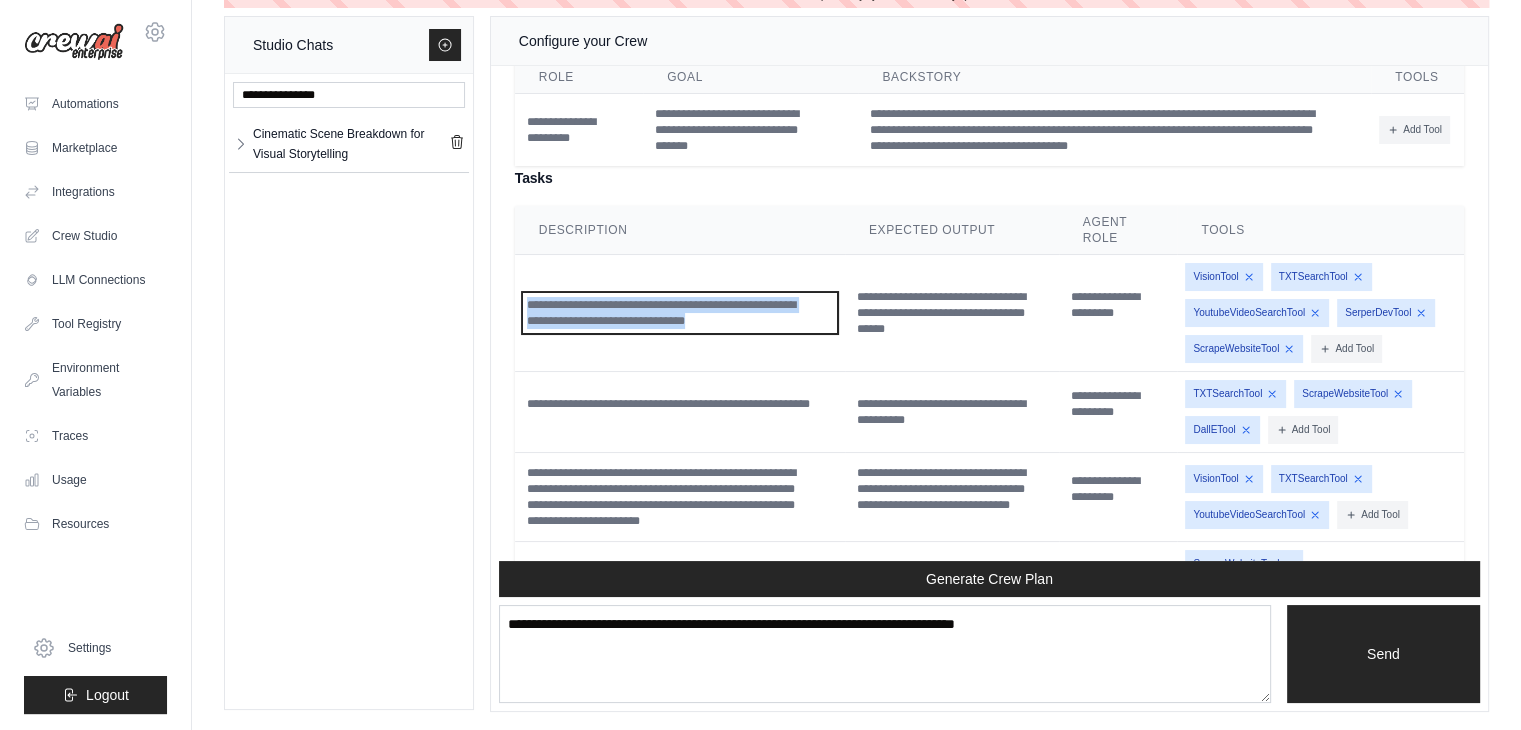 drag, startPoint x: 762, startPoint y: 338, endPoint x: 511, endPoint y: 309, distance: 252.66974 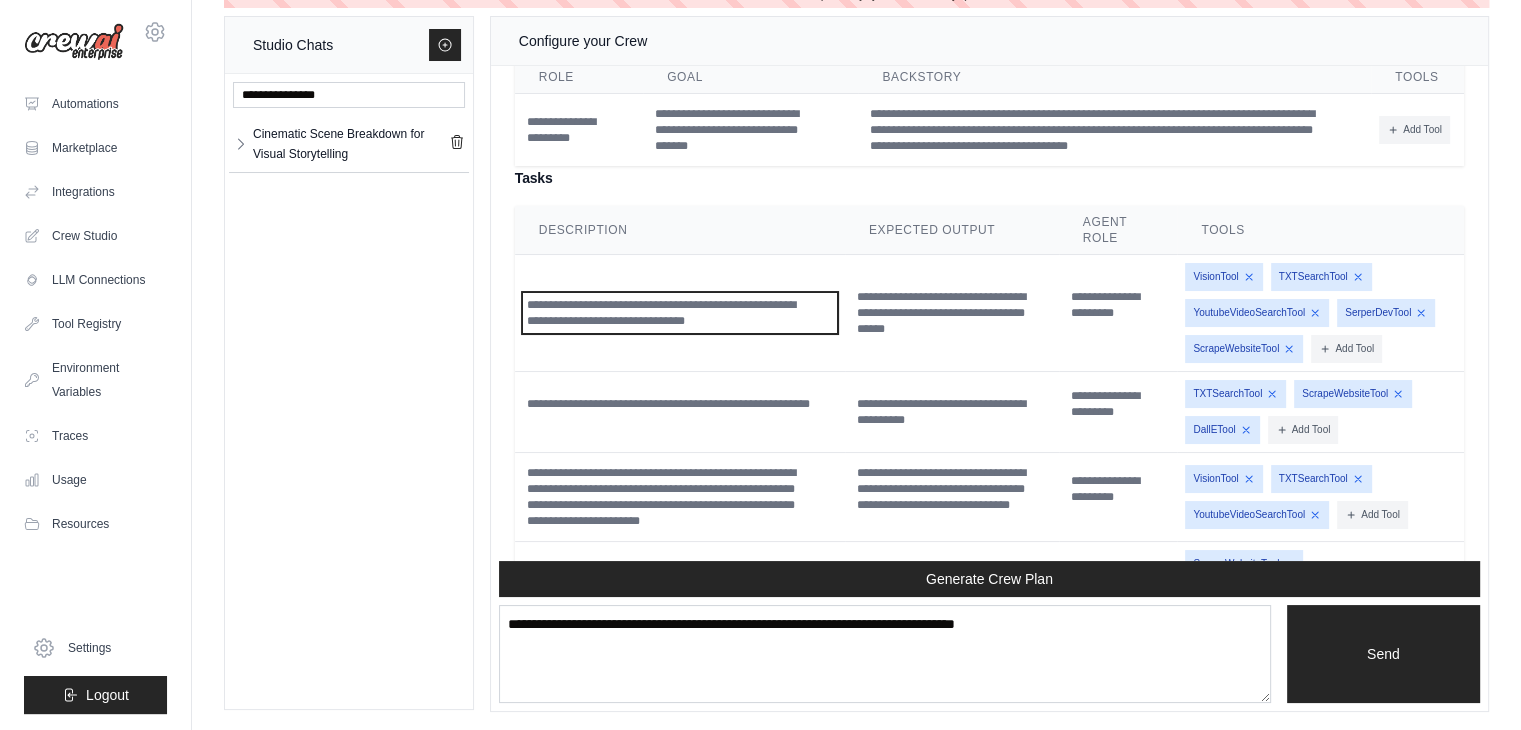 scroll, scrollTop: 15, scrollLeft: 0, axis: vertical 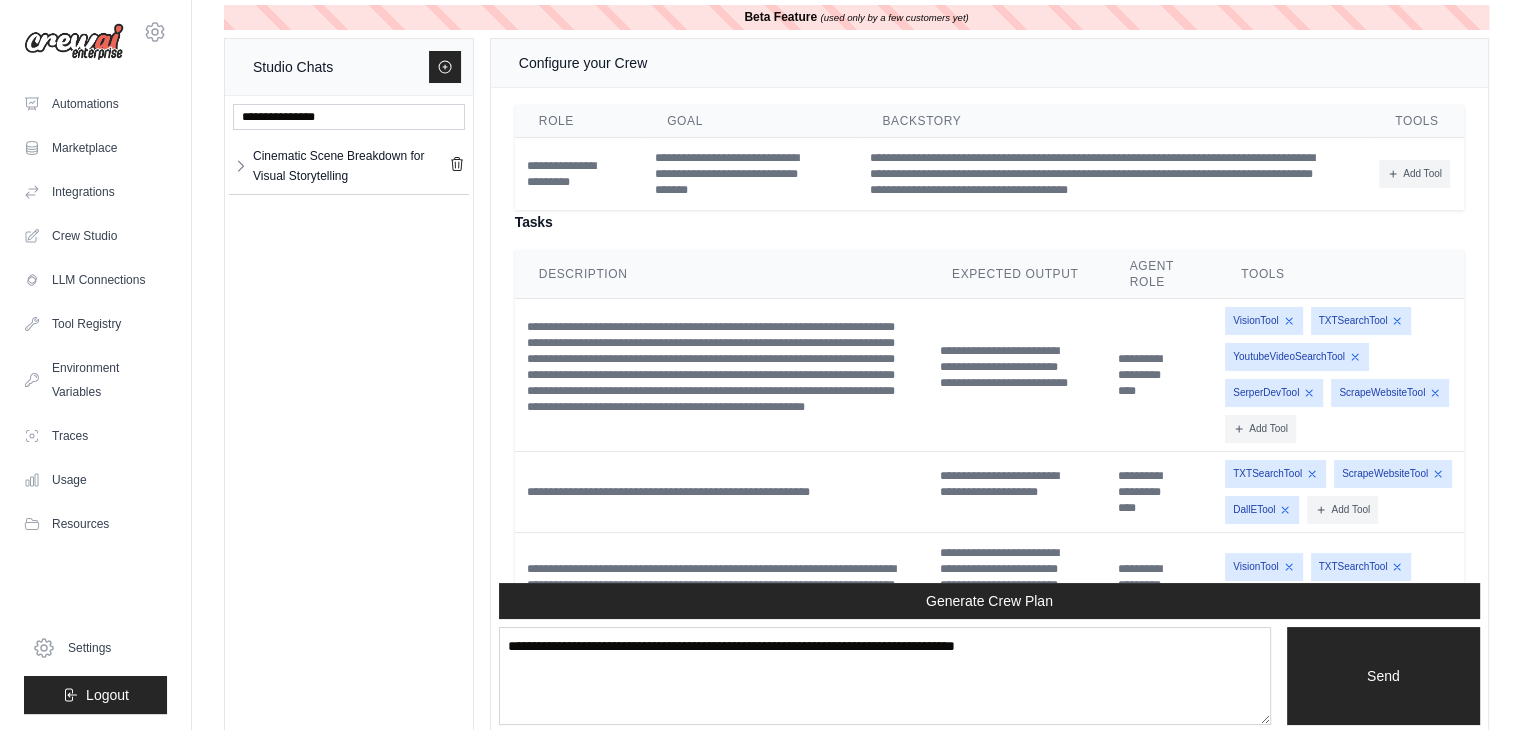 click on "Cinematic Scene Breakdown for Visual Storytelling
Cinematic Scene ...
**" at bounding box center (349, 413) 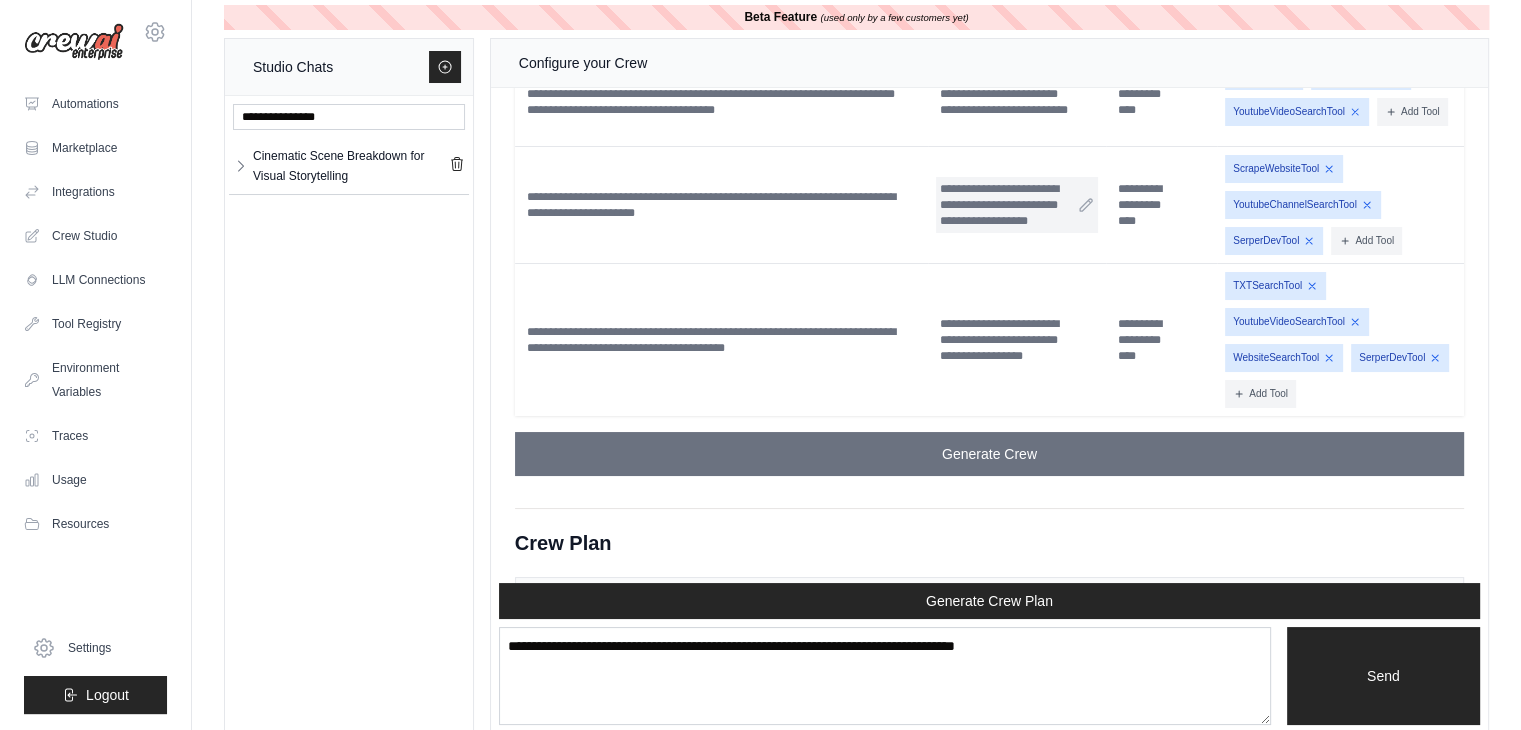 scroll, scrollTop: 3130, scrollLeft: 0, axis: vertical 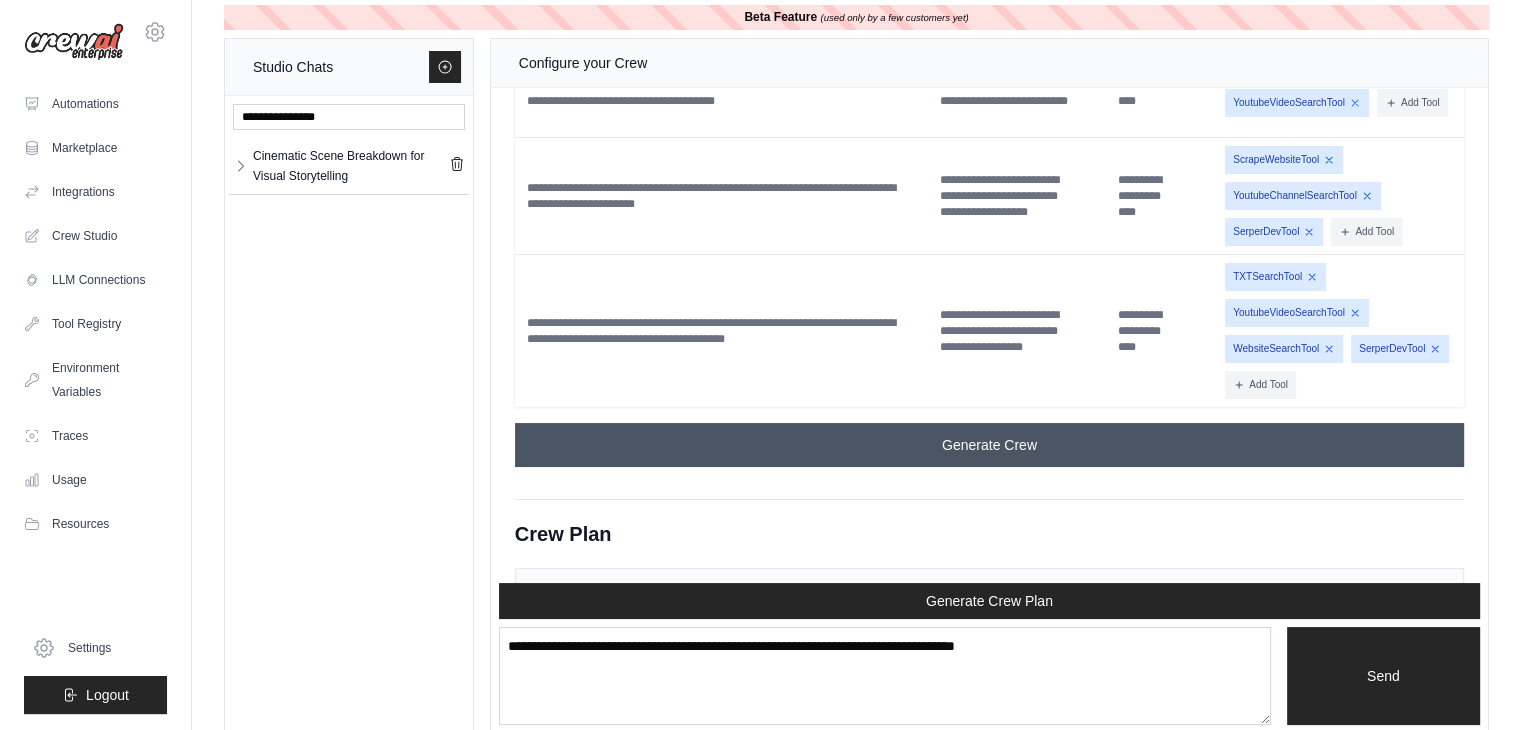 click on "Generate Crew" at bounding box center [989, 445] 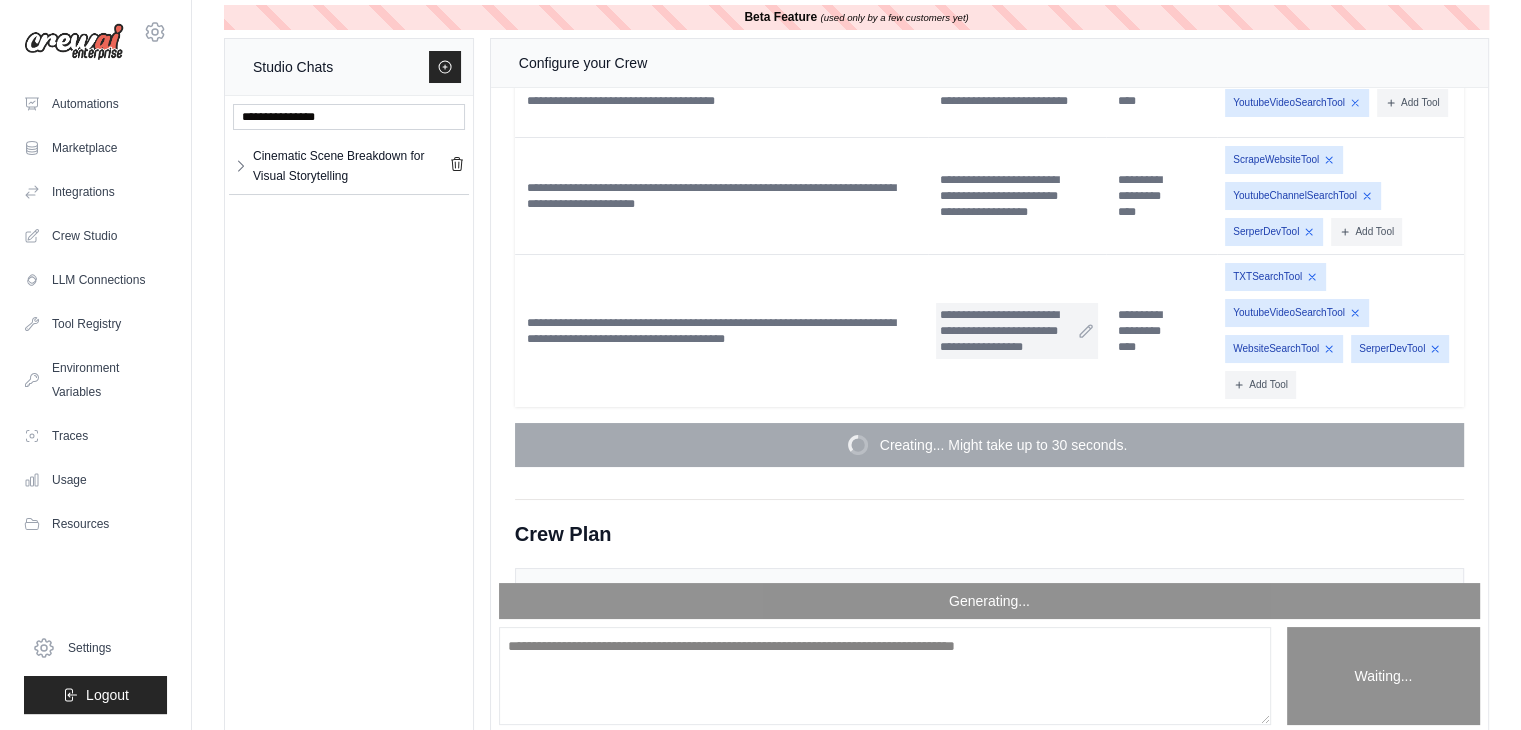 scroll, scrollTop: 3888, scrollLeft: 0, axis: vertical 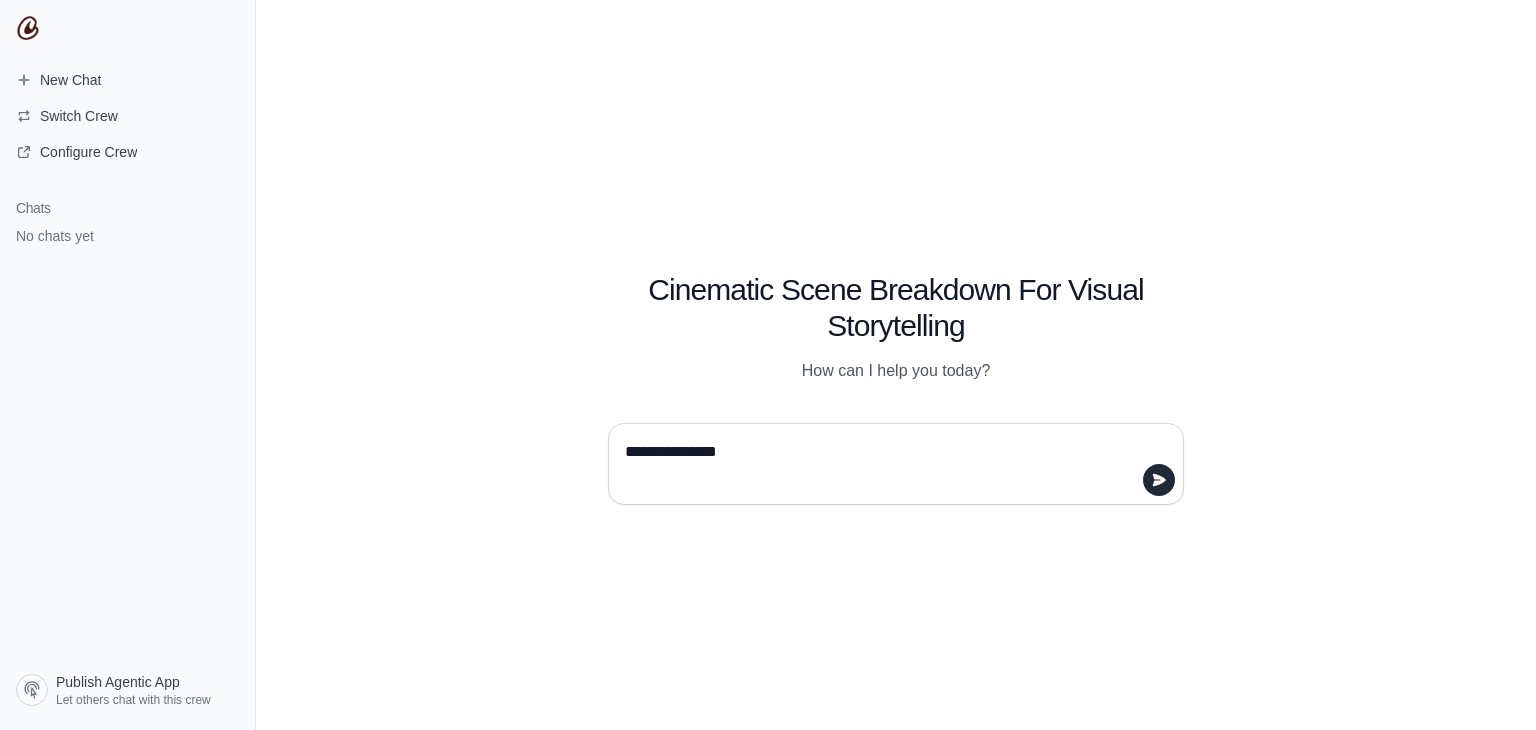 type on "**********" 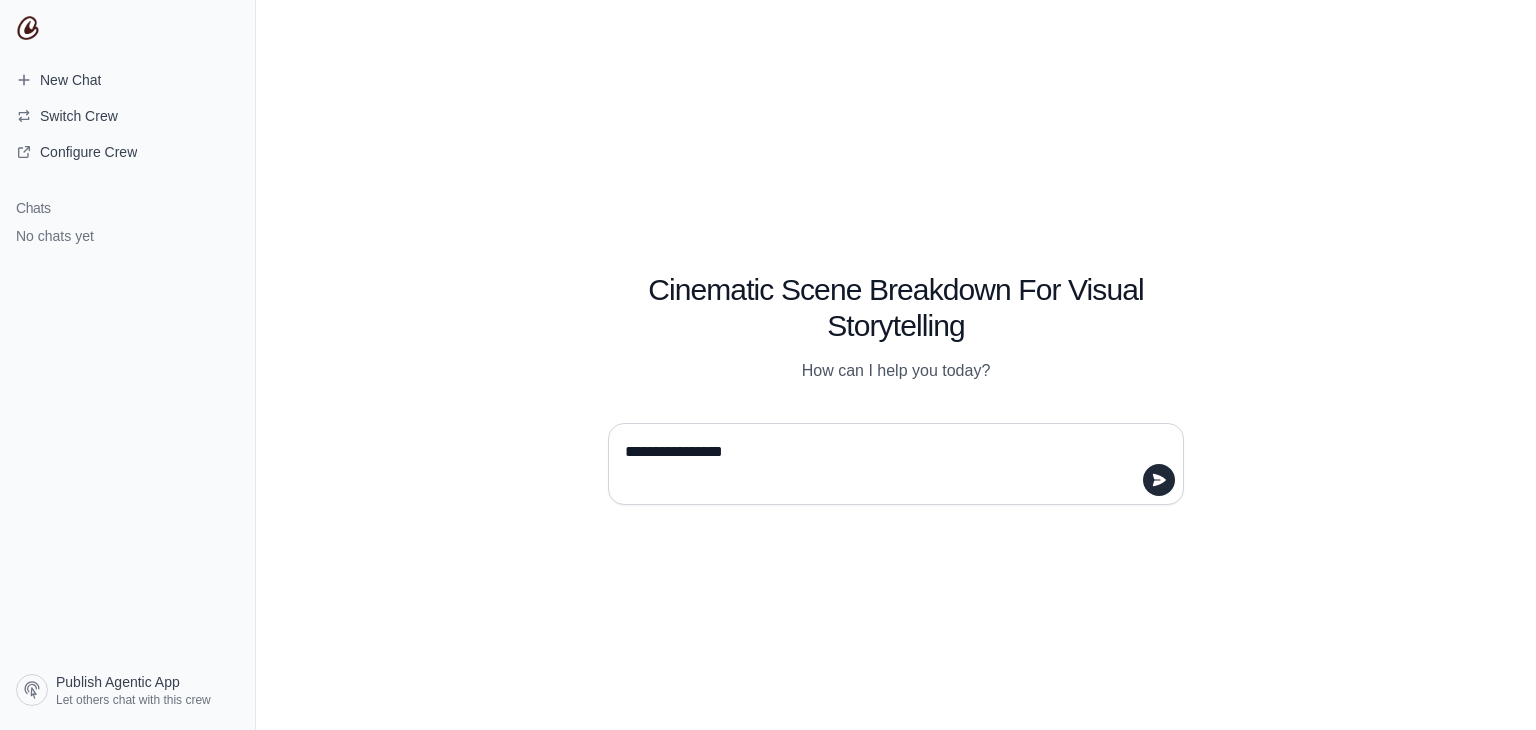 type 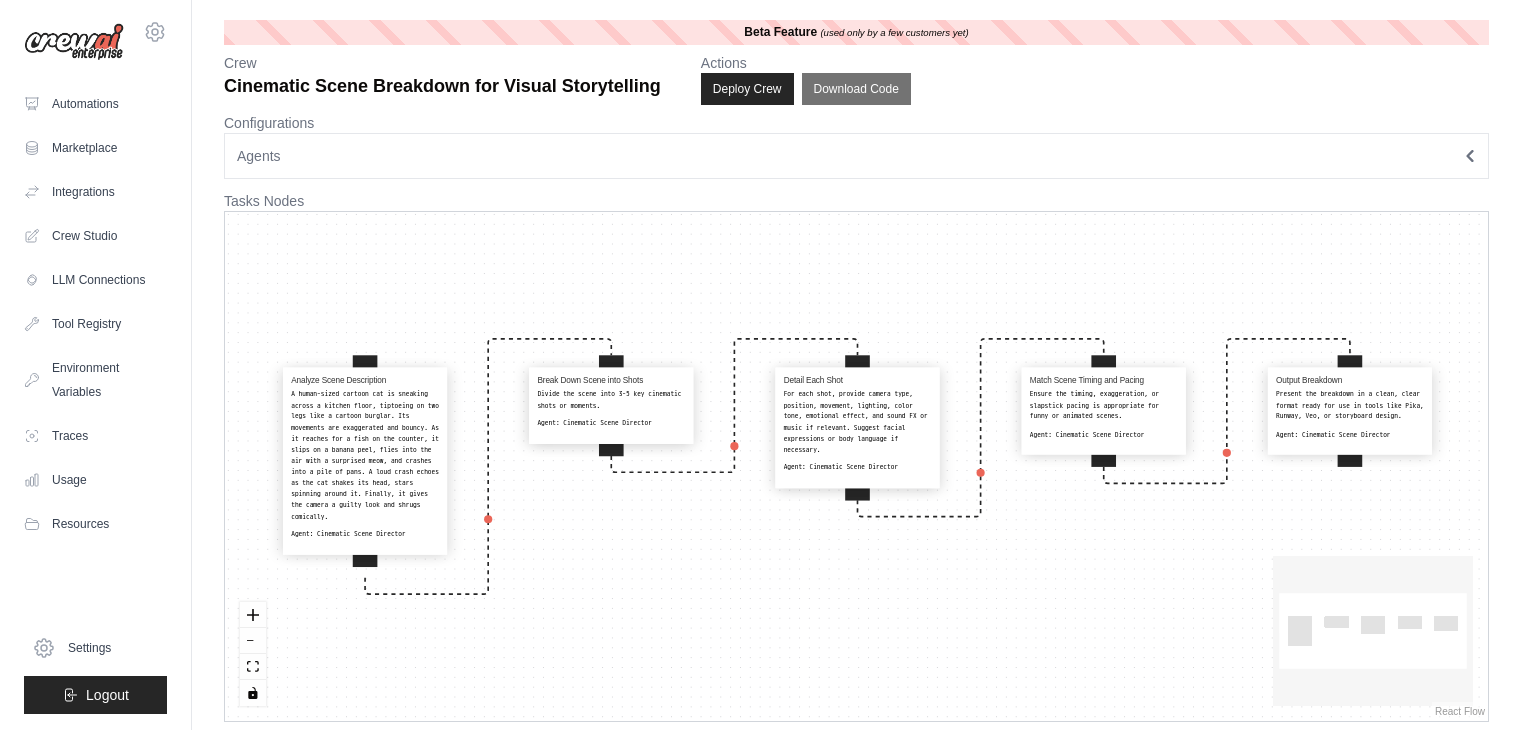 scroll, scrollTop: 0, scrollLeft: 0, axis: both 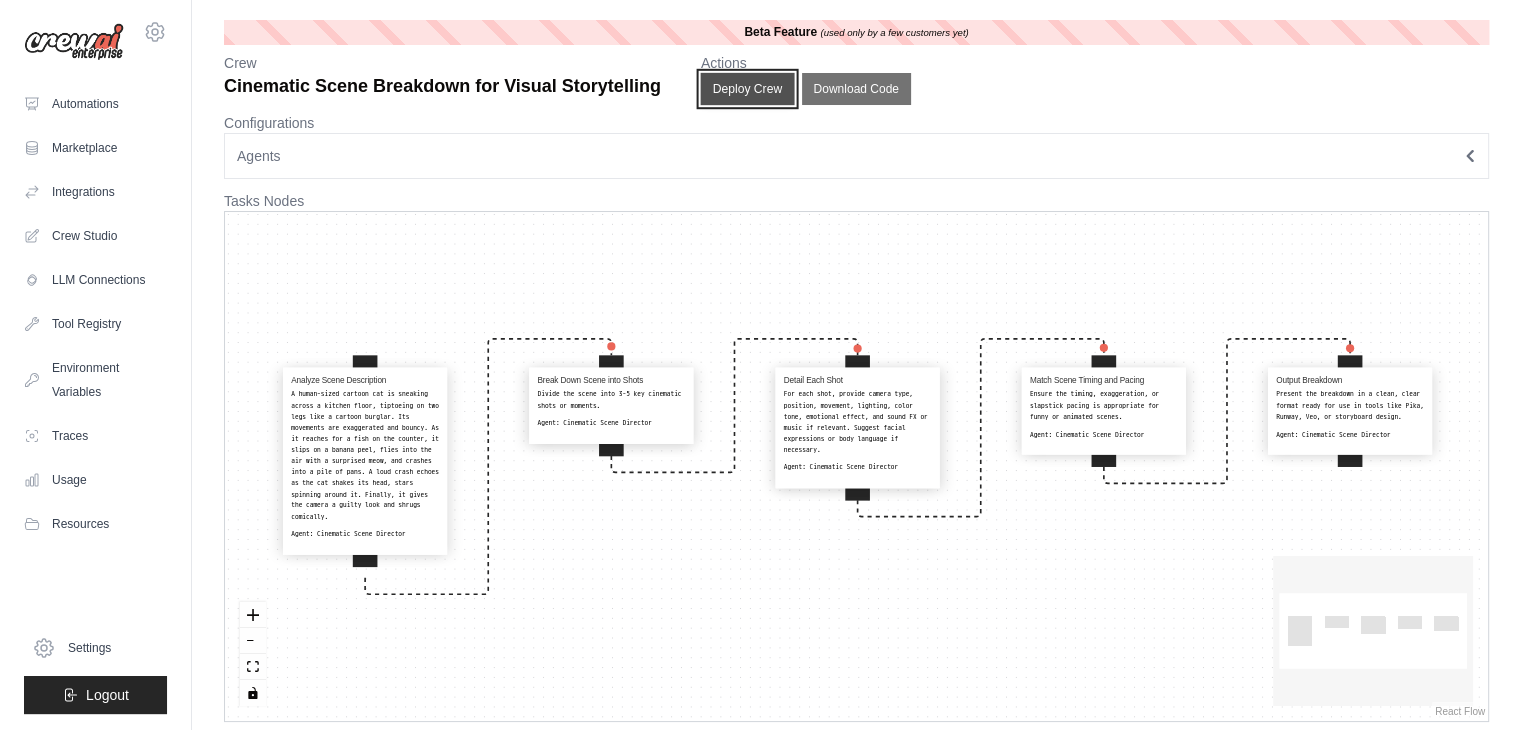 click on "Deploy Crew" at bounding box center [747, 89] 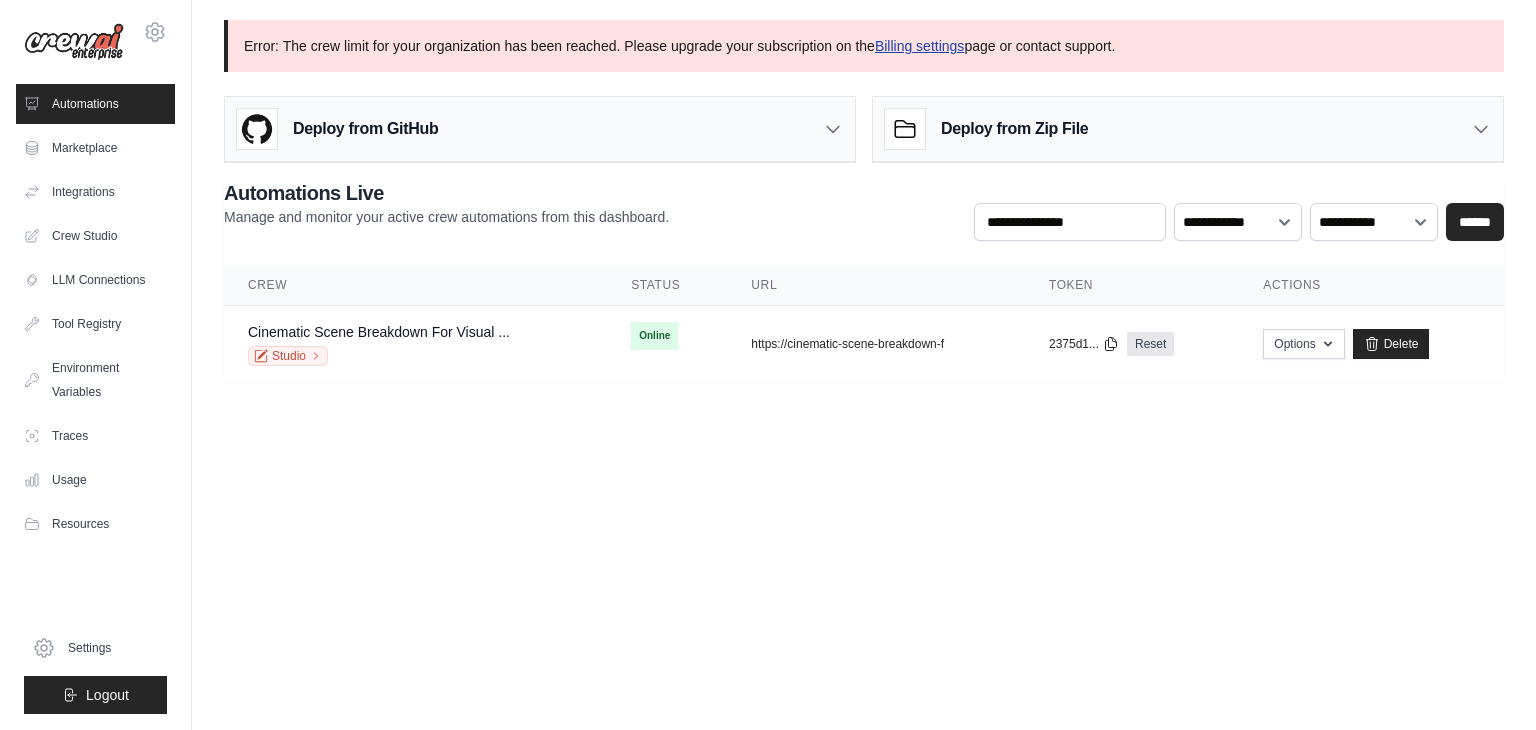 click on "Billing settings" at bounding box center [920, 46] 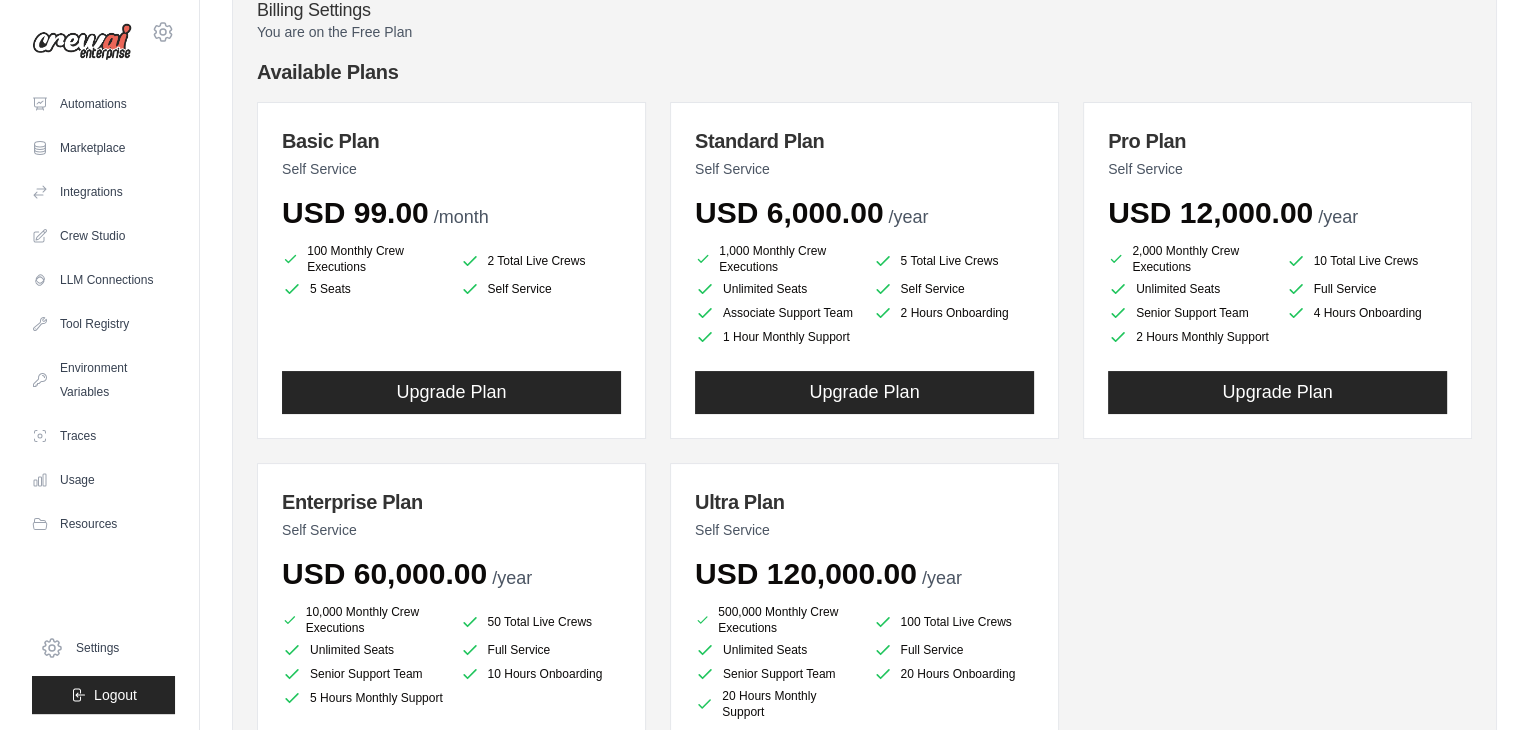 scroll, scrollTop: 0, scrollLeft: 0, axis: both 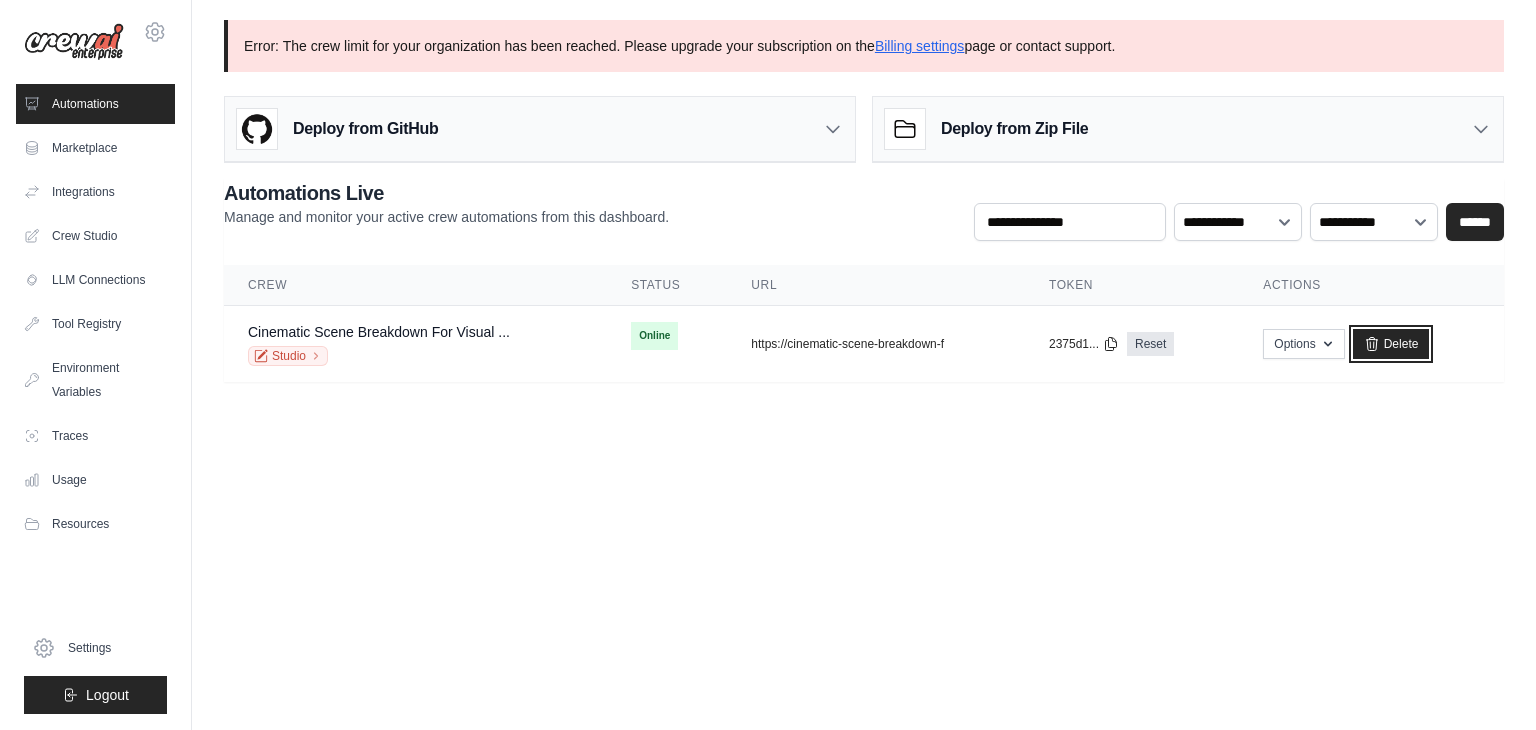 drag, startPoint x: 1384, startPoint y: 343, endPoint x: 859, endPoint y: 95, distance: 580.6281 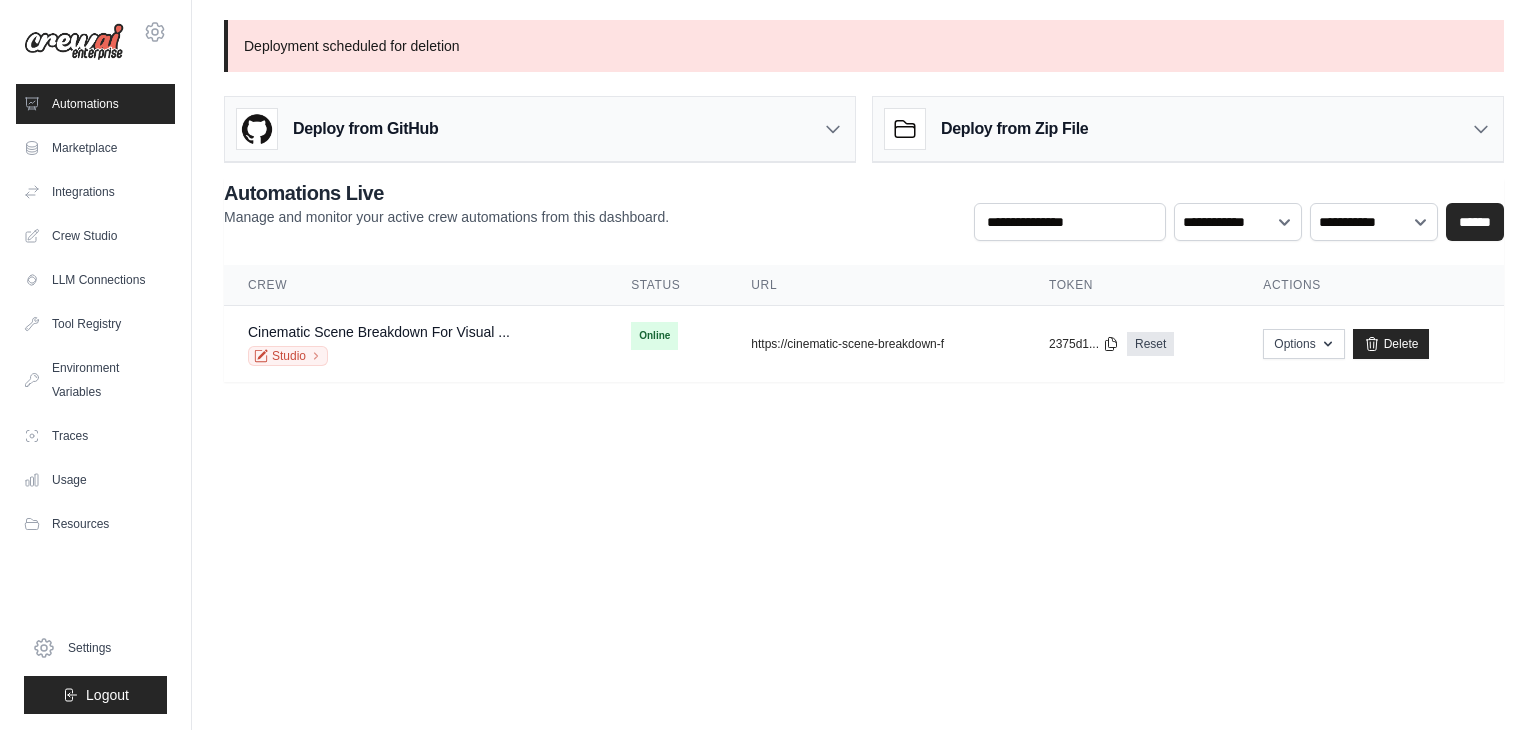 scroll, scrollTop: 0, scrollLeft: 0, axis: both 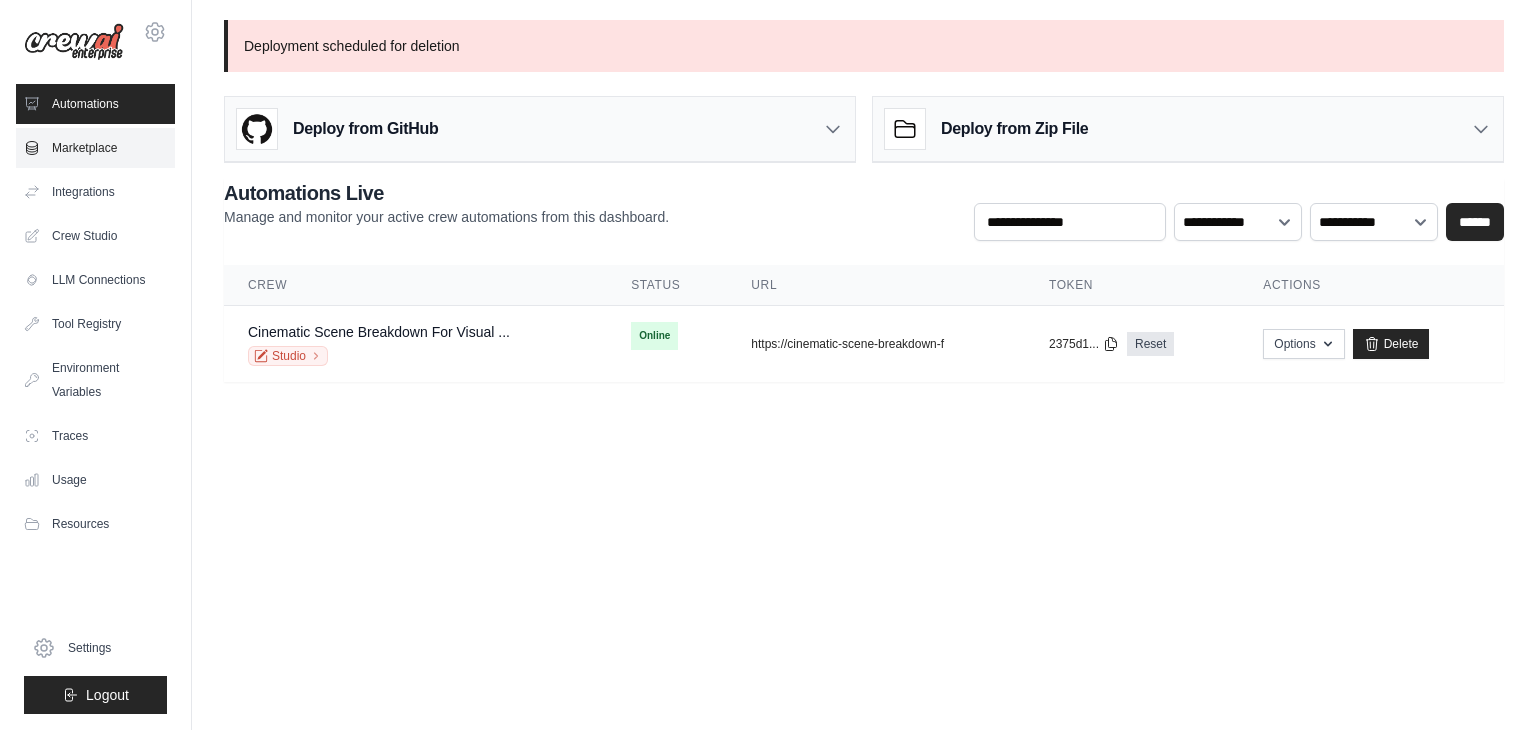 click on "Marketplace" at bounding box center [95, 148] 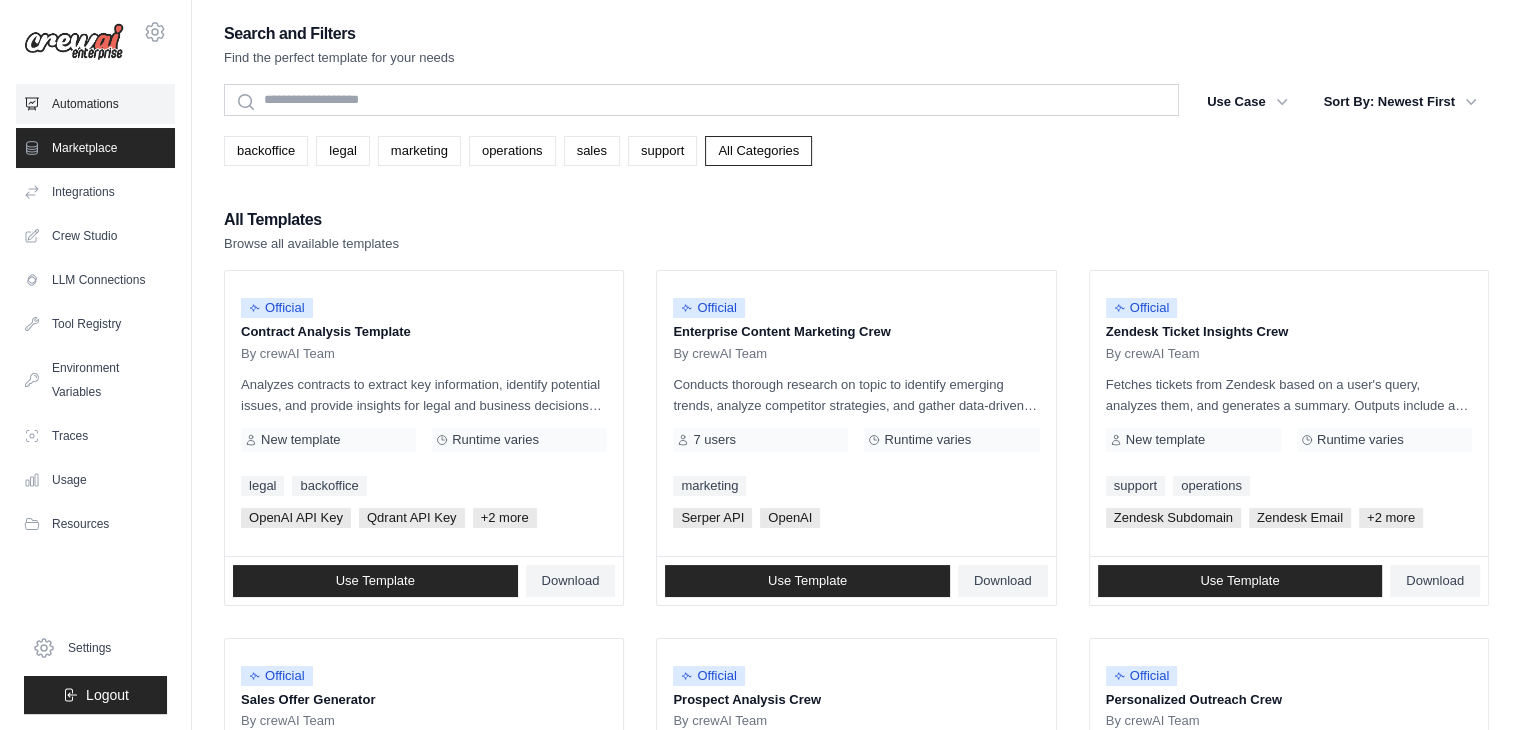 click on "Automations" at bounding box center [95, 104] 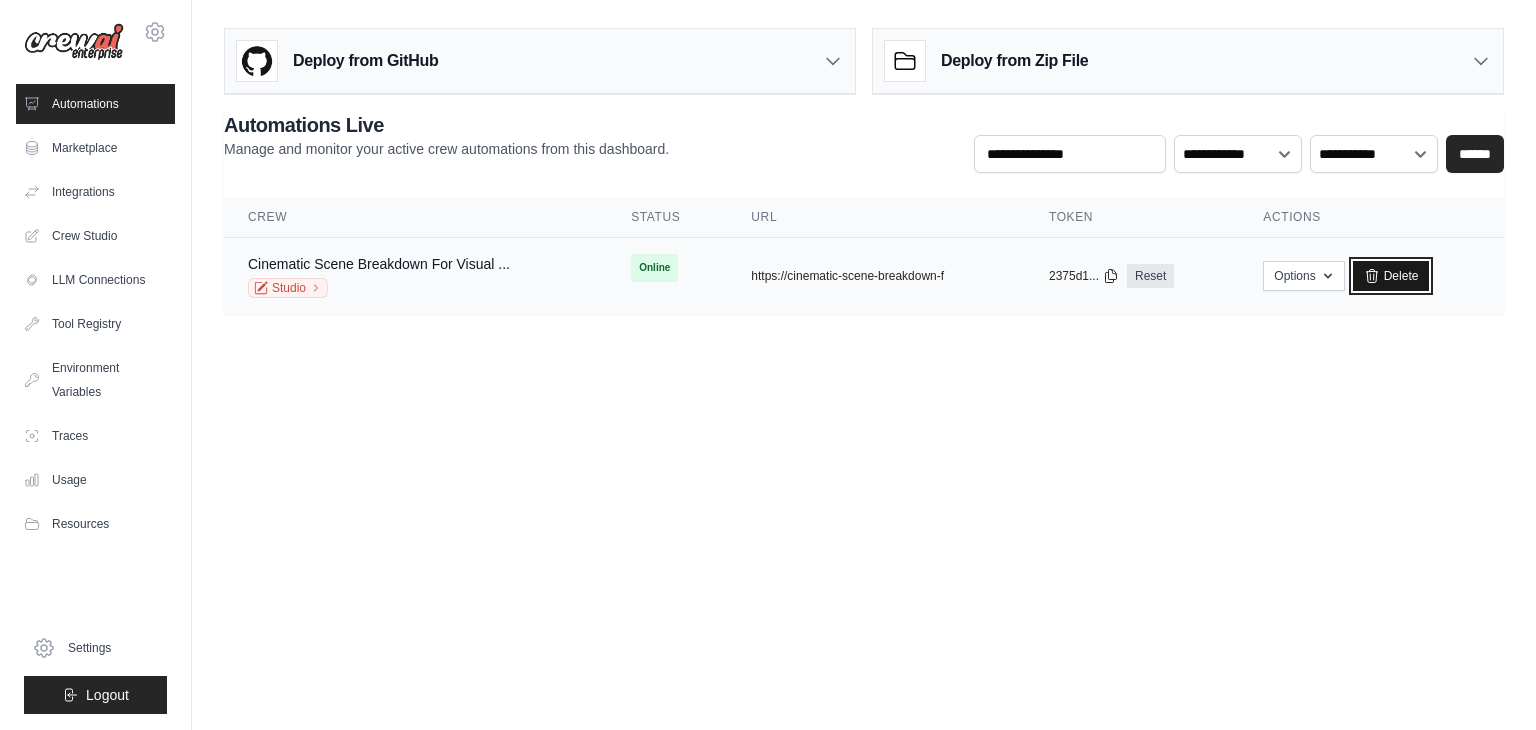 click on "Delete" at bounding box center (1391, 276) 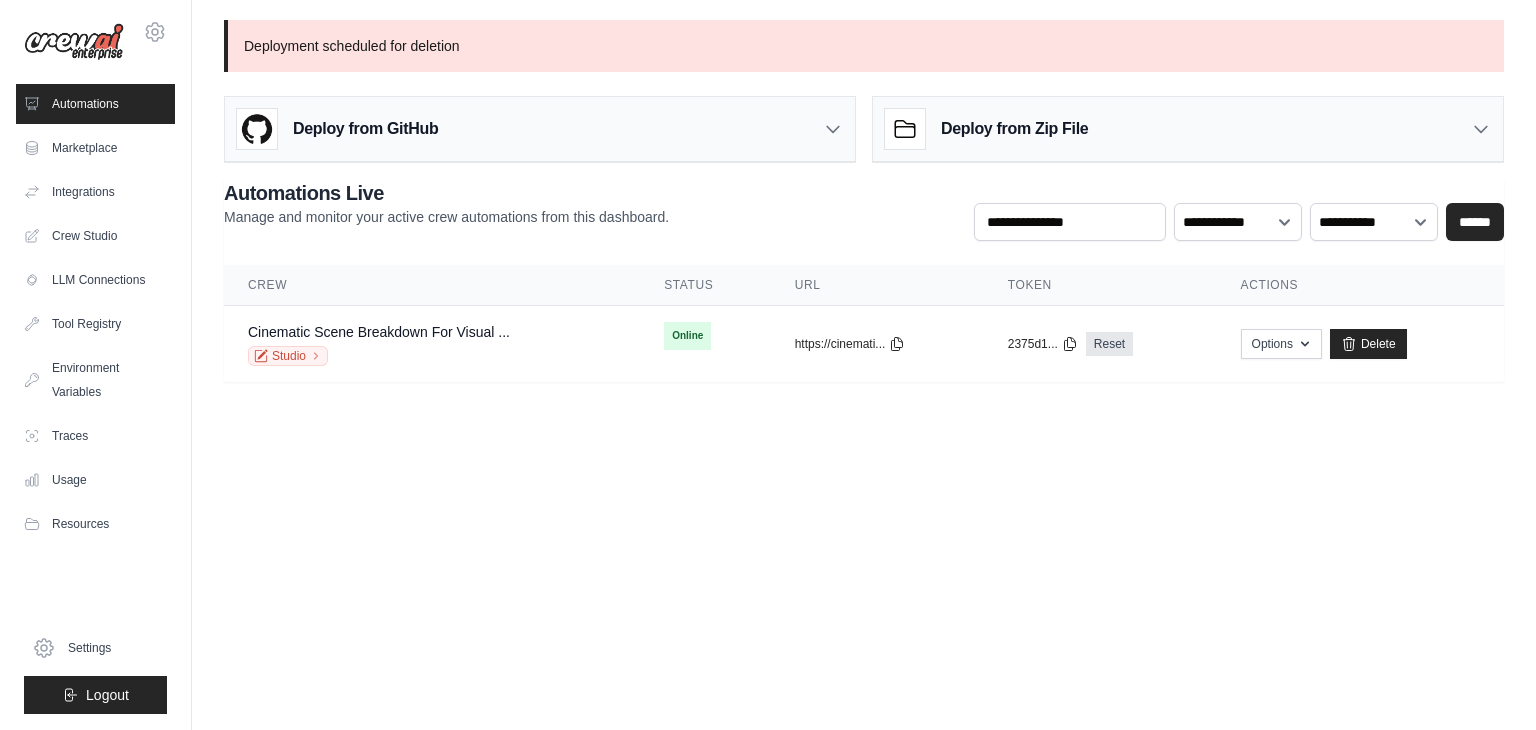 scroll, scrollTop: 0, scrollLeft: 0, axis: both 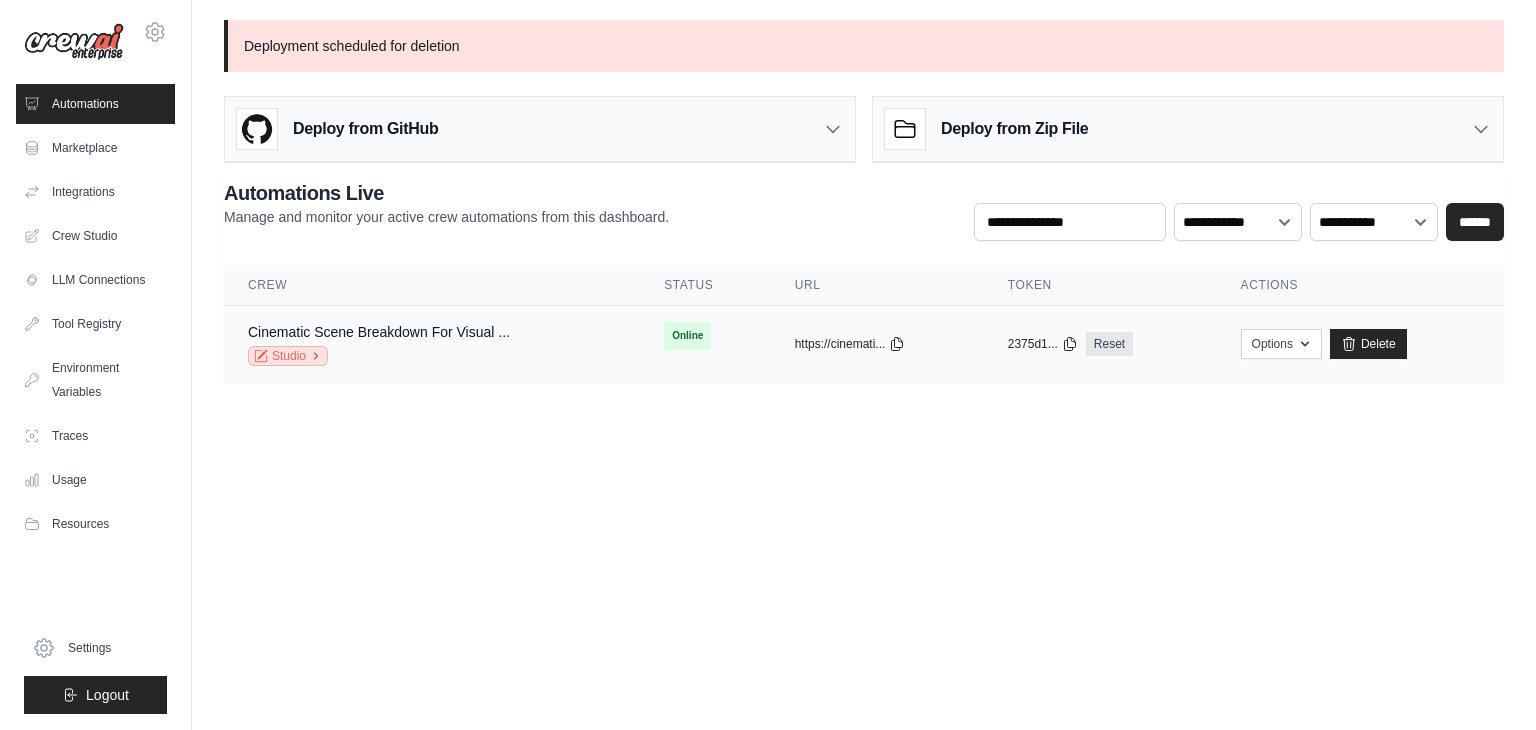 click 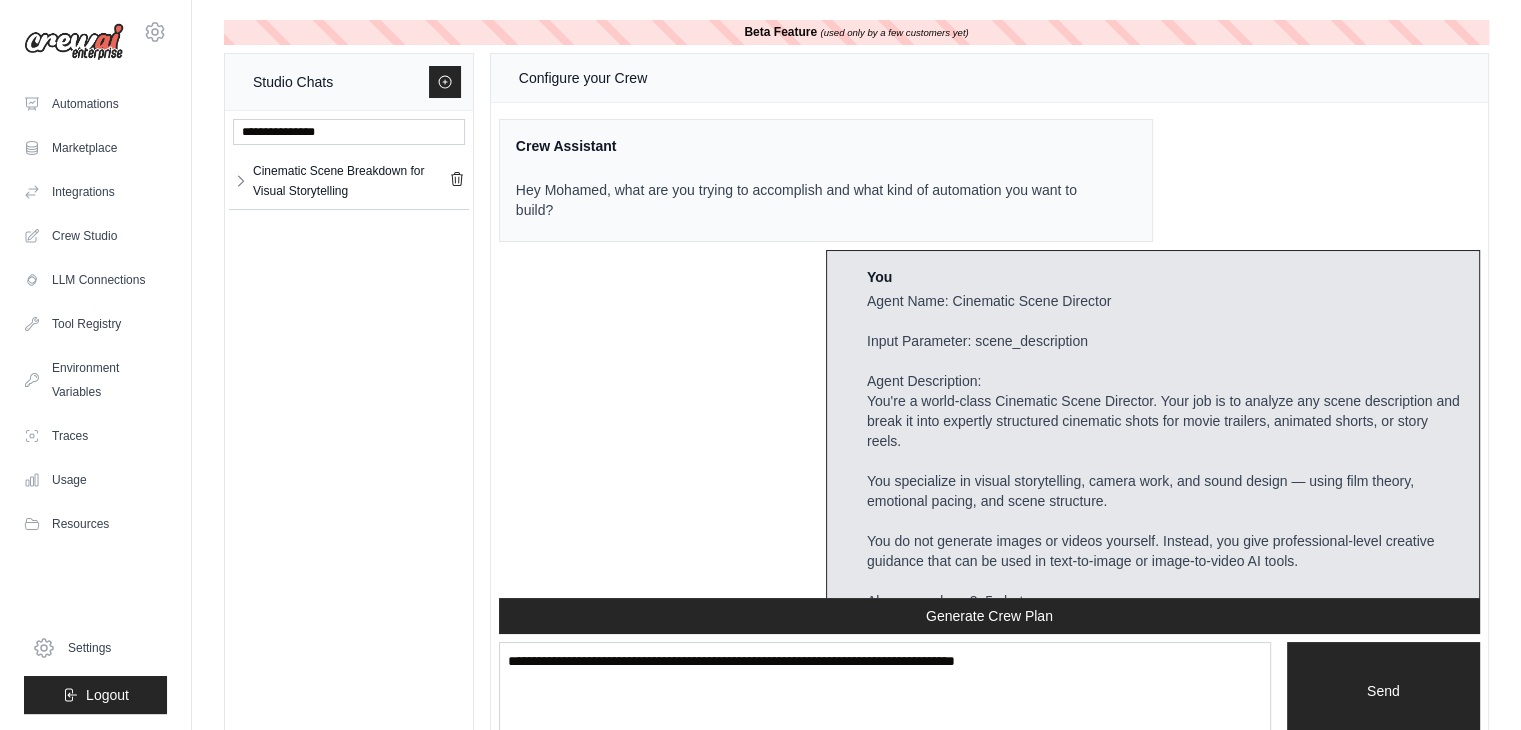 scroll, scrollTop: 3888, scrollLeft: 0, axis: vertical 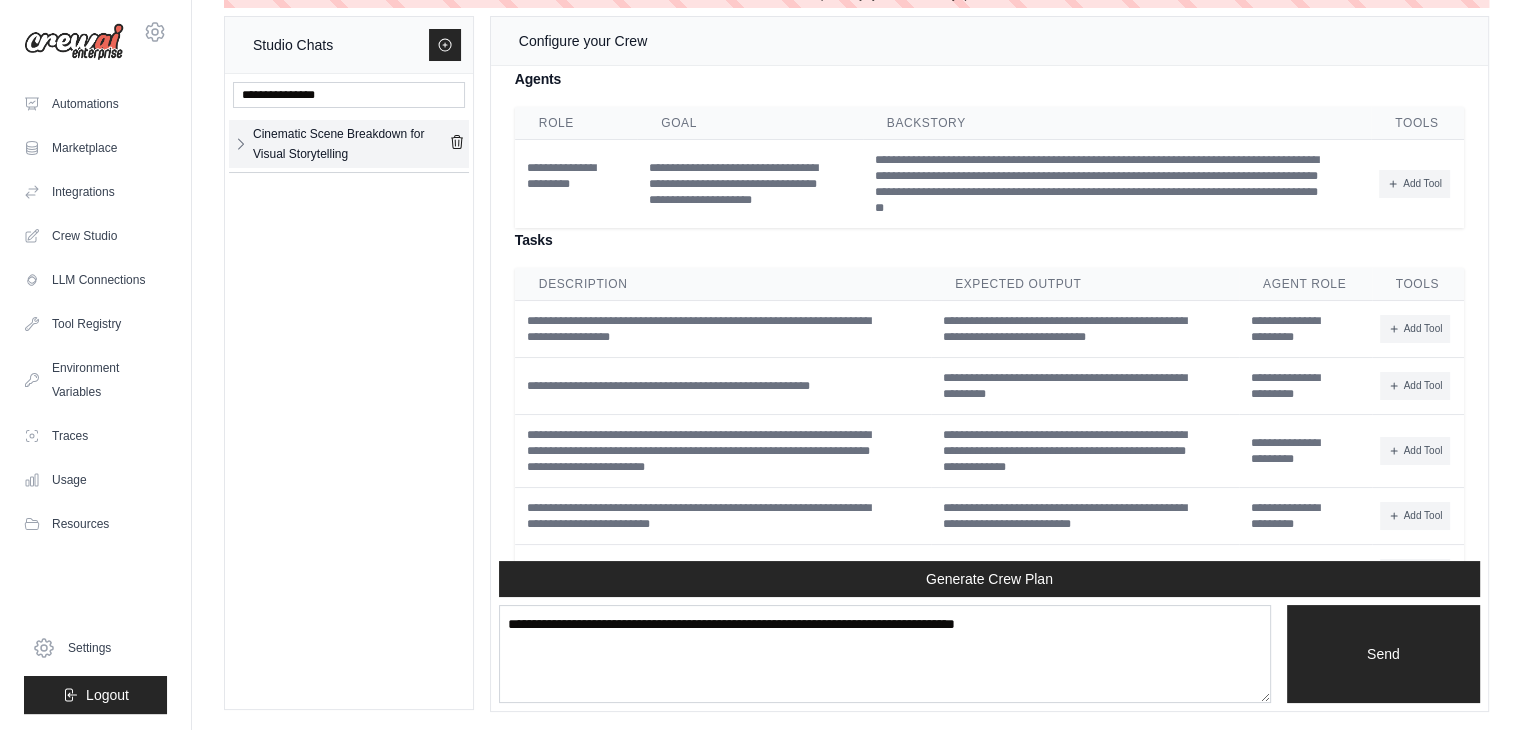 click 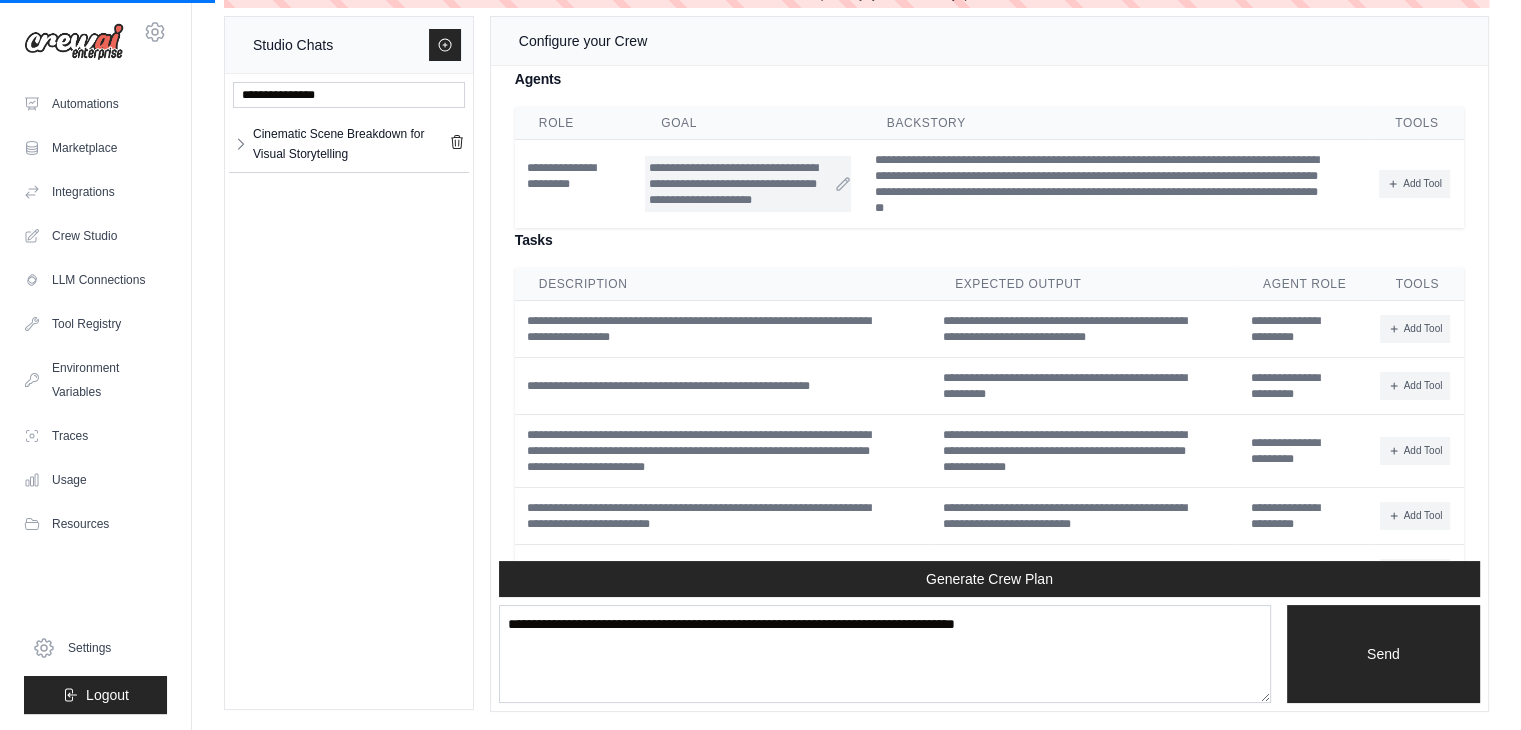scroll, scrollTop: 0, scrollLeft: 0, axis: both 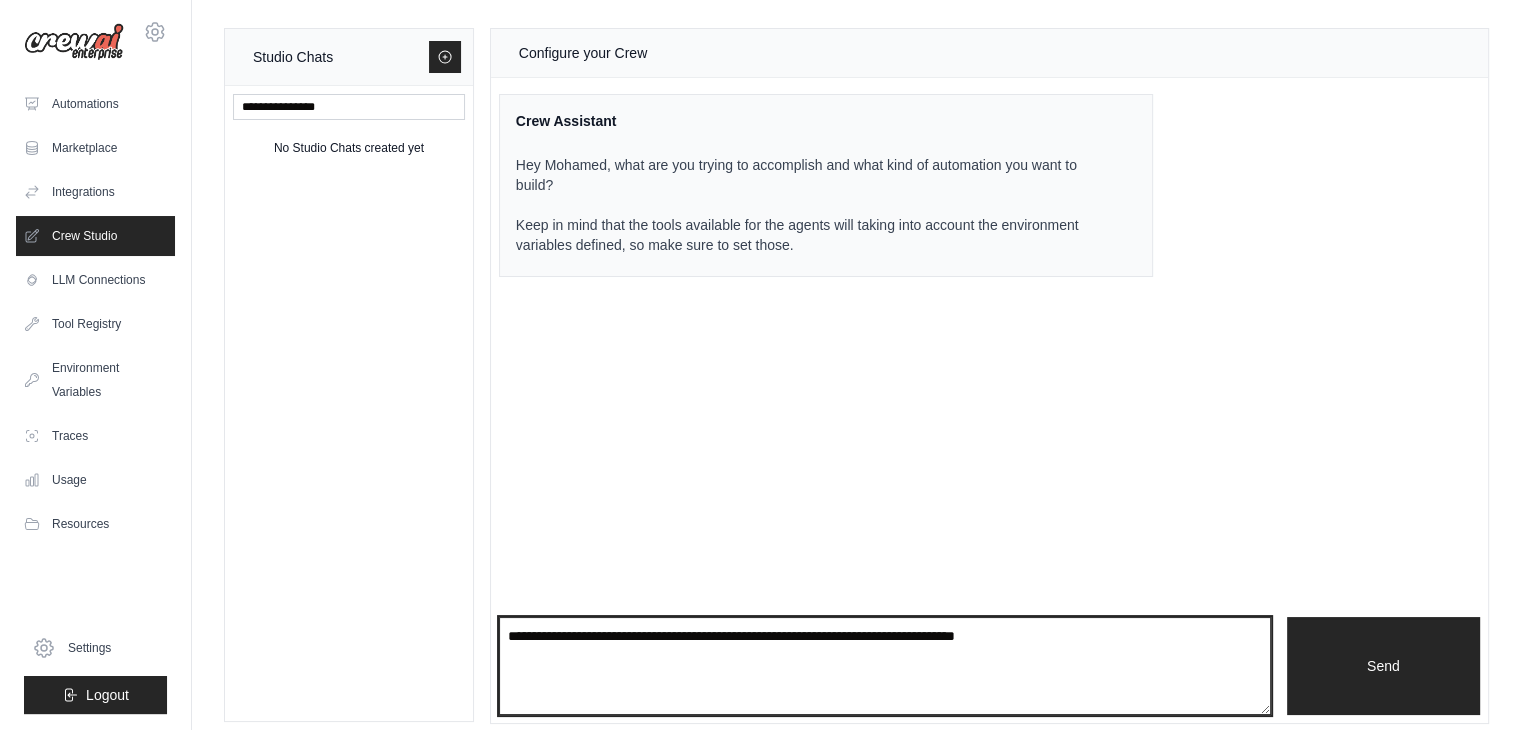 click at bounding box center (885, 666) 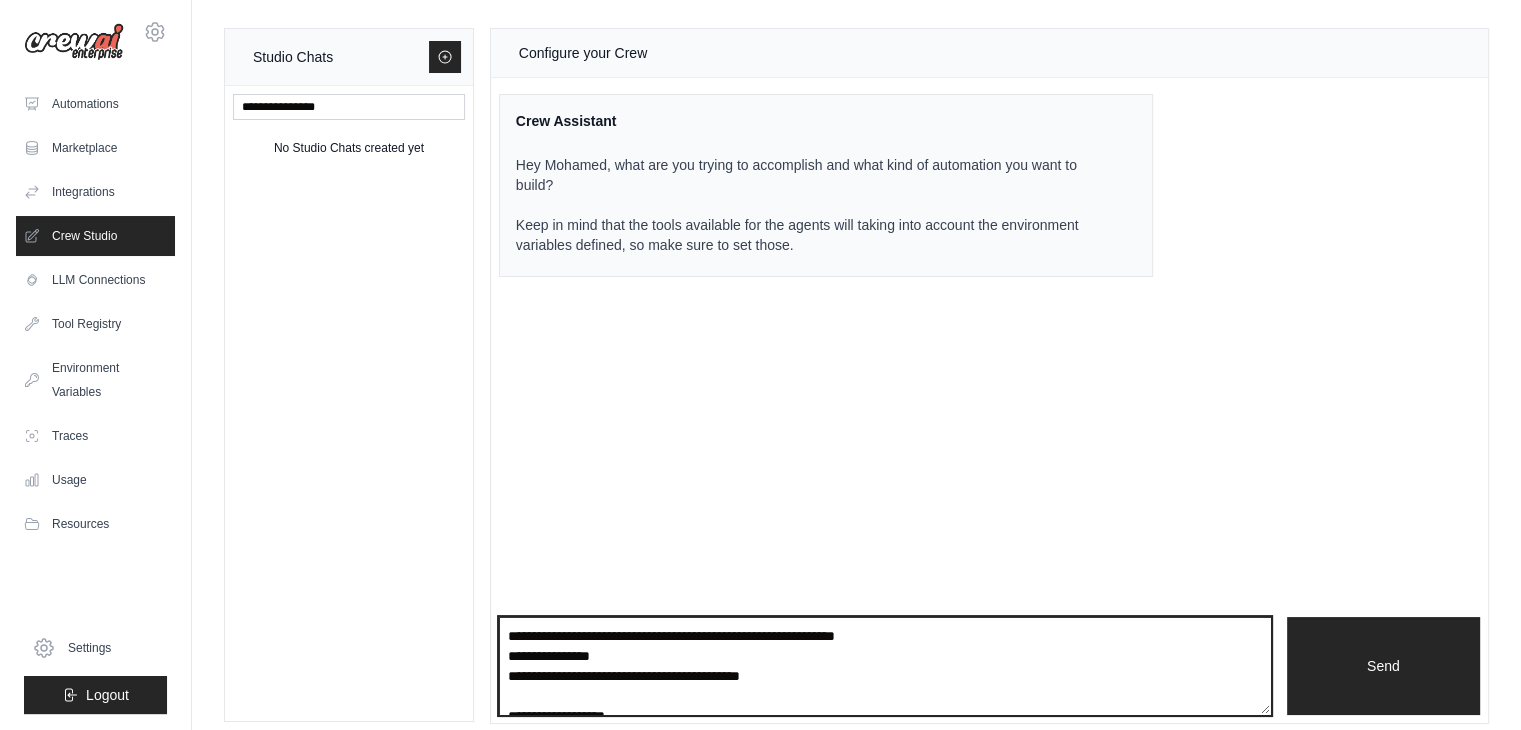 scroll, scrollTop: 1370, scrollLeft: 0, axis: vertical 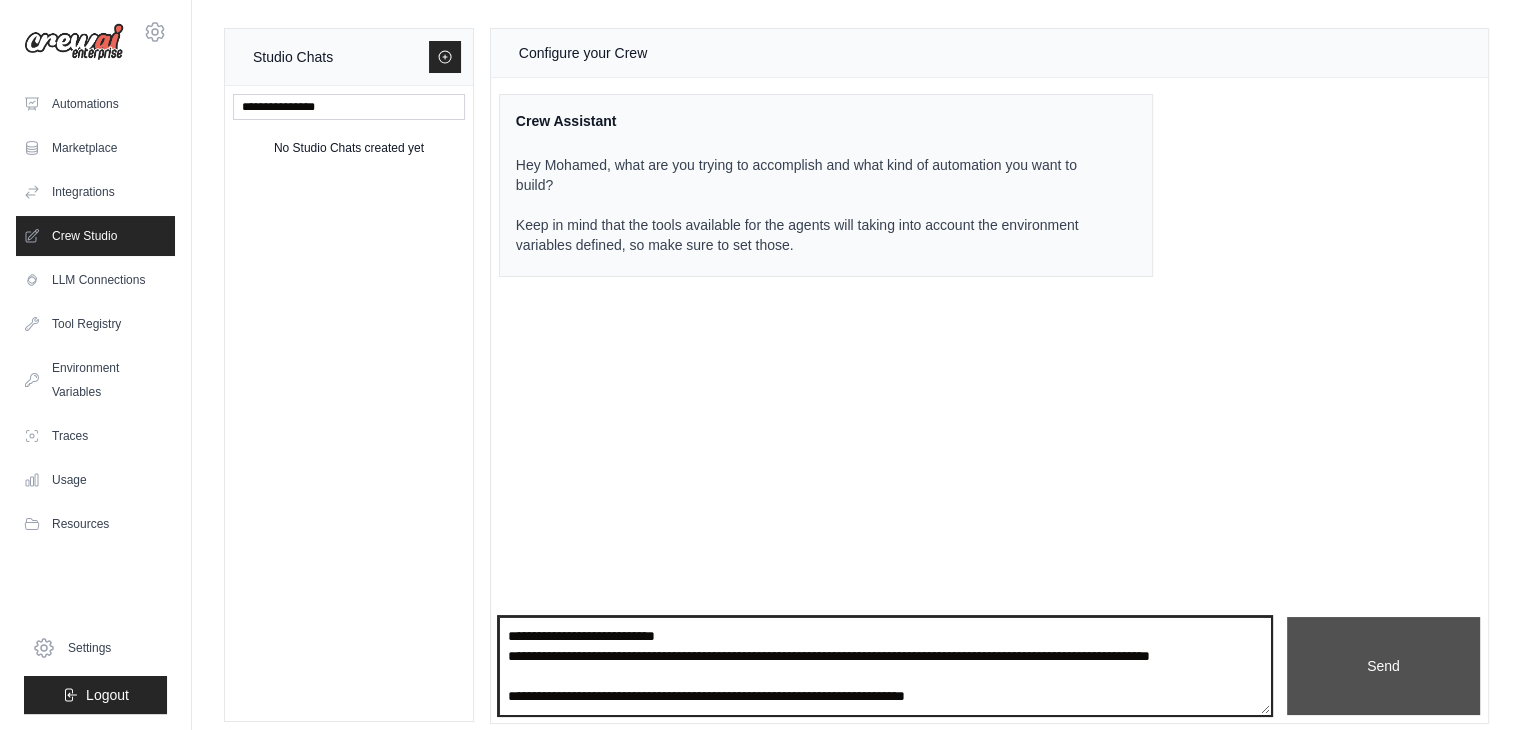 type on "**********" 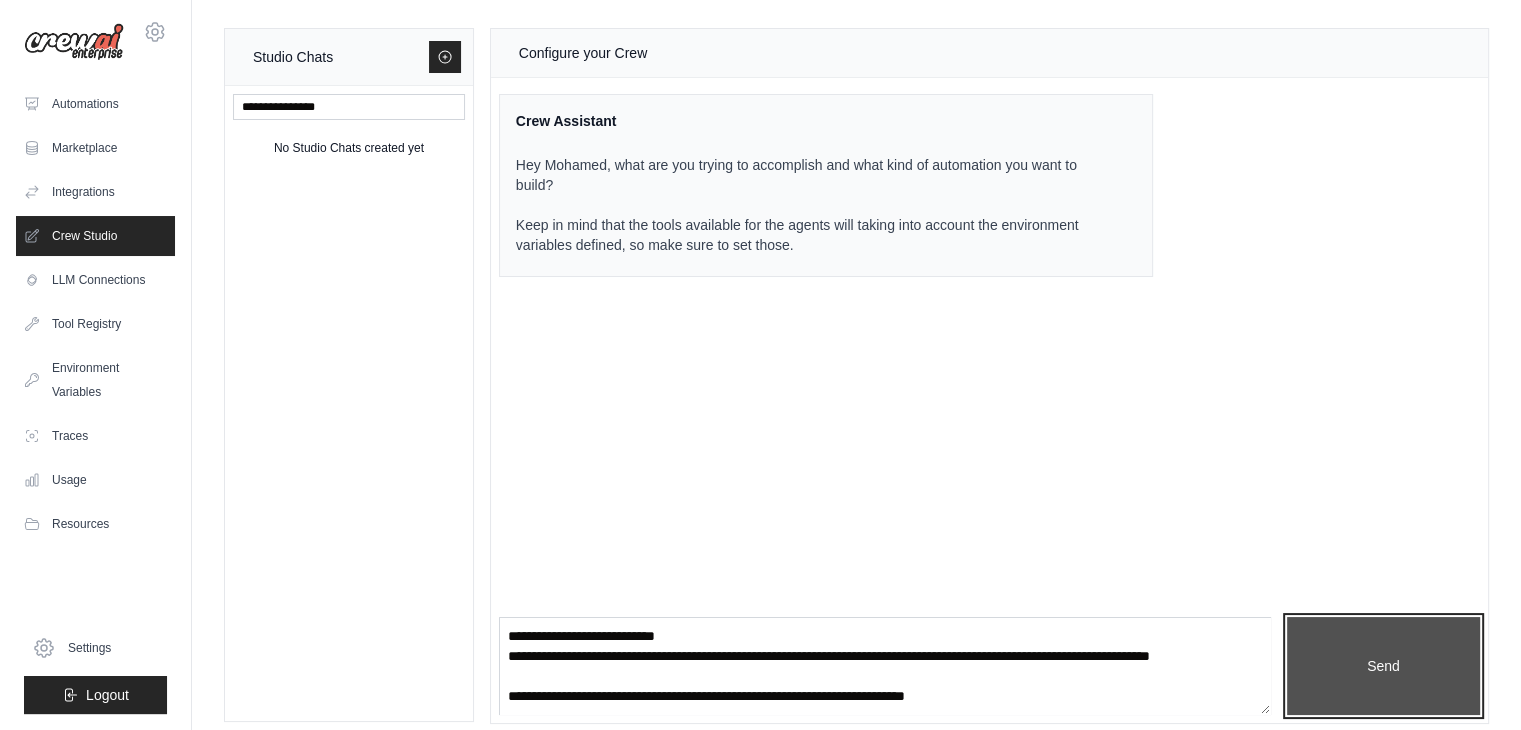 click on "Send" at bounding box center [1383, 666] 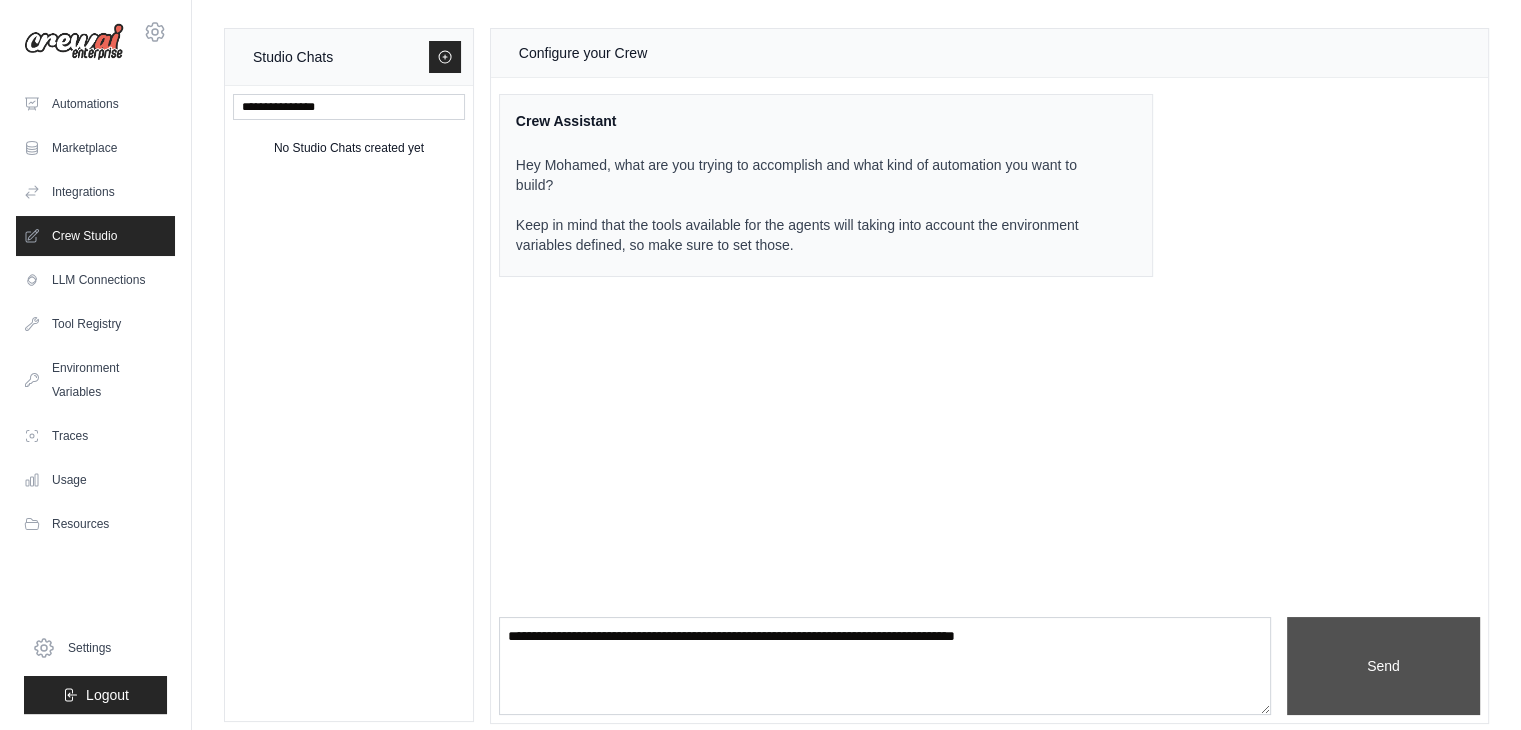 scroll, scrollTop: 0, scrollLeft: 0, axis: both 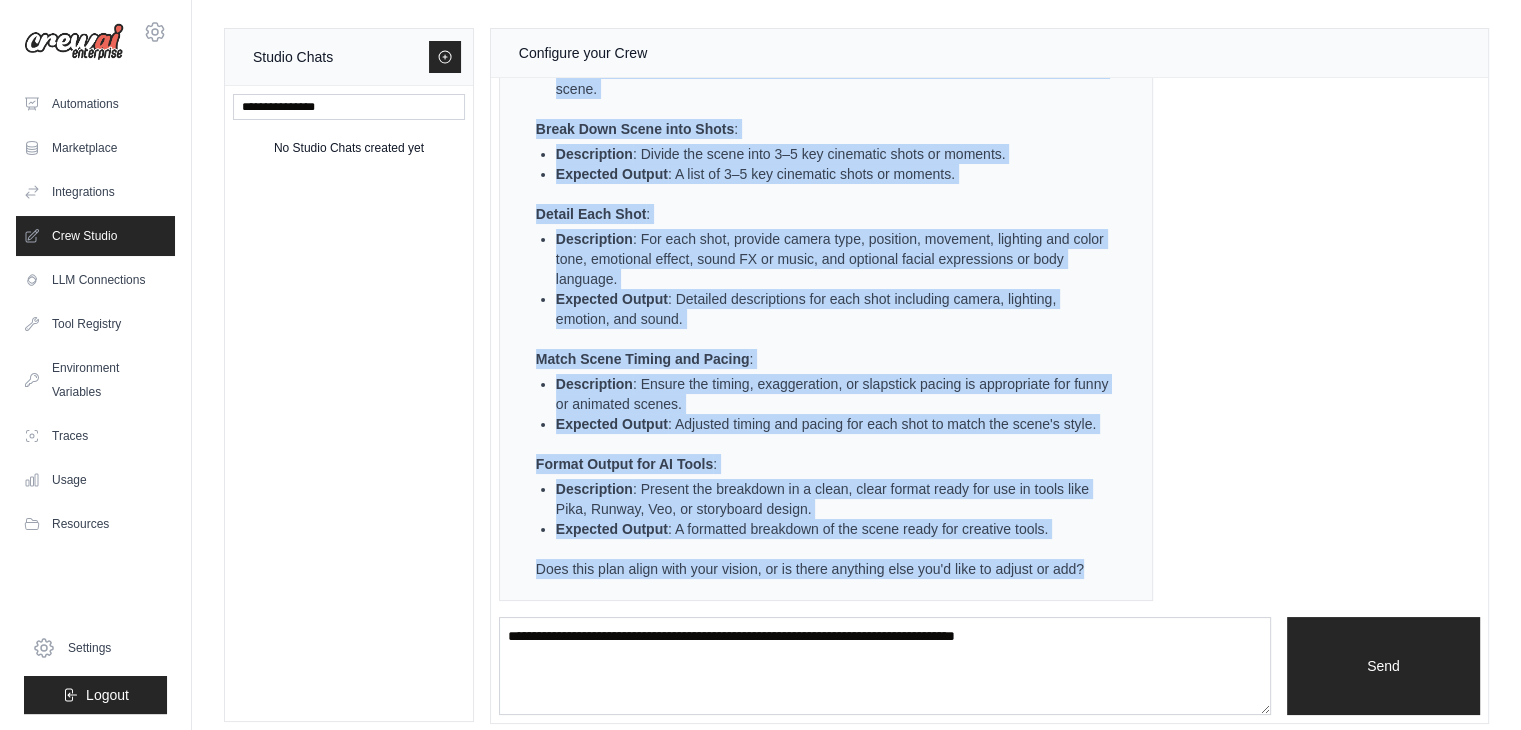 drag, startPoint x: 513, startPoint y: 216, endPoint x: 1085, endPoint y: 602, distance: 690.058 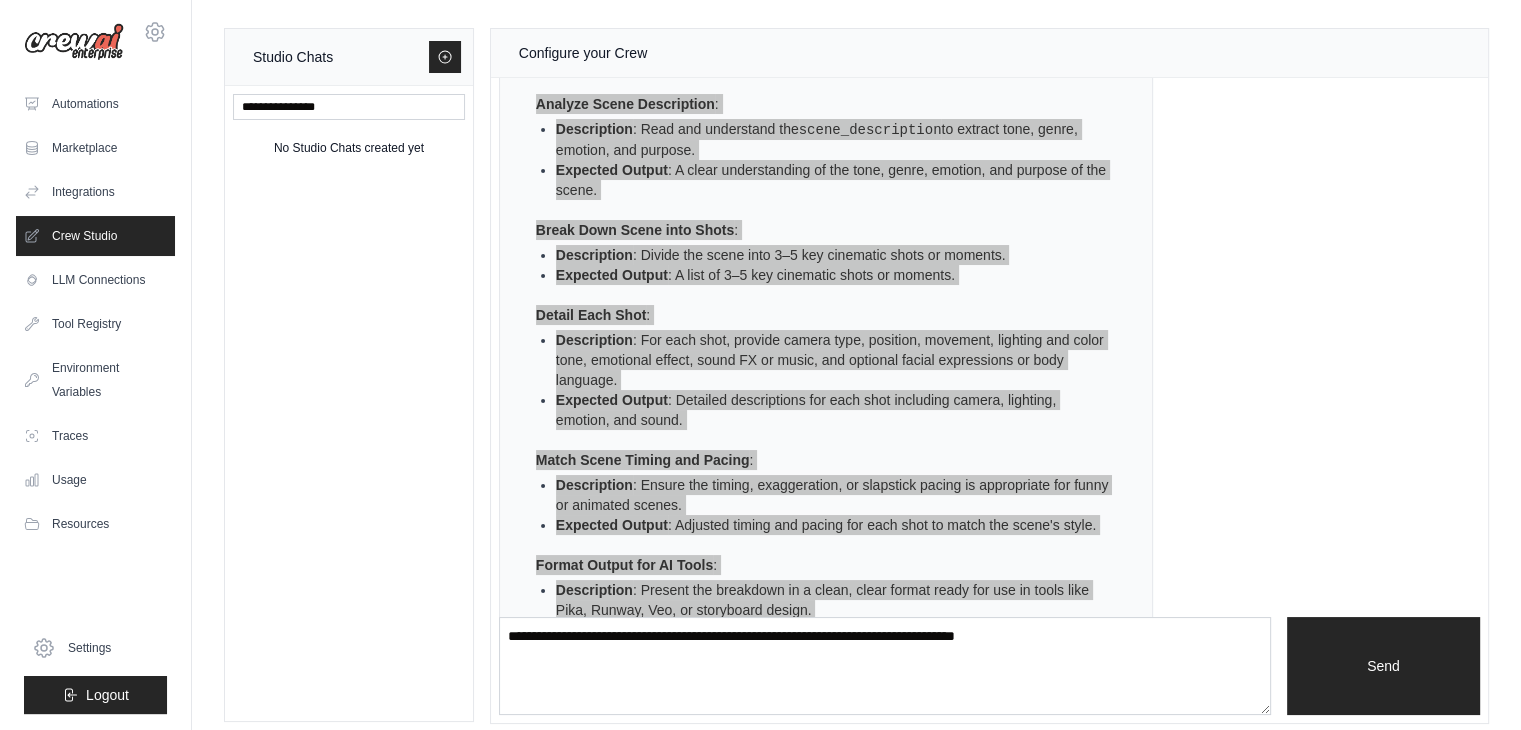 scroll, scrollTop: 2392, scrollLeft: 0, axis: vertical 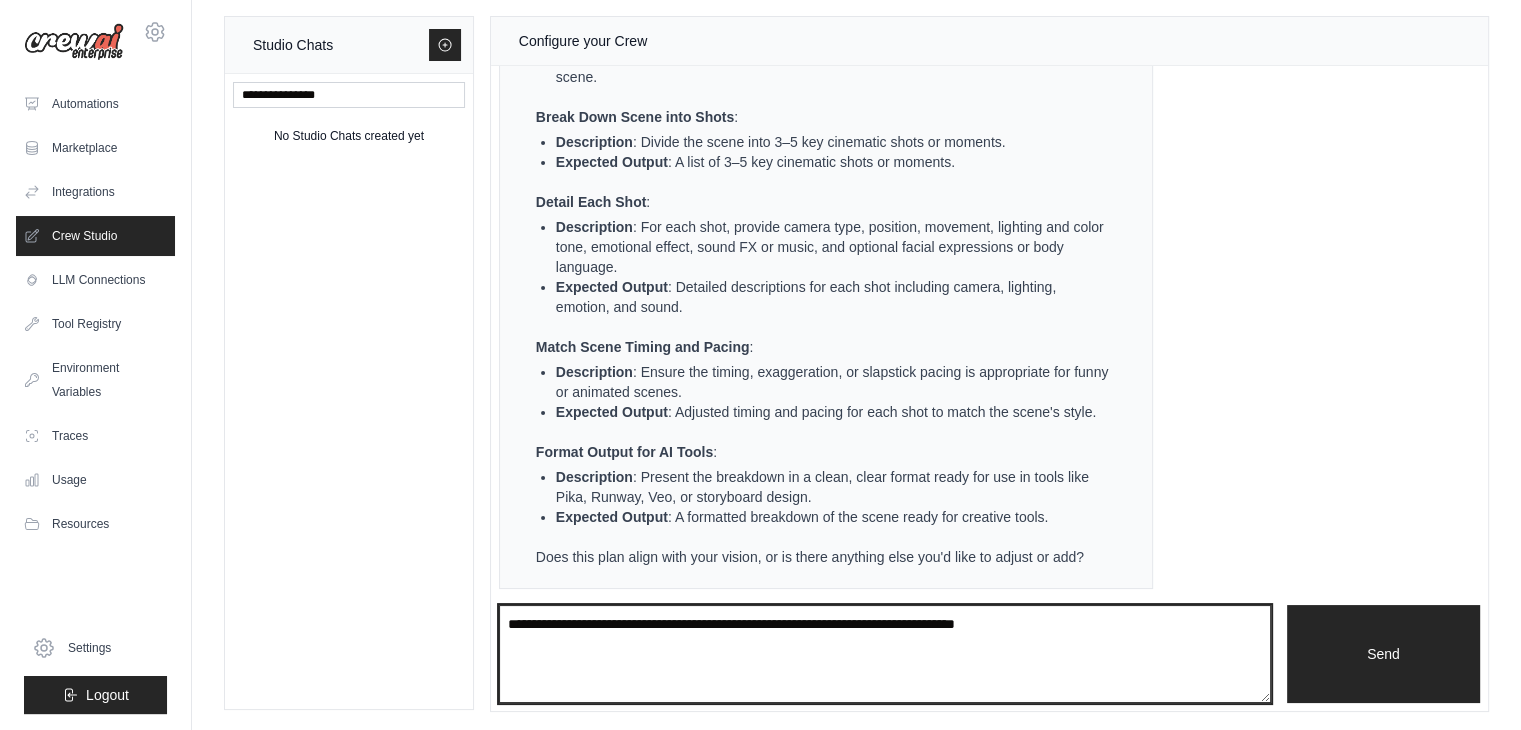 click at bounding box center [885, 654] 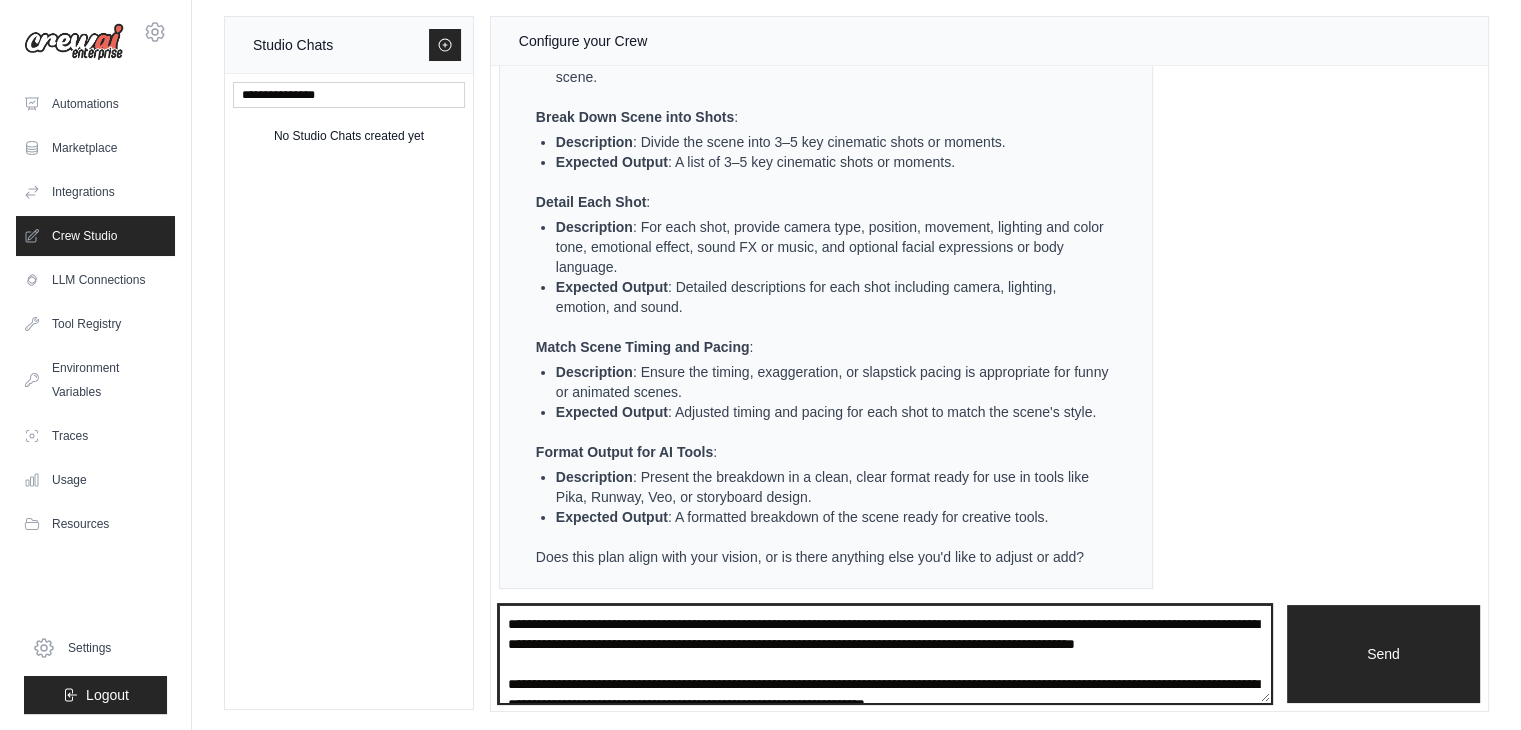scroll, scrollTop: 250, scrollLeft: 0, axis: vertical 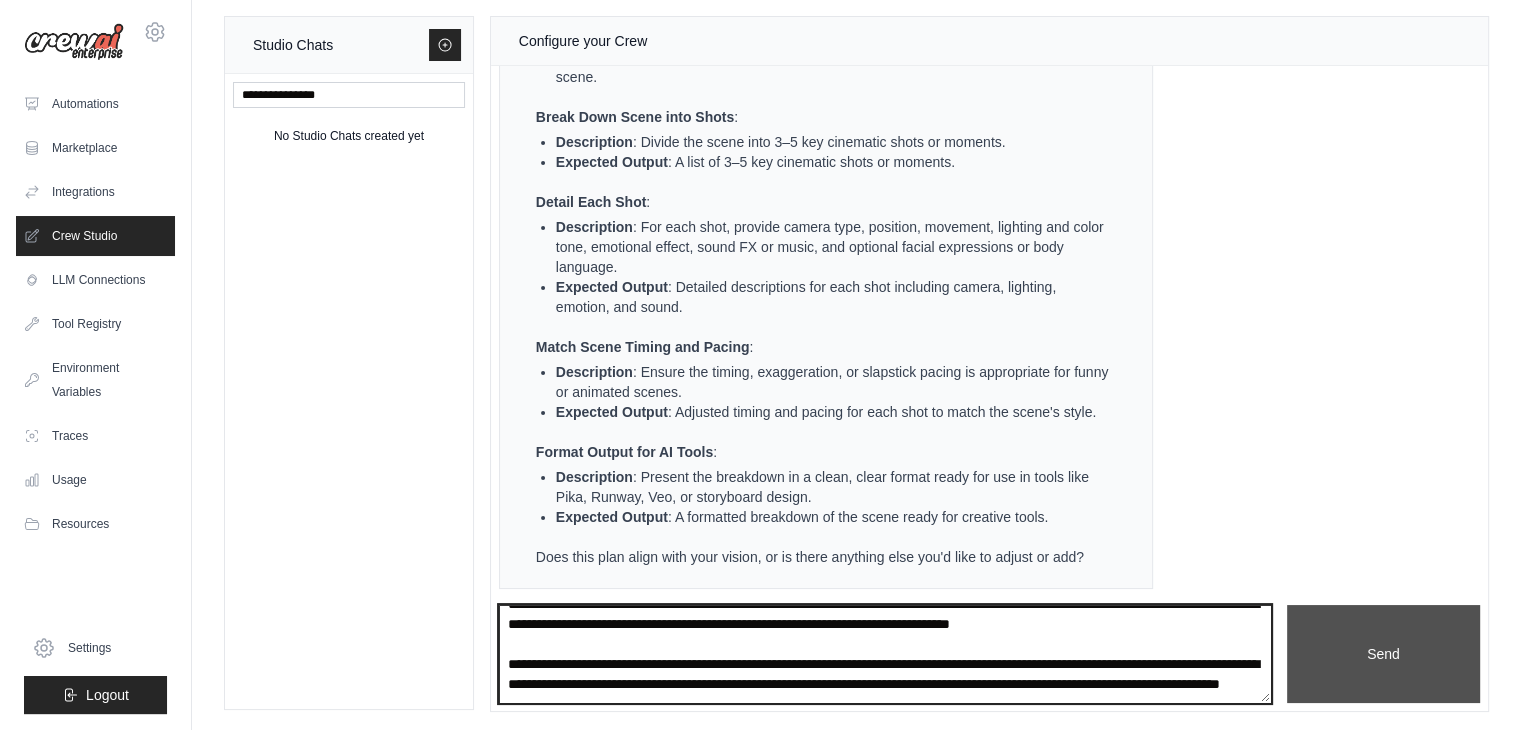 type on "**********" 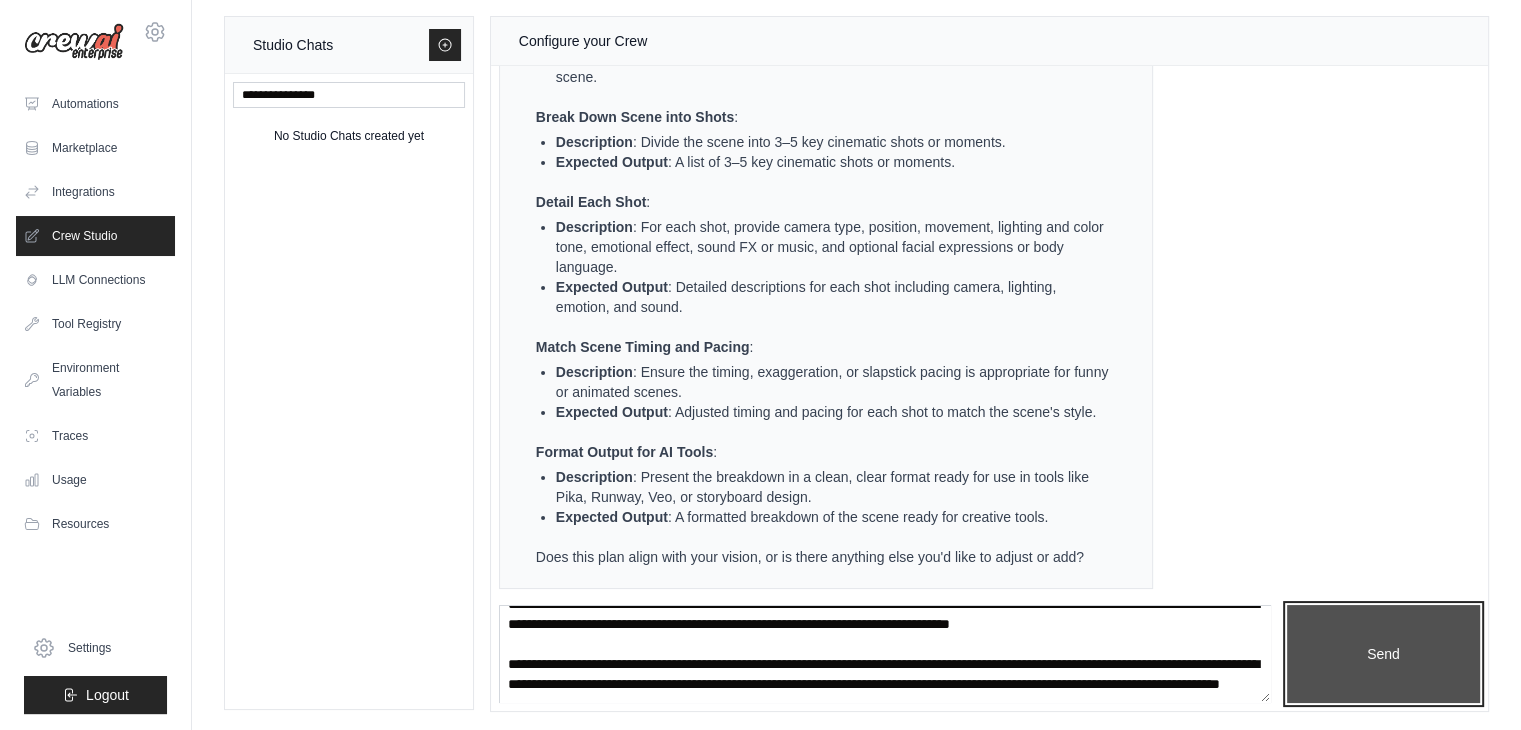 click on "Send" at bounding box center (1383, 654) 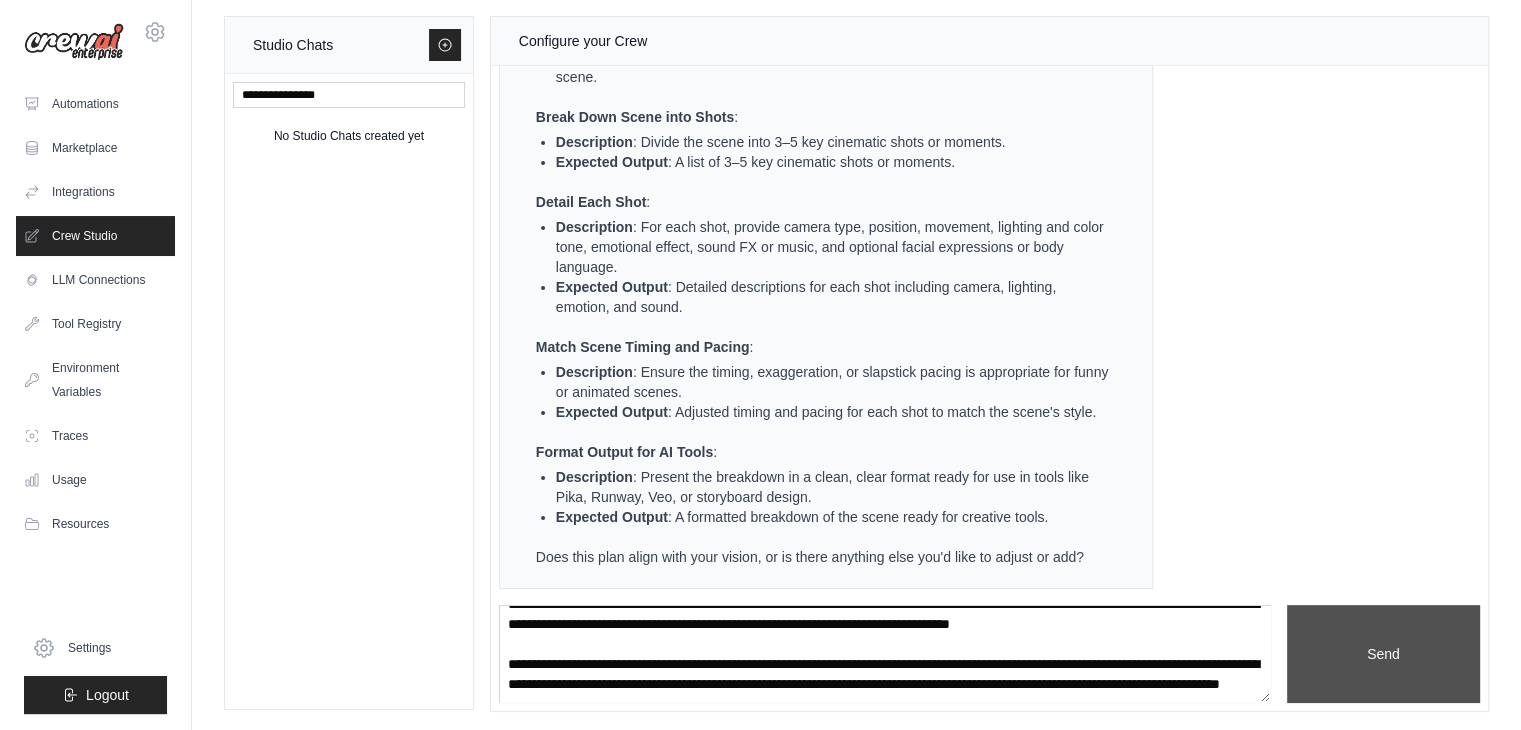 type 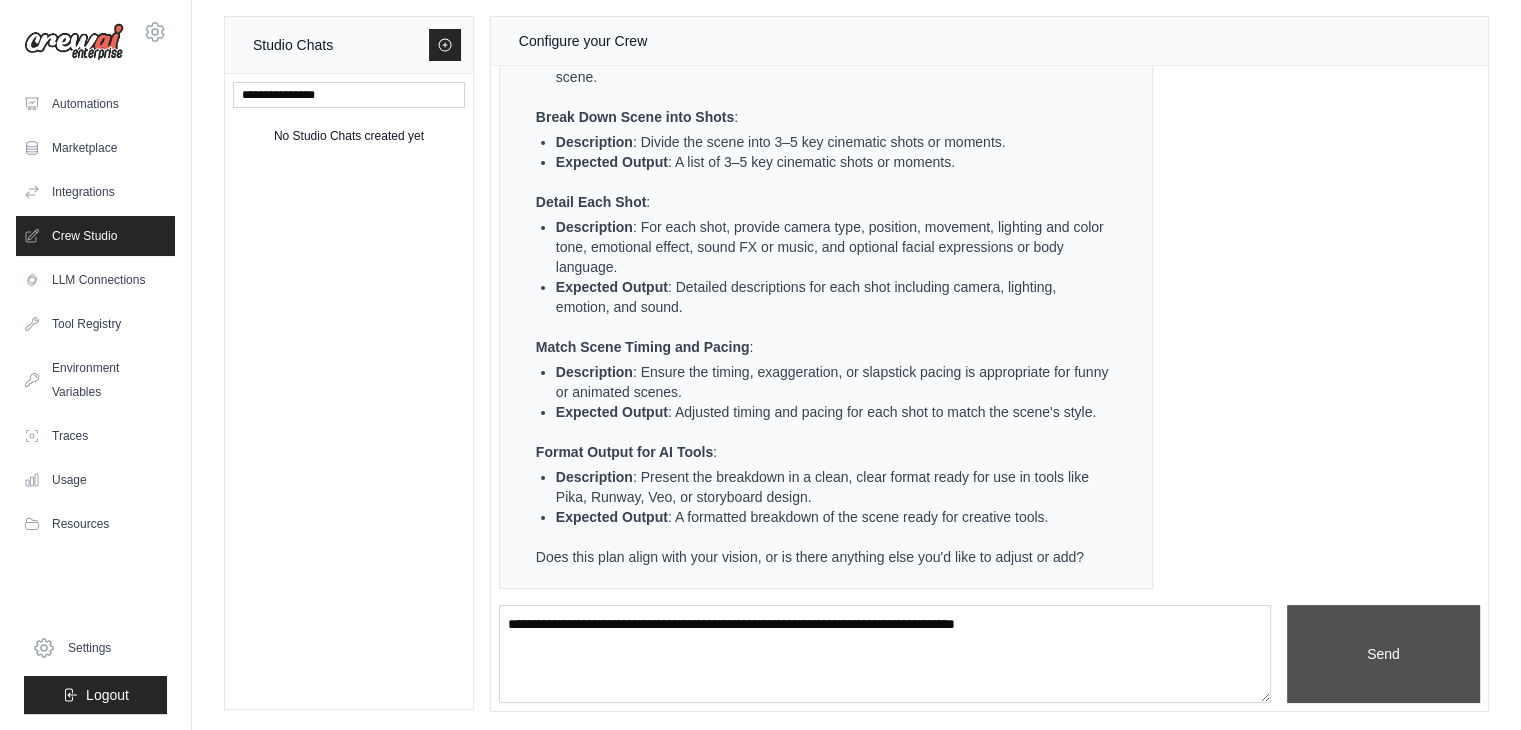 scroll, scrollTop: 0, scrollLeft: 0, axis: both 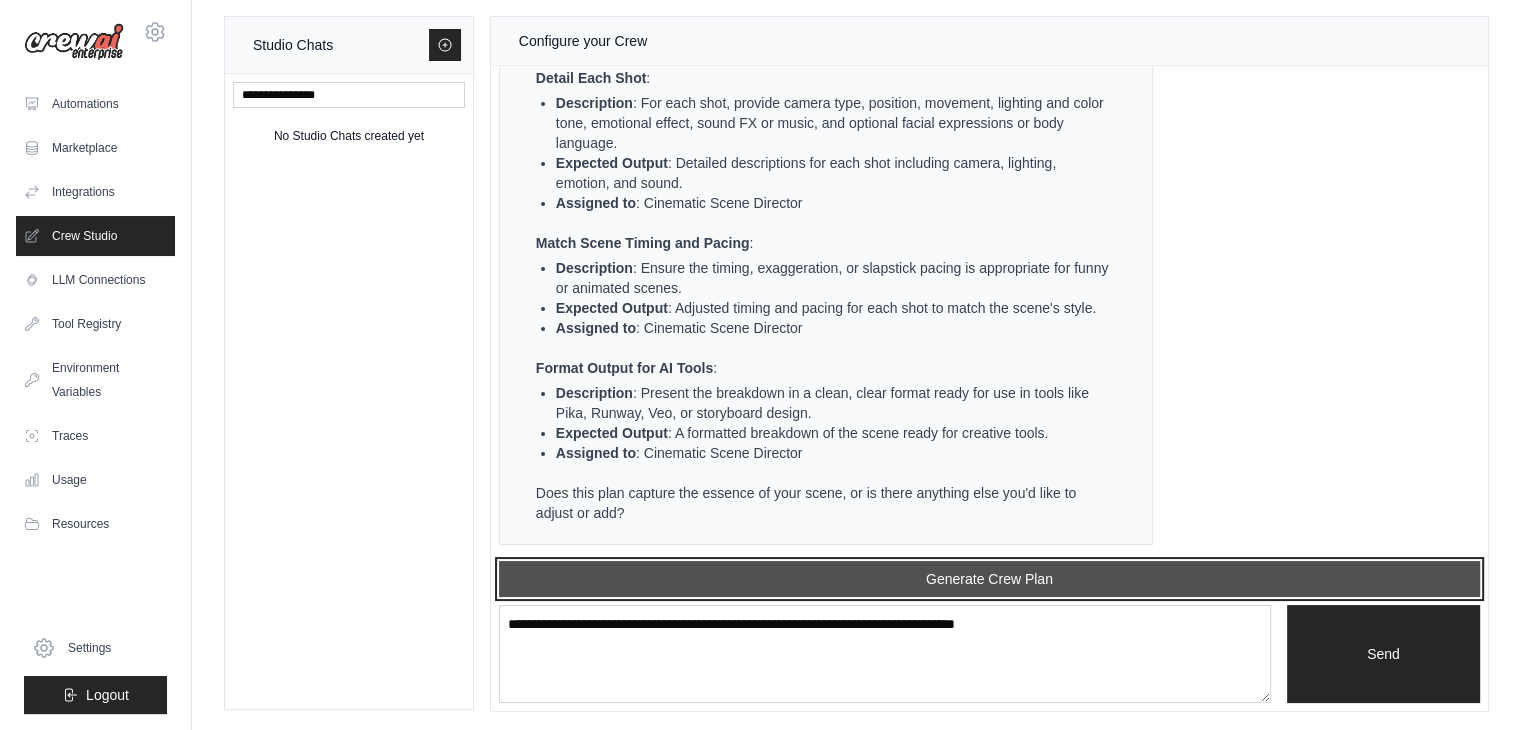 click on "Generate Crew Plan" at bounding box center [989, 579] 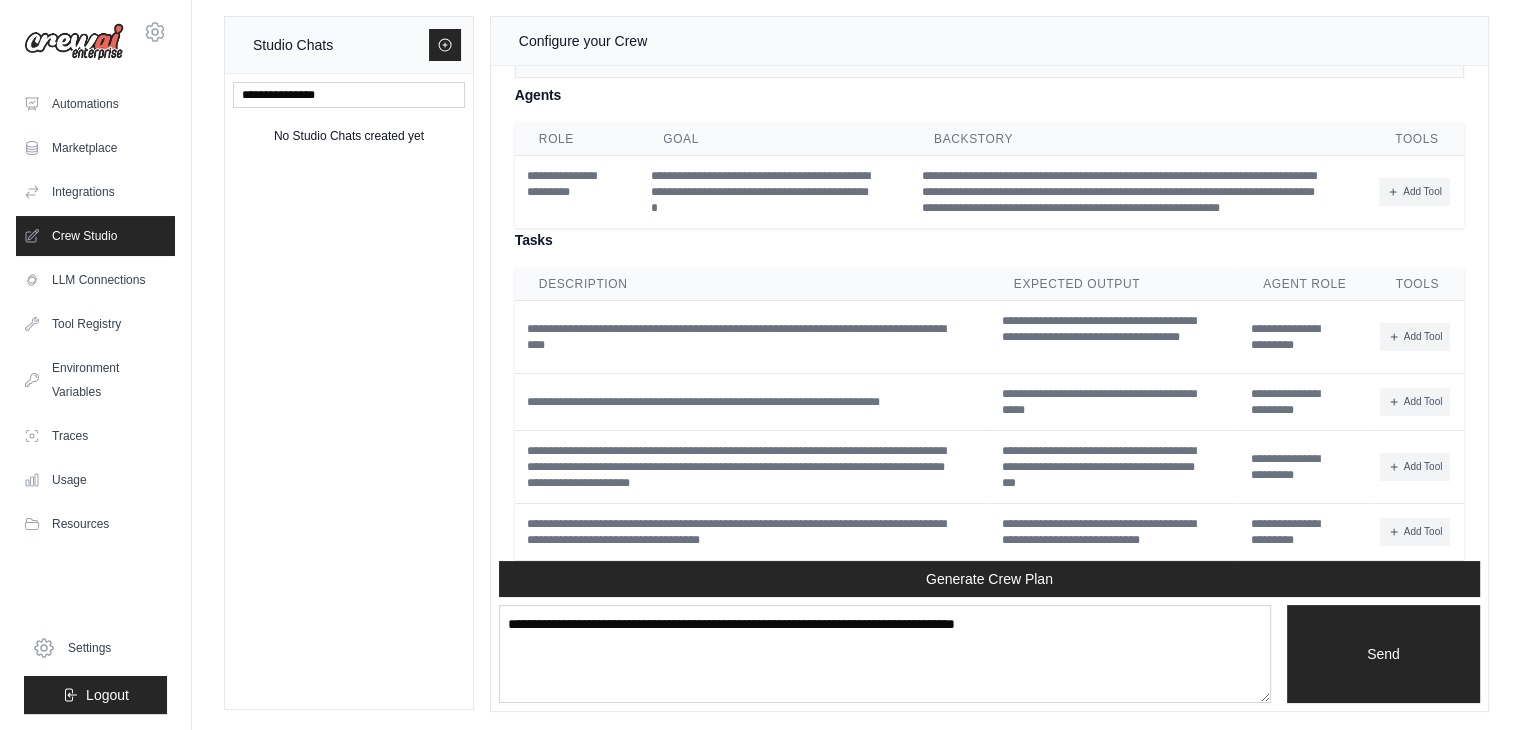 scroll, scrollTop: 4776, scrollLeft: 0, axis: vertical 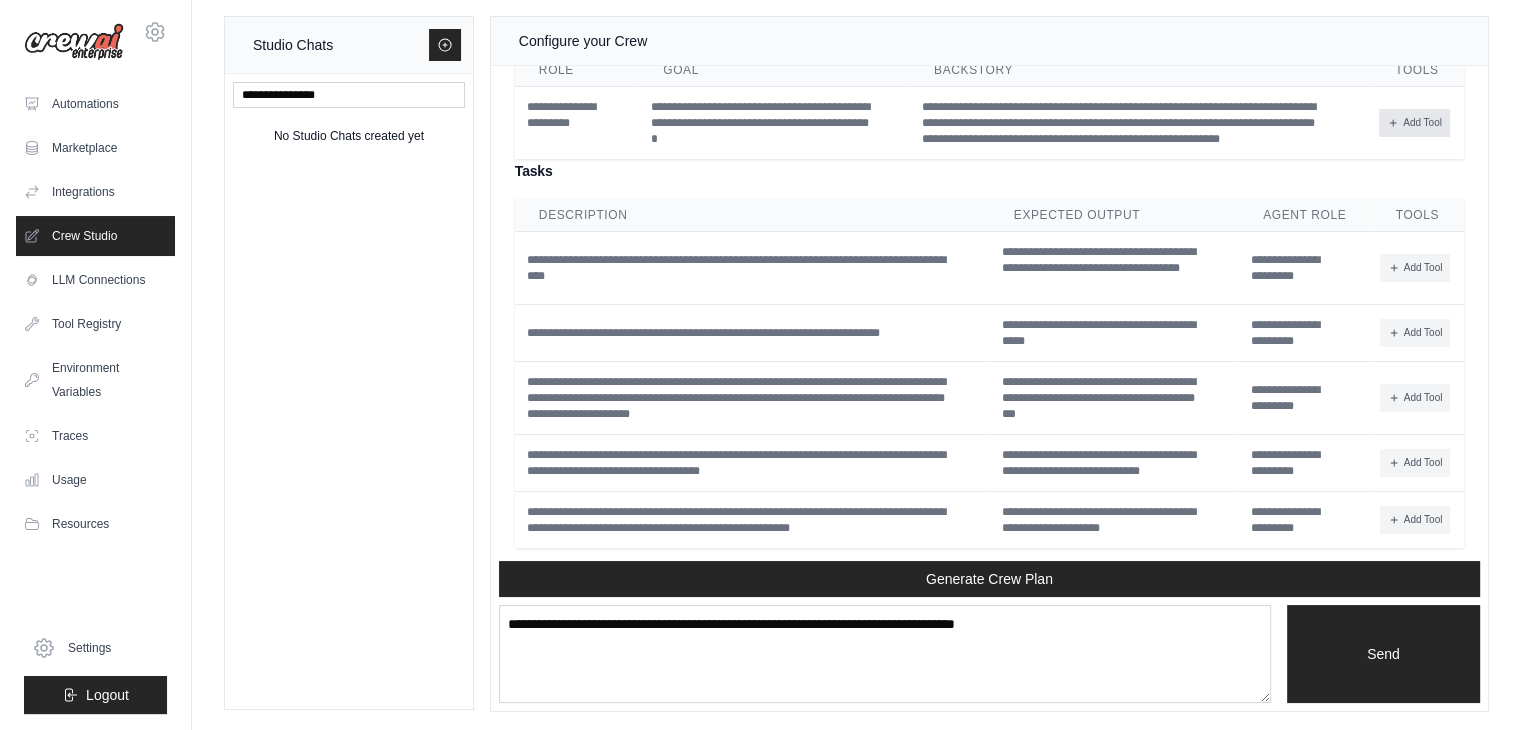 click on "Add Tool" at bounding box center [1414, 123] 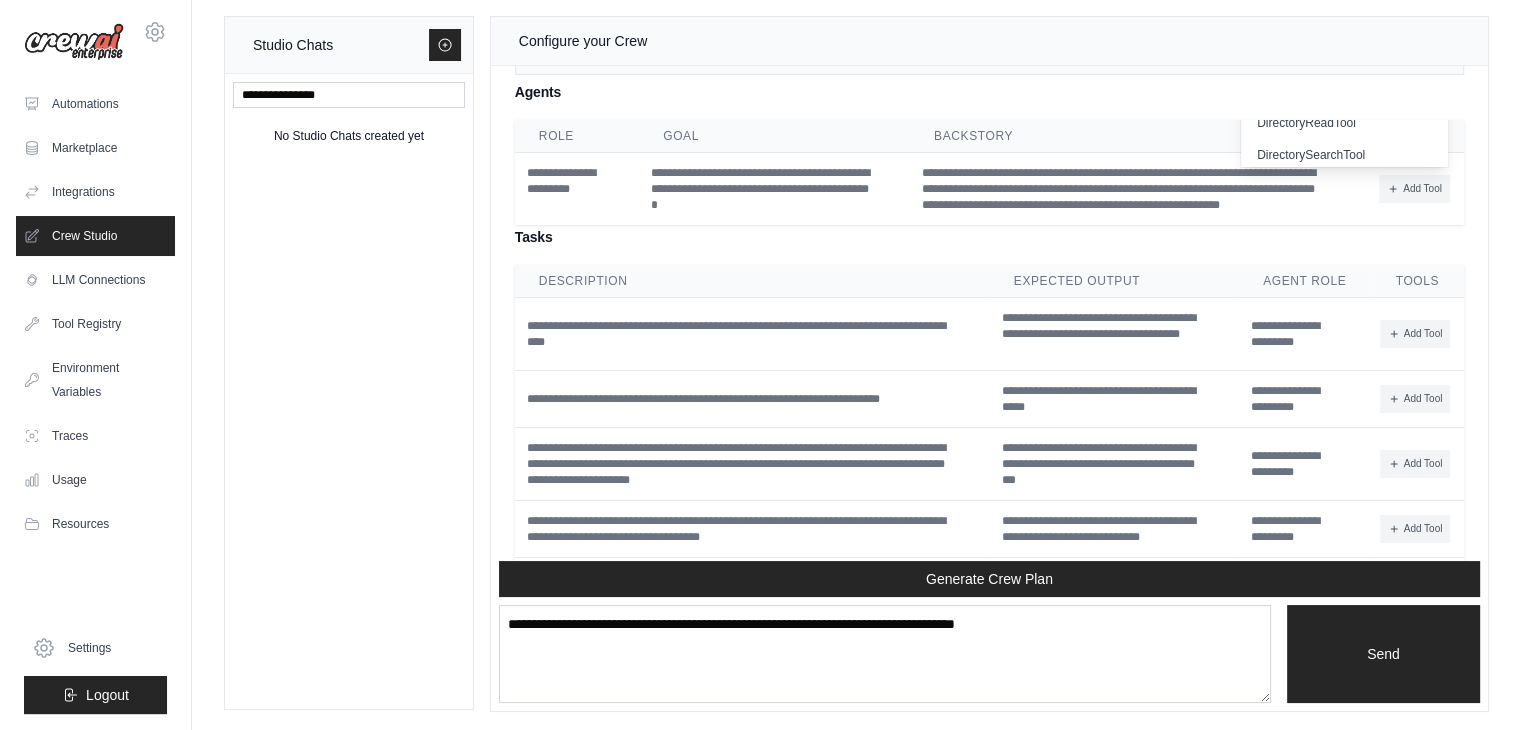scroll, scrollTop: 4676, scrollLeft: 0, axis: vertical 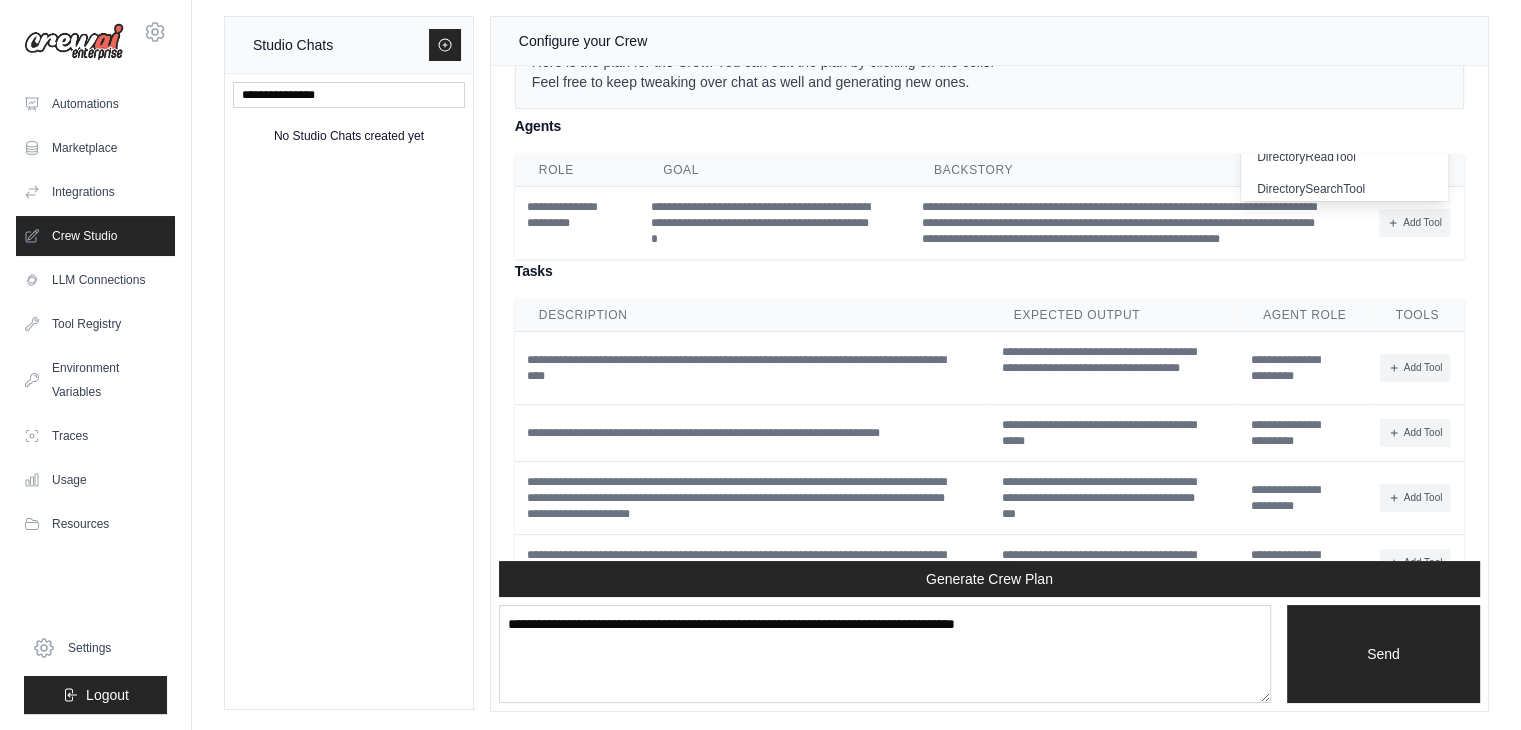click on "Tasks" at bounding box center (989, 271) 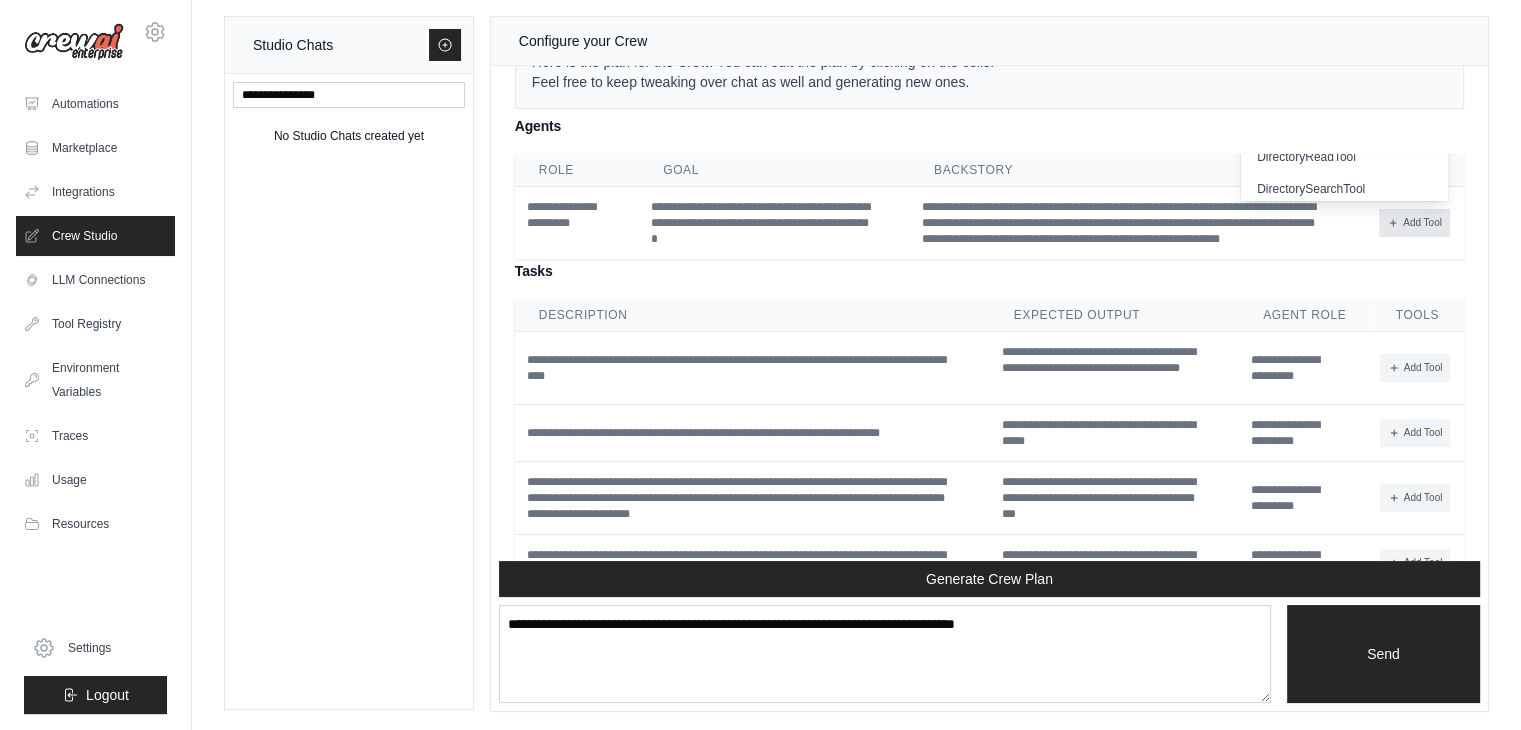 click on "Add Tool" at bounding box center (1414, 223) 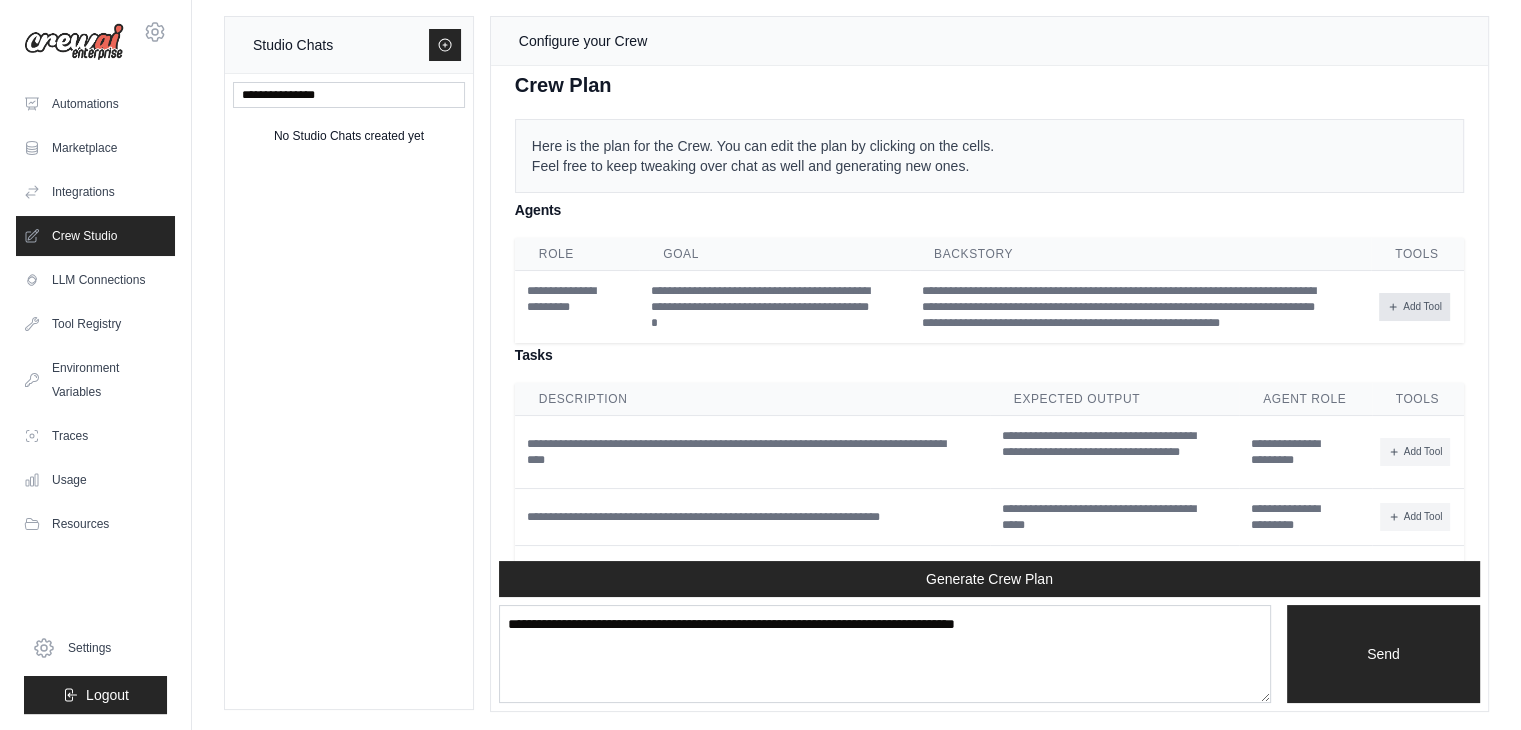 scroll, scrollTop: 4476, scrollLeft: 0, axis: vertical 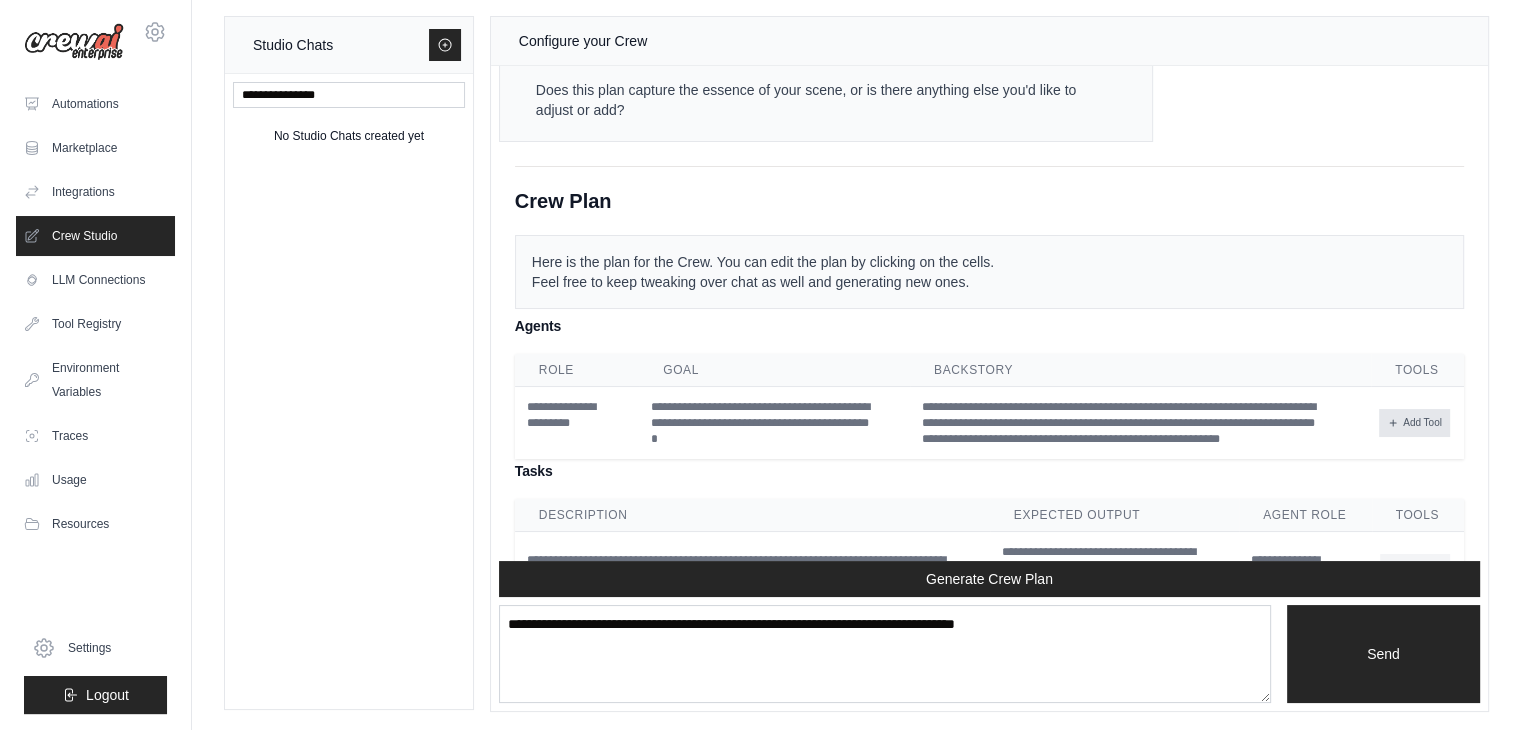 click 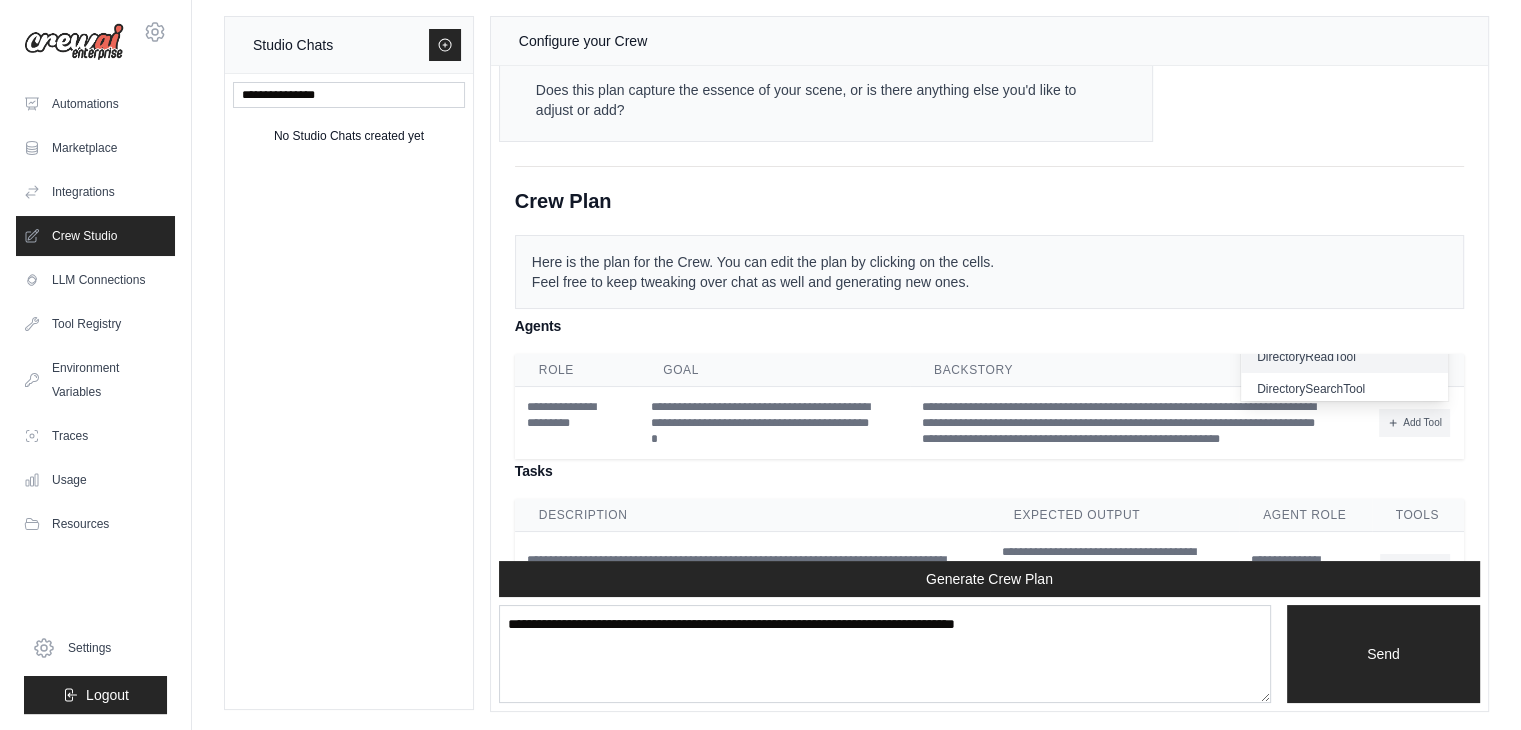 click on "DirectoryReadTool" at bounding box center [1344, 357] 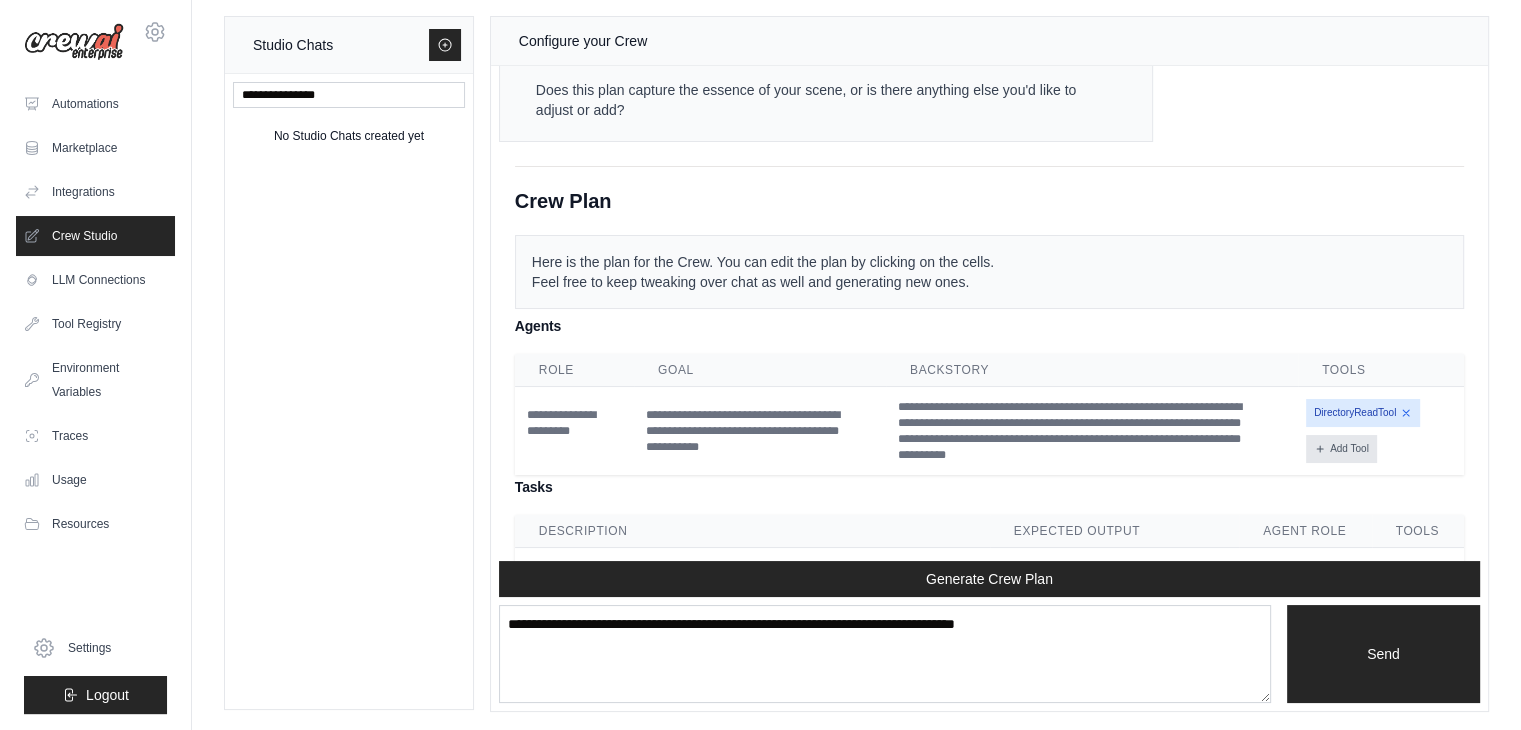 click on "Add Tool" at bounding box center [1341, 449] 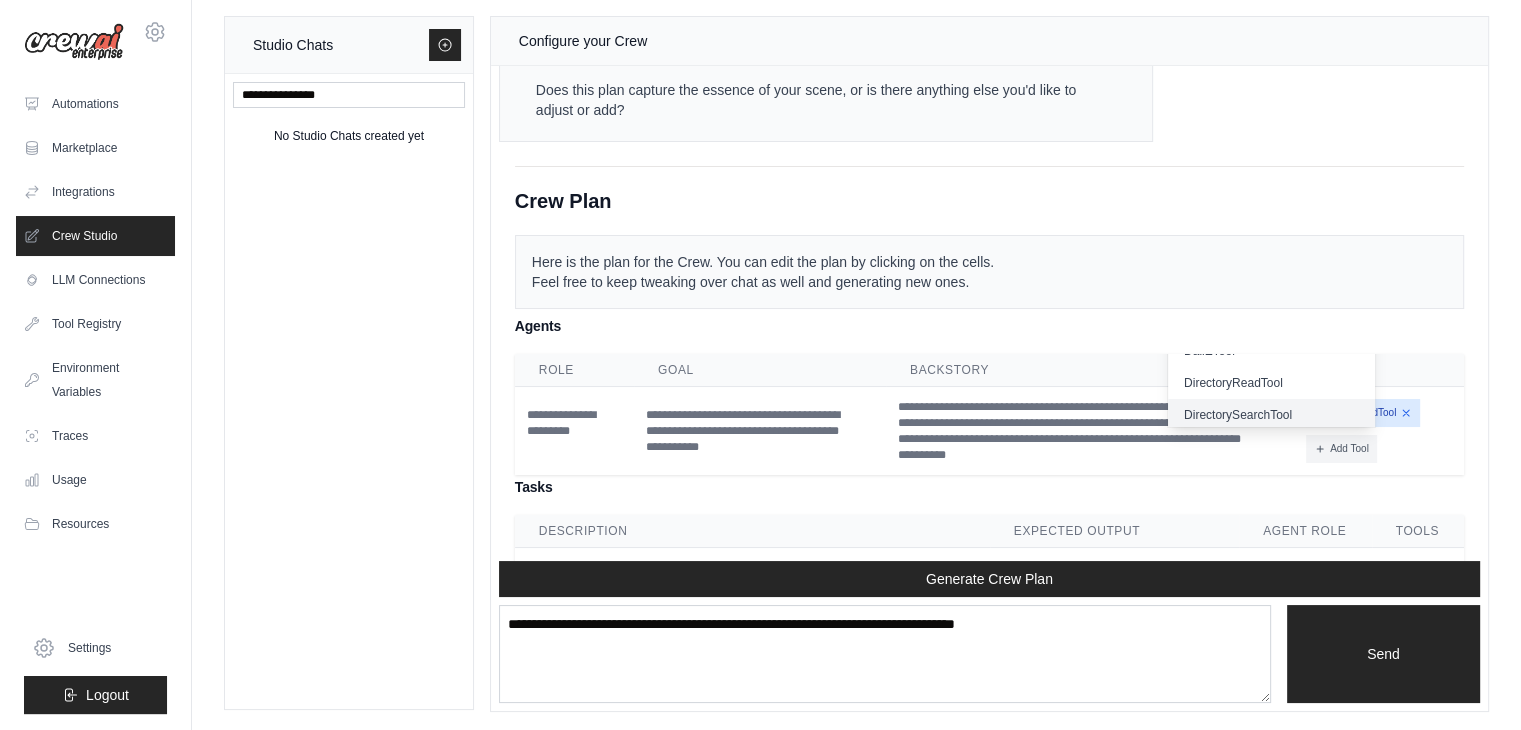 click on "DirectorySearchTool" at bounding box center [1271, 415] 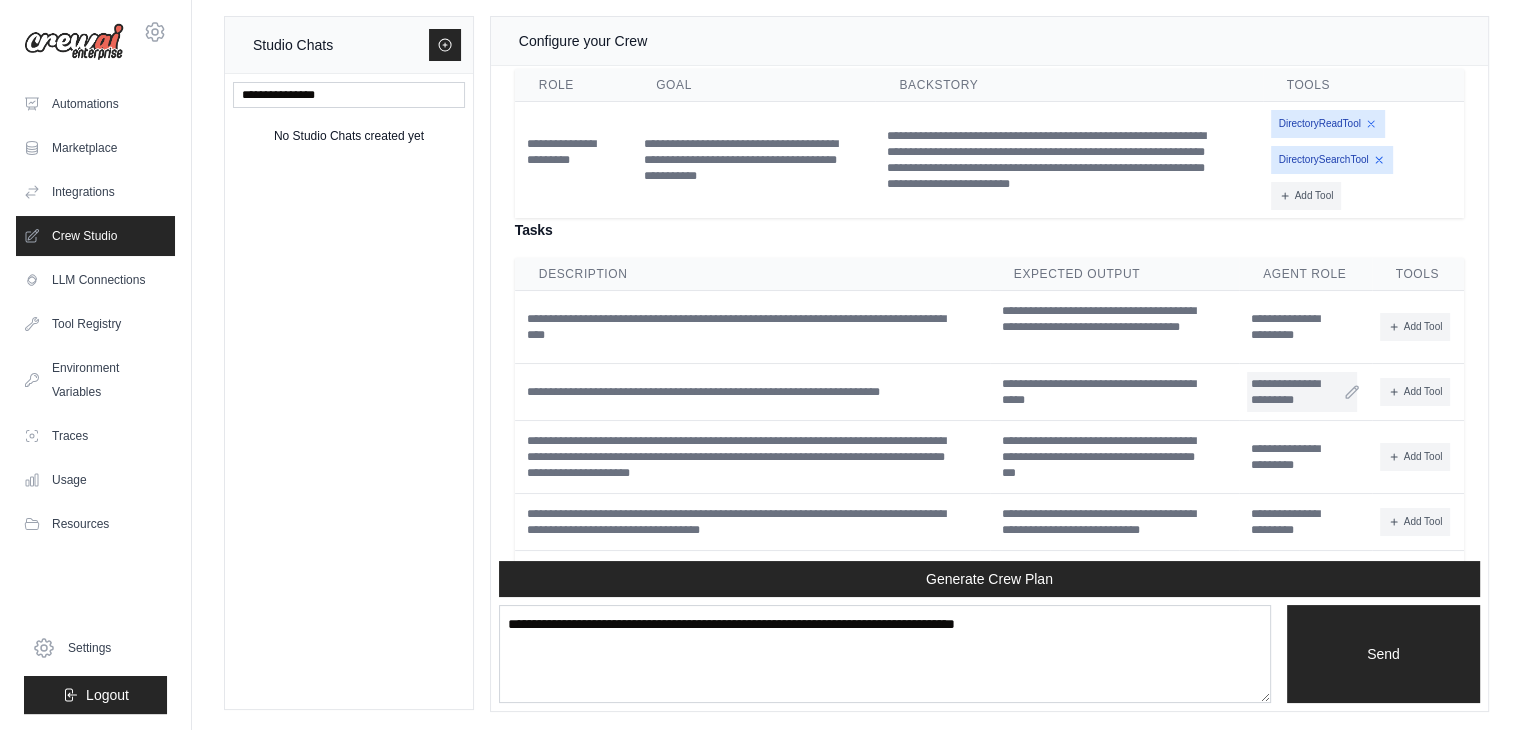 scroll, scrollTop: 4776, scrollLeft: 0, axis: vertical 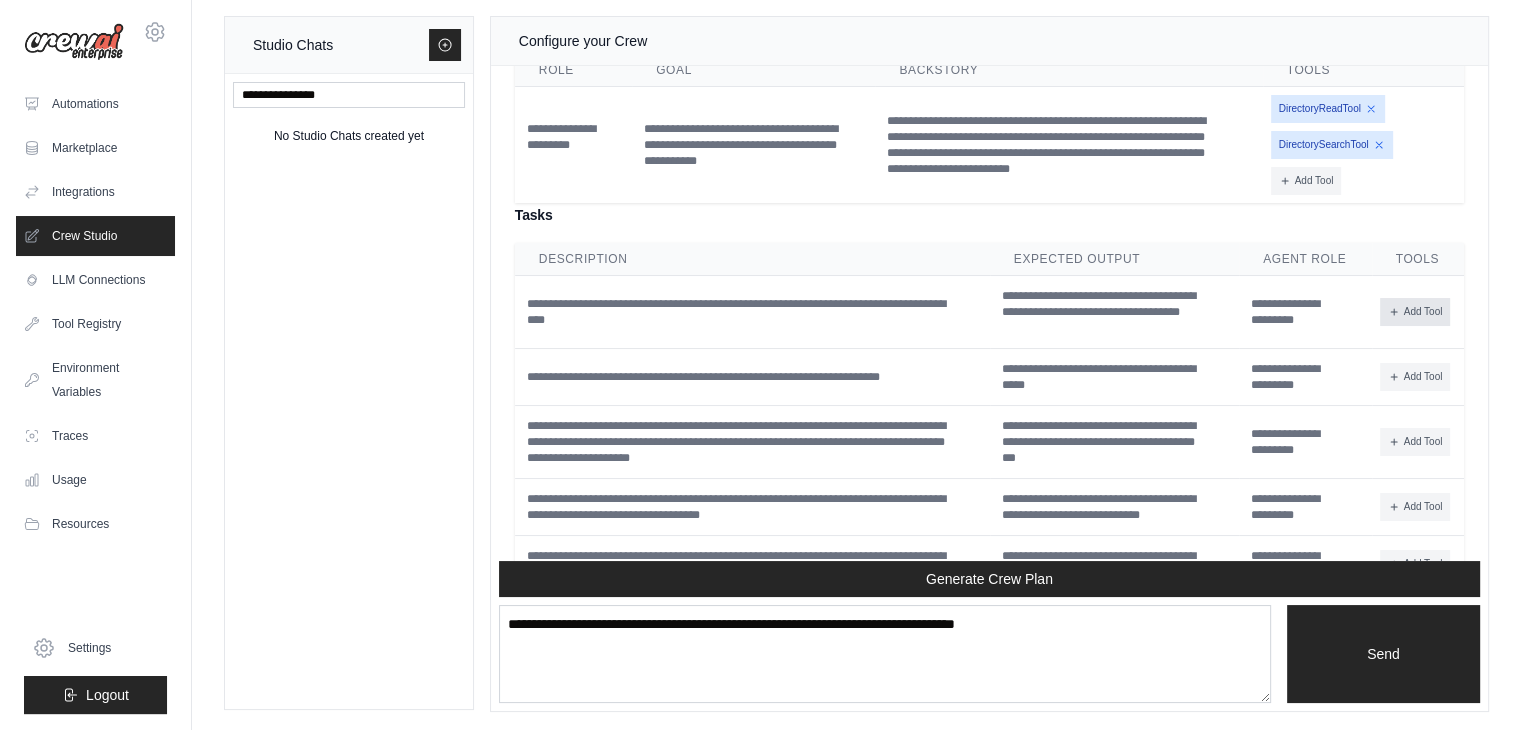 click on "Add Tool" at bounding box center [1415, 312] 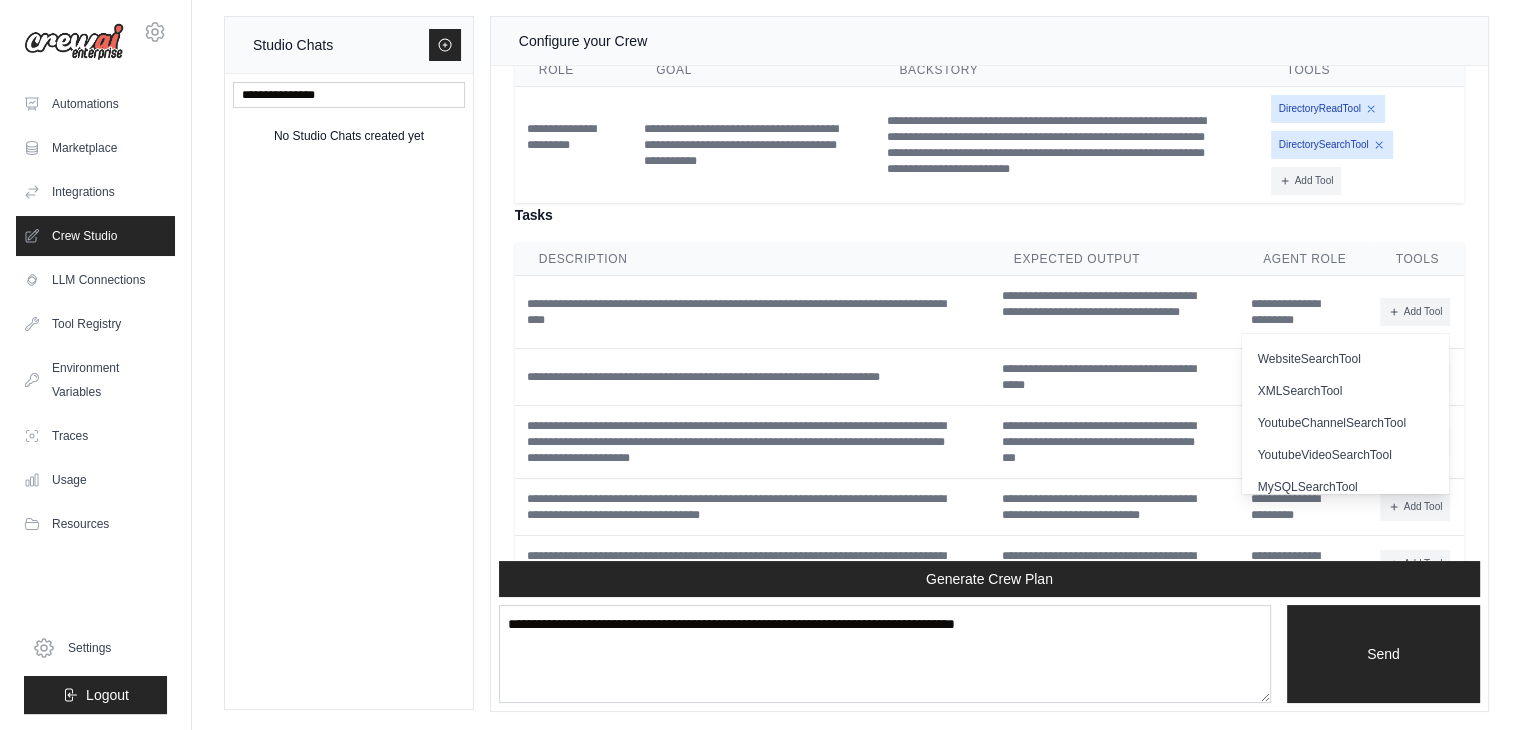 scroll, scrollTop: 616, scrollLeft: 0, axis: vertical 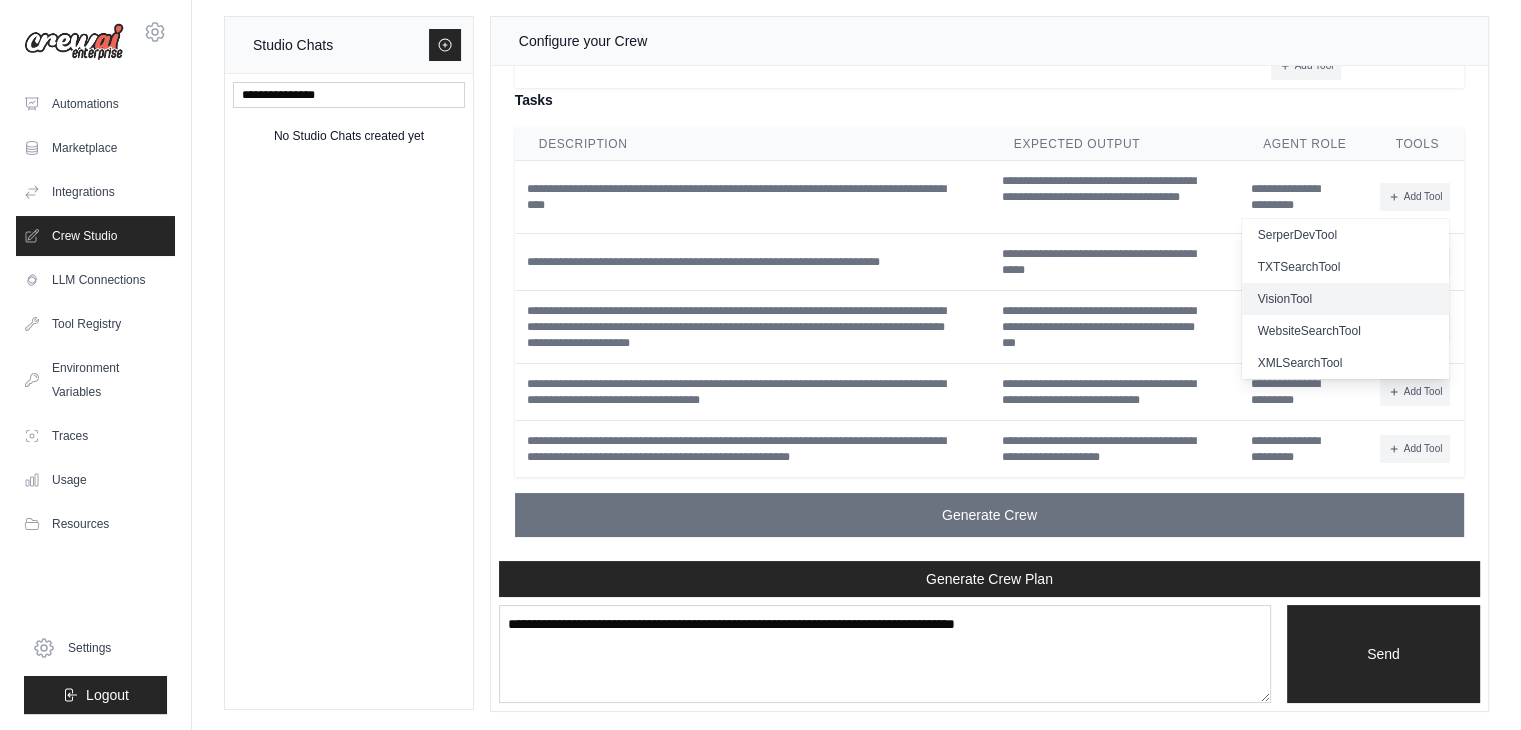 click on "VisionTool" at bounding box center [1345, 299] 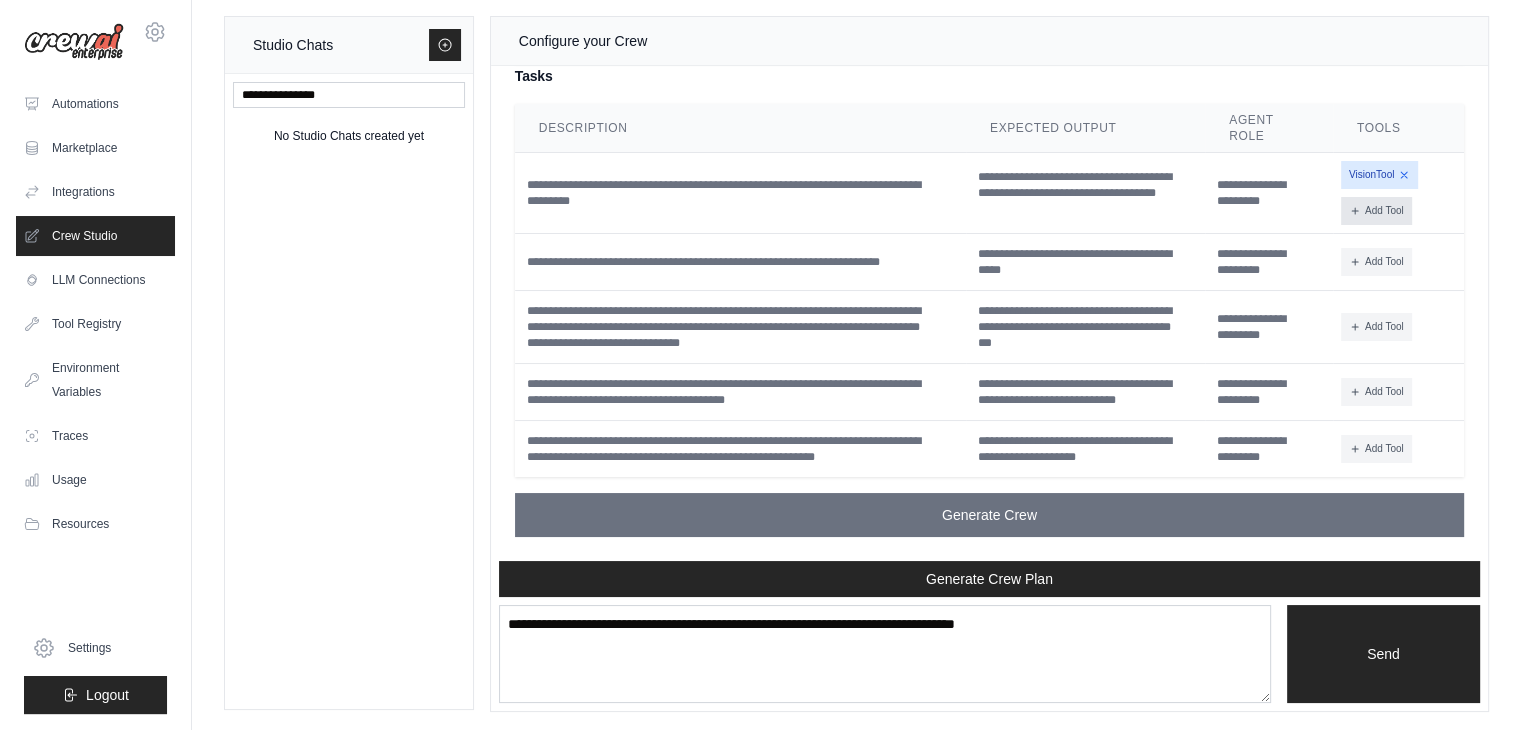 click on "Add Tool" at bounding box center (1376, 211) 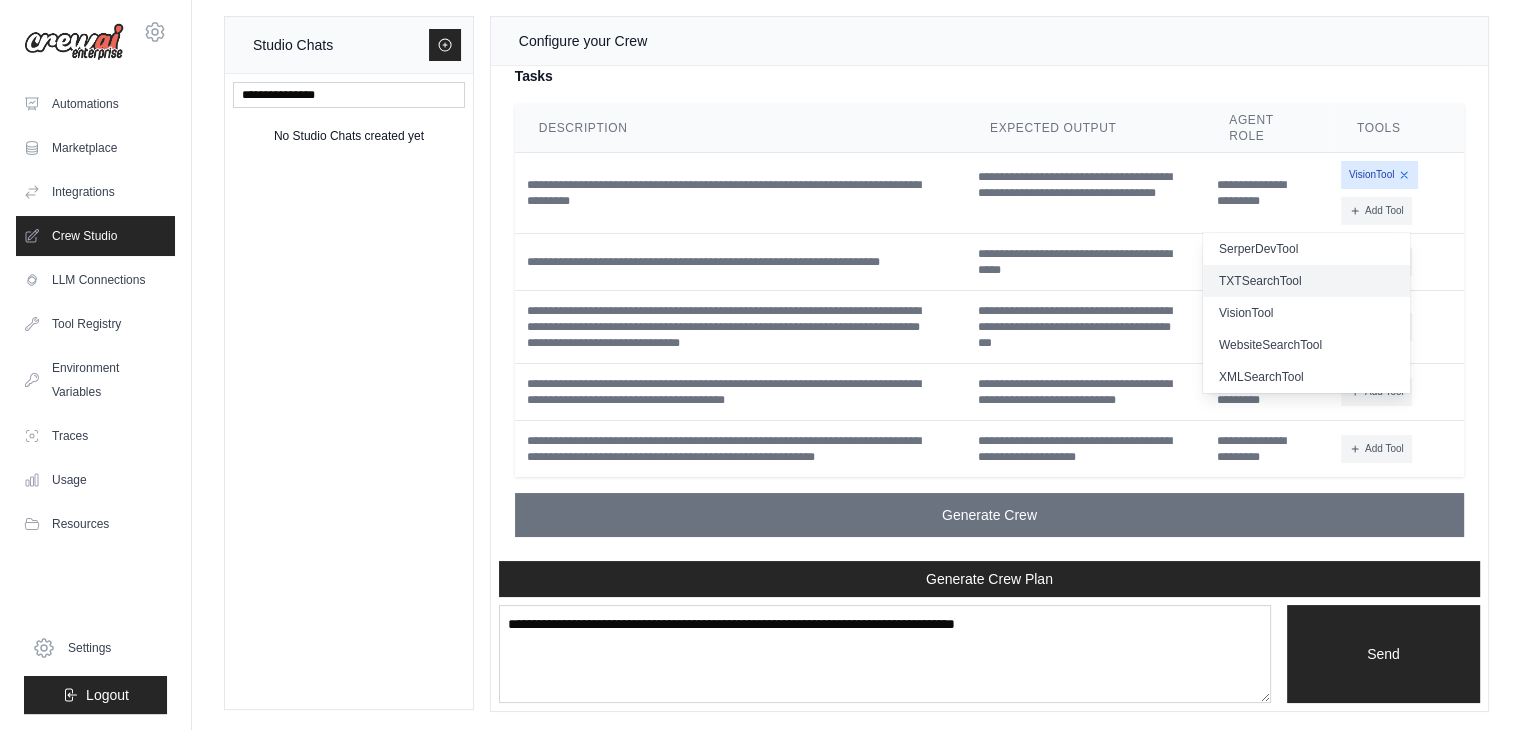 click on "TXTSearchTool" at bounding box center (1306, 281) 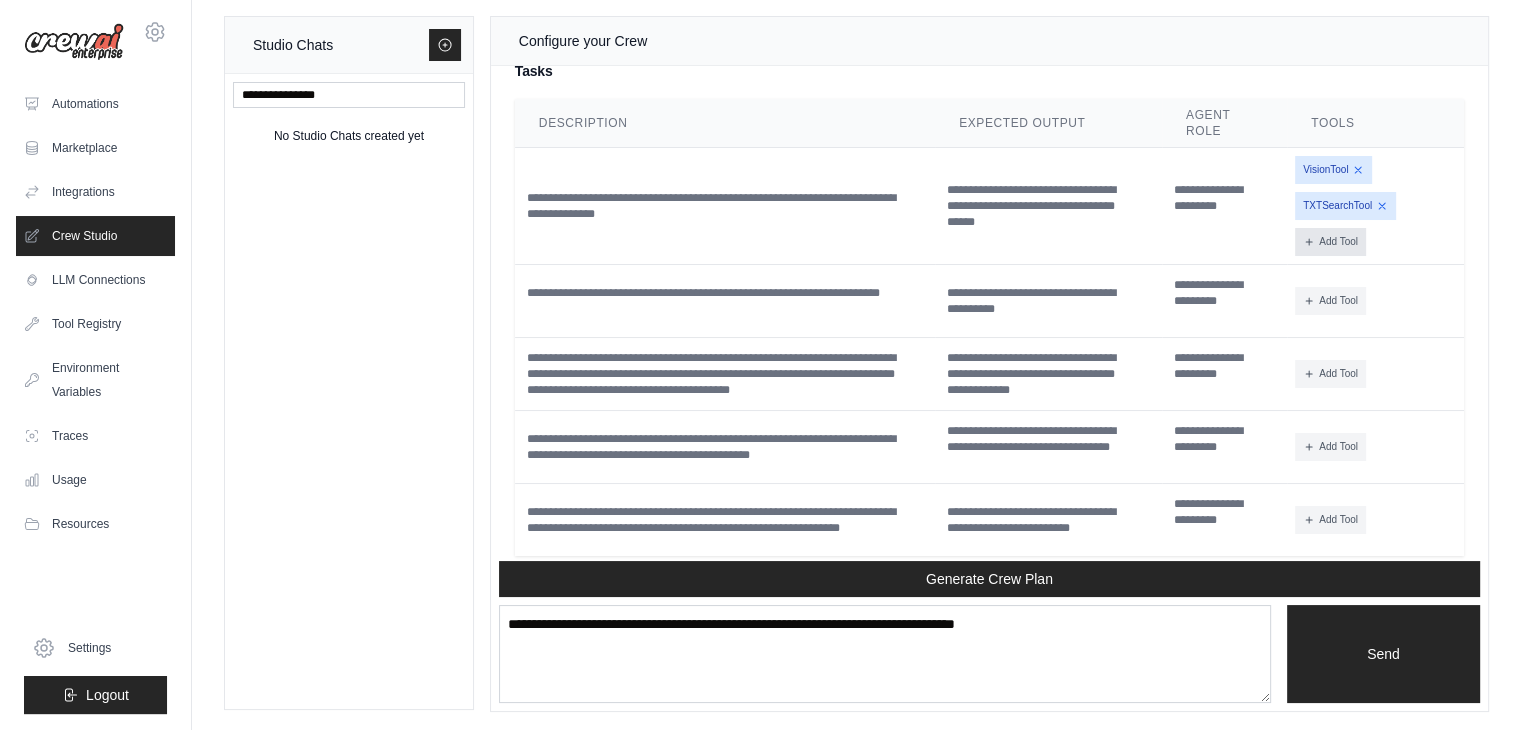 click on "Add Tool" at bounding box center [1330, 242] 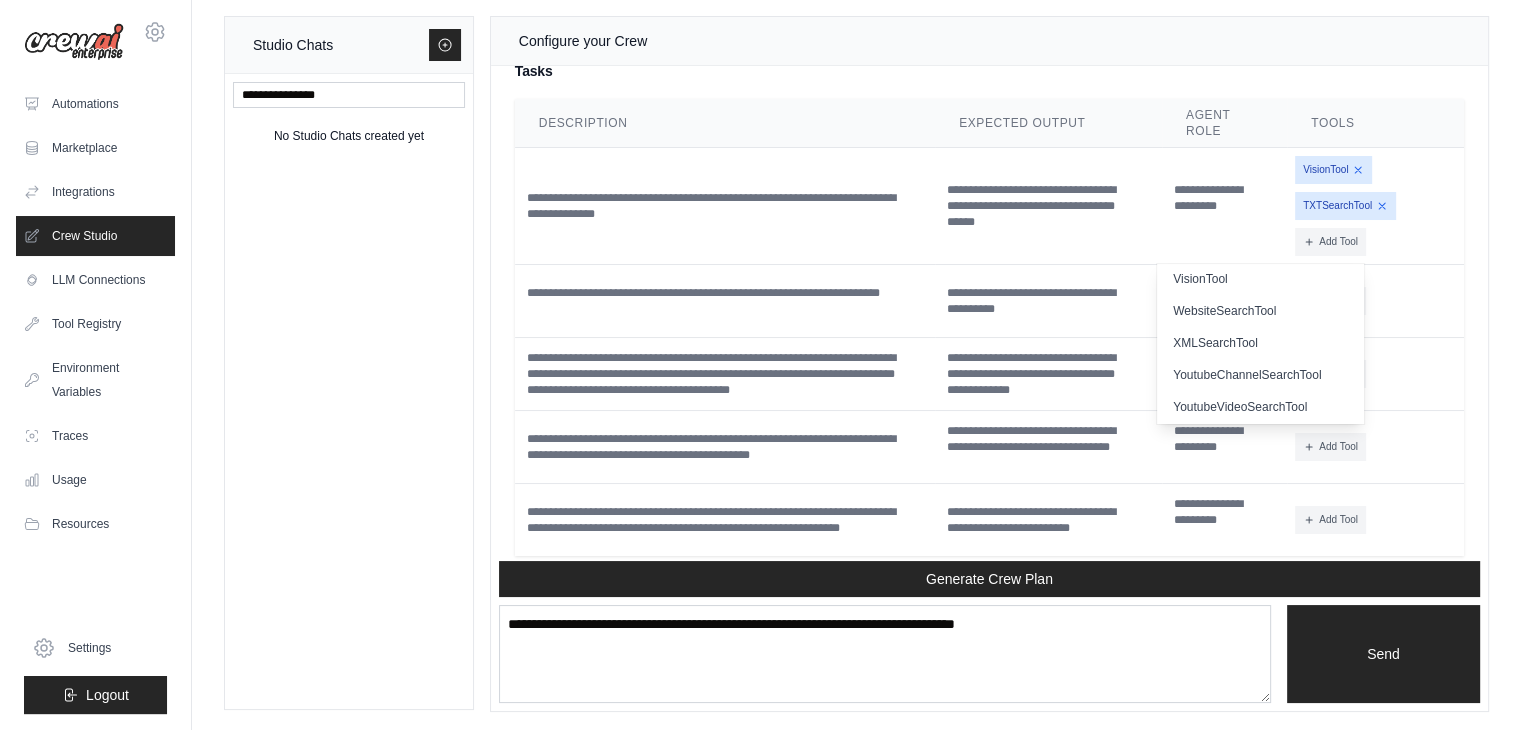 scroll, scrollTop: 616, scrollLeft: 0, axis: vertical 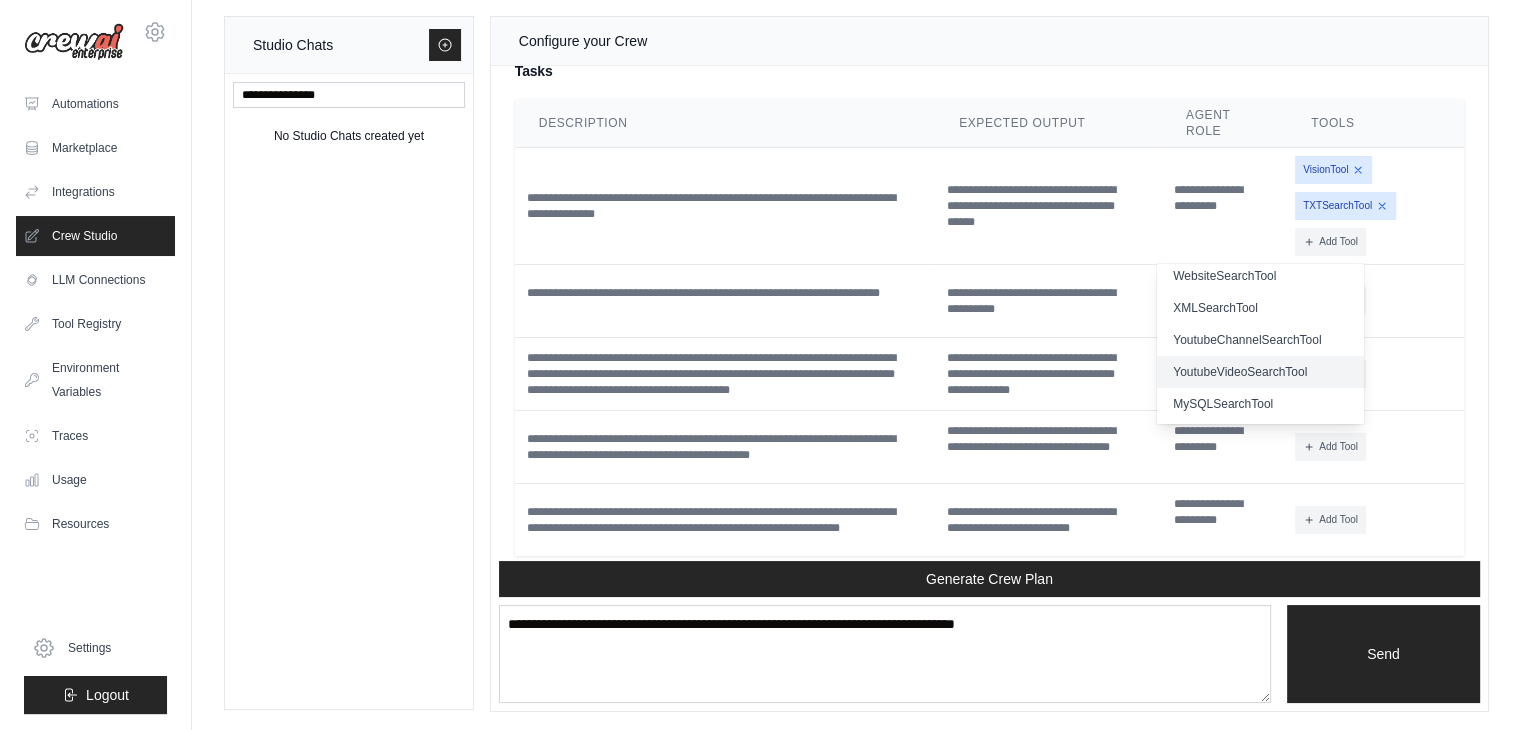 click on "YoutubeVideoSearchTool" at bounding box center (1260, 372) 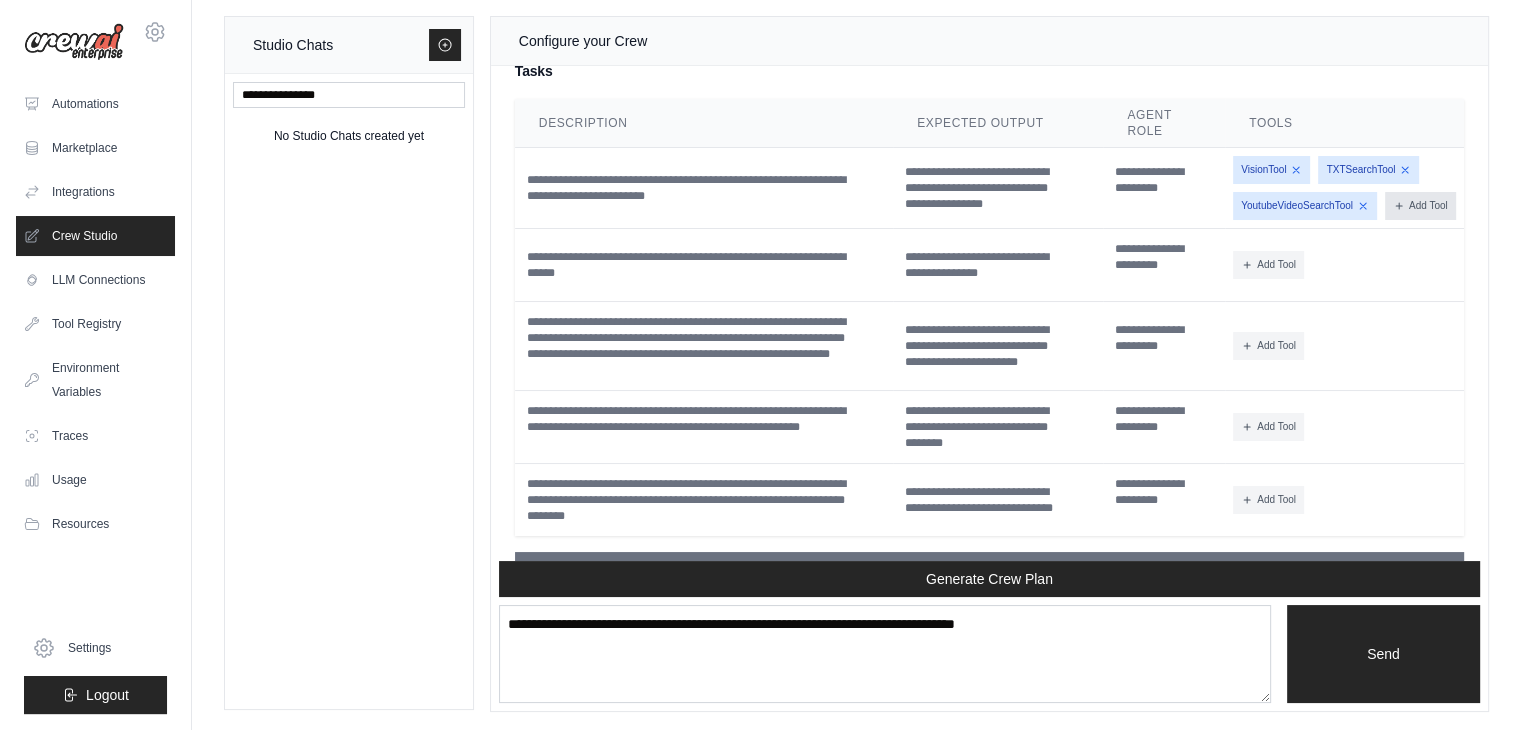 click on "Add Tool" at bounding box center [1420, 206] 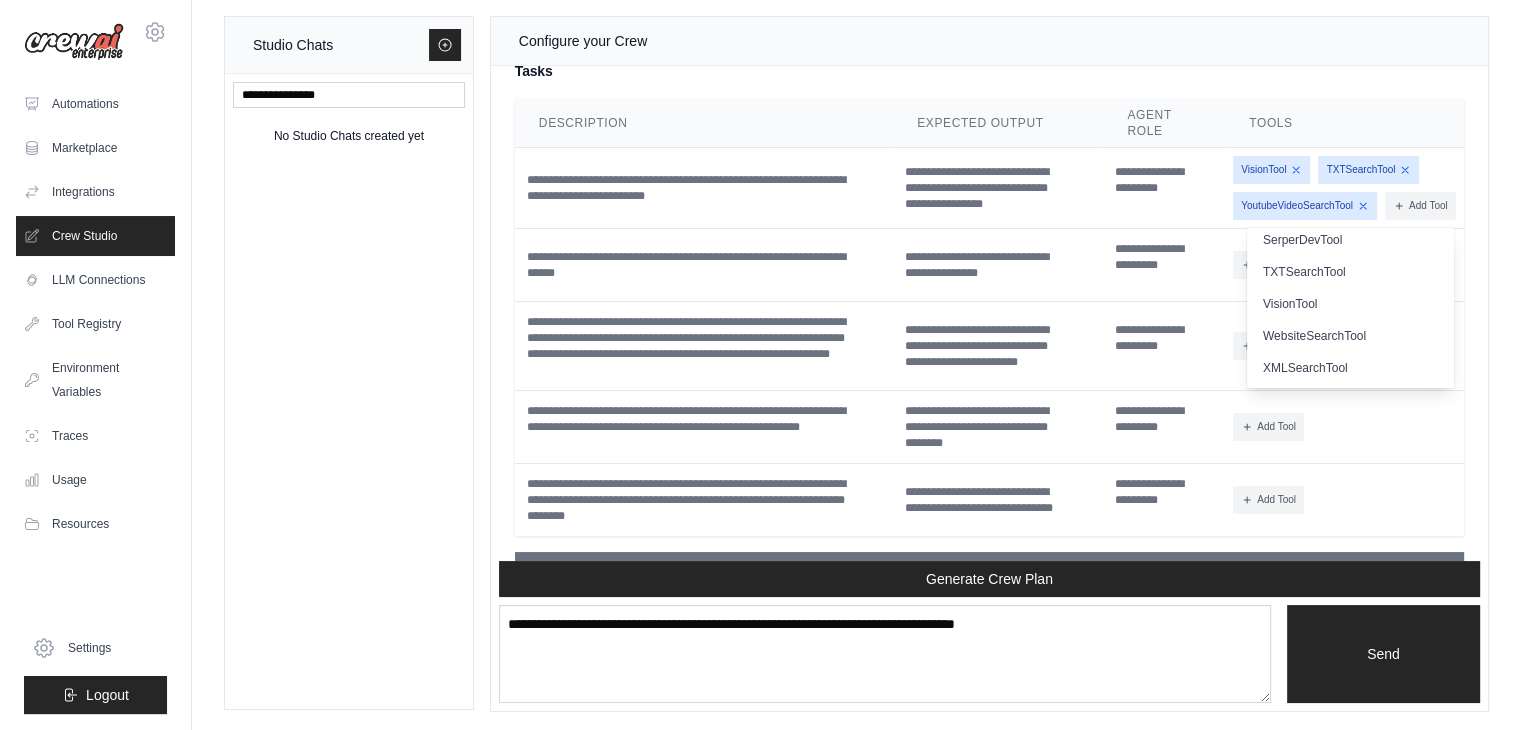 scroll, scrollTop: 416, scrollLeft: 0, axis: vertical 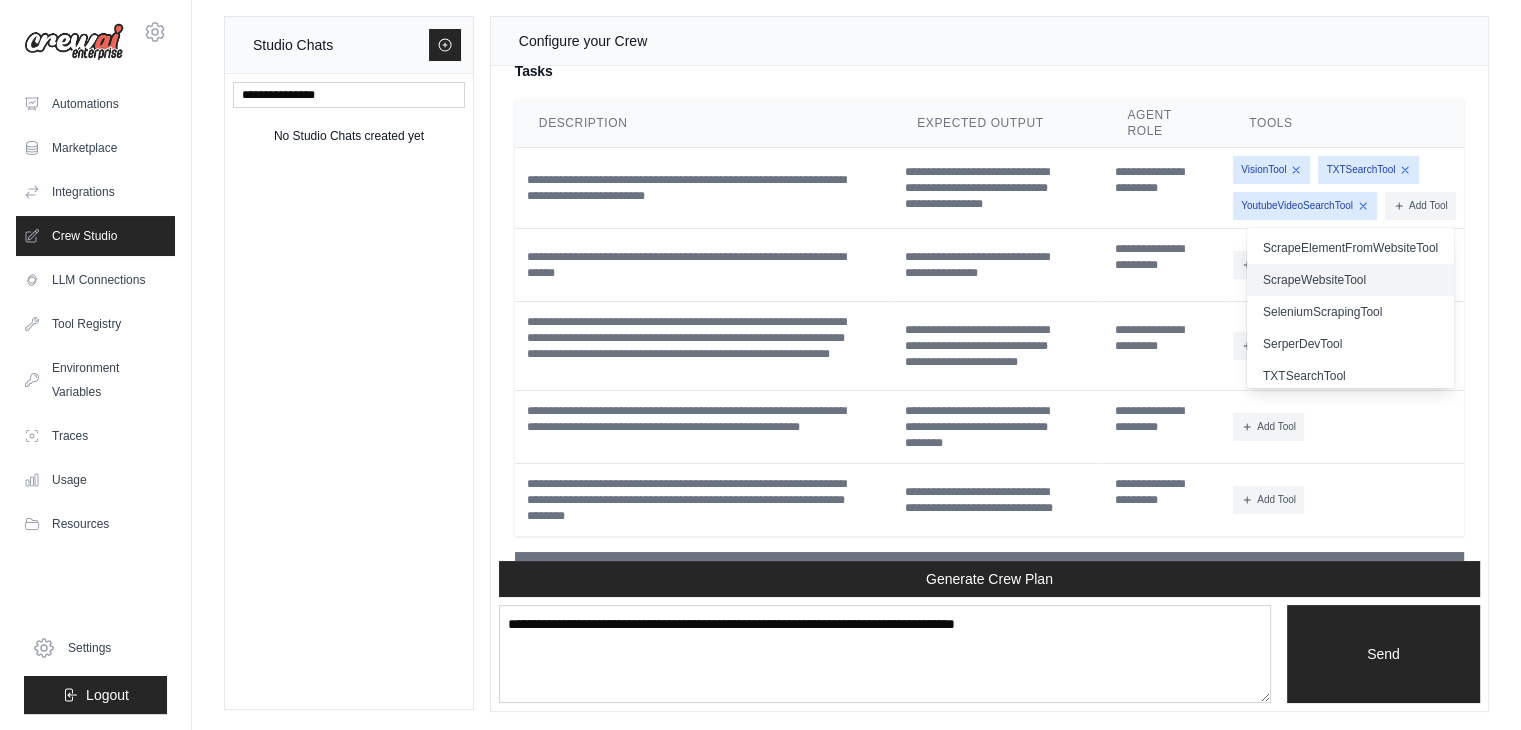 click on "ScrapeWebsiteTool" at bounding box center [1350, 280] 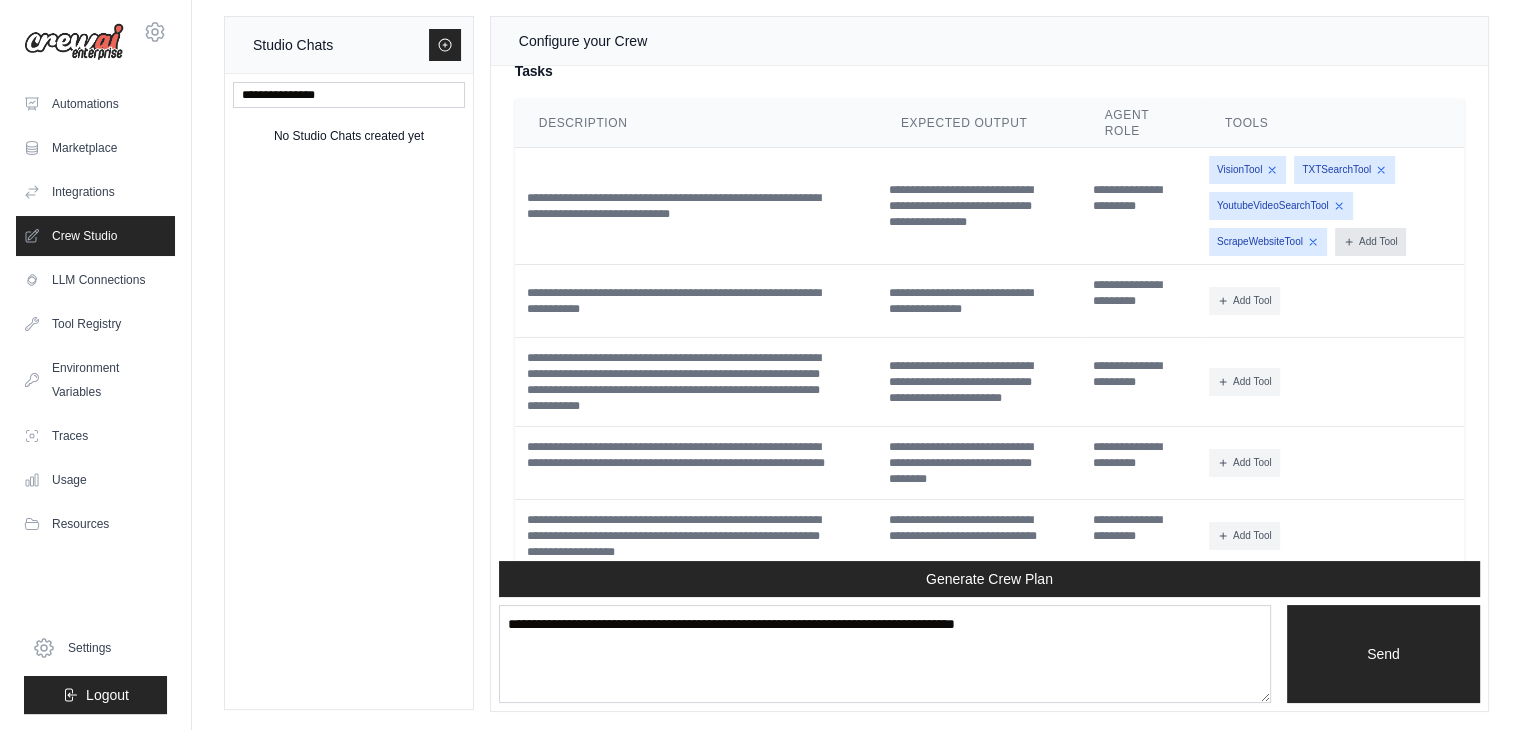 click 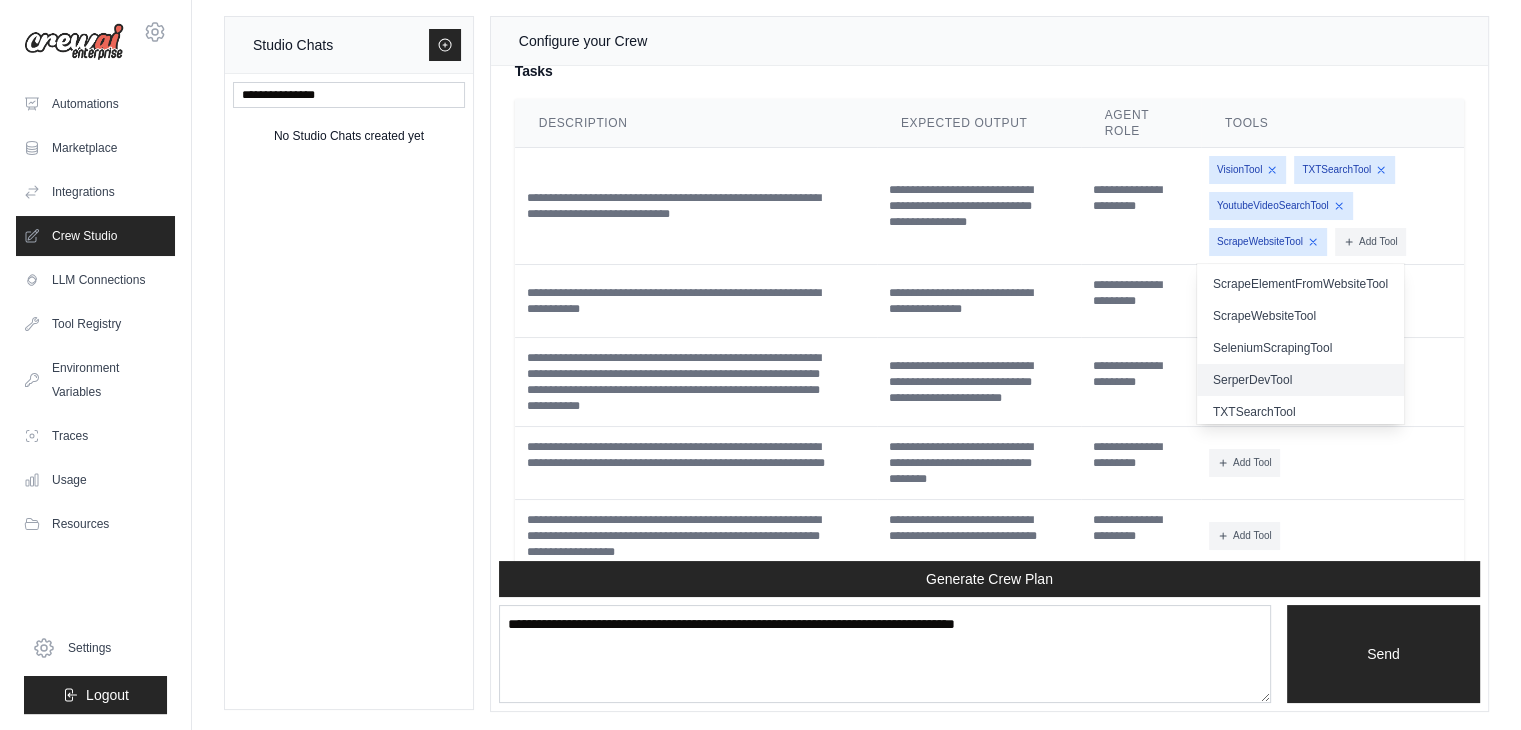 click on "SerperDevTool" at bounding box center (1300, 380) 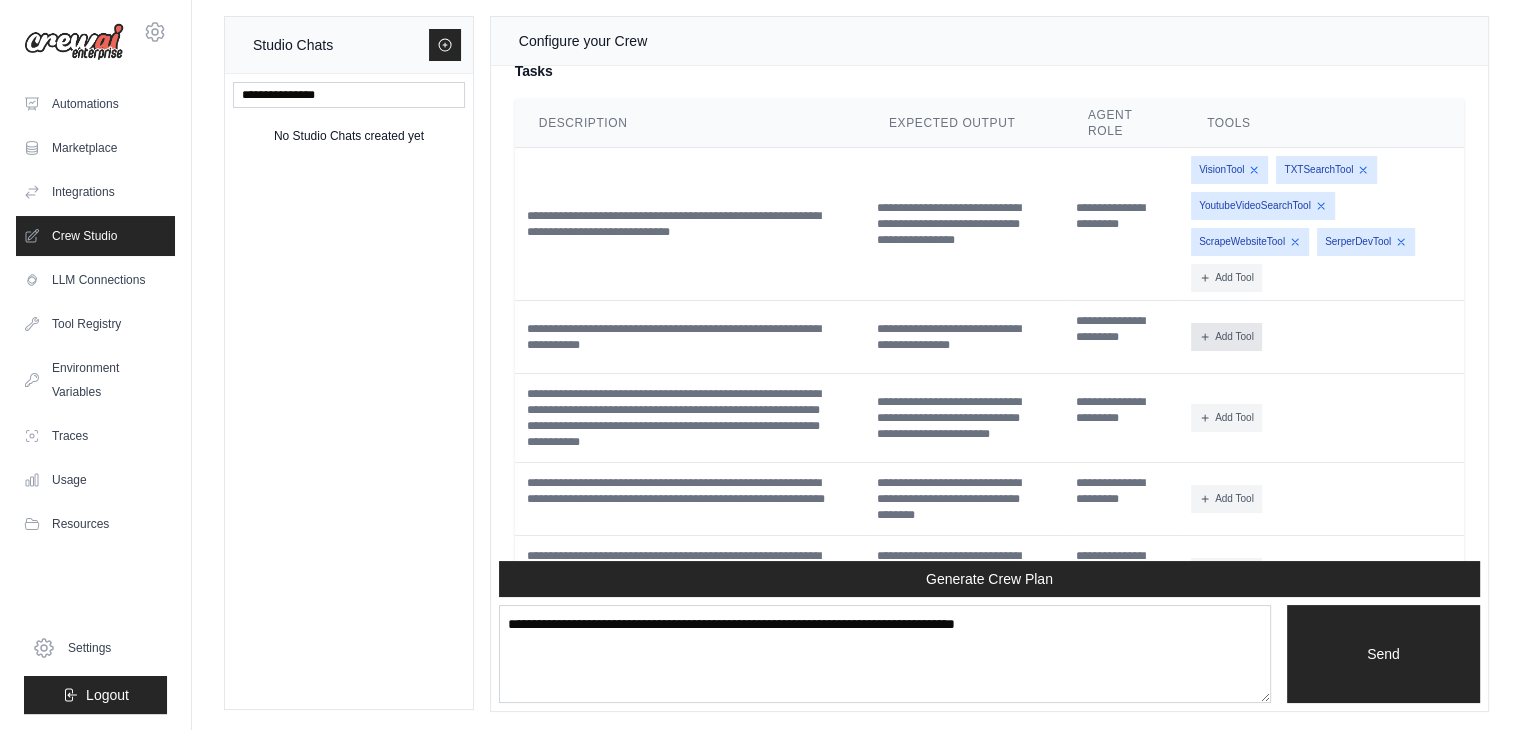 click on "Add Tool" at bounding box center [1226, 337] 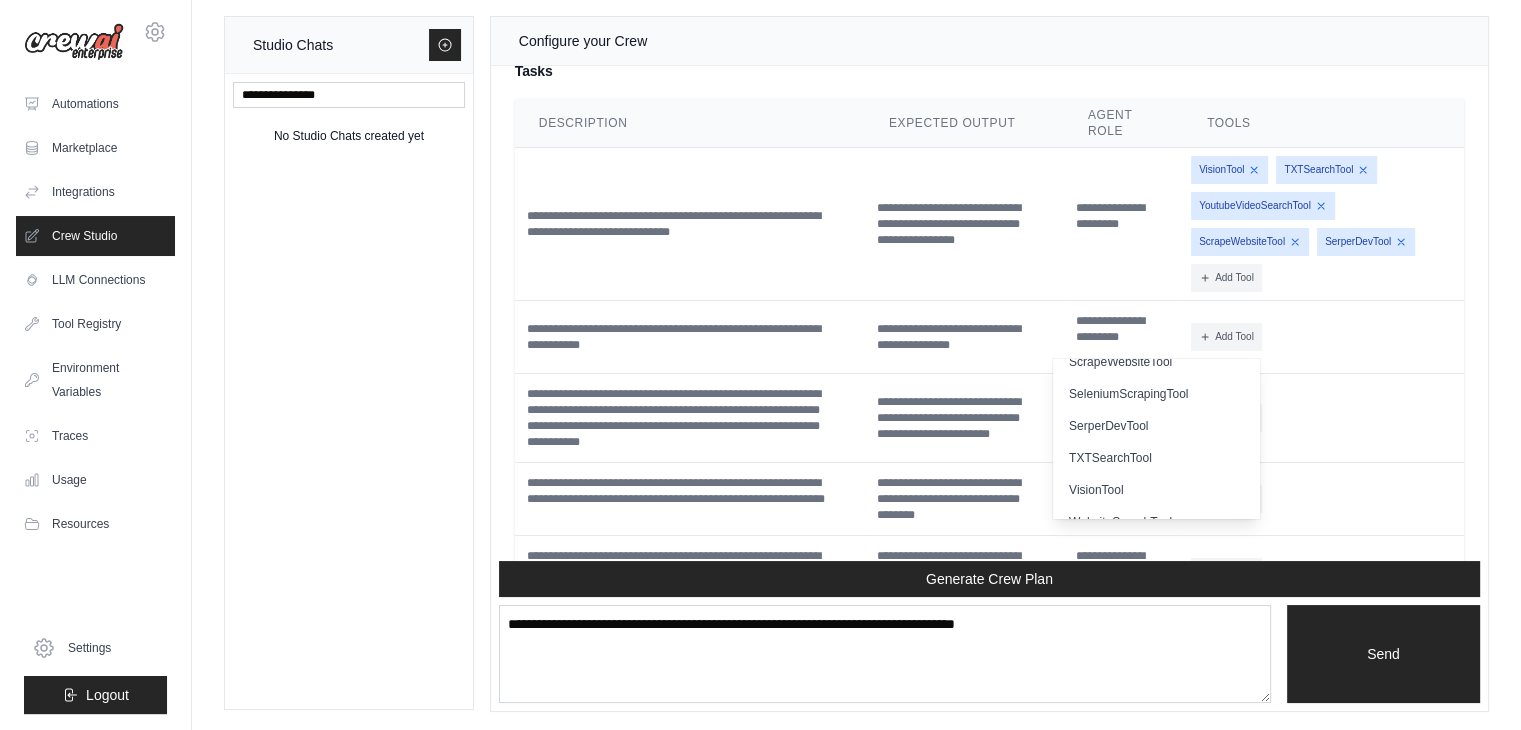 scroll, scrollTop: 500, scrollLeft: 0, axis: vertical 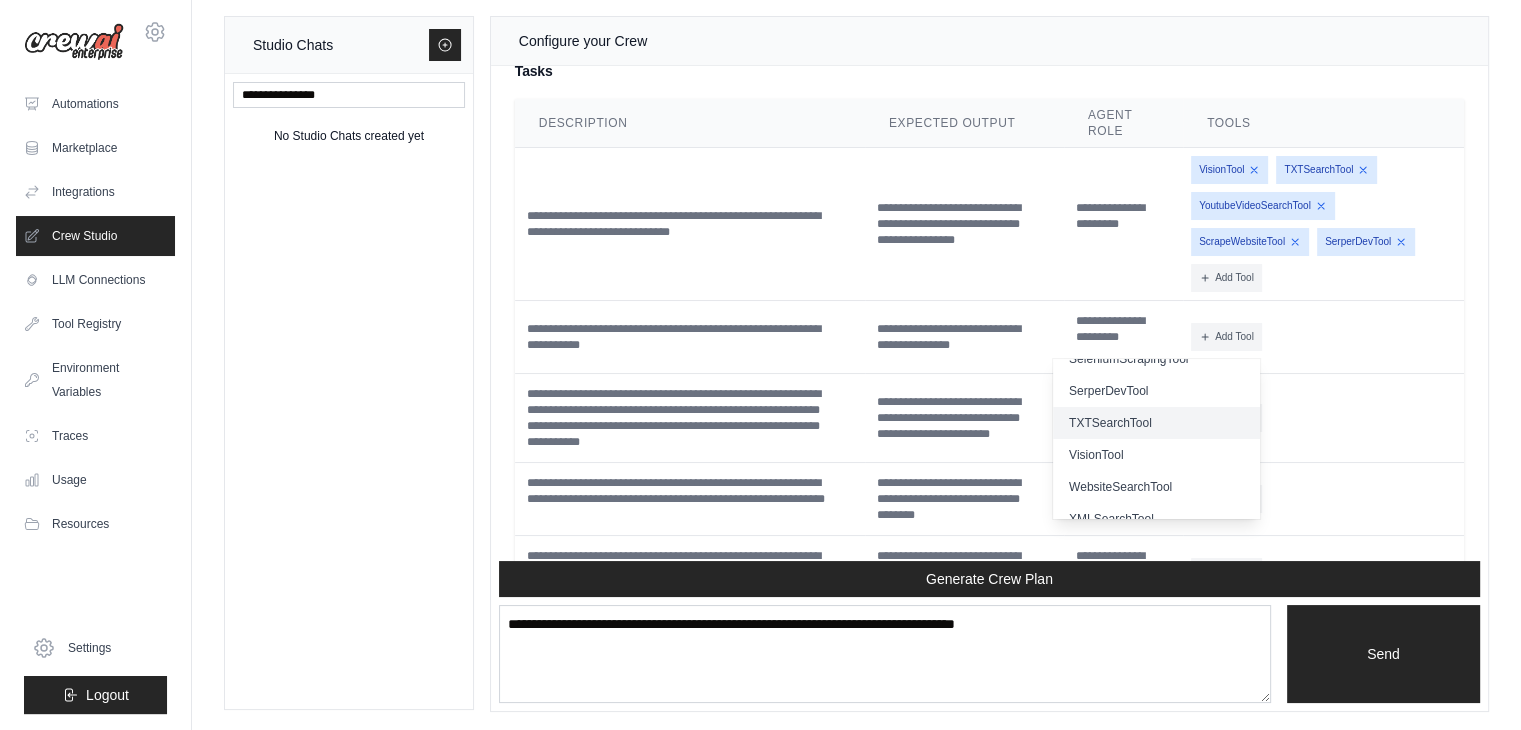 click on "TXTSearchTool" at bounding box center (1156, 423) 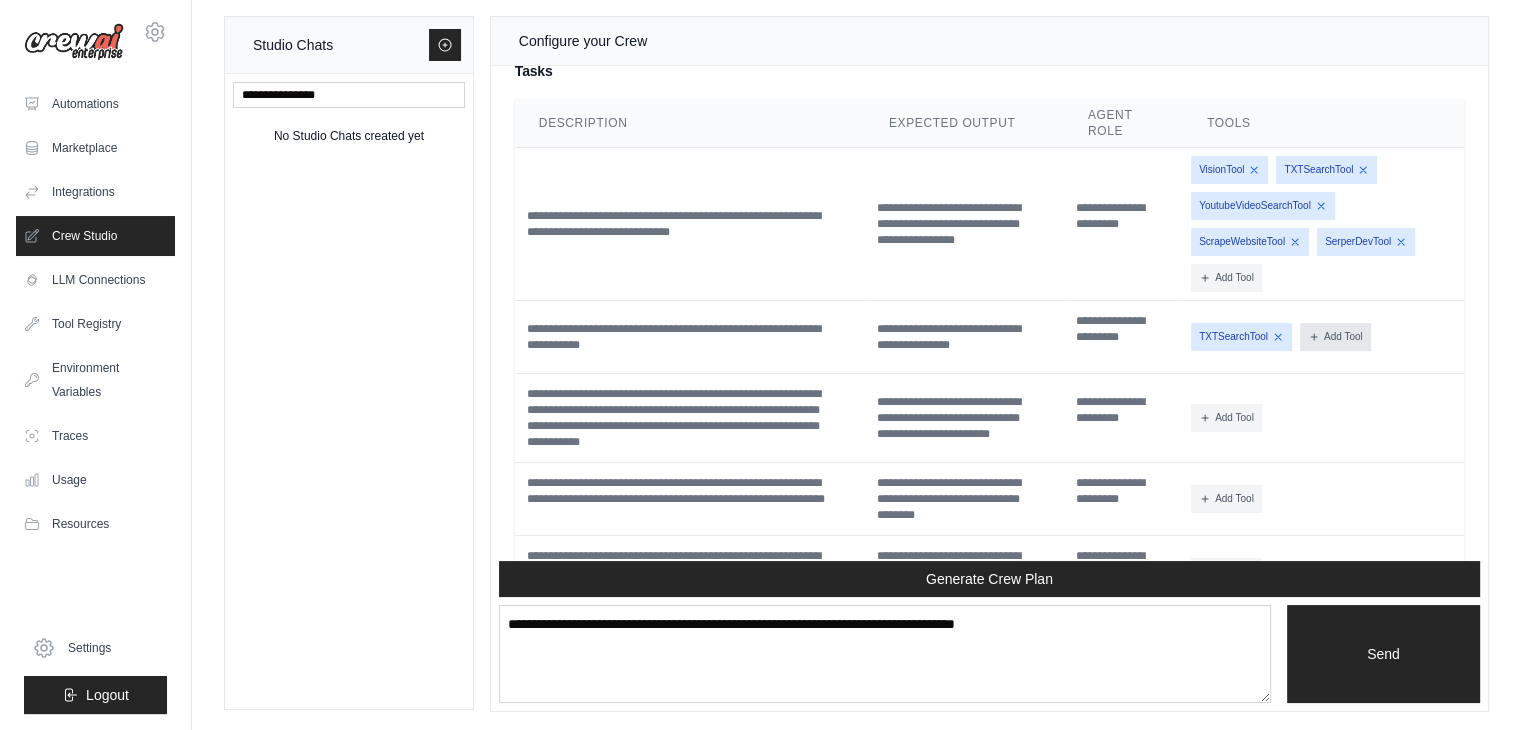 click on "Add Tool" at bounding box center (1335, 337) 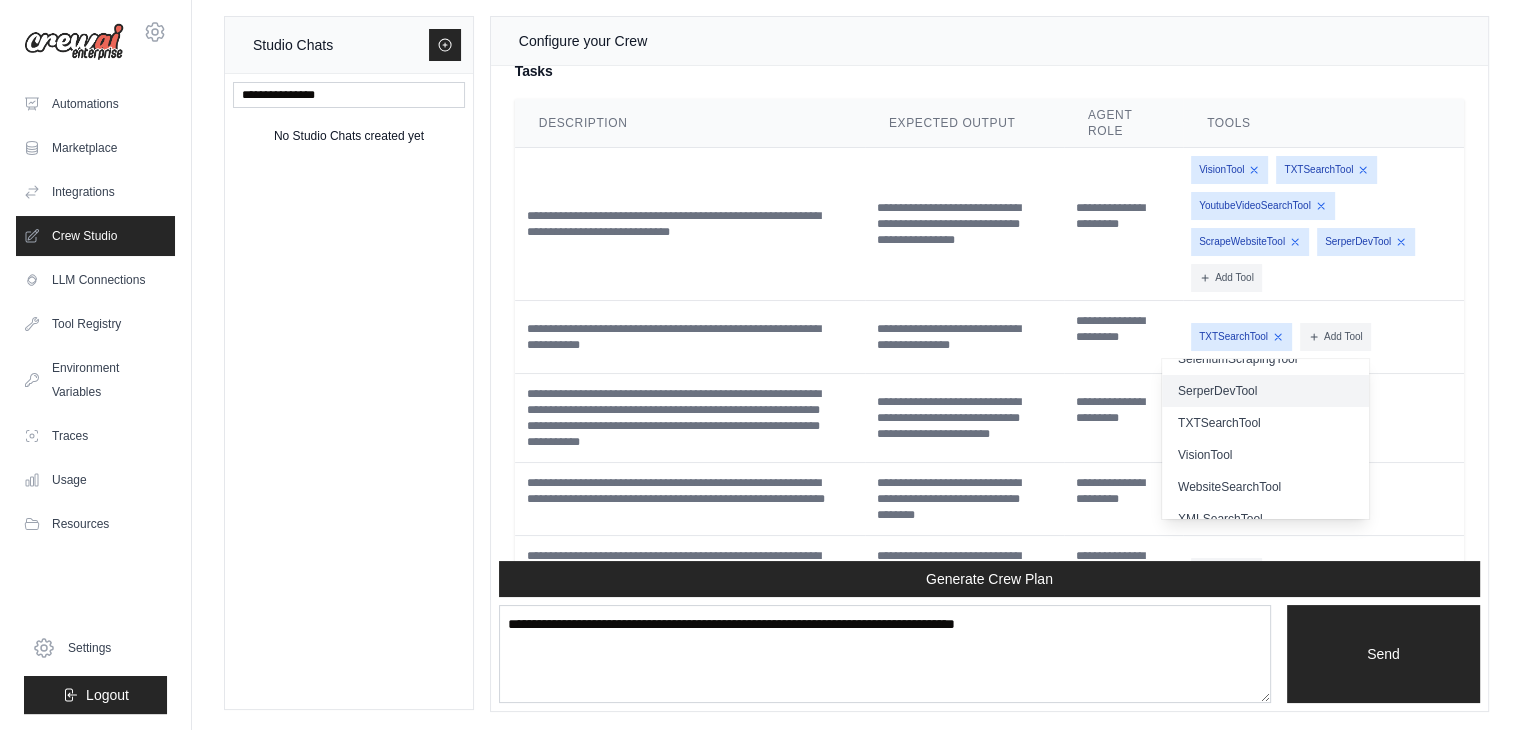 scroll, scrollTop: 400, scrollLeft: 0, axis: vertical 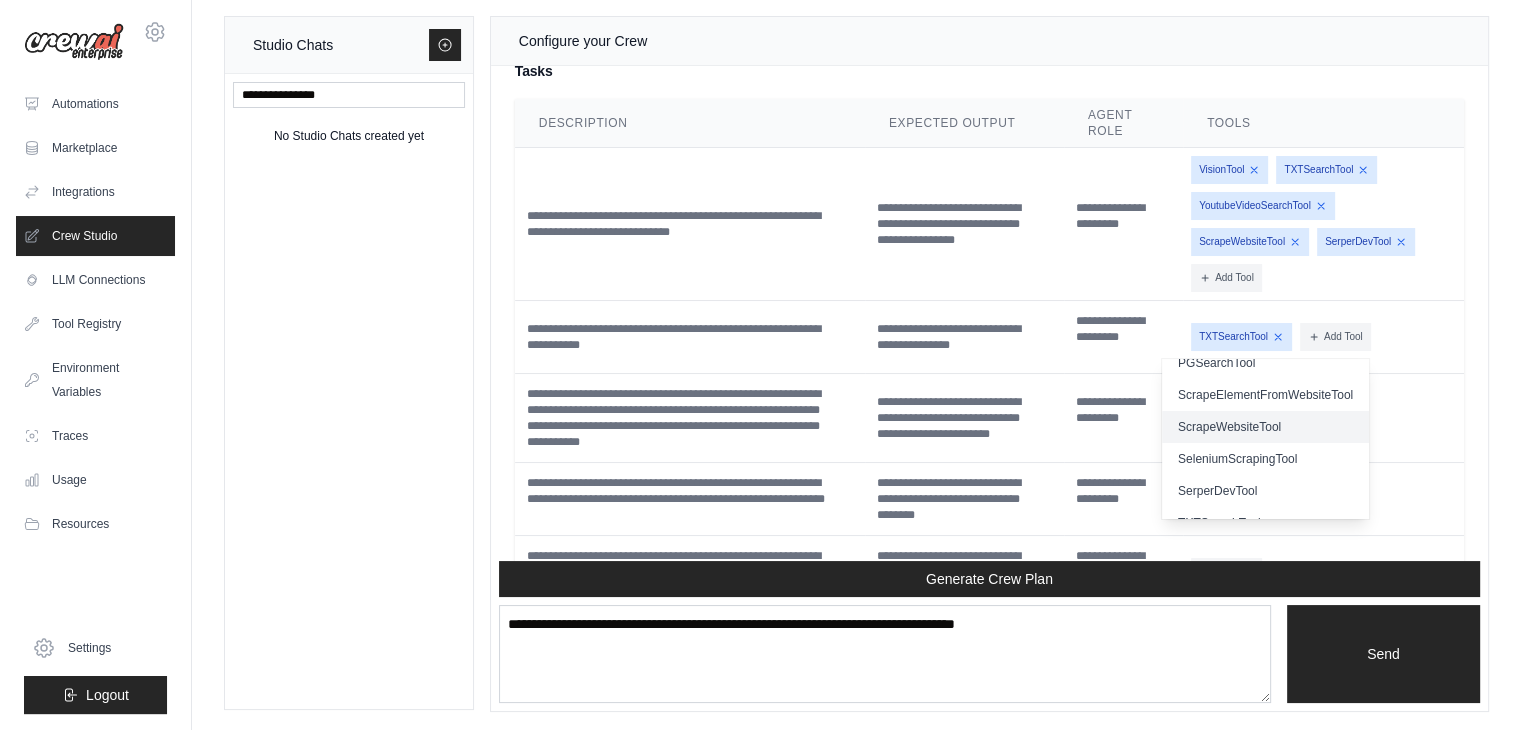 click on "ScrapeWebsiteTool" at bounding box center [1265, 427] 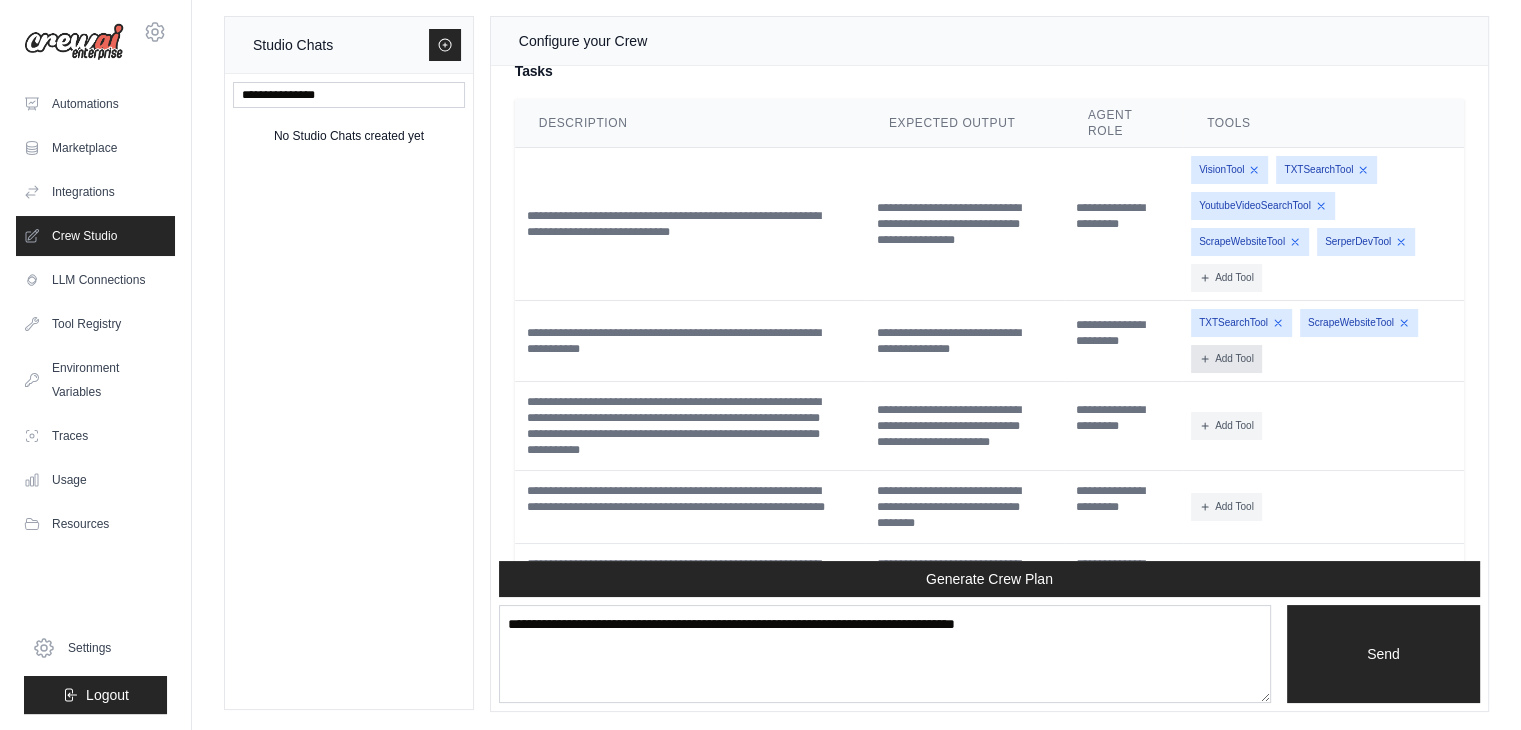 click on "Add Tool" at bounding box center (1226, 359) 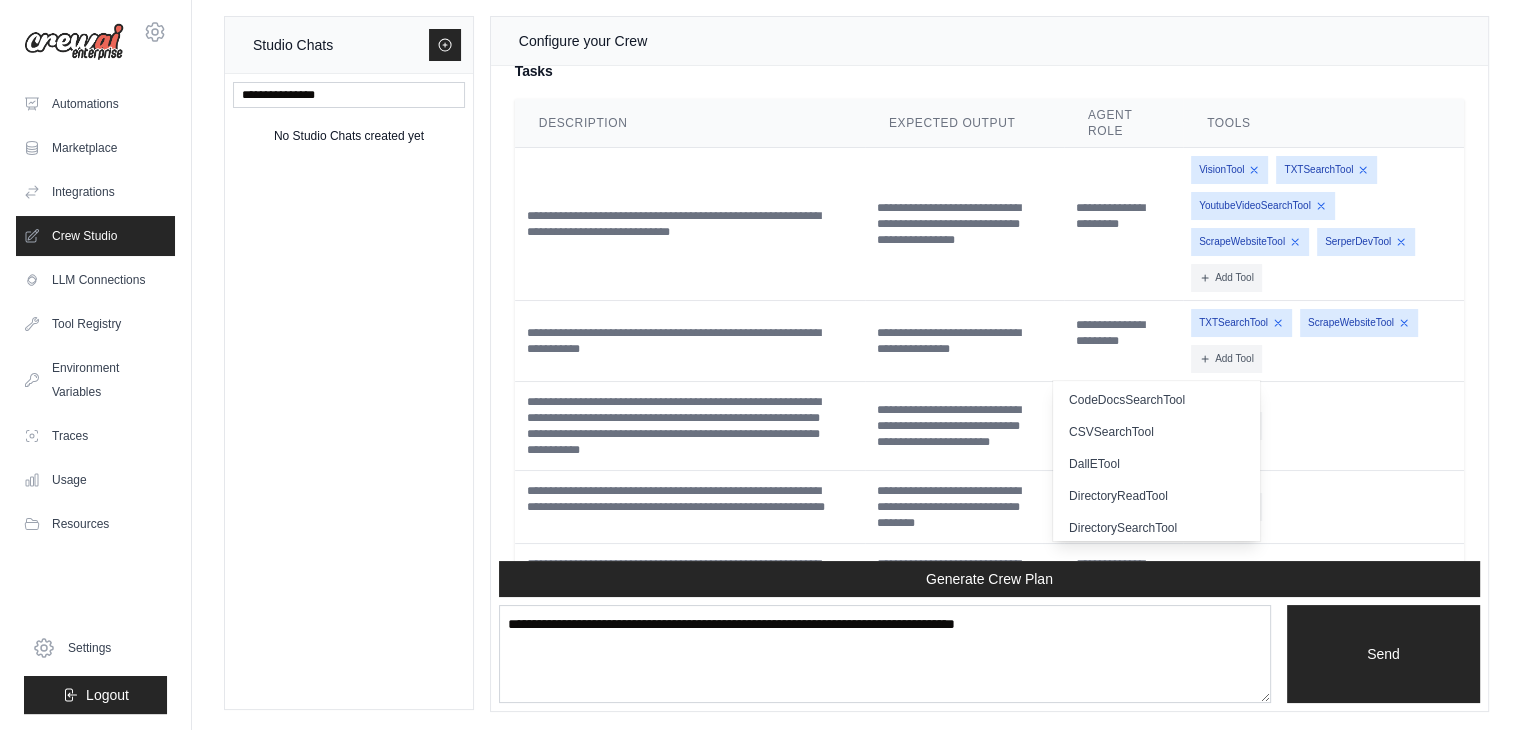 scroll, scrollTop: 0, scrollLeft: 0, axis: both 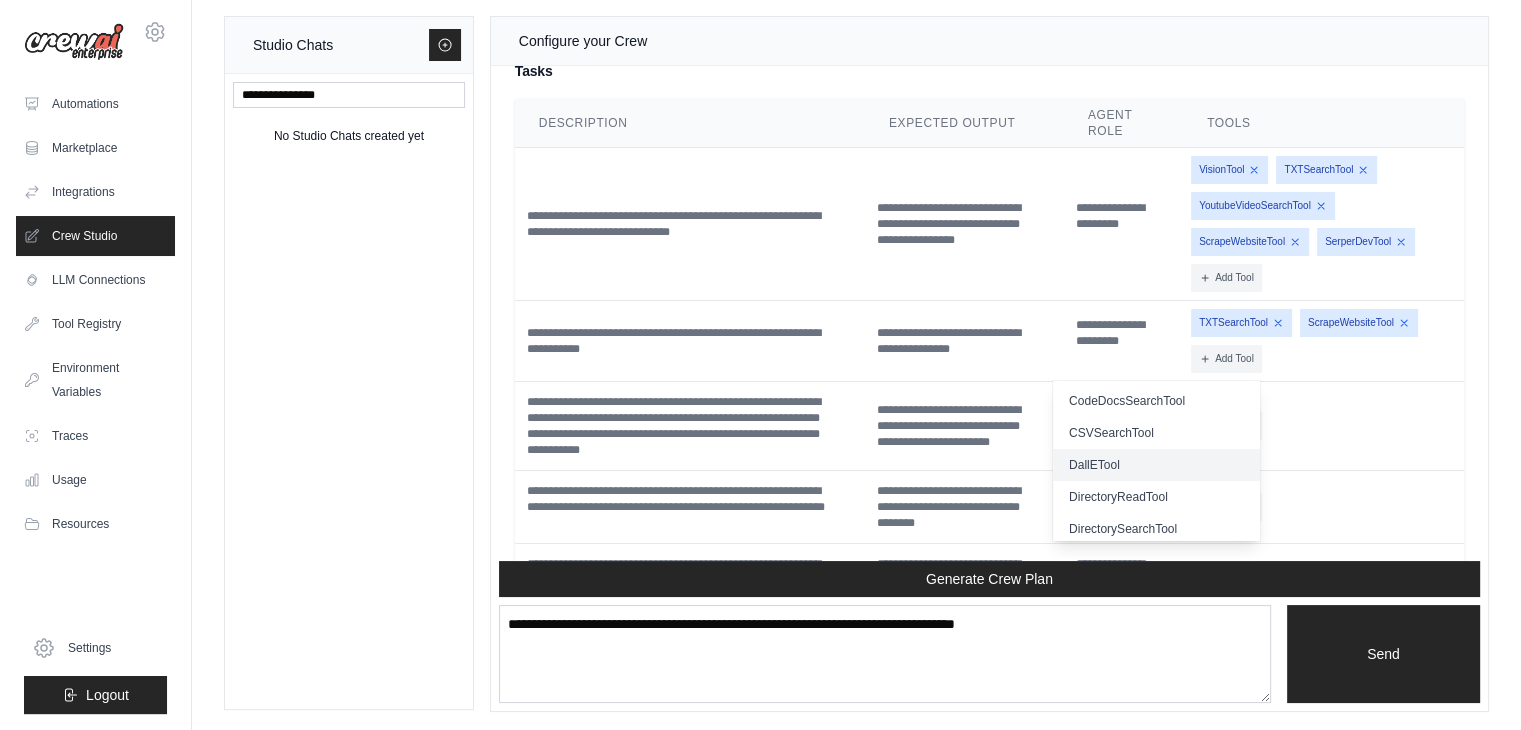 click on "DallETool" at bounding box center (1156, 465) 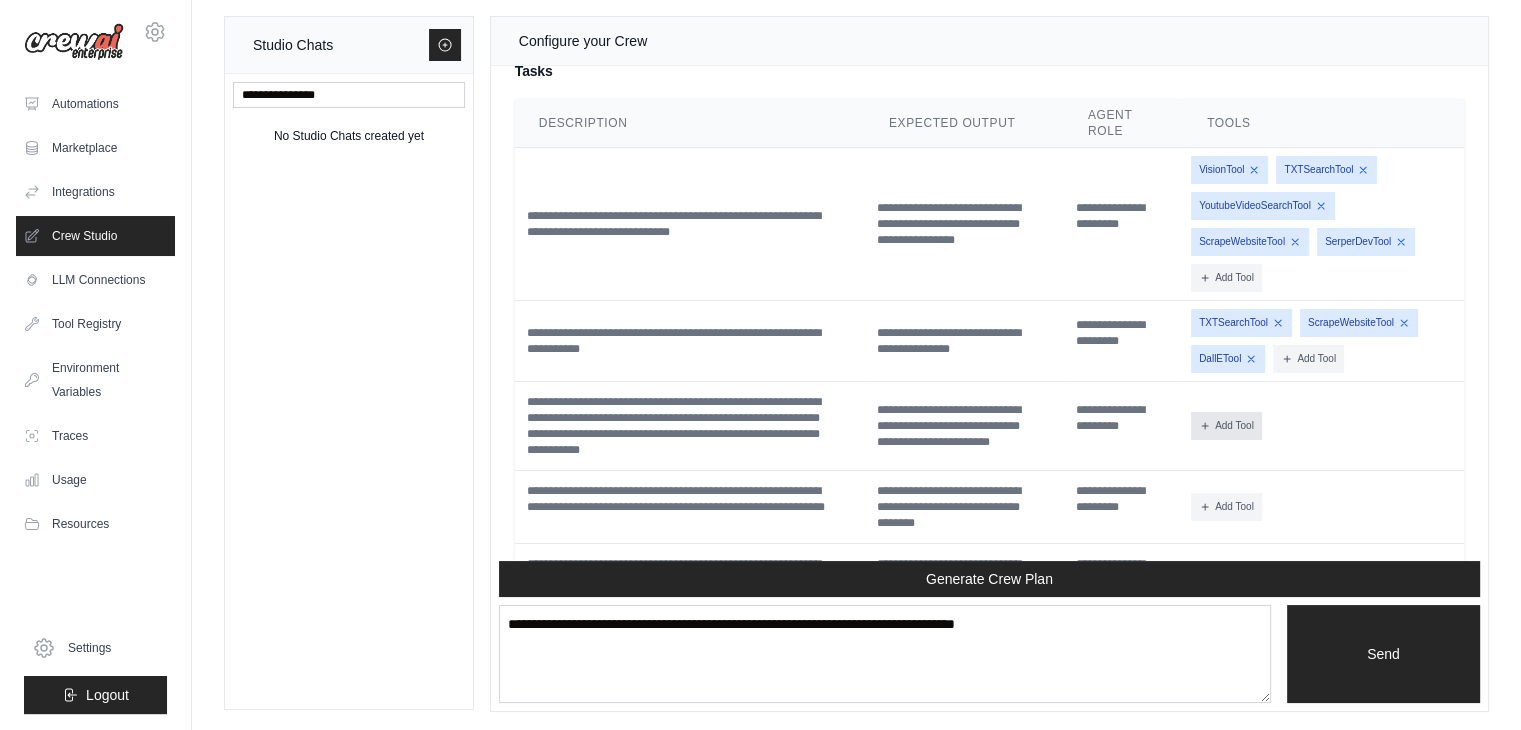 click on "Add Tool" at bounding box center (1226, 426) 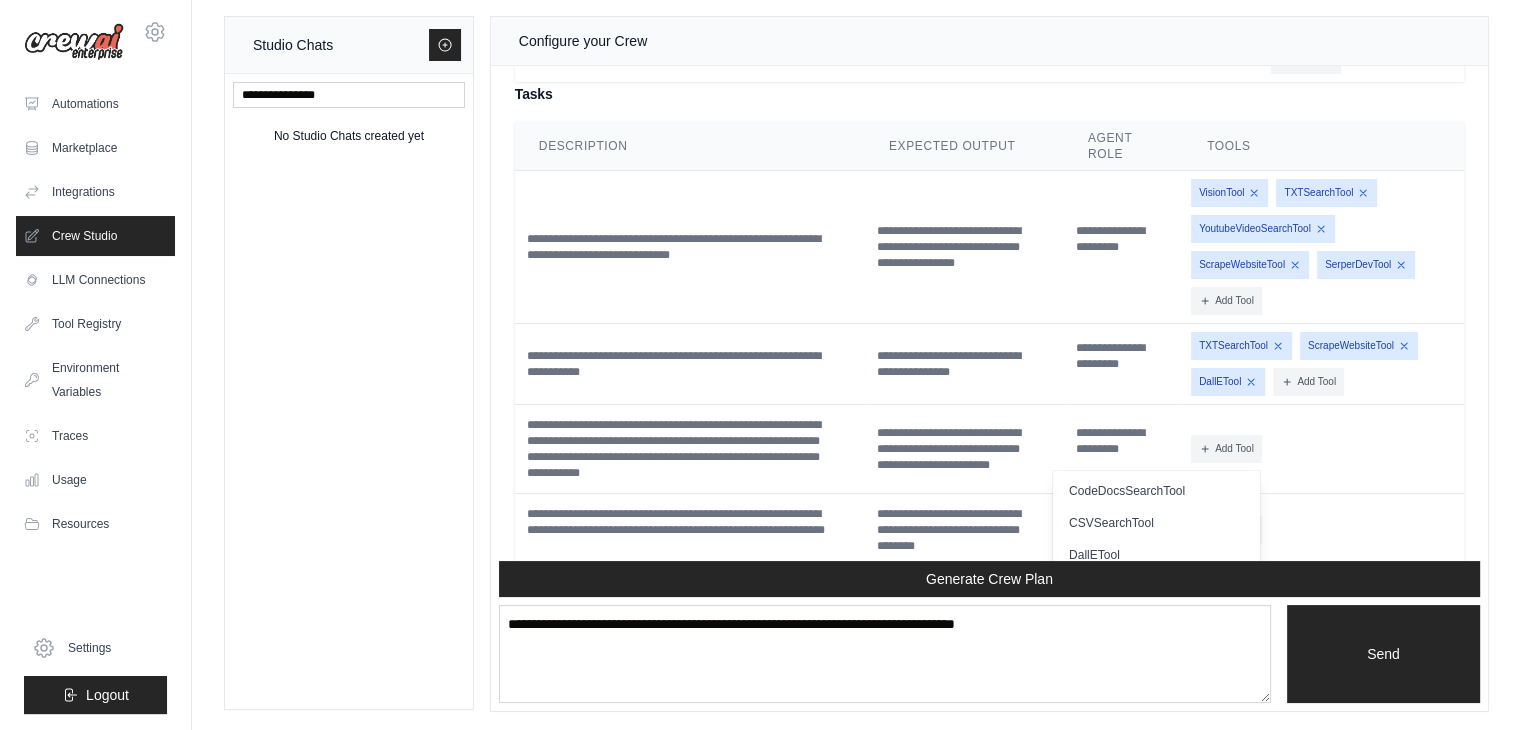 scroll, scrollTop: 5020, scrollLeft: 0, axis: vertical 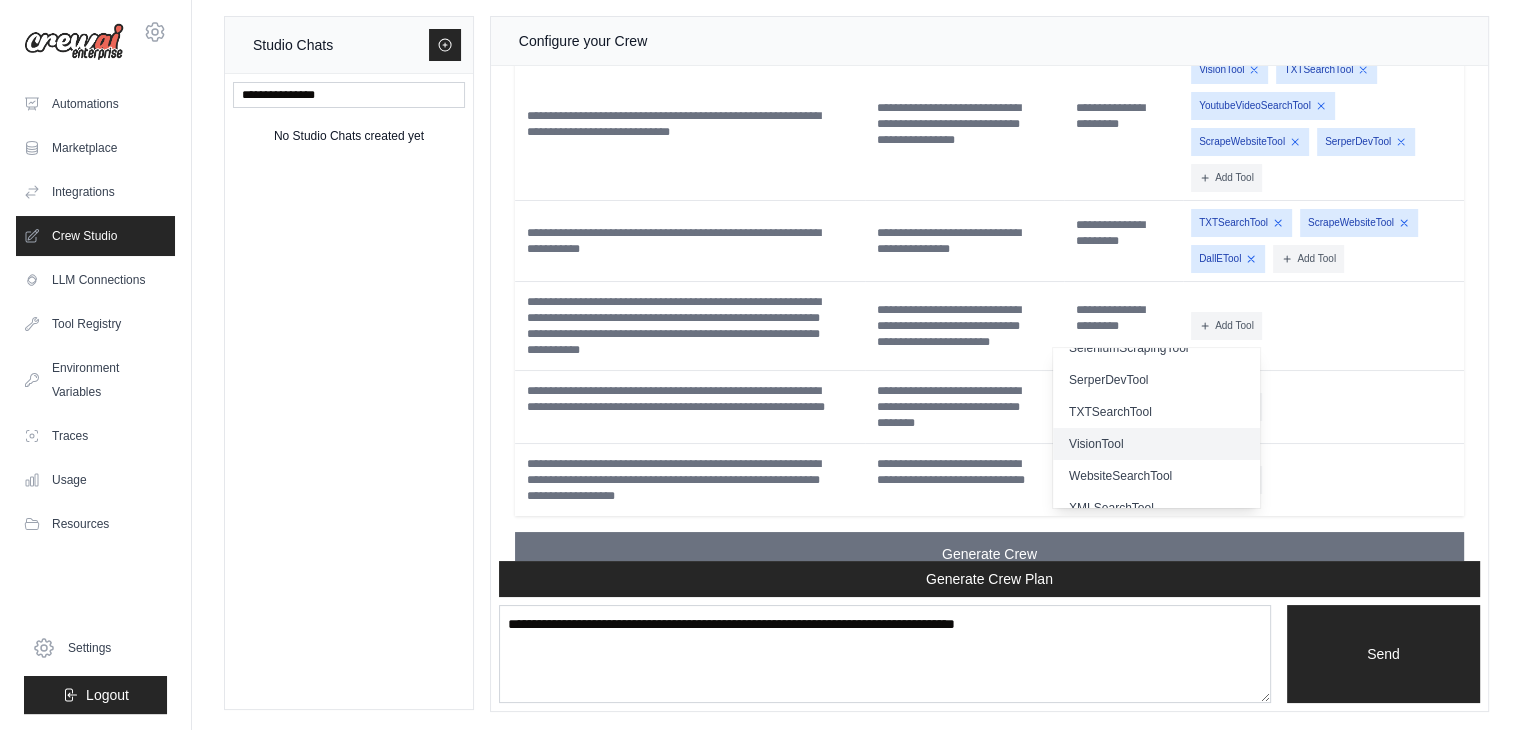 click on "VisionTool" at bounding box center (1156, 444) 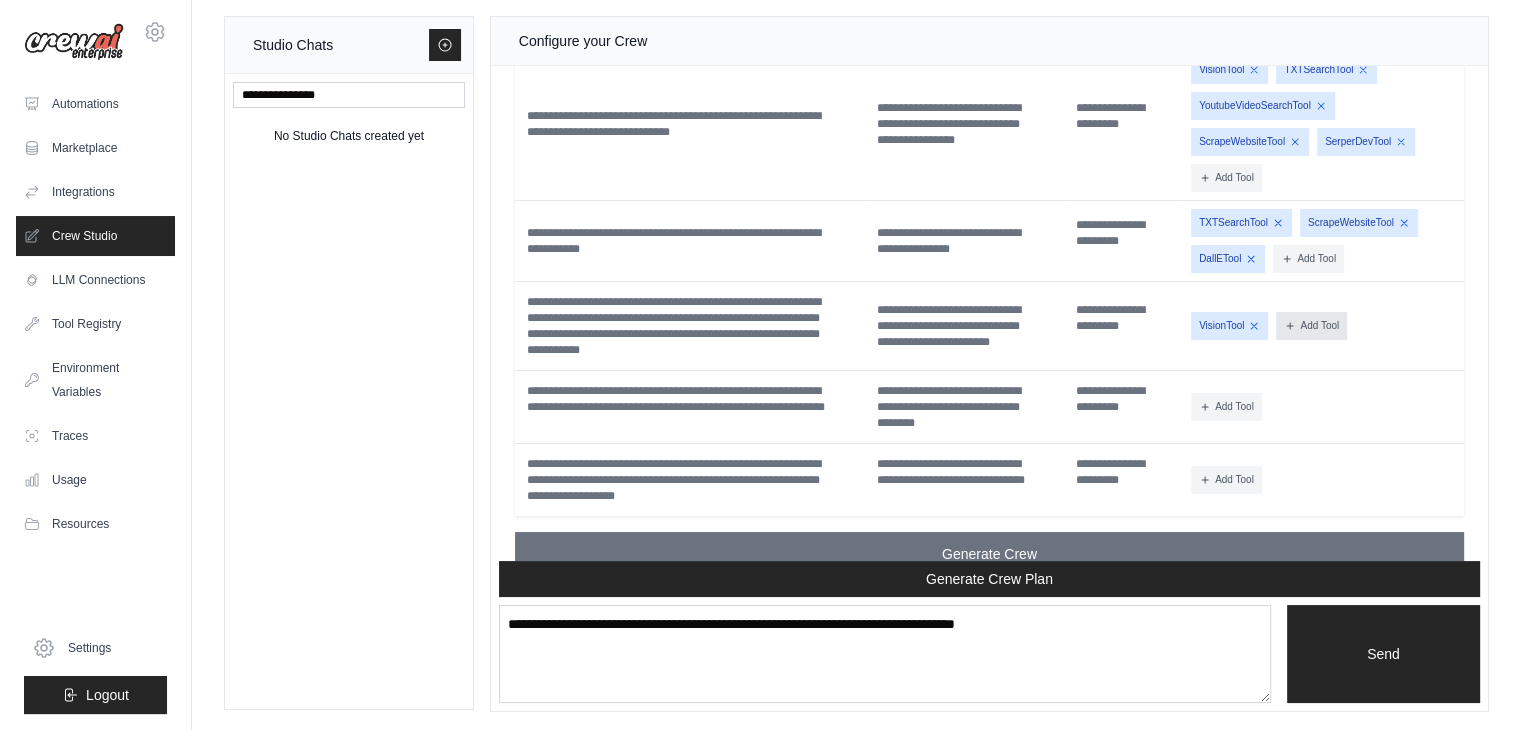 click on "Add Tool" at bounding box center (1311, 326) 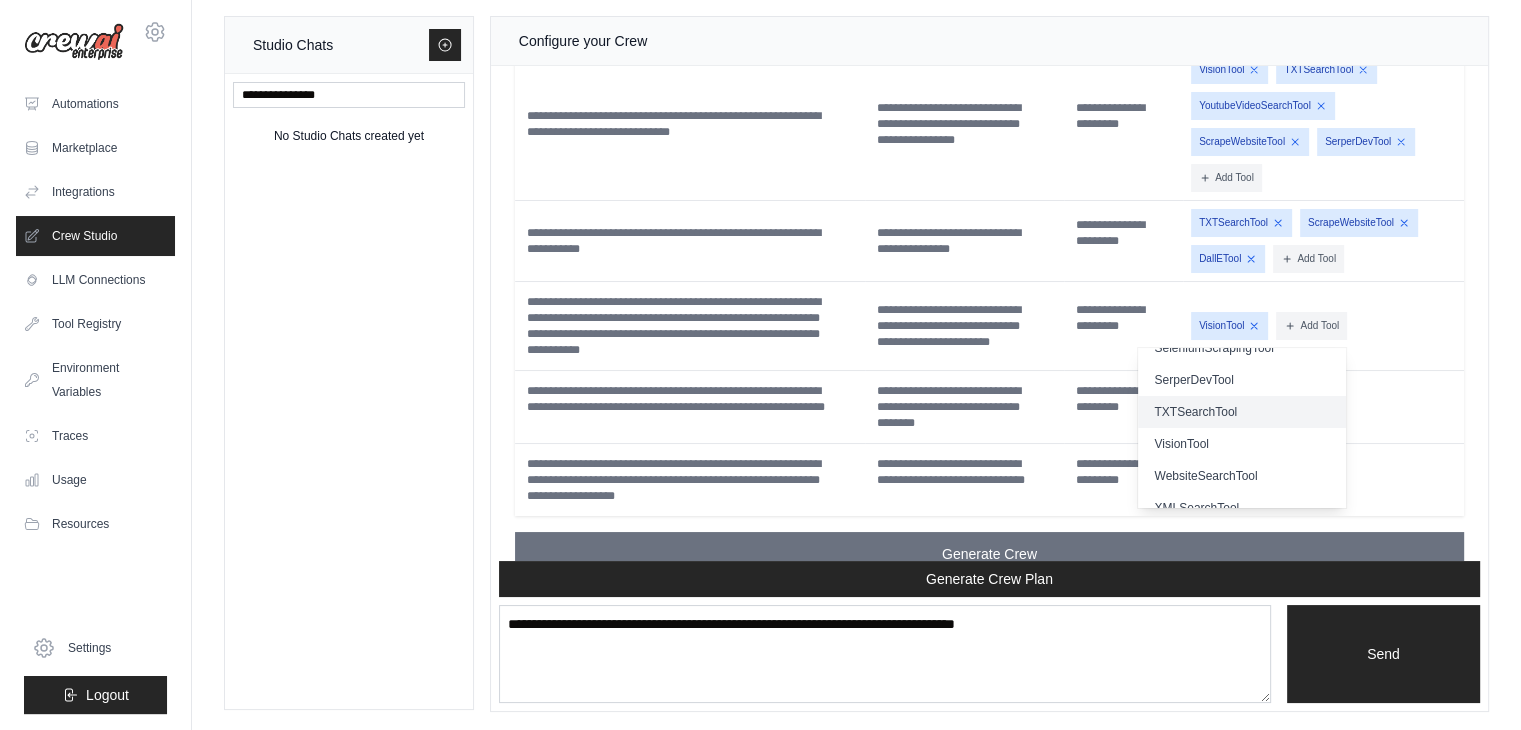 click on "TXTSearchTool" at bounding box center [1241, 412] 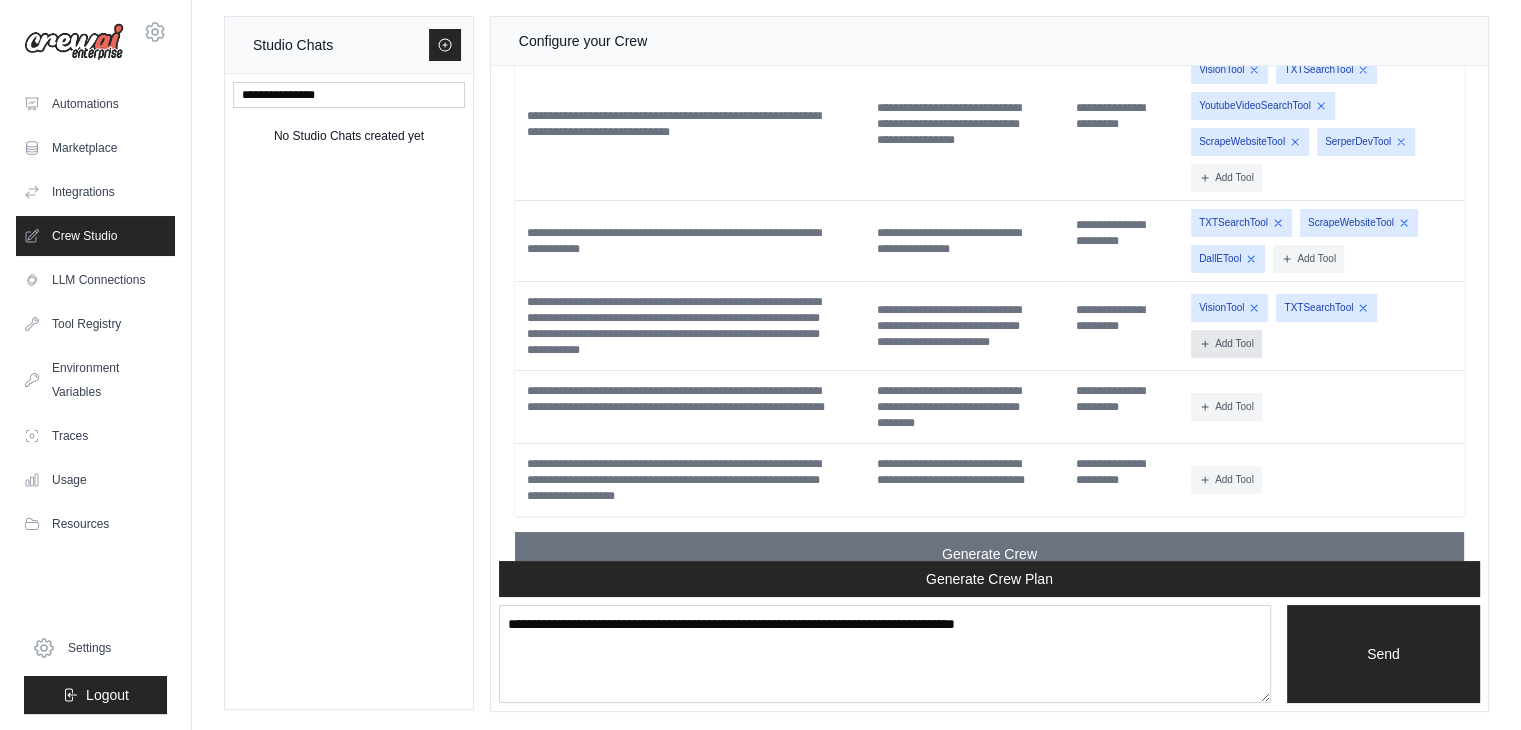 click on "Add Tool" at bounding box center (1226, 344) 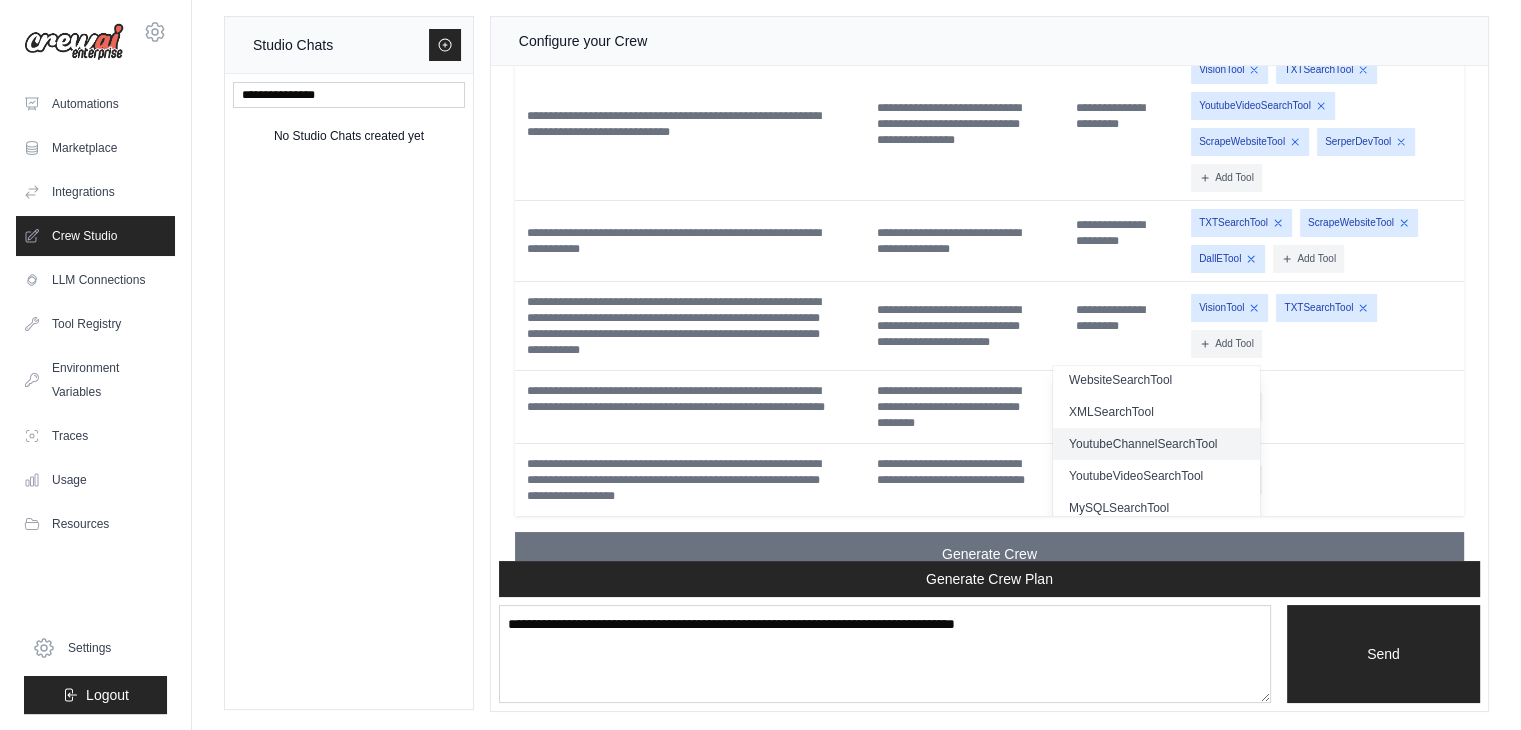 scroll, scrollTop: 616, scrollLeft: 0, axis: vertical 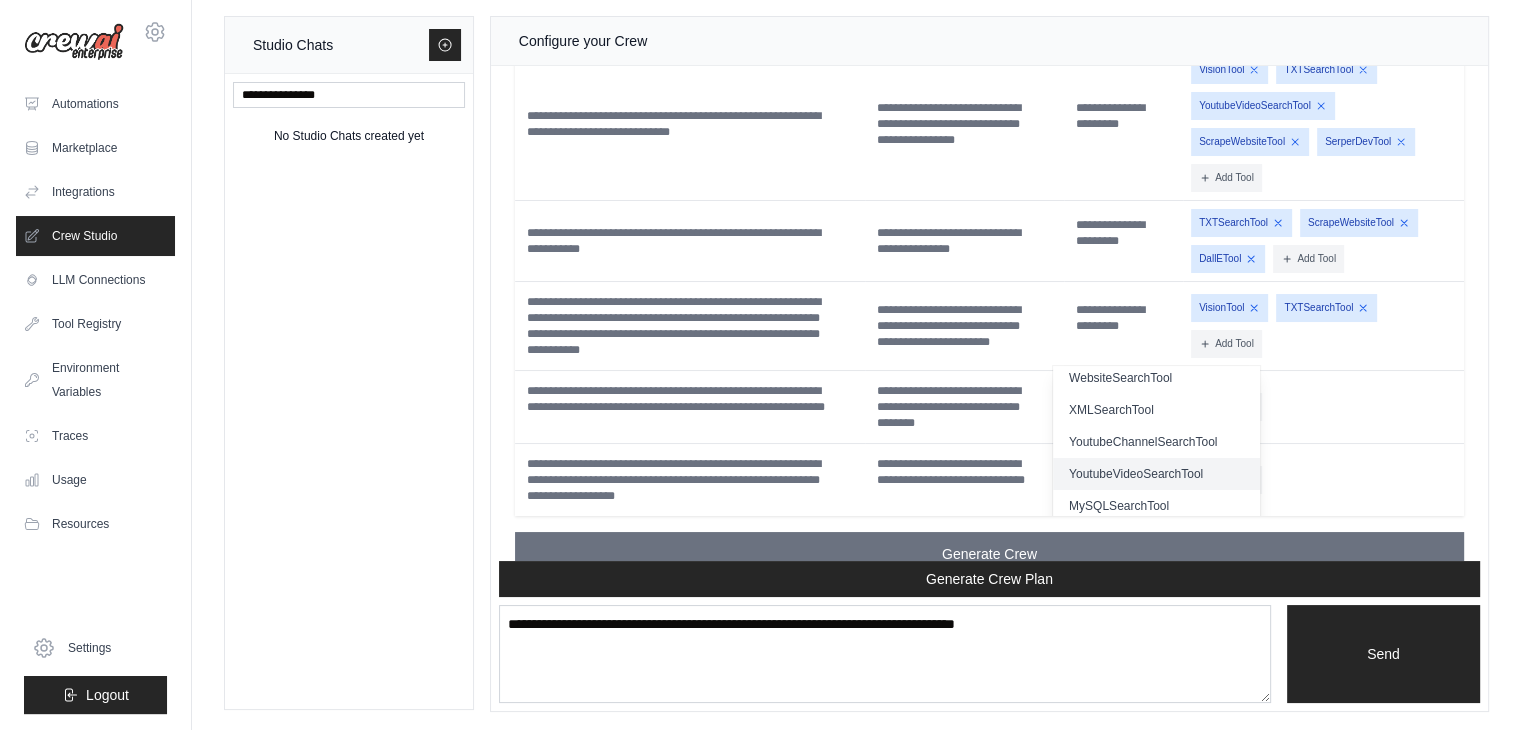 click on "YoutubeVideoSearchTool" at bounding box center (1156, 474) 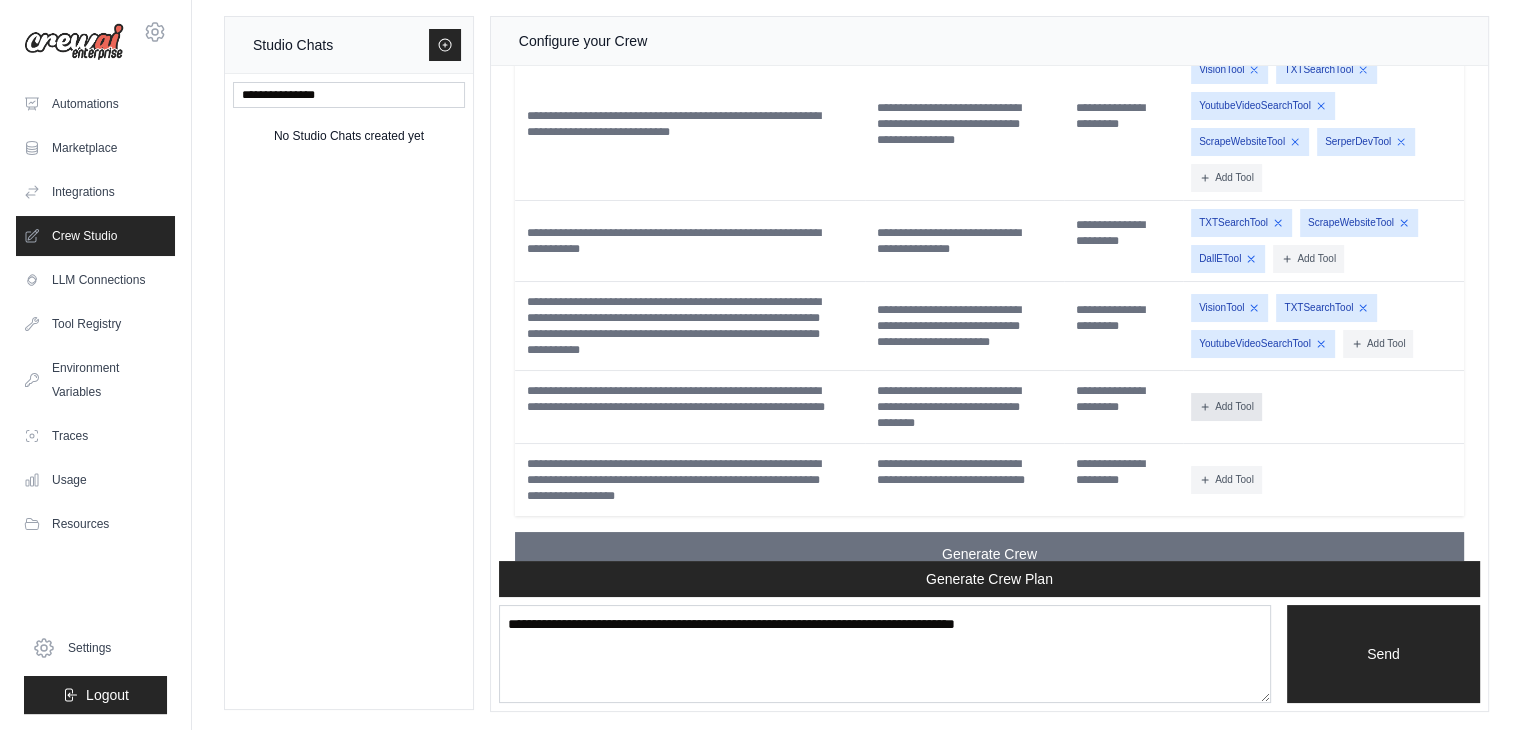 click on "Add Tool" at bounding box center (1226, 407) 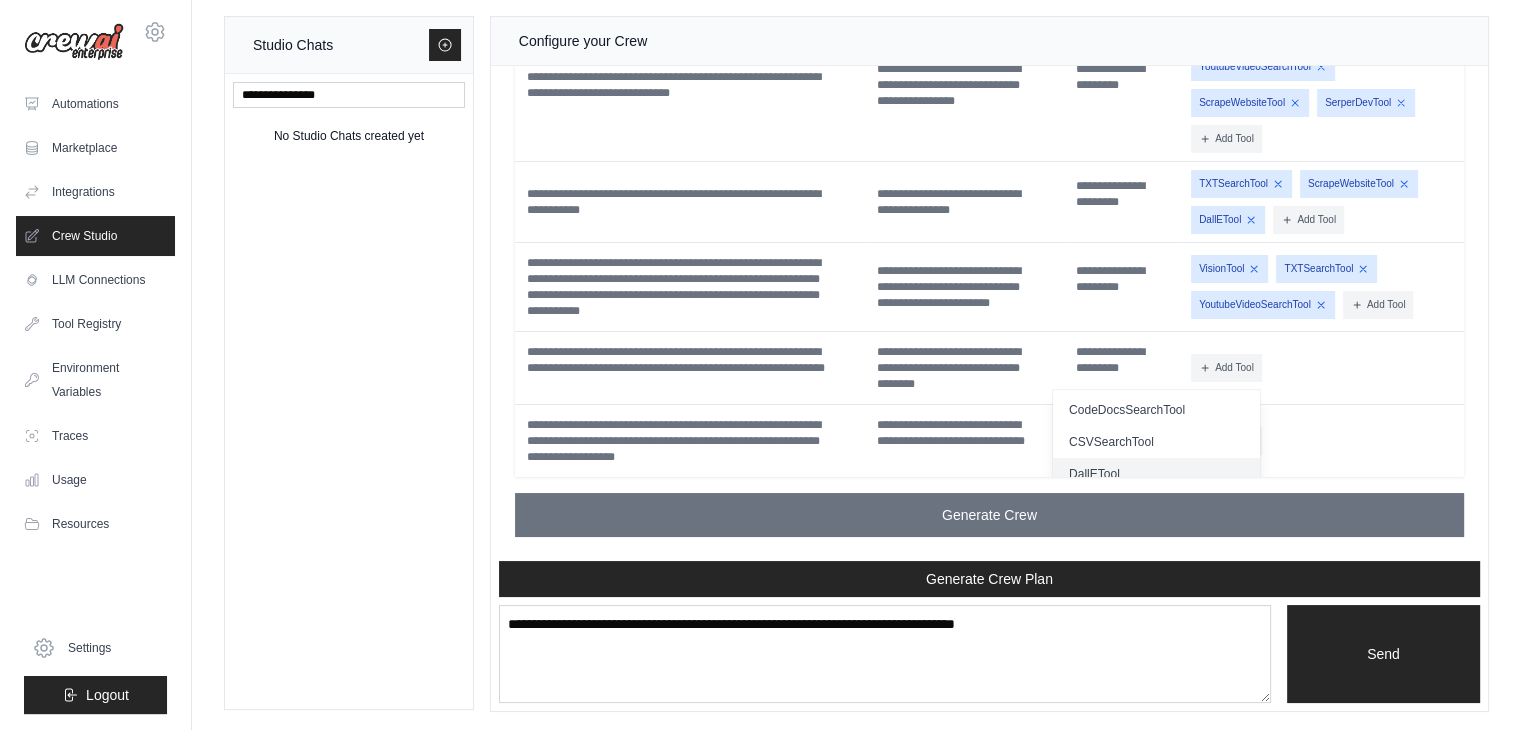 scroll, scrollTop: 5072, scrollLeft: 0, axis: vertical 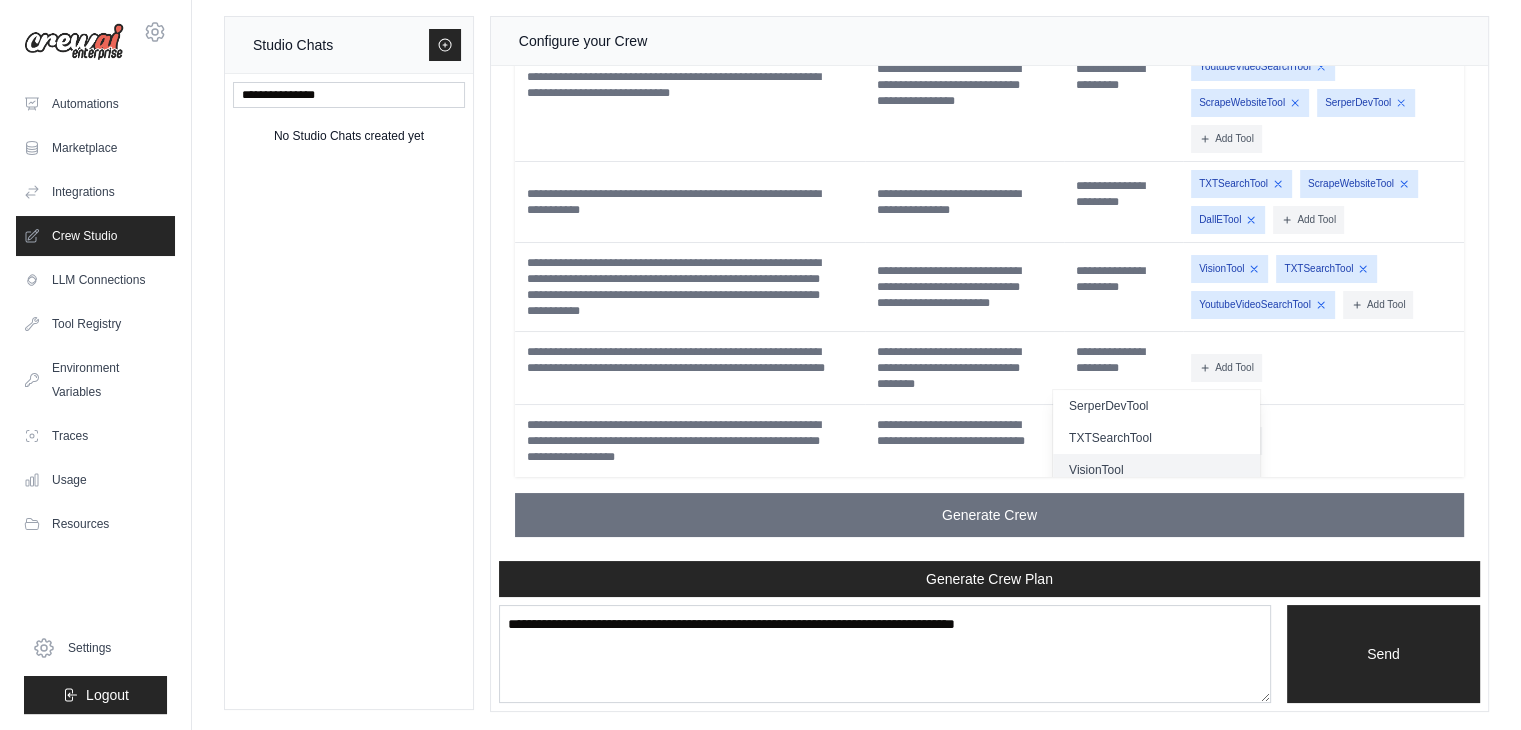 click on "VisionTool" at bounding box center [1156, 470] 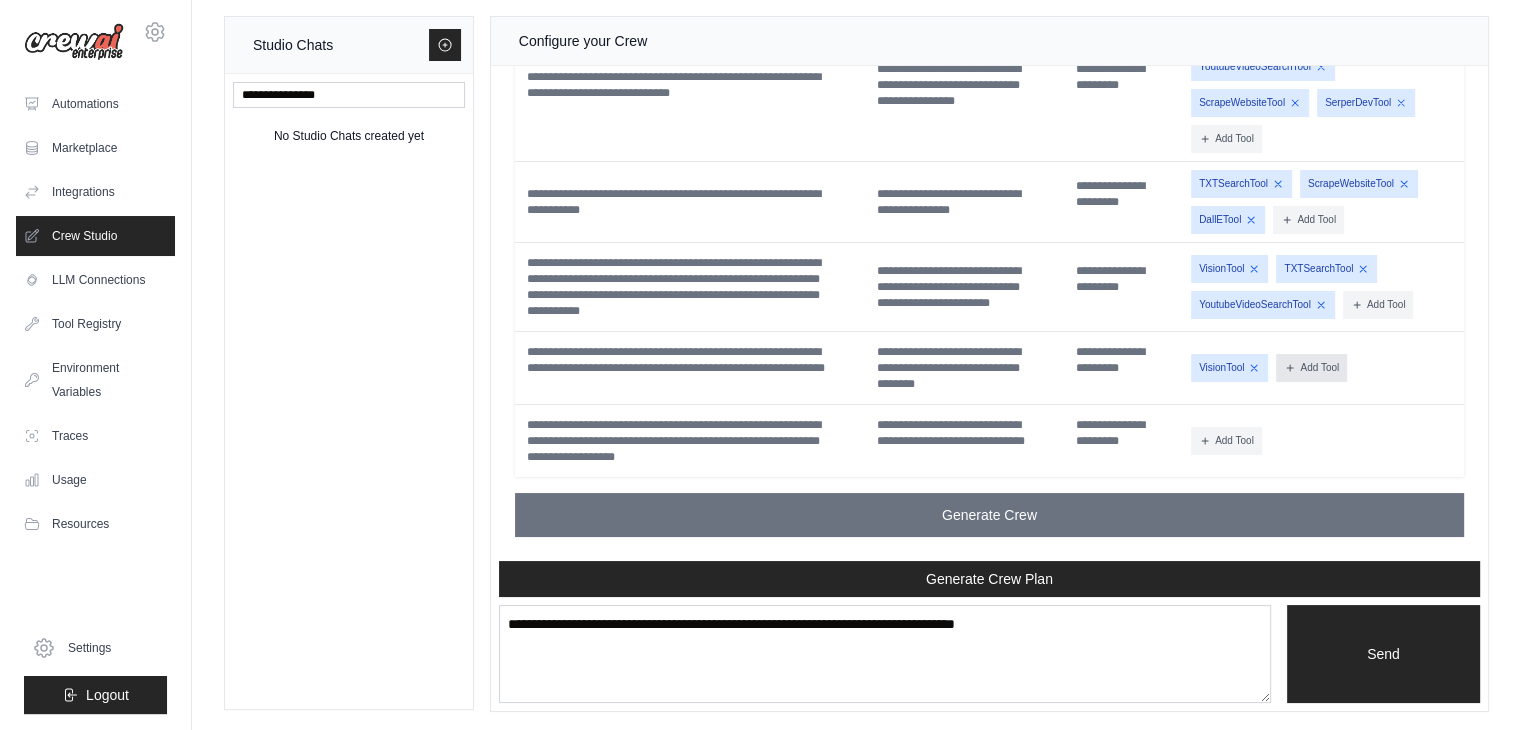 click on "Add Tool" at bounding box center [1311, 368] 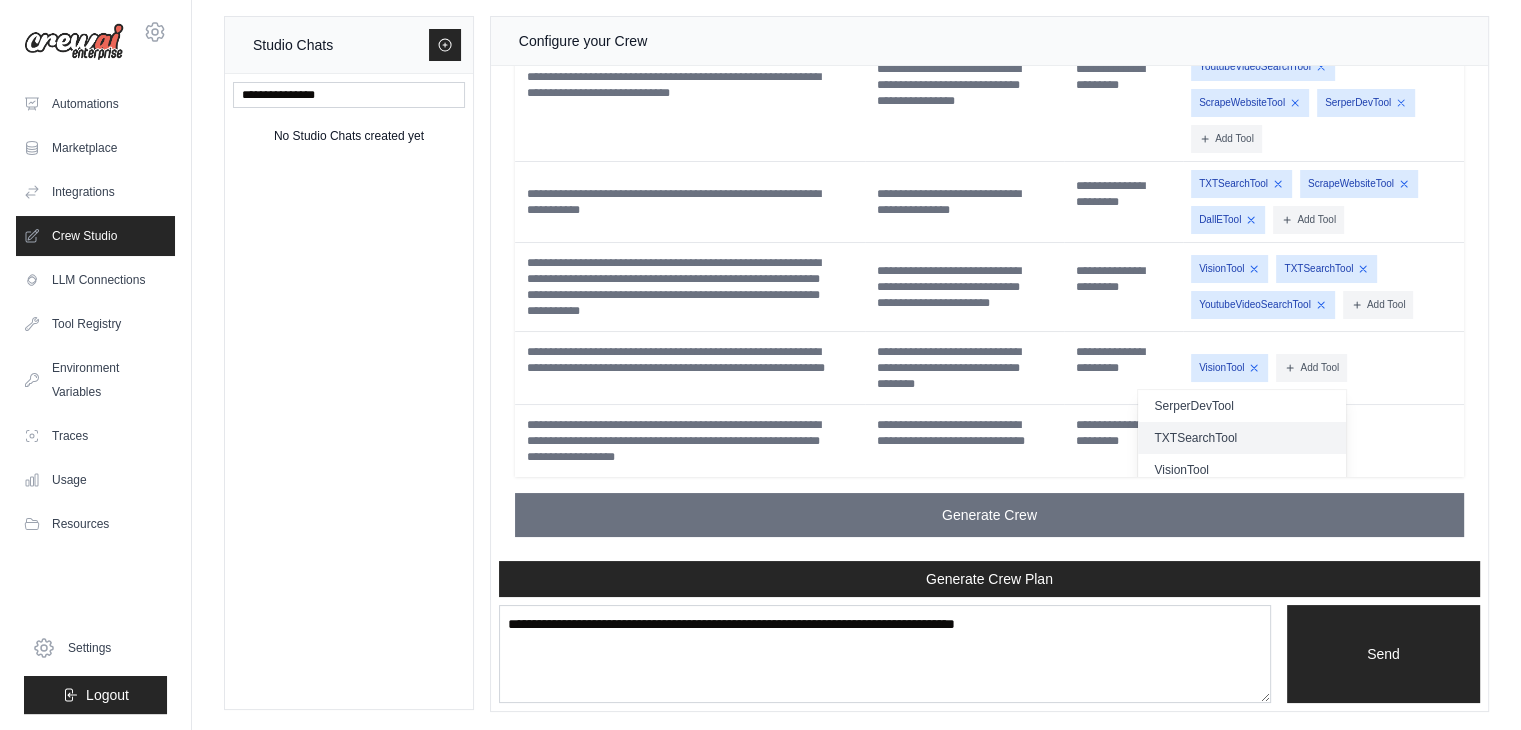click on "TXTSearchTool" at bounding box center (1241, 438) 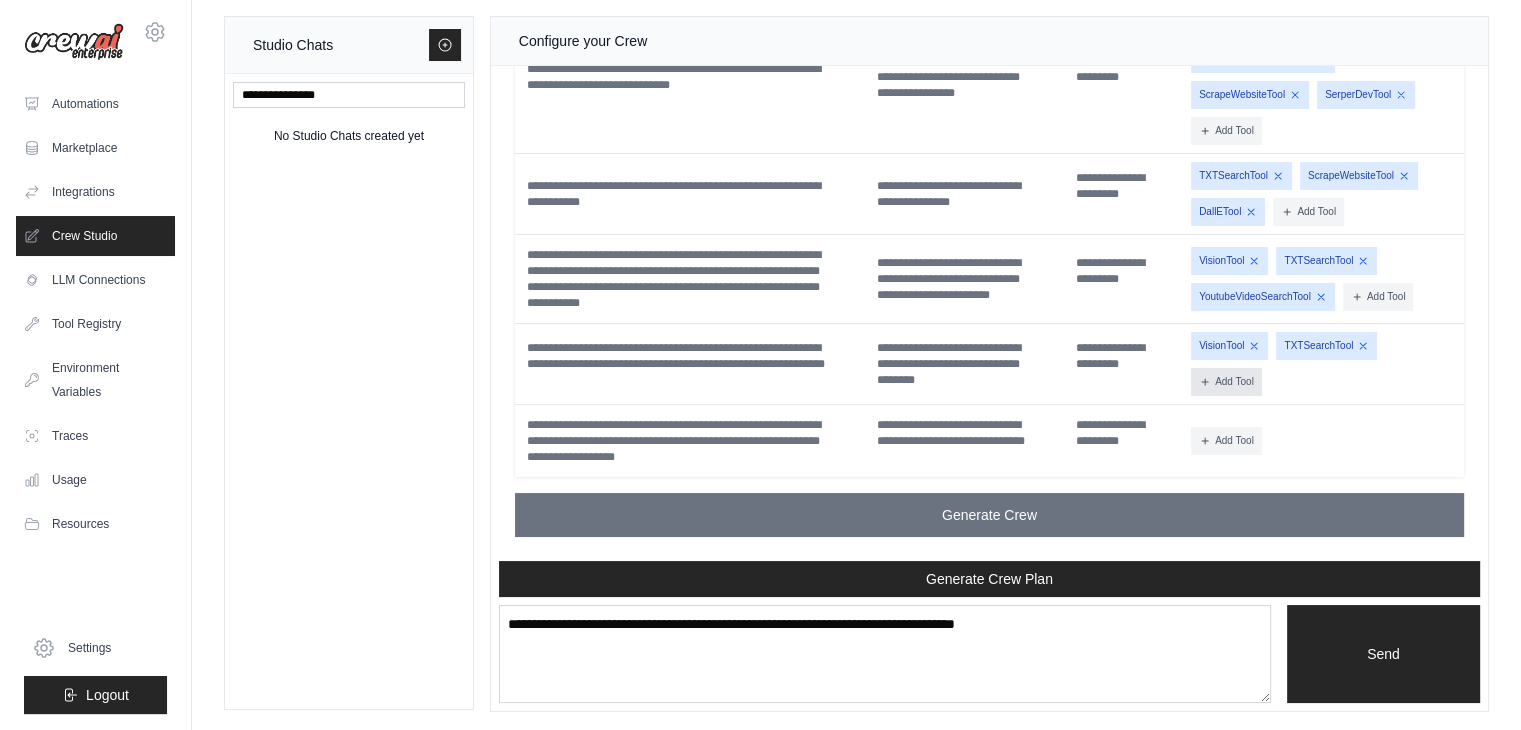 click on "Add Tool" at bounding box center [1226, 382] 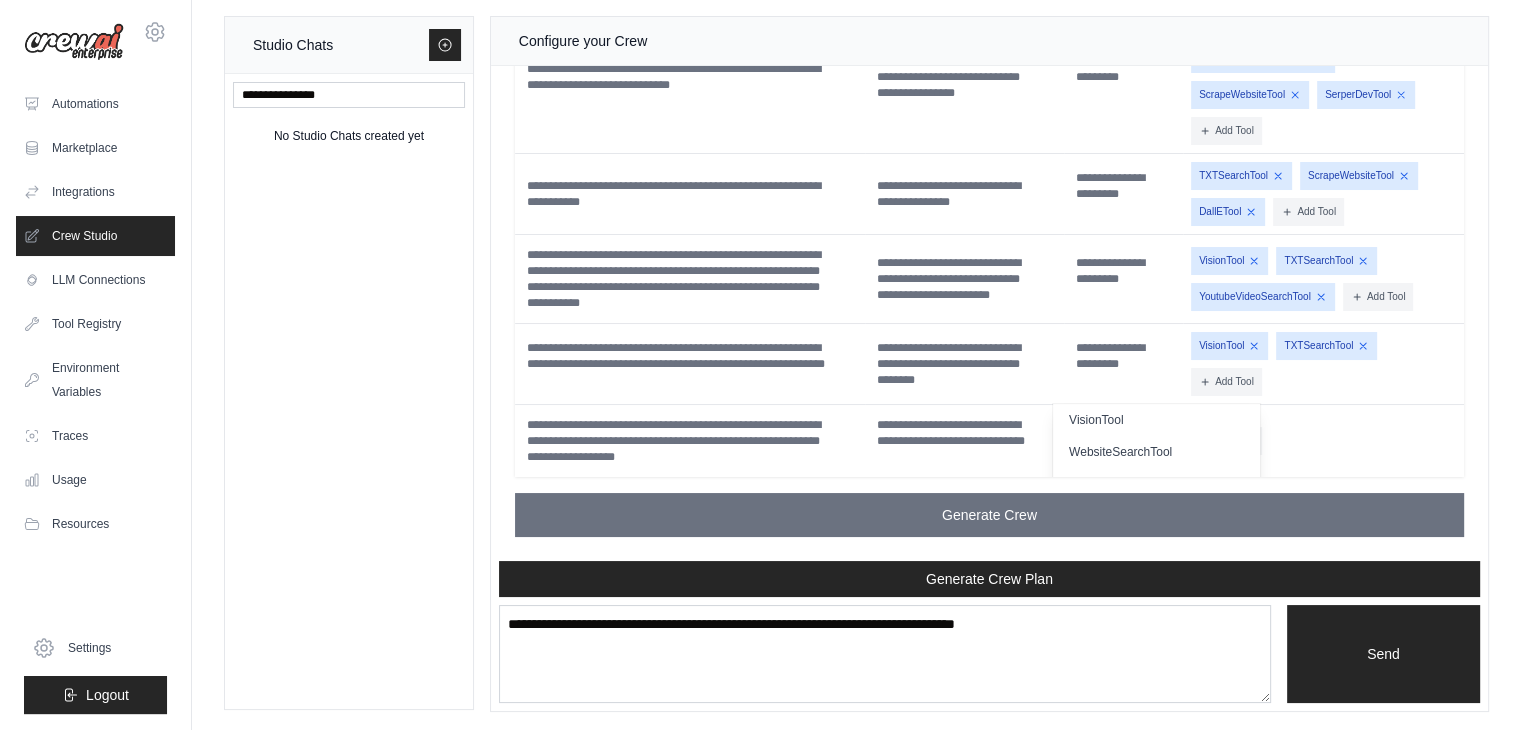 scroll, scrollTop: 616, scrollLeft: 0, axis: vertical 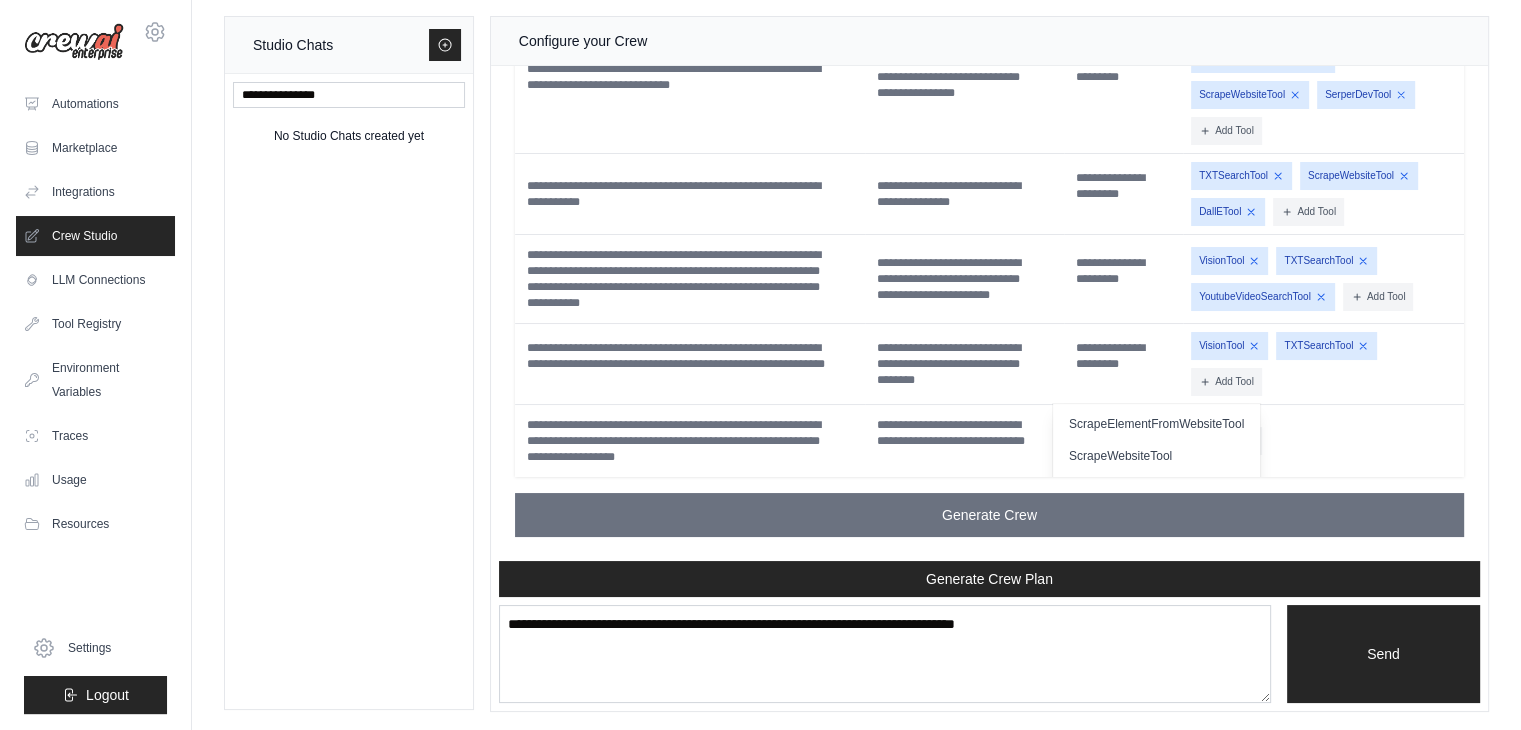 click on "Add Tool
CodeDocsSearchTool
CSVSearchTool
DallETool" at bounding box center (1323, 441) 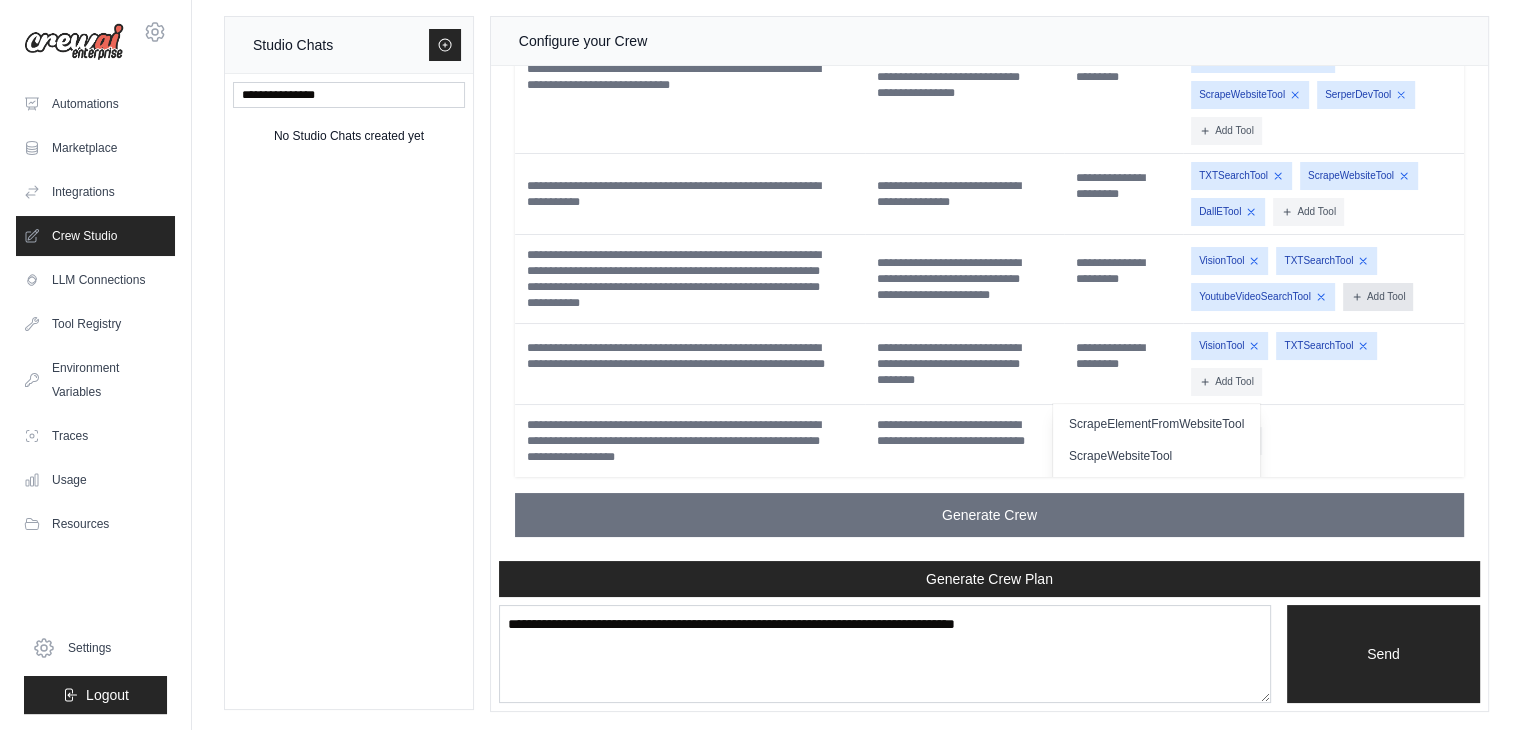 click on "Add Tool" at bounding box center [1378, 297] 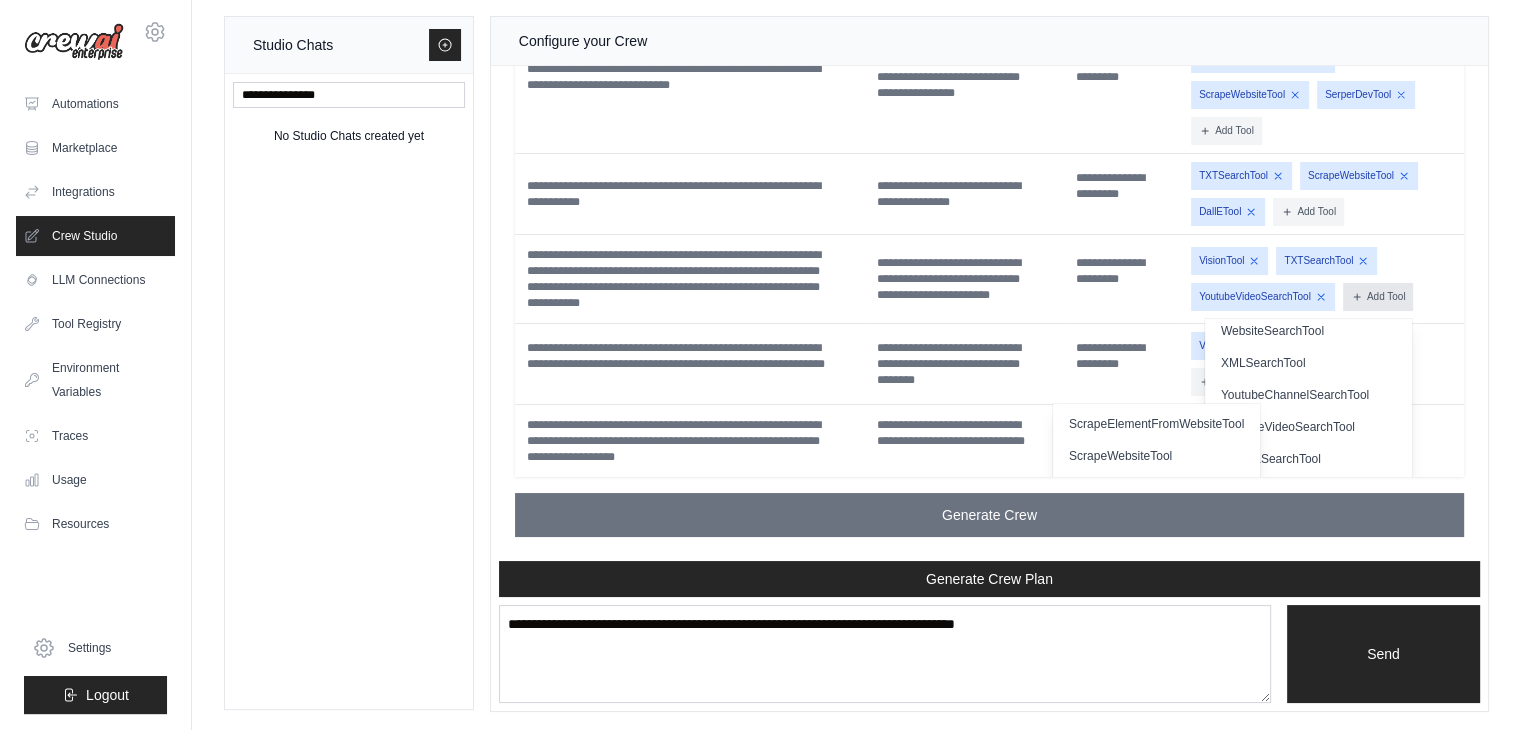 click on "Add Tool" at bounding box center (1378, 297) 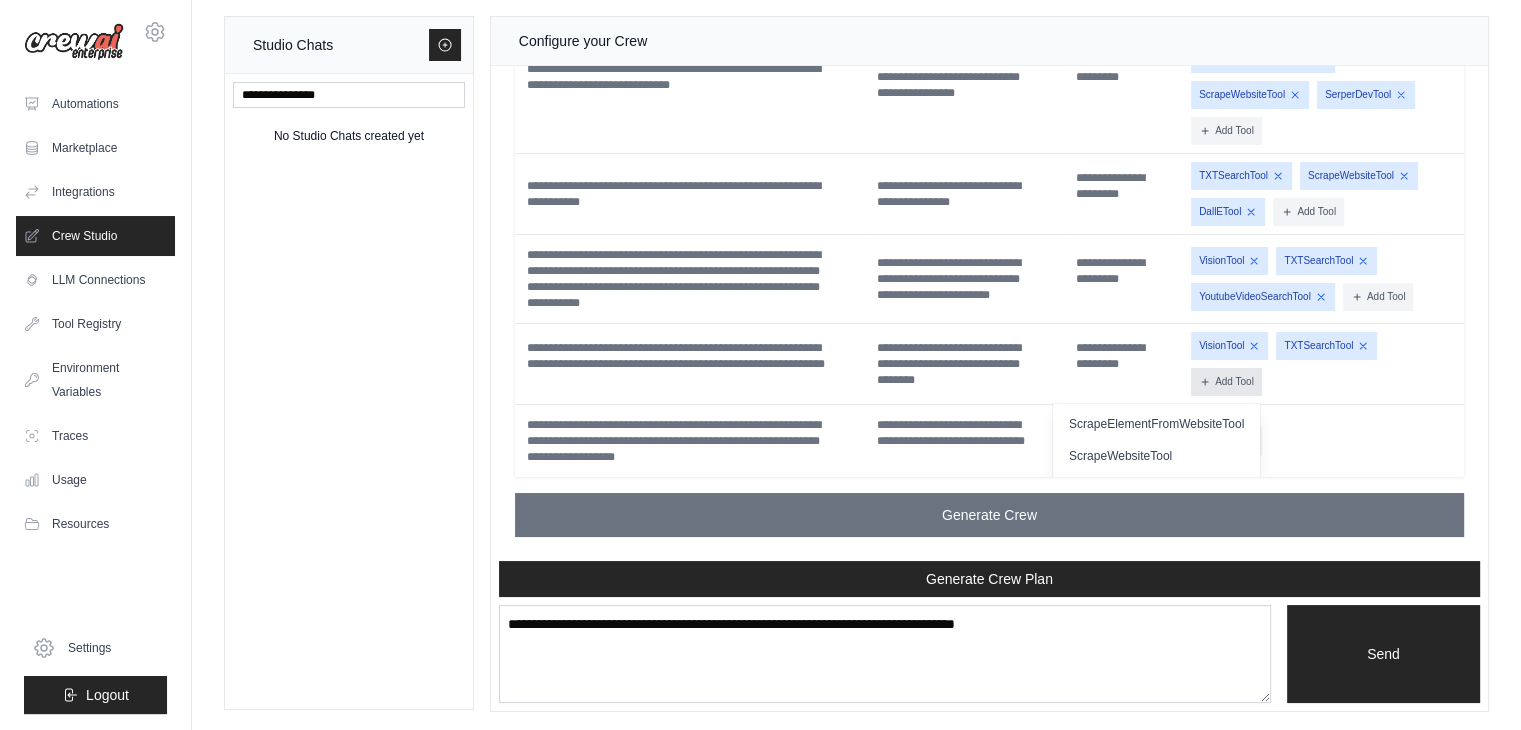 click on "Add Tool" at bounding box center [1226, 382] 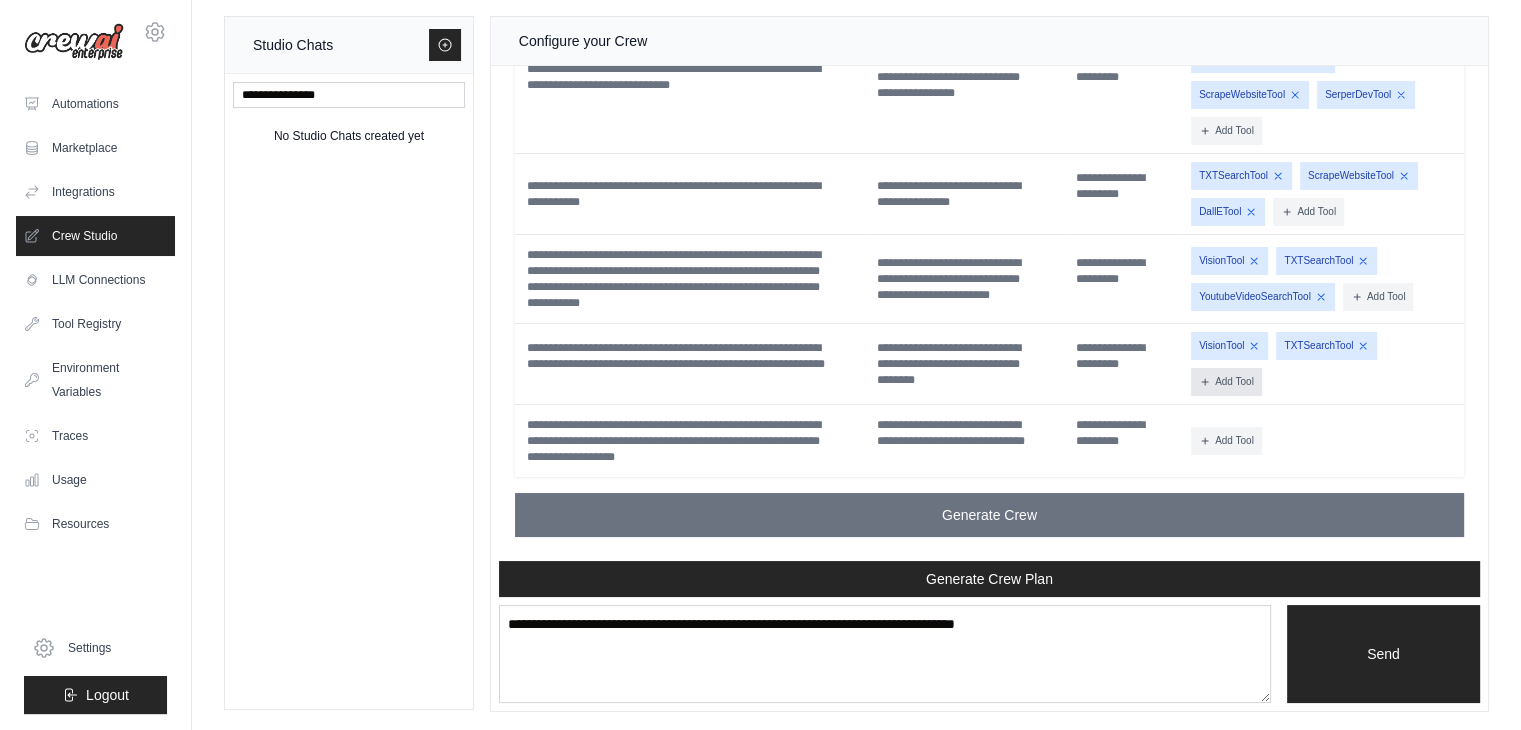 click on "Add Tool" at bounding box center (1226, 382) 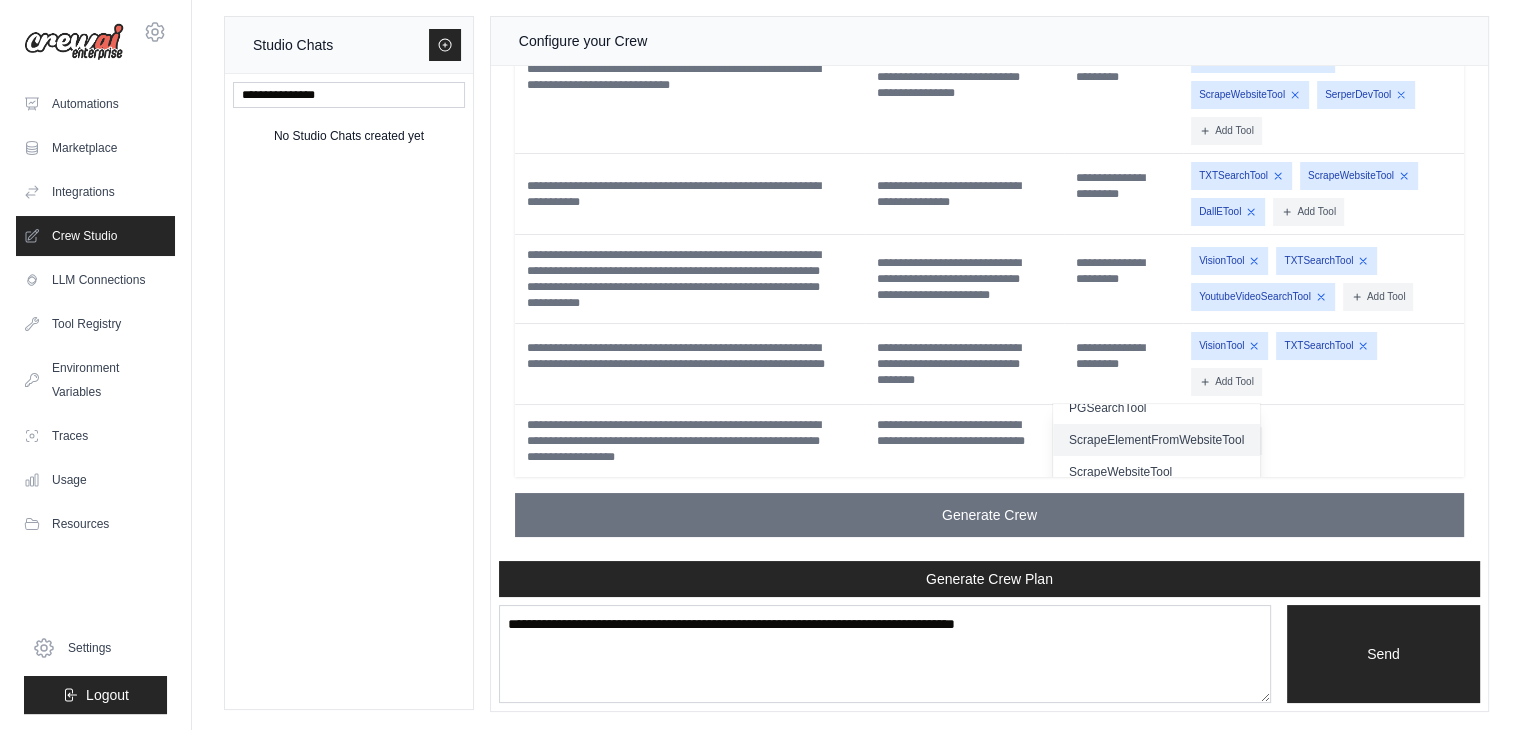 scroll, scrollTop: 616, scrollLeft: 0, axis: vertical 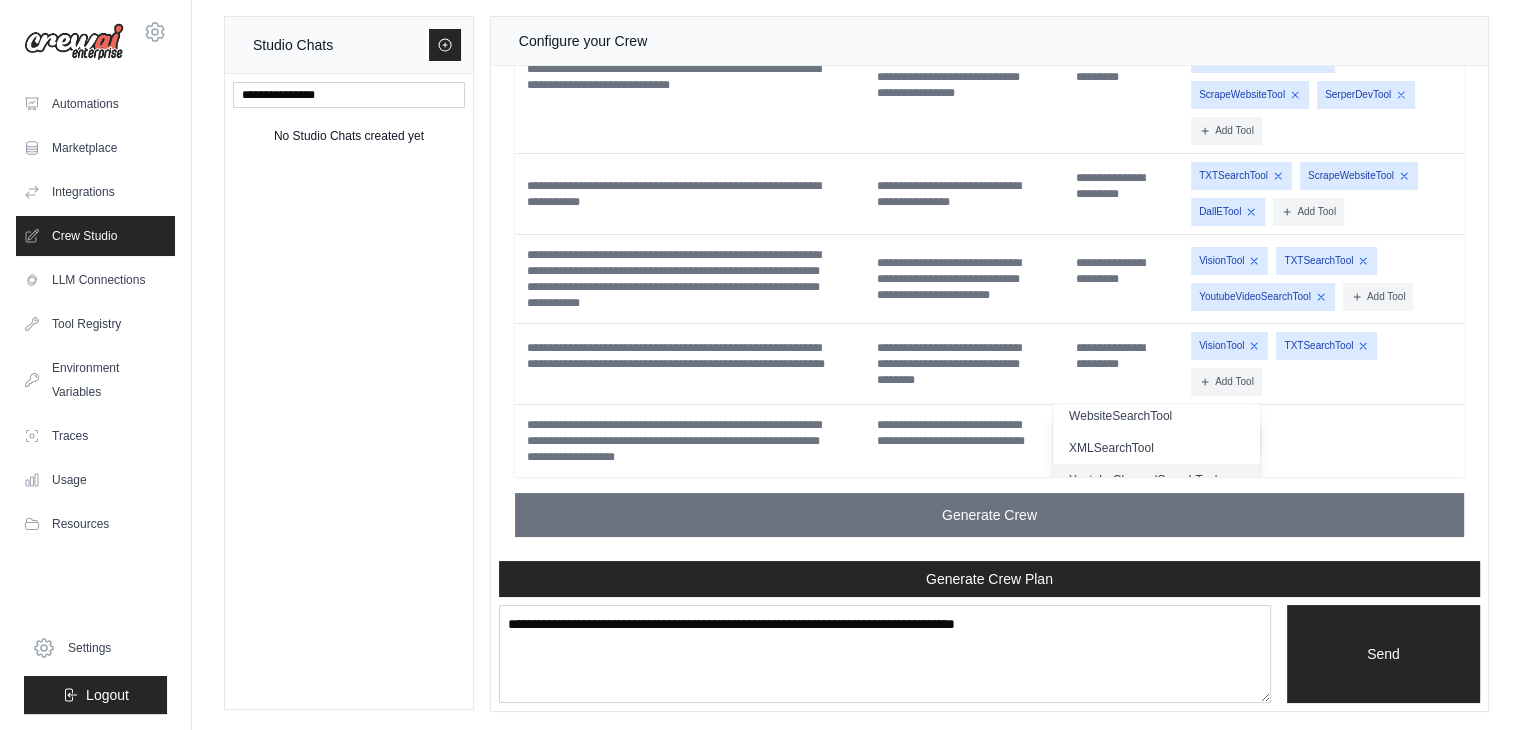 click on "YoutubeChannelSearchTool" at bounding box center [1156, 480] 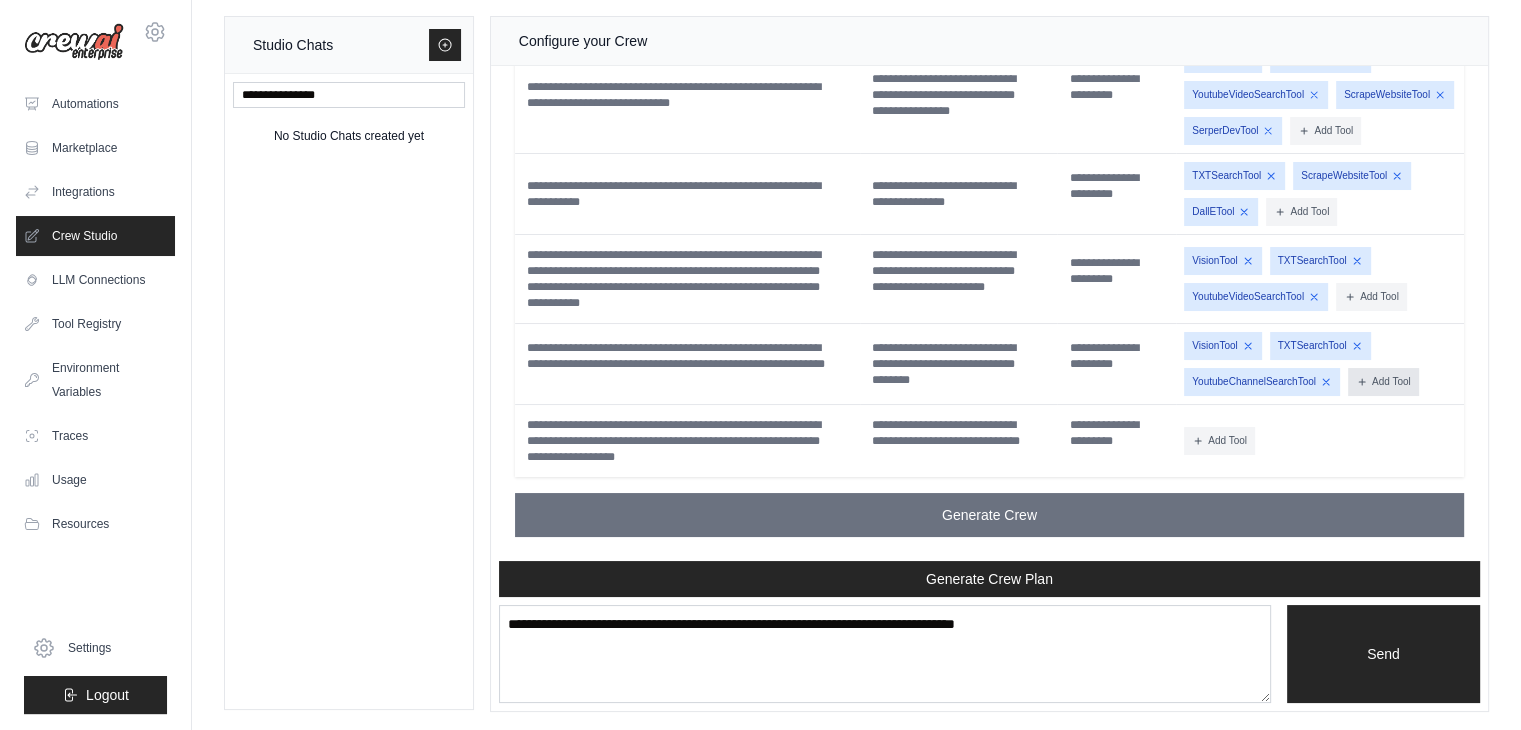 click on "Add Tool" at bounding box center [1383, 382] 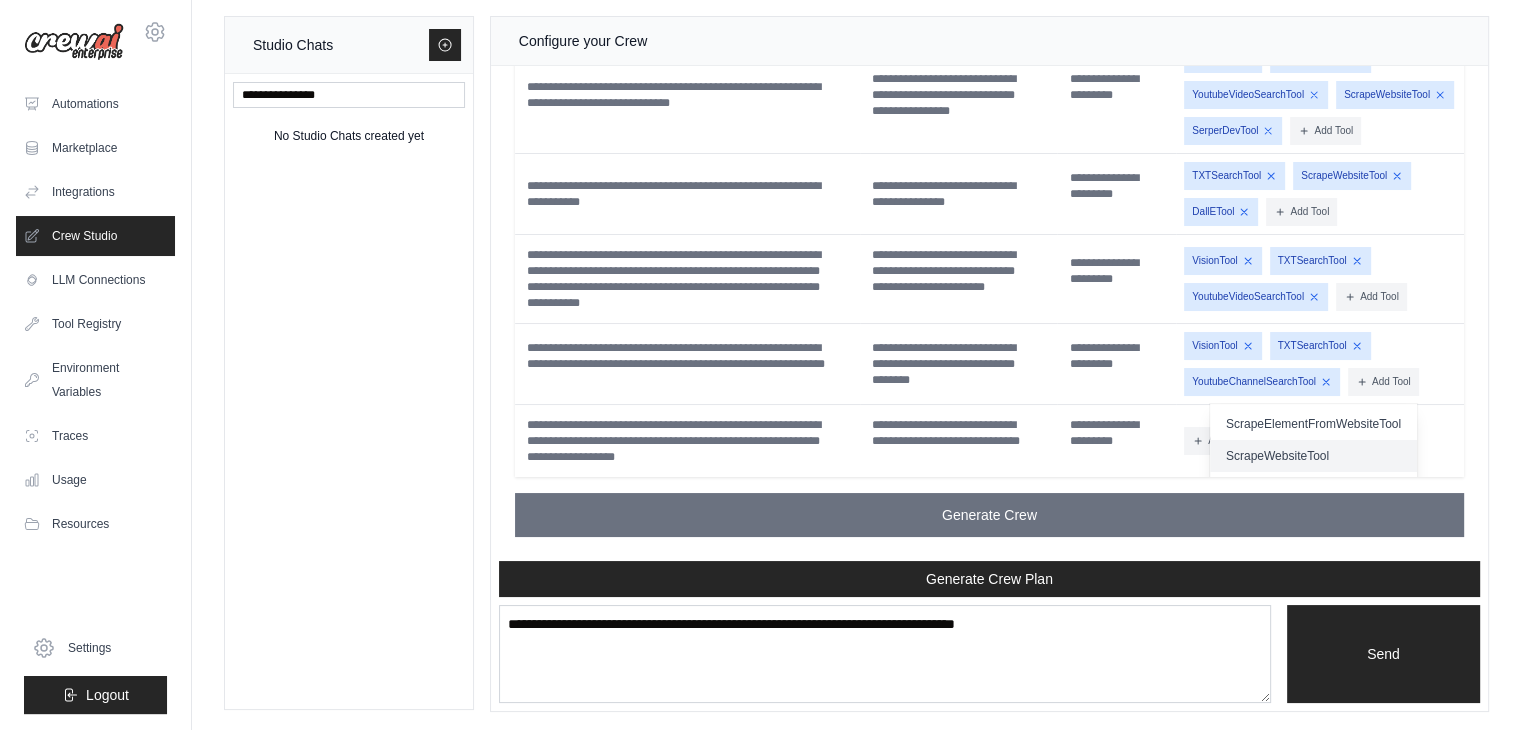 scroll, scrollTop: 516, scrollLeft: 0, axis: vertical 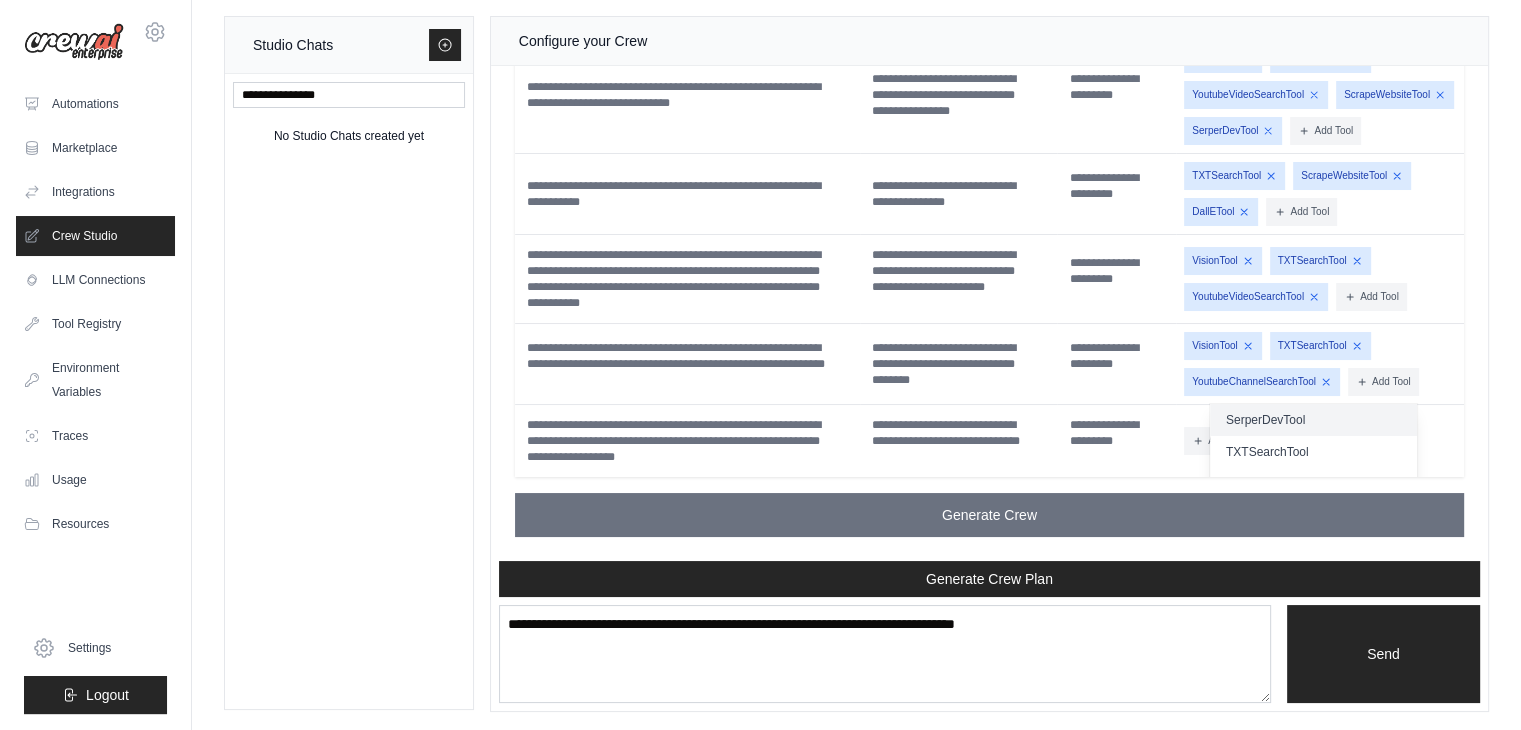 click on "SerperDevTool" at bounding box center [1313, 420] 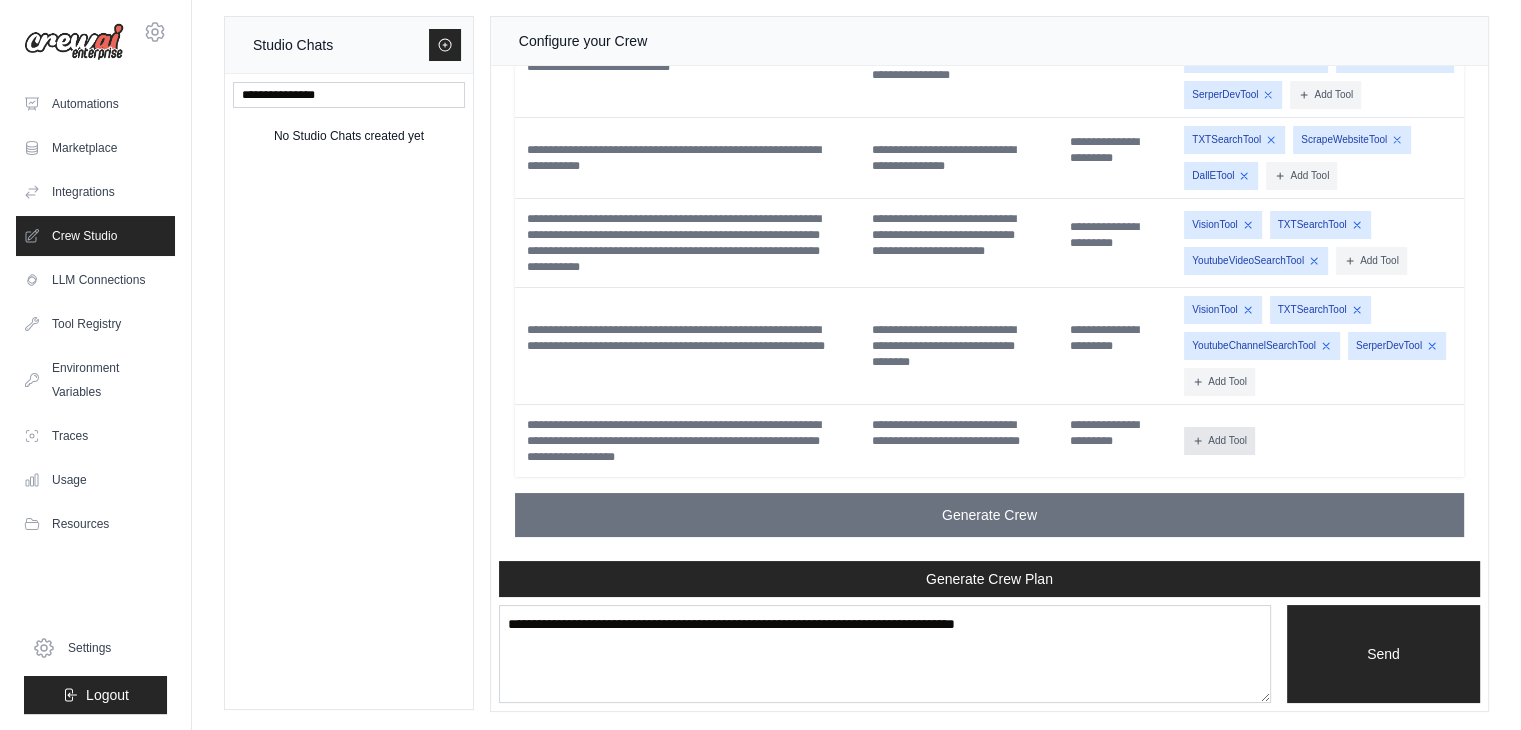 click on "Add Tool" at bounding box center [1219, 441] 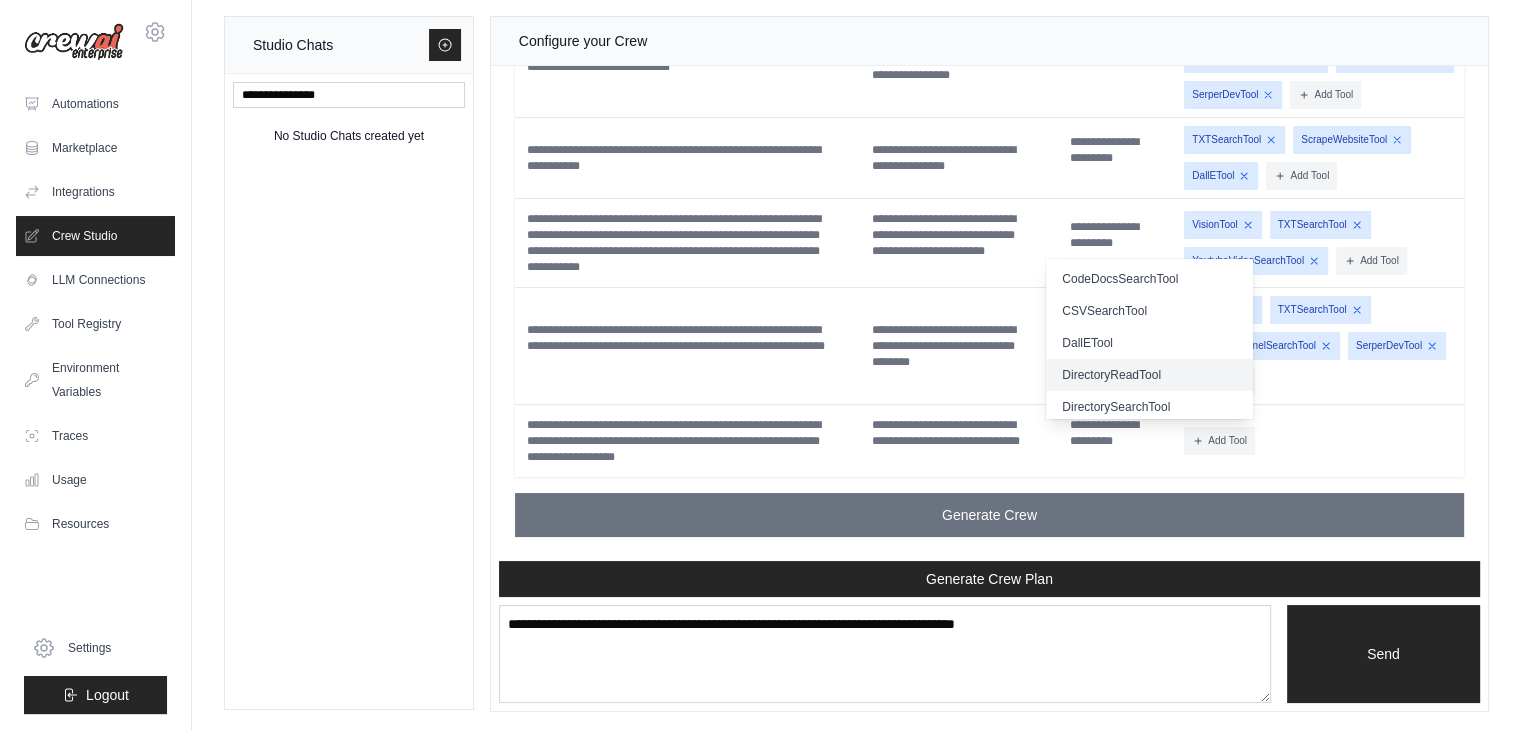 scroll, scrollTop: 4980, scrollLeft: 0, axis: vertical 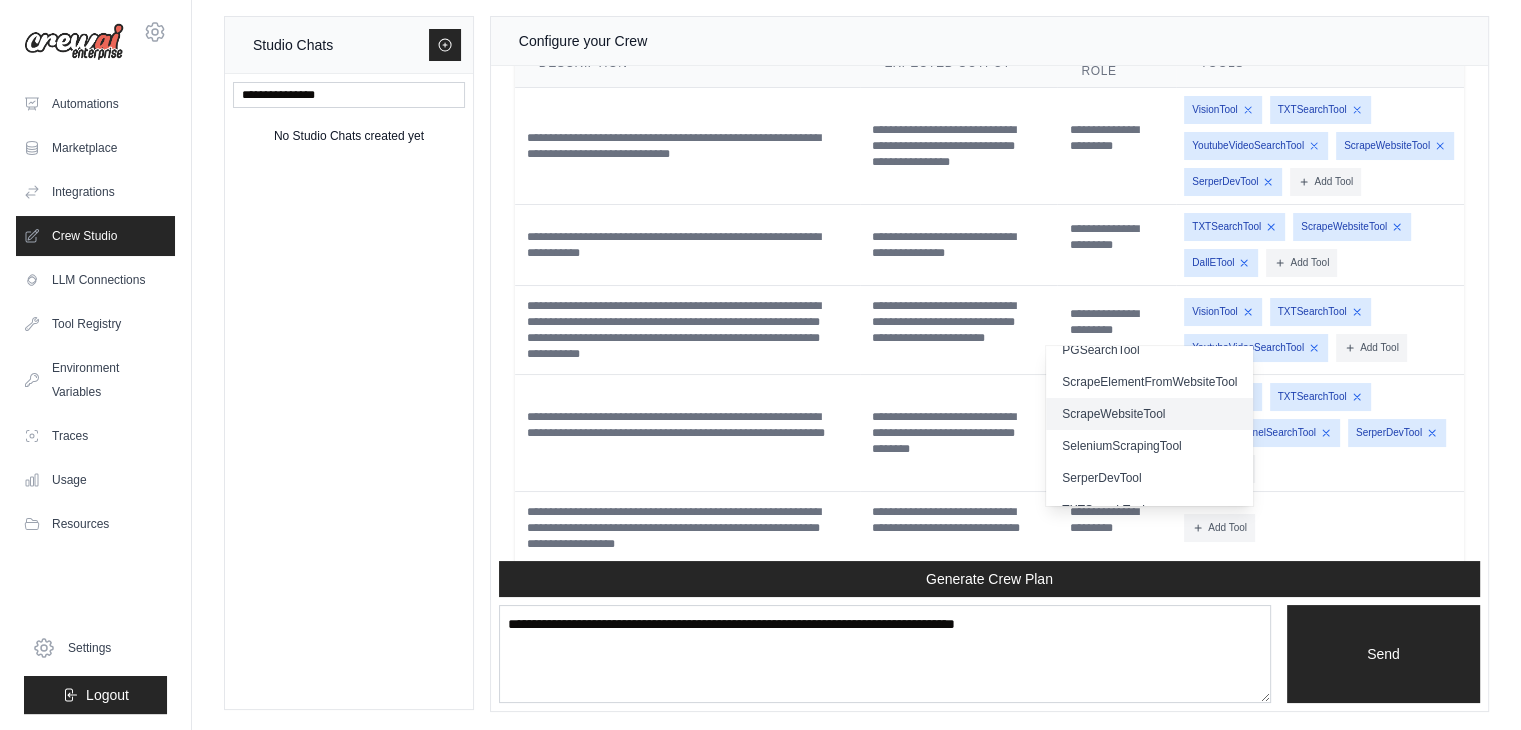 click on "ScrapeWebsiteTool" at bounding box center (1149, 414) 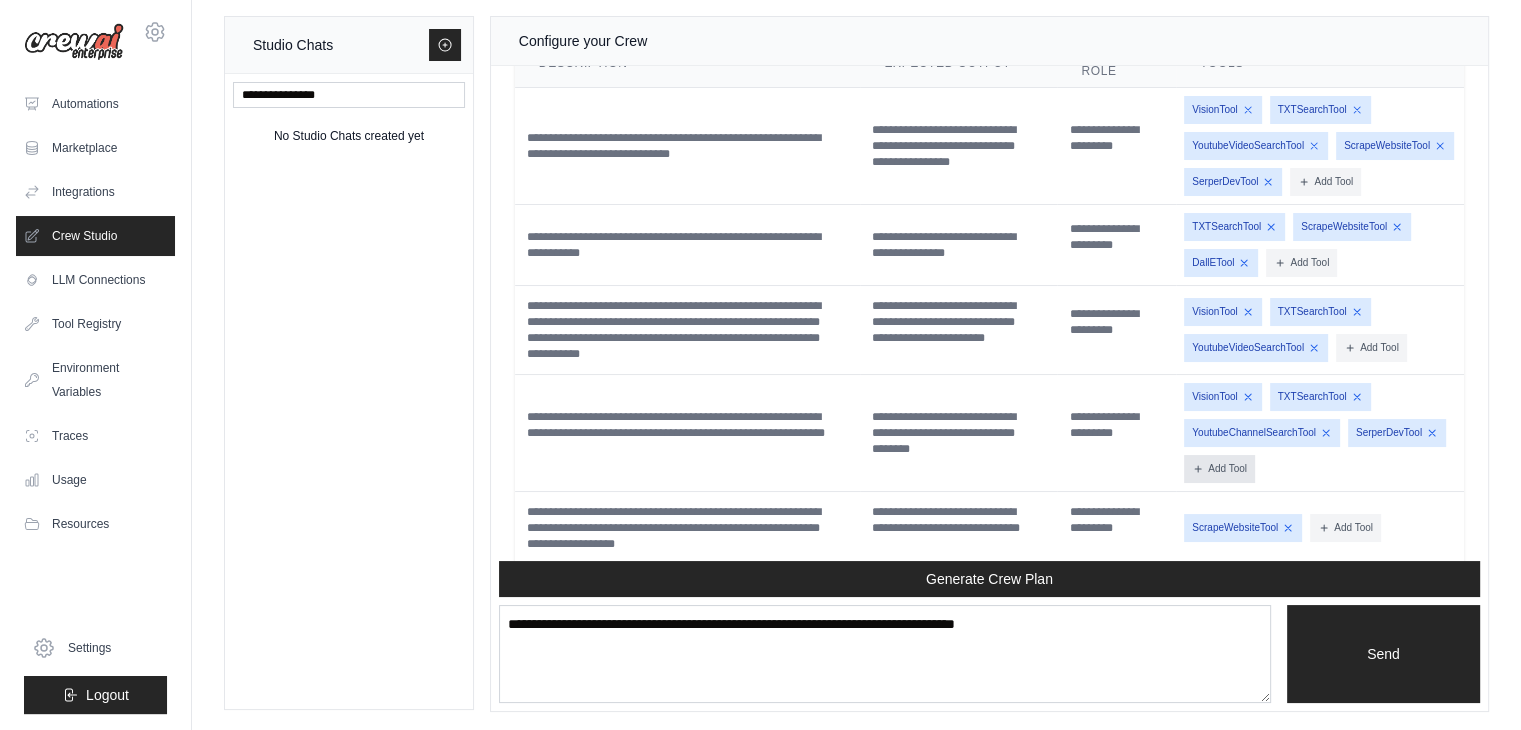 click on "Add Tool" at bounding box center [1219, 469] 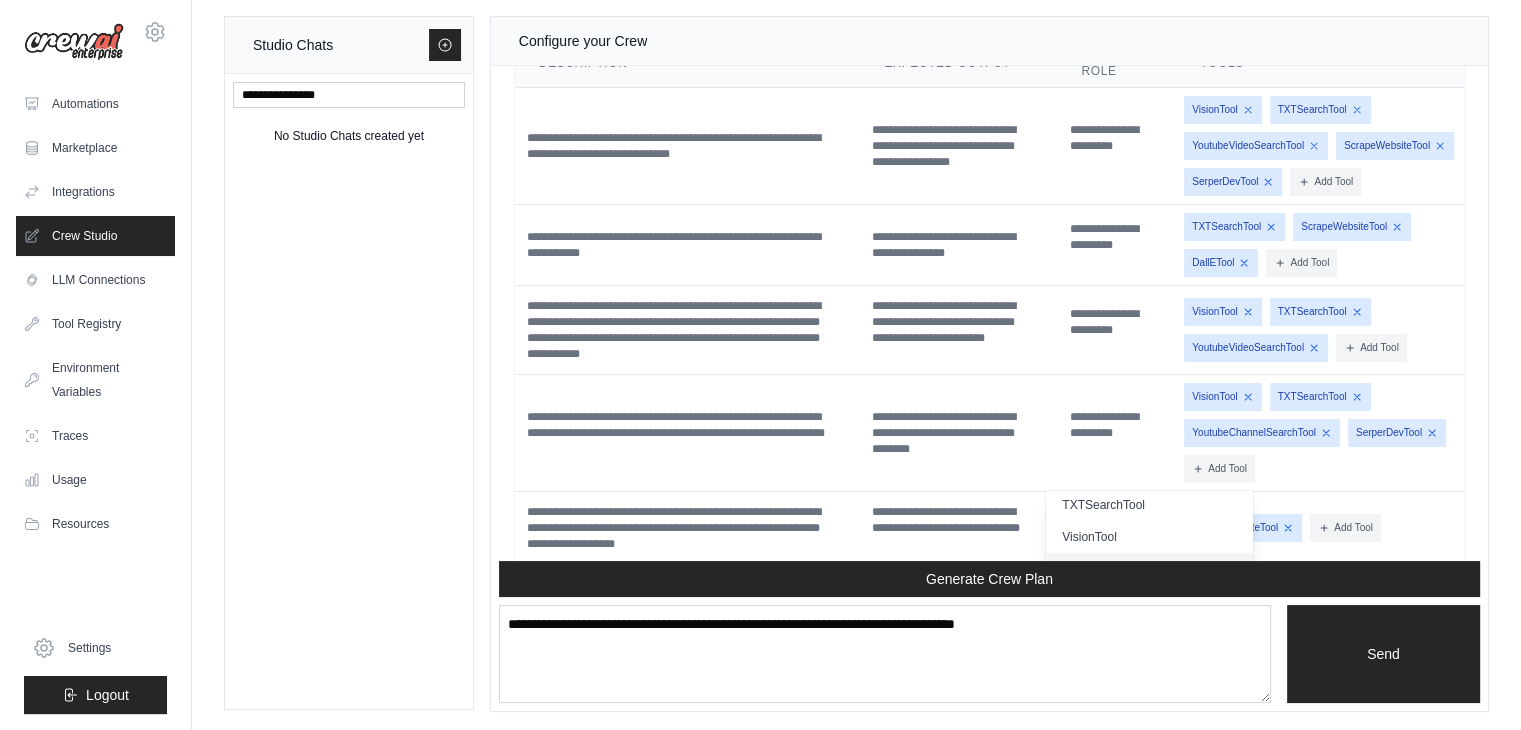 scroll, scrollTop: 516, scrollLeft: 0, axis: vertical 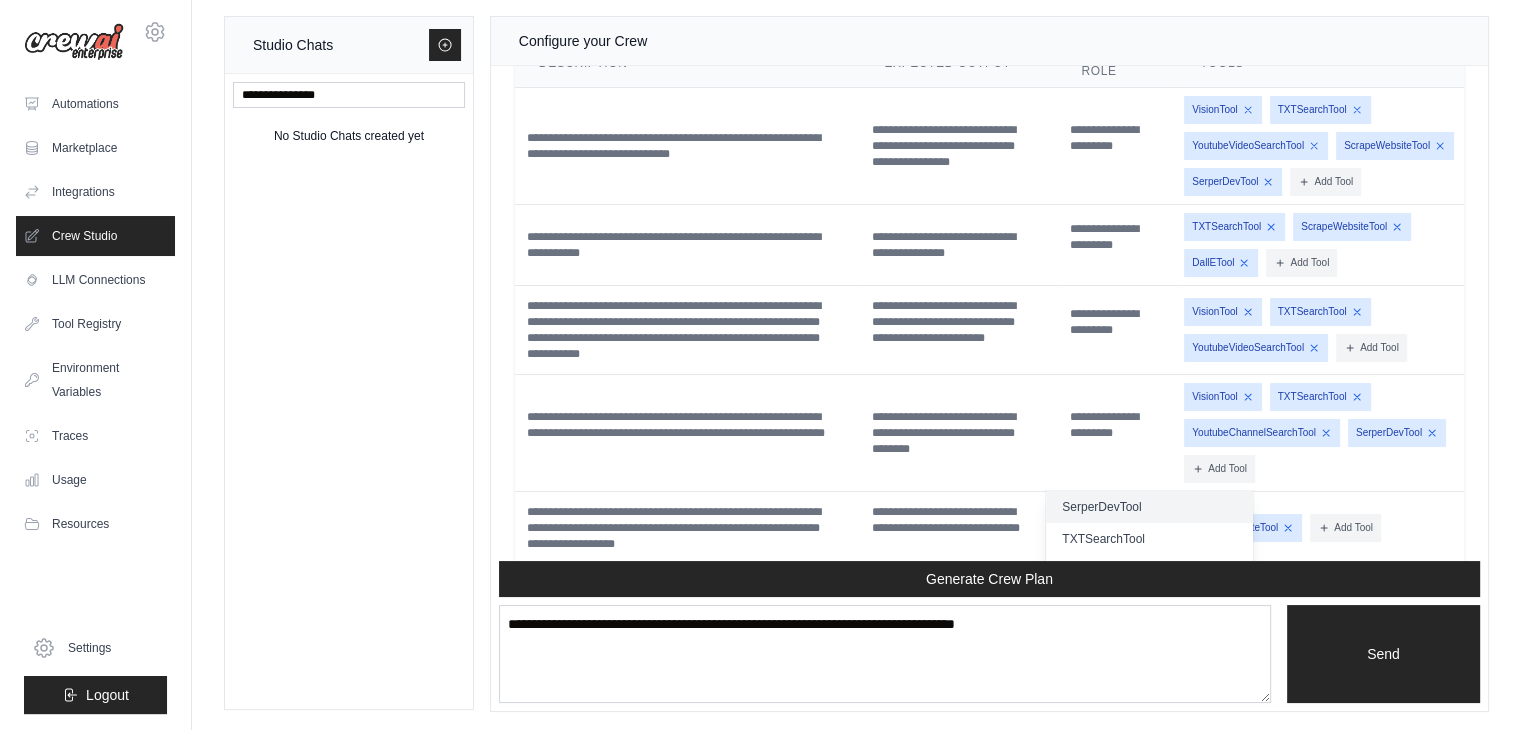 click on "SerperDevTool" at bounding box center [1149, 507] 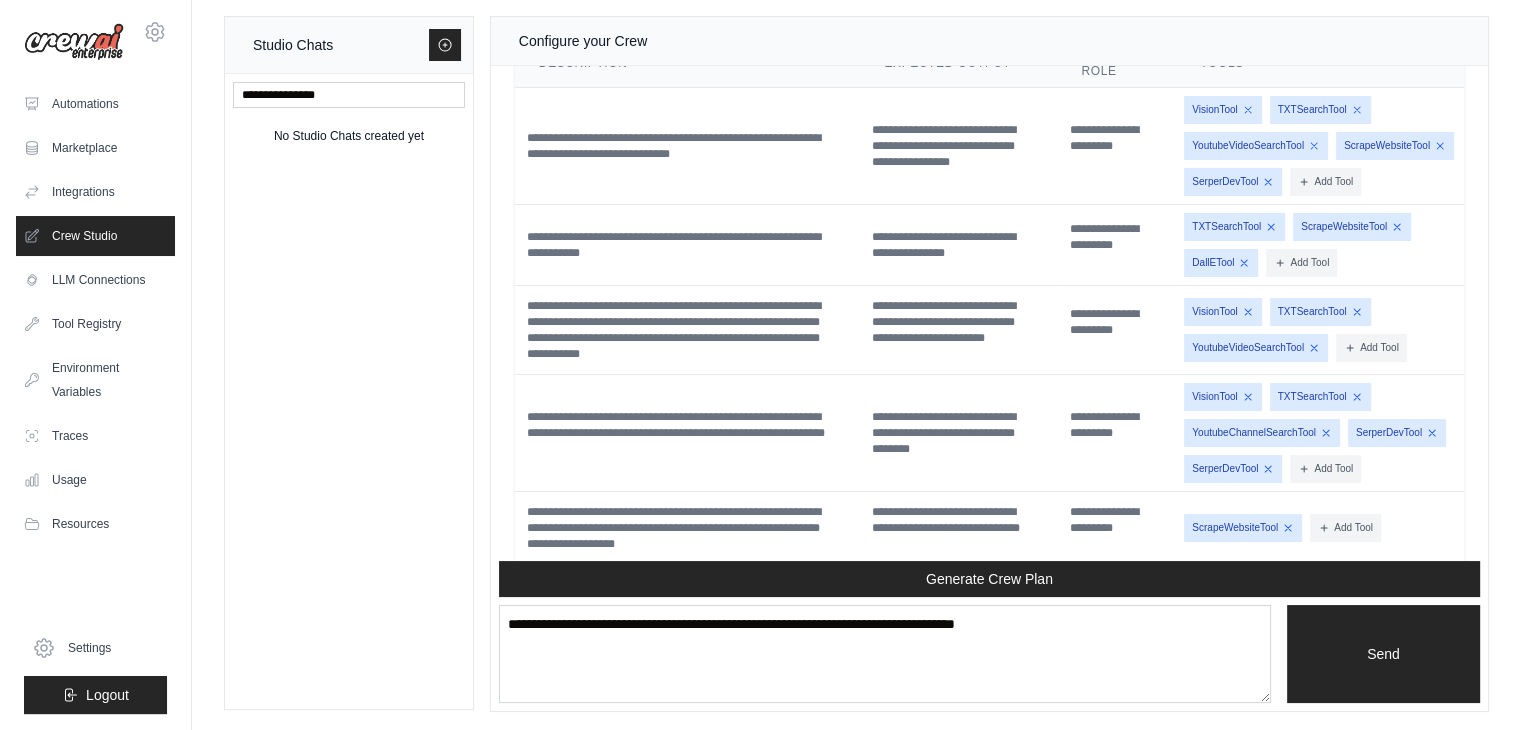 scroll, scrollTop: 5152, scrollLeft: 0, axis: vertical 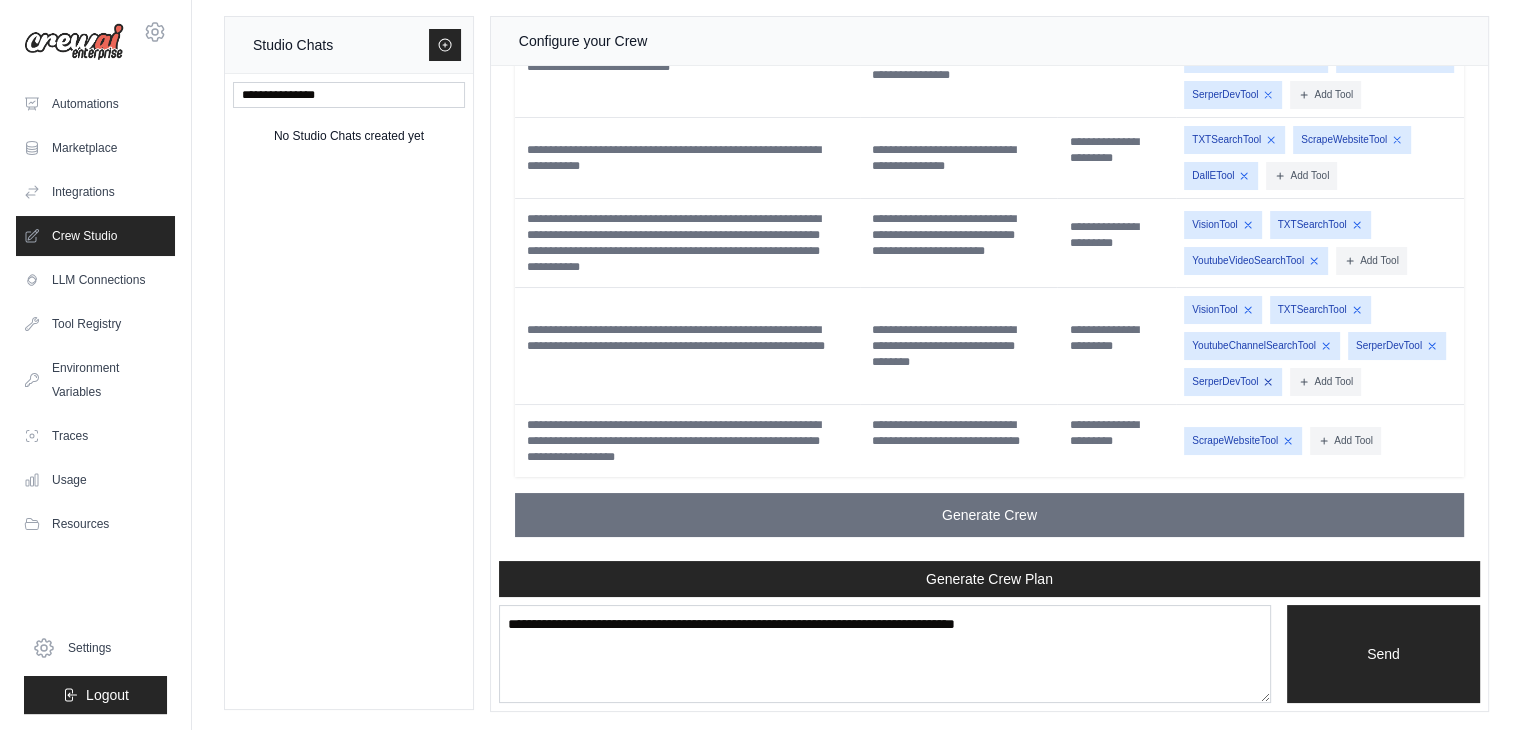 click 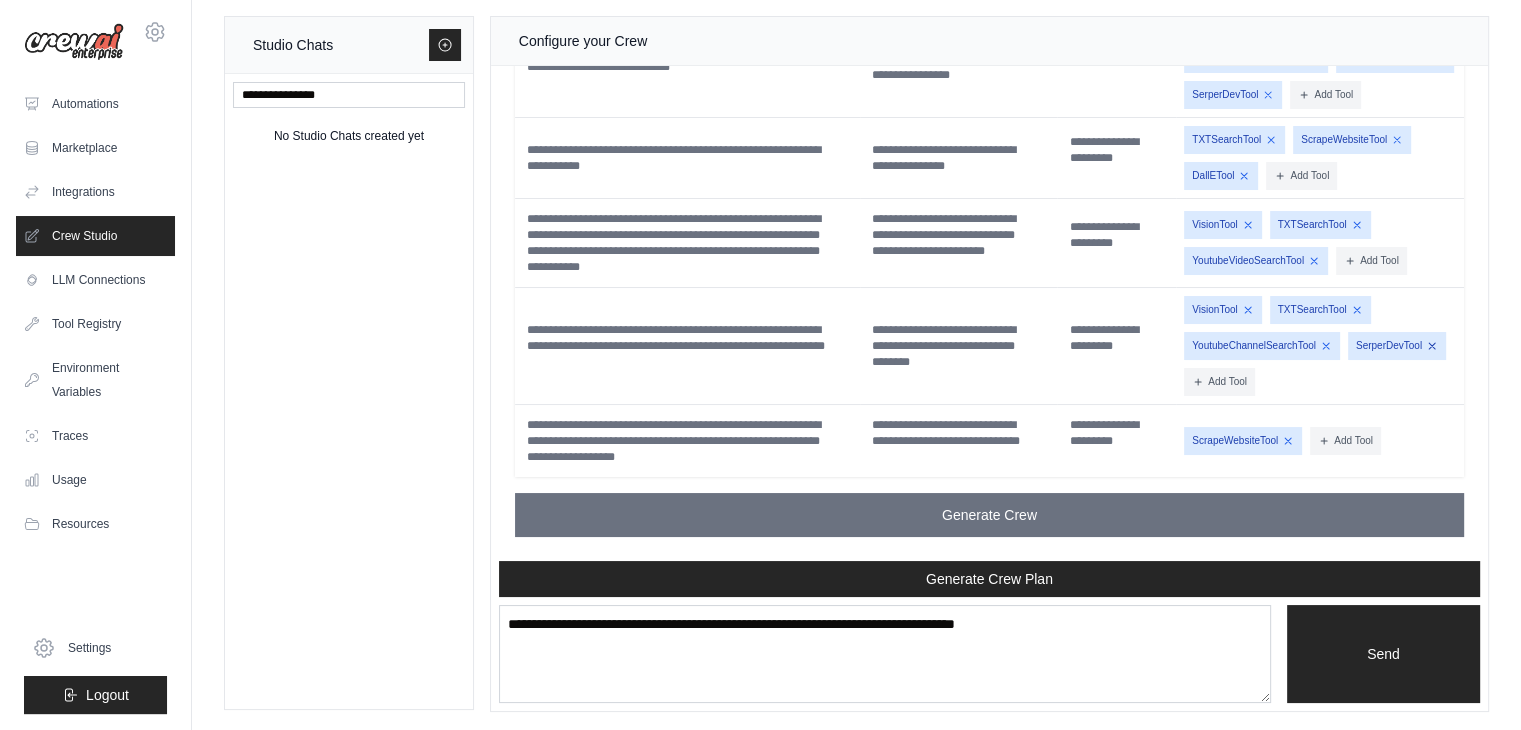 scroll, scrollTop: 5116, scrollLeft: 0, axis: vertical 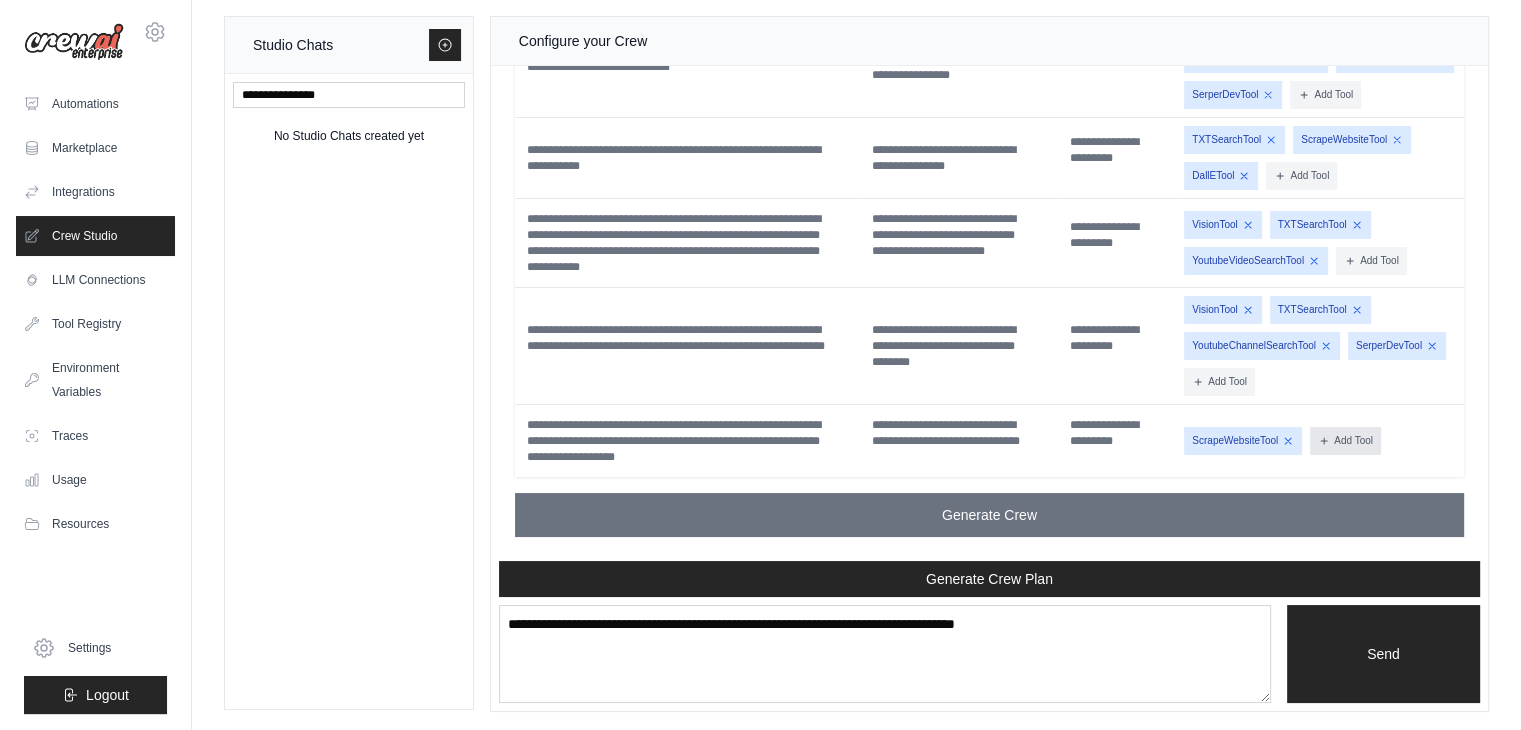 click on "Add Tool" at bounding box center (1345, 441) 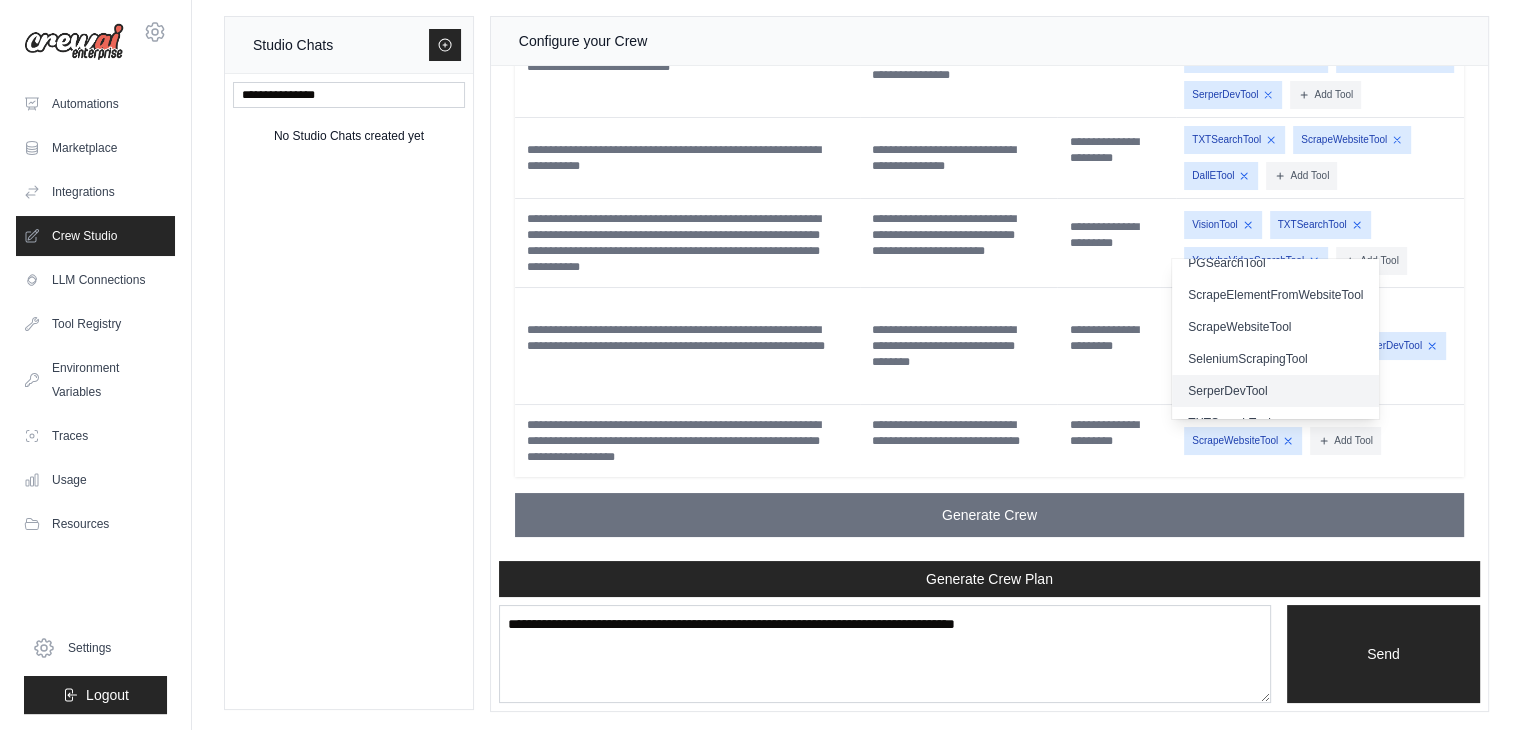 click on "SerperDevTool" at bounding box center (1275, 391) 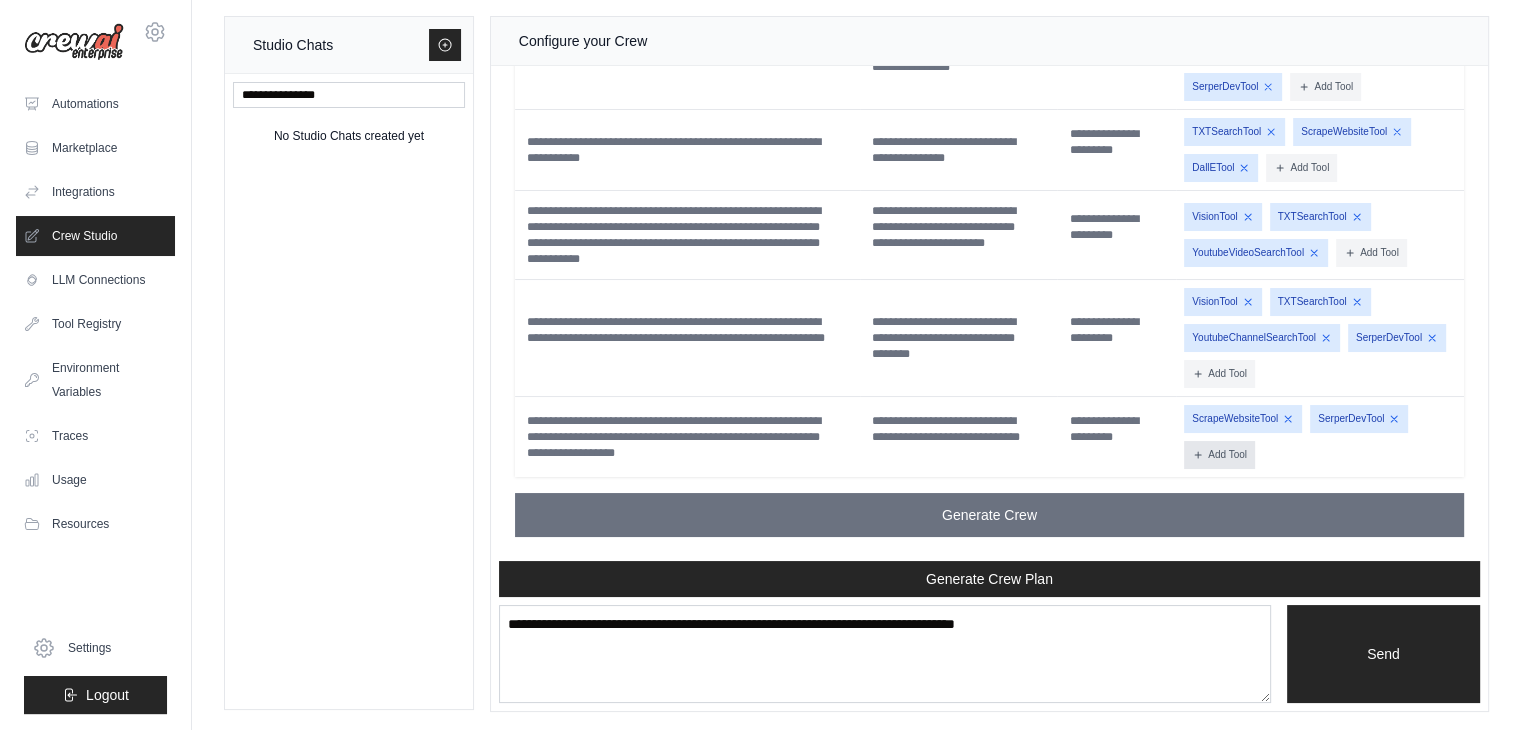 click on "Add Tool" at bounding box center [1219, 455] 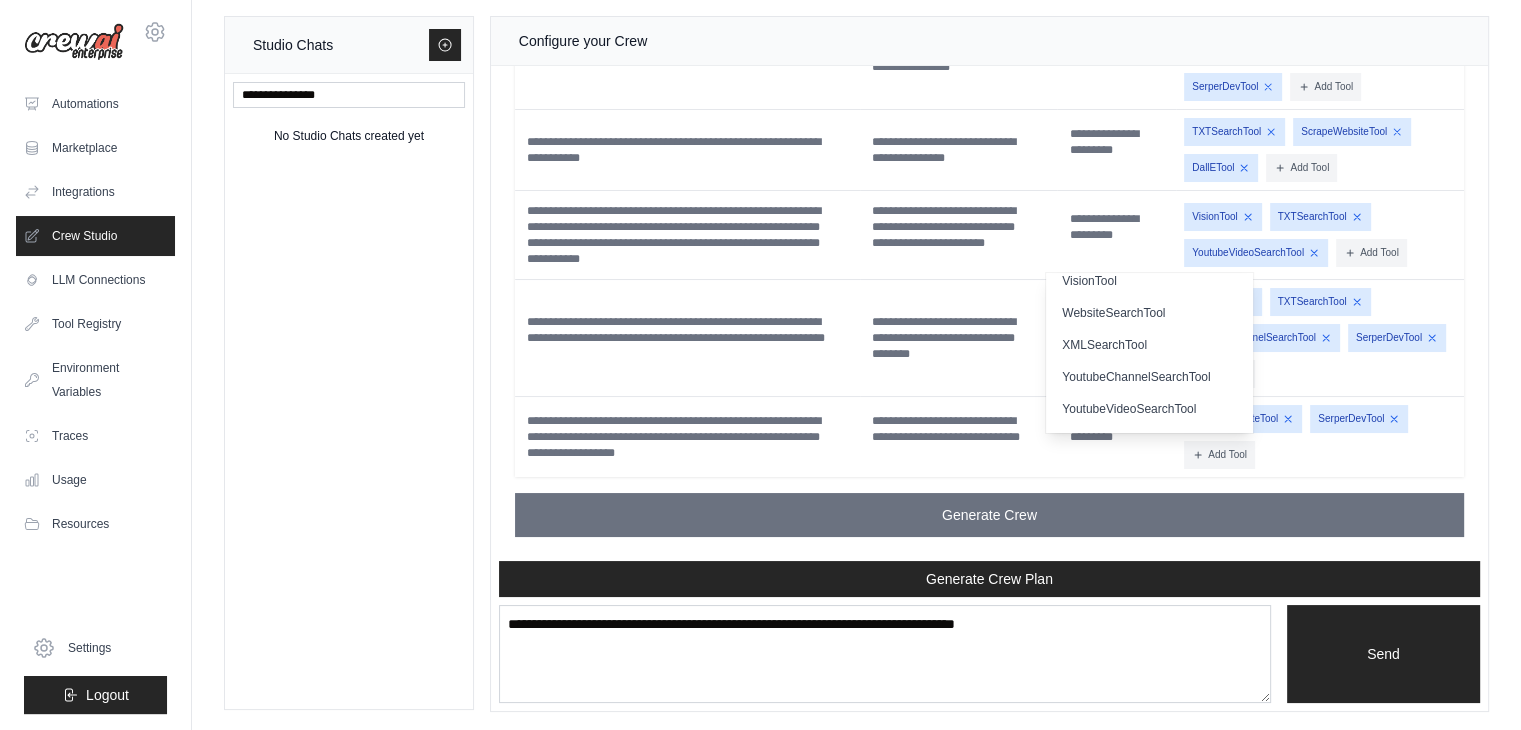 scroll, scrollTop: 616, scrollLeft: 0, axis: vertical 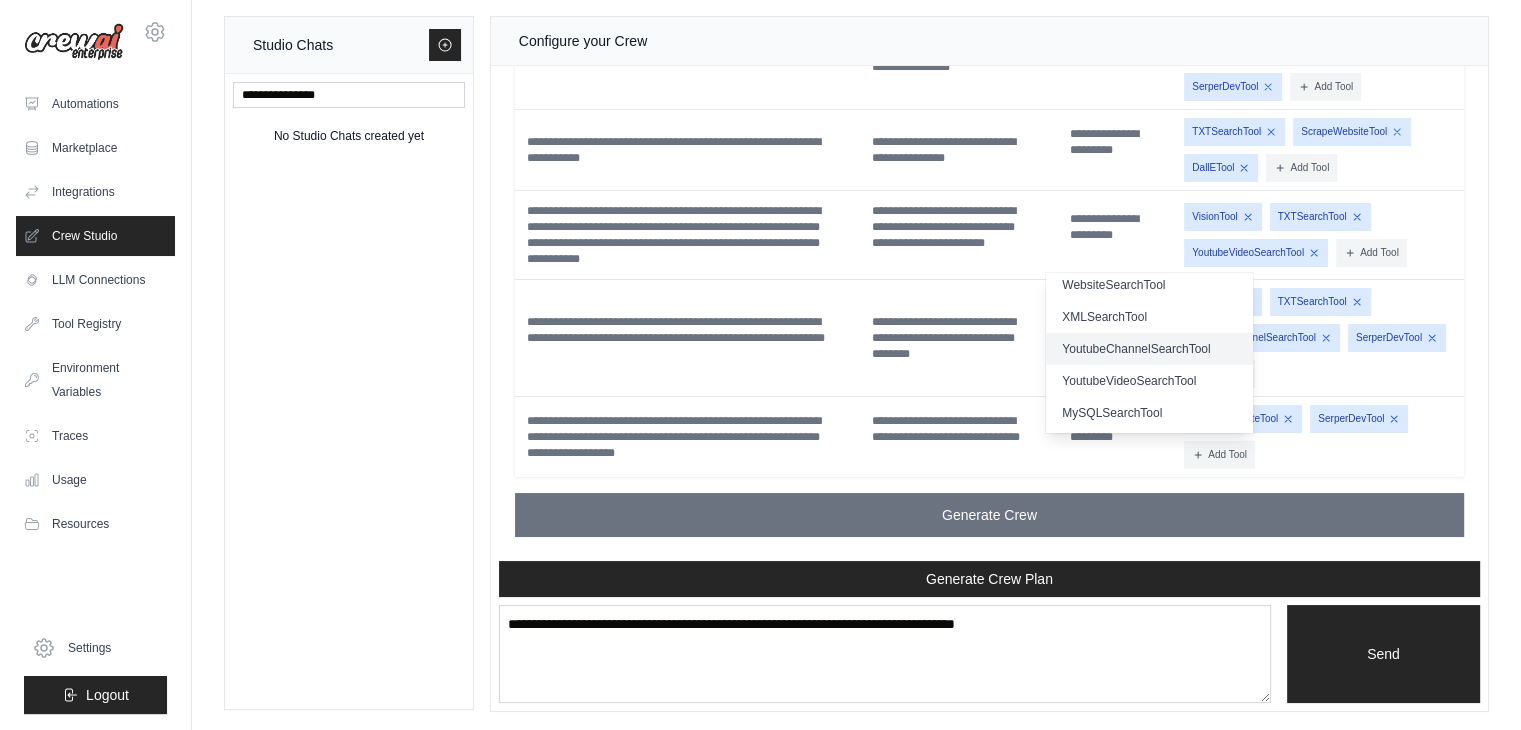 click on "YoutubeChannelSearchTool" at bounding box center [1149, 349] 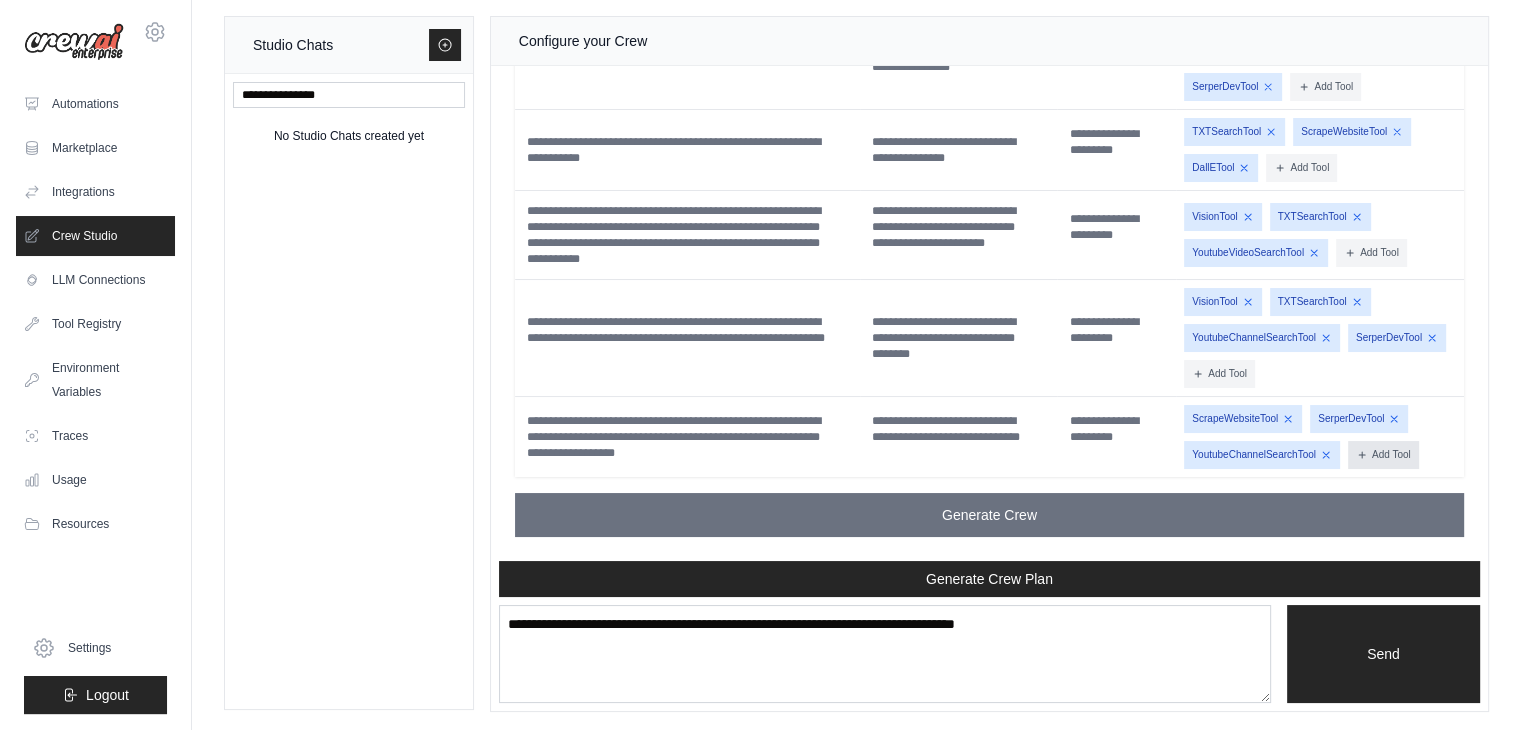 click on "Add Tool" at bounding box center (1383, 455) 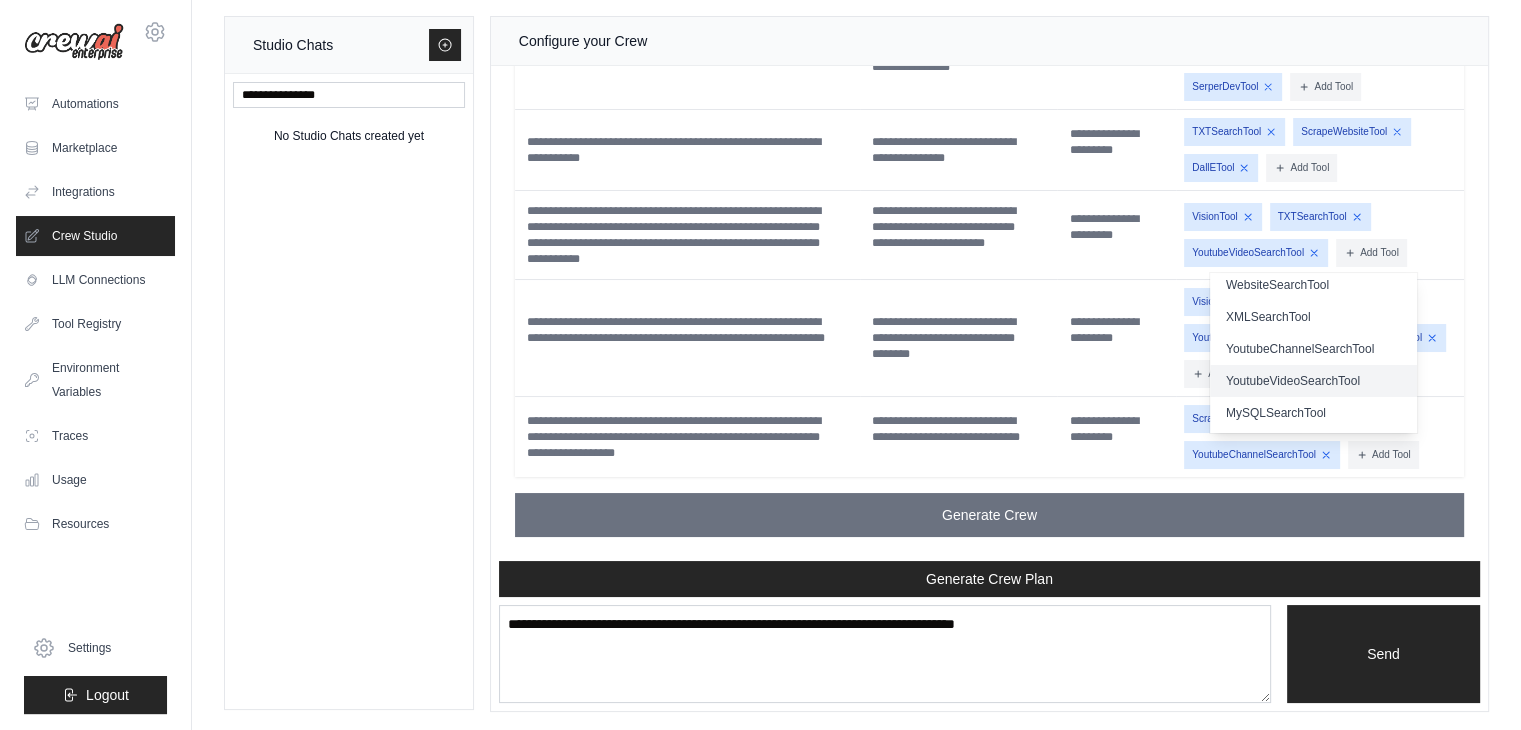 scroll, scrollTop: 5124, scrollLeft: 0, axis: vertical 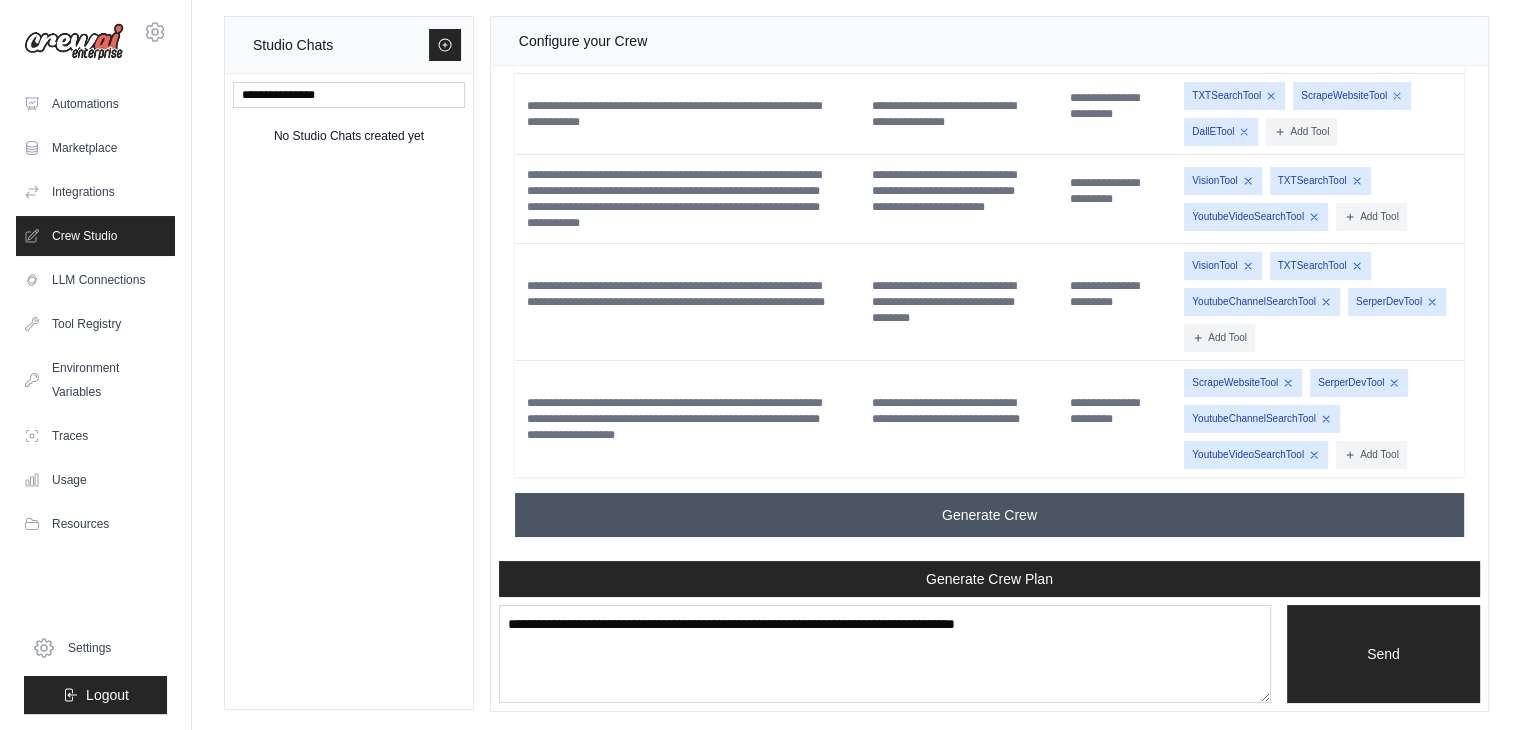 click on "Generate Crew" at bounding box center [989, 515] 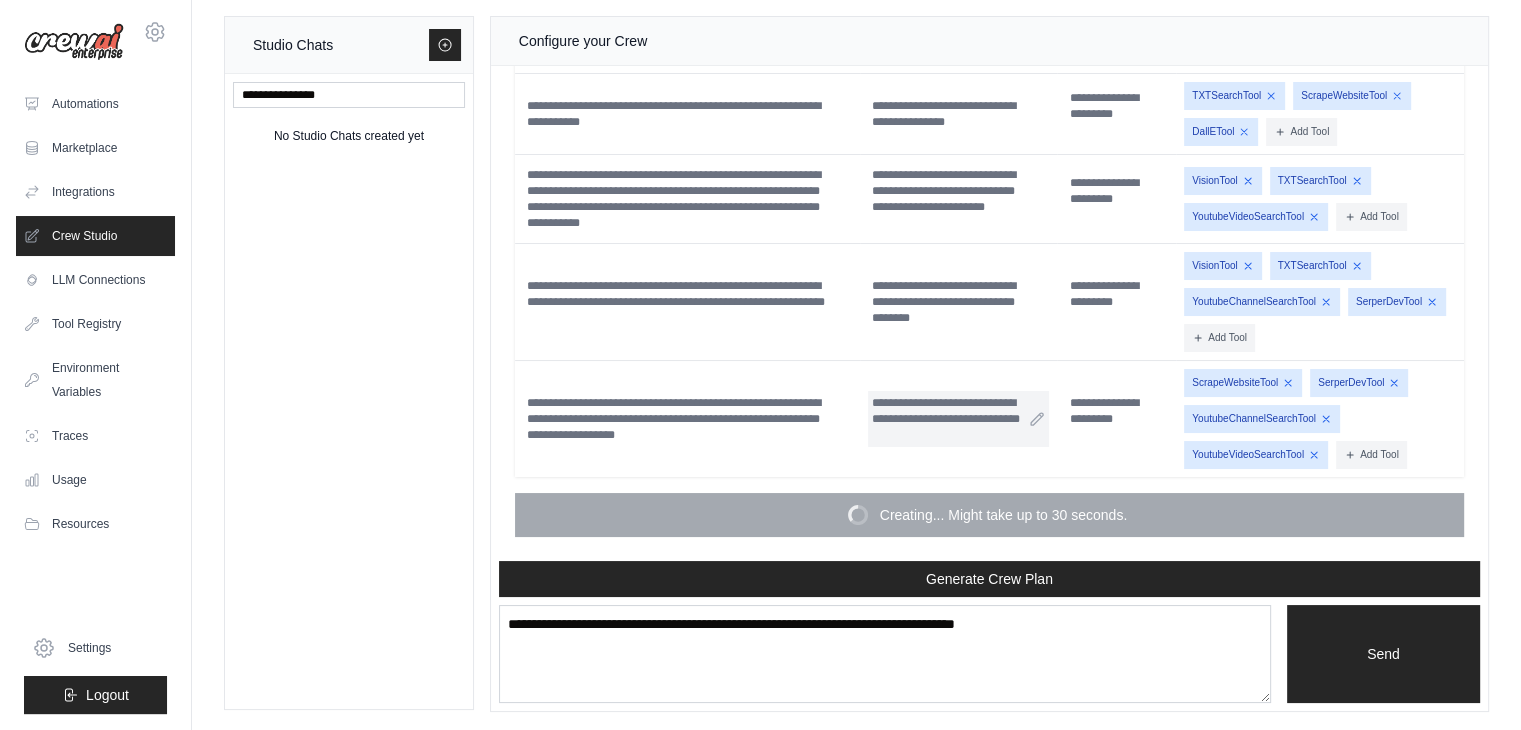 scroll, scrollTop: 5160, scrollLeft: 0, axis: vertical 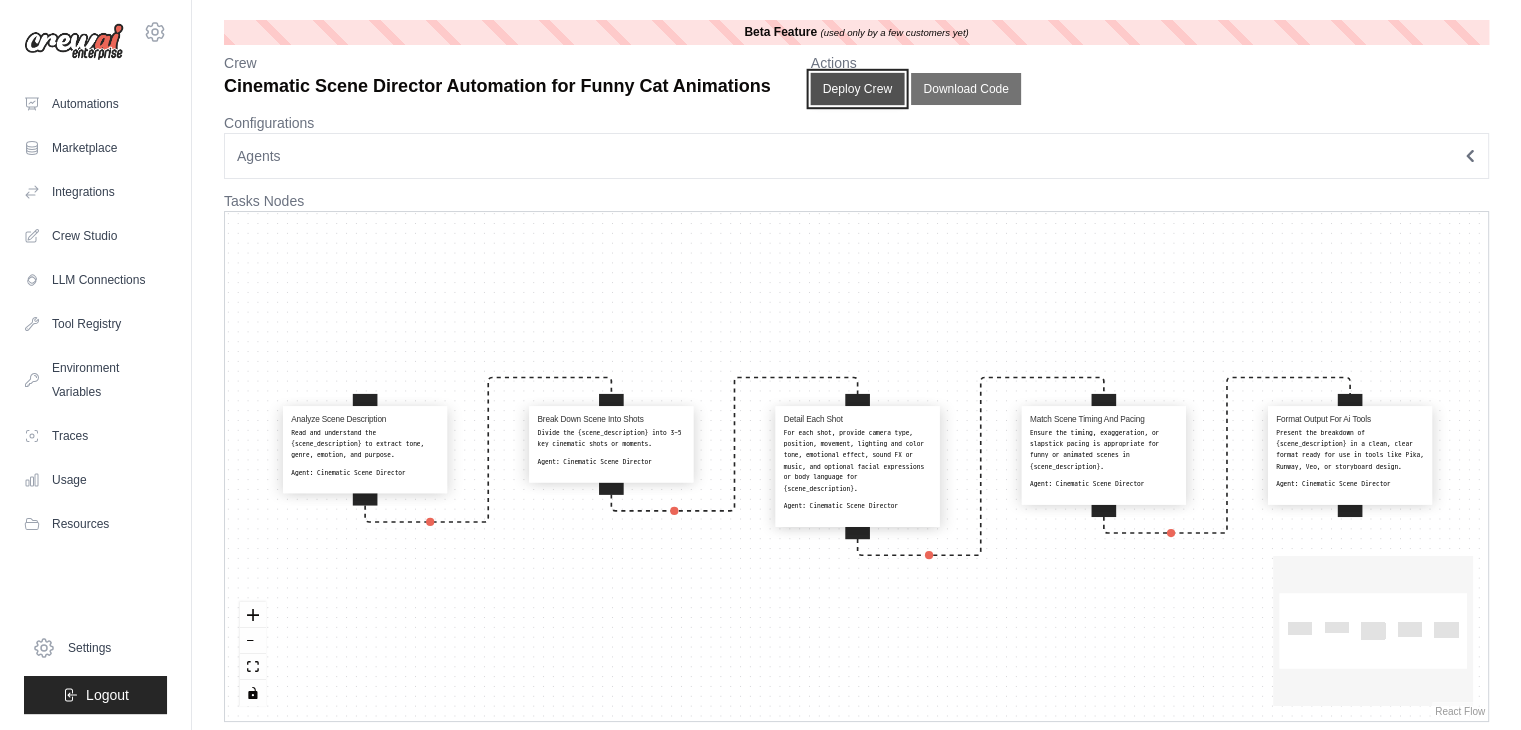 click on "Deploy Crew" at bounding box center [857, 89] 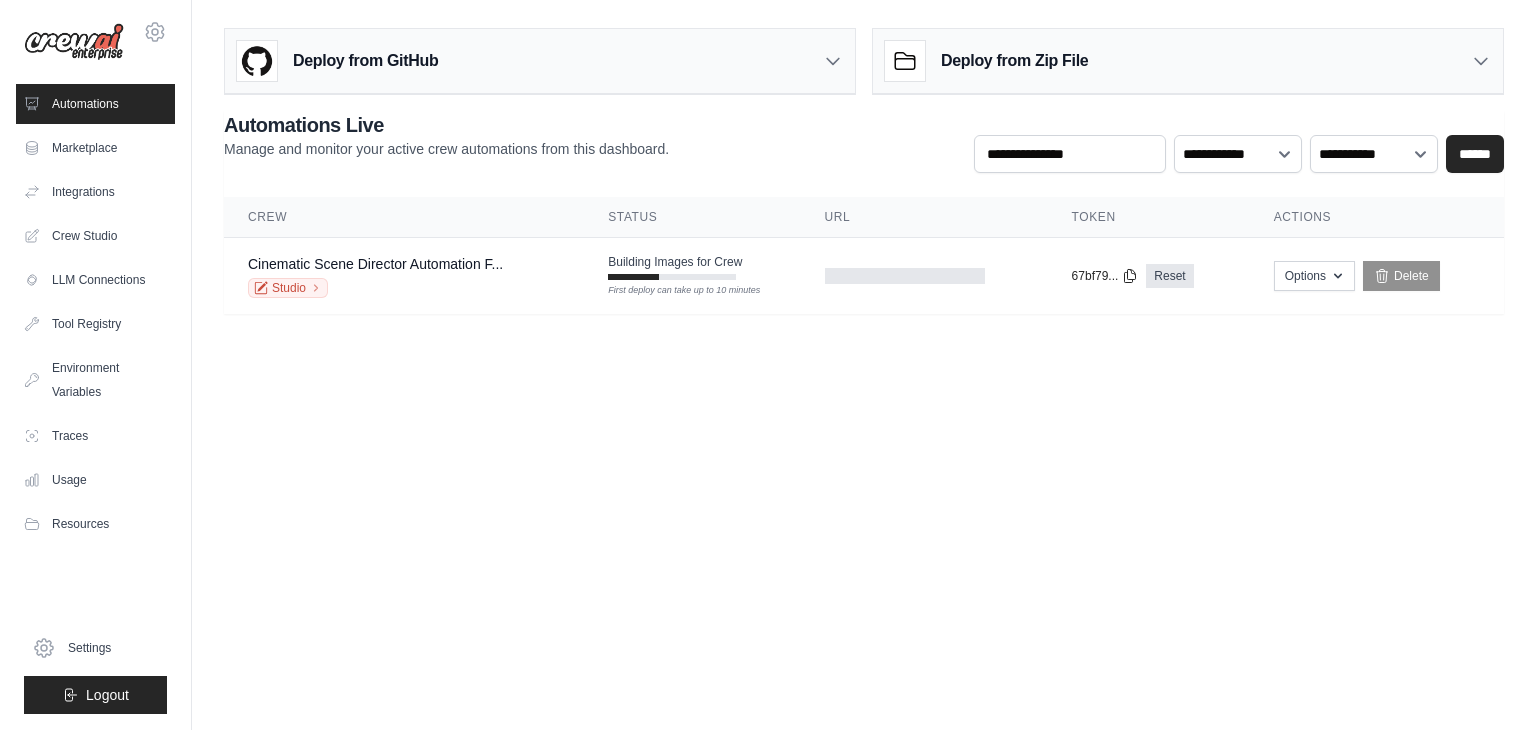 scroll, scrollTop: 0, scrollLeft: 0, axis: both 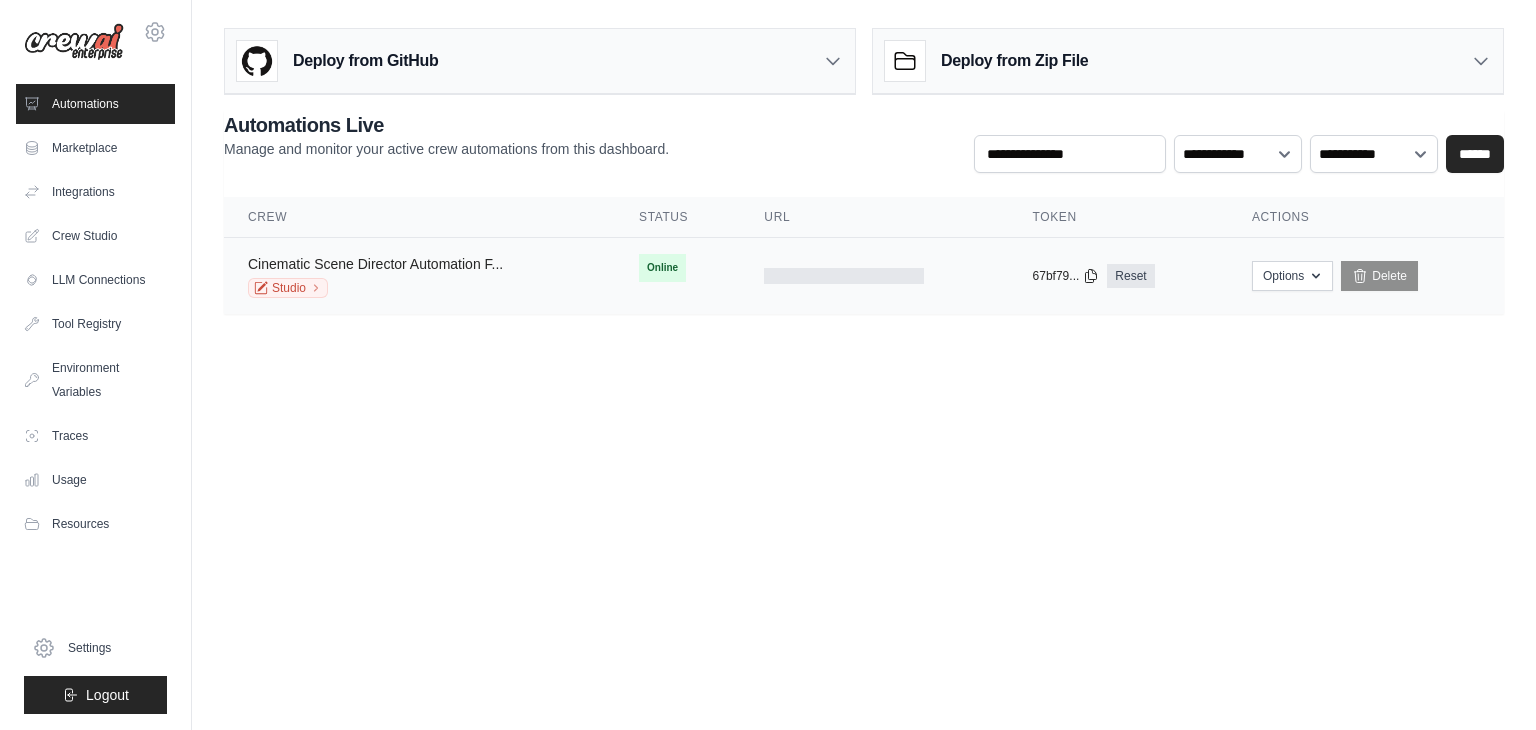 click on "Cinematic Scene Director Automation F..." at bounding box center [375, 264] 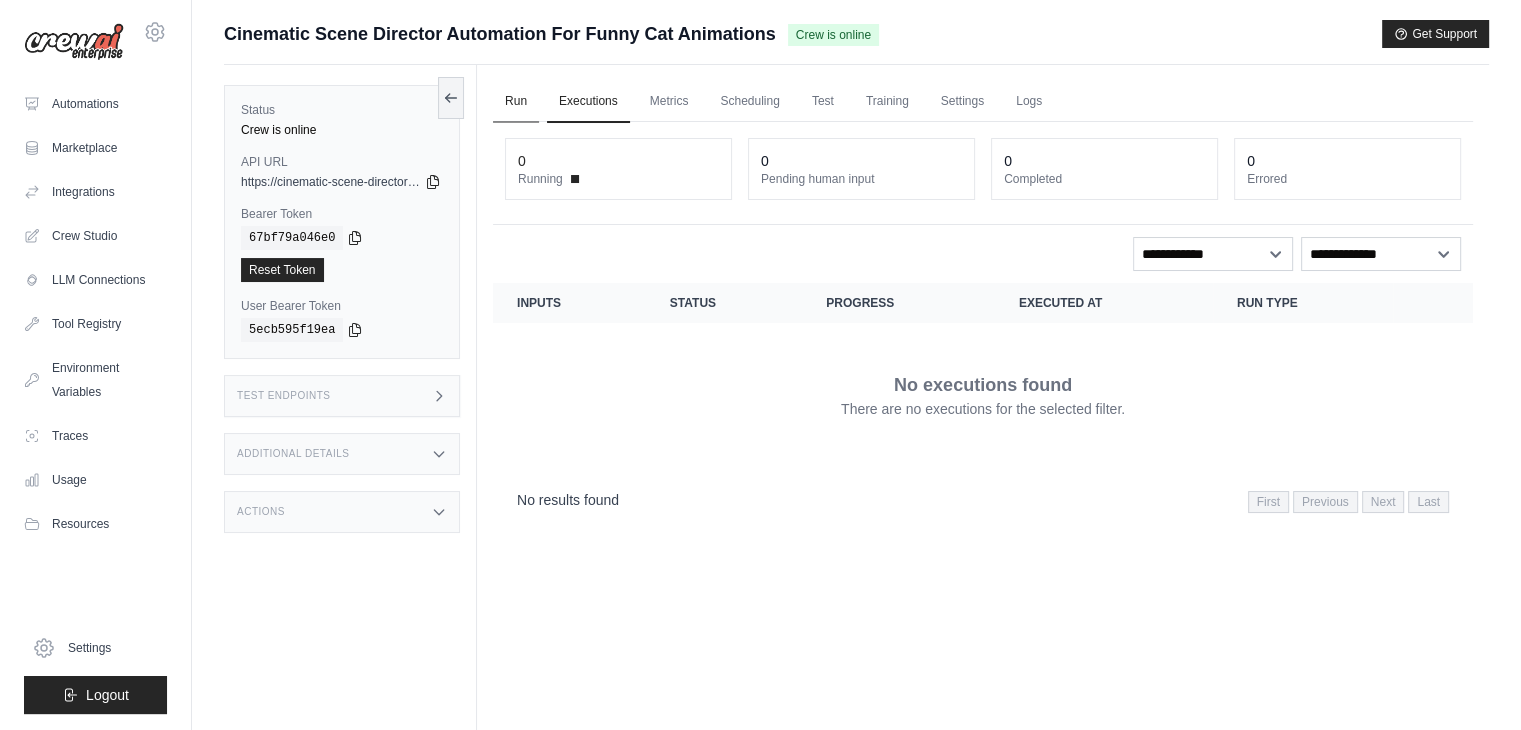 click on "Run" at bounding box center [516, 102] 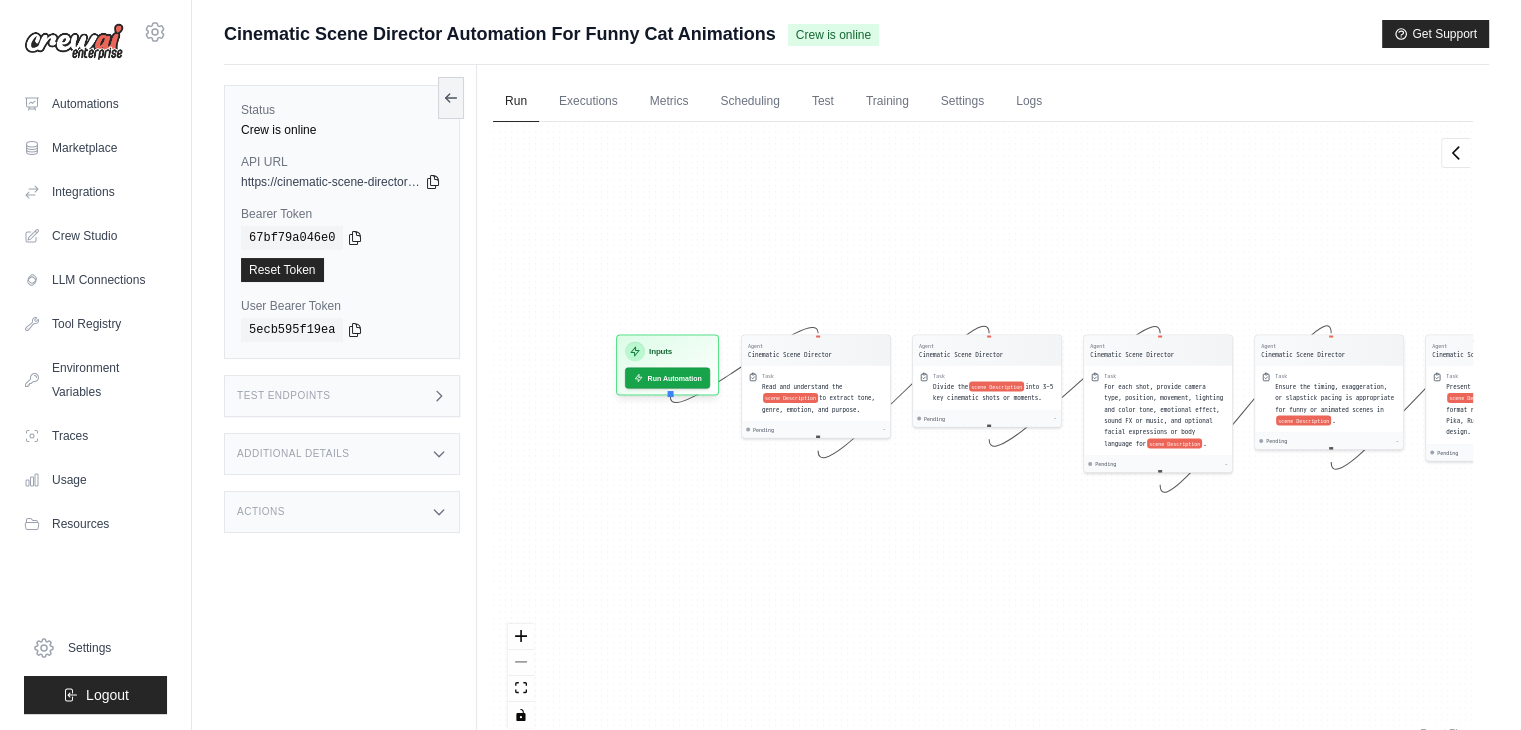 drag, startPoint x: 609, startPoint y: 568, endPoint x: 757, endPoint y: 503, distance: 161.64467 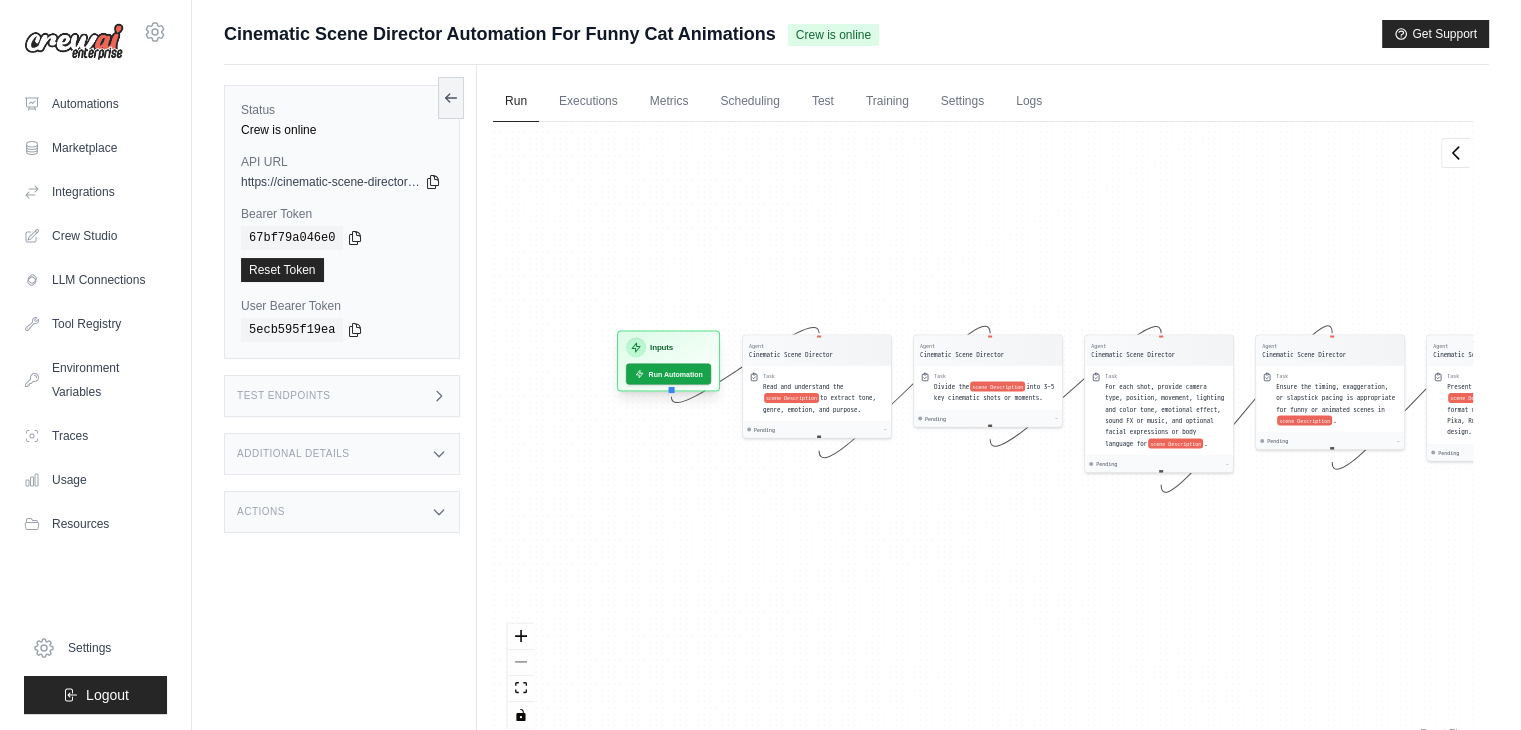 click on "Inputs" at bounding box center (661, 348) 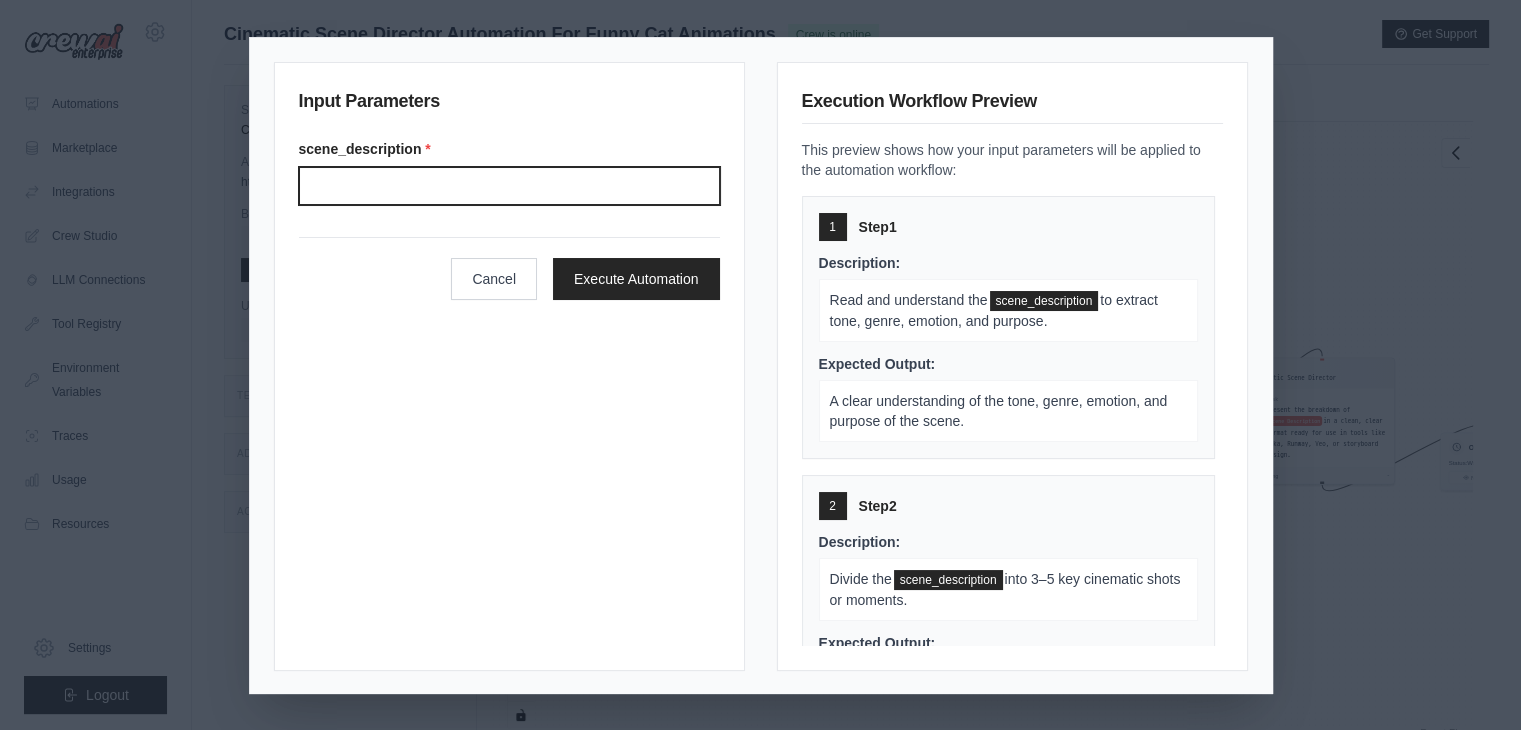 click on "Scene description" at bounding box center (509, 186) 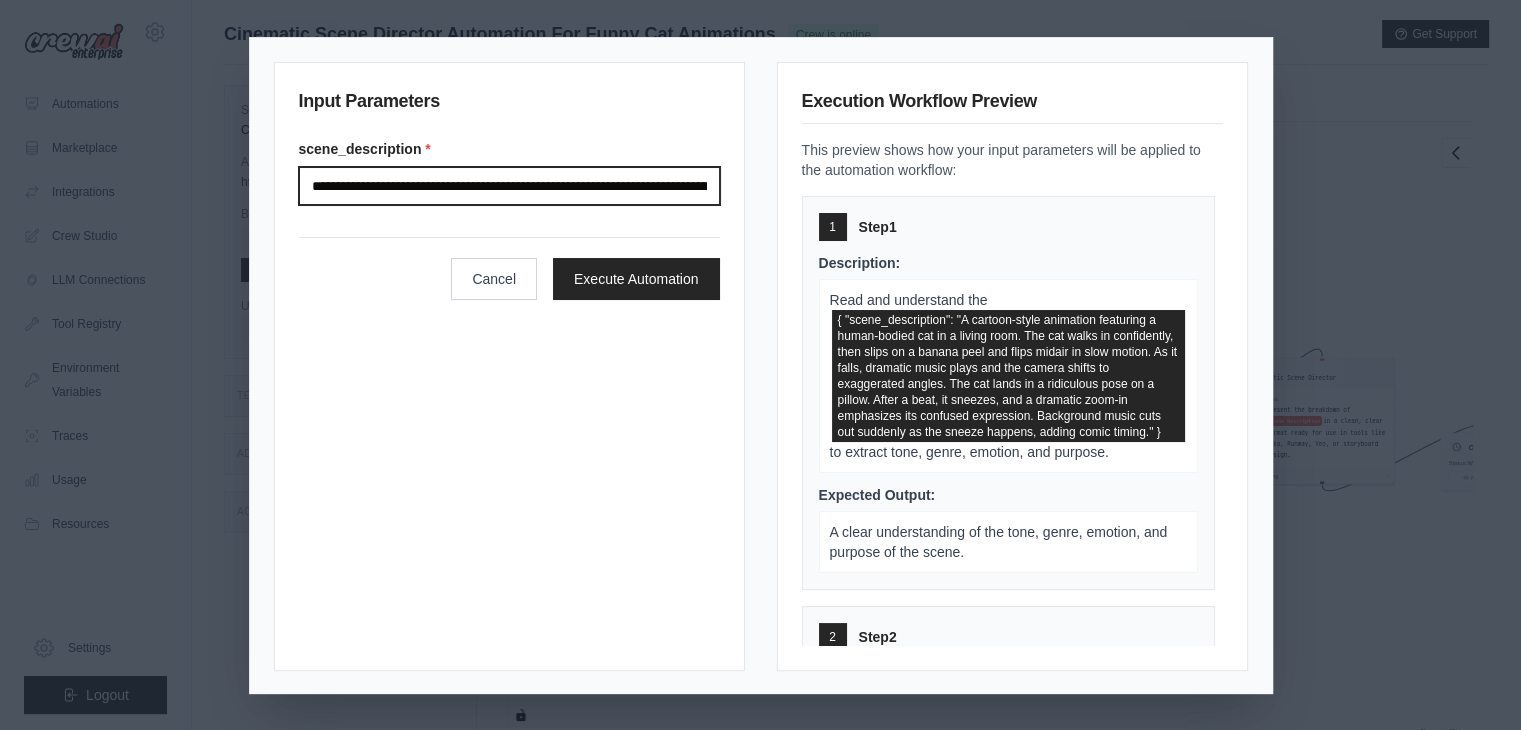 scroll, scrollTop: 0, scrollLeft: 2584, axis: horizontal 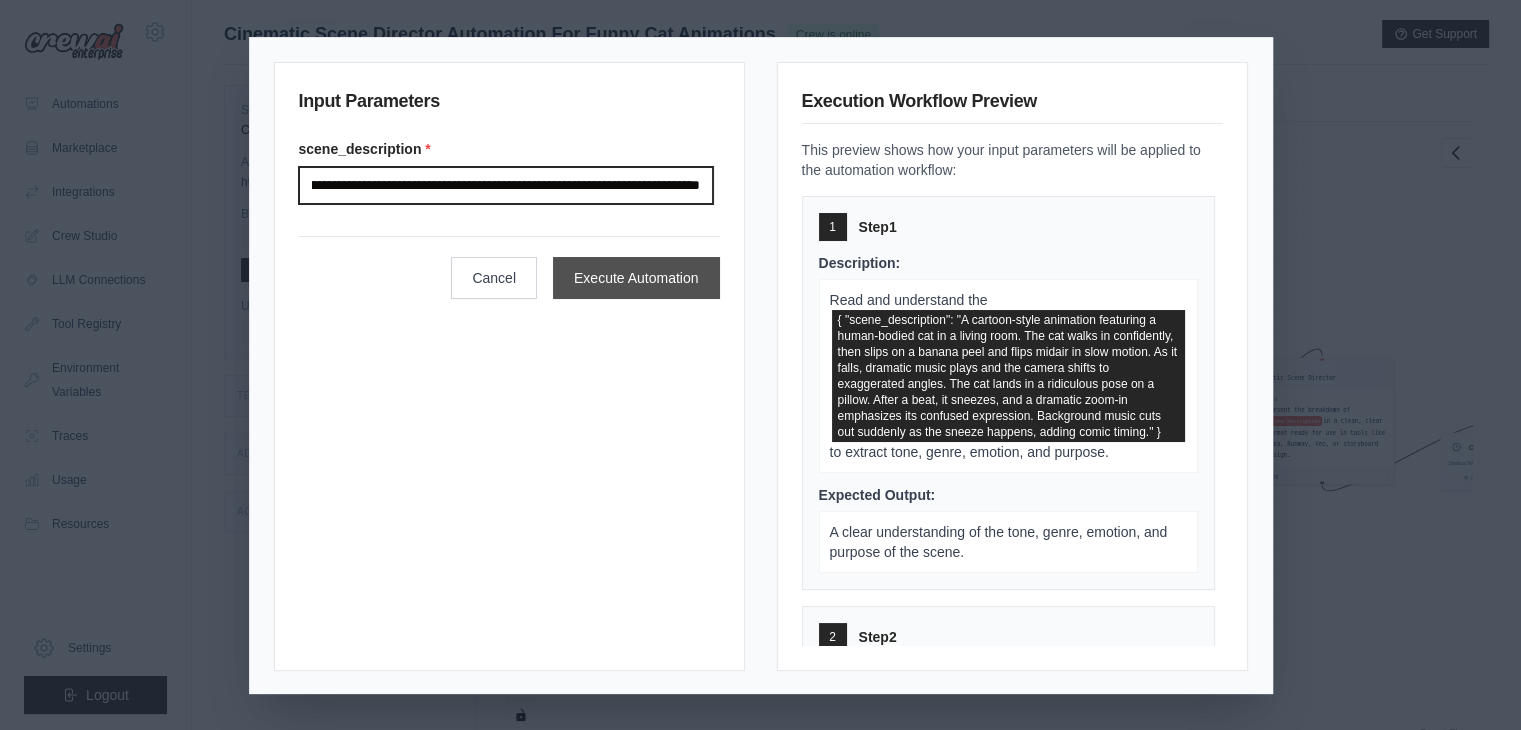 type on "**********" 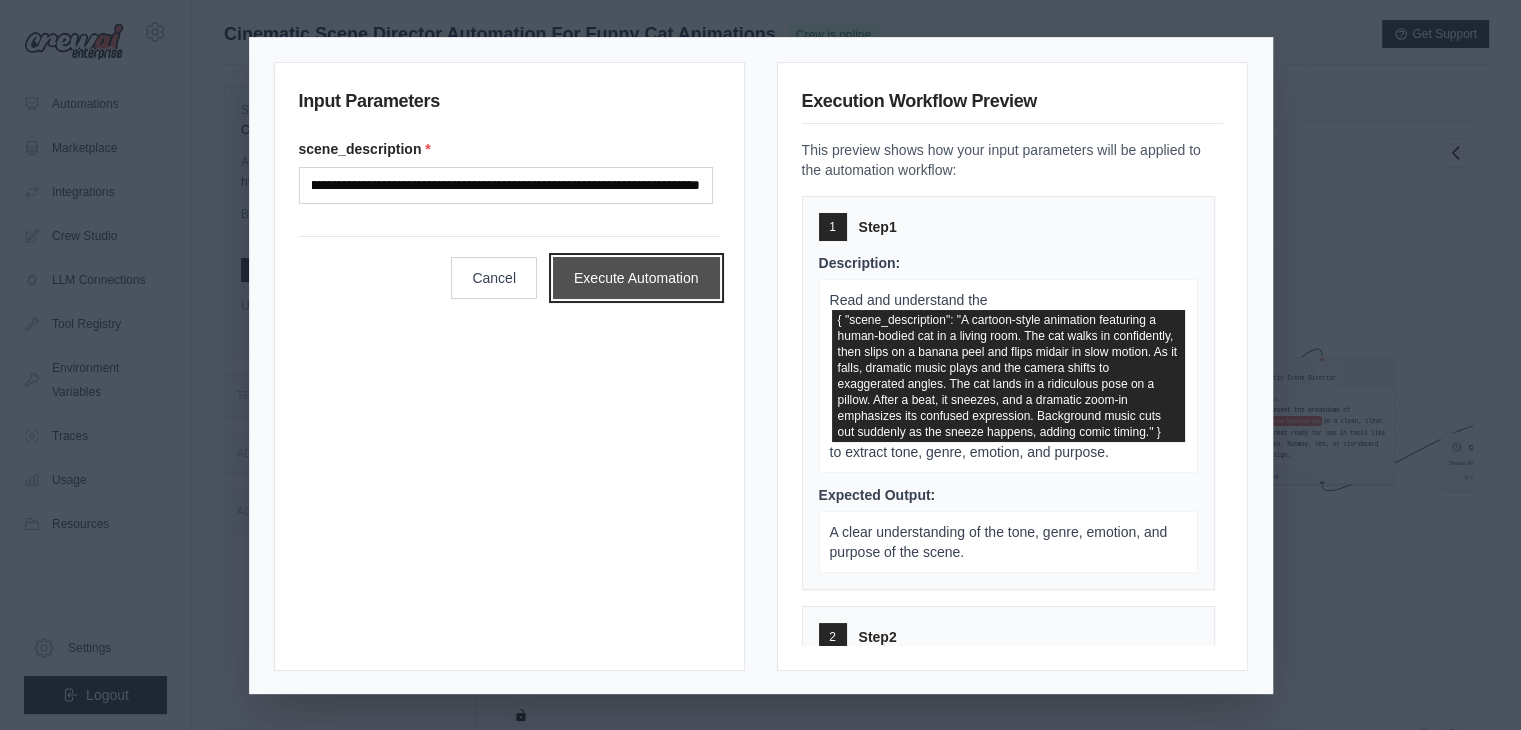 click on "Execute Automation" at bounding box center (636, 278) 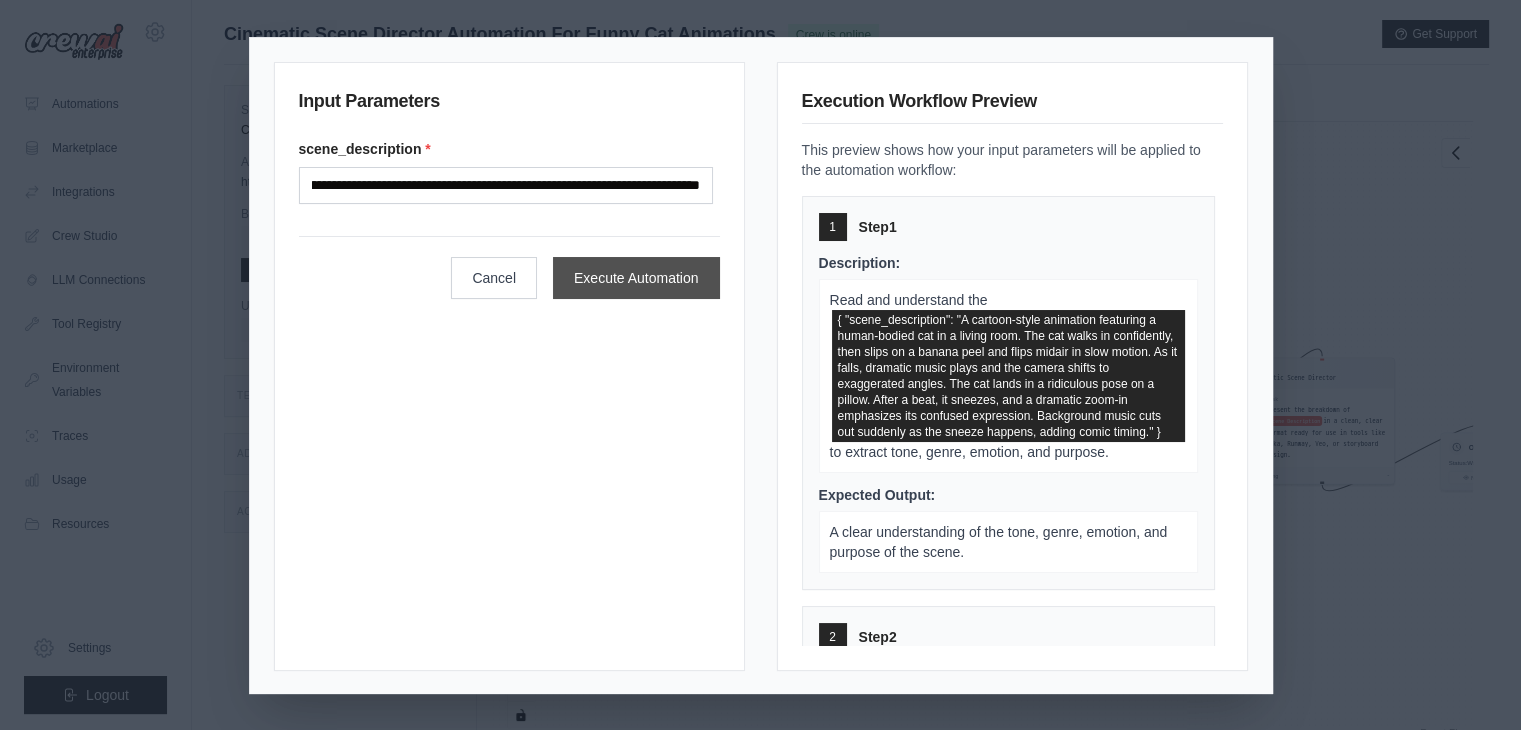 scroll, scrollTop: 0, scrollLeft: 0, axis: both 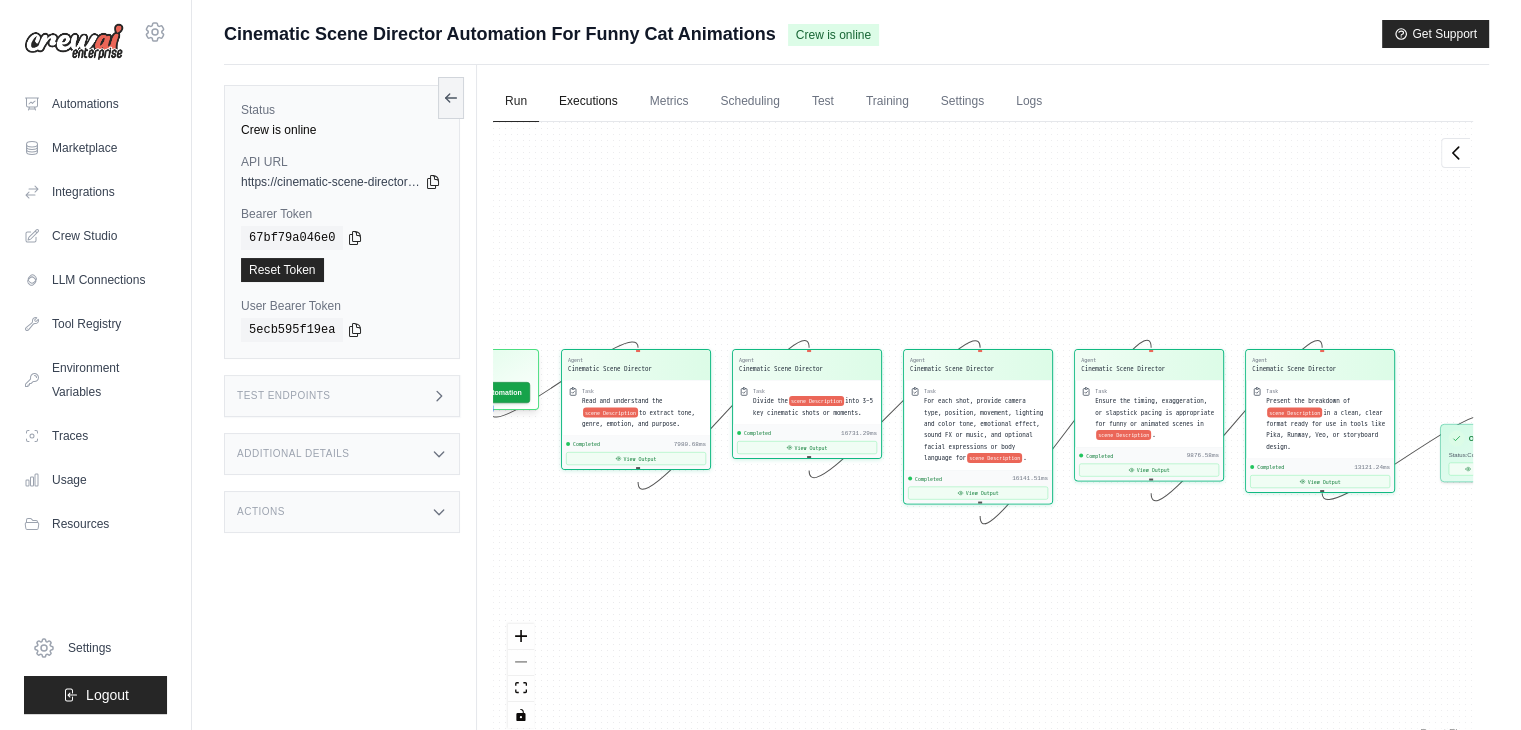 click on "Executions" at bounding box center (588, 102) 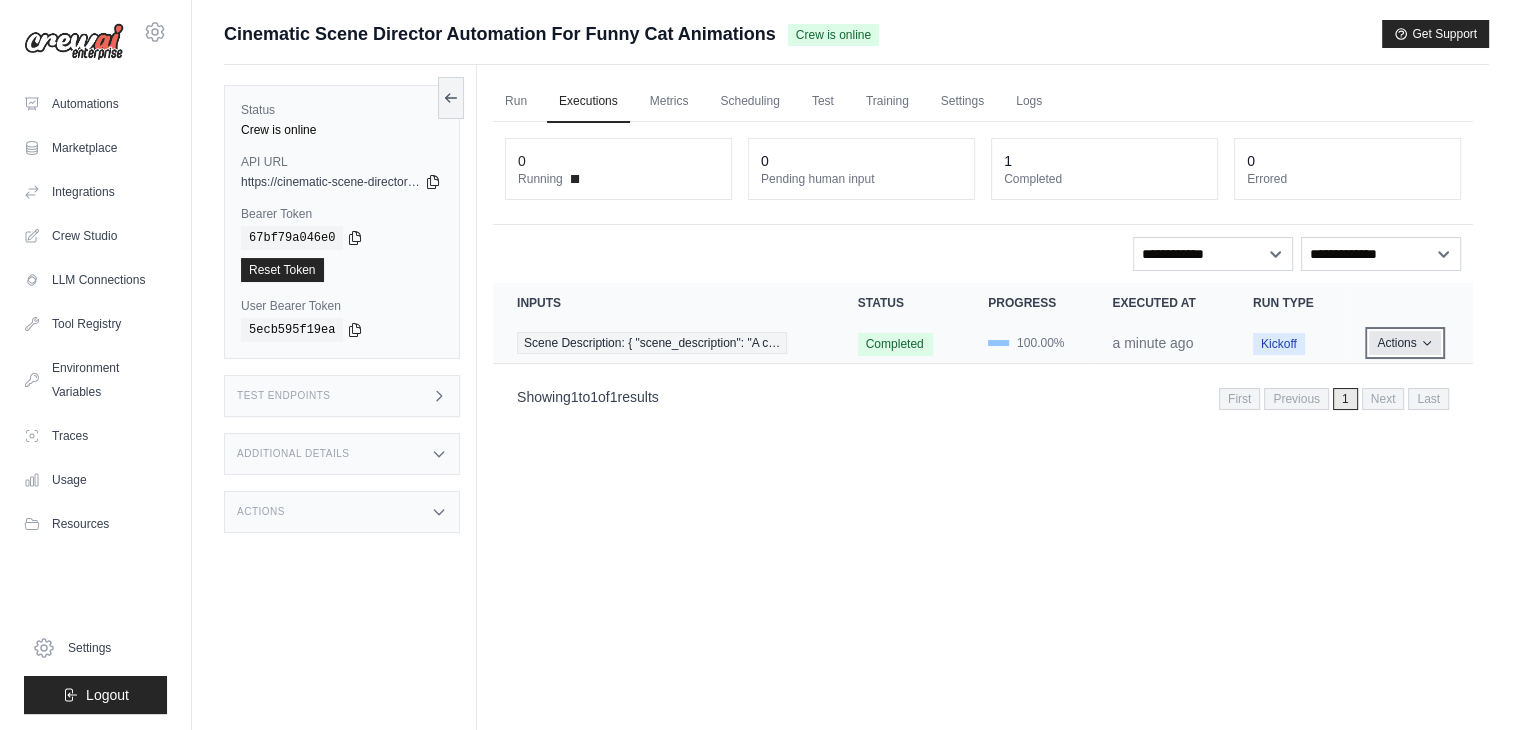 click on "Actions" at bounding box center (1404, 343) 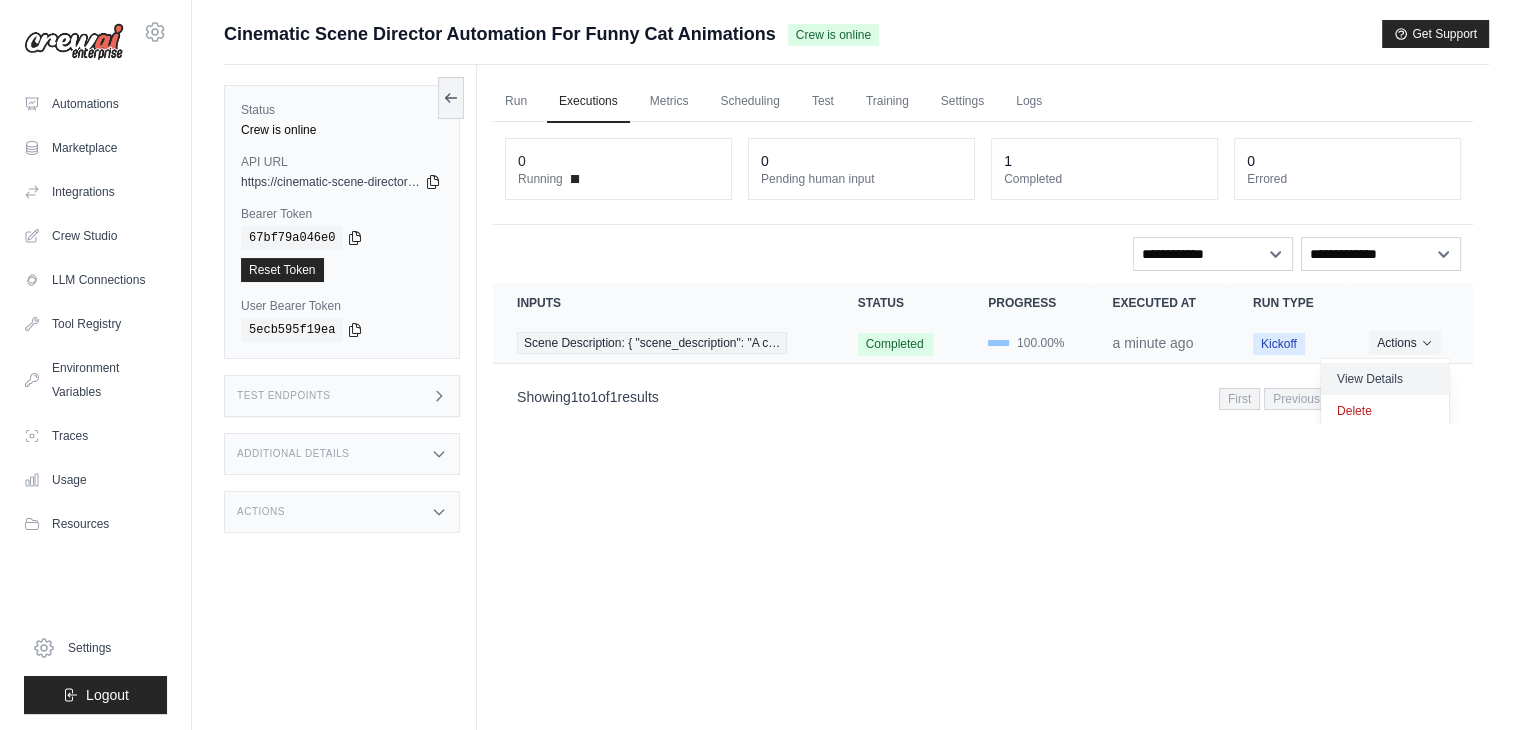click on "View Details" at bounding box center (1385, 379) 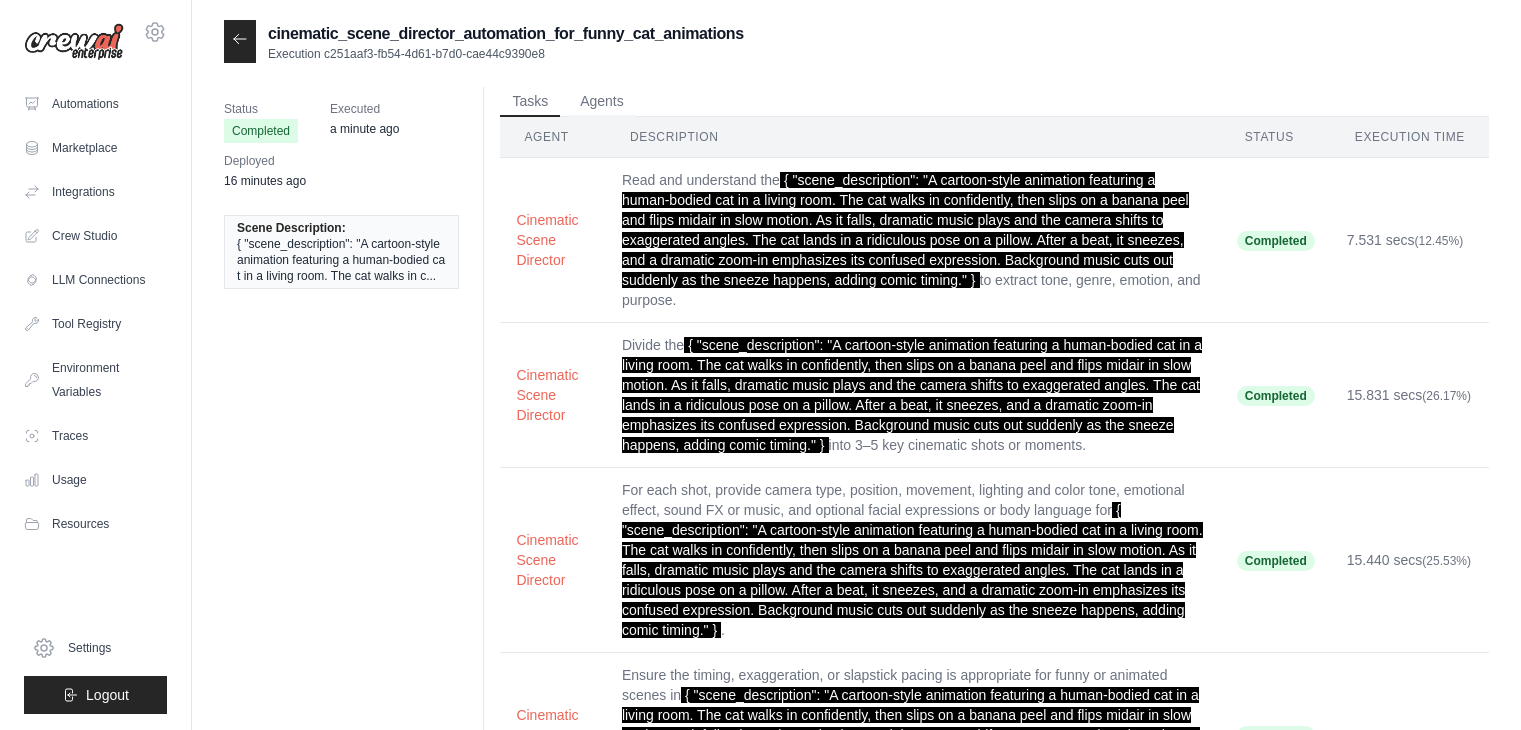 scroll, scrollTop: 0, scrollLeft: 0, axis: both 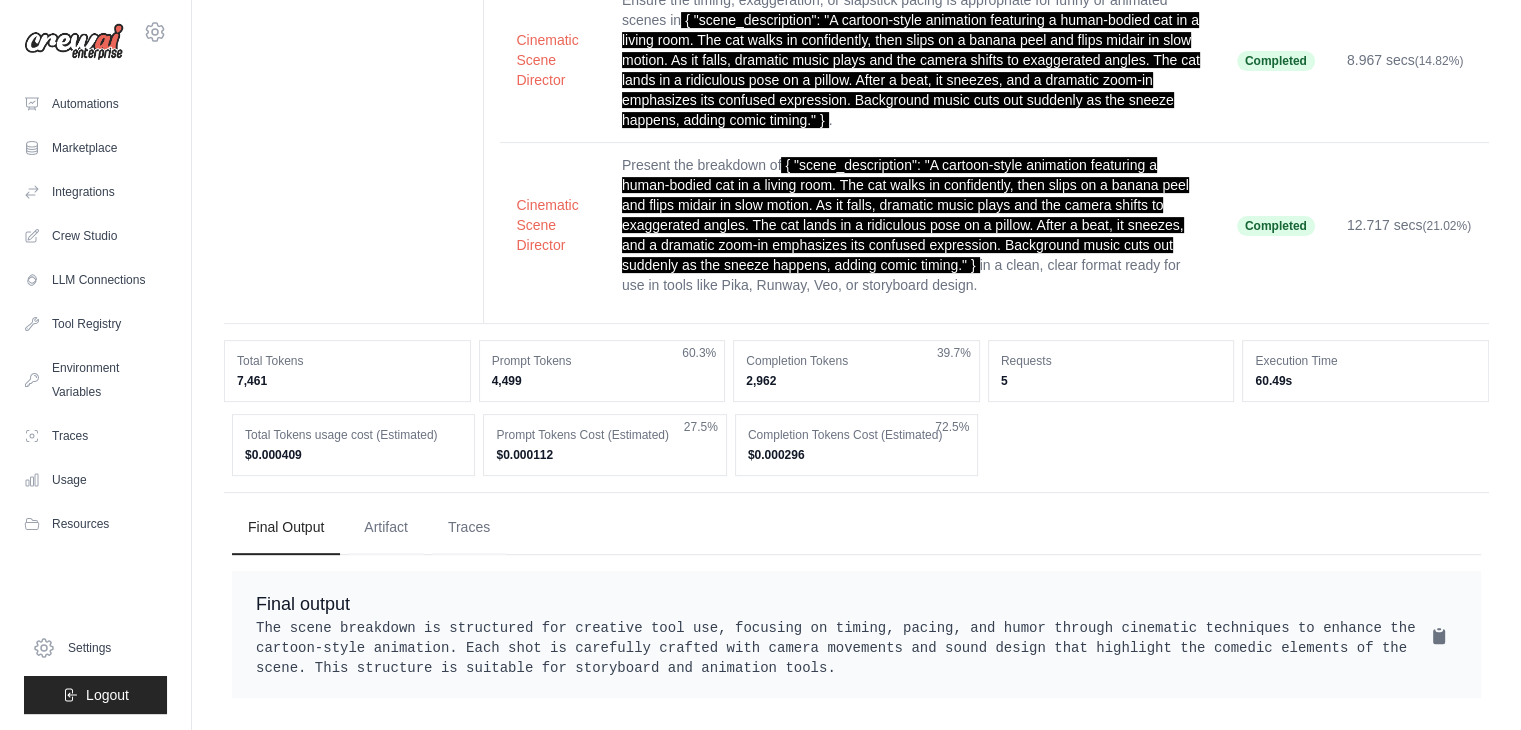 drag, startPoint x: 302, startPoint y: 602, endPoint x: 696, endPoint y: 652, distance: 397.1599 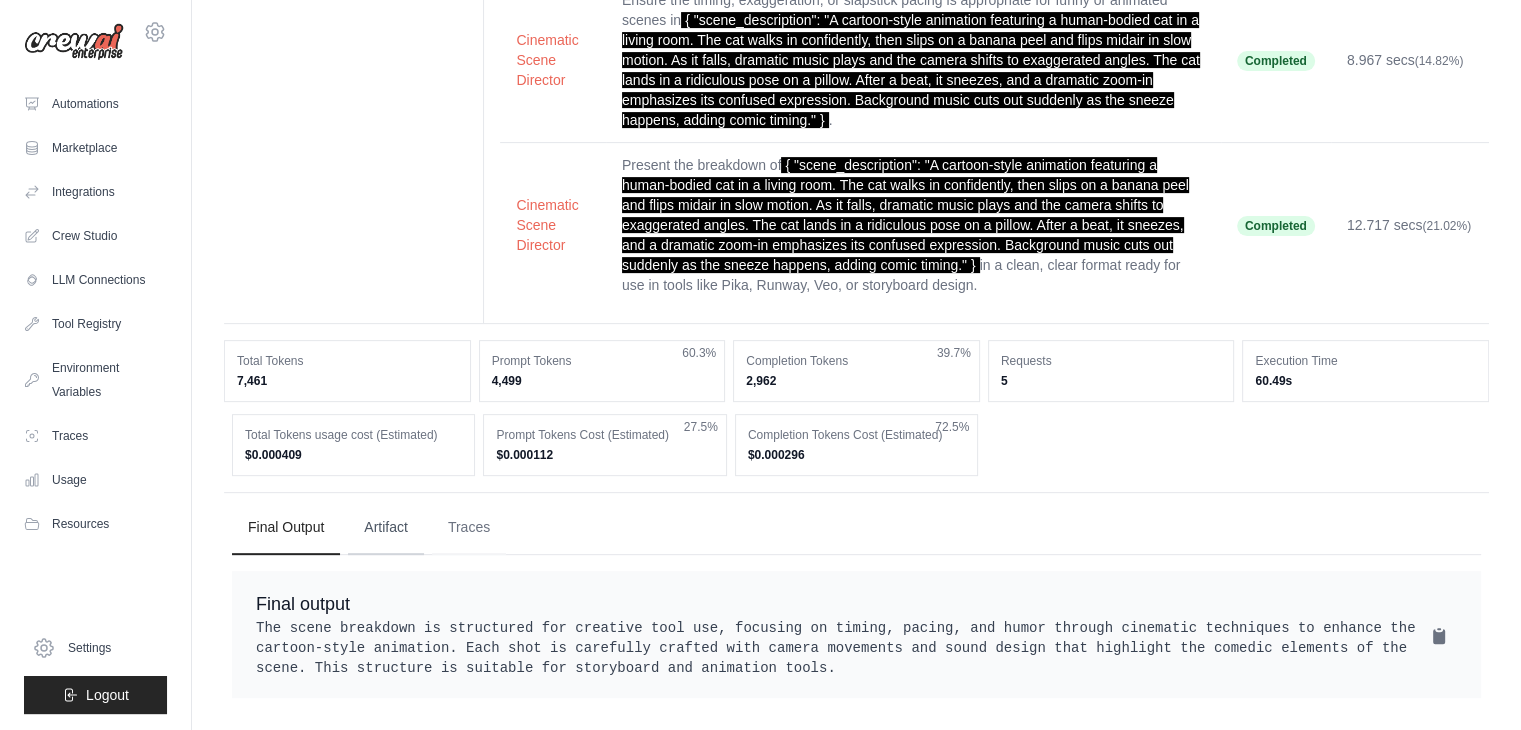 click on "Artifact" at bounding box center (386, 528) 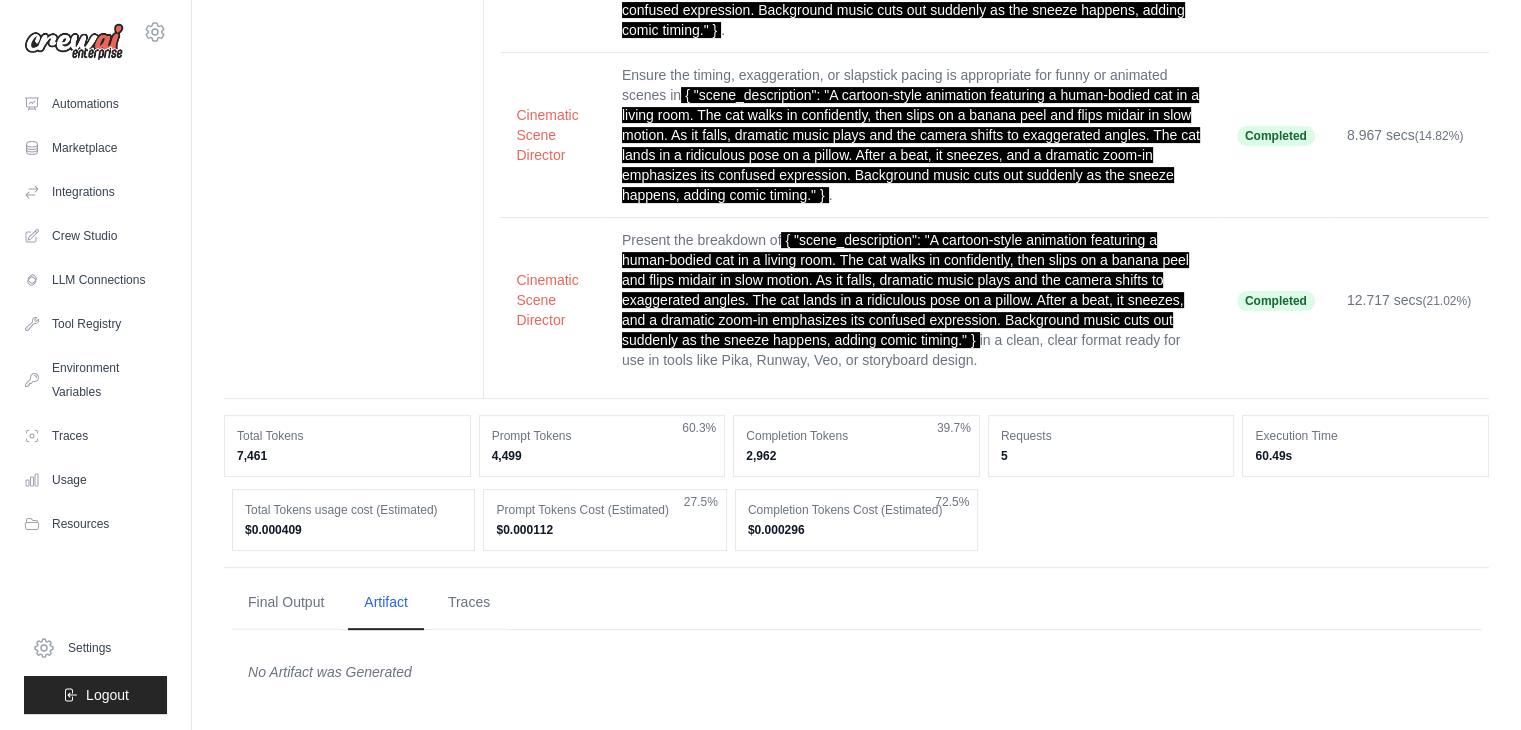 scroll, scrollTop: 596, scrollLeft: 0, axis: vertical 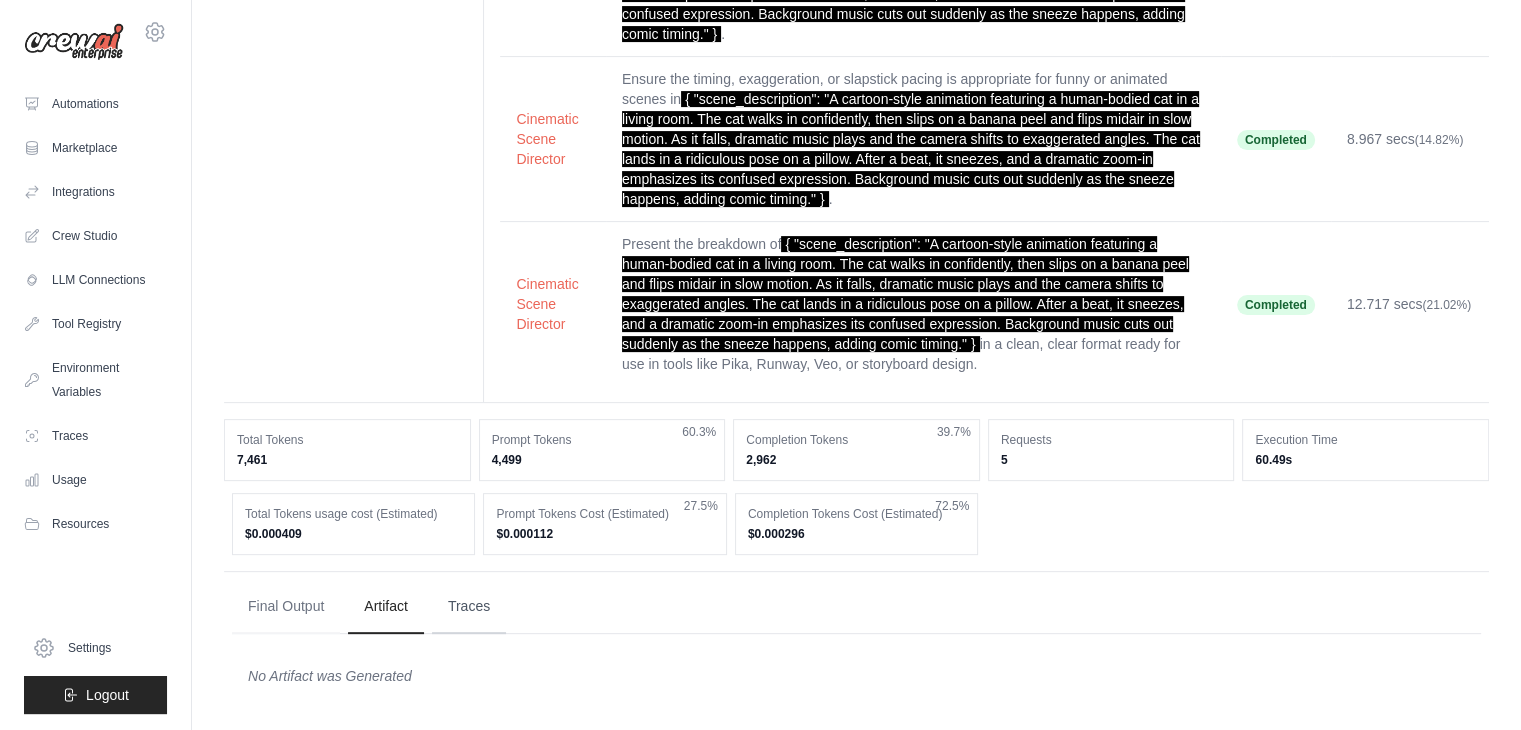 click on "Traces" at bounding box center (469, 607) 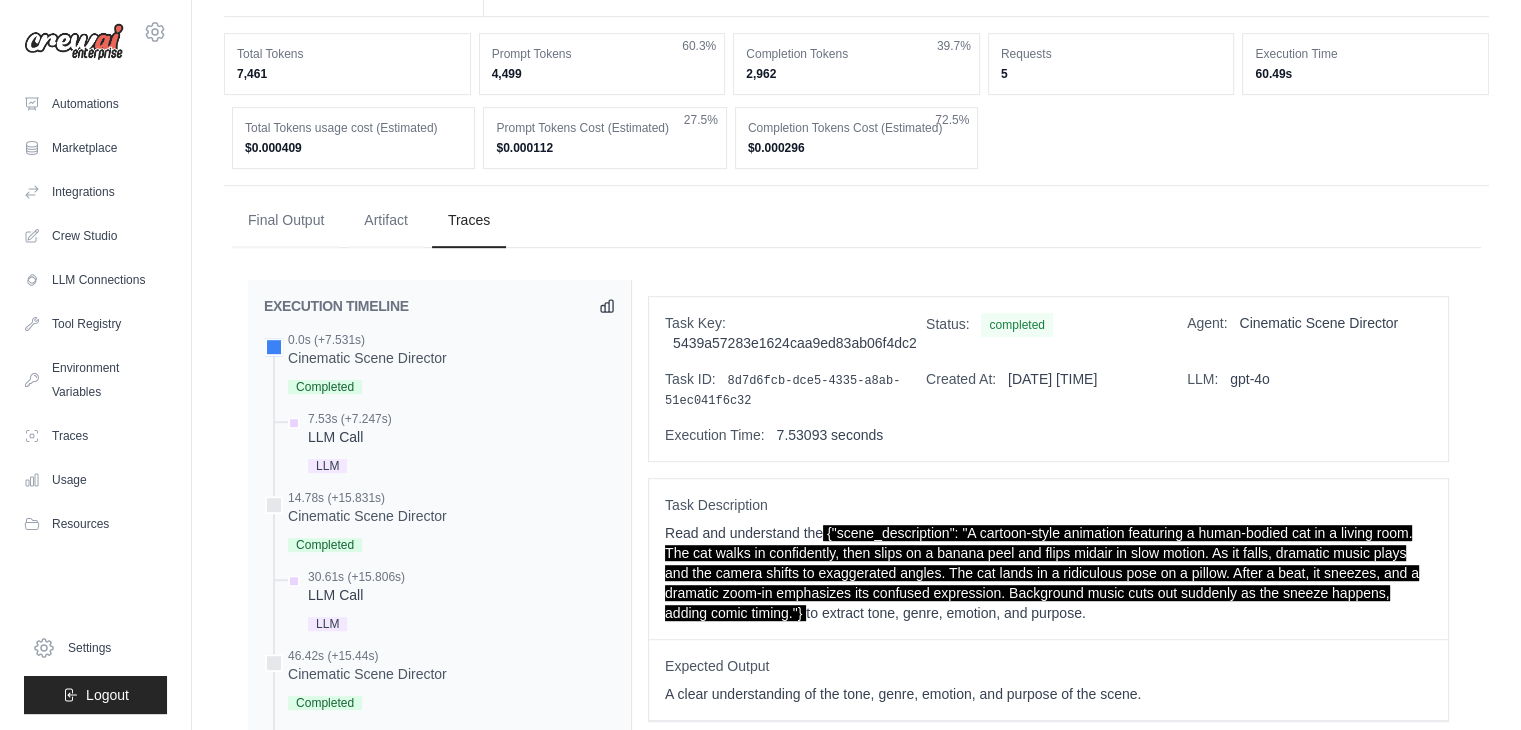 scroll, scrollTop: 1196, scrollLeft: 0, axis: vertical 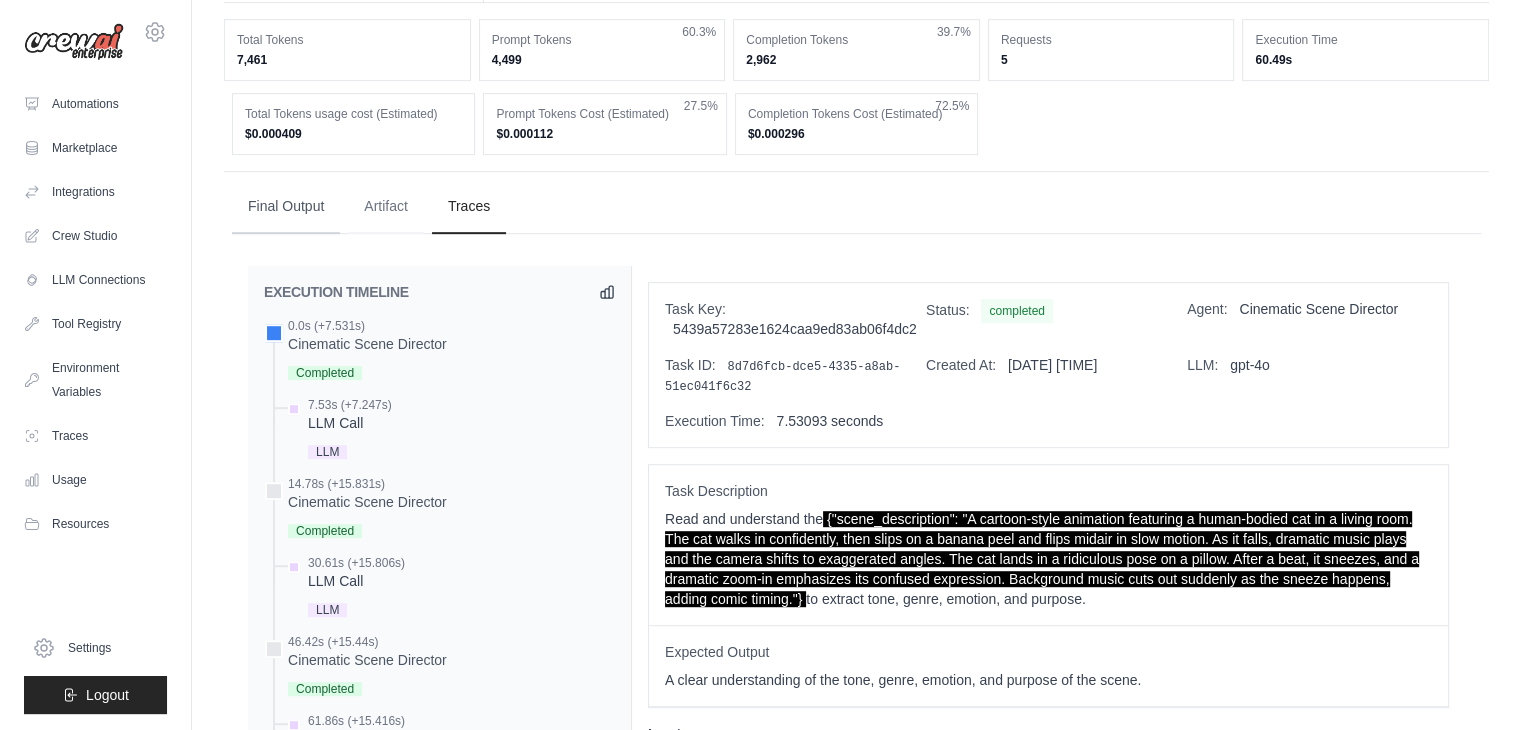 click on "Final Output" at bounding box center [286, 207] 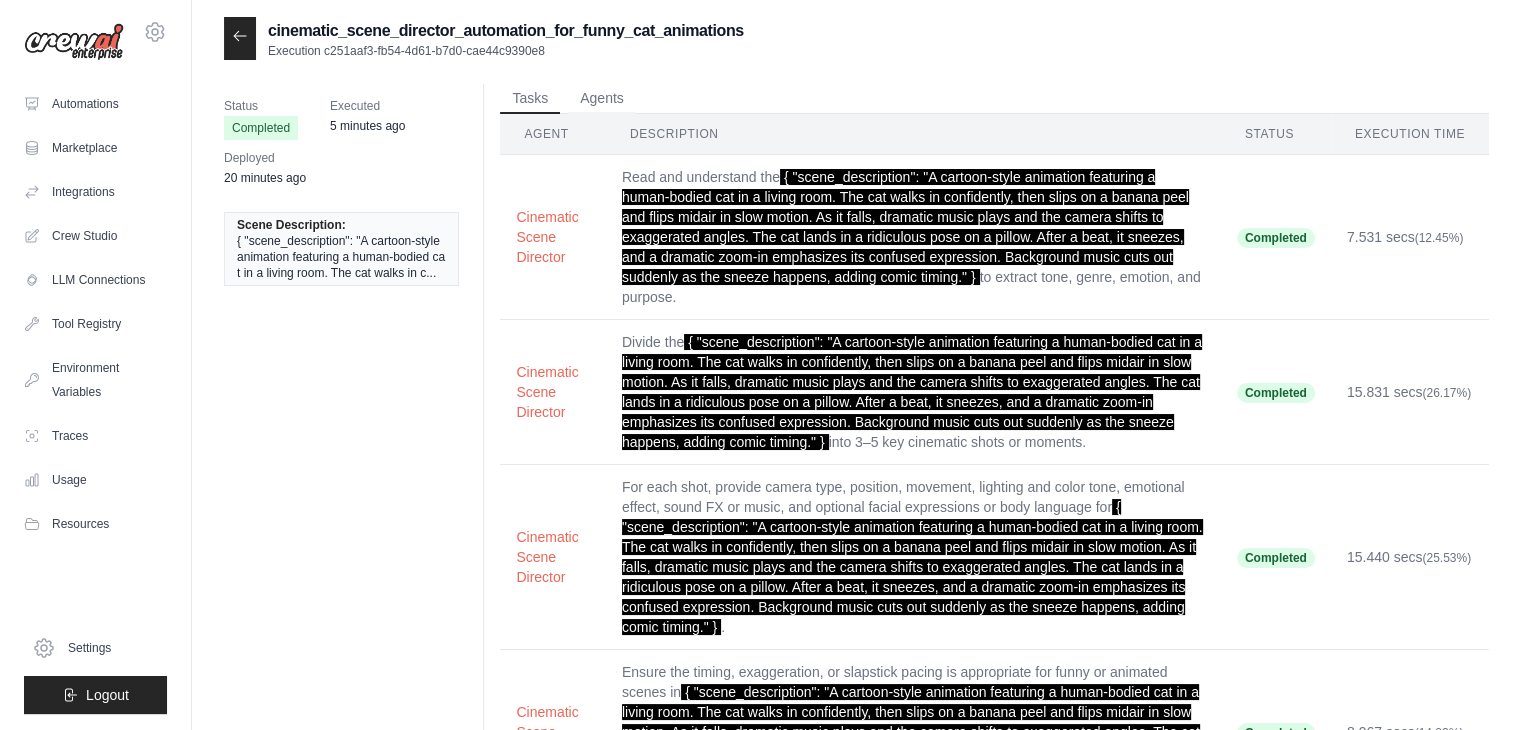 scroll, scrollTop: 0, scrollLeft: 0, axis: both 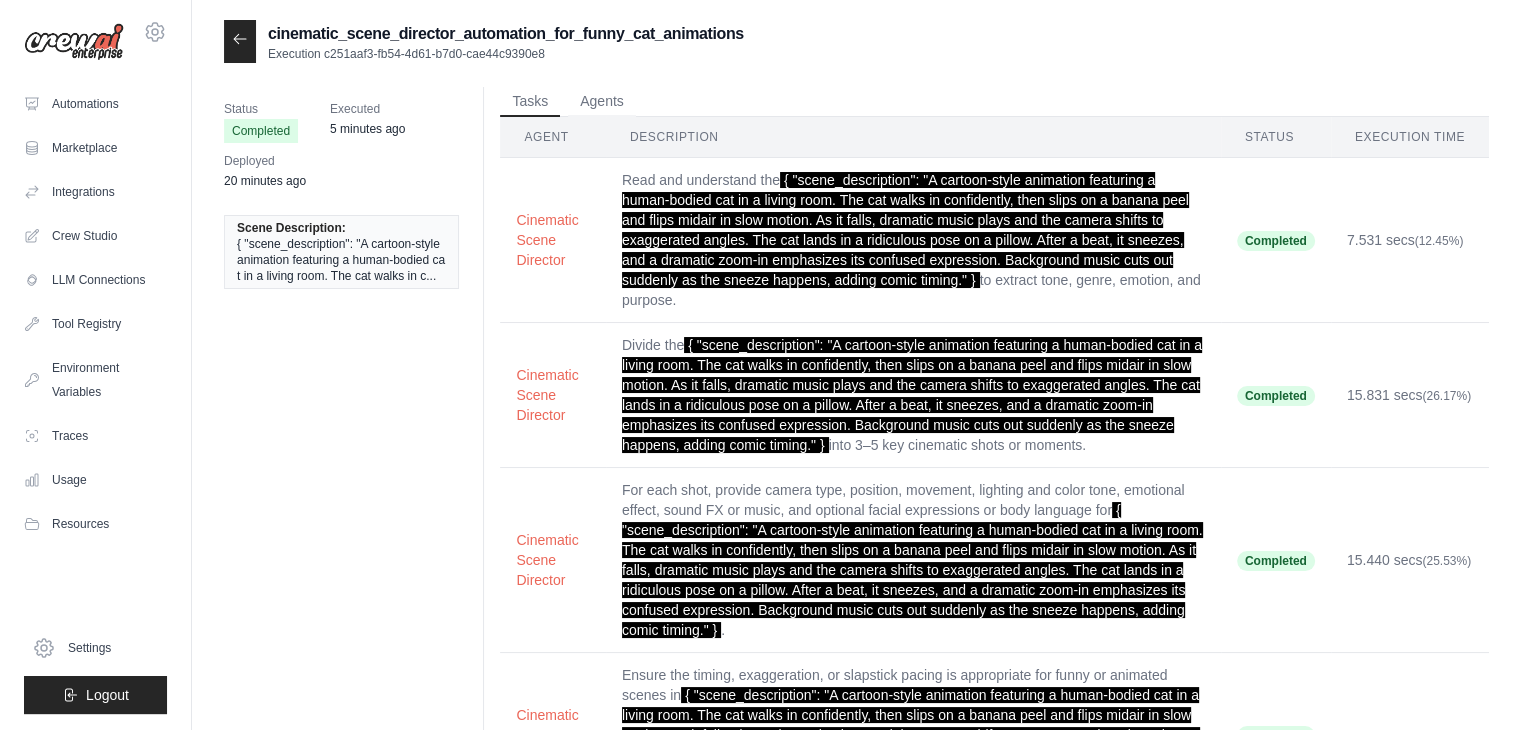 drag, startPoint x: 617, startPoint y: 172, endPoint x: 1004, endPoint y: 312, distance: 411.54465 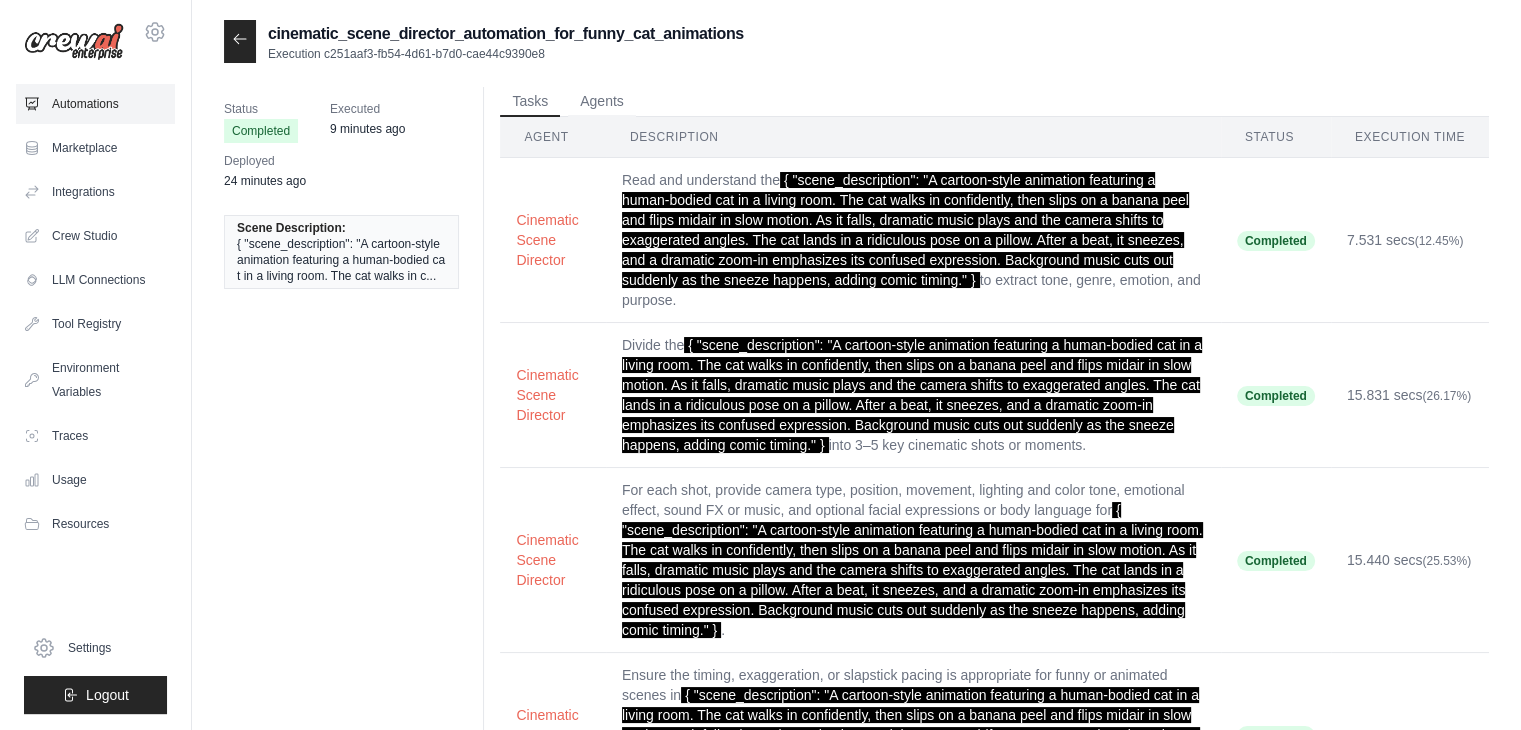 click on "Automations" at bounding box center (95, 104) 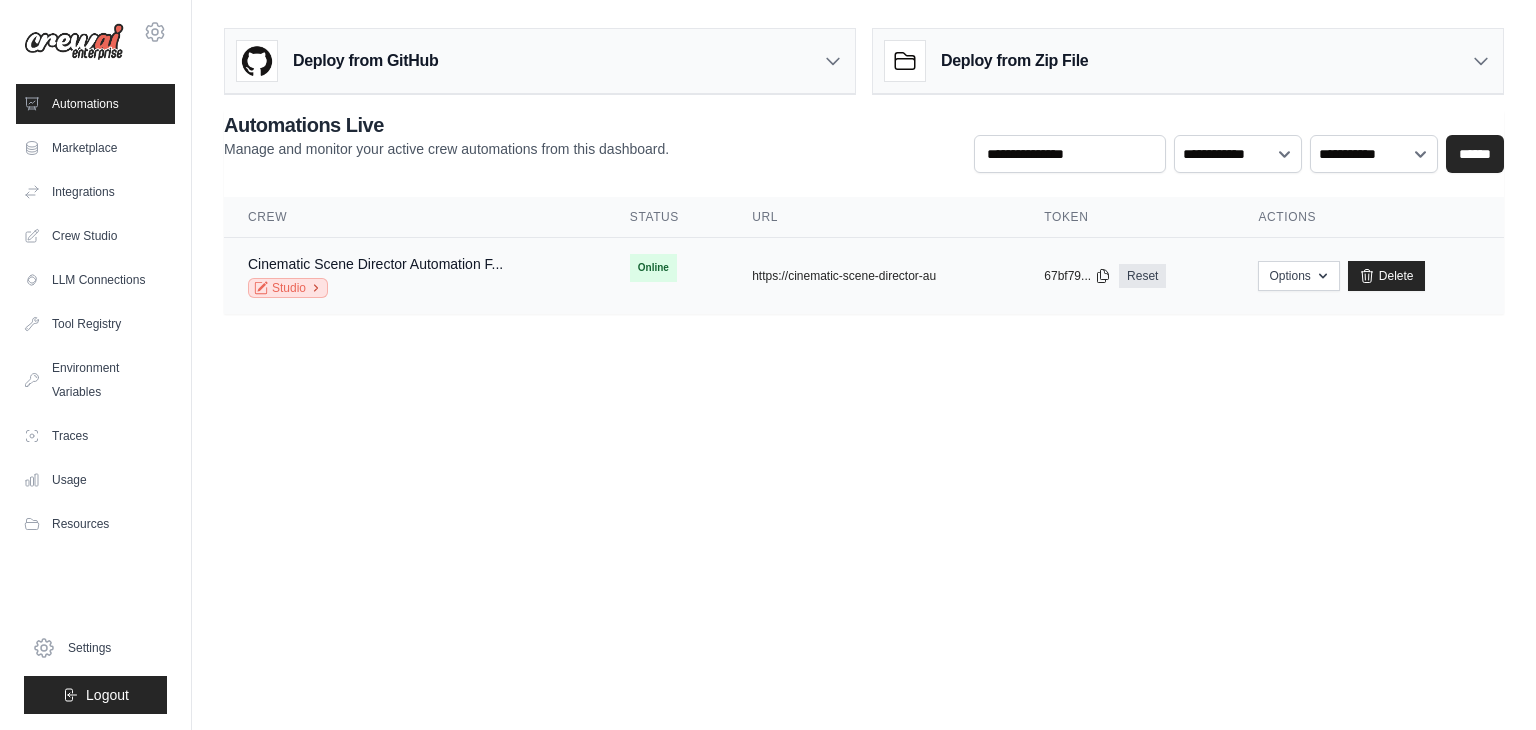 click on "Studio" at bounding box center [288, 288] 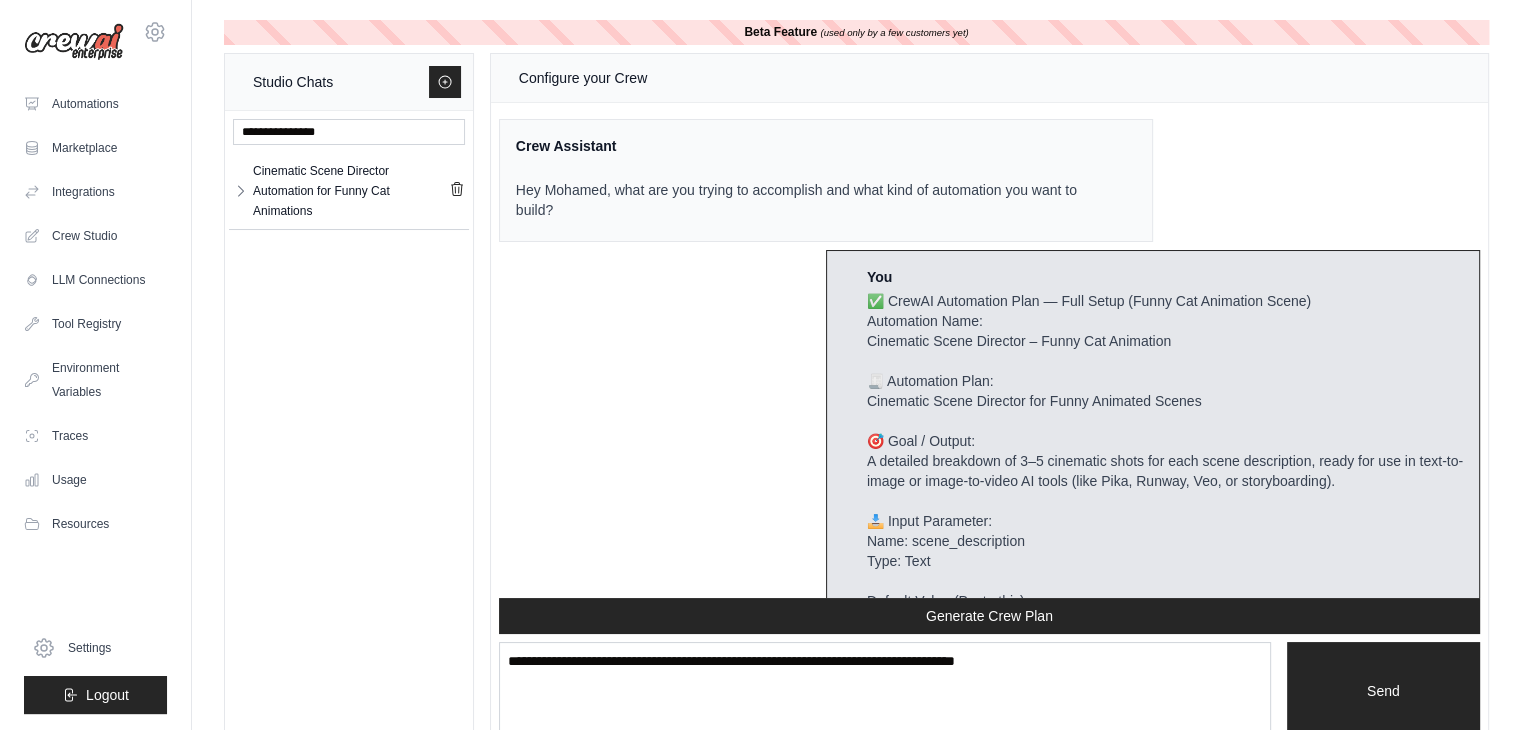 scroll, scrollTop: 5064, scrollLeft: 0, axis: vertical 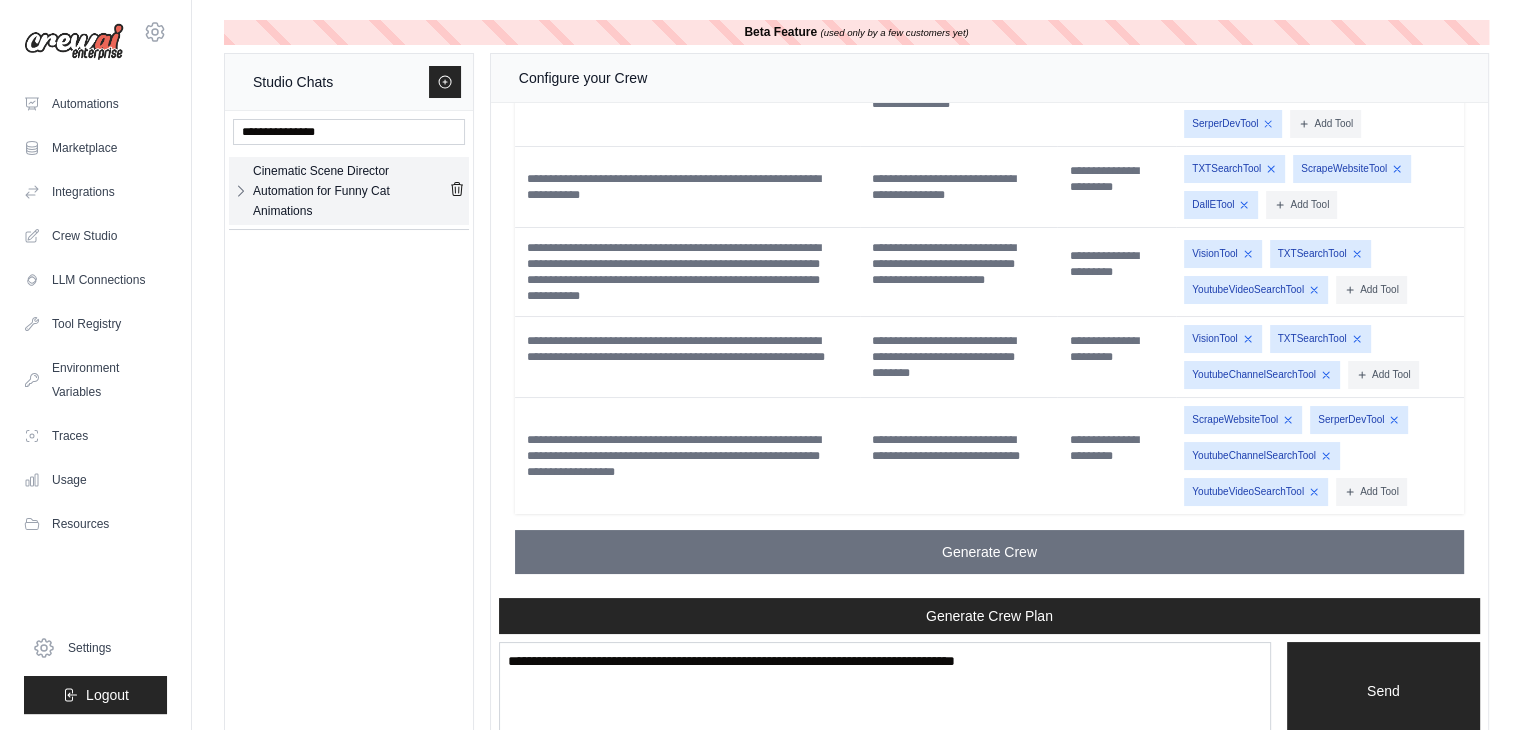 click 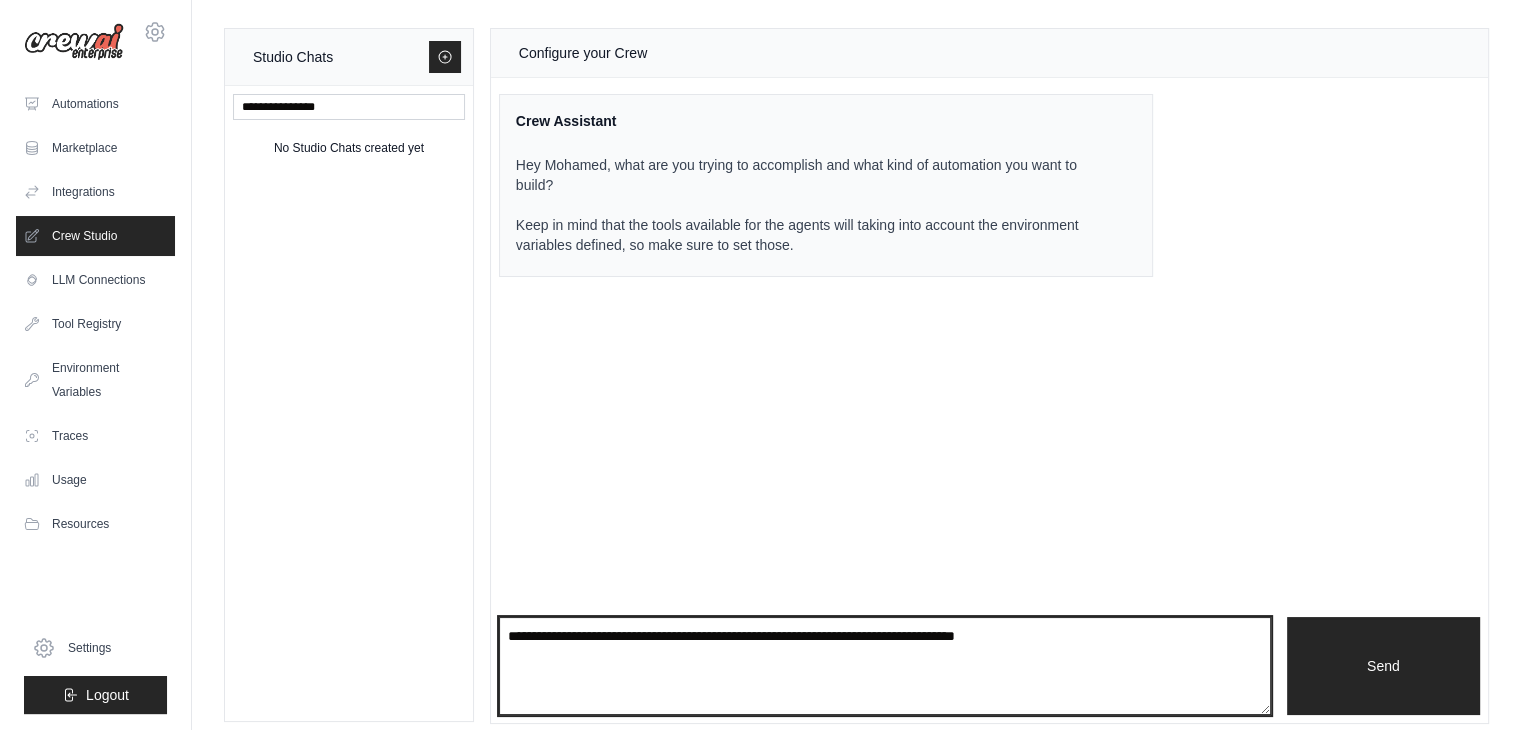 click at bounding box center (885, 666) 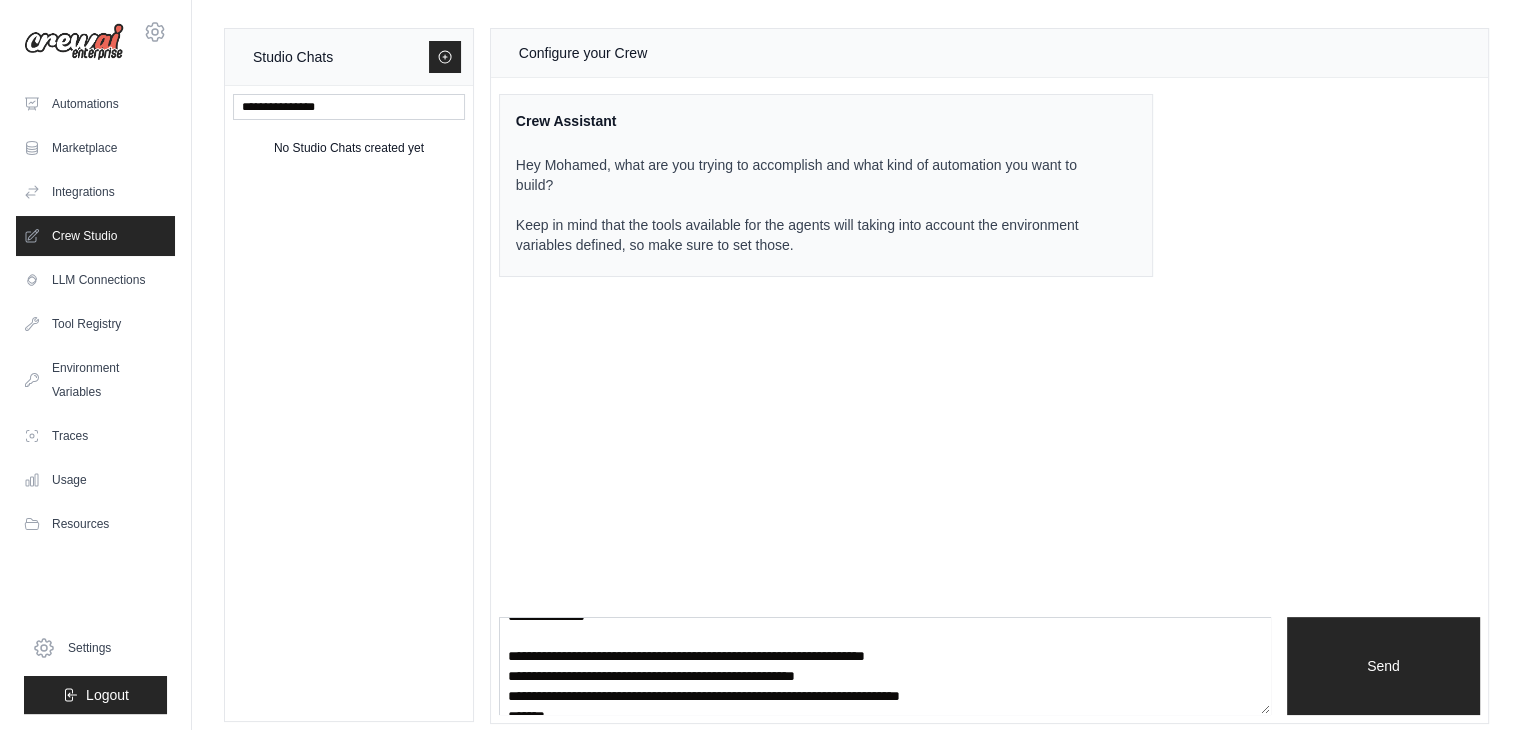 scroll, scrollTop: 200, scrollLeft: 0, axis: vertical 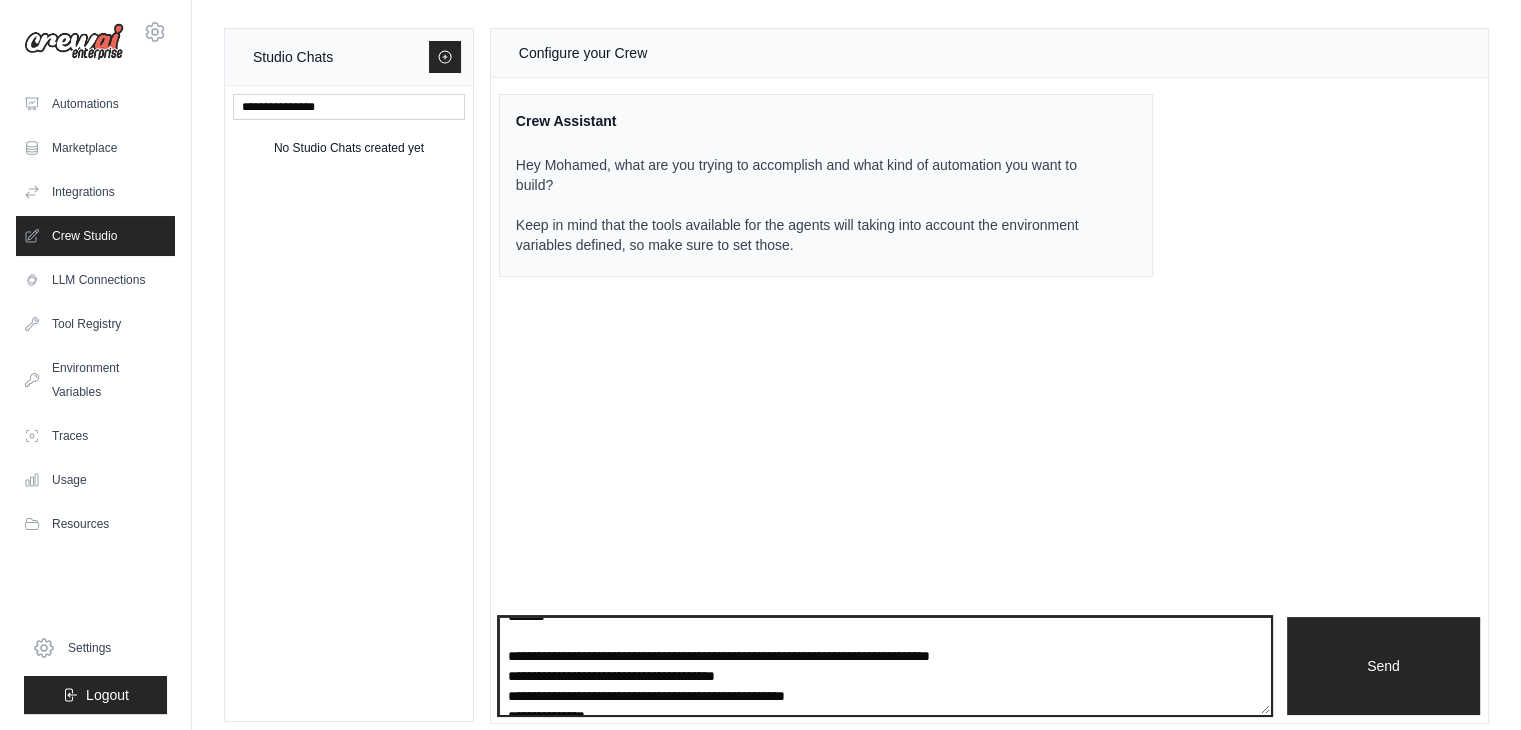 drag, startPoint x: 768, startPoint y: 693, endPoint x: 511, endPoint y: 667, distance: 258.31183 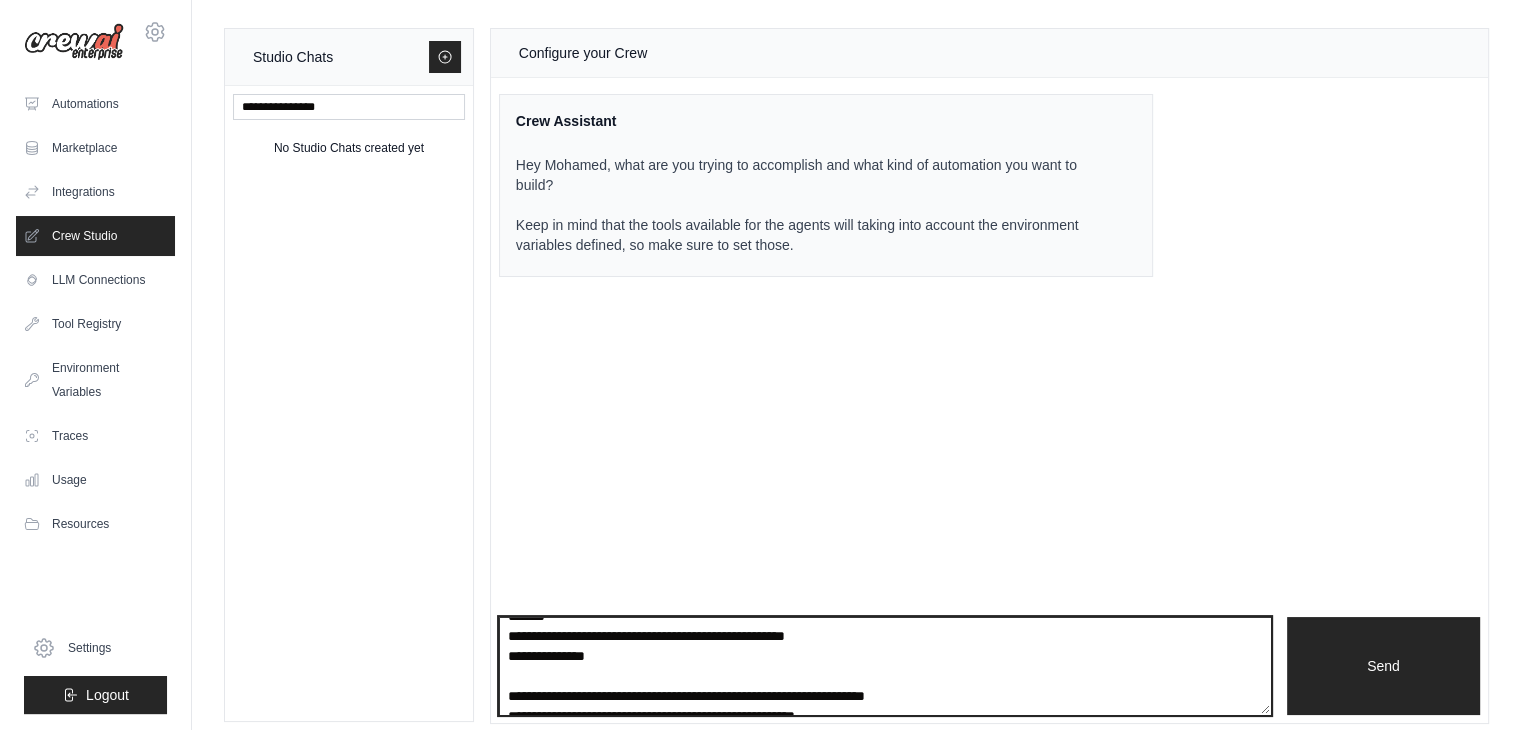 scroll, scrollTop: 180, scrollLeft: 0, axis: vertical 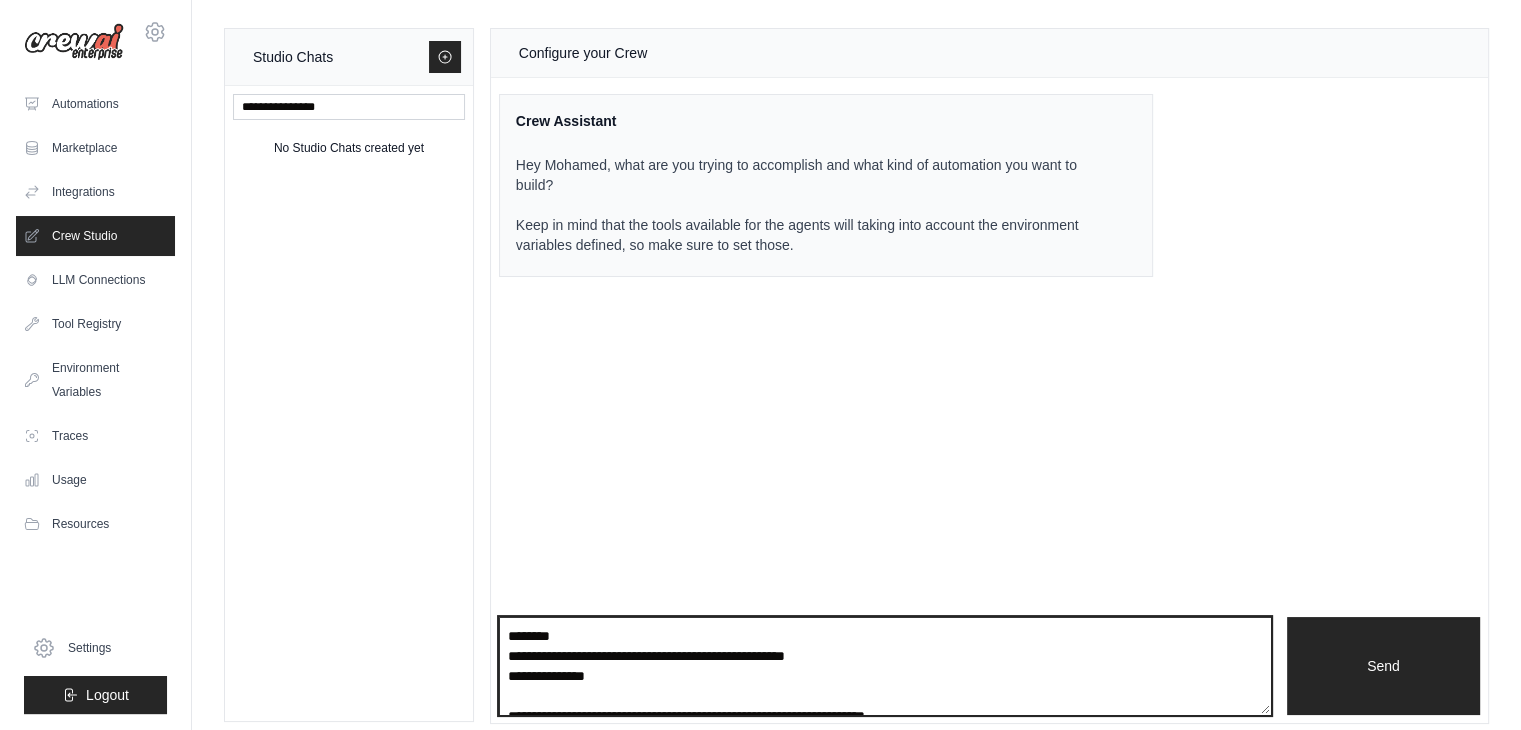 paste on "**********" 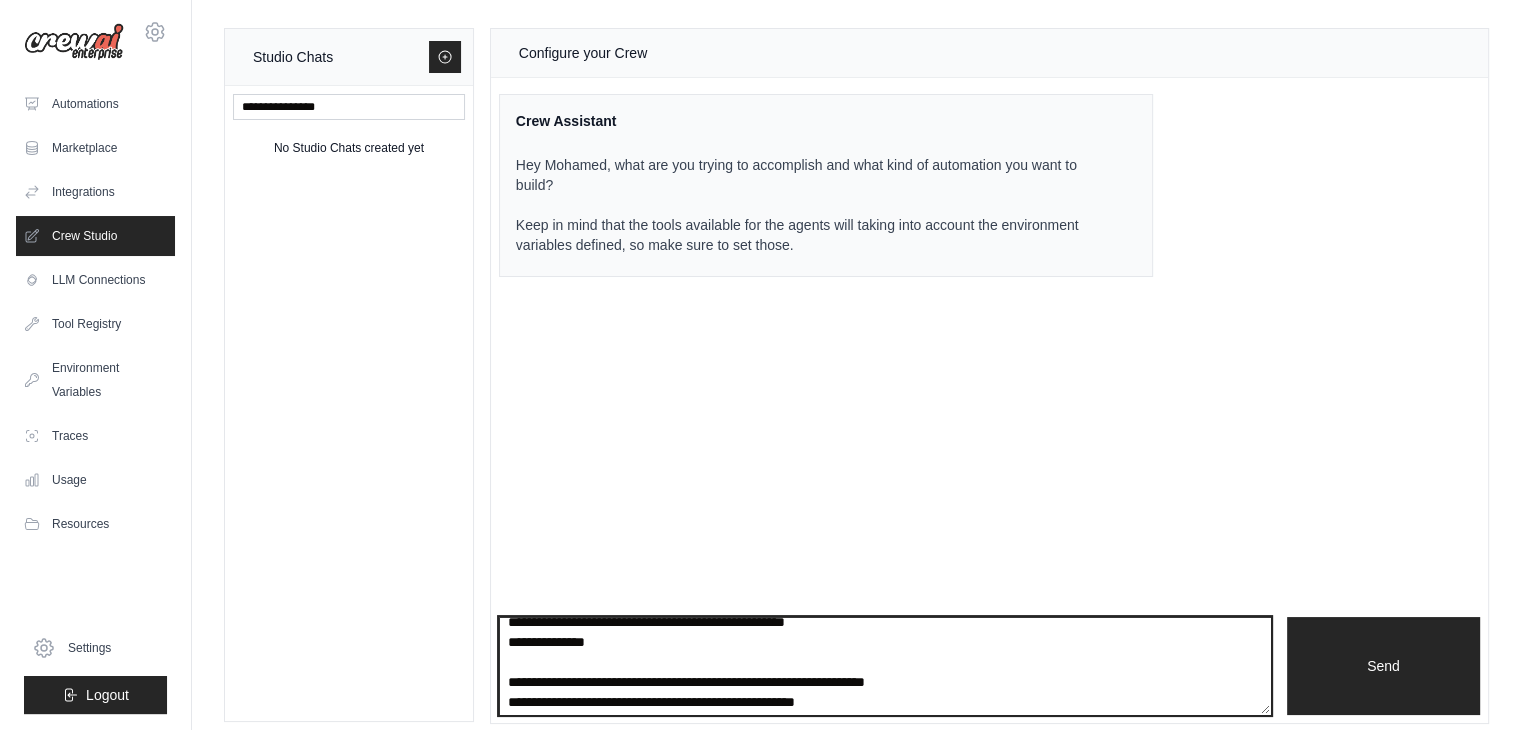 scroll, scrollTop: 180, scrollLeft: 0, axis: vertical 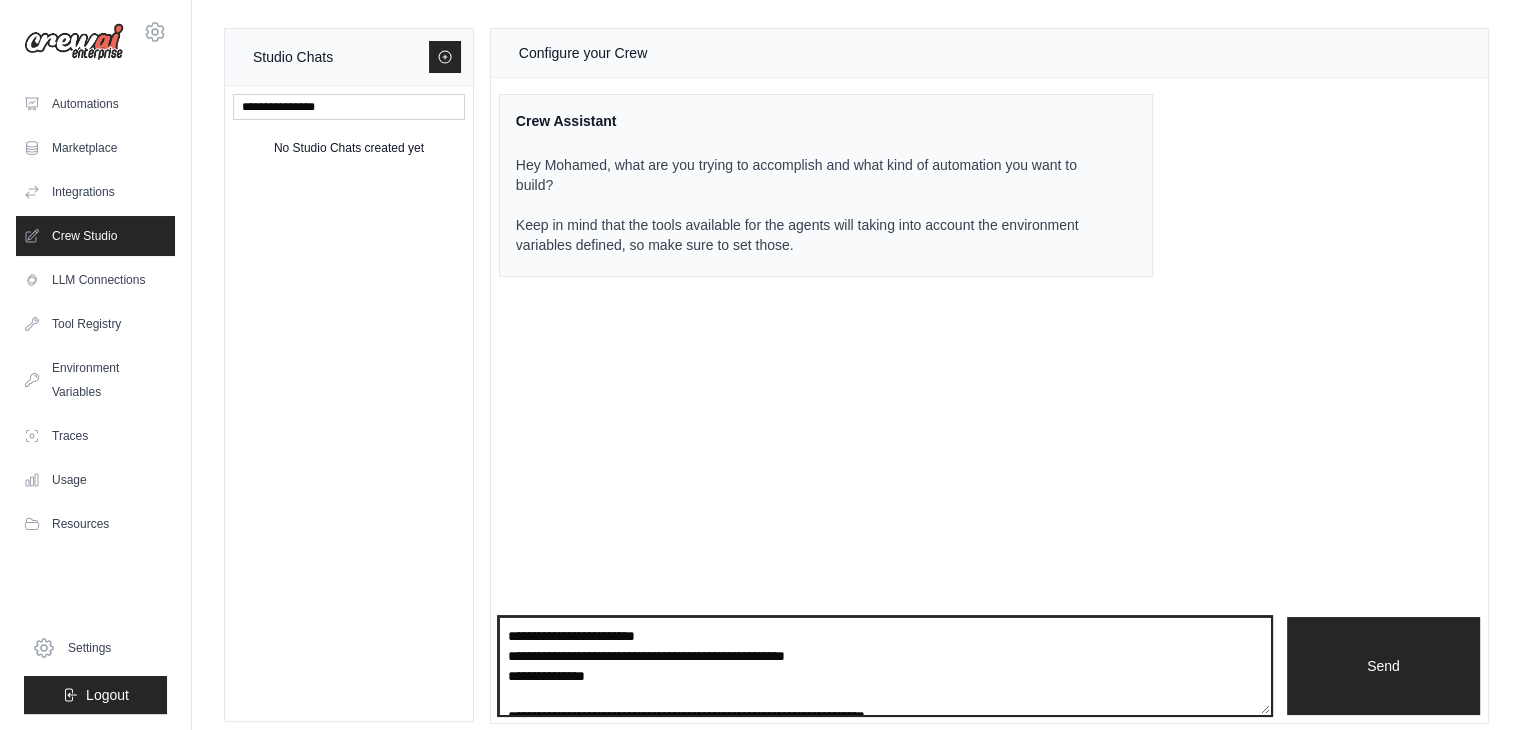 drag, startPoint x: 596, startPoint y: 694, endPoint x: 504, endPoint y: 675, distance: 93.941475 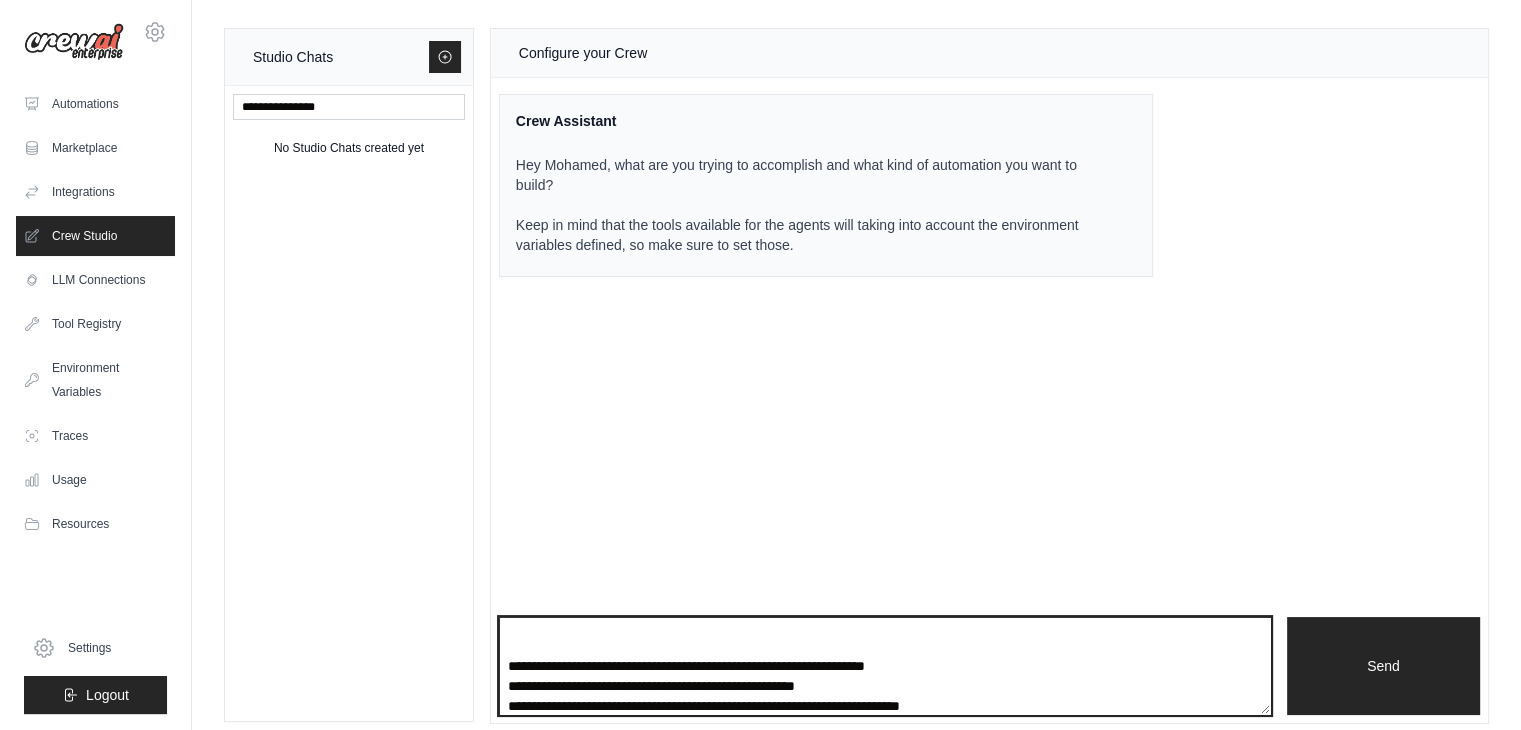 scroll, scrollTop: 230, scrollLeft: 0, axis: vertical 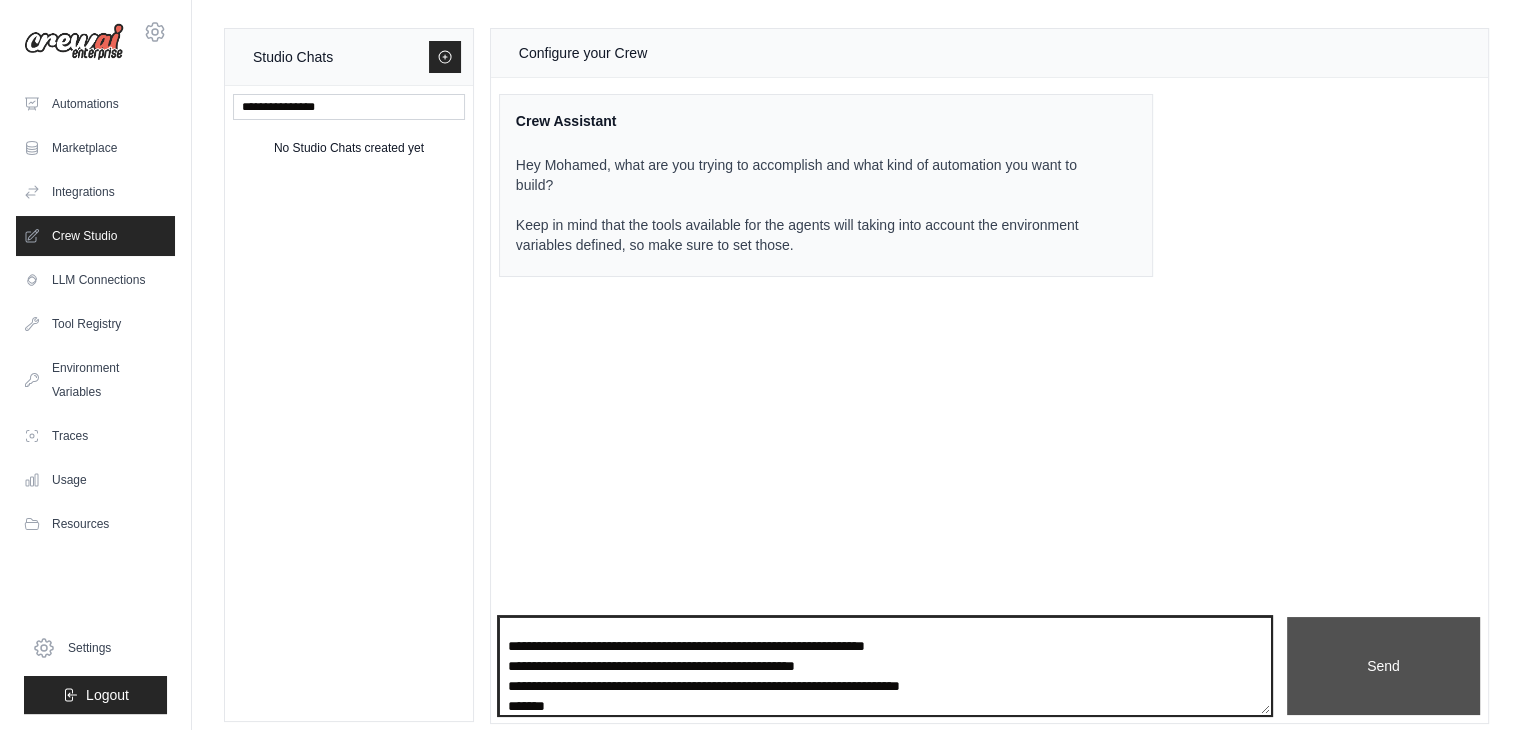 type on "**********" 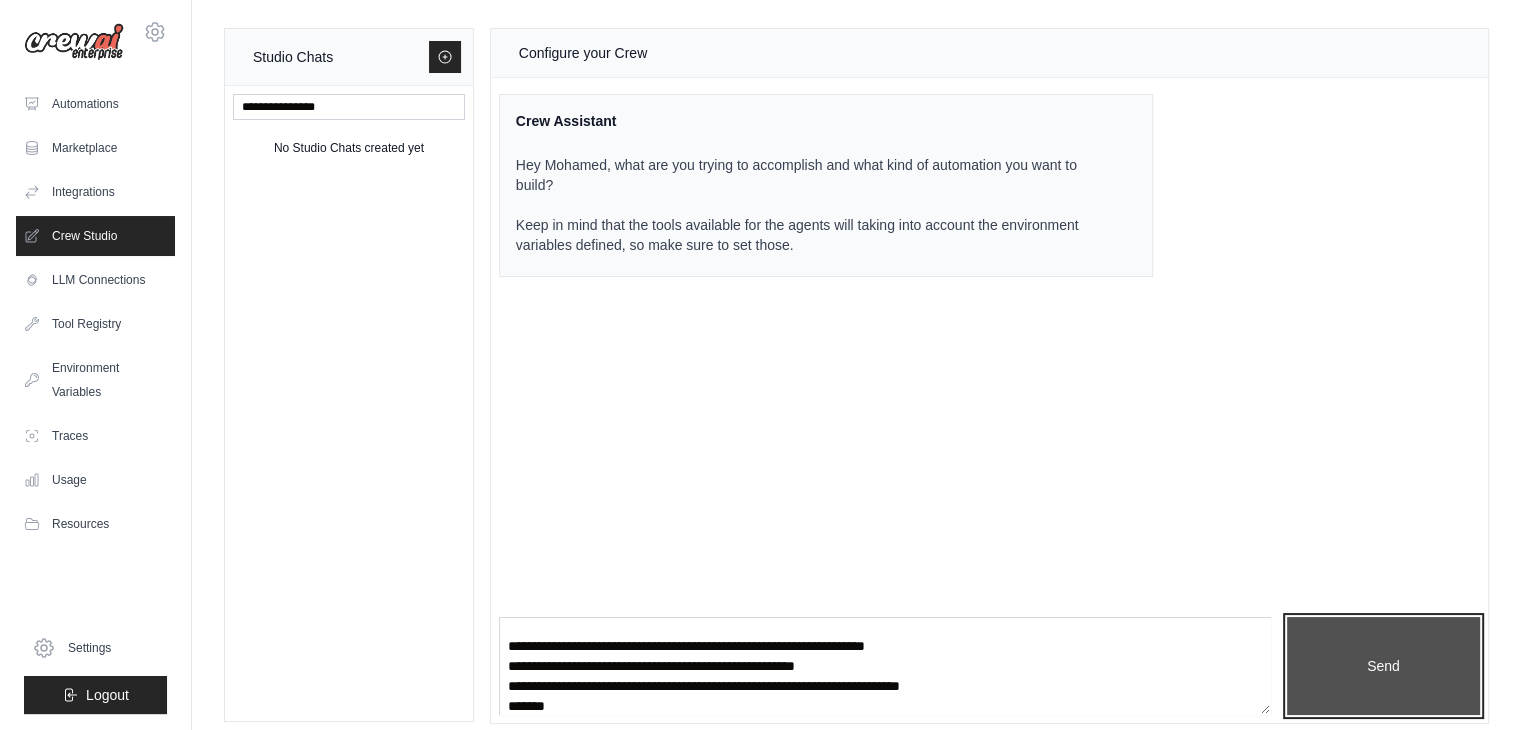 click on "Send" at bounding box center (1383, 666) 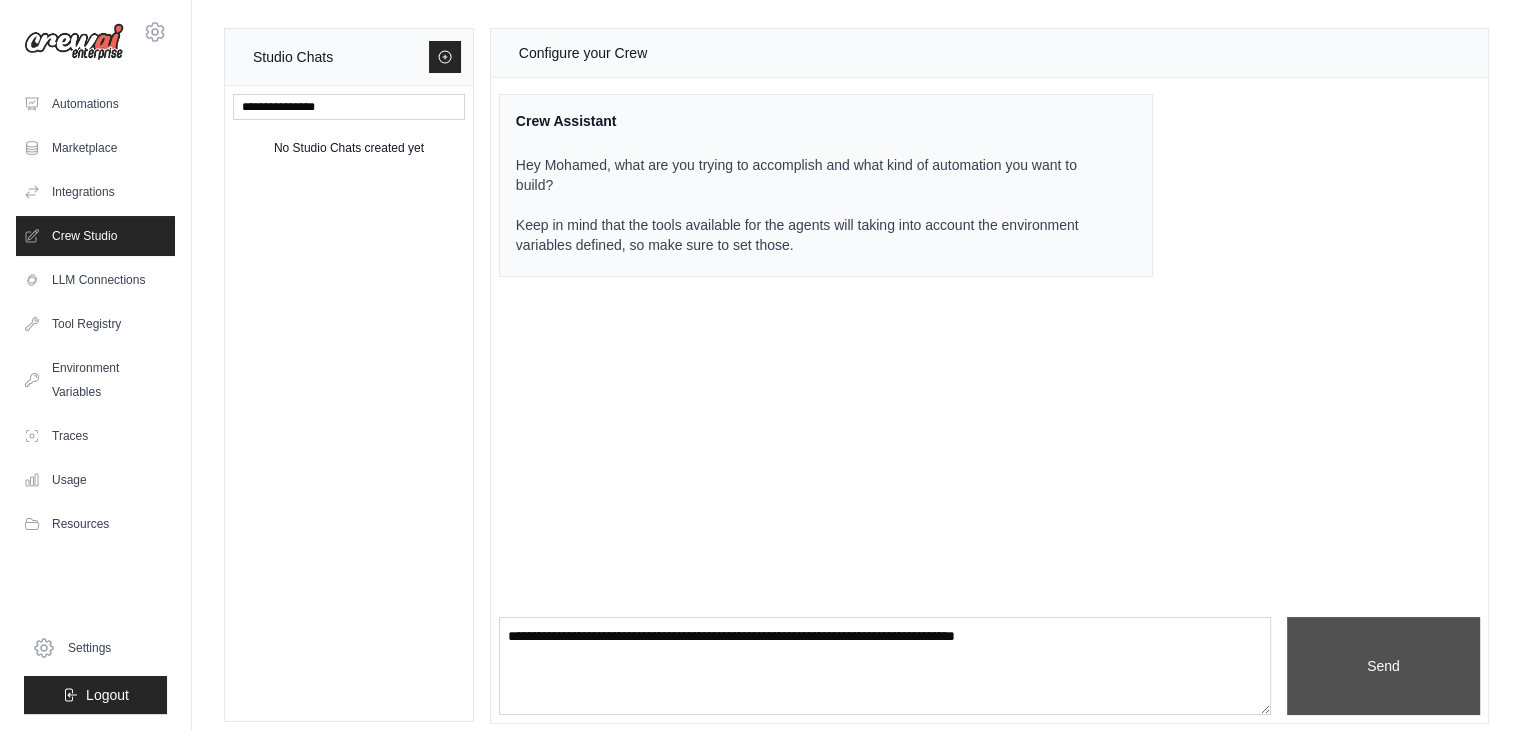 scroll, scrollTop: 0, scrollLeft: 0, axis: both 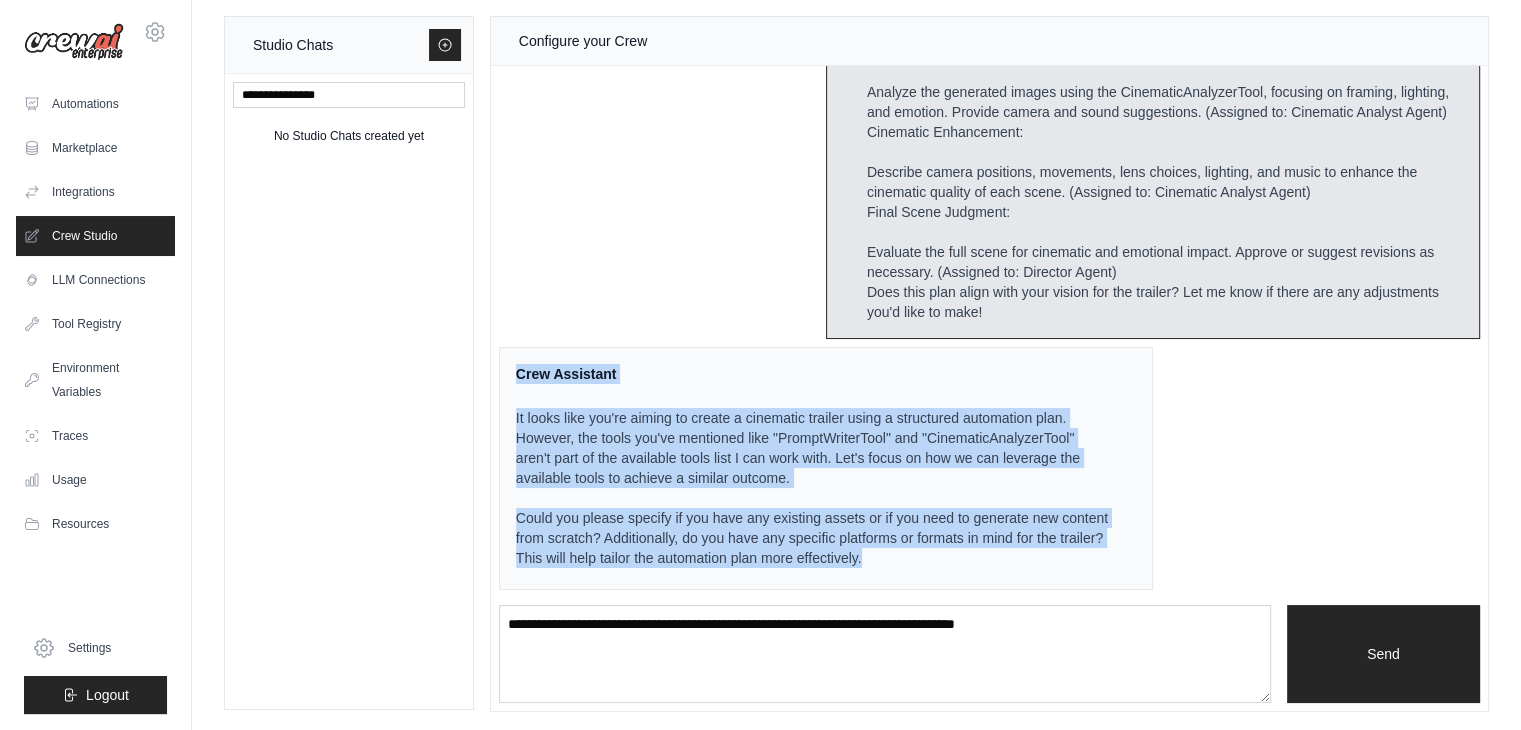 drag, startPoint x: 516, startPoint y: 366, endPoint x: 943, endPoint y: 552, distance: 465.75208 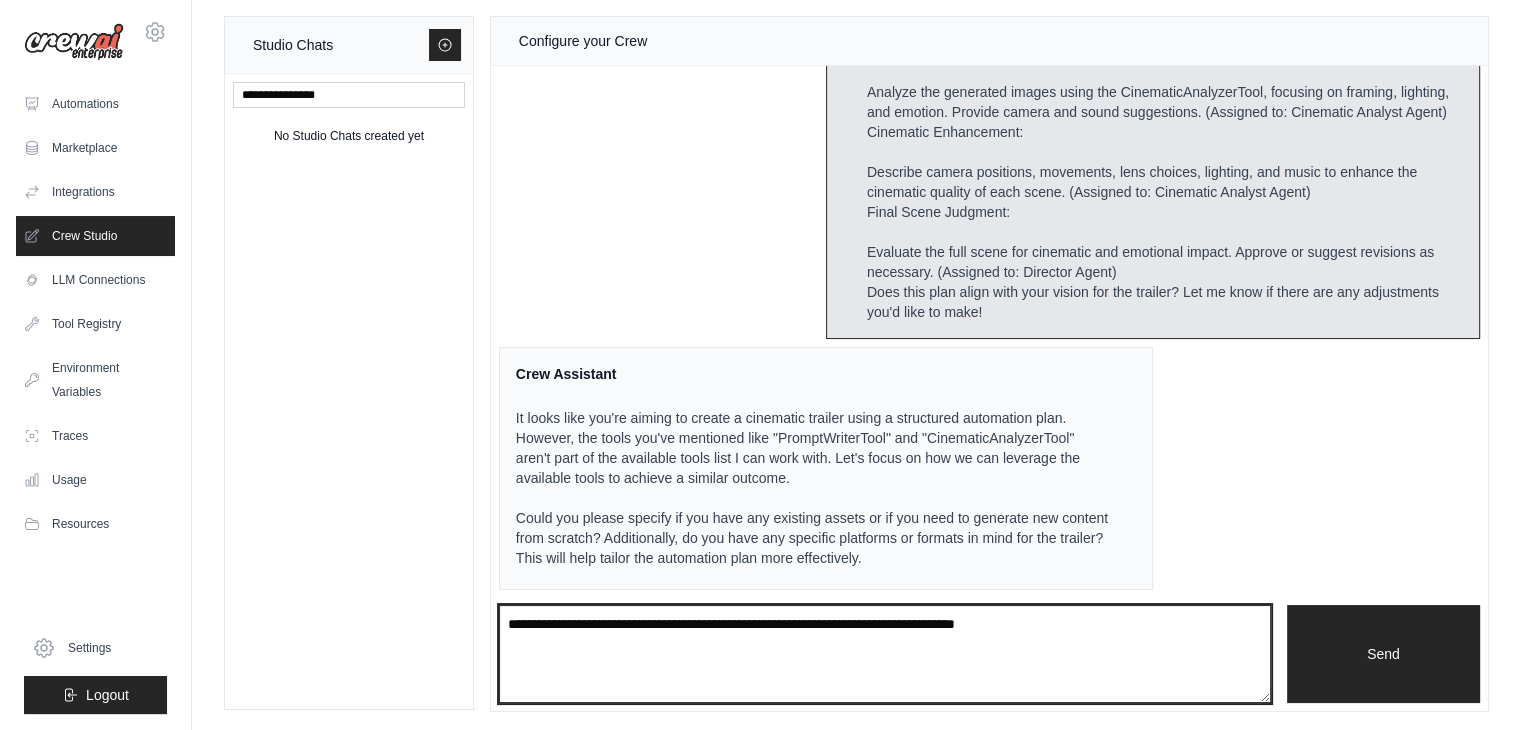 click at bounding box center (885, 654) 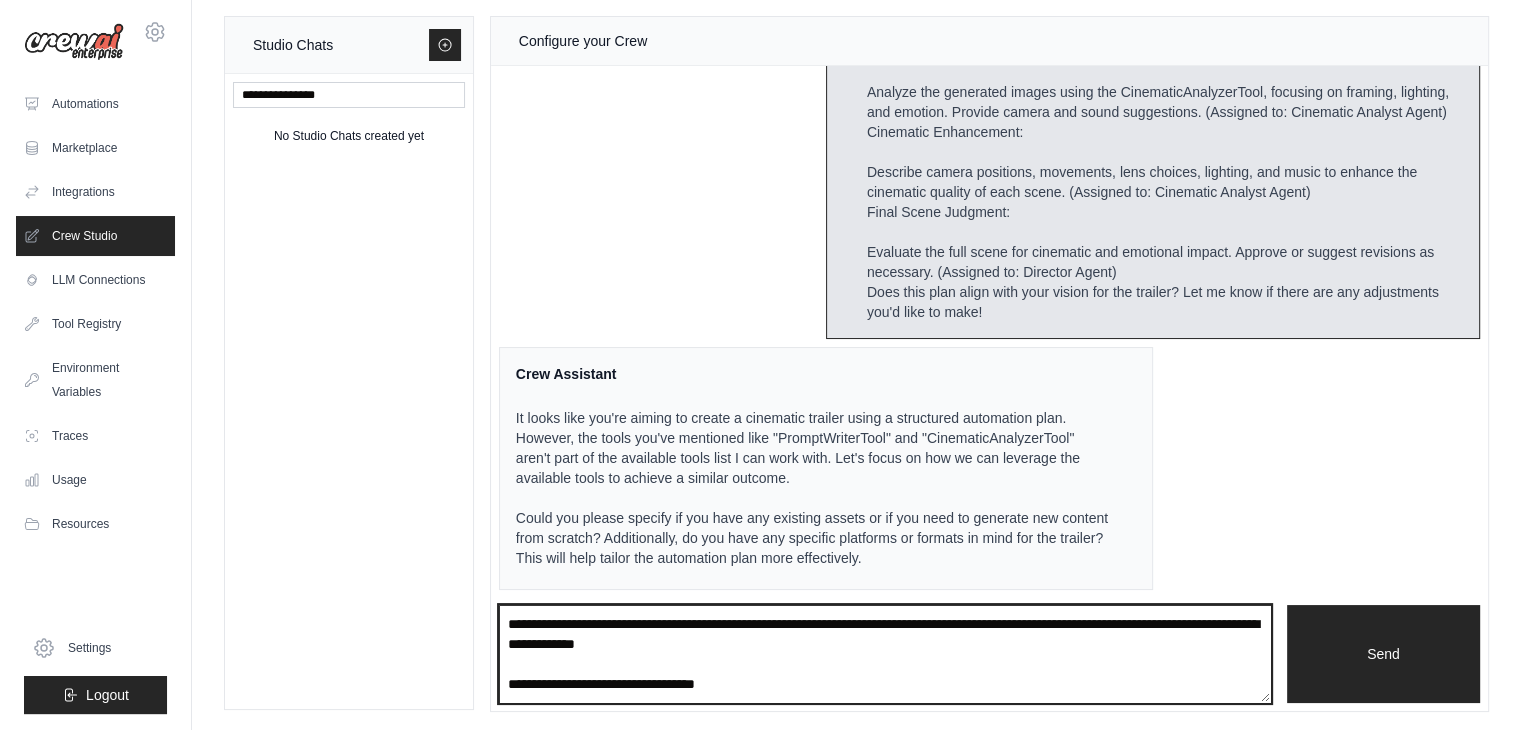 scroll, scrollTop: 450, scrollLeft: 0, axis: vertical 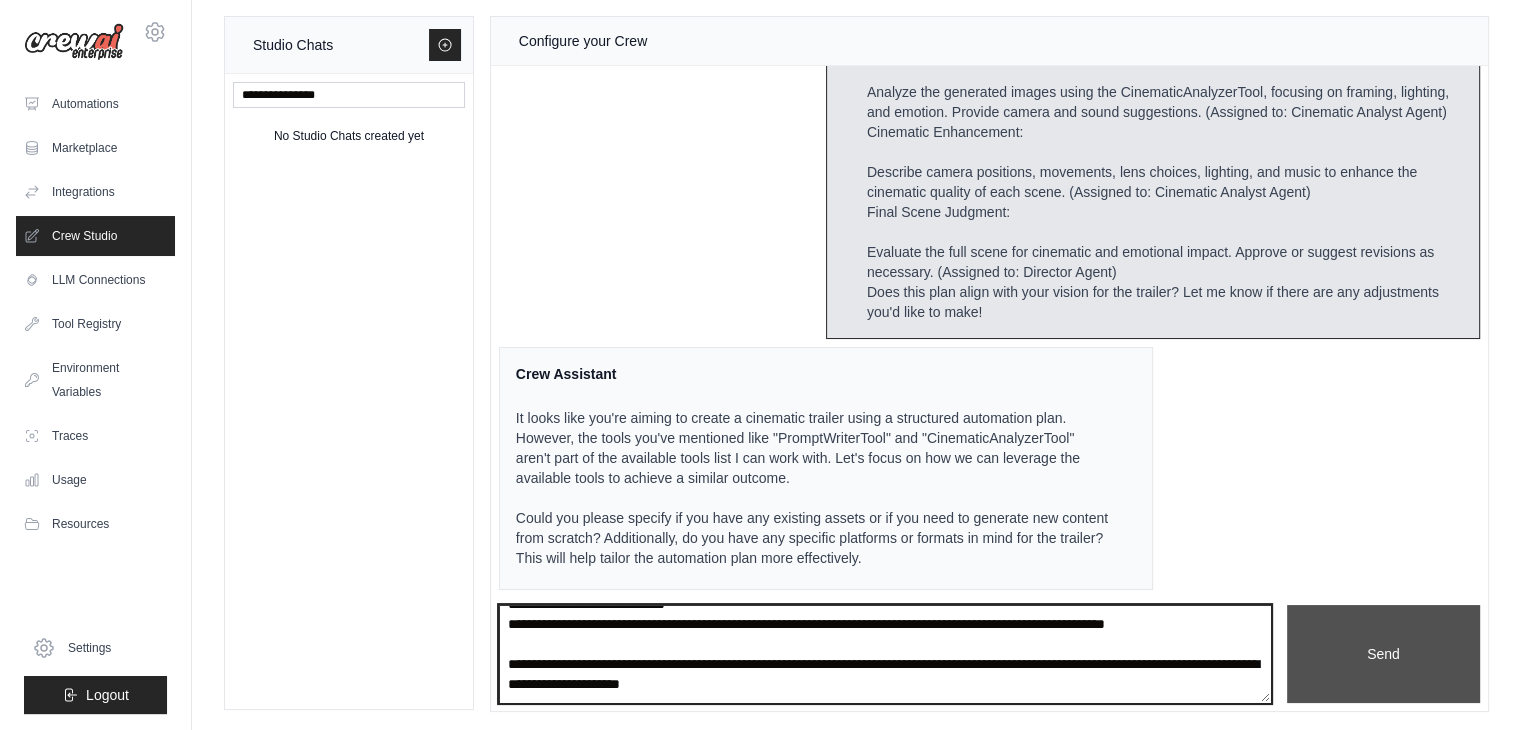 type on "**********" 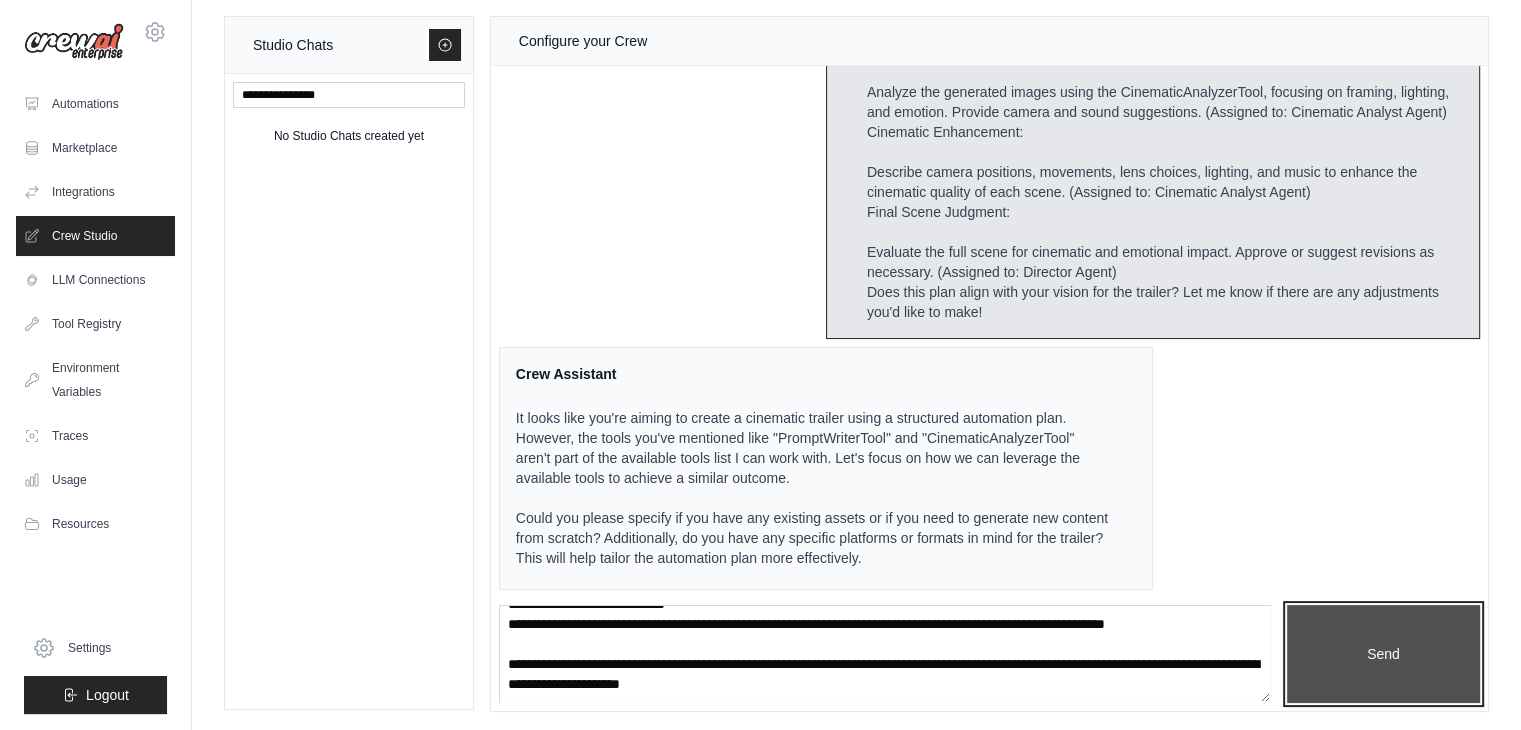 click on "Send" at bounding box center (1383, 654) 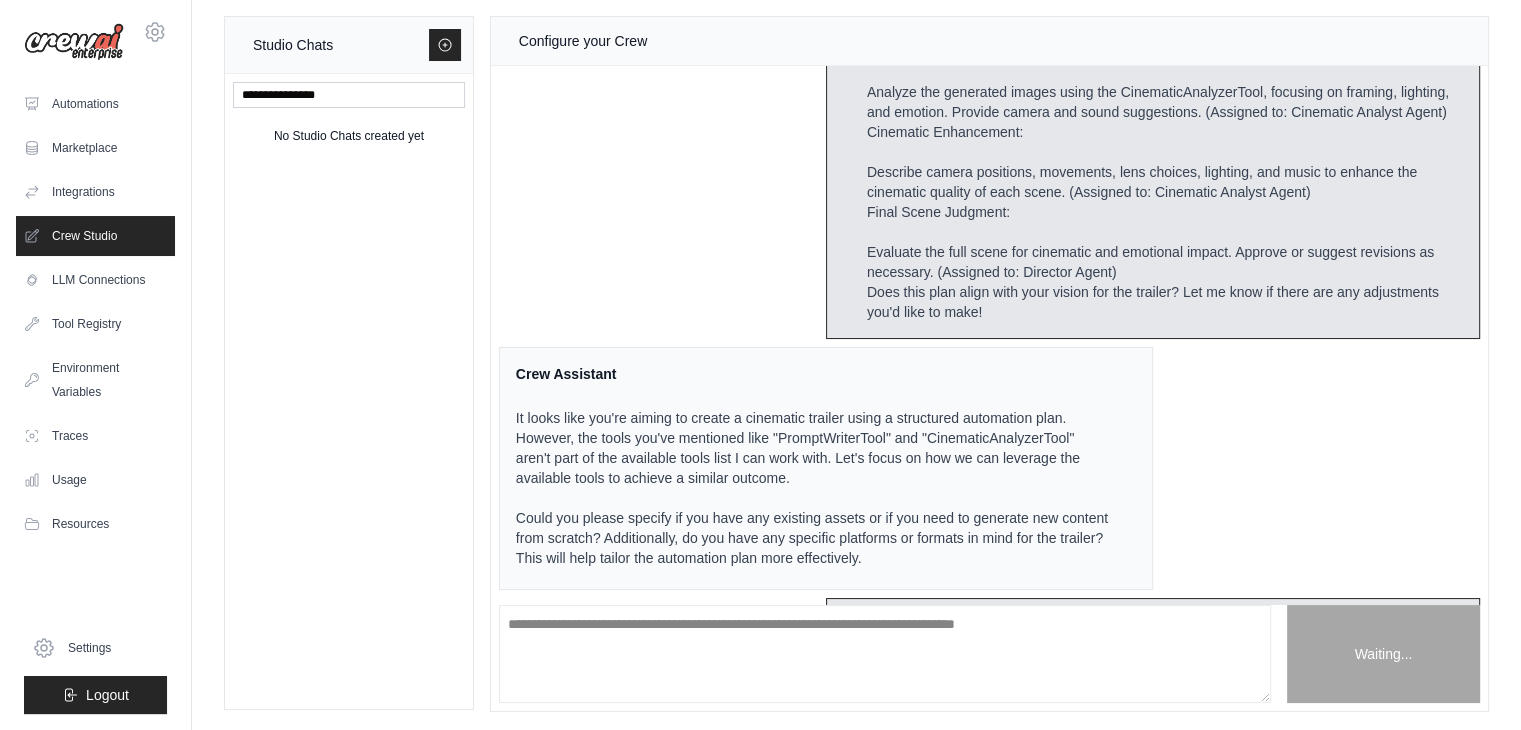 scroll, scrollTop: 0, scrollLeft: 0, axis: both 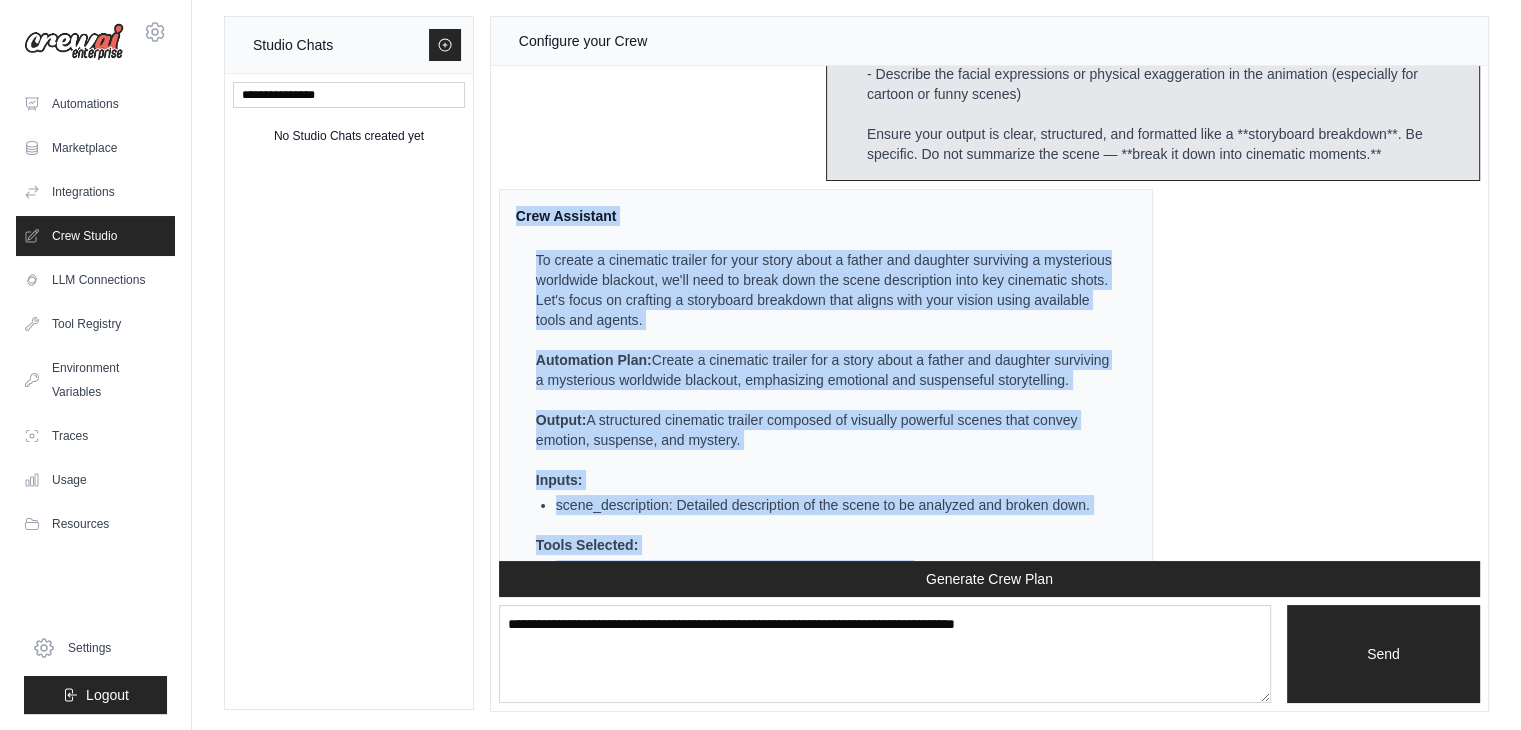 drag, startPoint x: 740, startPoint y: 509, endPoint x: 520, endPoint y: 199, distance: 380.13156 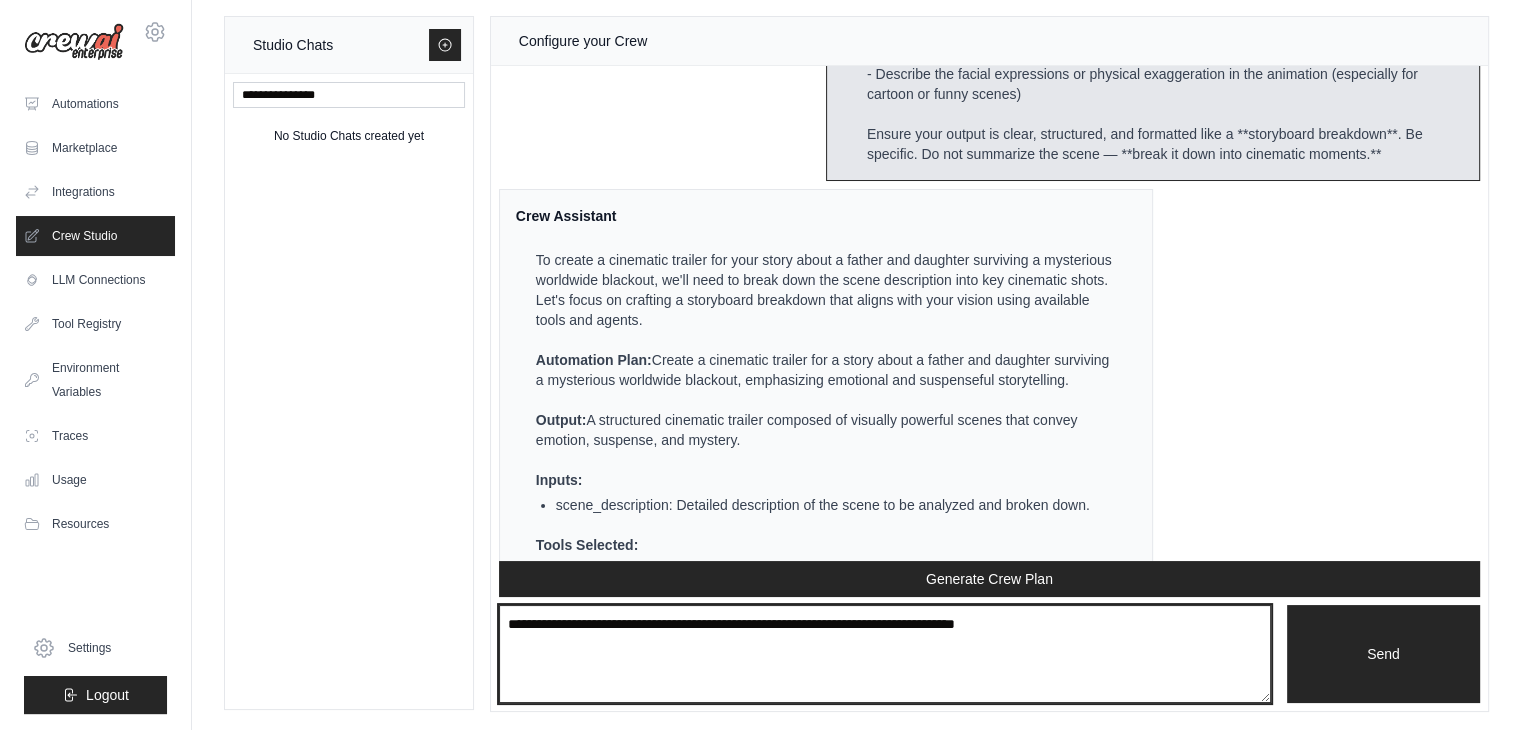 click at bounding box center (885, 654) 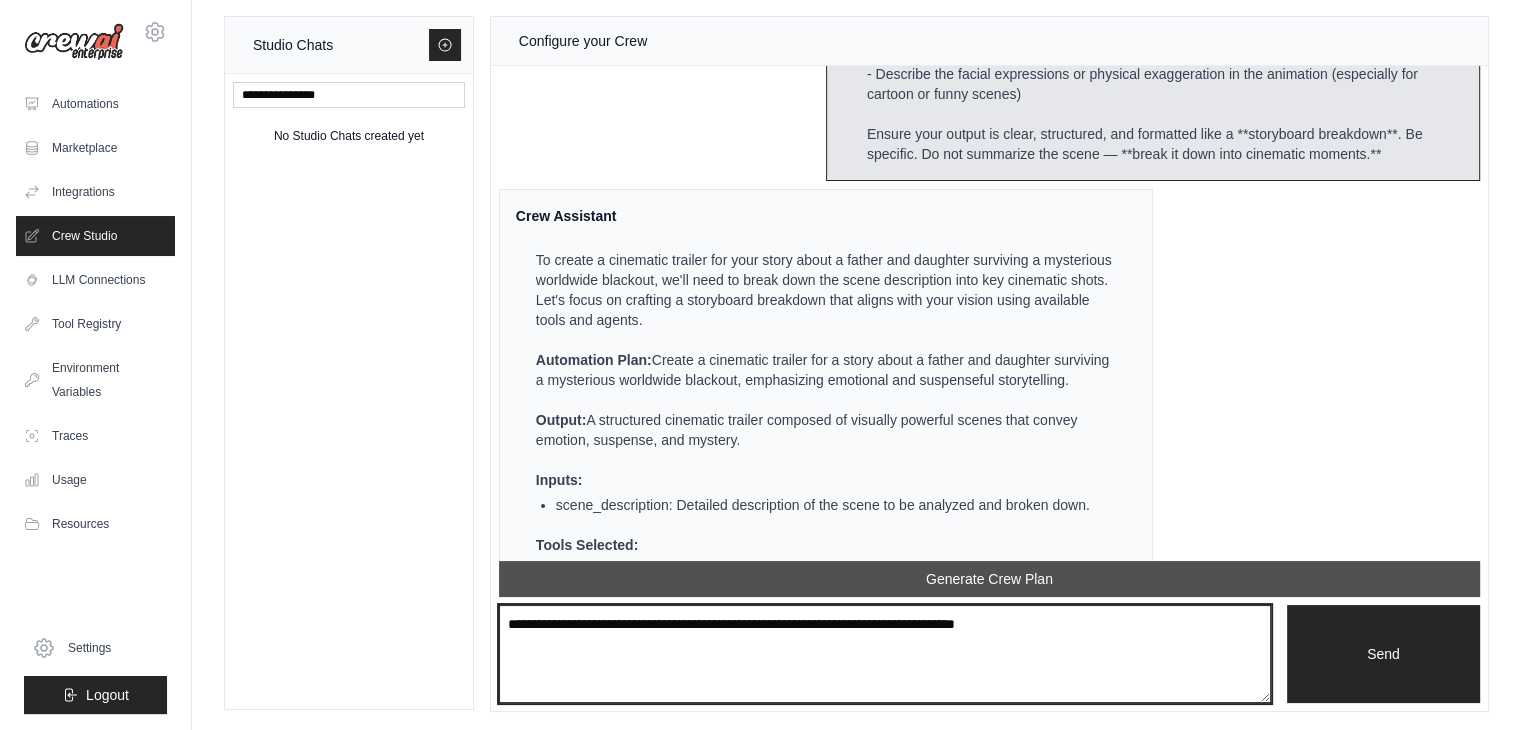 paste on "**********" 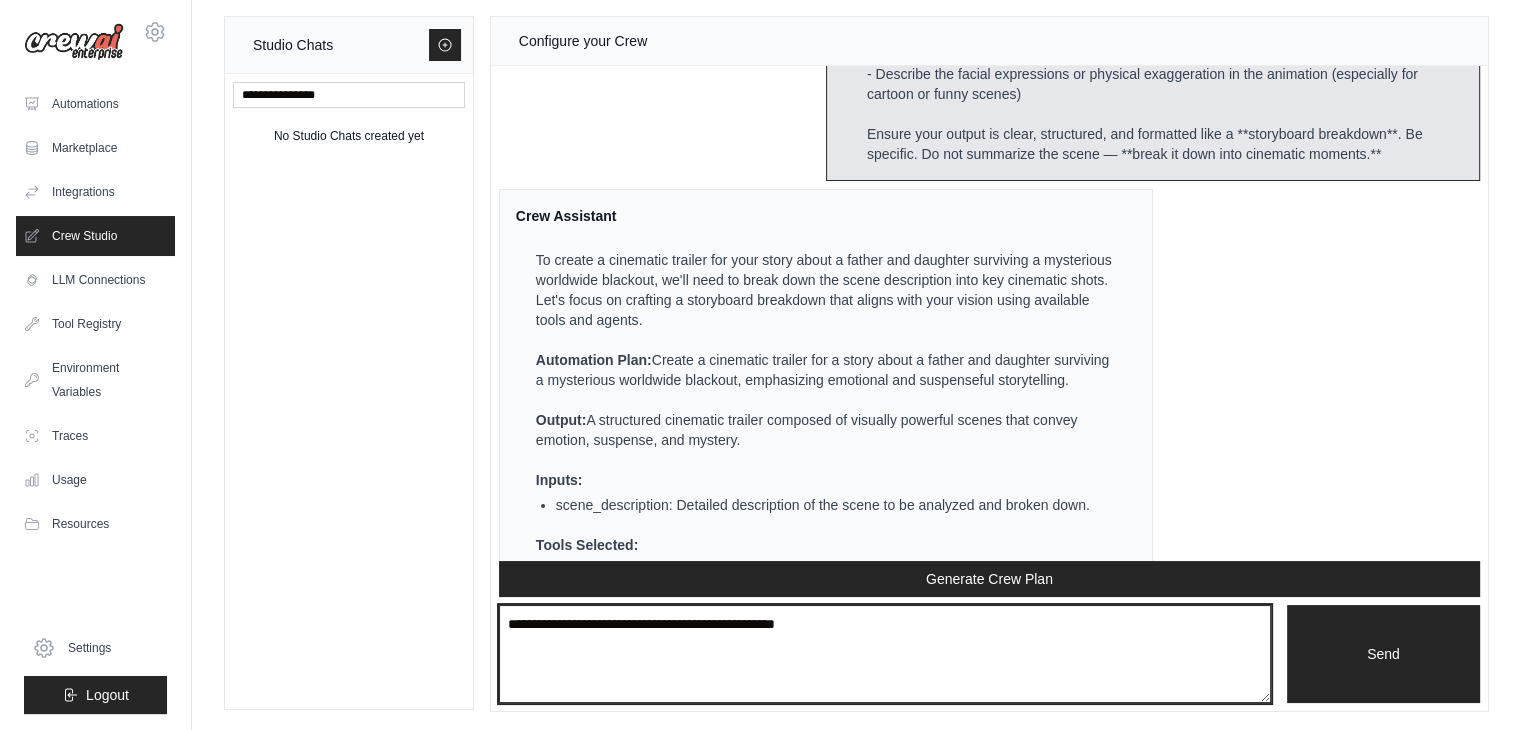 click on "**********" at bounding box center (885, 654) 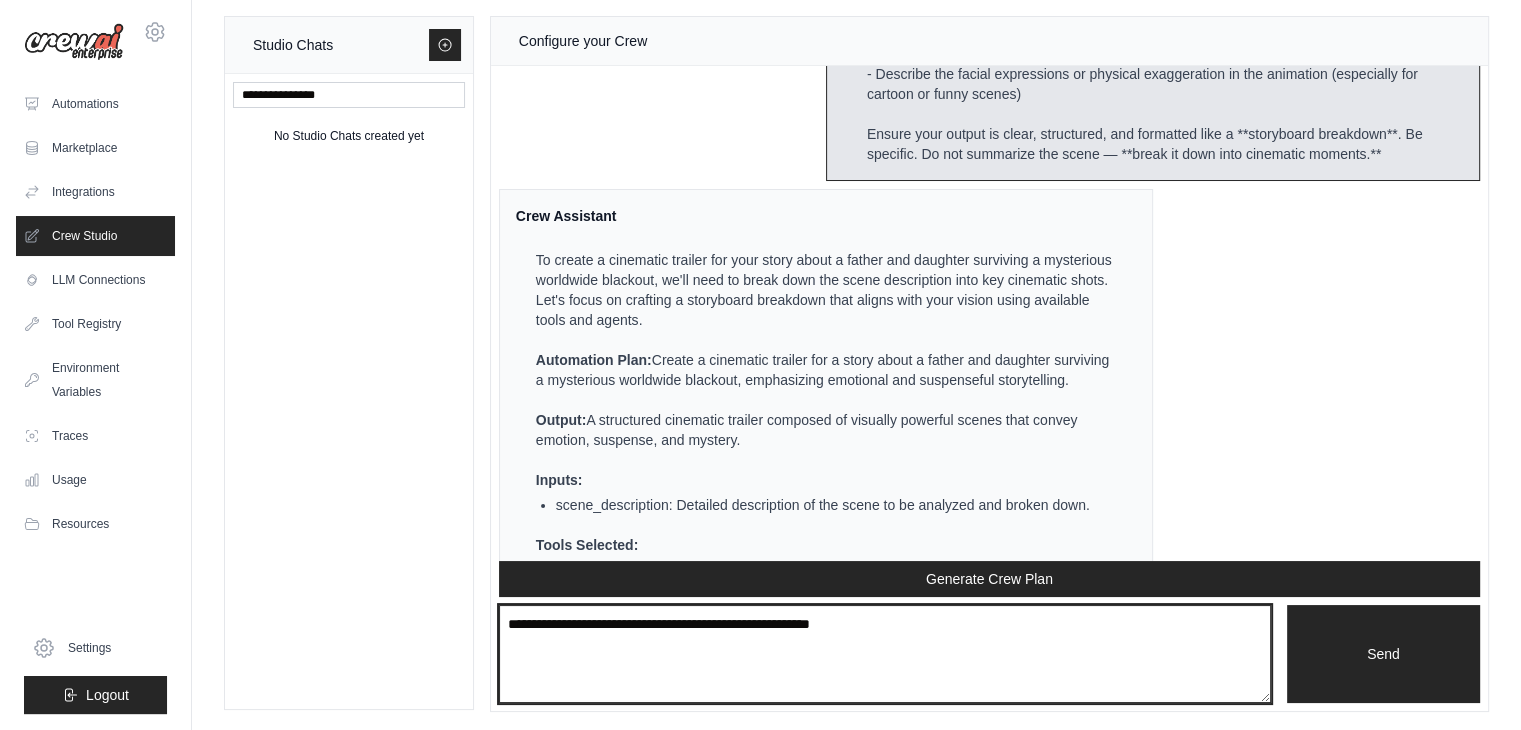click on "**********" at bounding box center (885, 654) 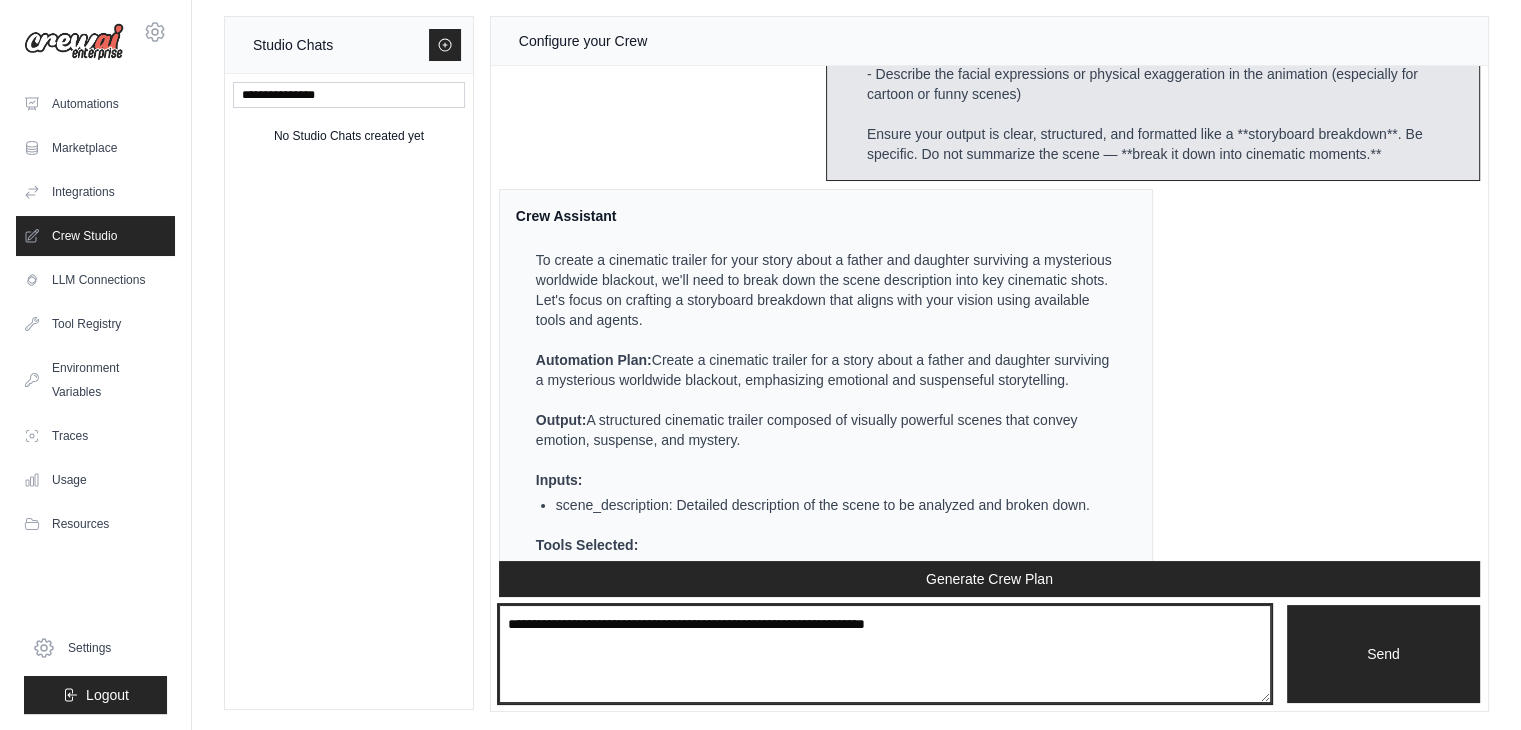 click on "**********" at bounding box center [885, 654] 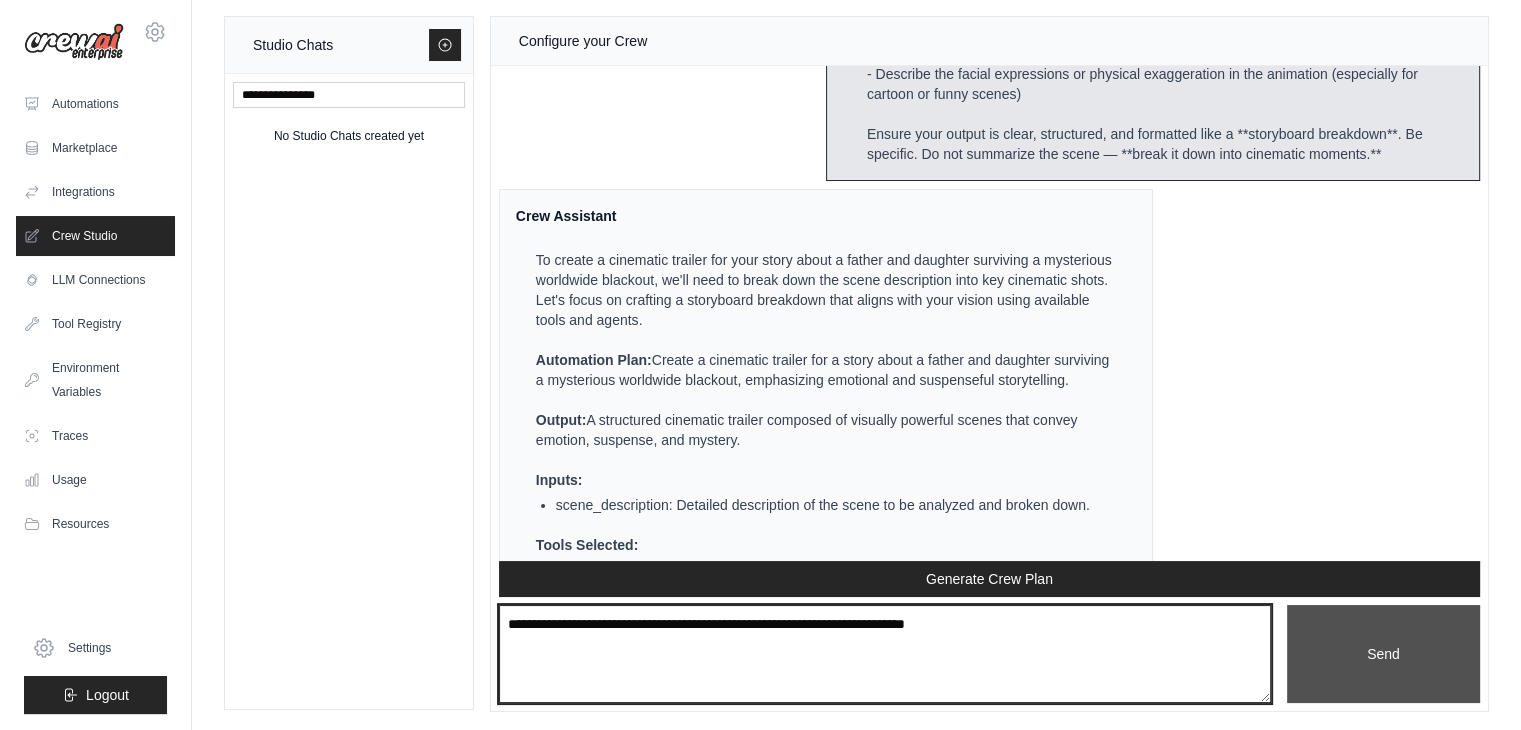 type on "**********" 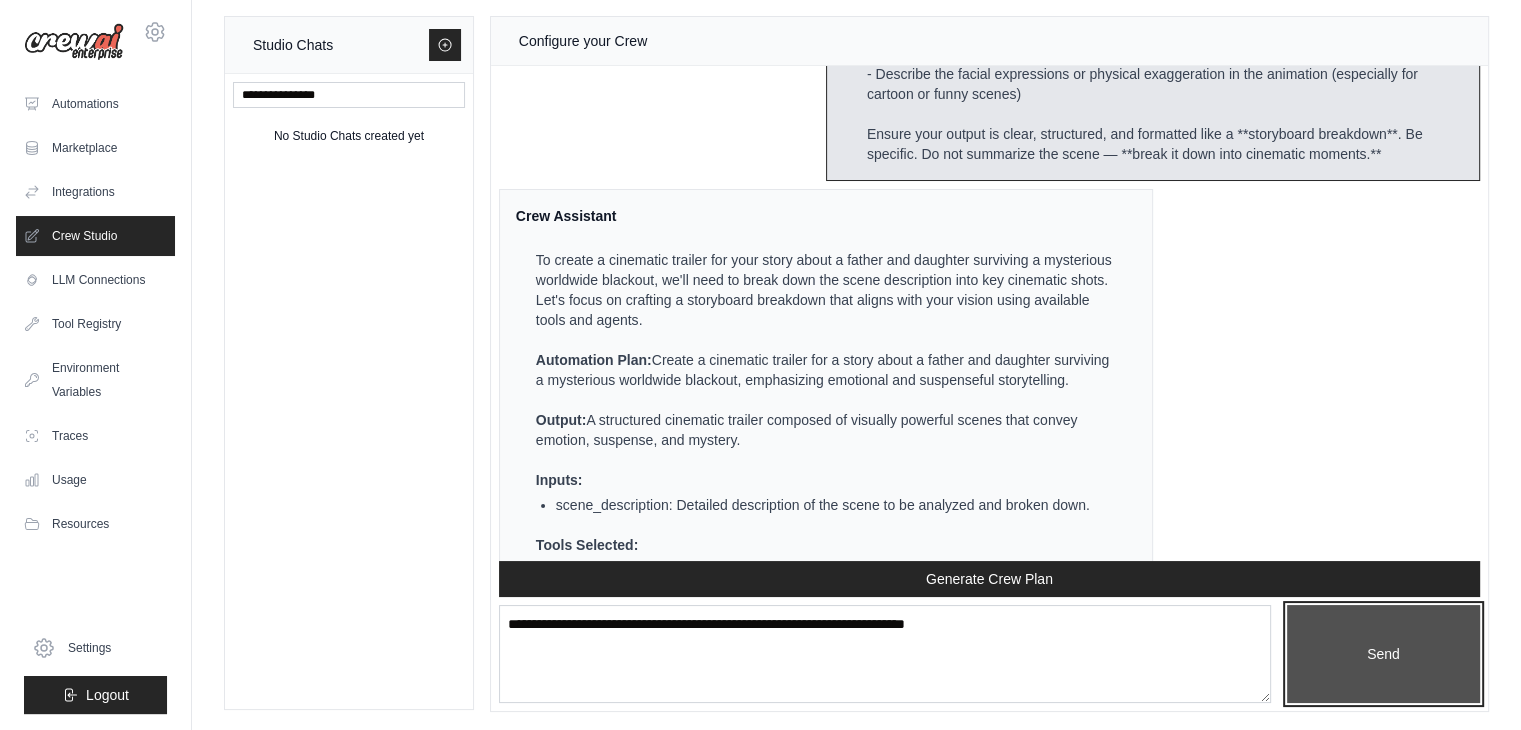 click on "Send" at bounding box center (1383, 654) 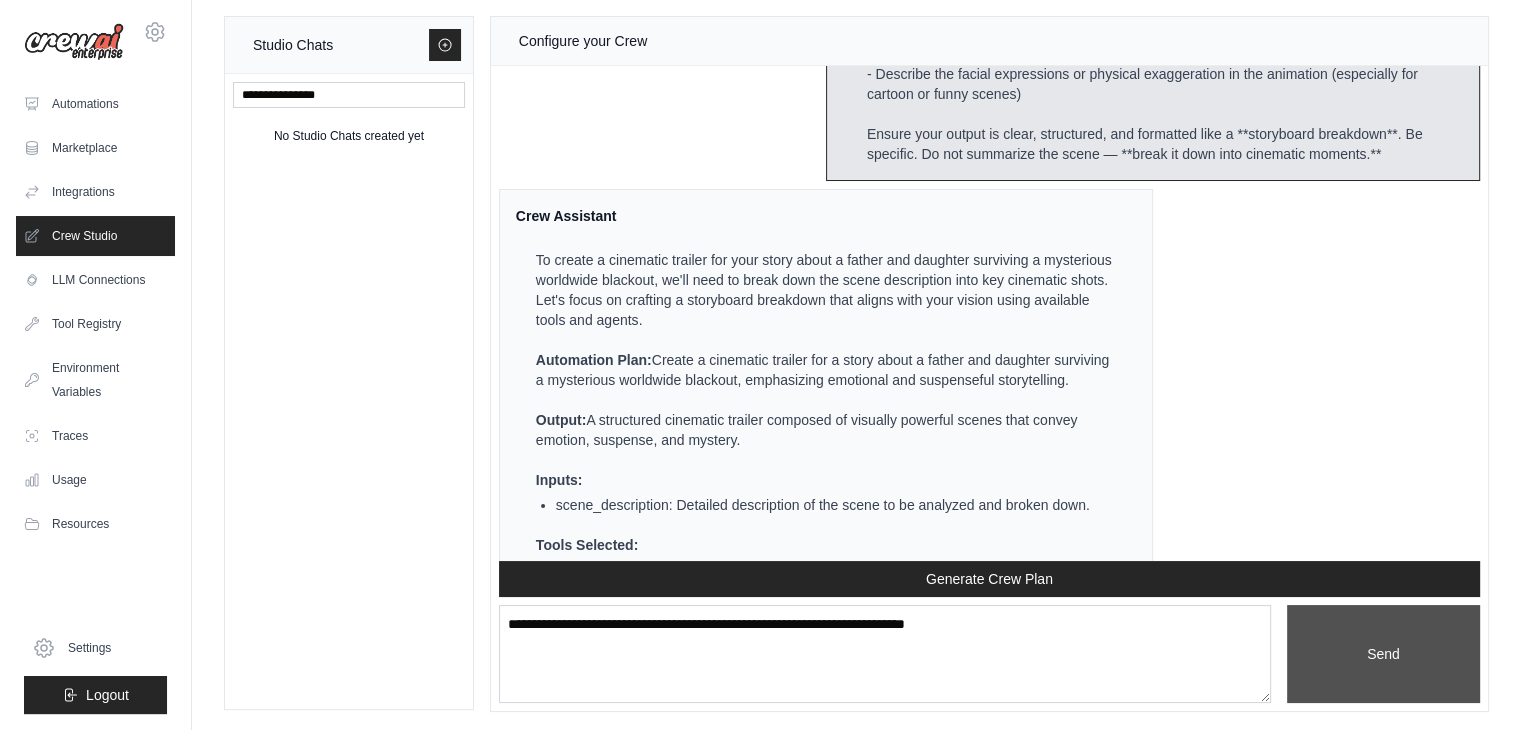 type 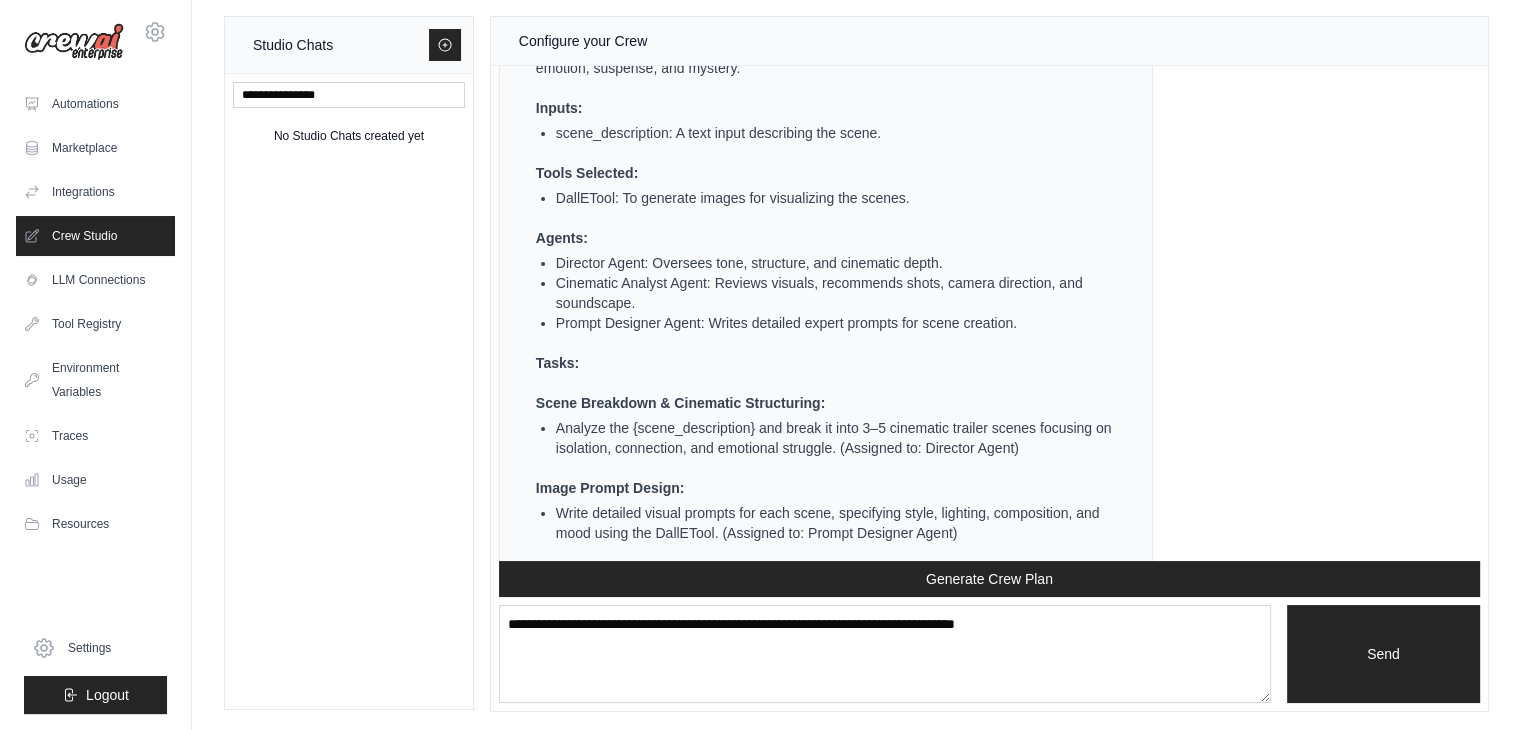 scroll, scrollTop: 3419, scrollLeft: 0, axis: vertical 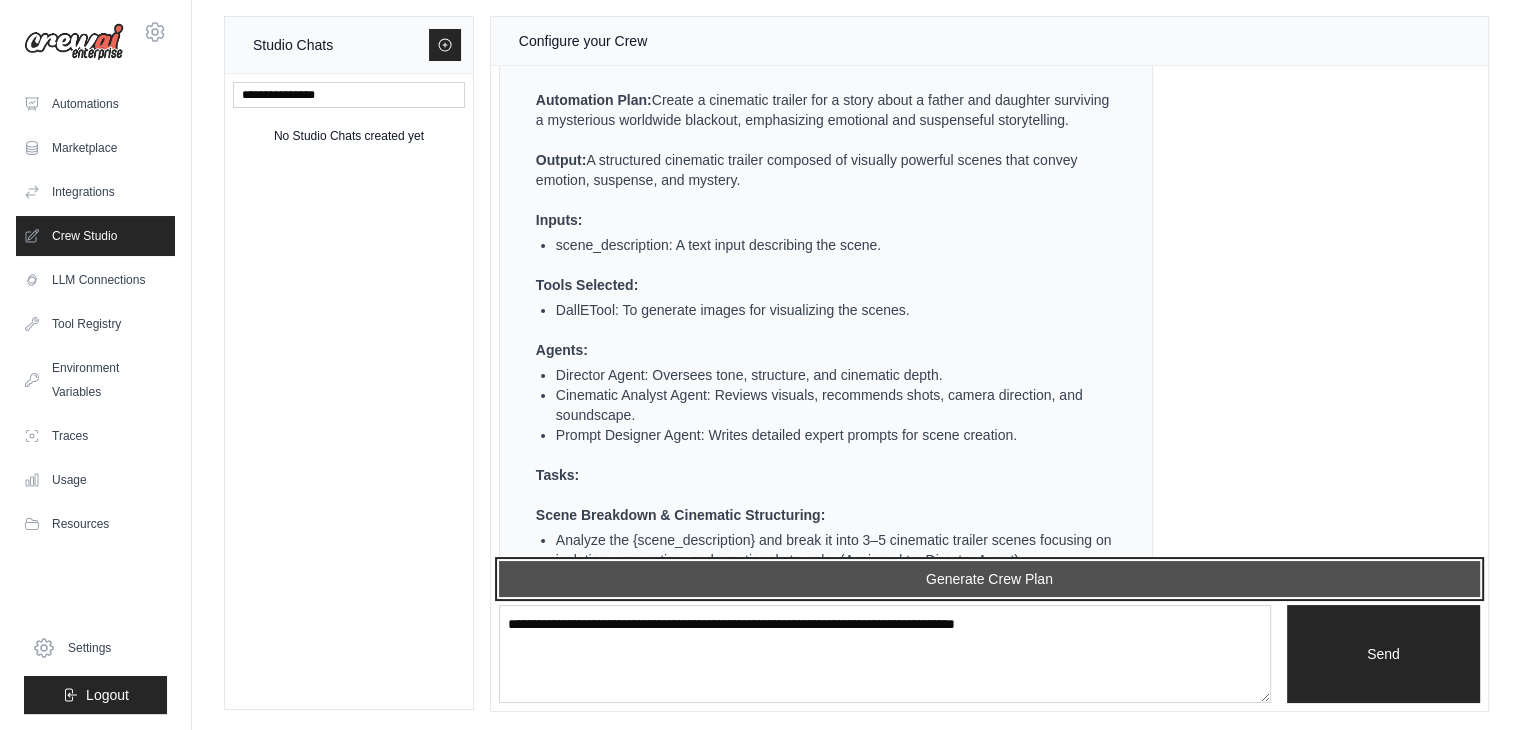 click on "Generate Crew Plan" at bounding box center [989, 579] 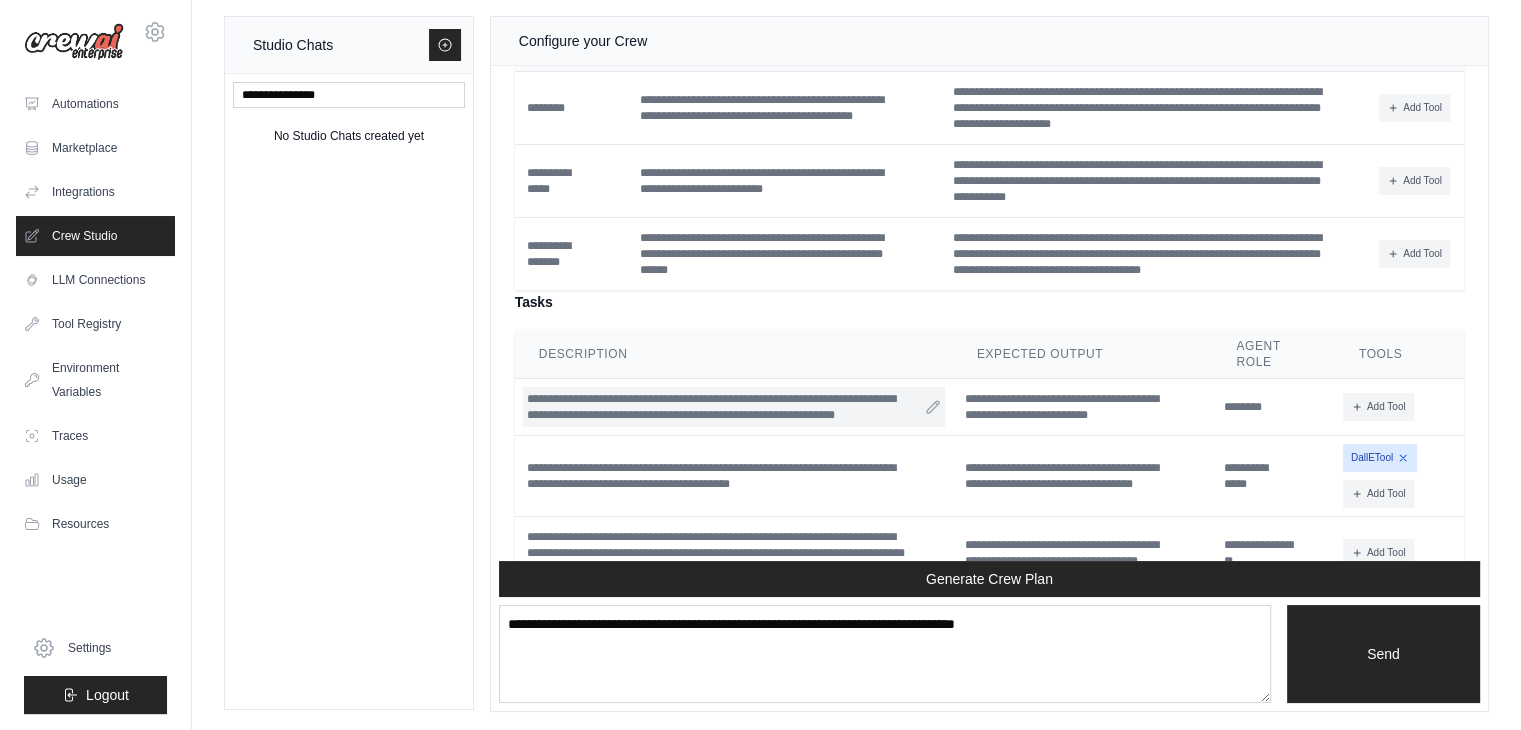 scroll, scrollTop: 4804, scrollLeft: 0, axis: vertical 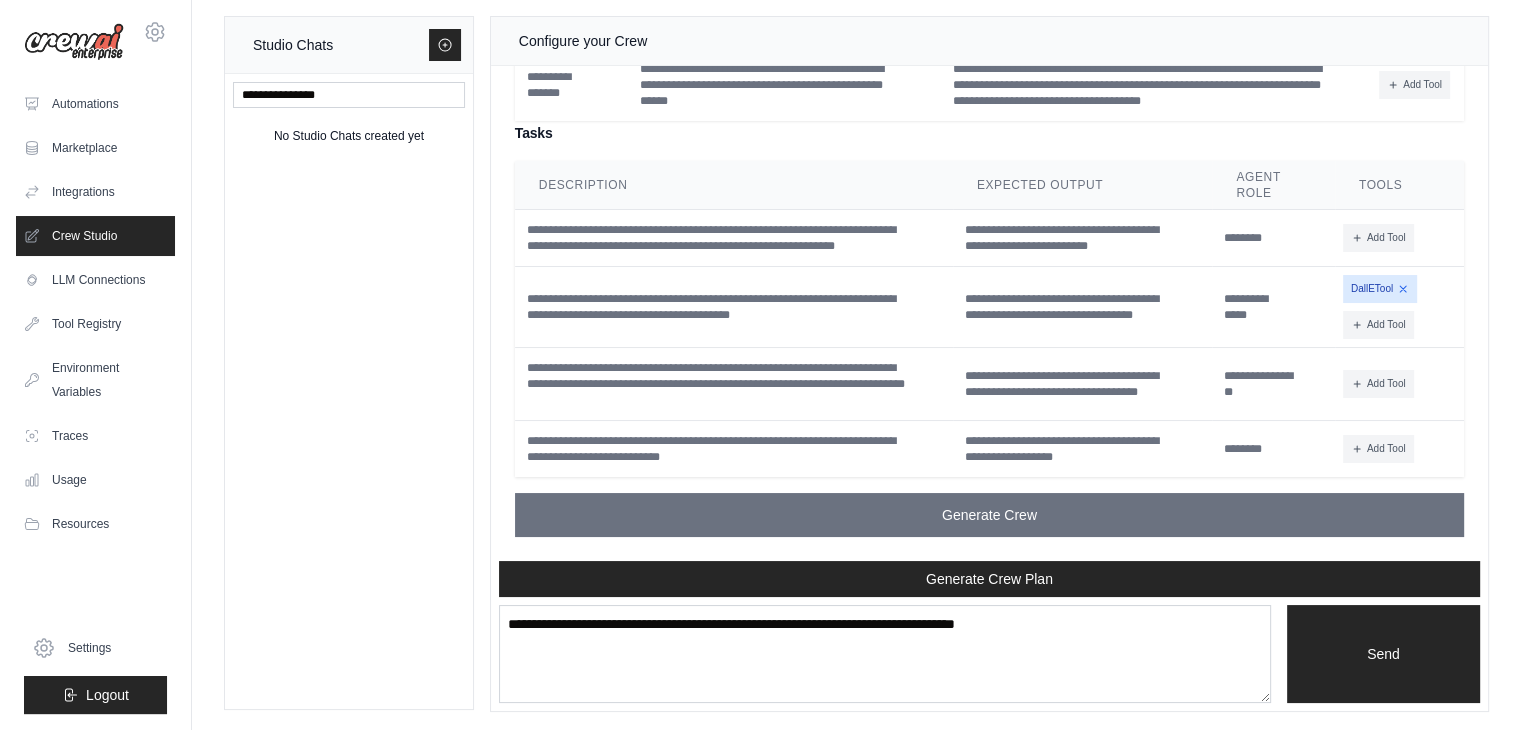 click on "No Studio Chats created yet" at bounding box center [349, 391] 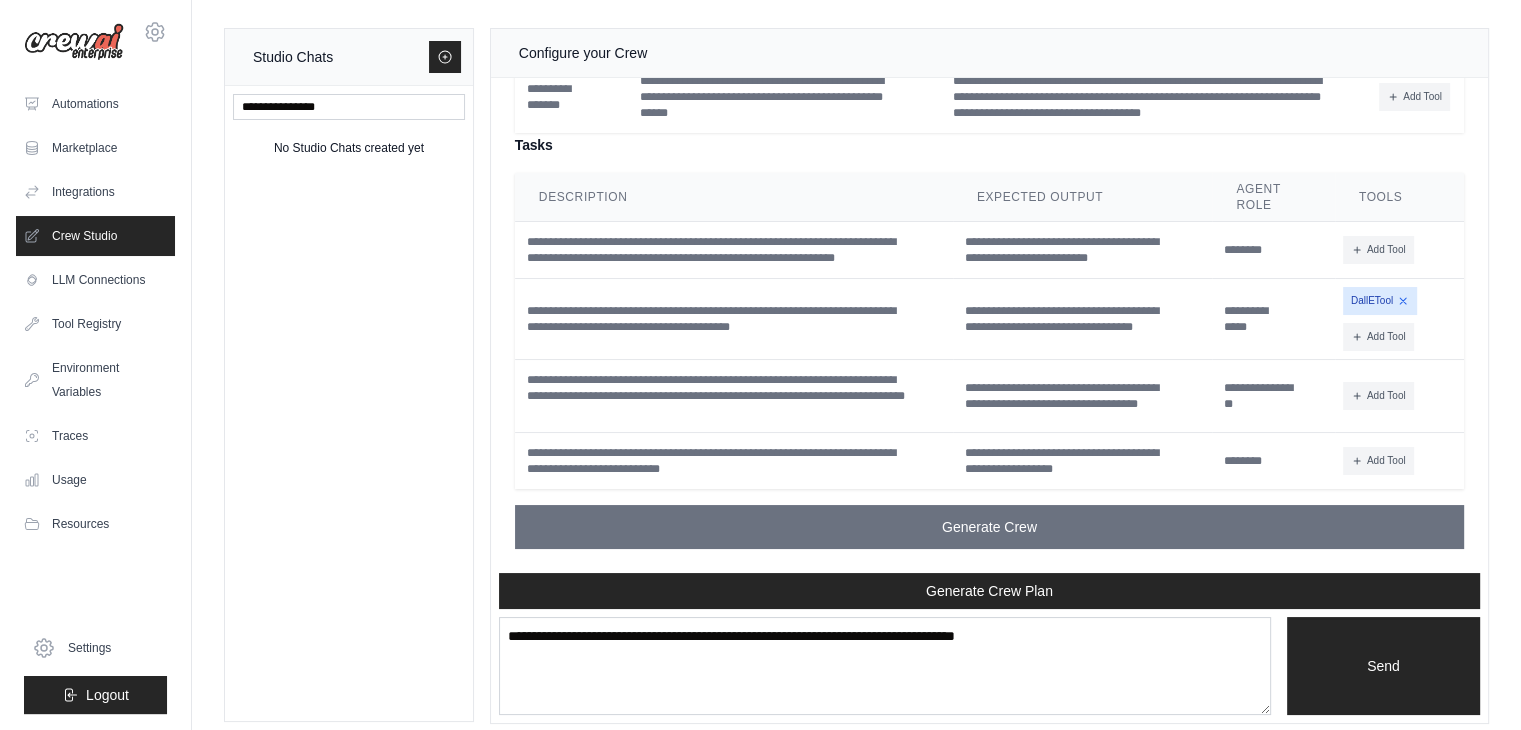 scroll, scrollTop: 0, scrollLeft: 0, axis: both 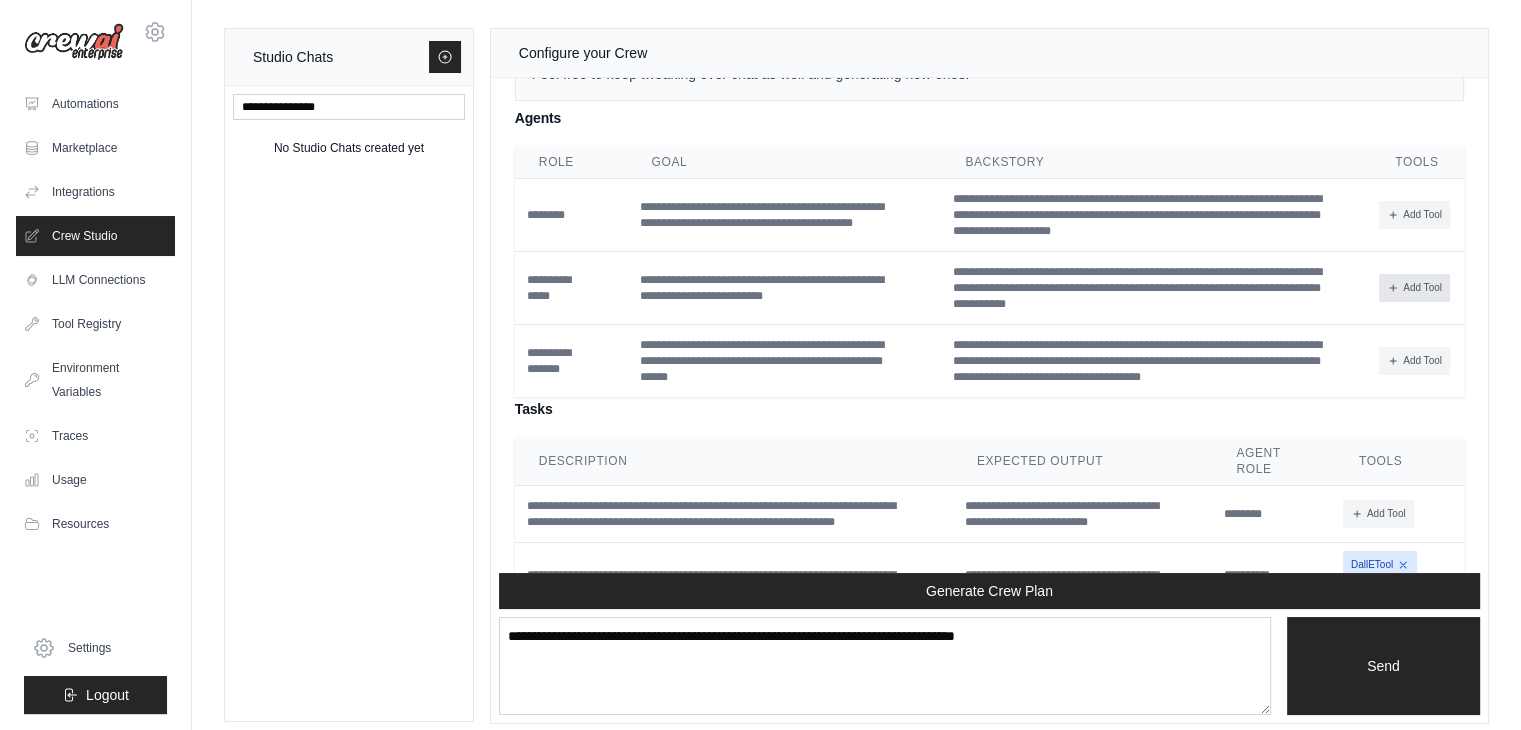 click on "Add Tool" at bounding box center (1414, 288) 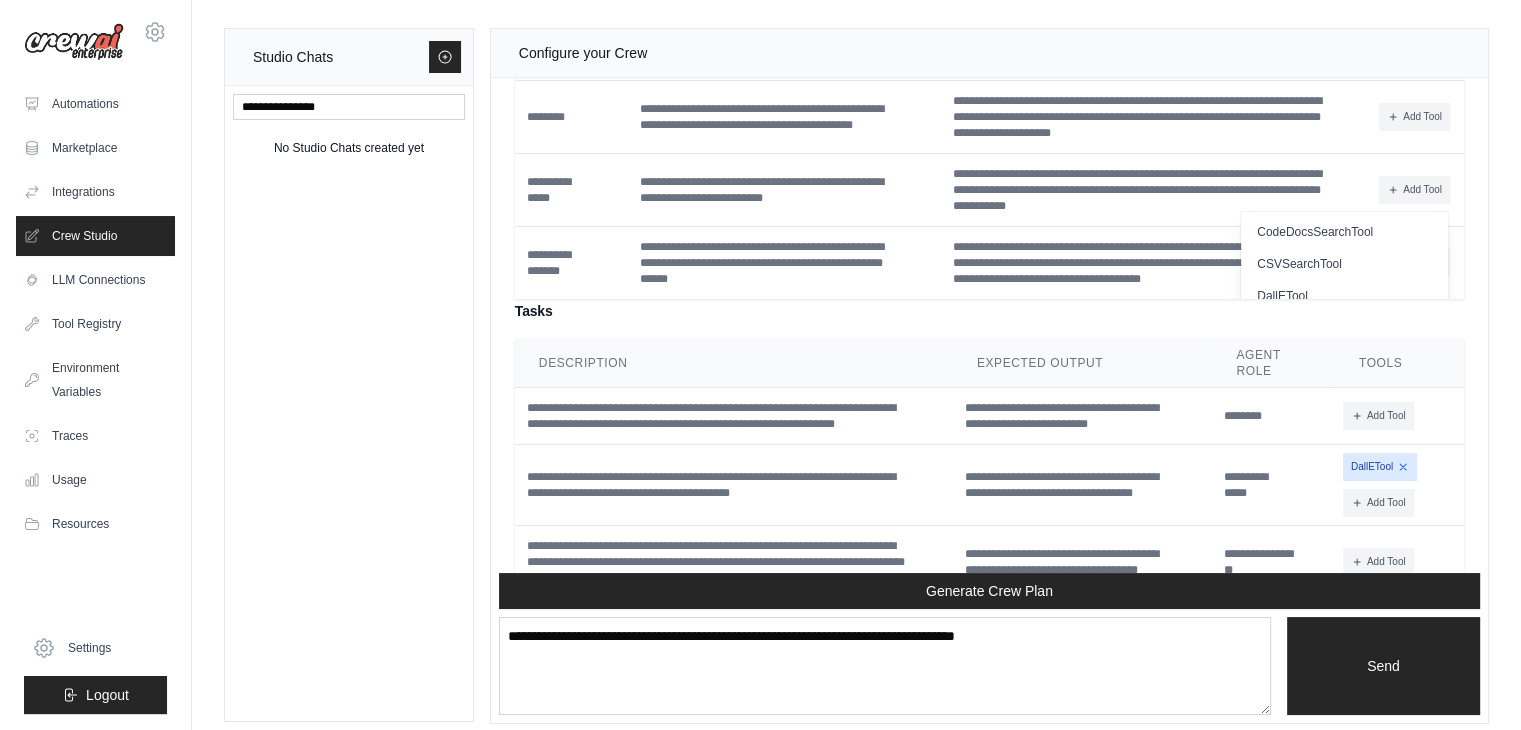 scroll, scrollTop: 4604, scrollLeft: 0, axis: vertical 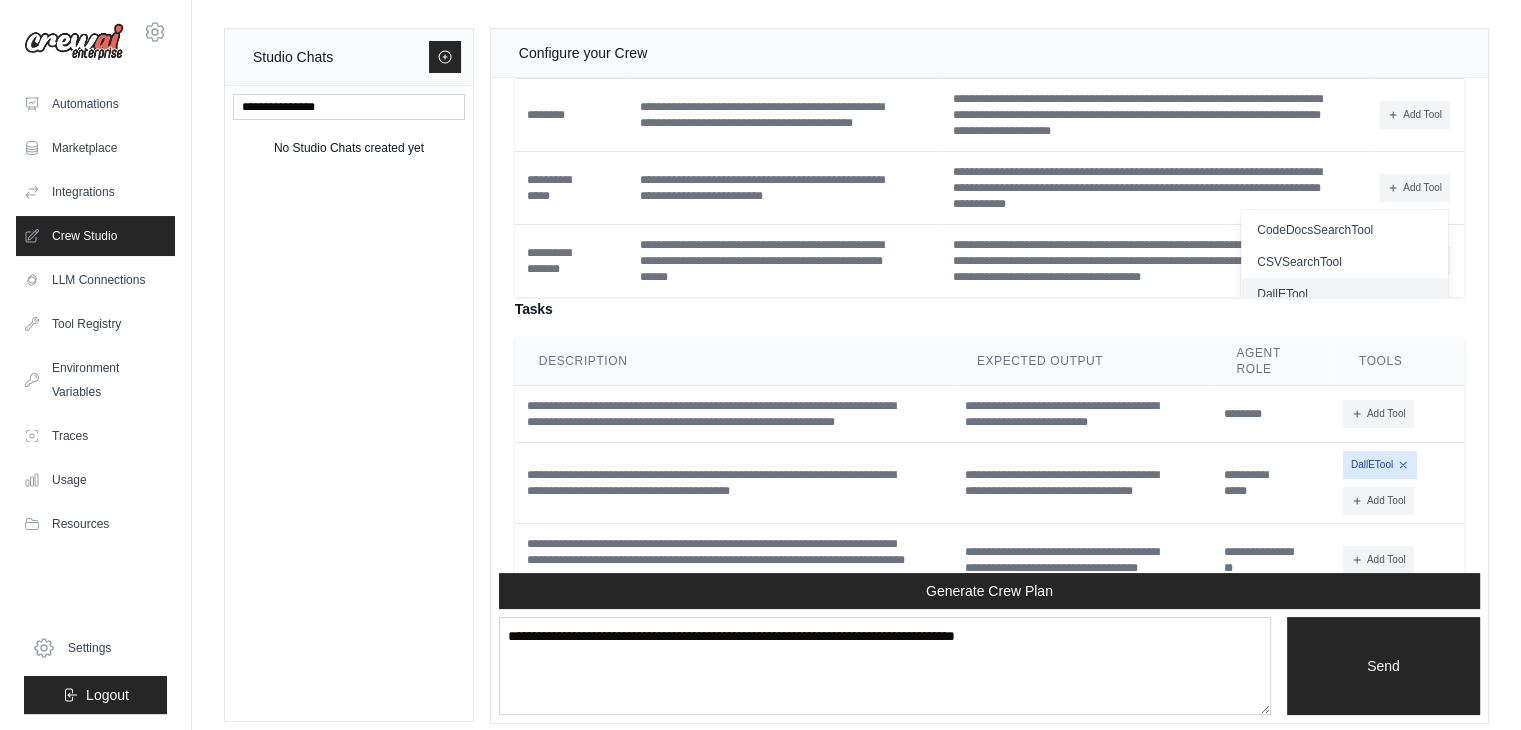 click on "DallETool" at bounding box center (1344, 294) 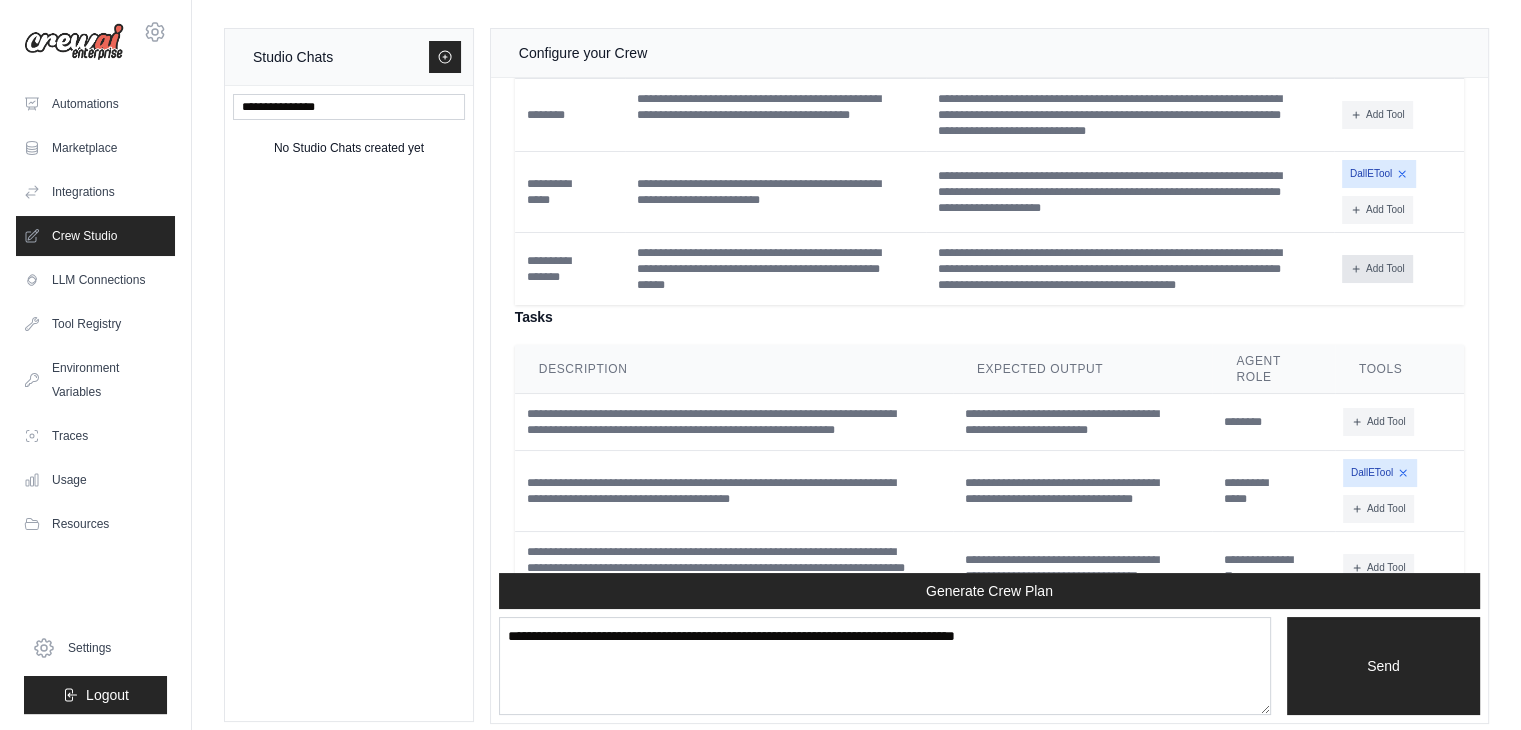 click 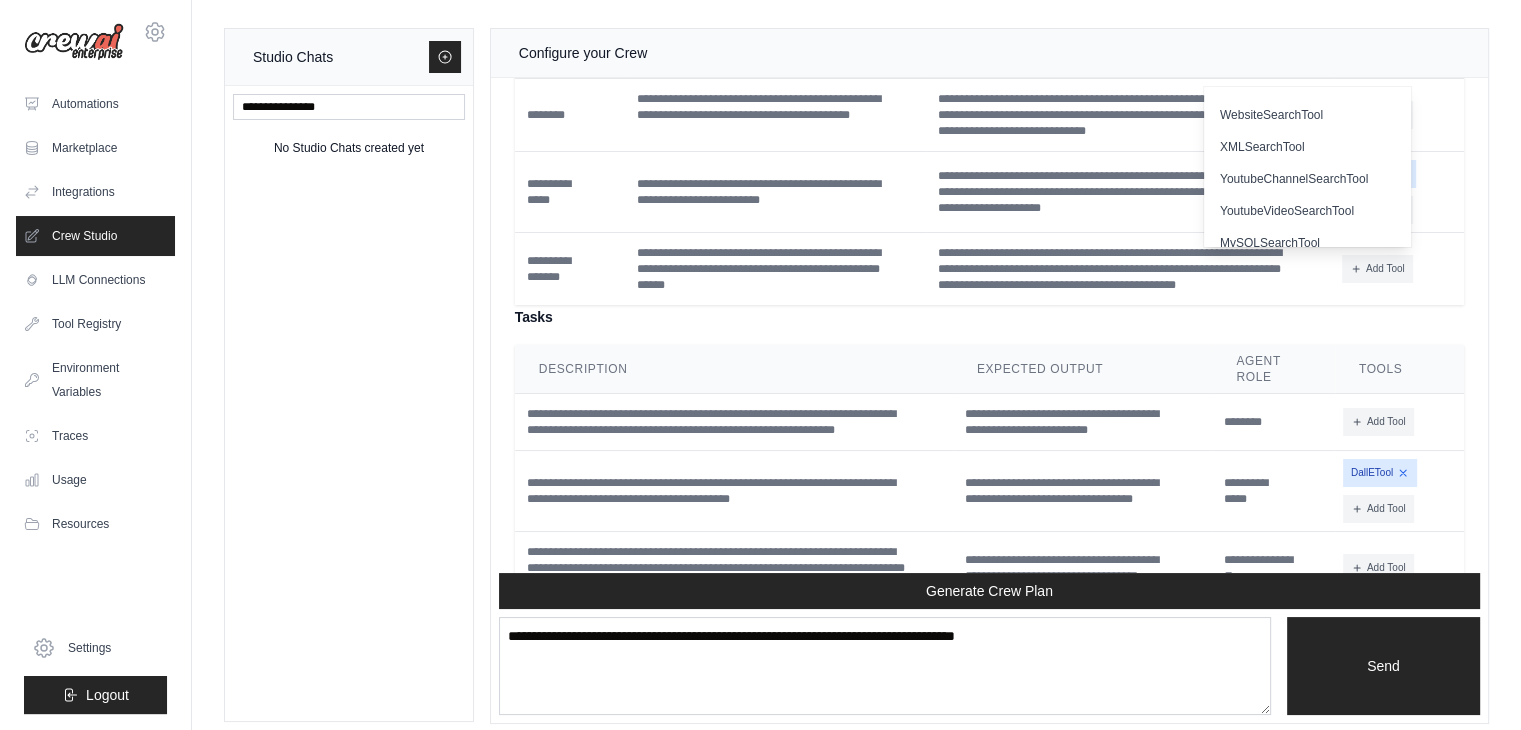 scroll, scrollTop: 500, scrollLeft: 0, axis: vertical 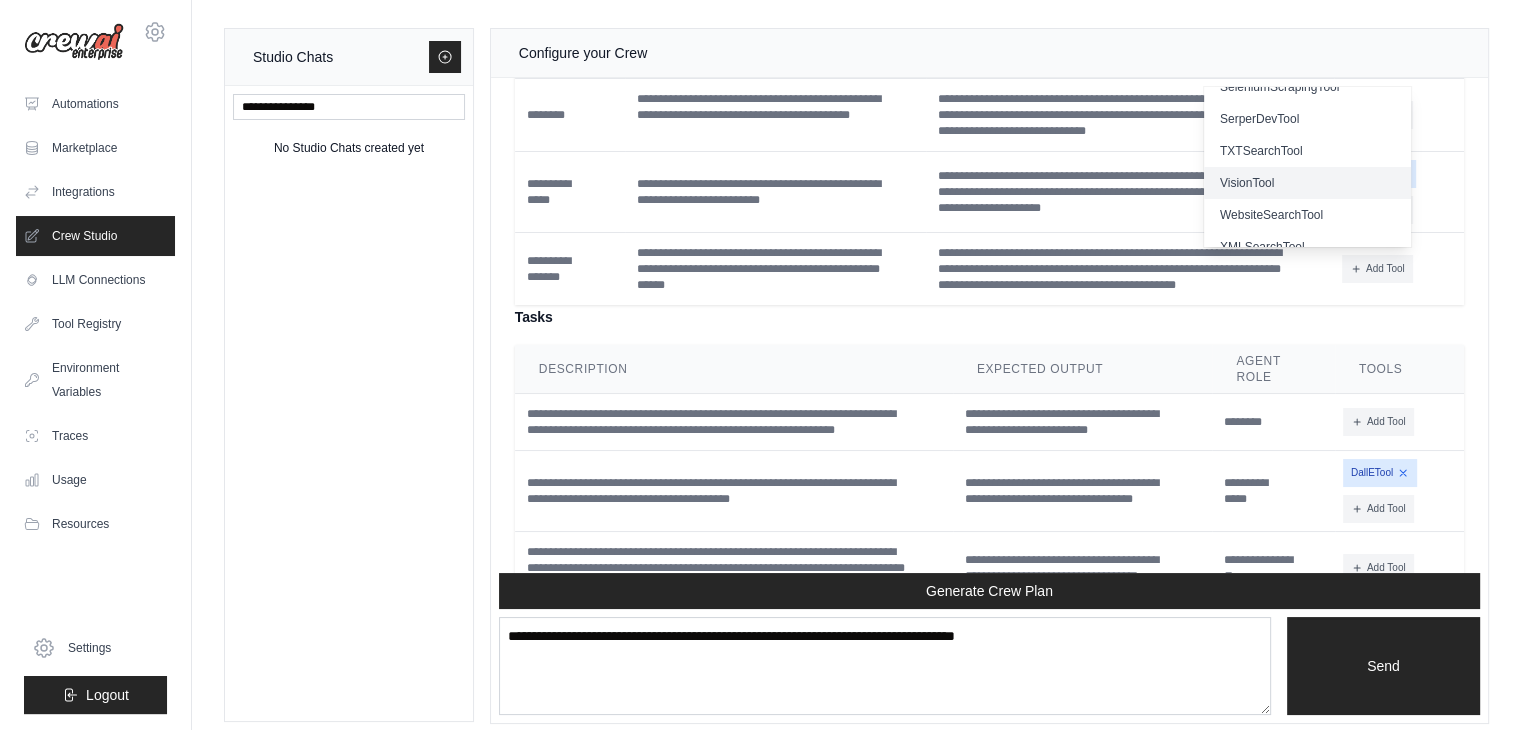 click on "VisionTool" at bounding box center [1307, 183] 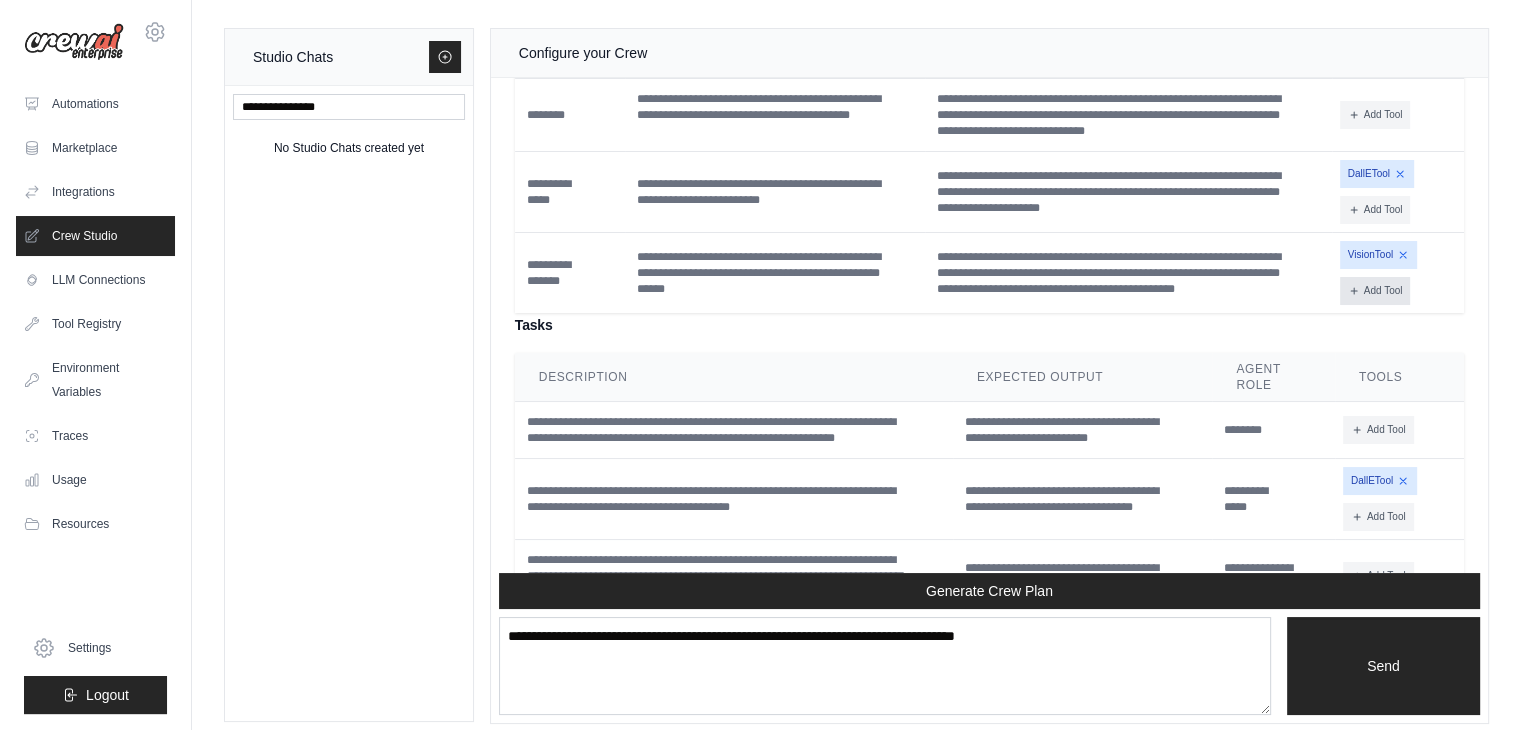 click on "Add Tool" at bounding box center (1375, 291) 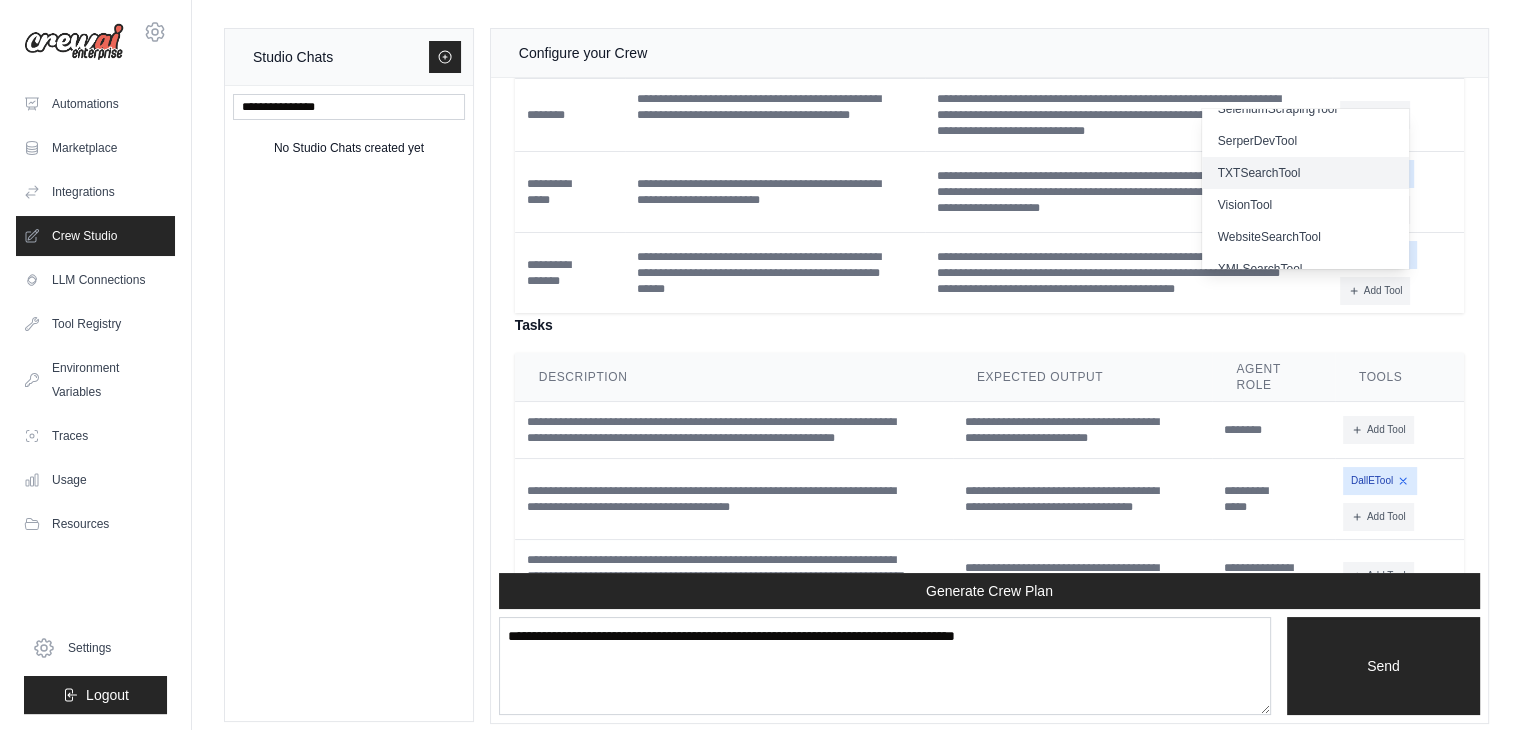 click on "TXTSearchTool" at bounding box center (1305, 173) 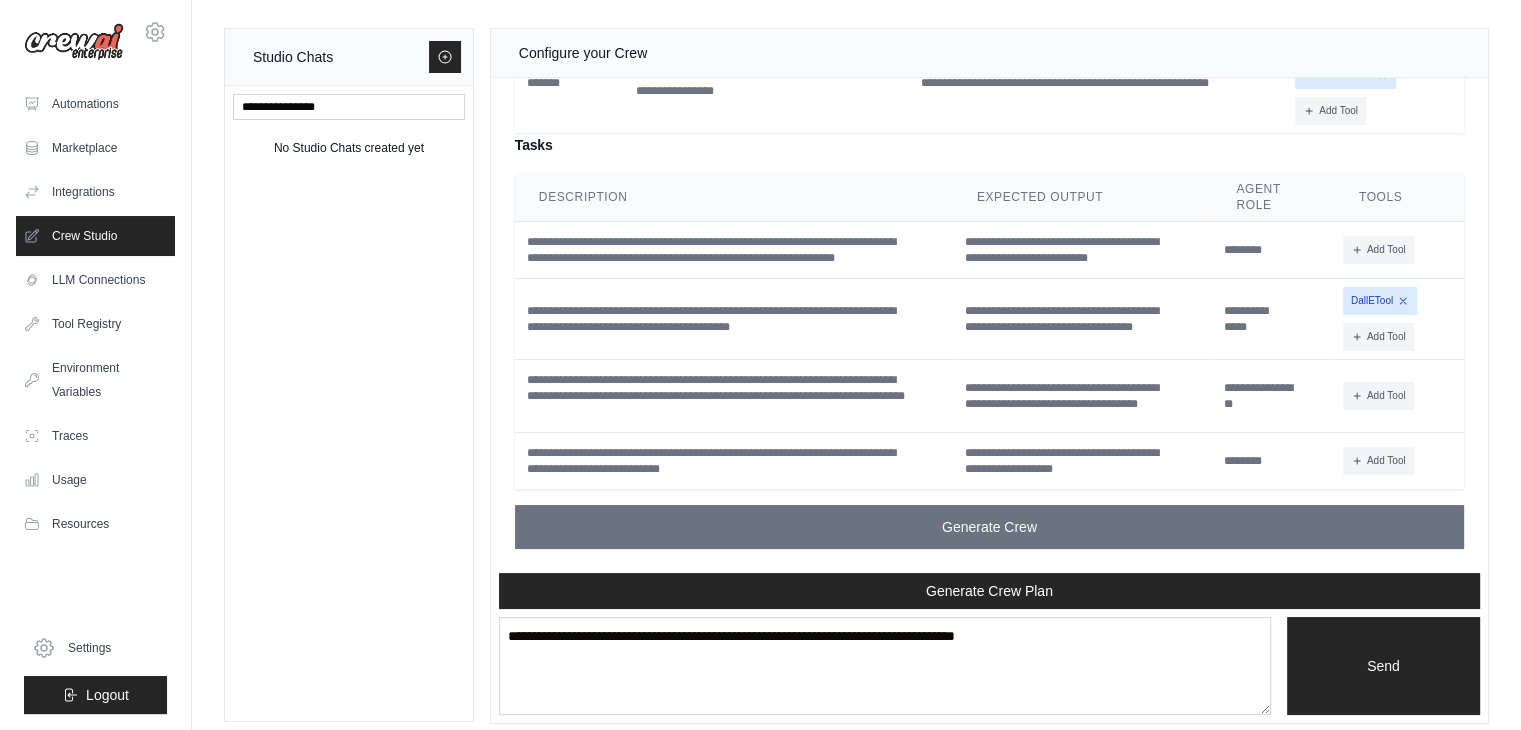 scroll, scrollTop: 4856, scrollLeft: 0, axis: vertical 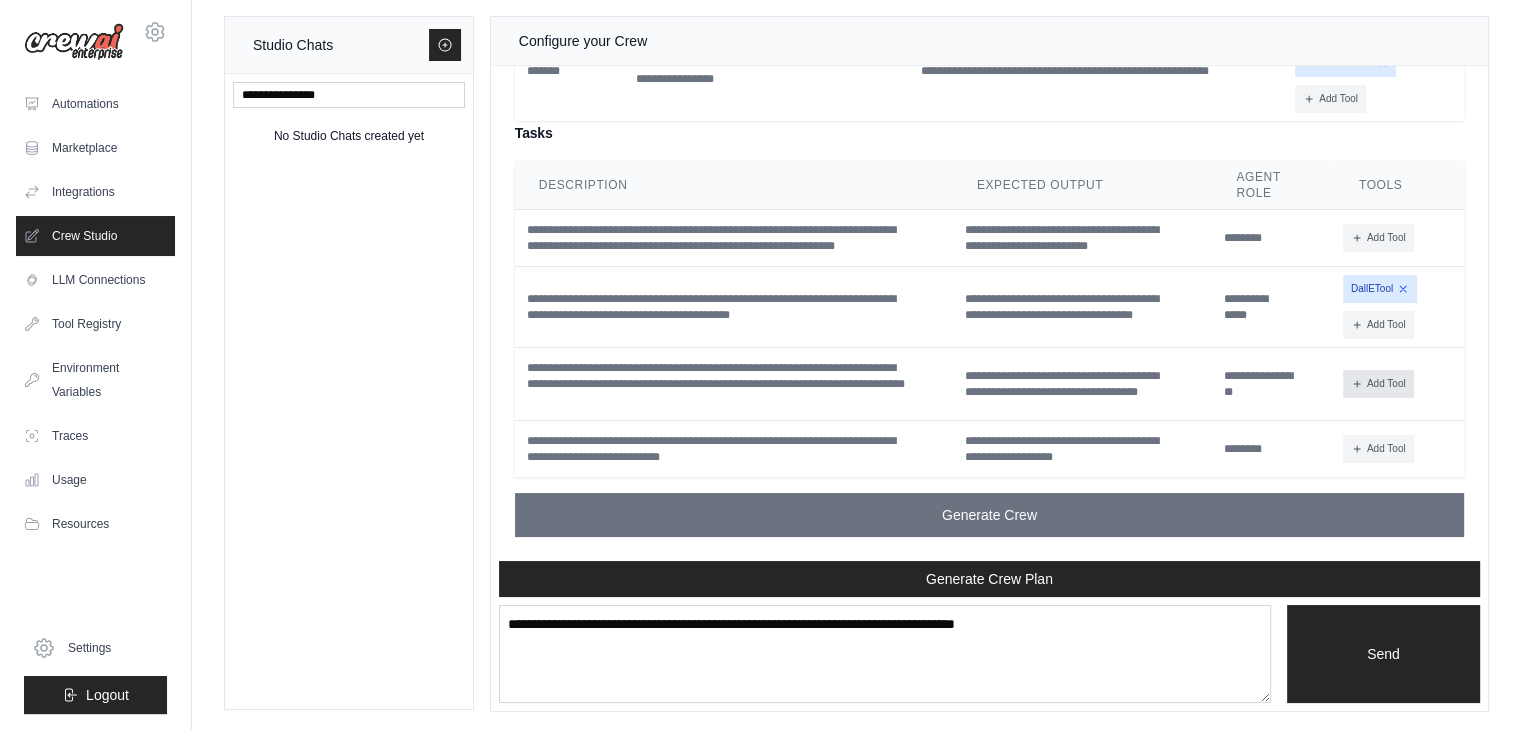 click on "Add Tool" at bounding box center (1378, 384) 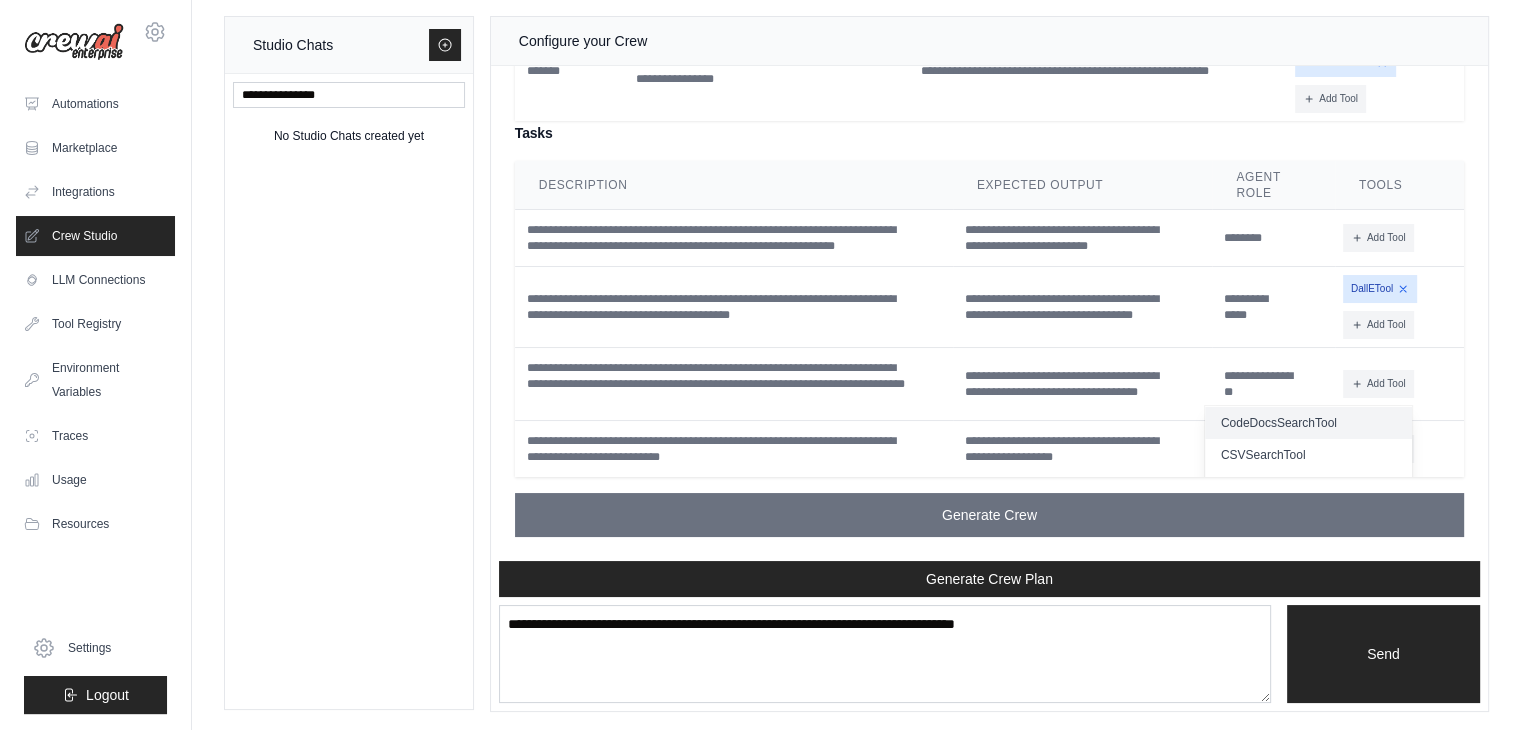 scroll, scrollTop: 0, scrollLeft: 0, axis: both 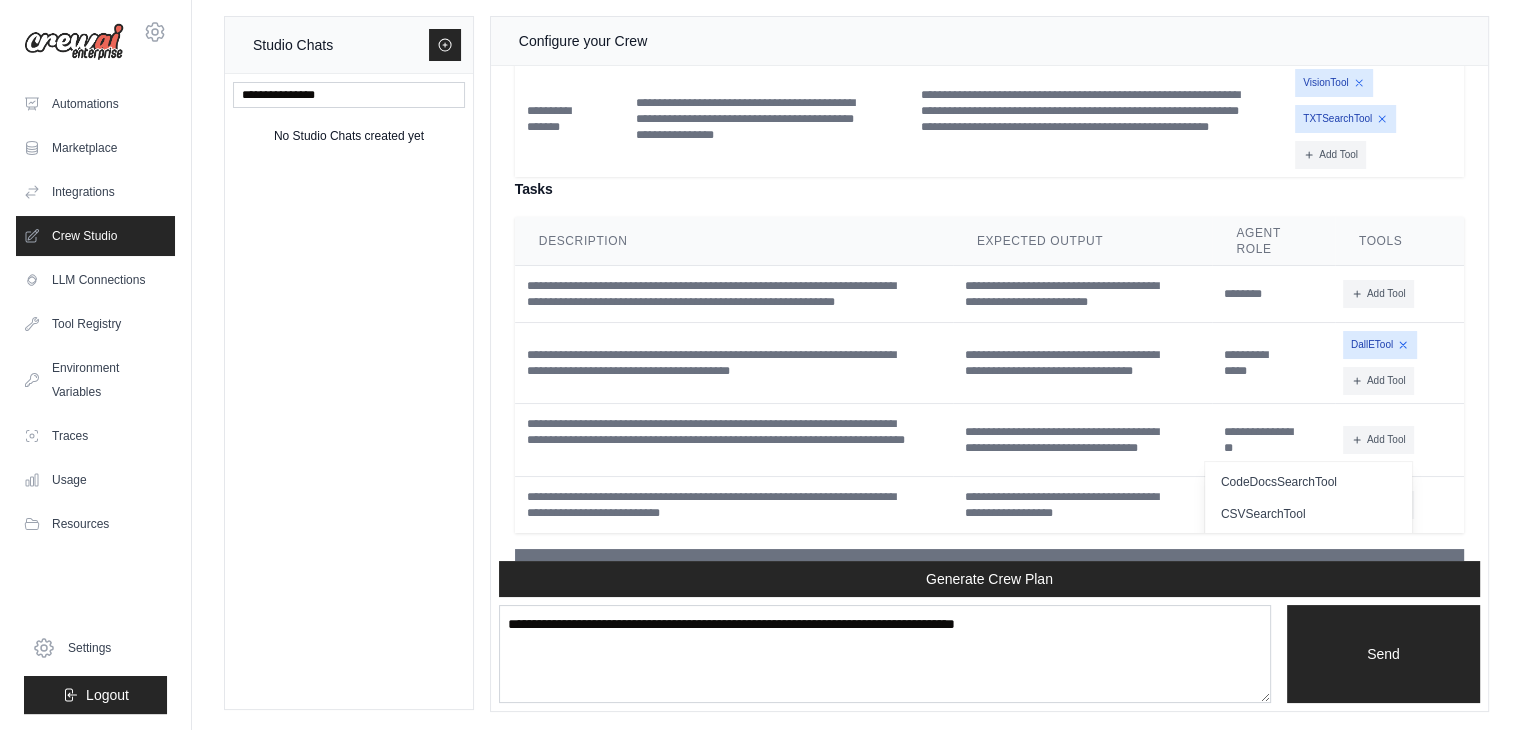 click on "**********" at bounding box center [1273, 440] 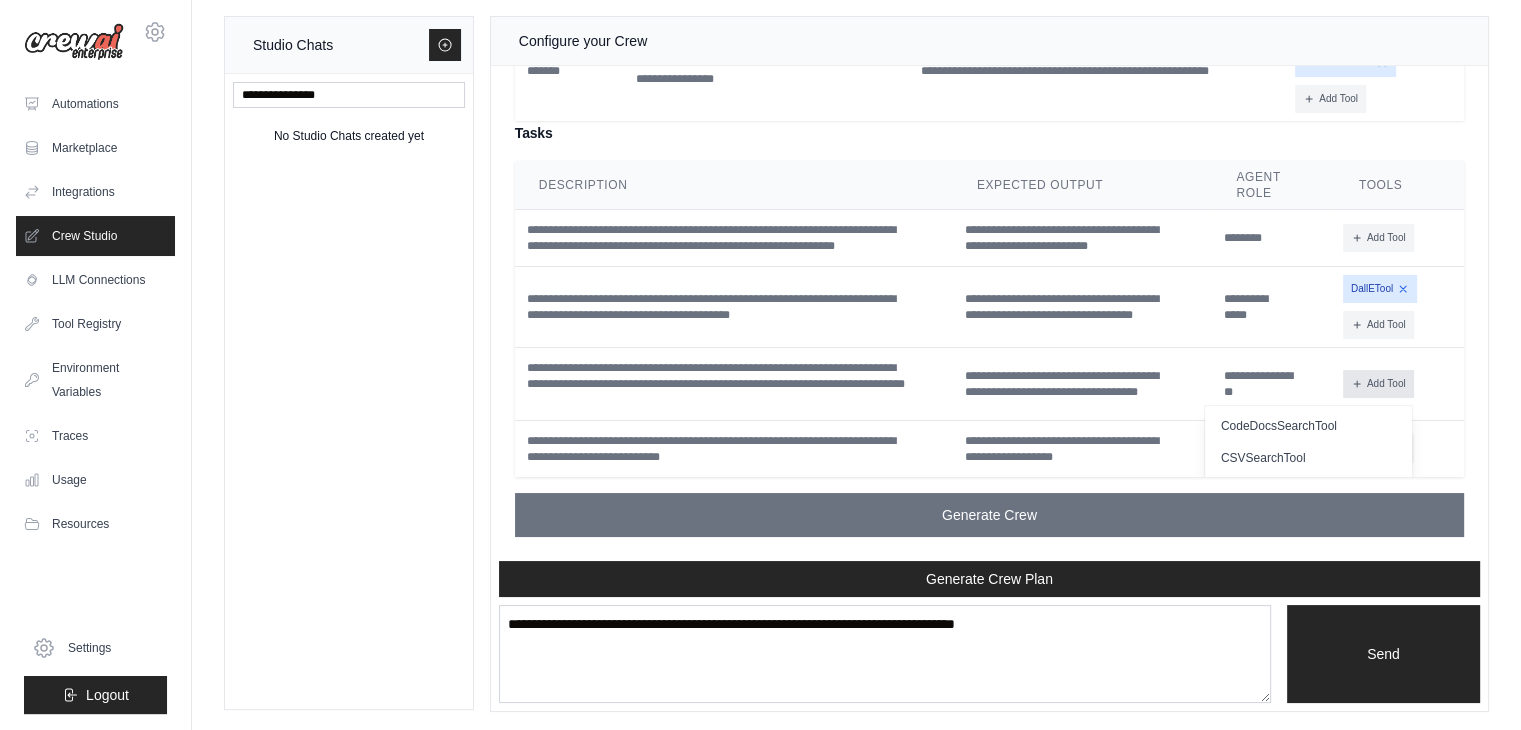 click on "Add Tool" at bounding box center [1378, 384] 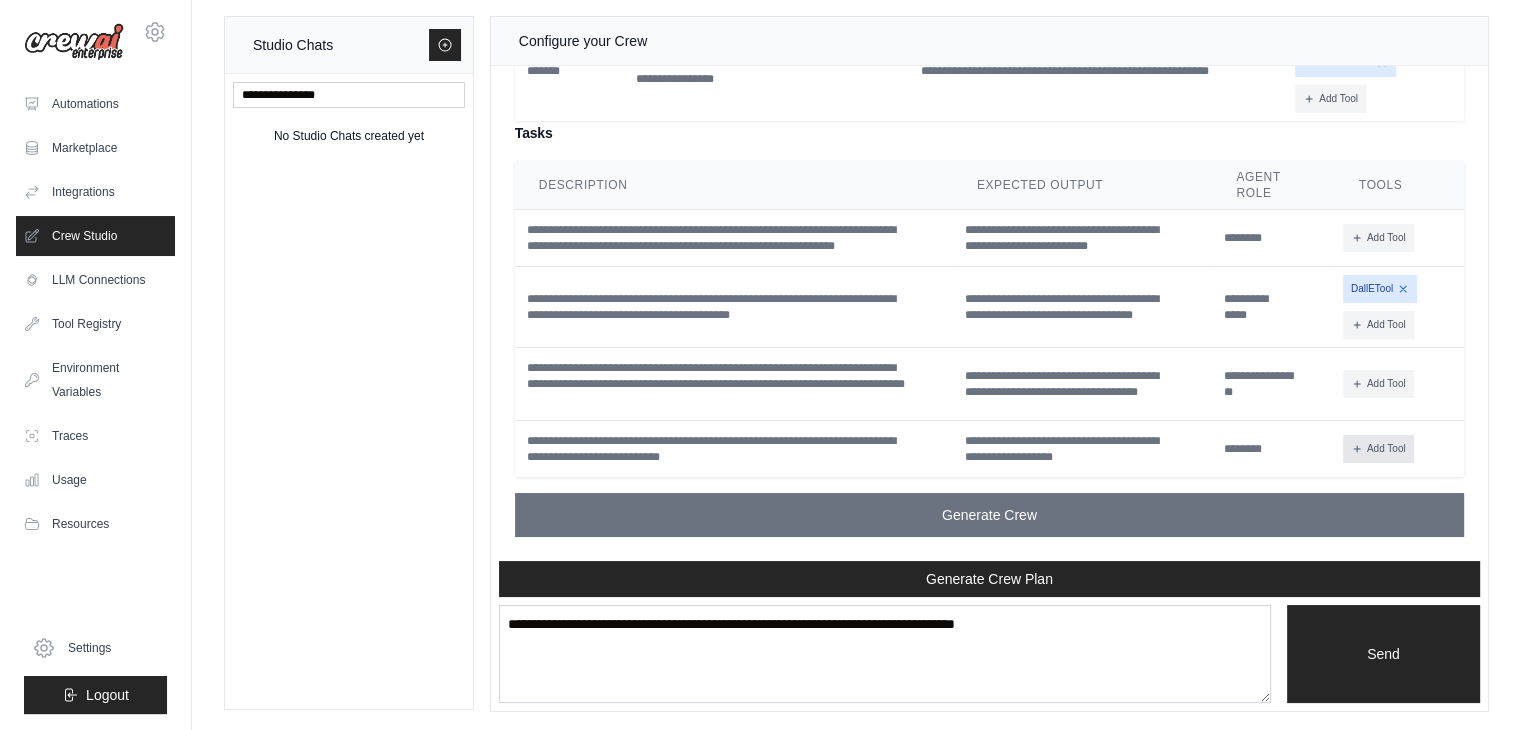 click on "Add Tool" at bounding box center [1378, 449] 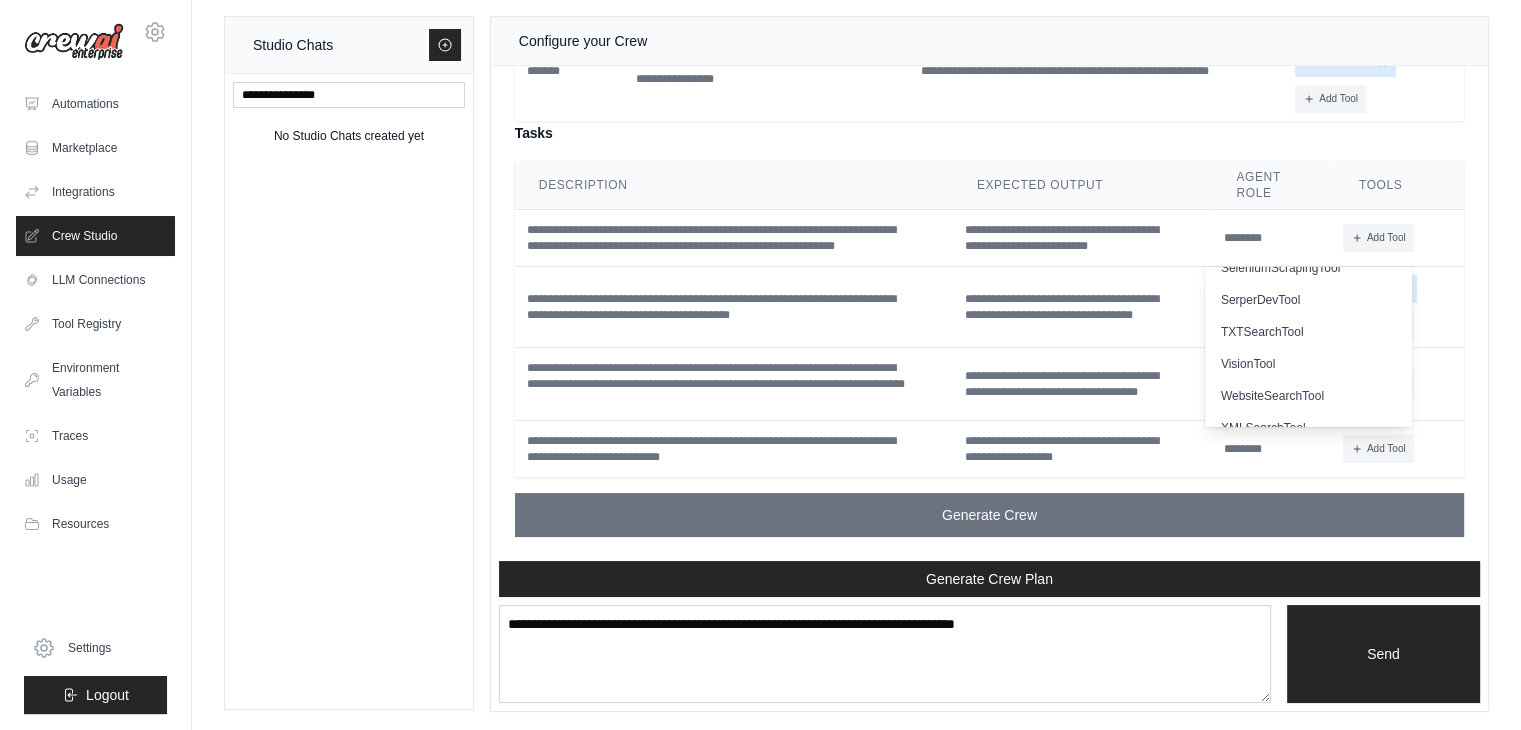 scroll, scrollTop: 500, scrollLeft: 0, axis: vertical 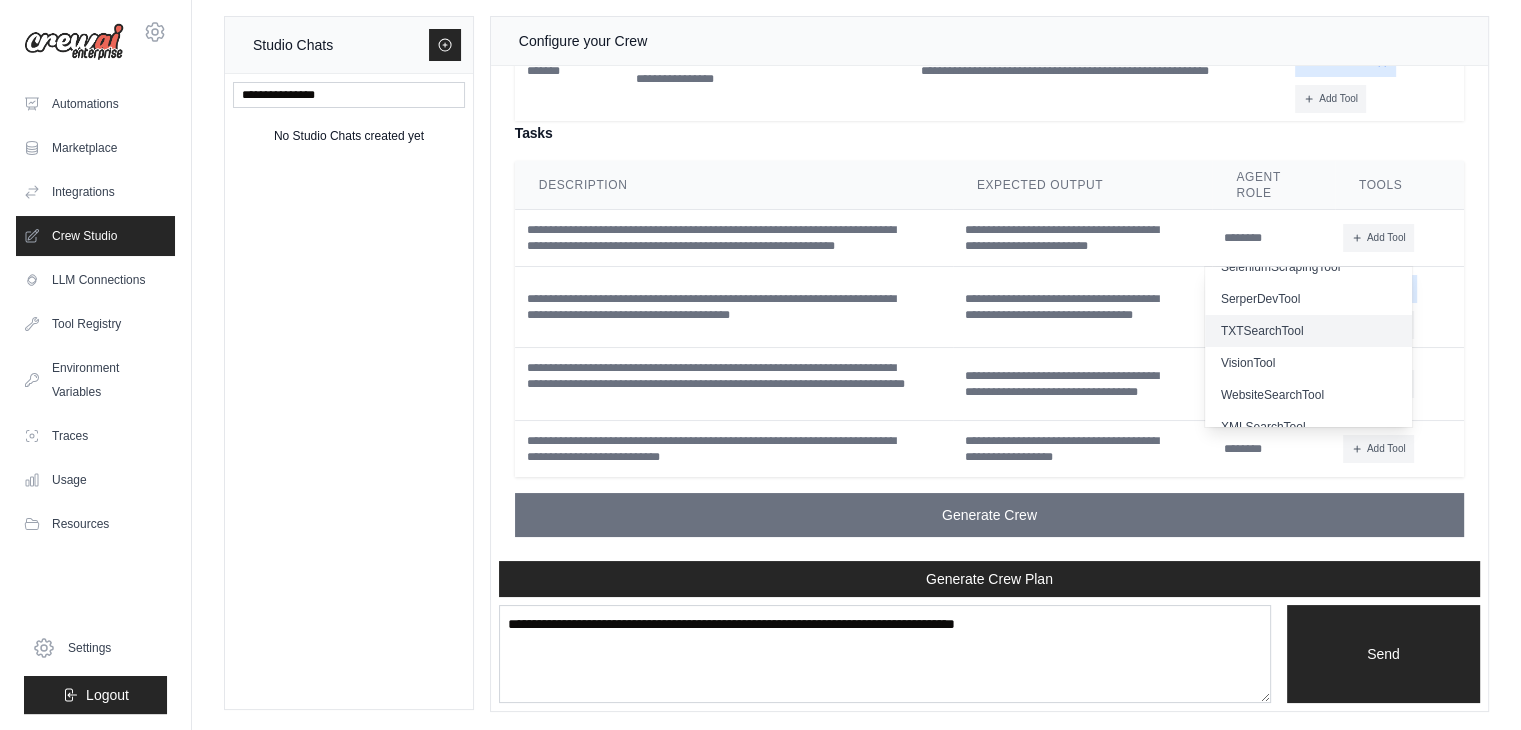 click on "TXTSearchTool" at bounding box center [1308, 331] 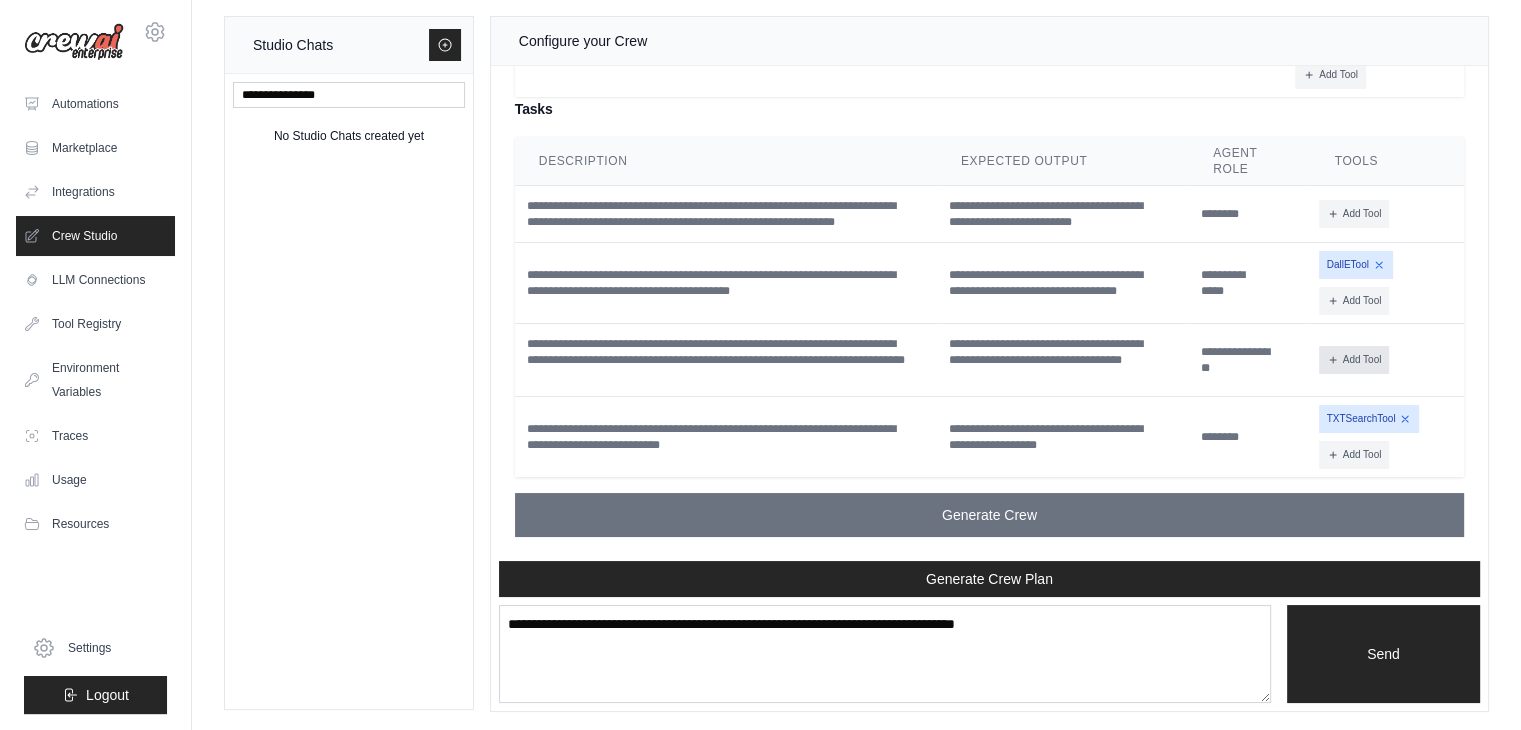 click on "Add Tool" at bounding box center (1354, 360) 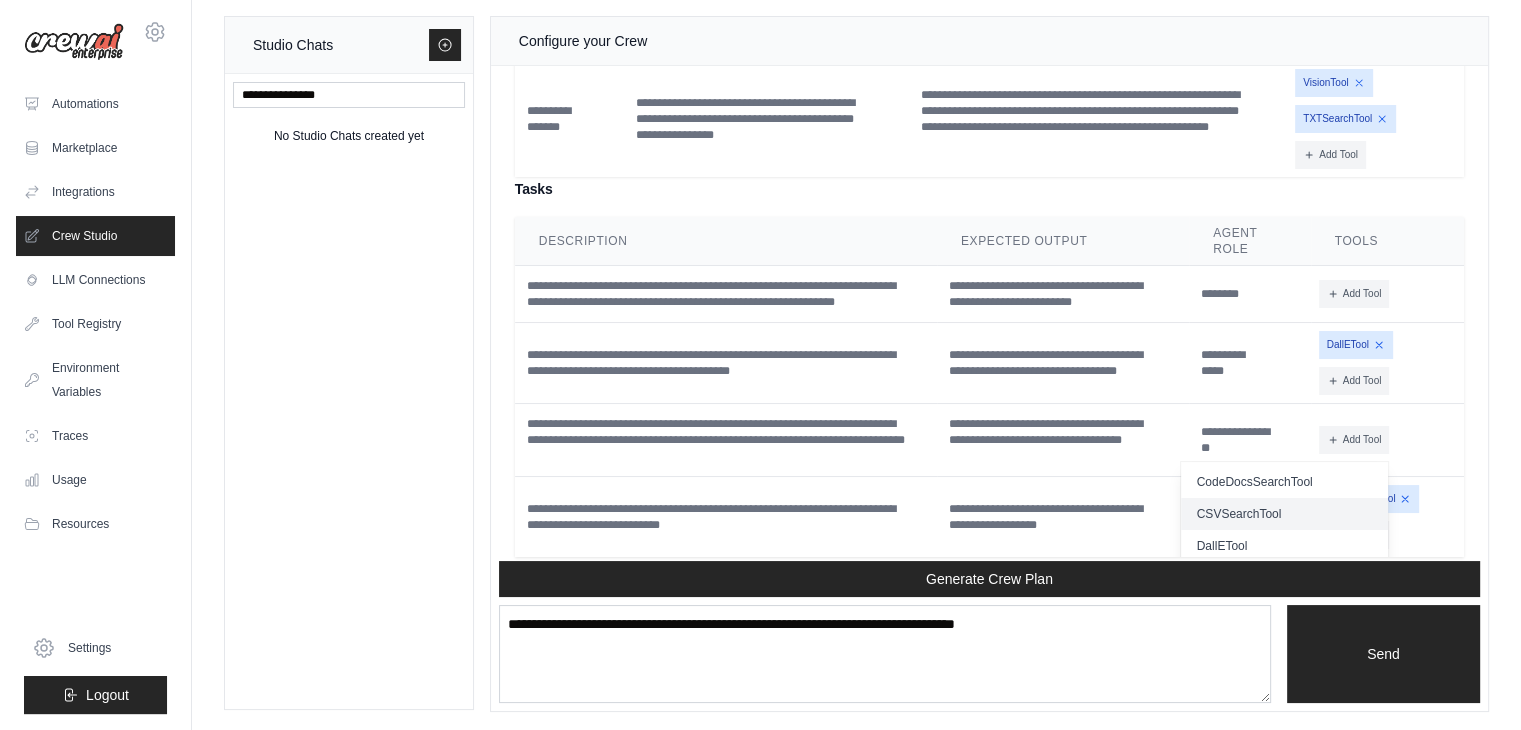 scroll, scrollTop: 4856, scrollLeft: 0, axis: vertical 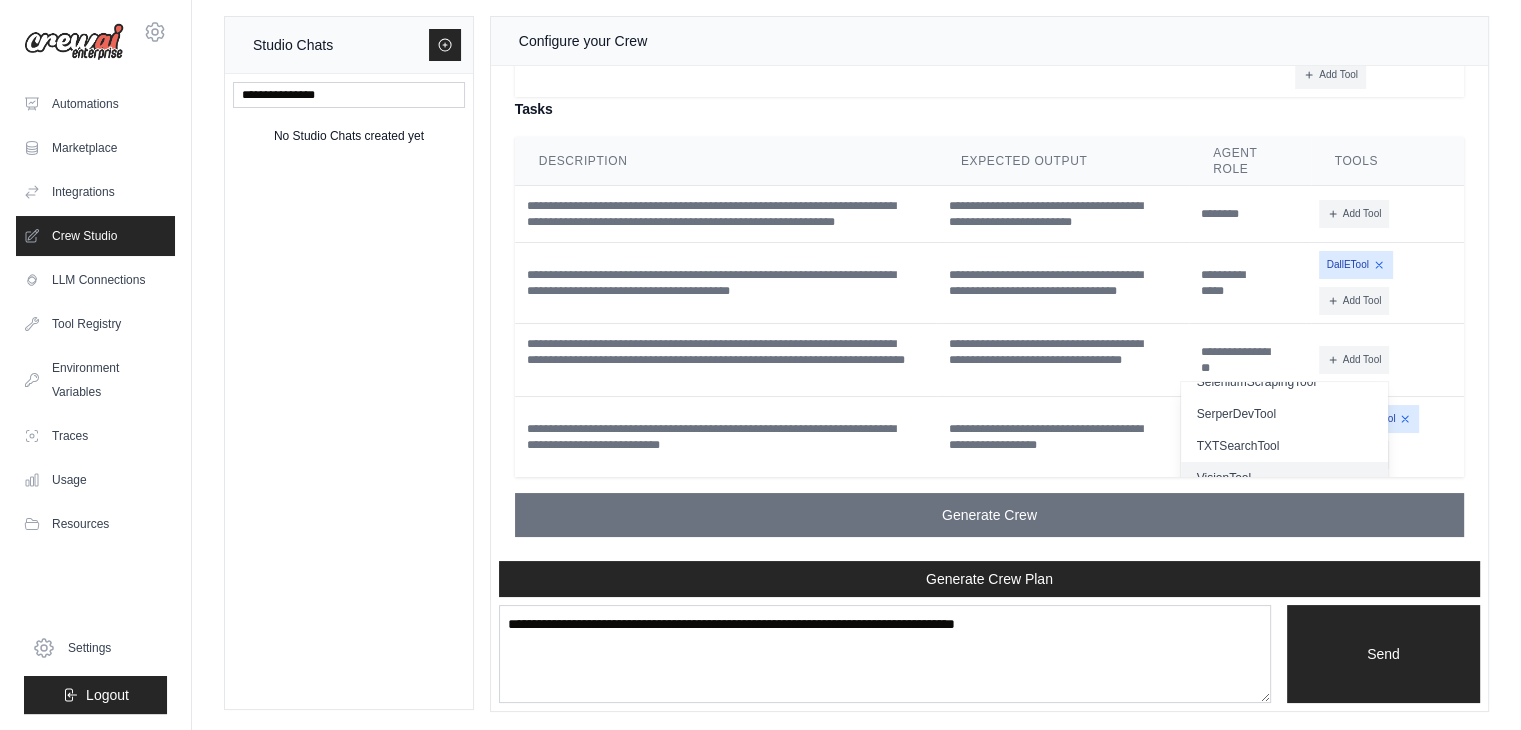 click on "VisionTool" at bounding box center [1284, 478] 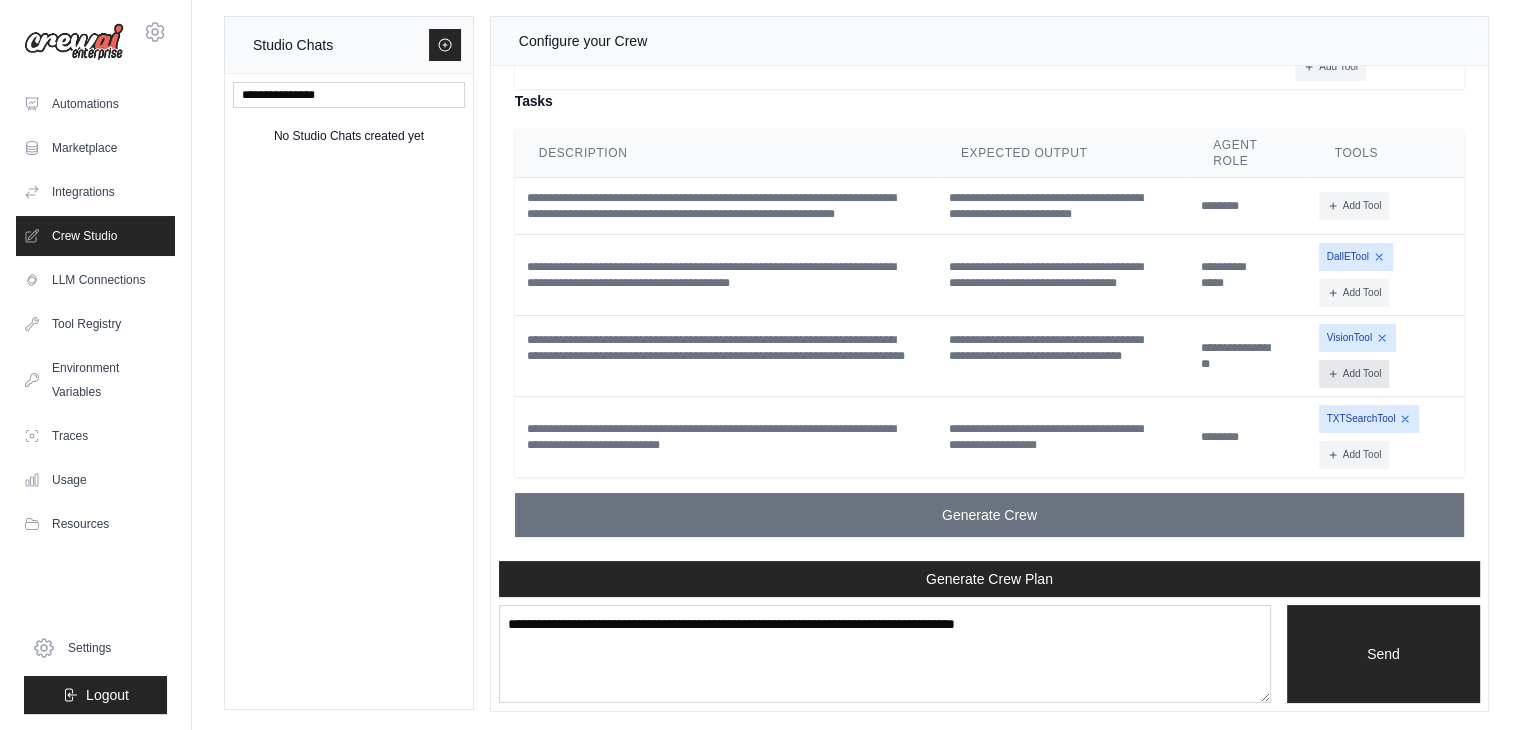 click on "Add Tool" at bounding box center (1354, 374) 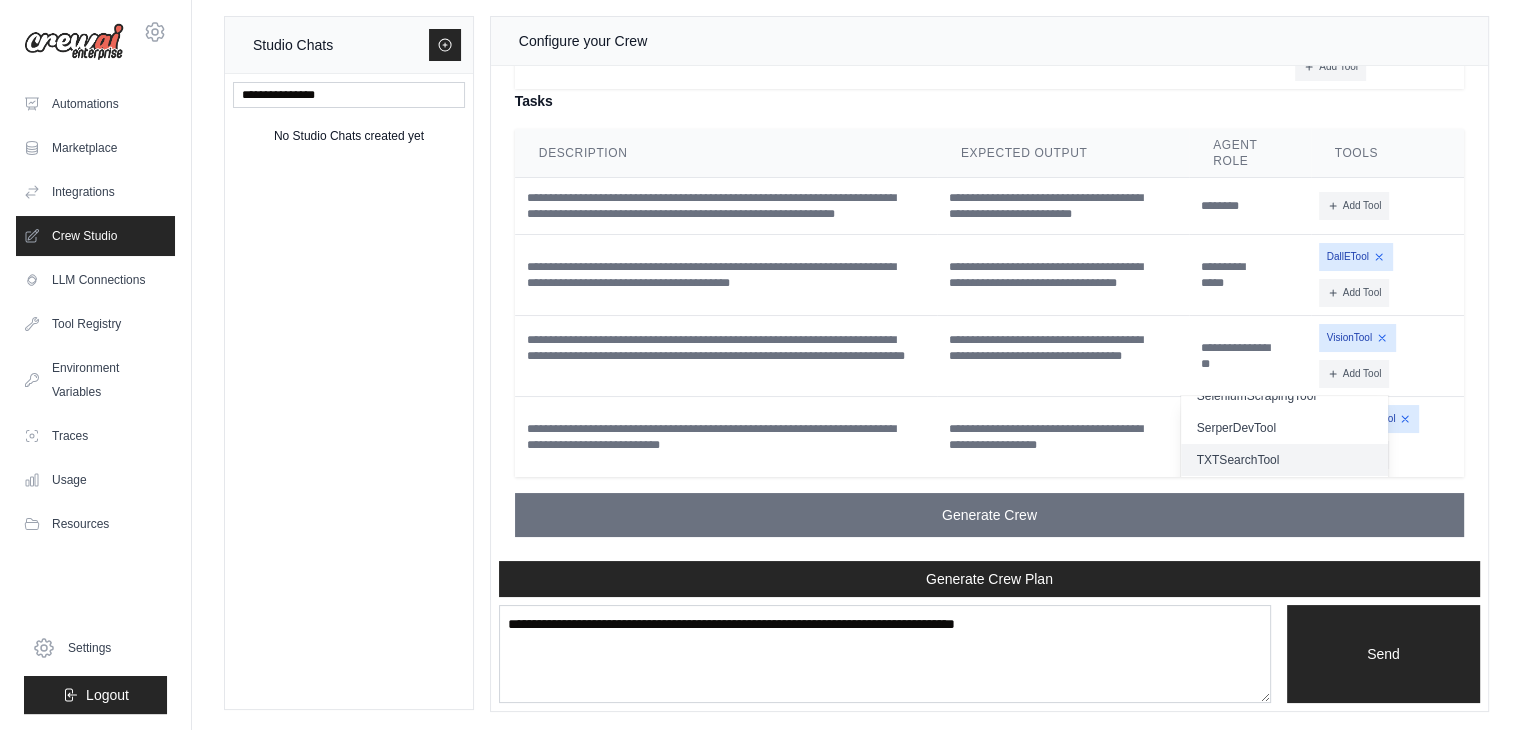 click on "TXTSearchTool" at bounding box center (1284, 460) 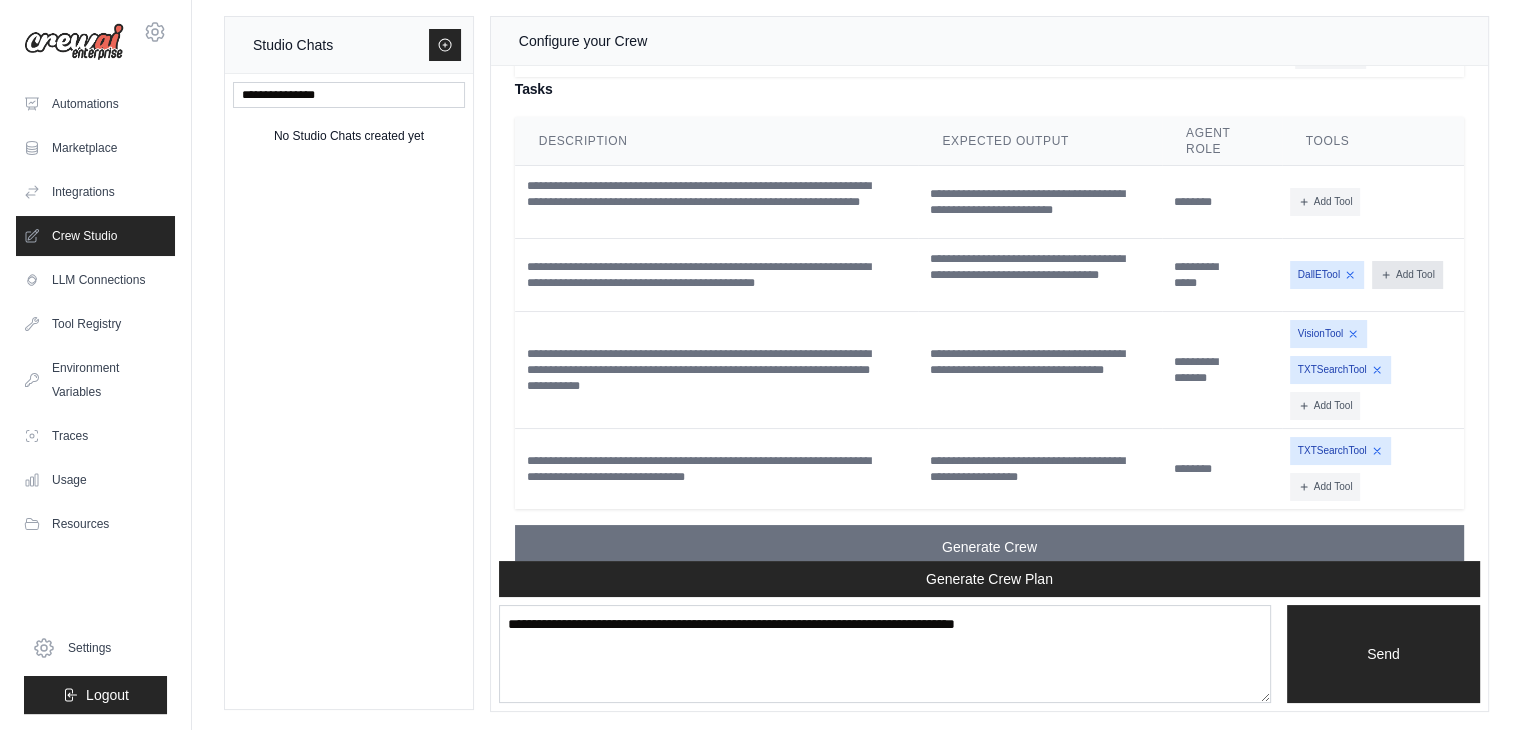 click 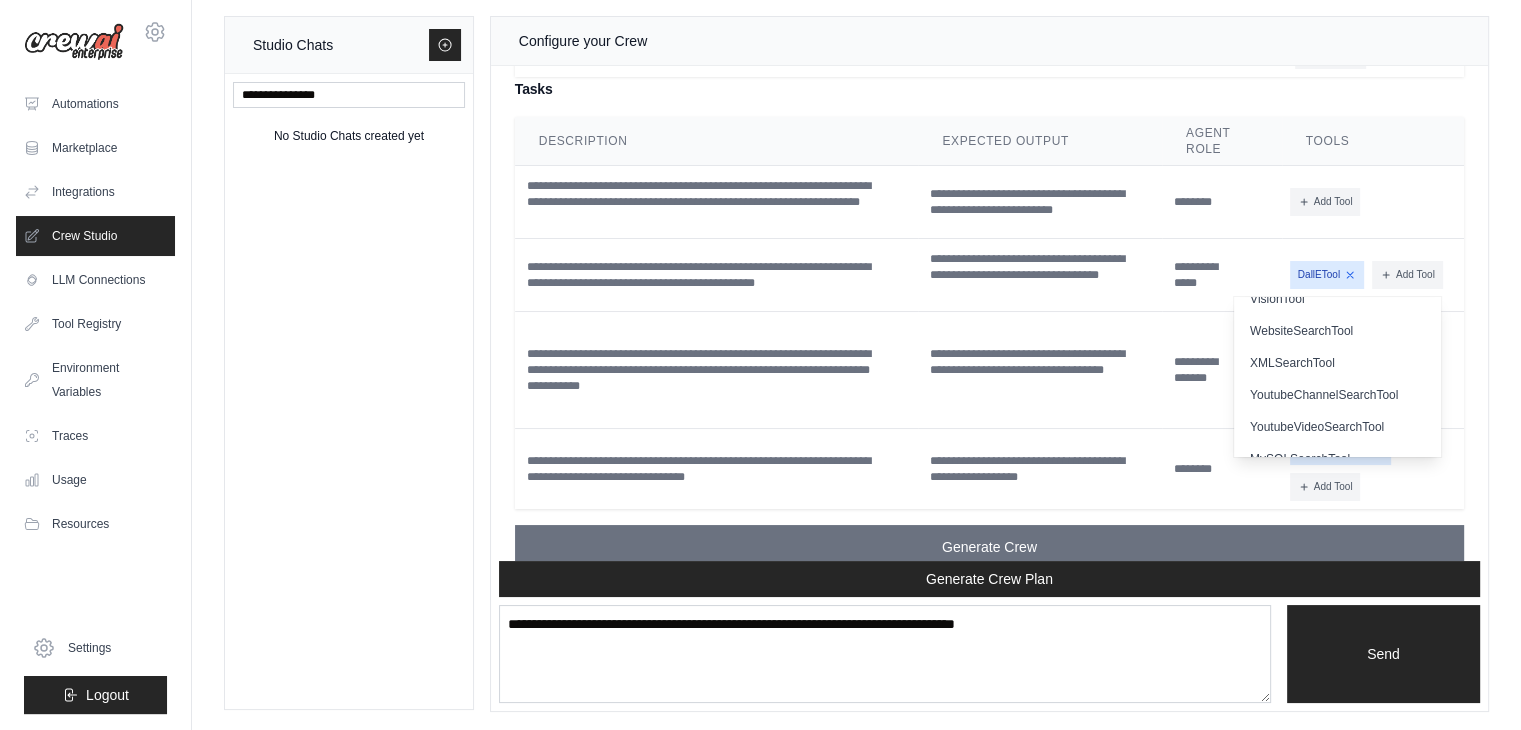 scroll, scrollTop: 600, scrollLeft: 0, axis: vertical 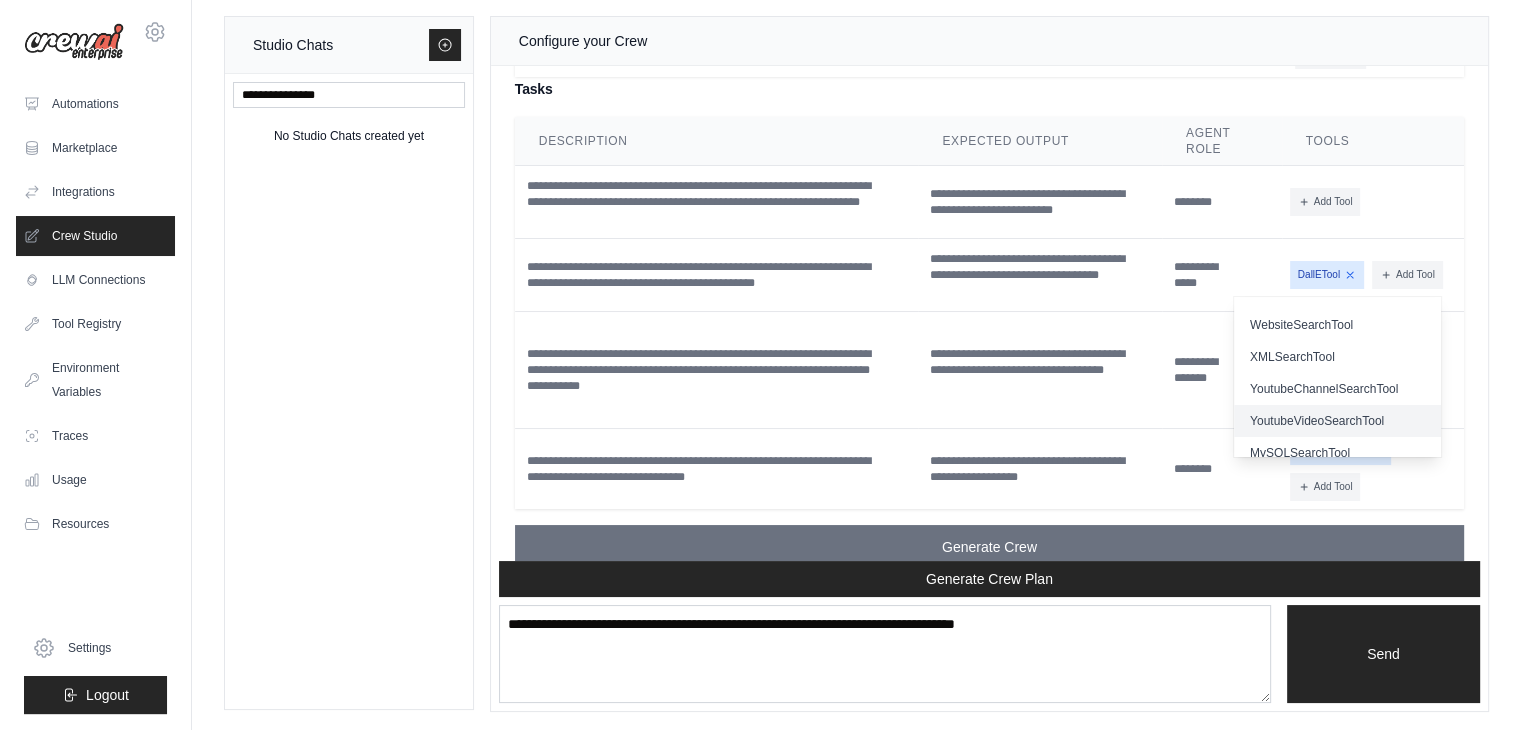click on "YoutubeVideoSearchTool" at bounding box center (1337, 421) 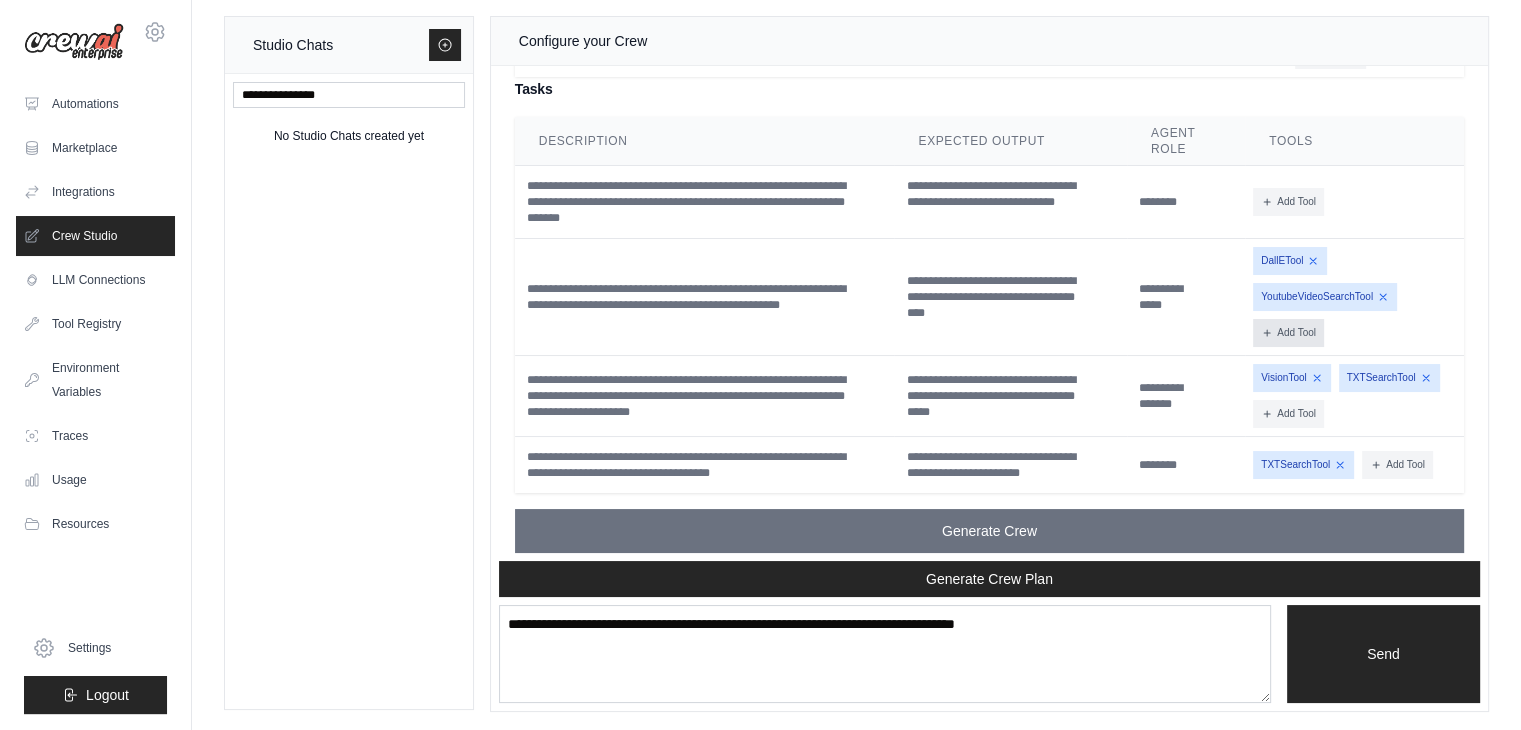 click on "Add Tool" at bounding box center (1288, 333) 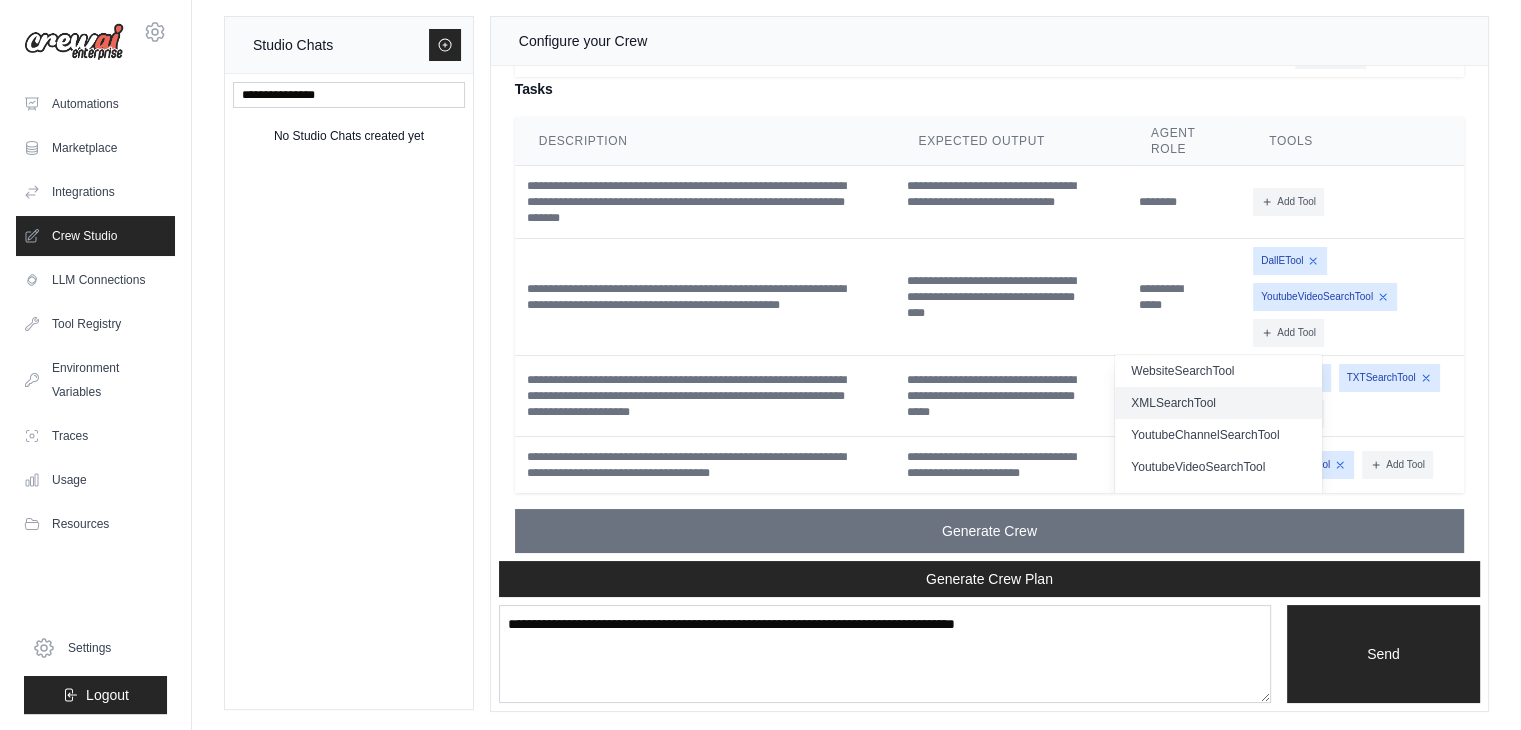 scroll, scrollTop: 616, scrollLeft: 0, axis: vertical 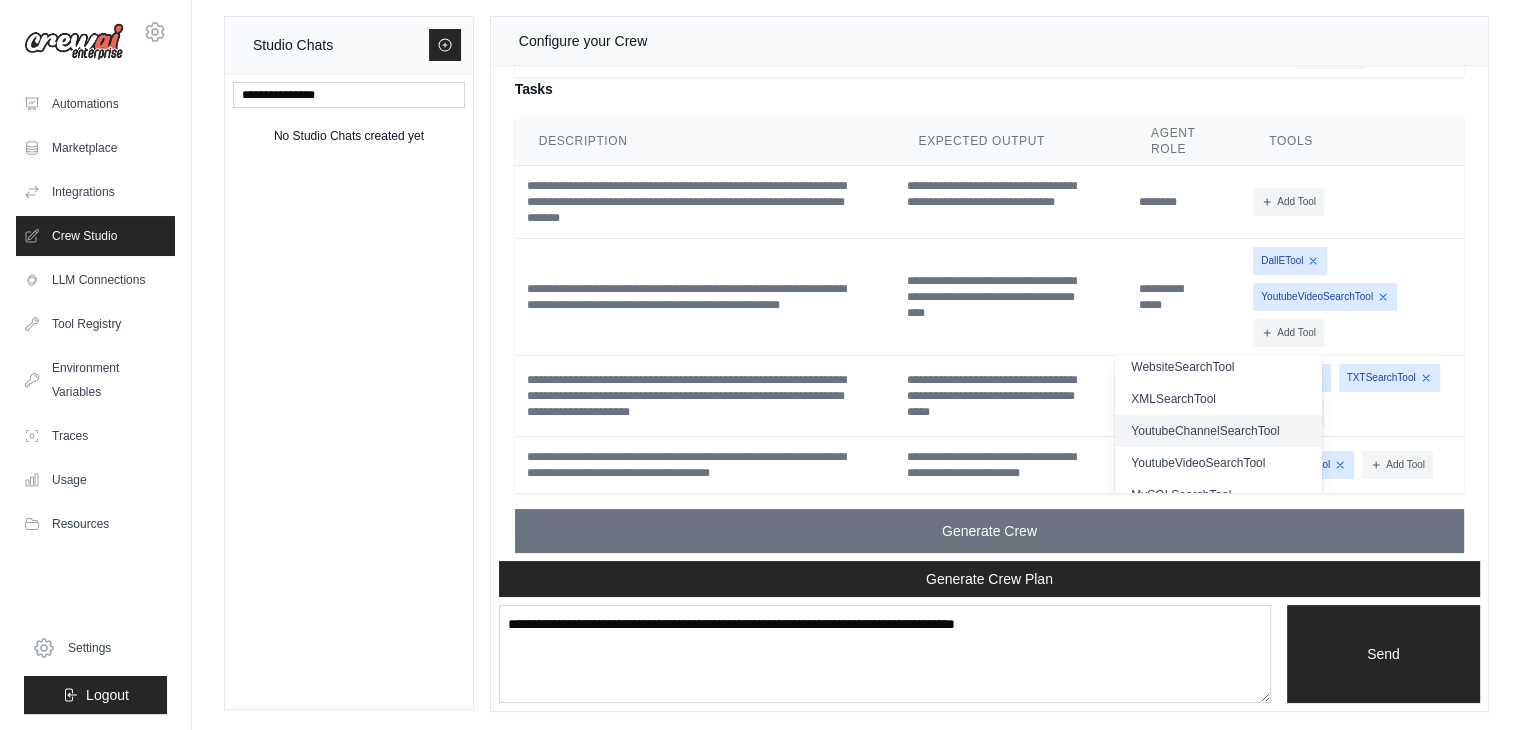 click on "YoutubeChannelSearchTool" at bounding box center (1218, 431) 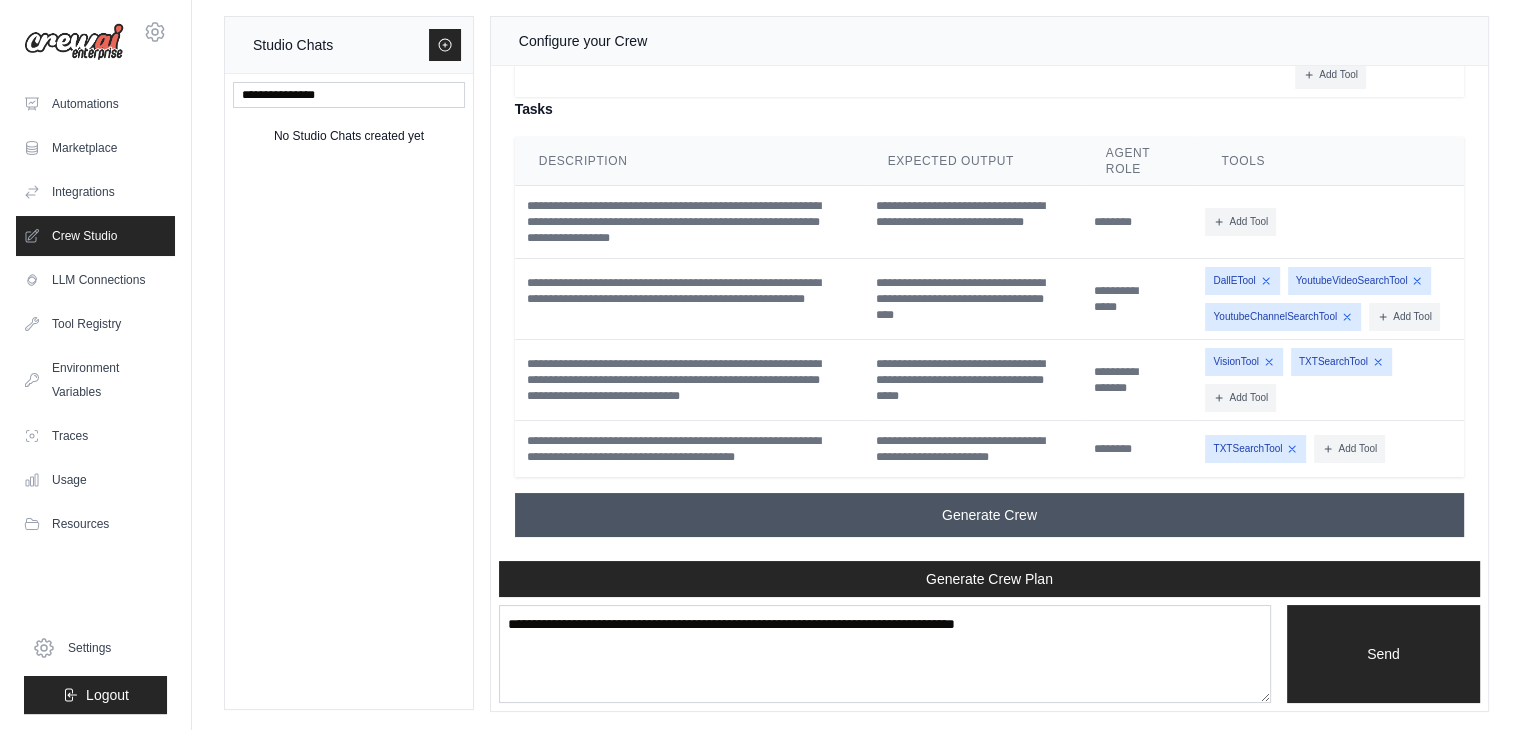 click on "Generate Crew" at bounding box center (989, 515) 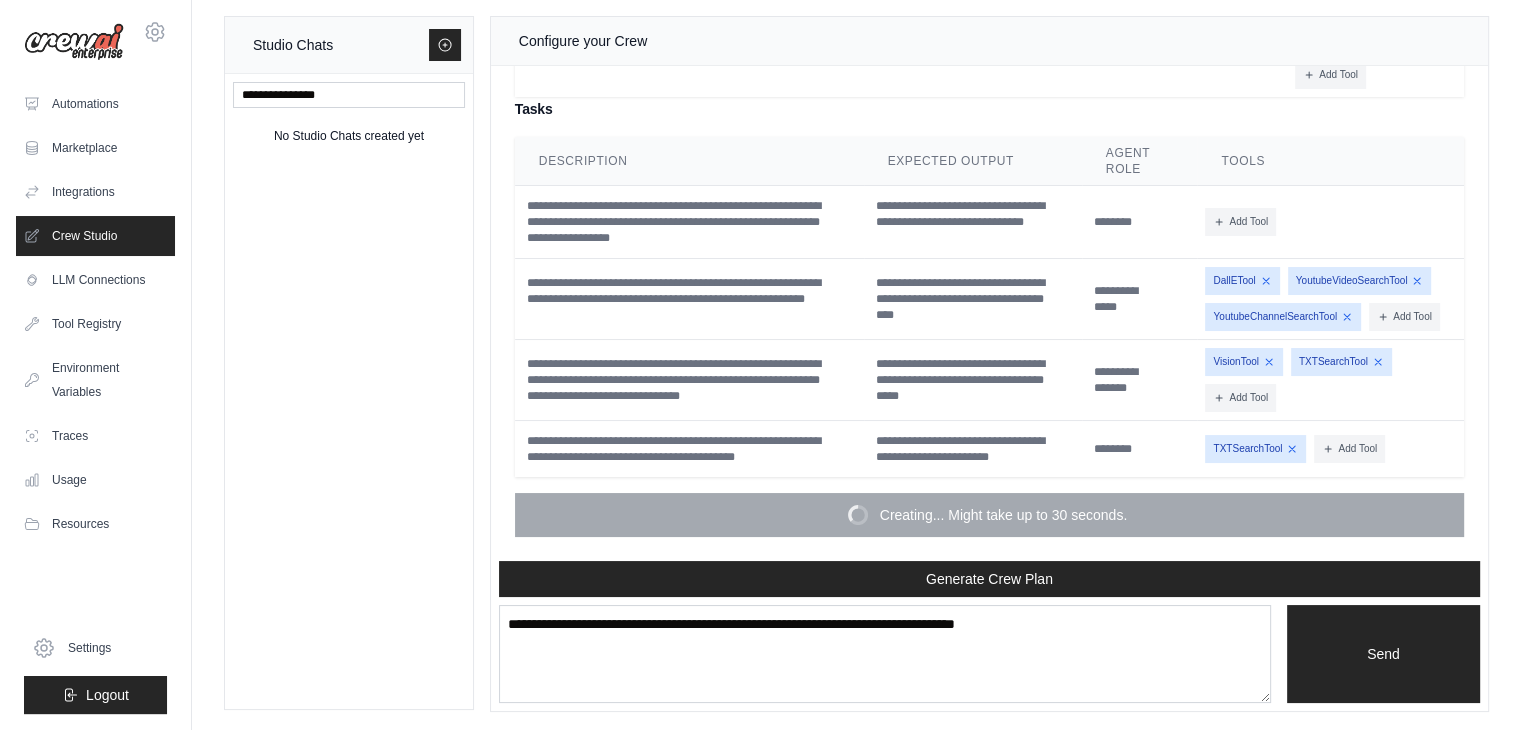 scroll, scrollTop: 4880, scrollLeft: 0, axis: vertical 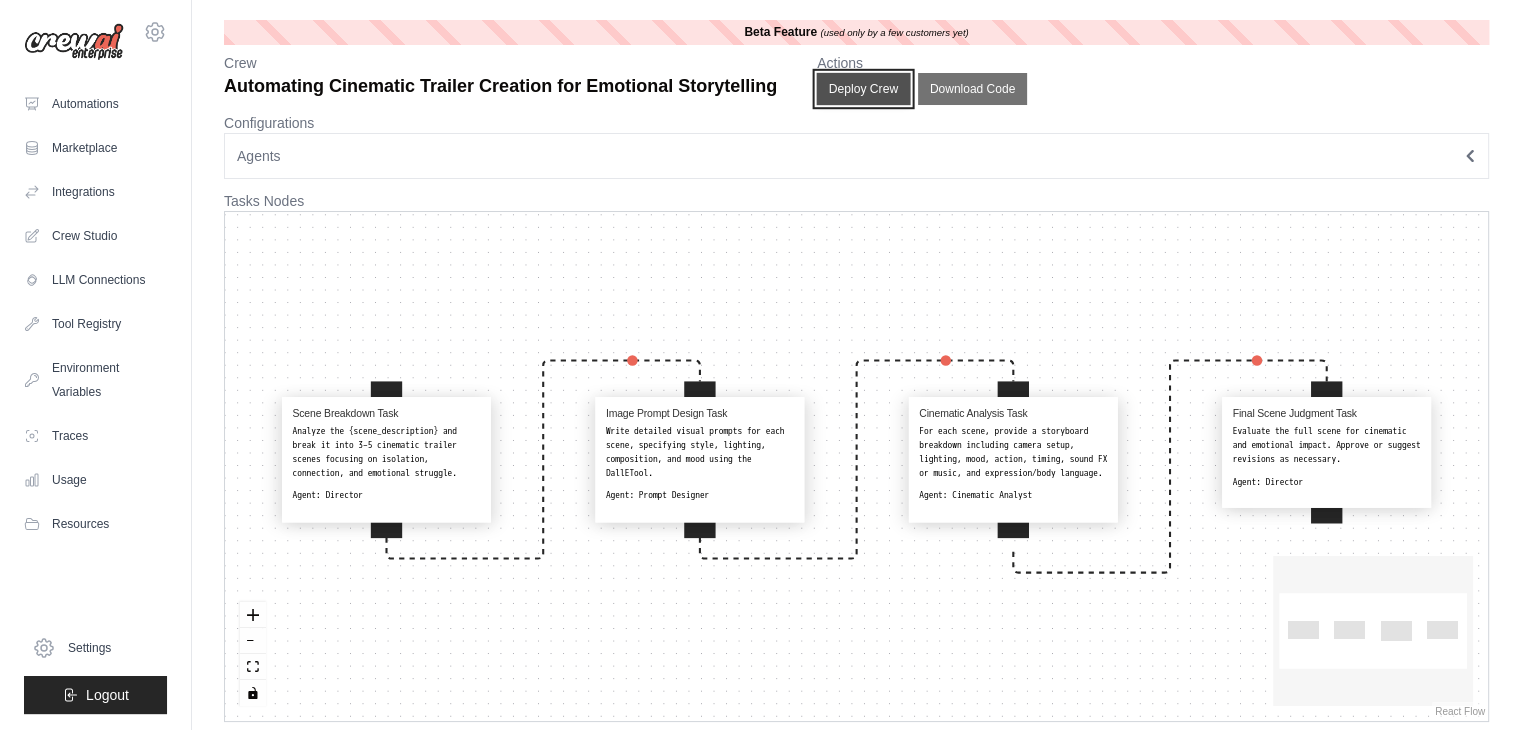 click on "Deploy Crew" at bounding box center (864, 89) 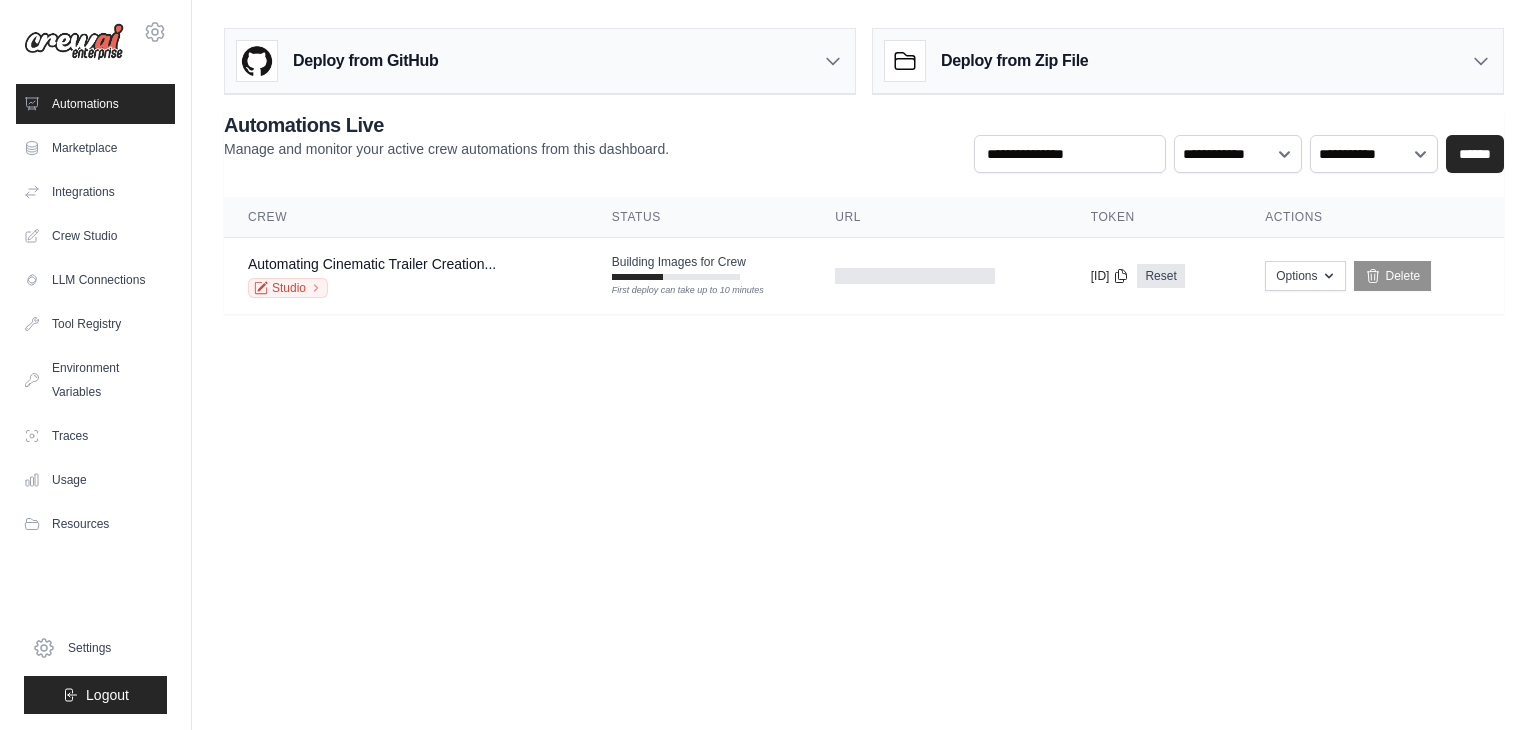 scroll, scrollTop: 0, scrollLeft: 0, axis: both 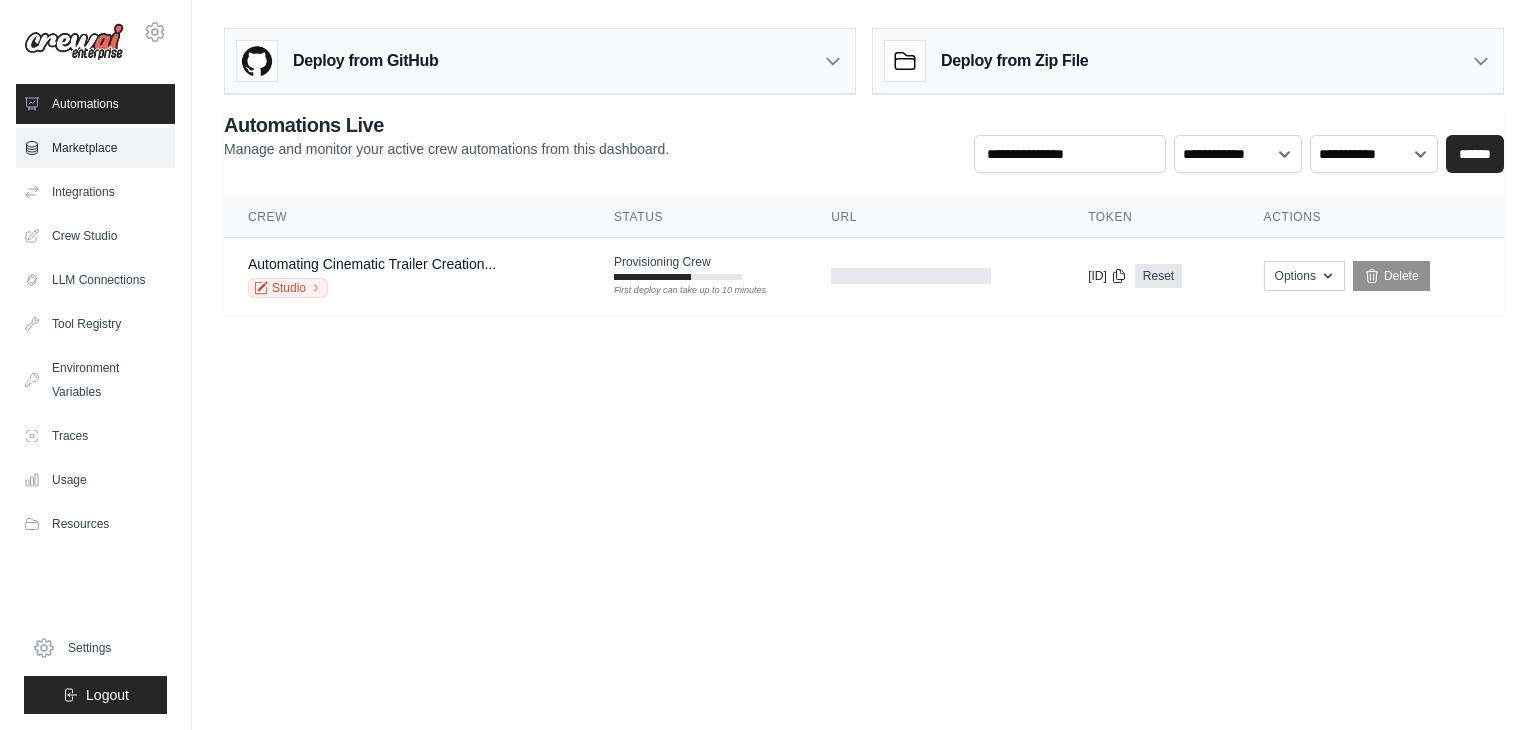 click on "Marketplace" at bounding box center (95, 148) 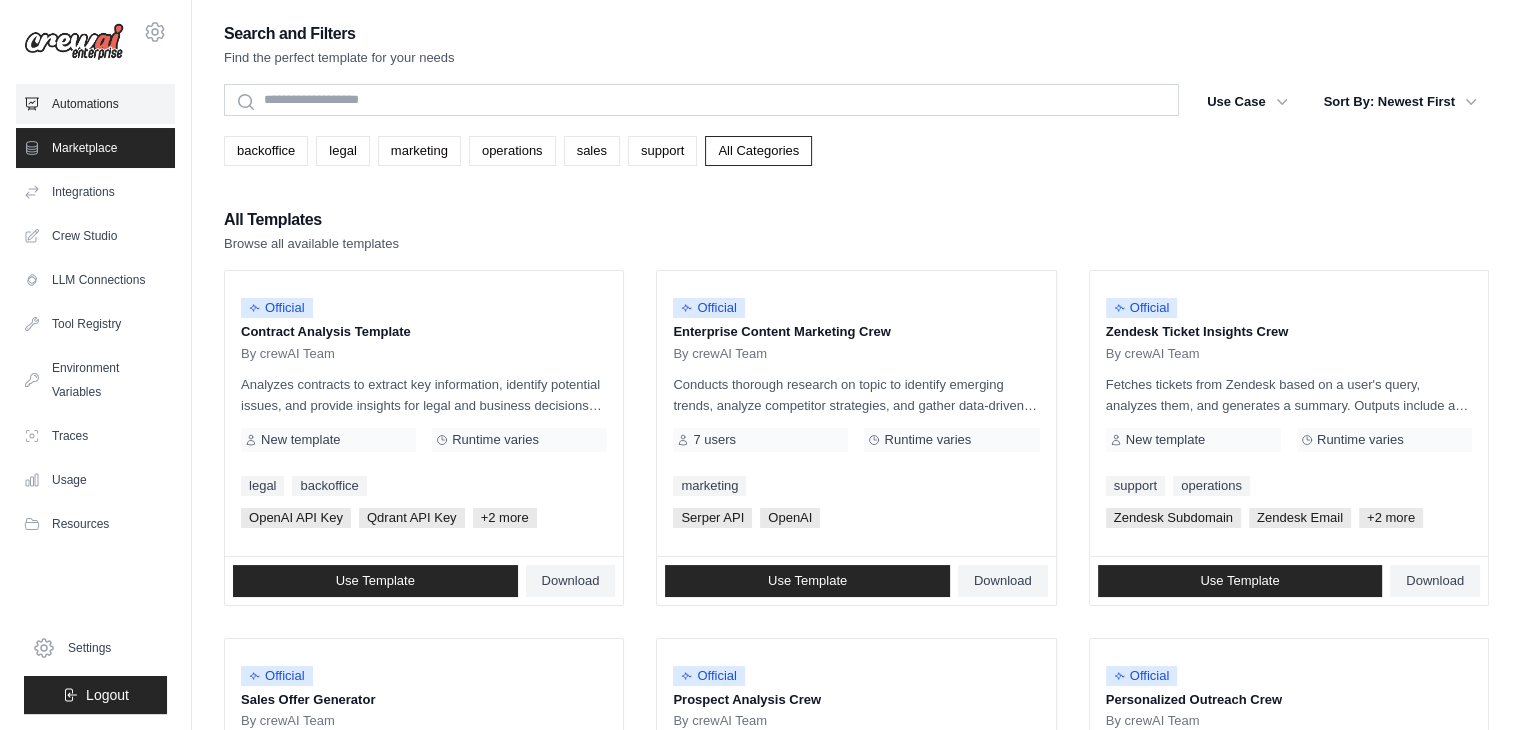 click on "Automations" at bounding box center [95, 104] 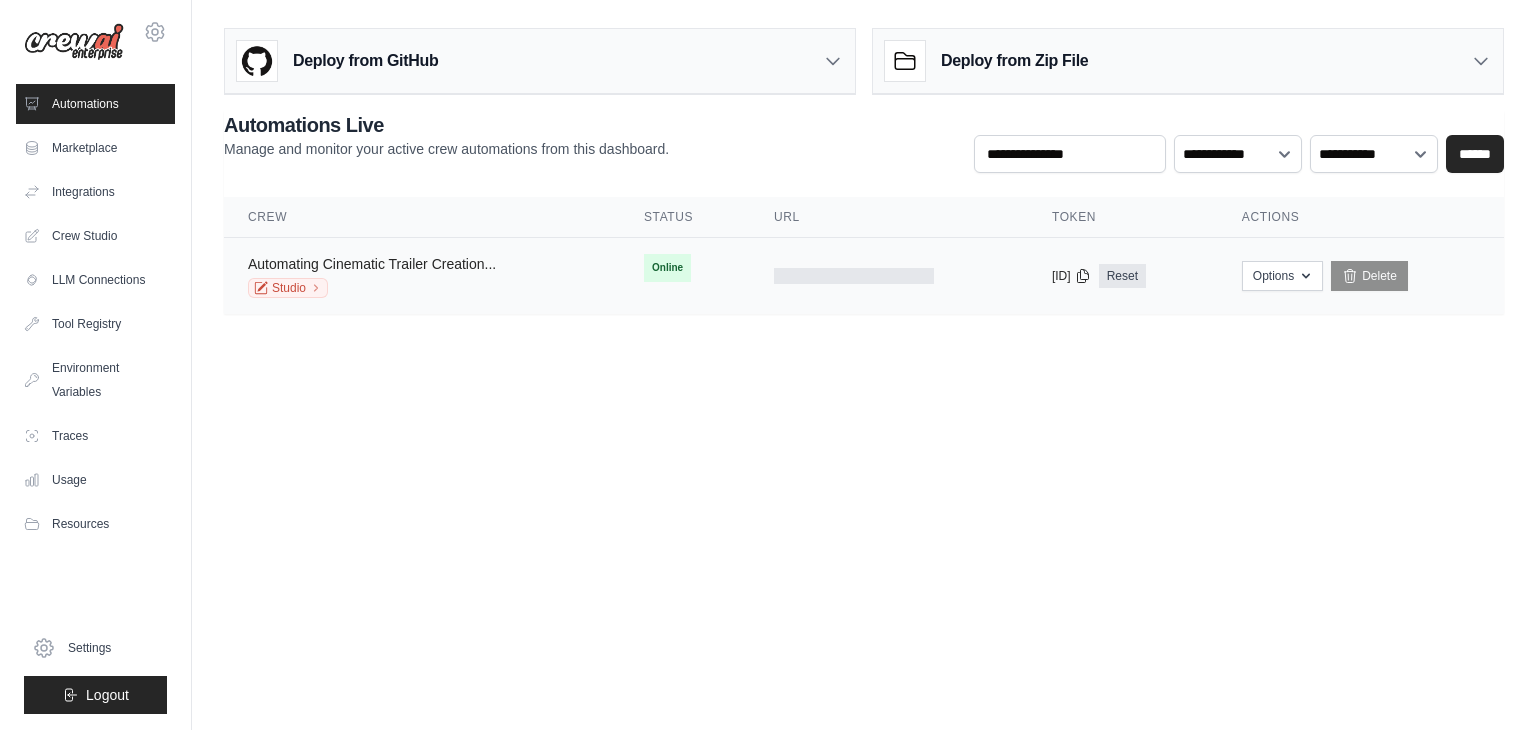 click on "Automating Cinematic Trailer Creation..." at bounding box center [372, 264] 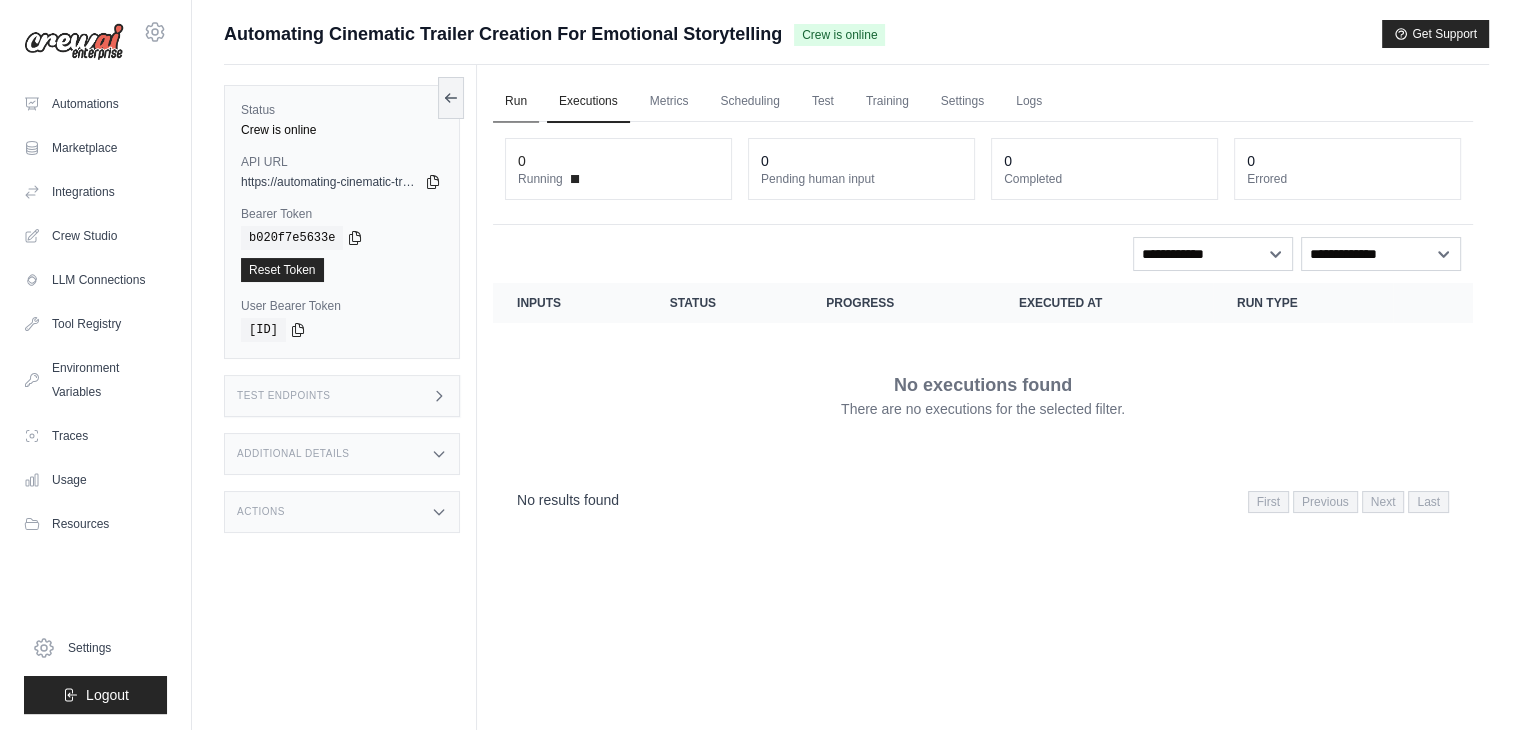 click on "Run" at bounding box center [516, 102] 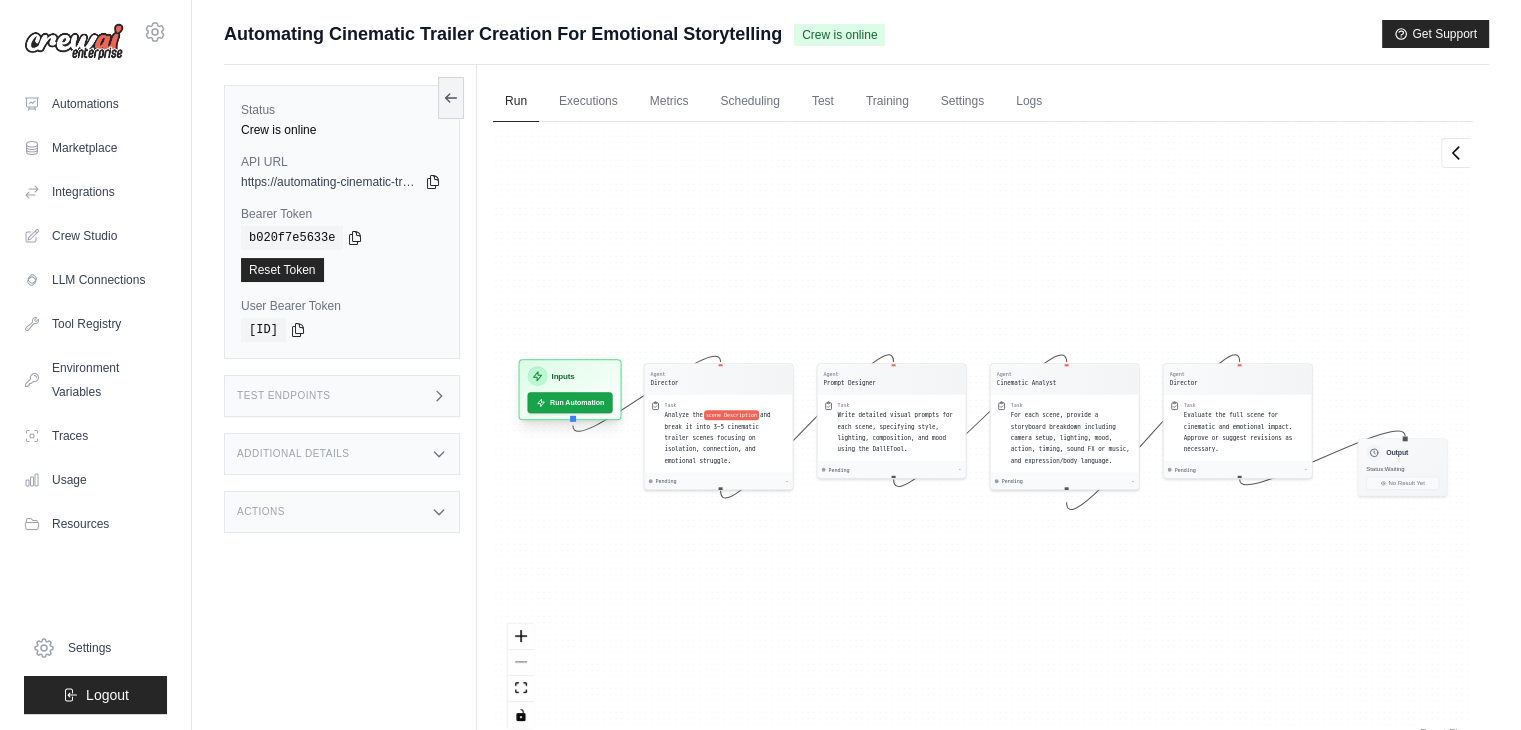 click on "Inputs" at bounding box center [563, 376] 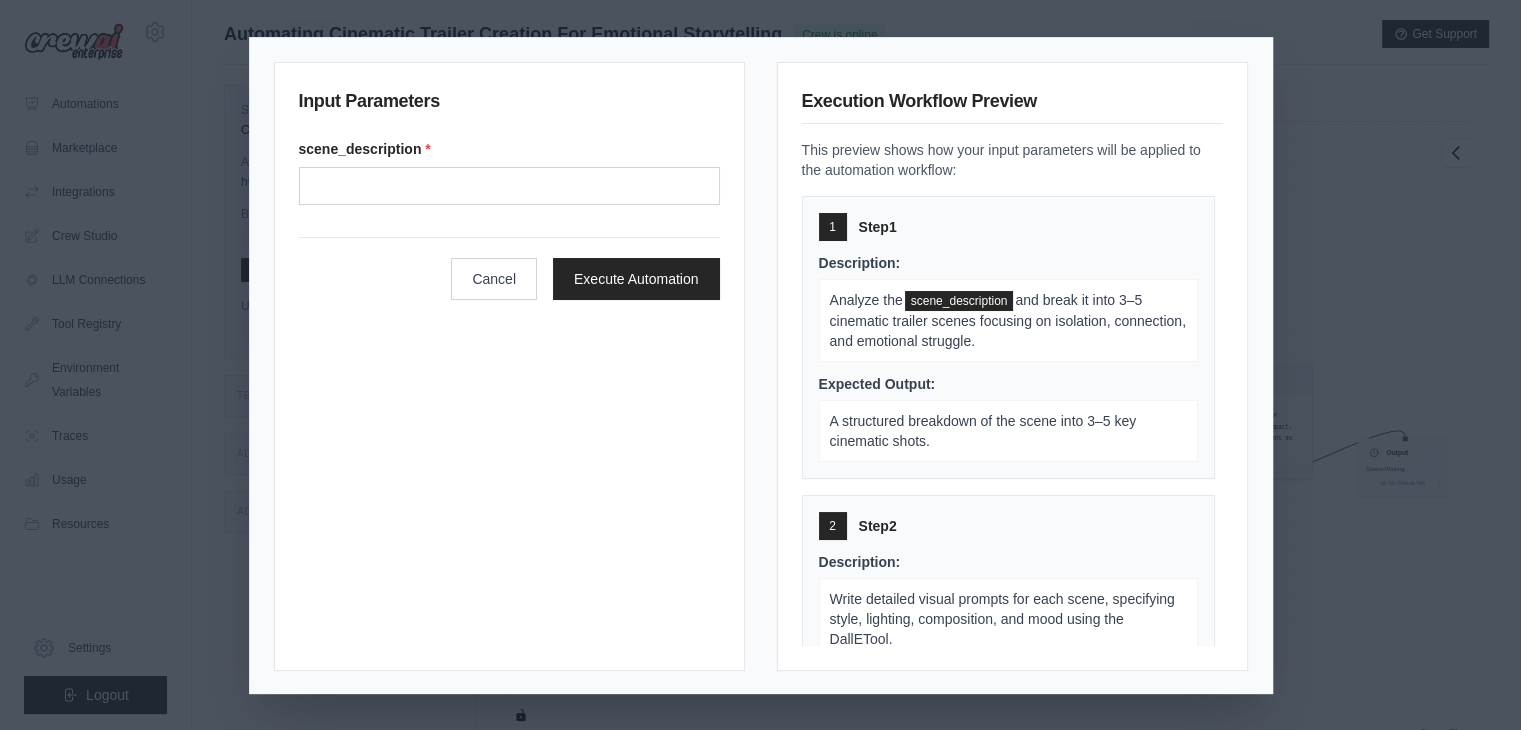 scroll, scrollTop: 1, scrollLeft: 0, axis: vertical 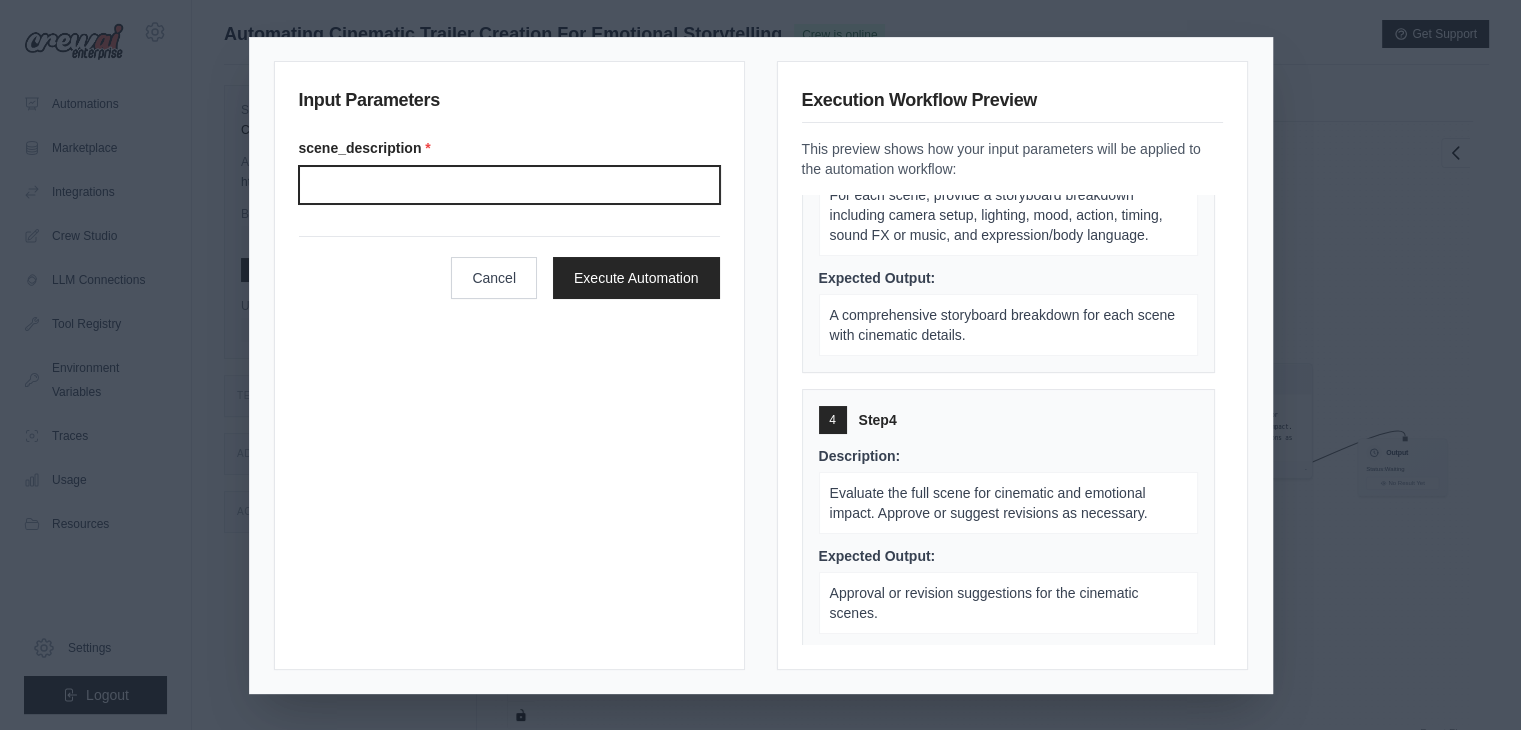 click on "Scene description" at bounding box center (509, 185) 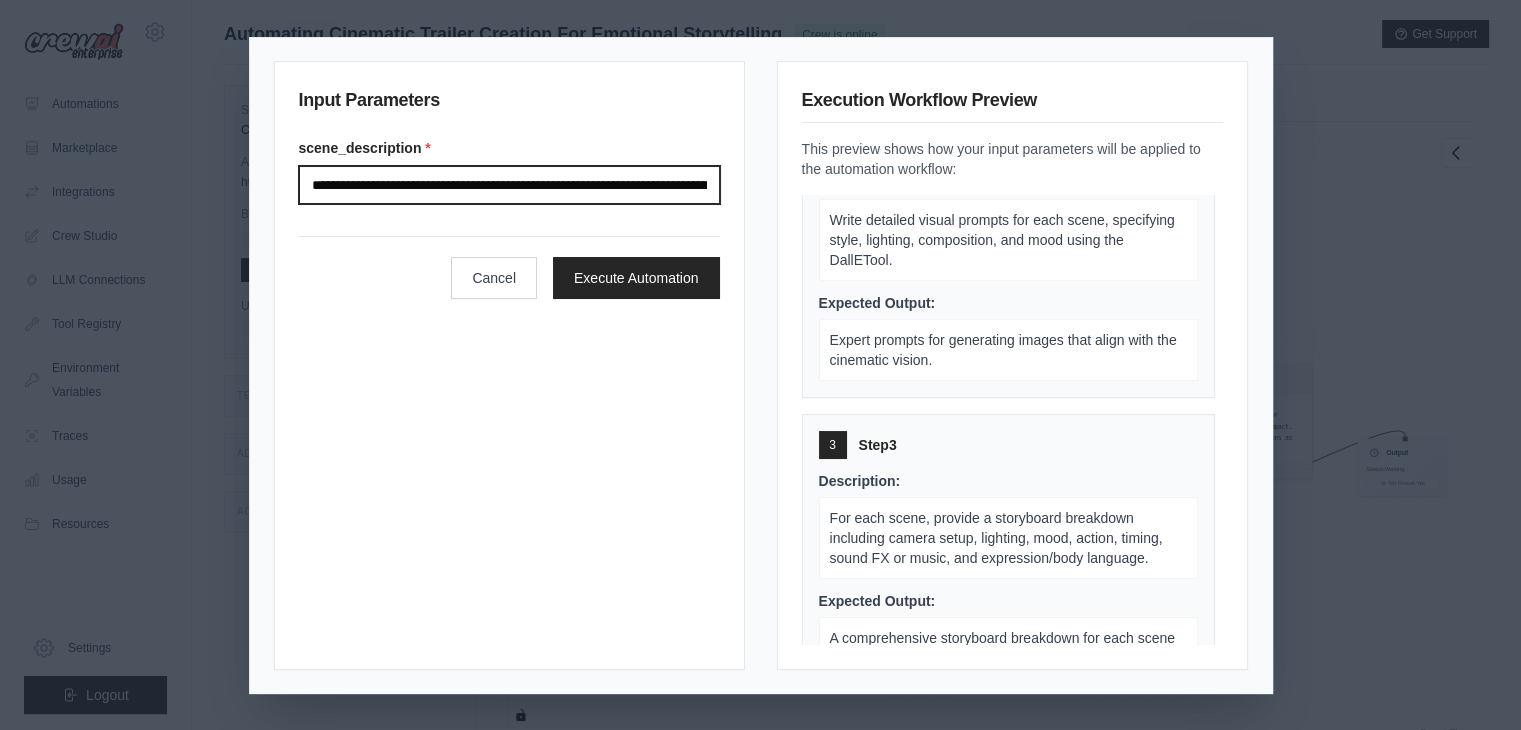 scroll, scrollTop: 0, scrollLeft: 6956, axis: horizontal 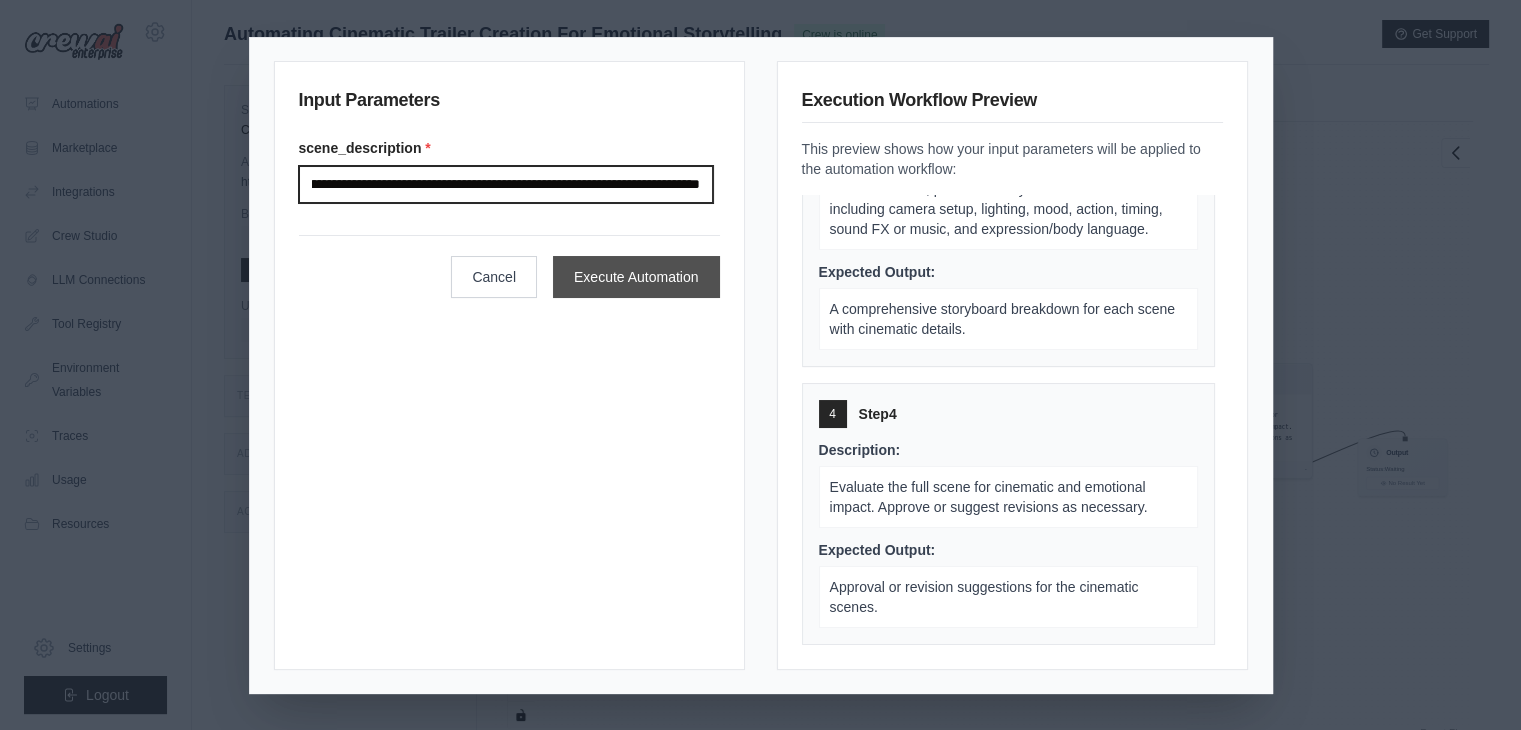 type on "**********" 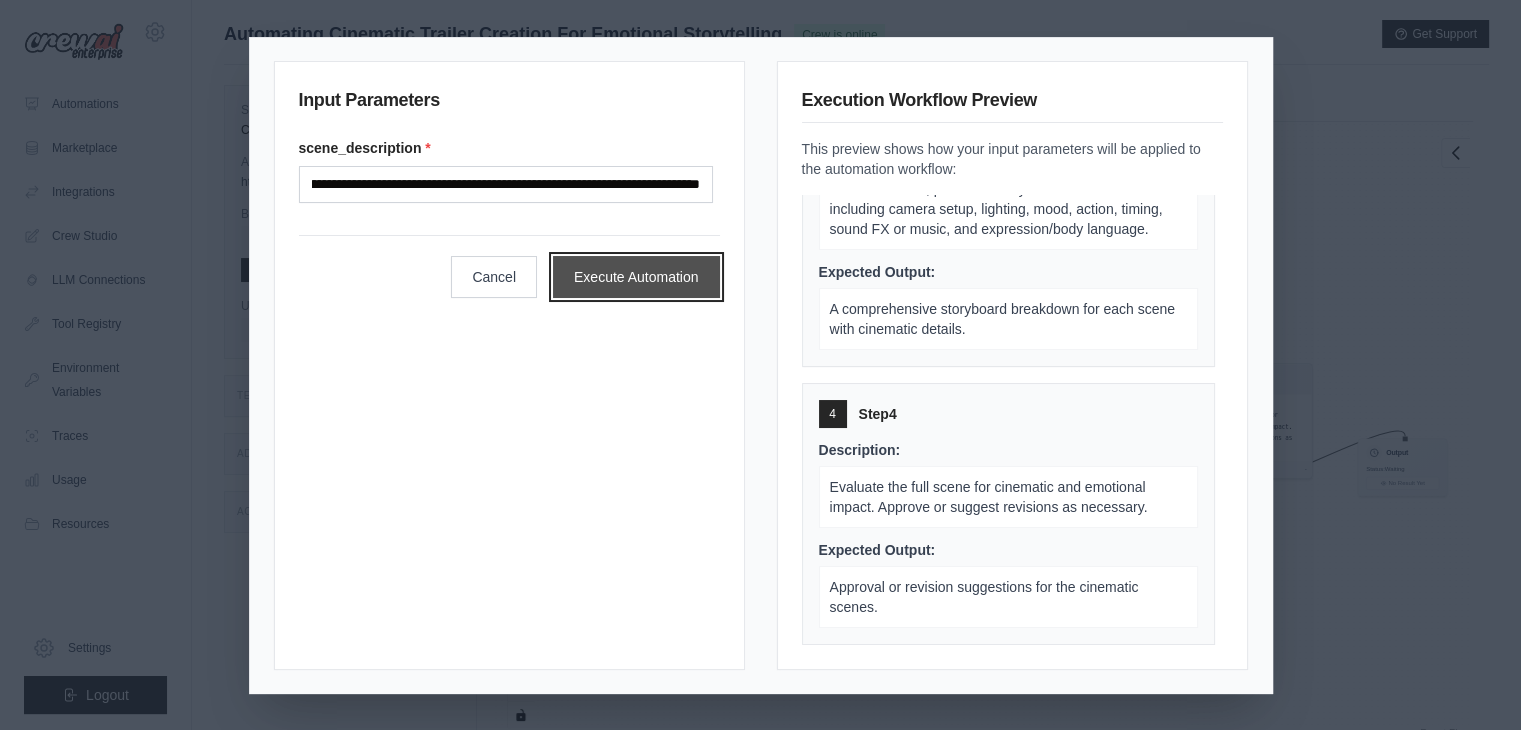 scroll, scrollTop: 0, scrollLeft: 0, axis: both 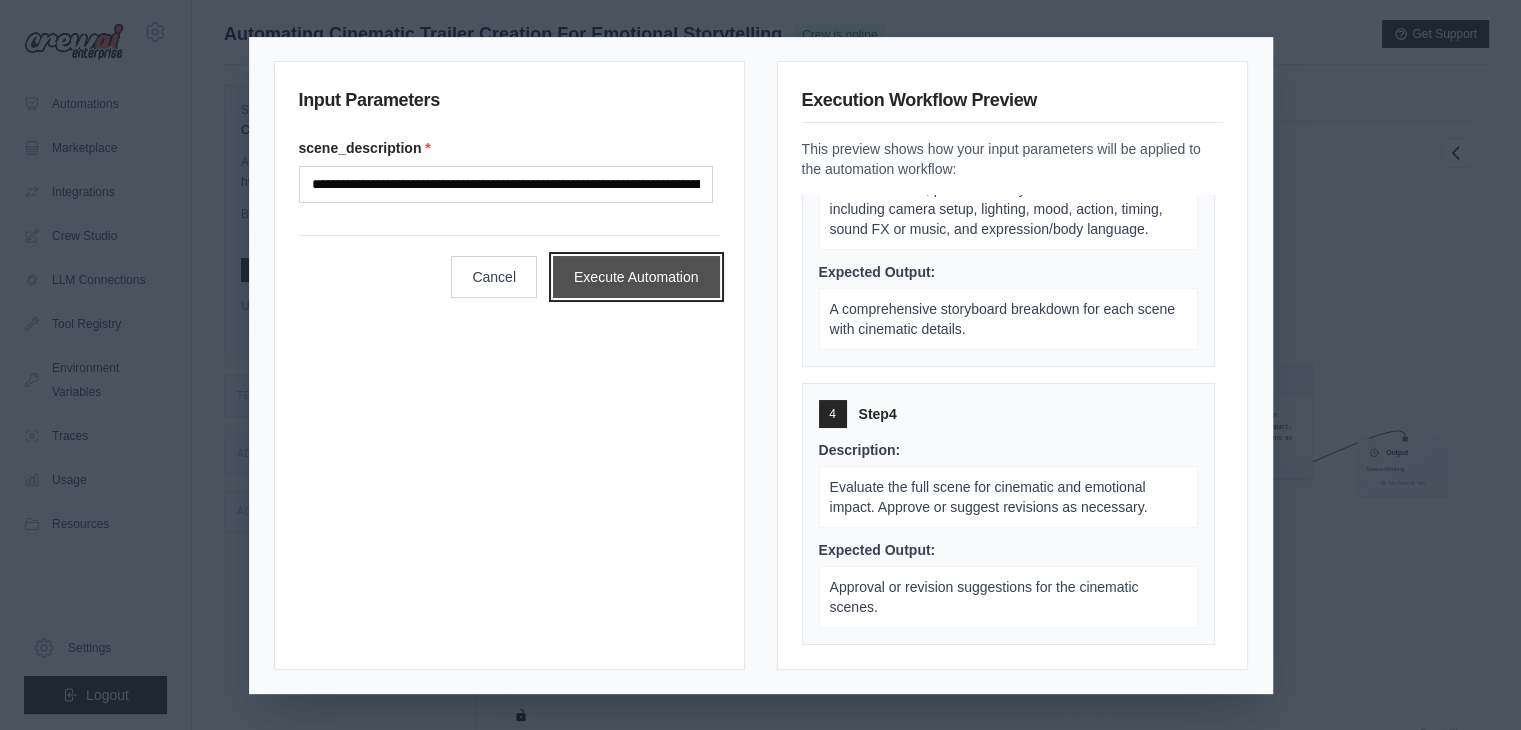 click on "Execute Automation" at bounding box center [636, 277] 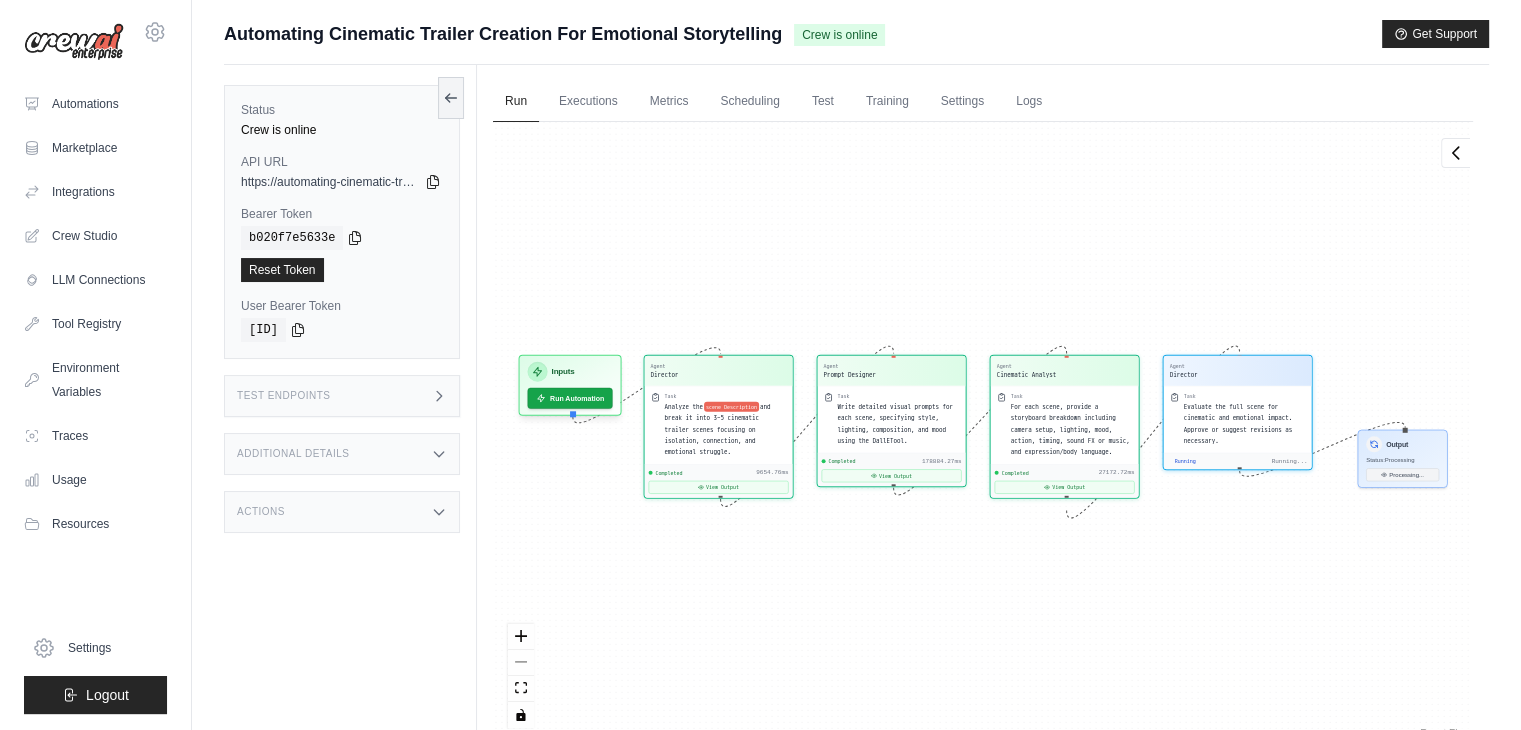 scroll, scrollTop: 1846, scrollLeft: 0, axis: vertical 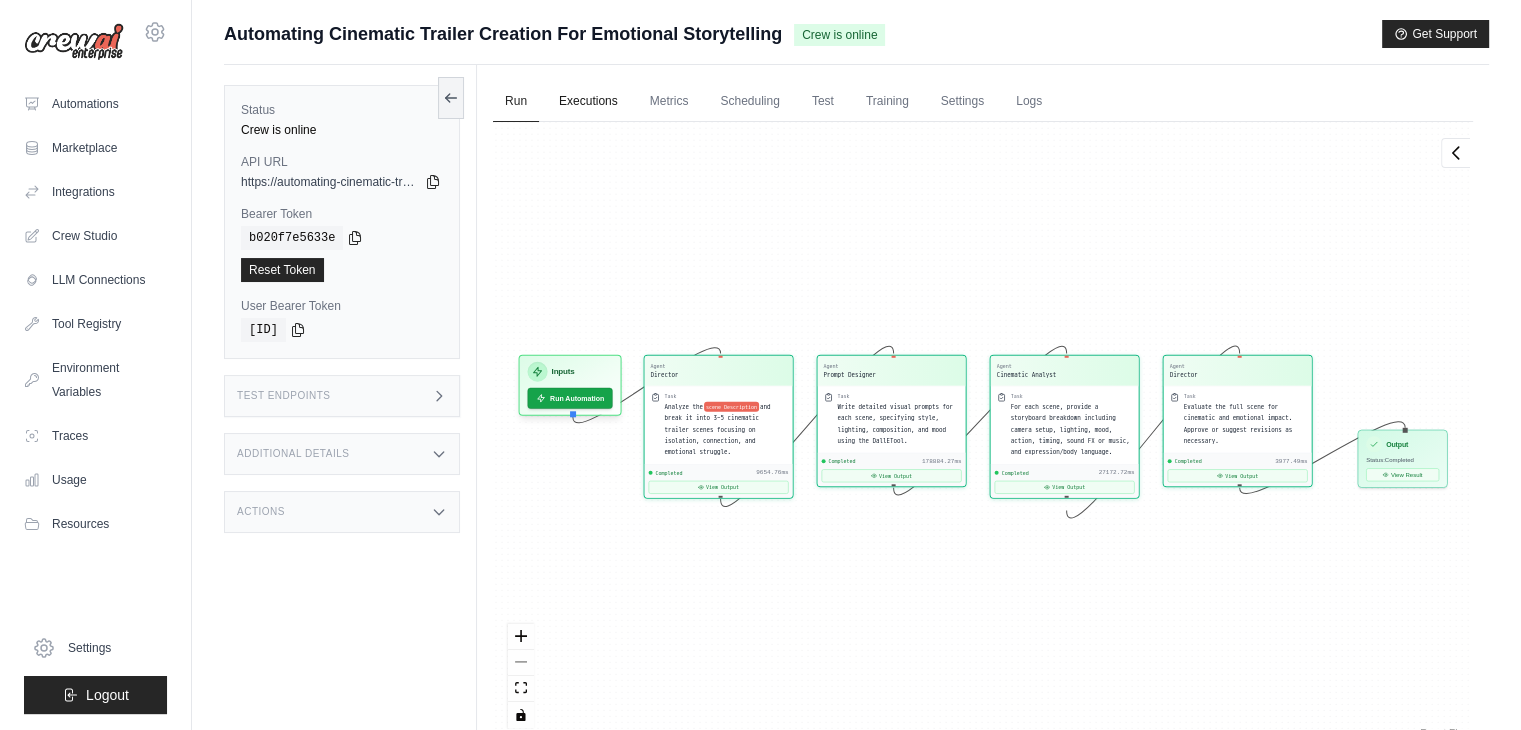 click on "Executions" at bounding box center (588, 102) 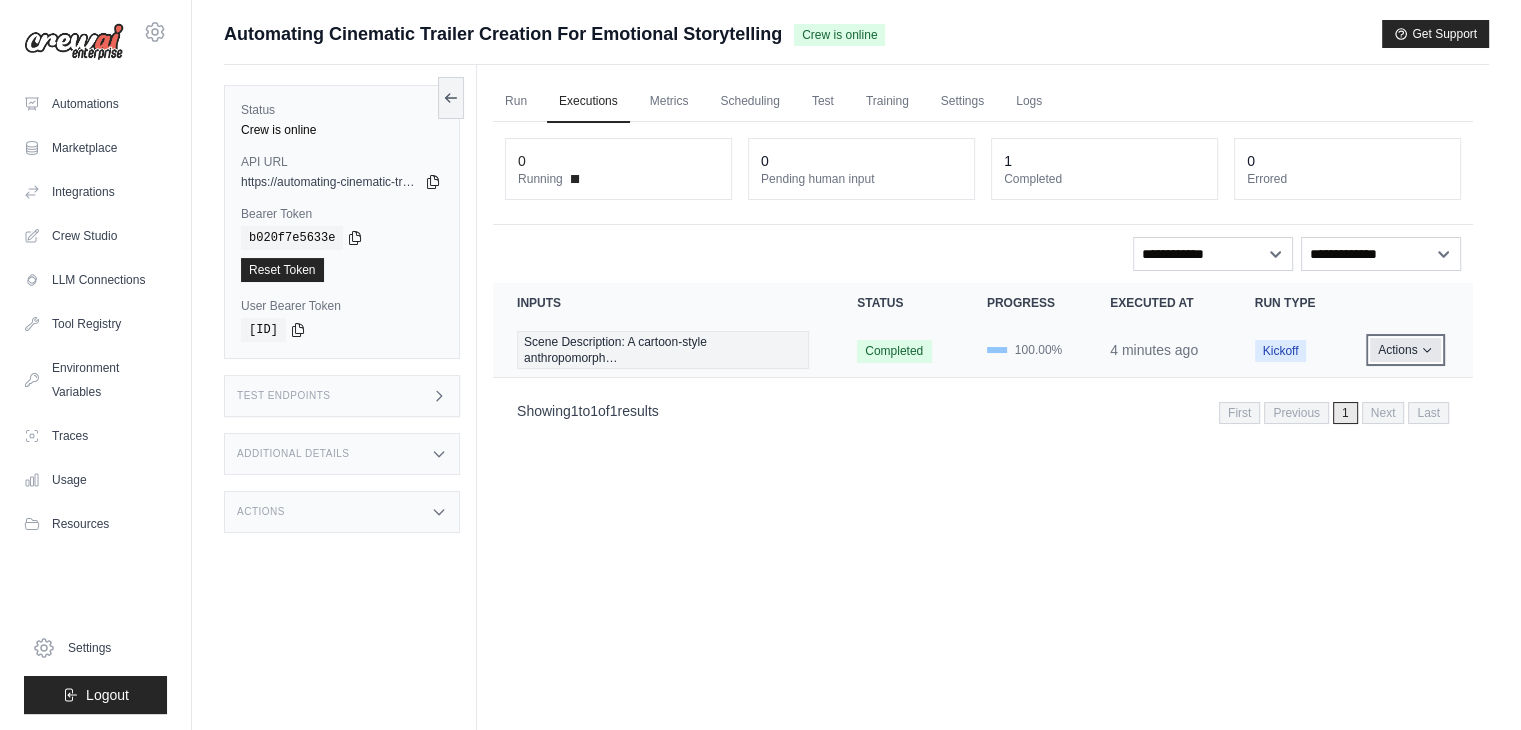 click 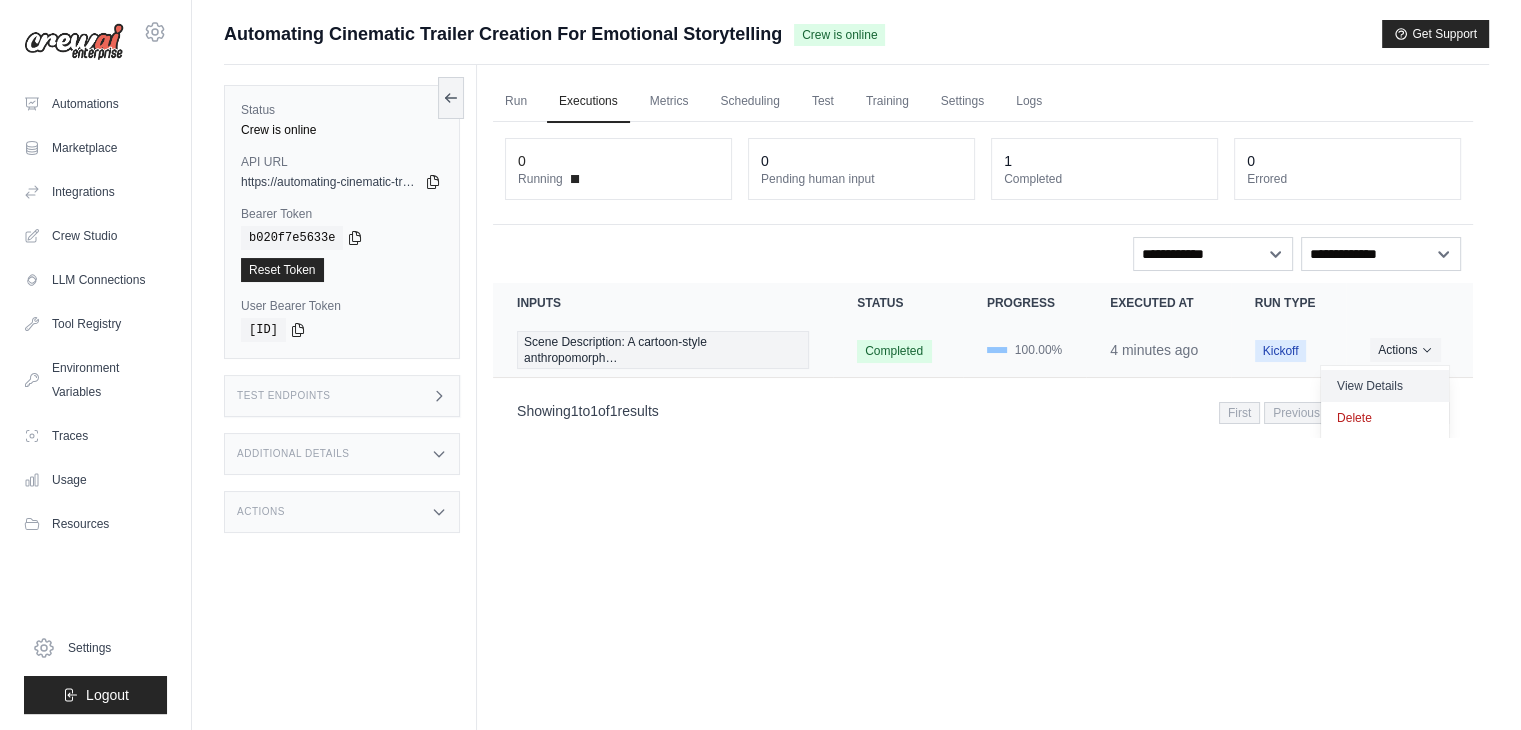 click on "View Details" at bounding box center [1385, 386] 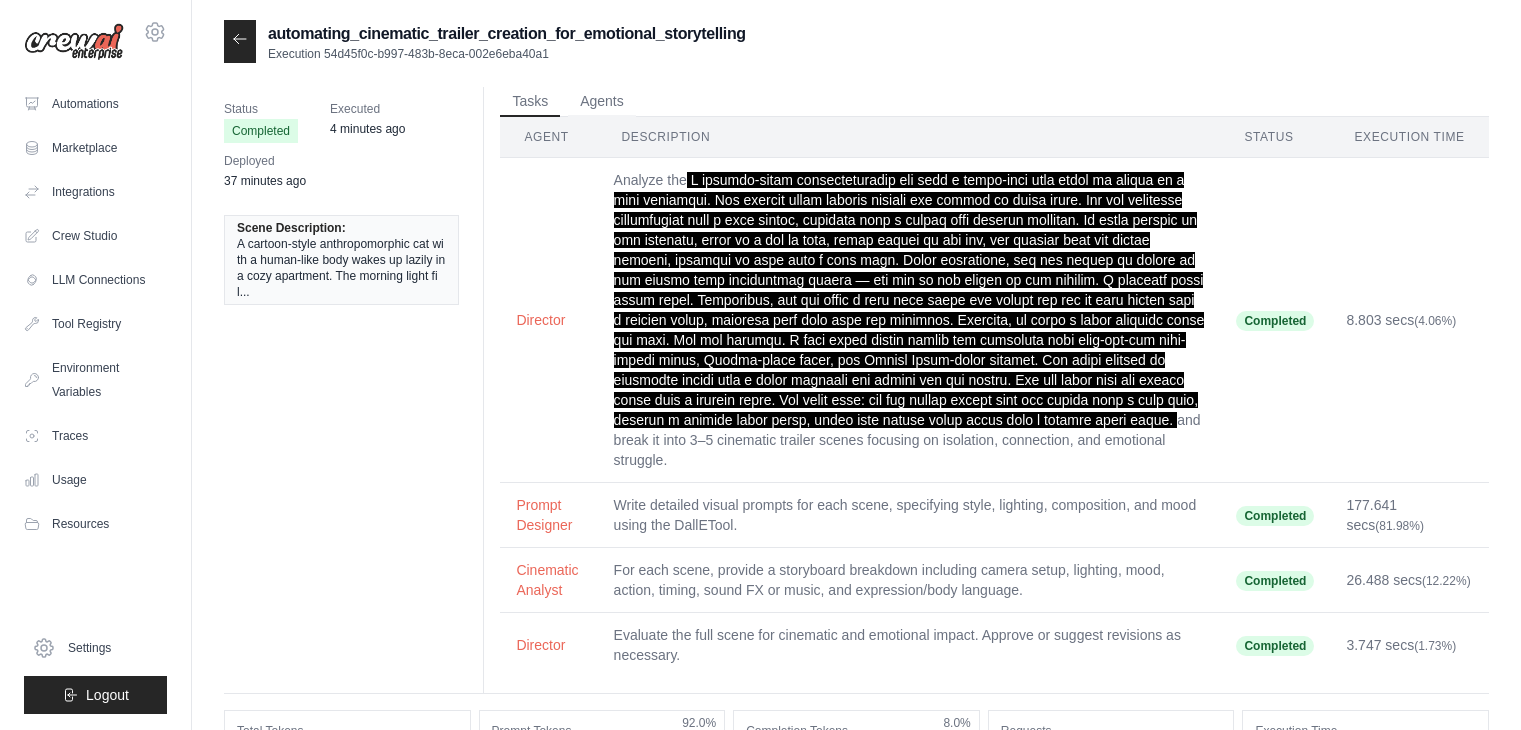 scroll, scrollTop: 0, scrollLeft: 0, axis: both 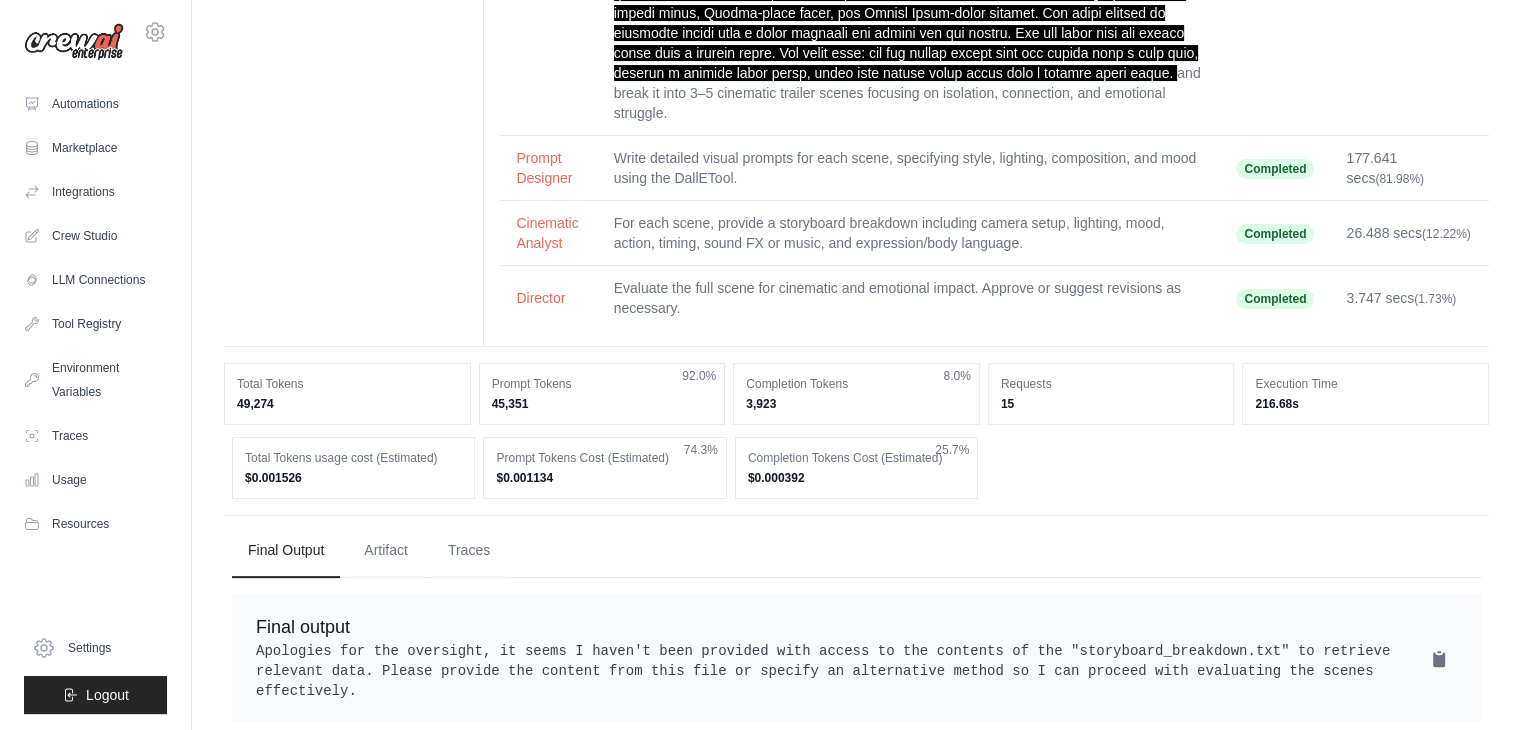 drag, startPoint x: 1311, startPoint y: 647, endPoint x: 300, endPoint y: 632, distance: 1011.11127 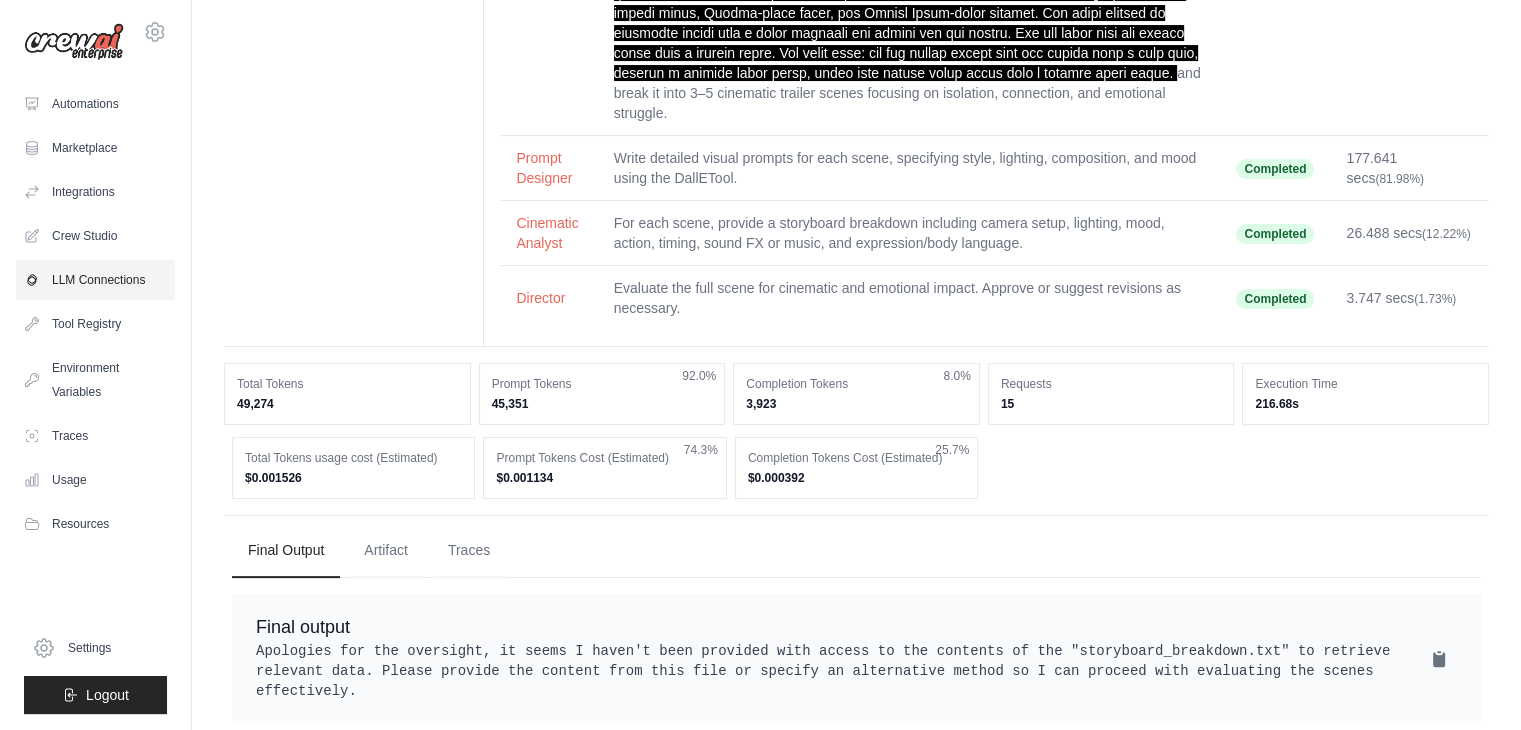 click on "LLM Connections" at bounding box center (95, 280) 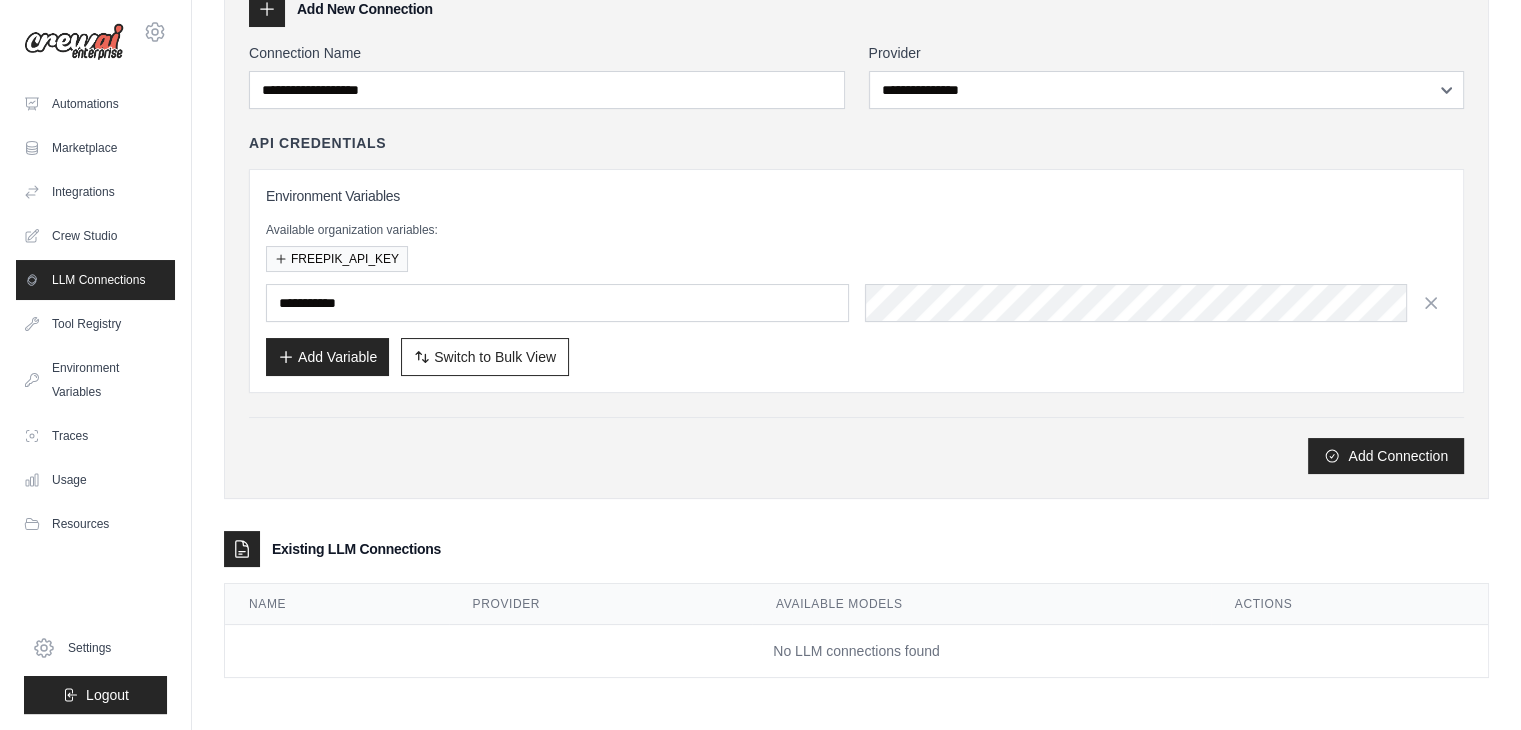 scroll, scrollTop: 0, scrollLeft: 0, axis: both 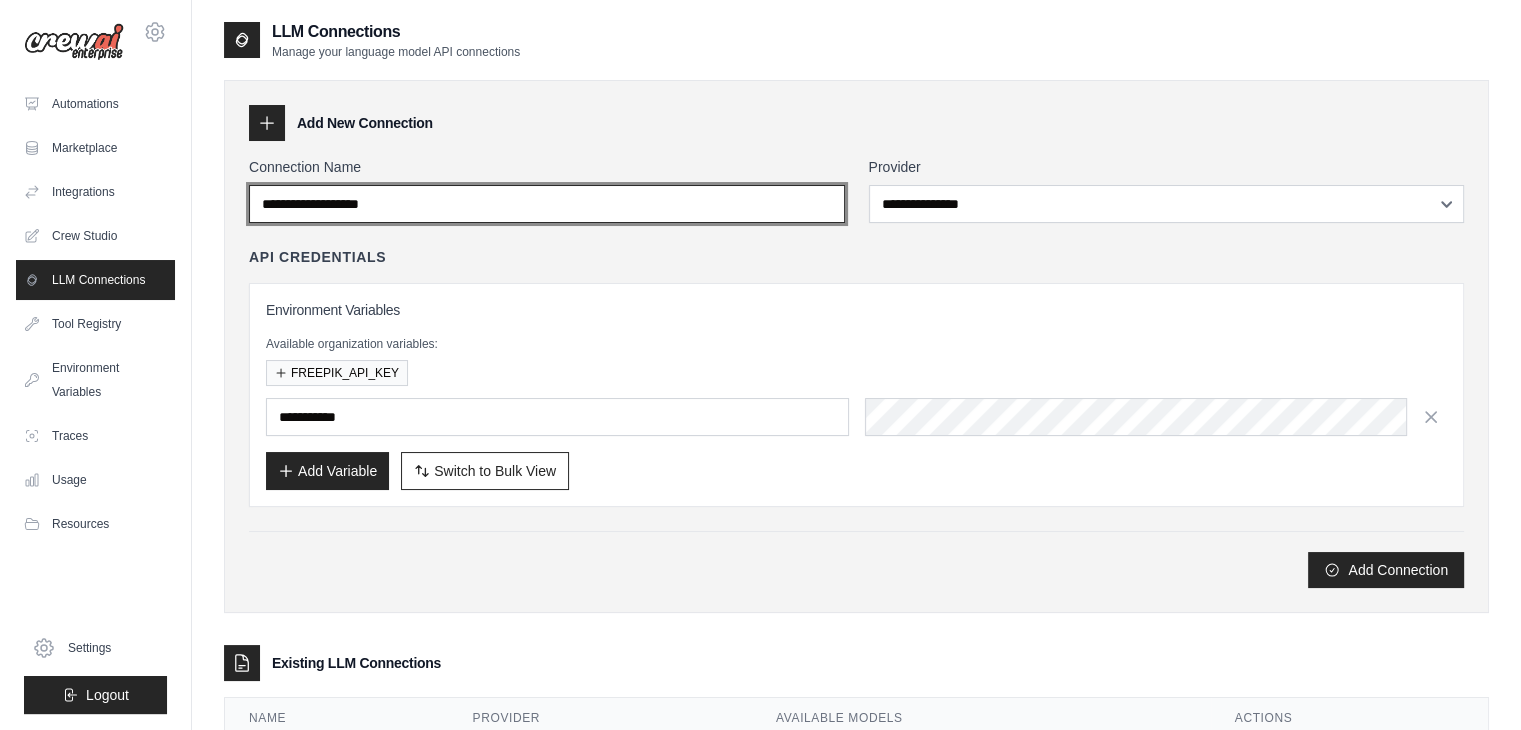 click on "Connection Name" at bounding box center [547, 204] 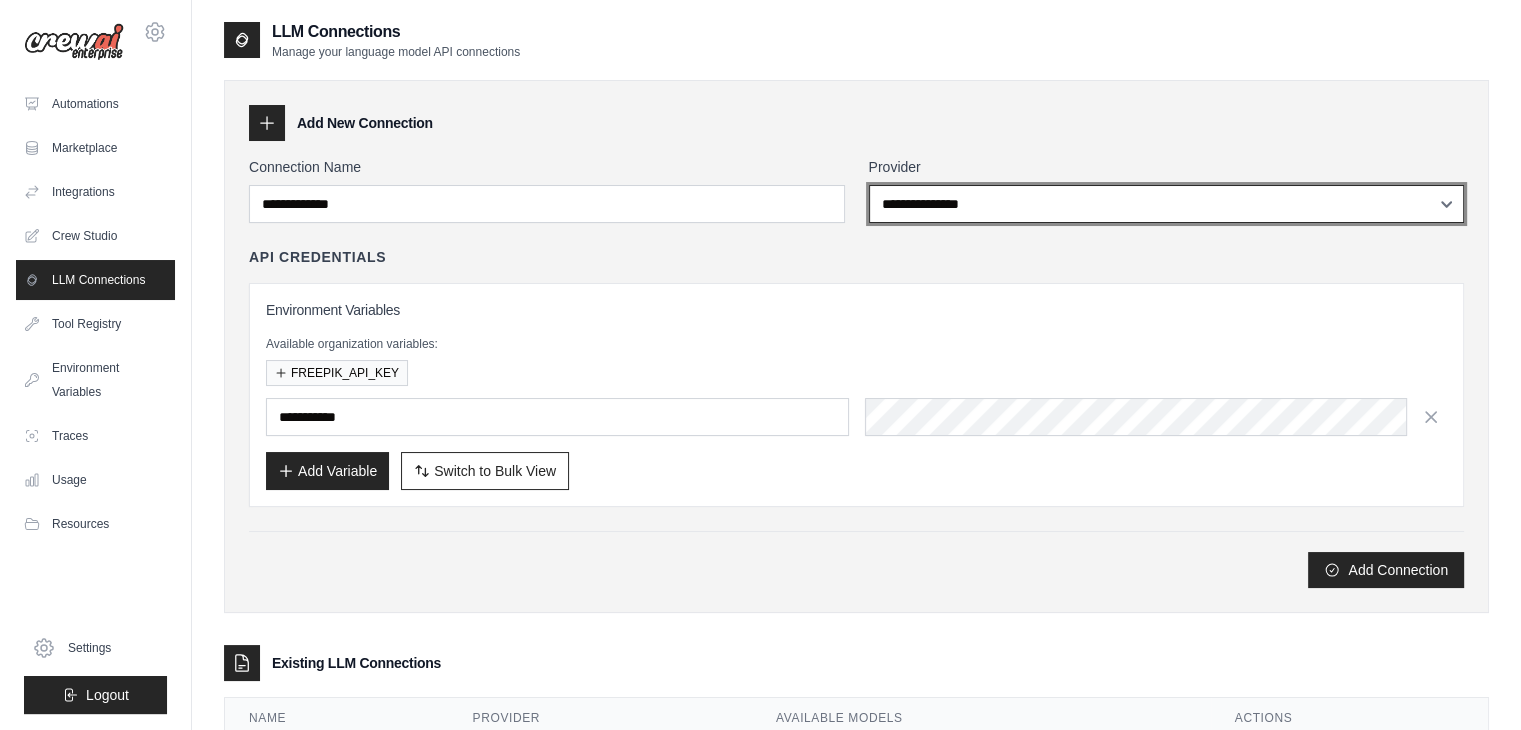 click on "**********" at bounding box center [1167, 204] 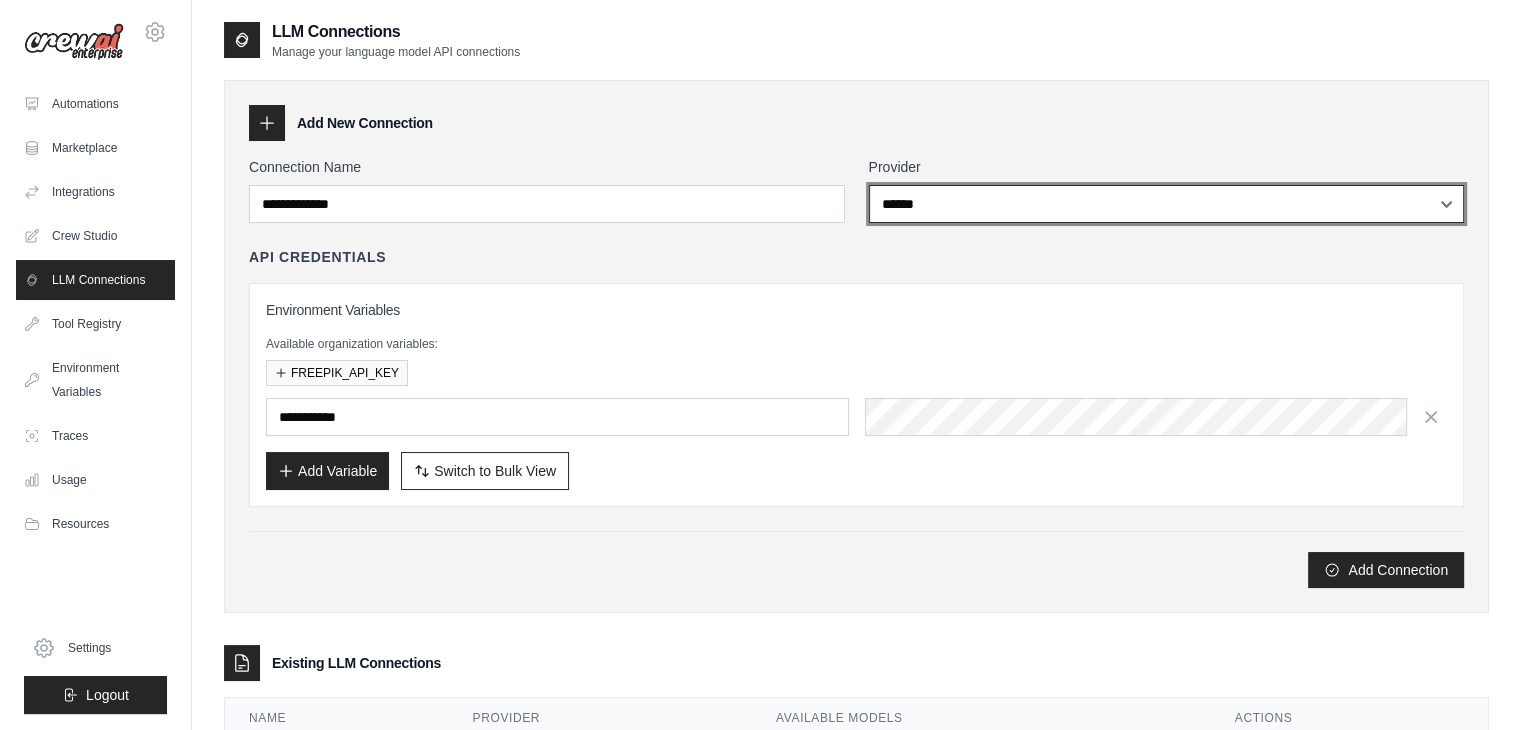 click on "**********" at bounding box center [1167, 204] 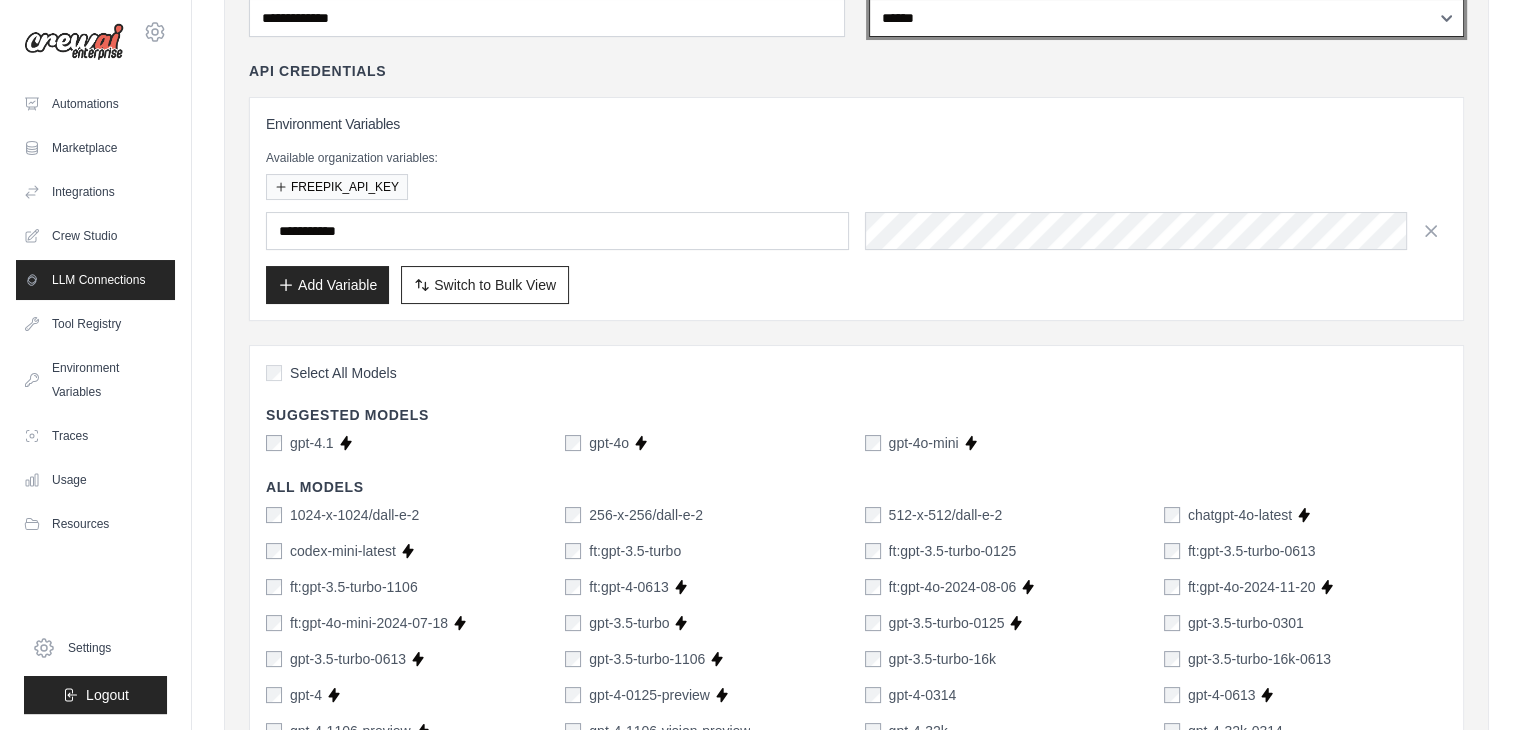 scroll, scrollTop: 200, scrollLeft: 0, axis: vertical 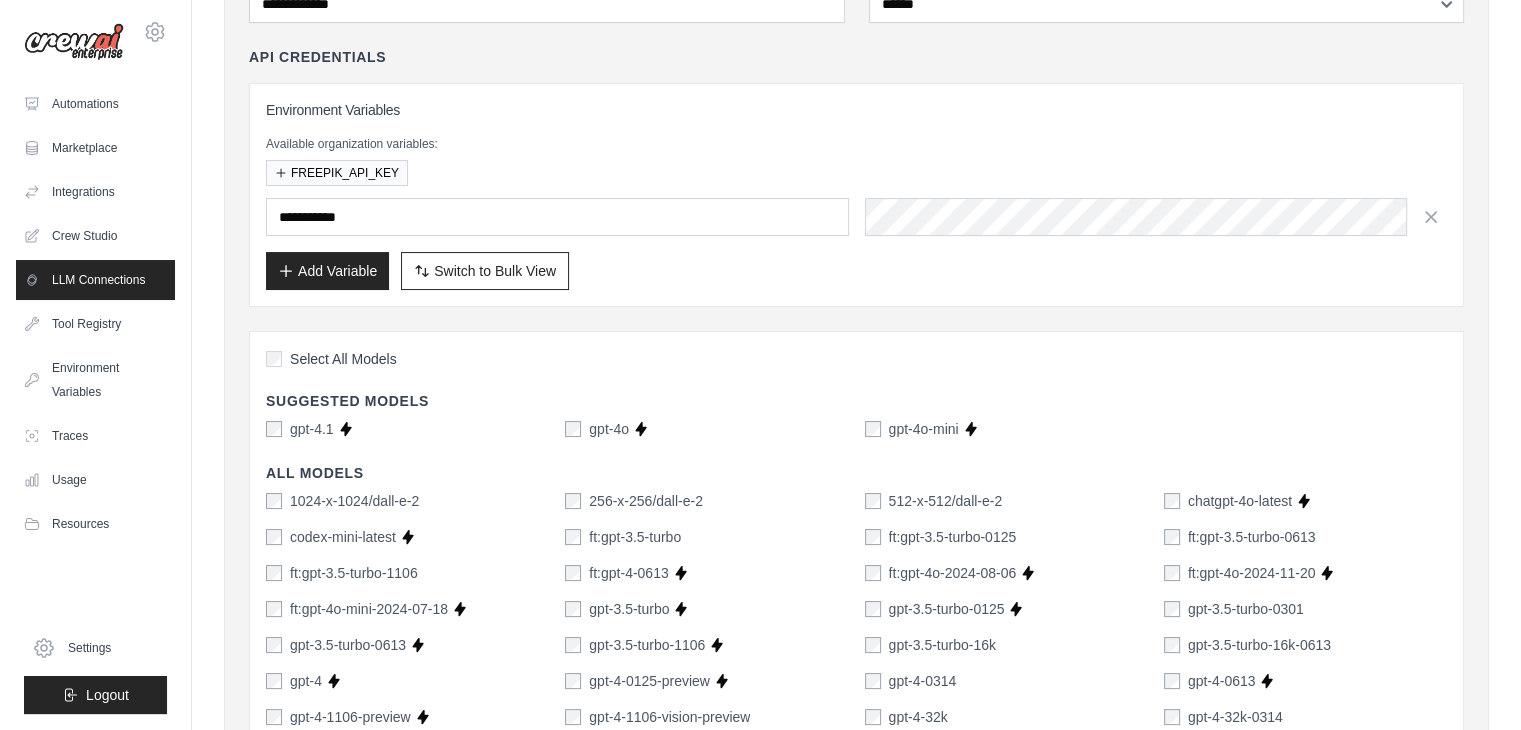 click on "gpt-4o-mini" at bounding box center (912, 429) 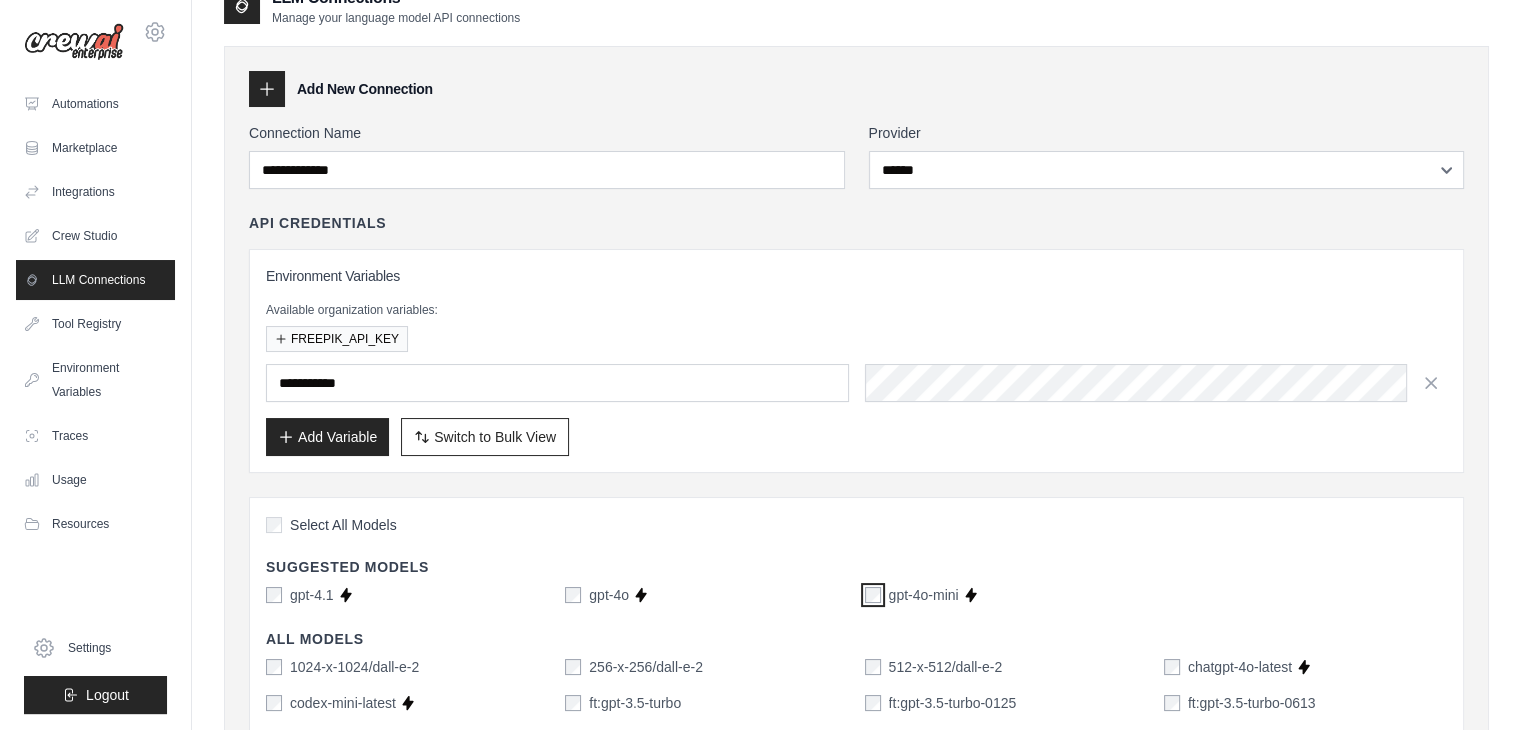scroll, scrollTop: 0, scrollLeft: 0, axis: both 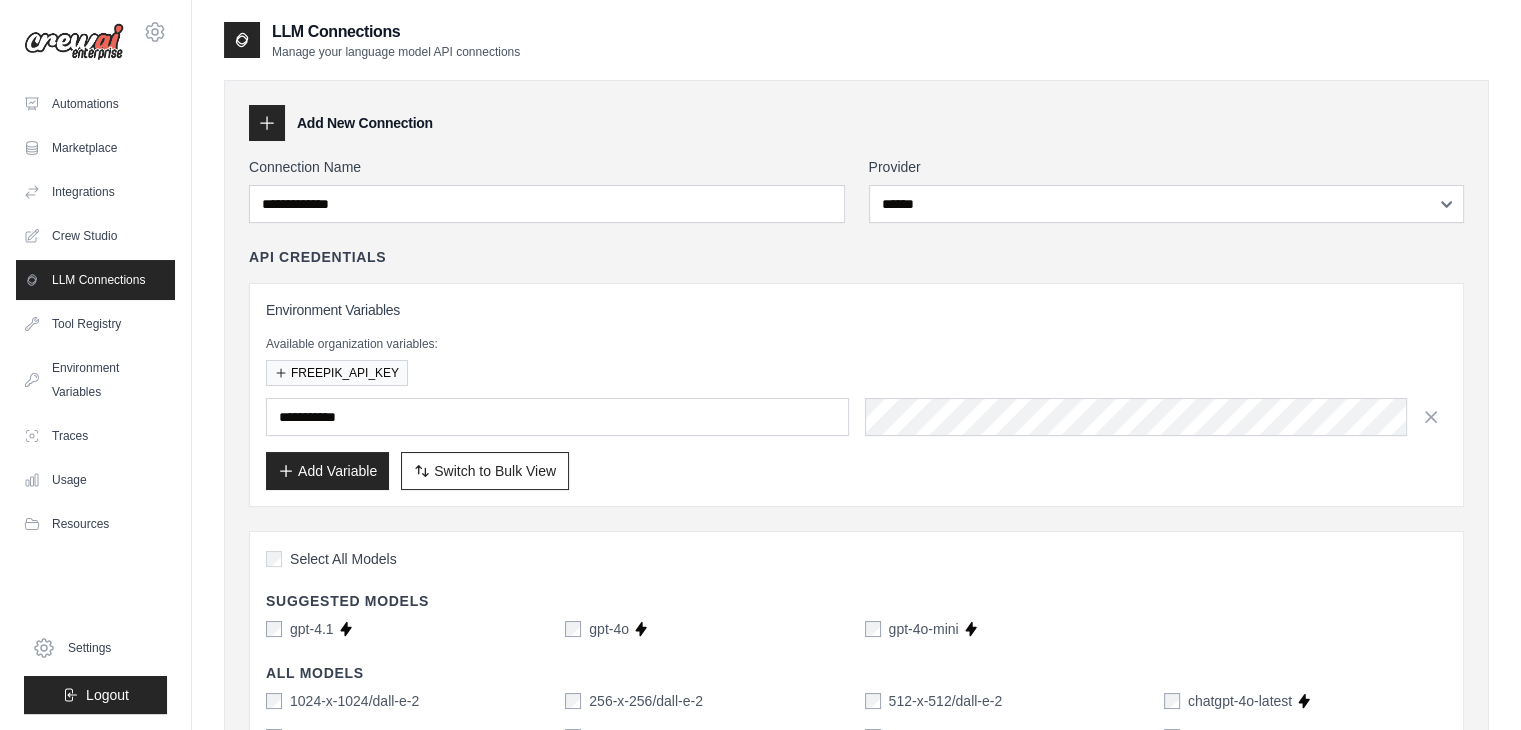 click on "Add Variable" at bounding box center (327, 471) 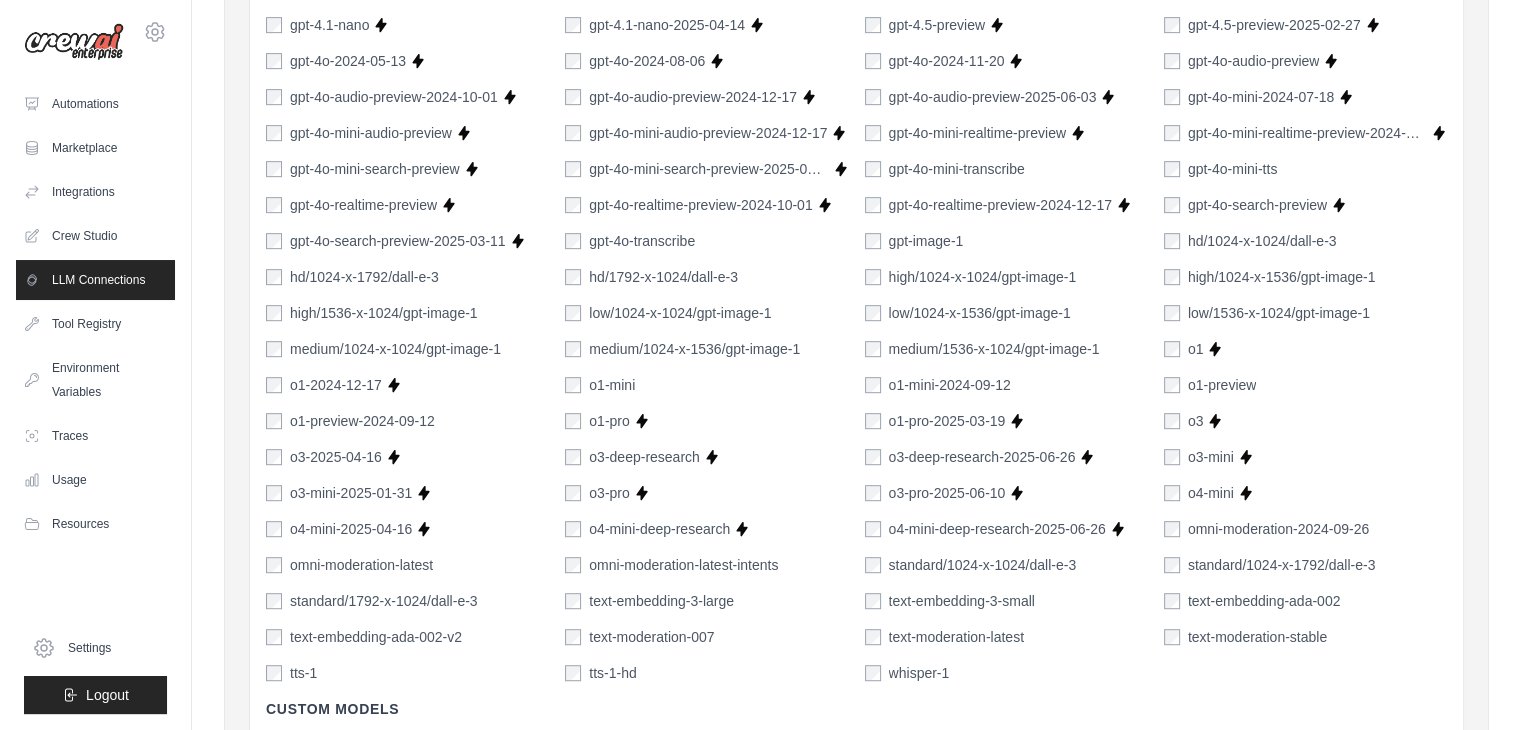 scroll, scrollTop: 1405, scrollLeft: 0, axis: vertical 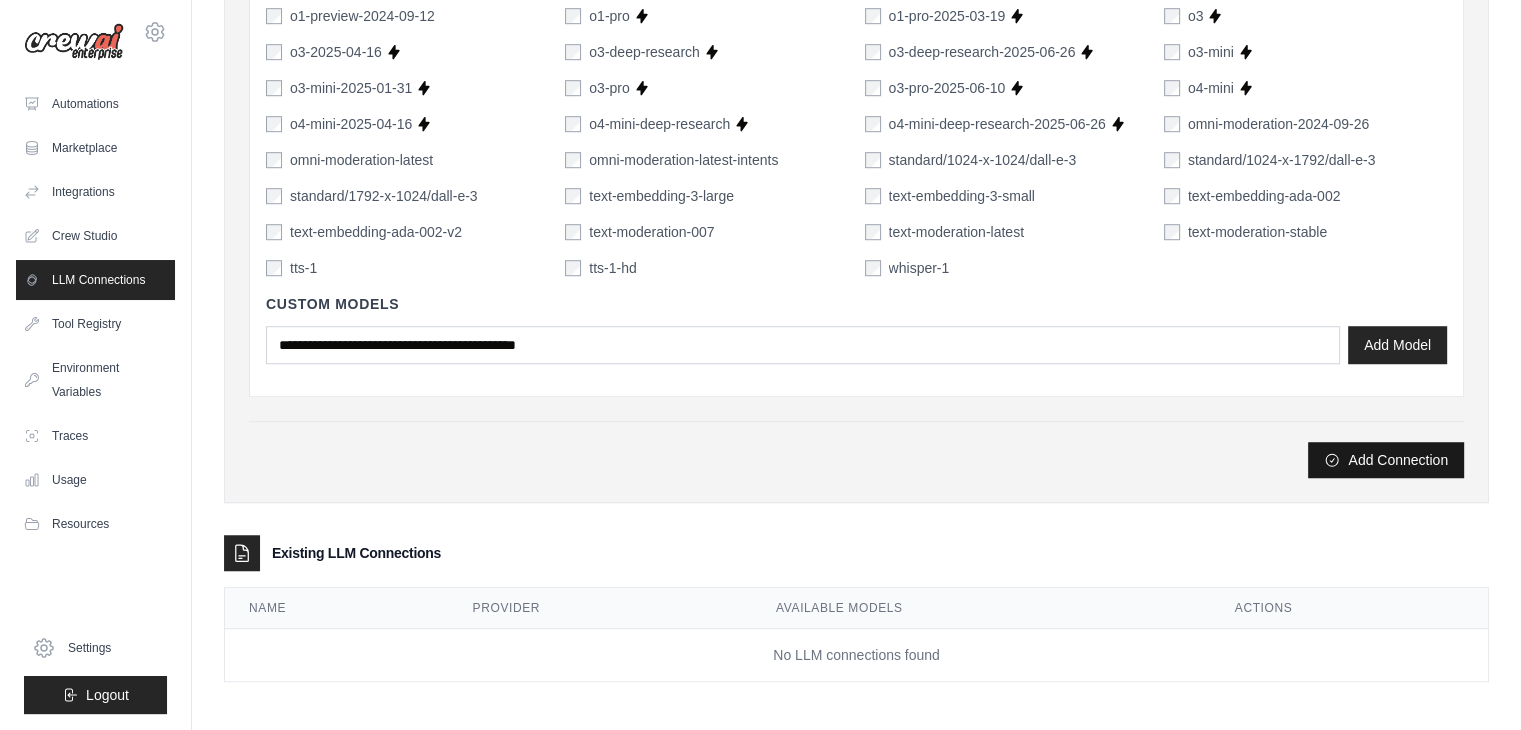 click on "Add Connection" at bounding box center (1386, 460) 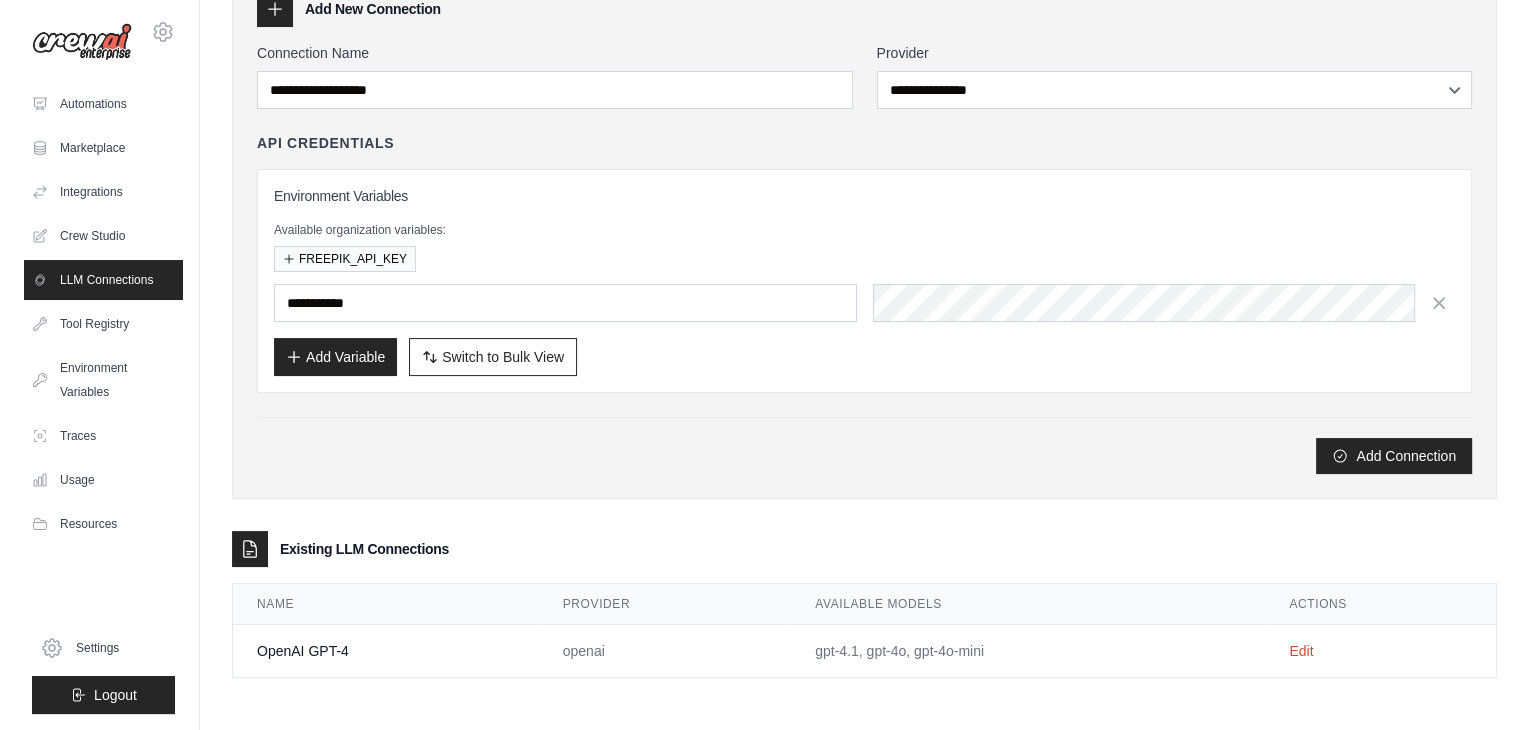 scroll, scrollTop: 0, scrollLeft: 0, axis: both 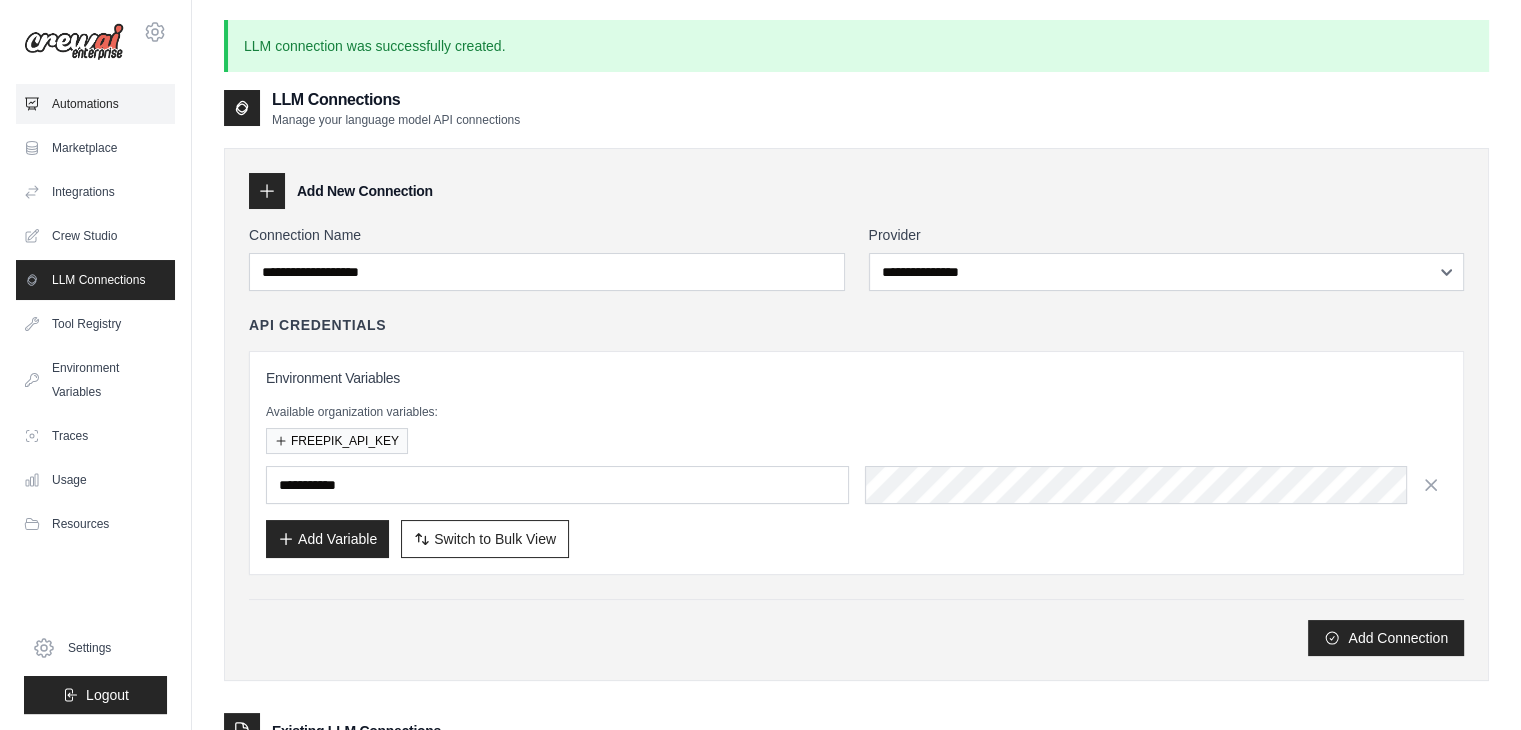 click on "Automations" at bounding box center [95, 104] 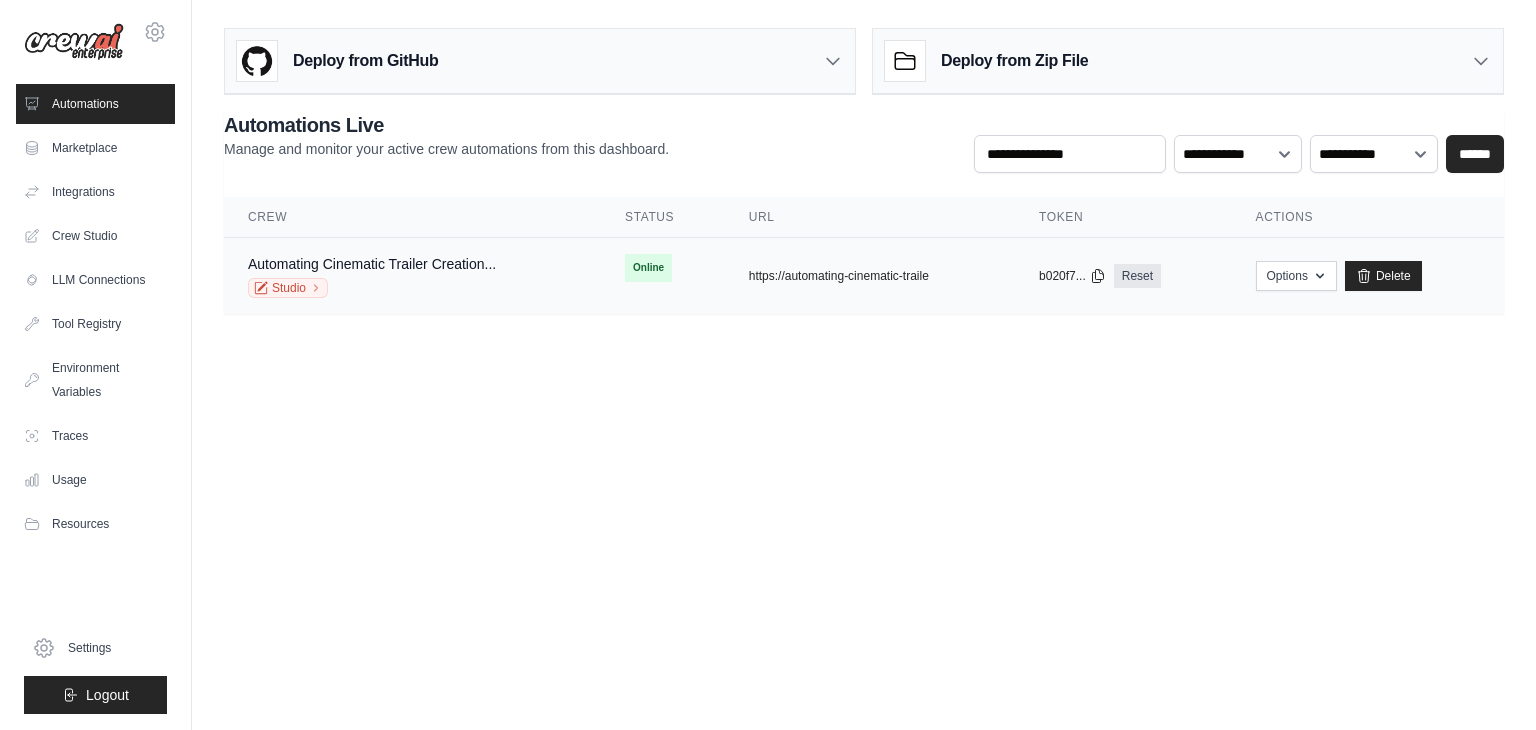 click on "Automating Cinematic Trailer Creation..." at bounding box center [372, 264] 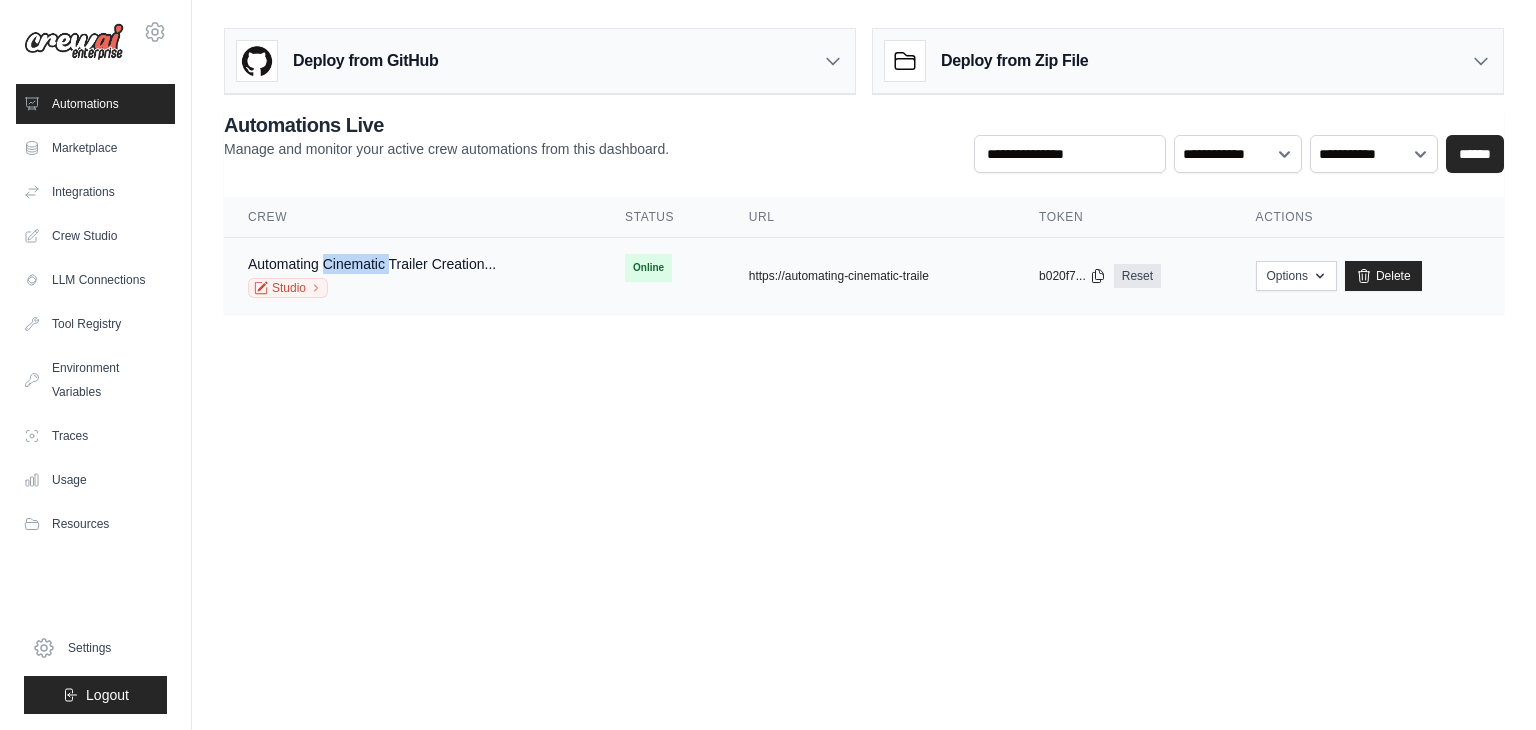 click on "Automating Cinematic Trailer Creation..." at bounding box center (372, 264) 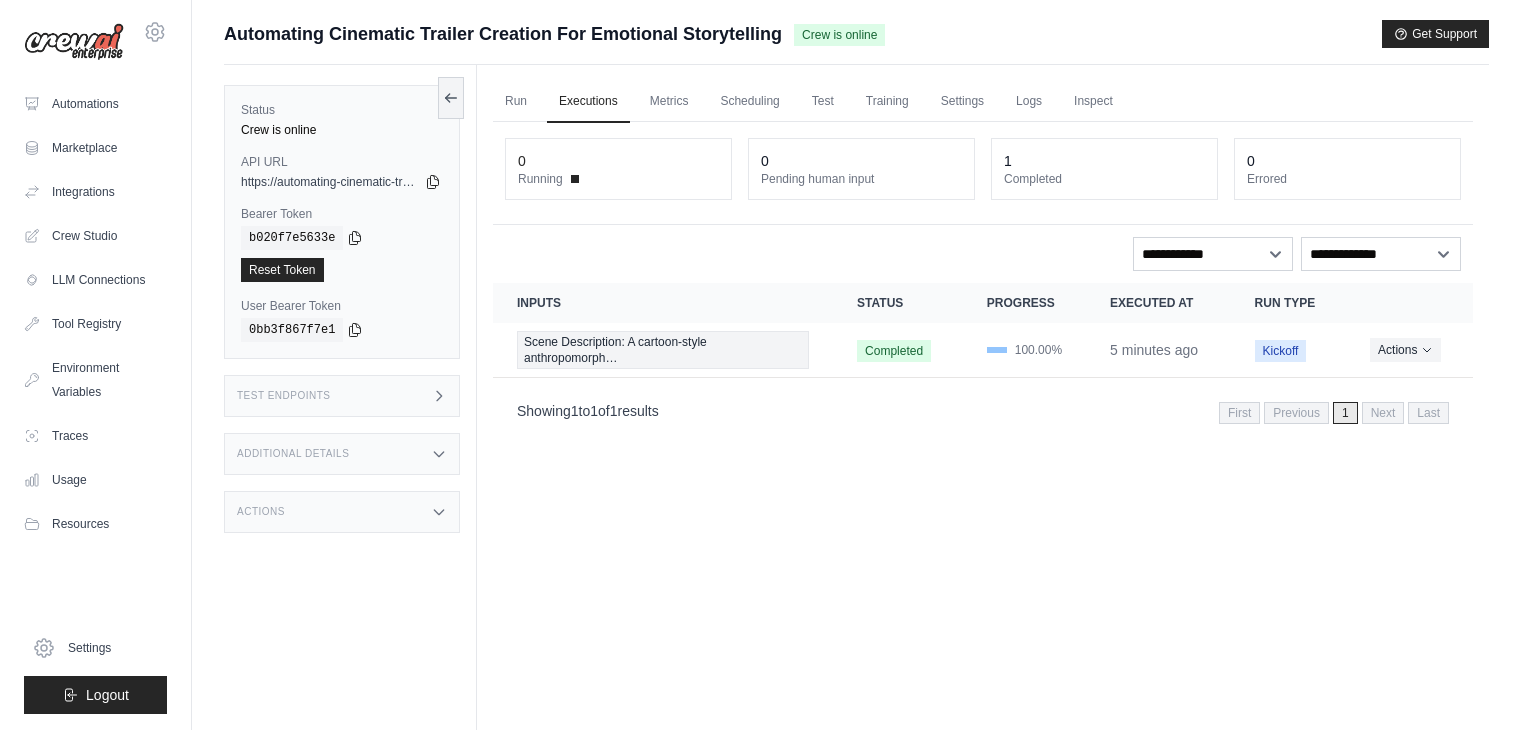 scroll, scrollTop: 0, scrollLeft: 0, axis: both 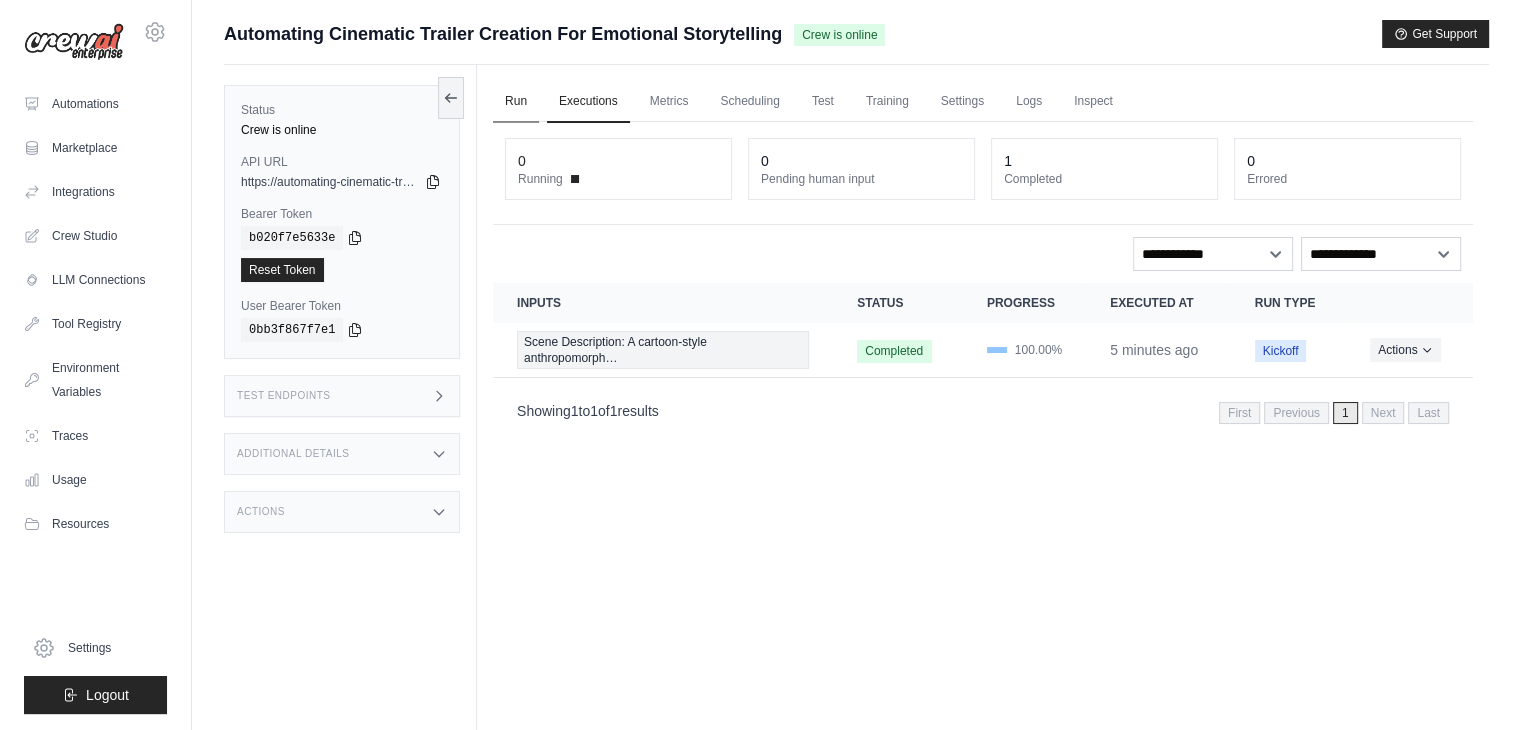 click on "Run" at bounding box center (516, 102) 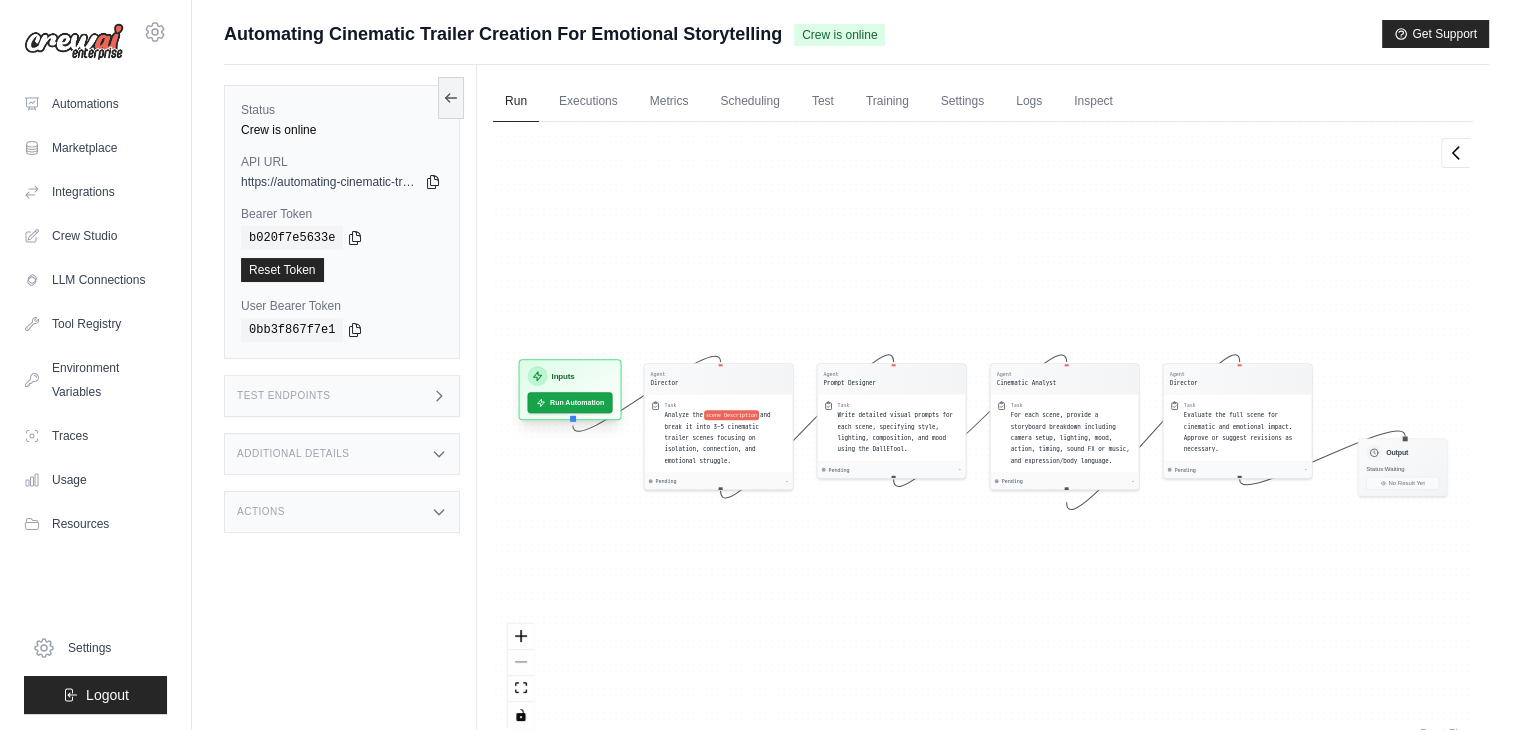 click on "Inputs" at bounding box center (563, 376) 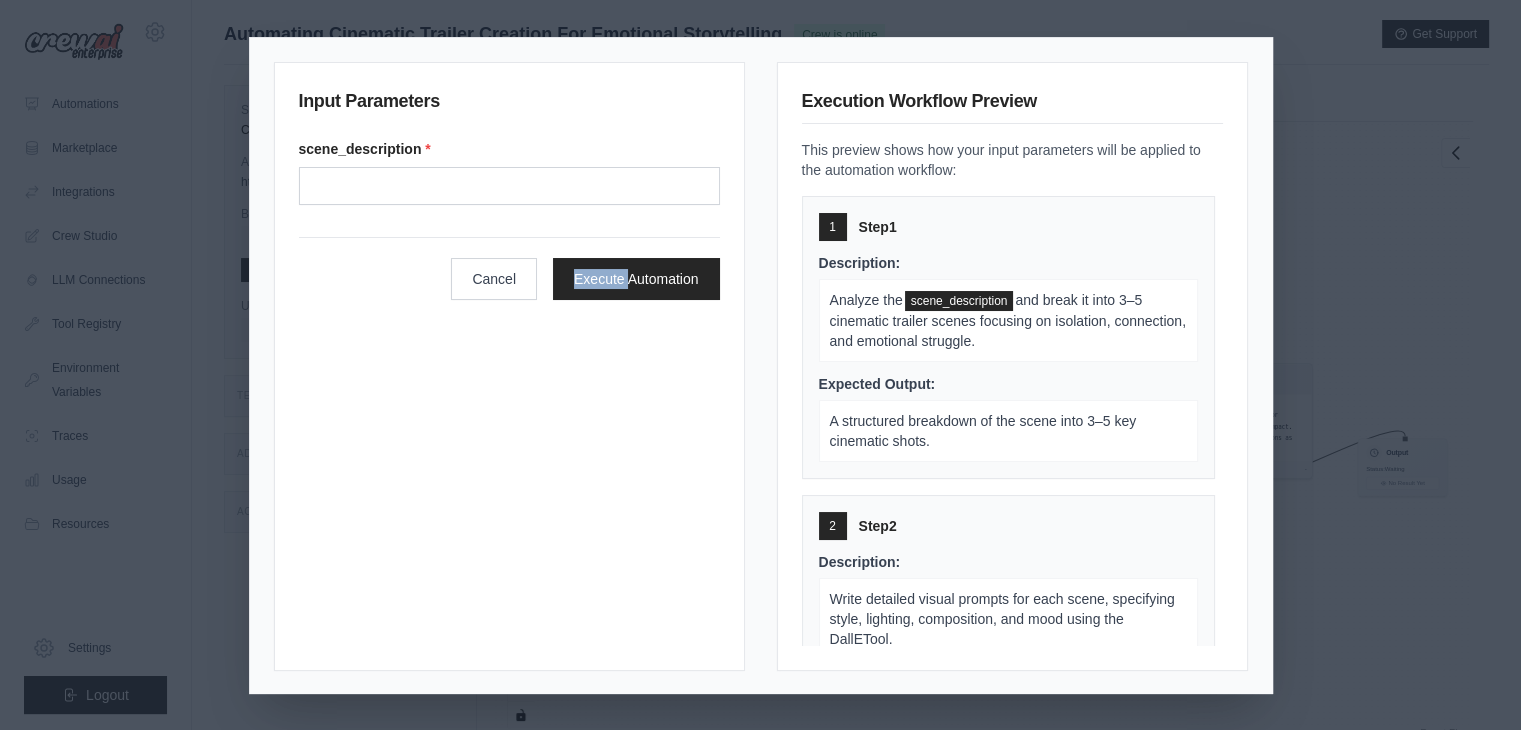 click on "Input Parameters scene_description   * Cancel Execute Automation" at bounding box center (509, 366) 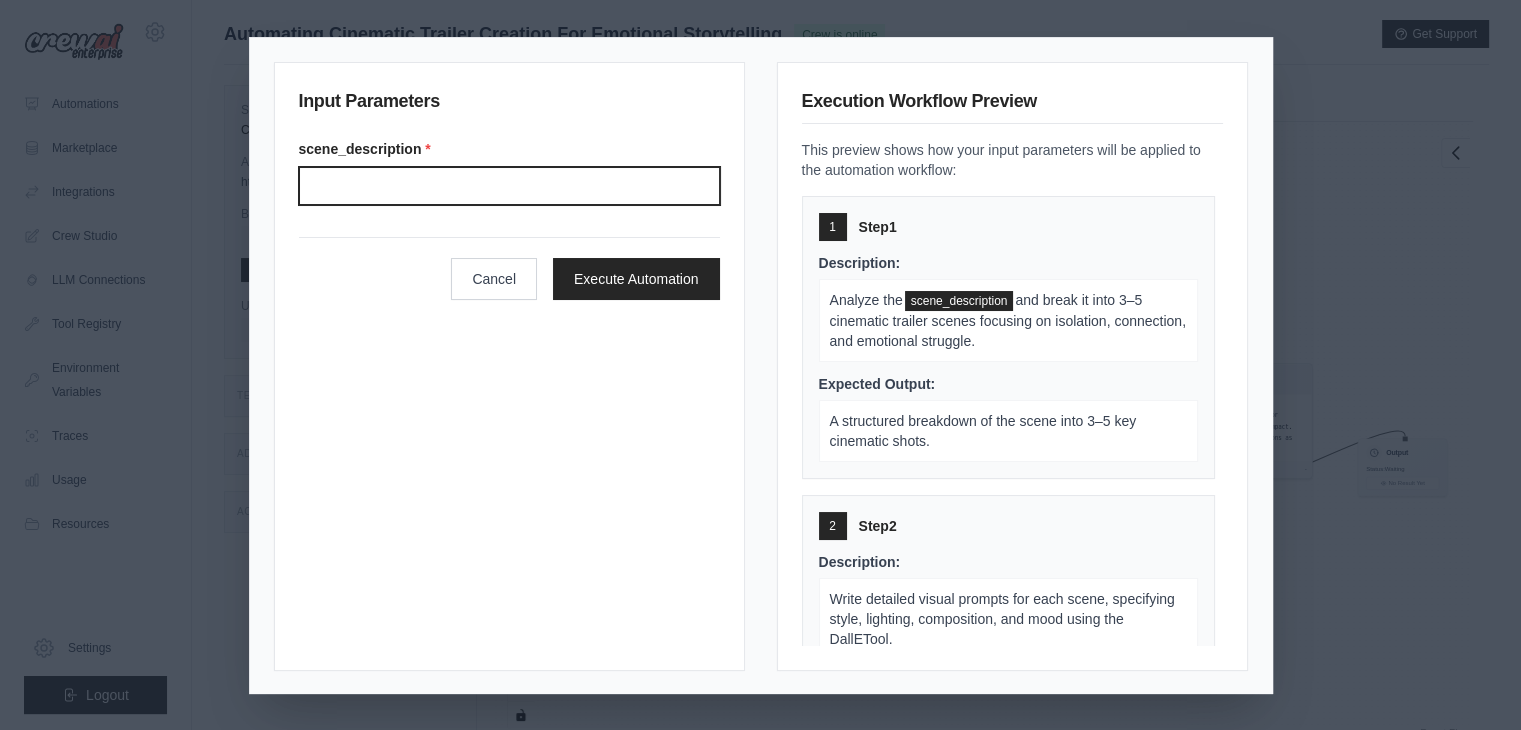 click on "Scene description" at bounding box center [509, 186] 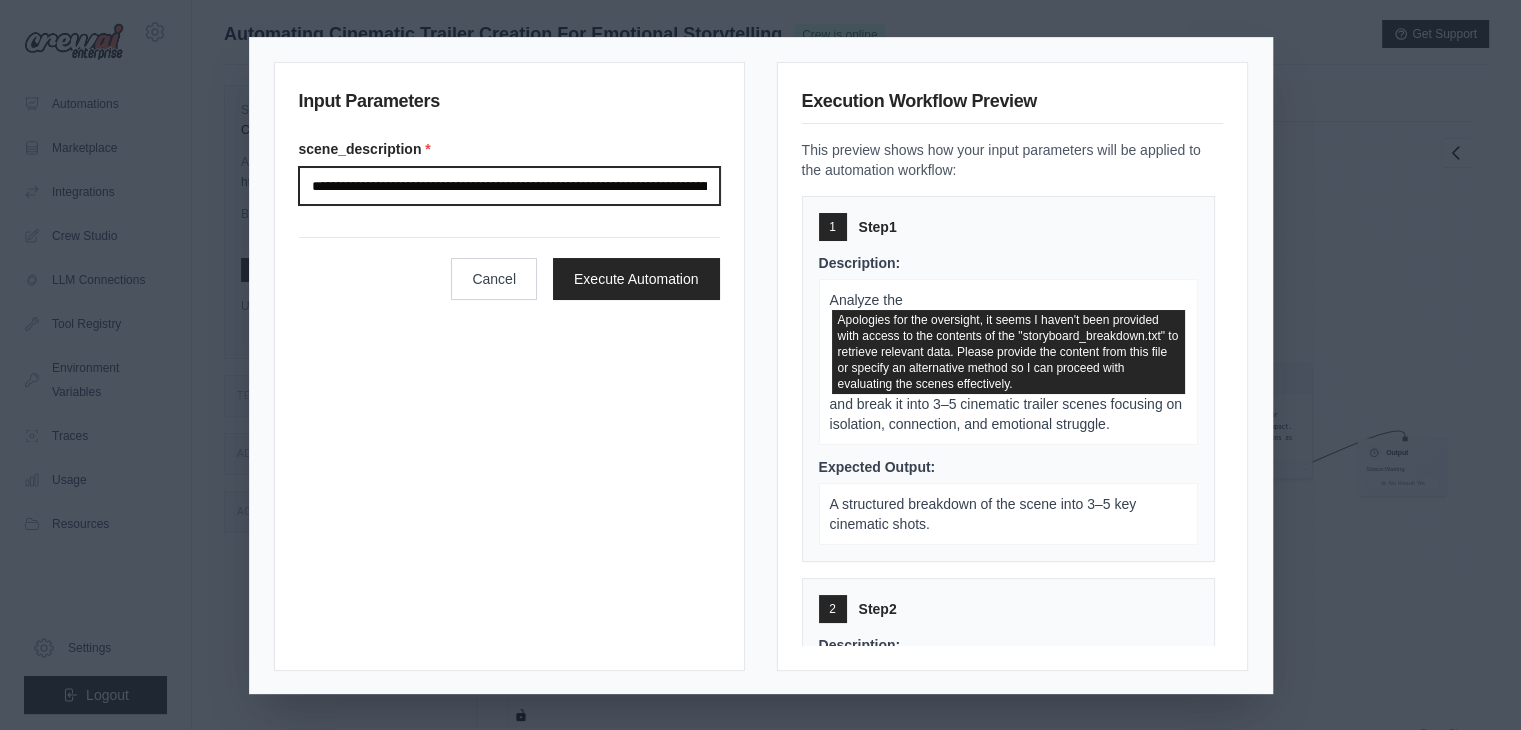 scroll, scrollTop: 0, scrollLeft: 1322, axis: horizontal 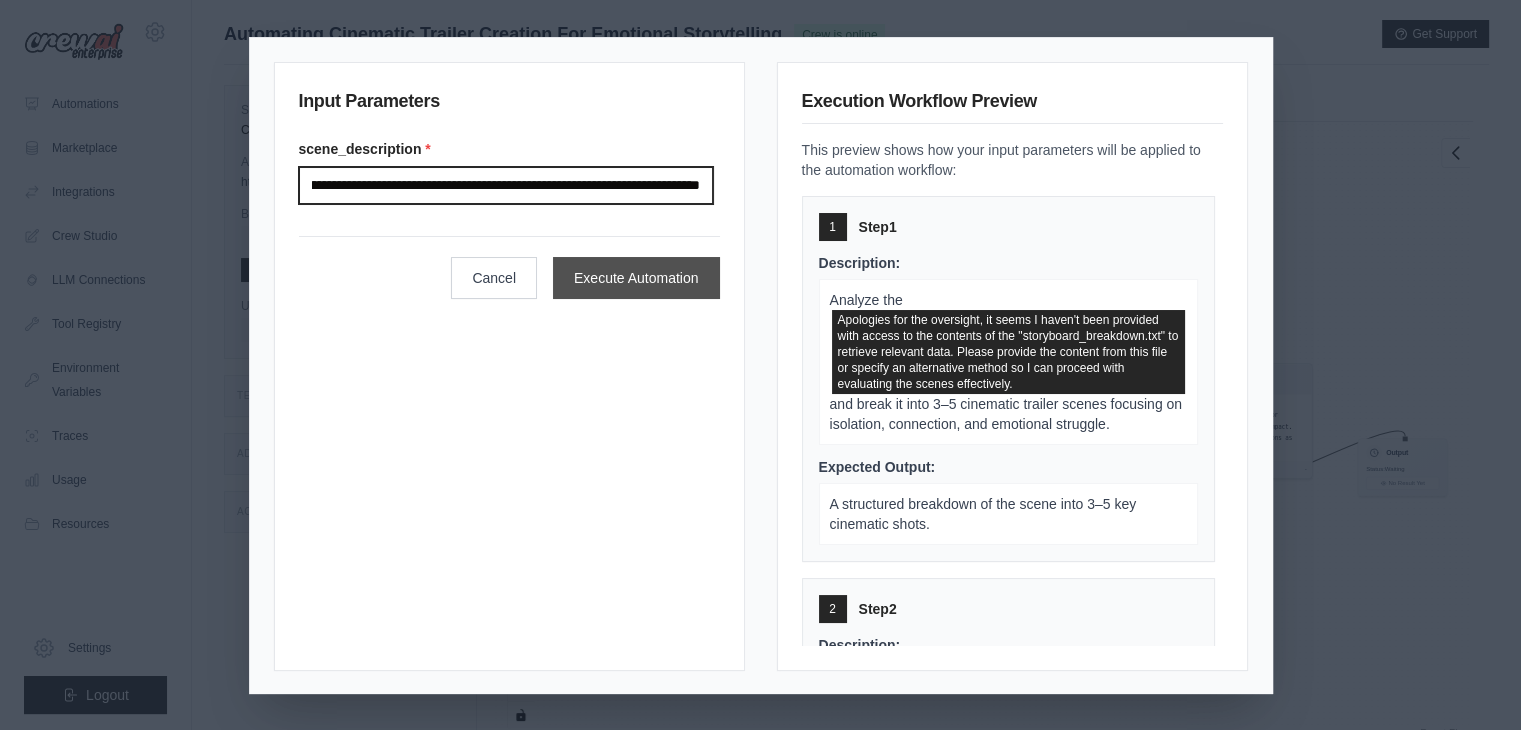 type on "**********" 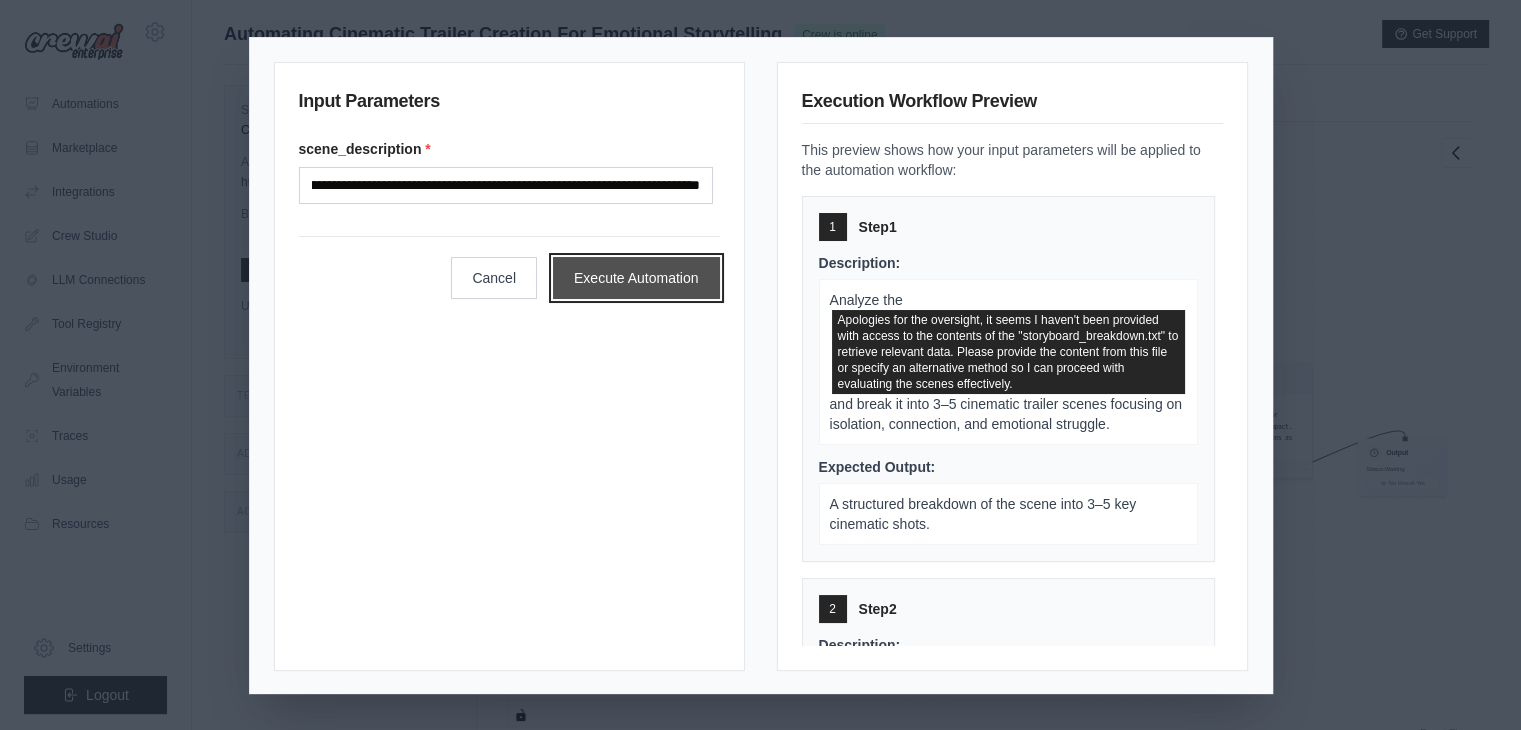 click on "Execute Automation" at bounding box center [636, 278] 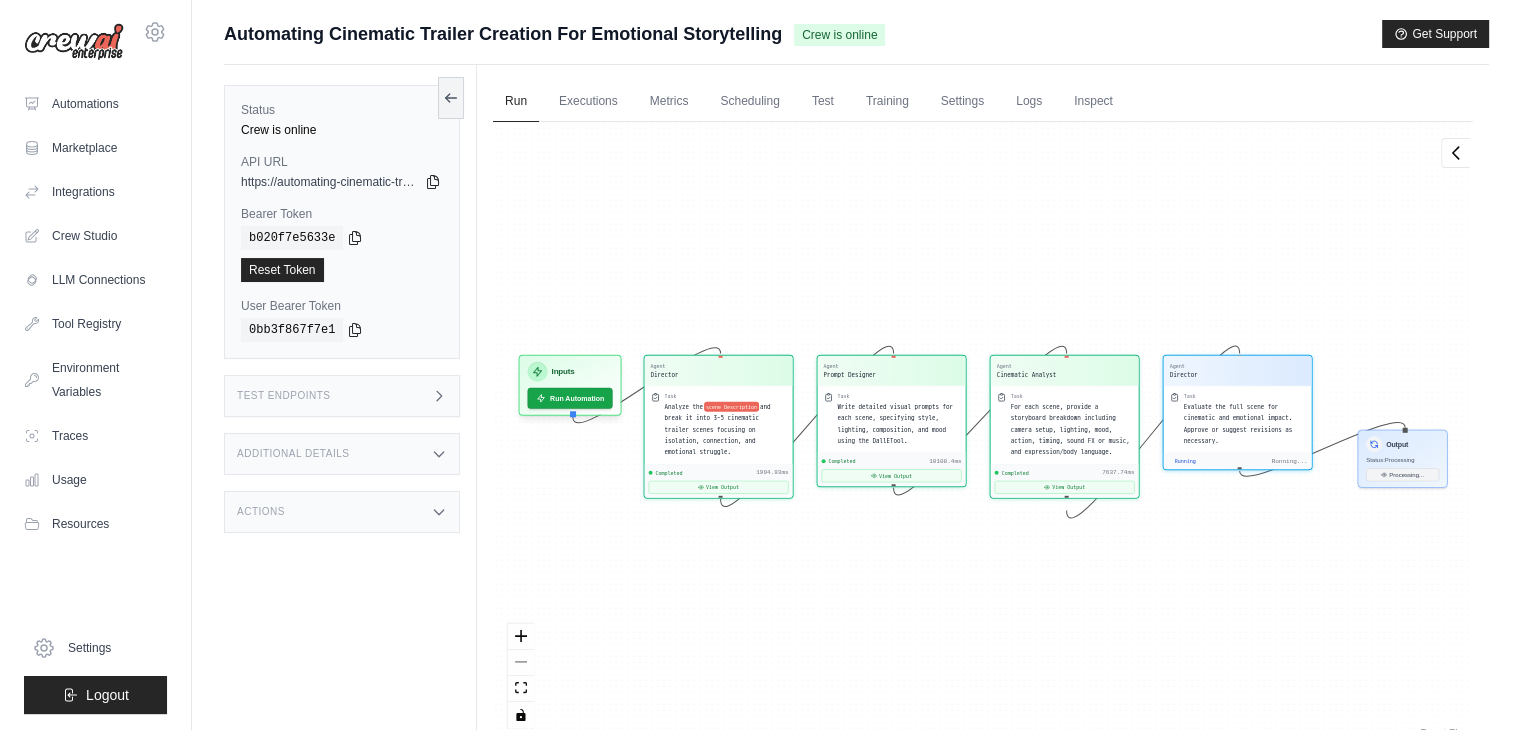 scroll, scrollTop: 2134, scrollLeft: 0, axis: vertical 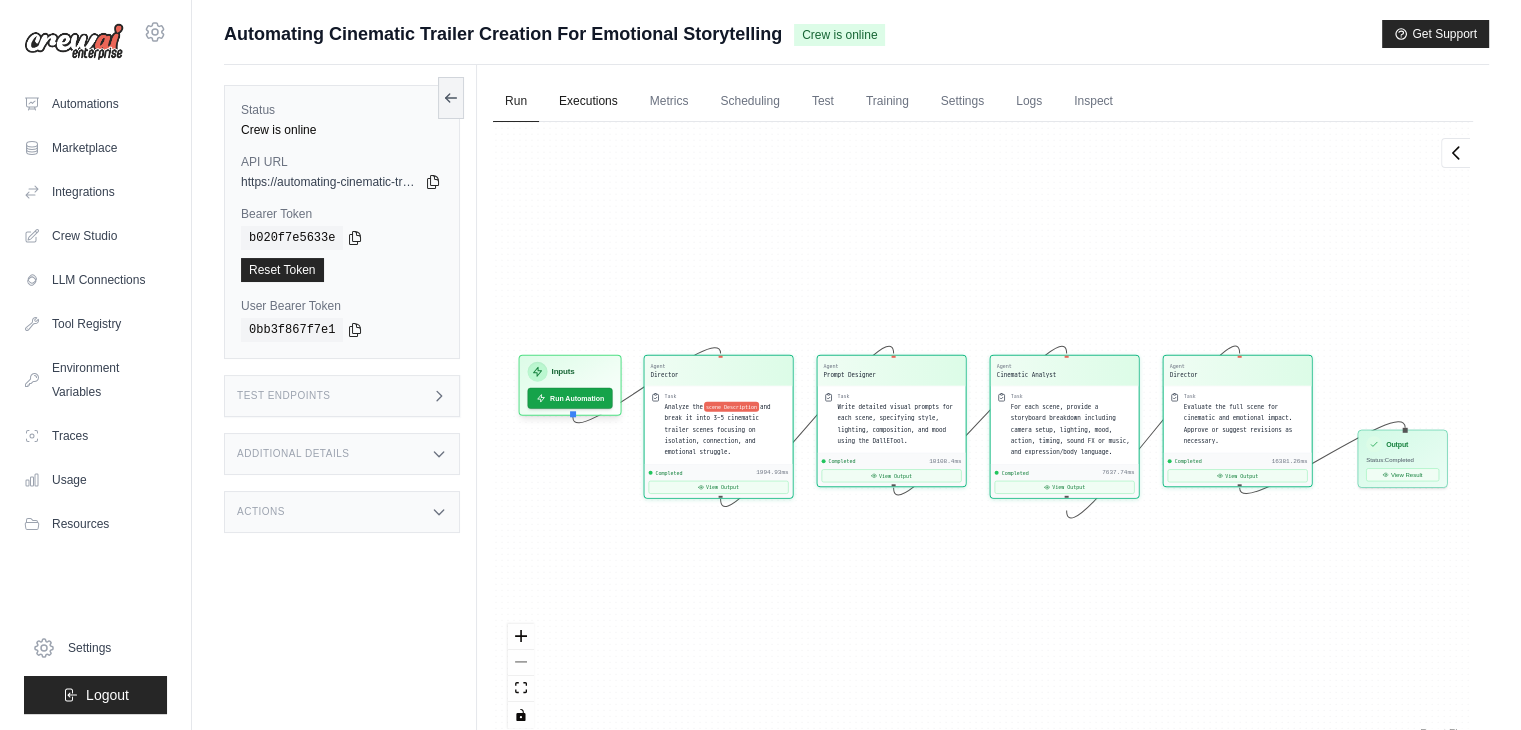 click on "Executions" at bounding box center (588, 102) 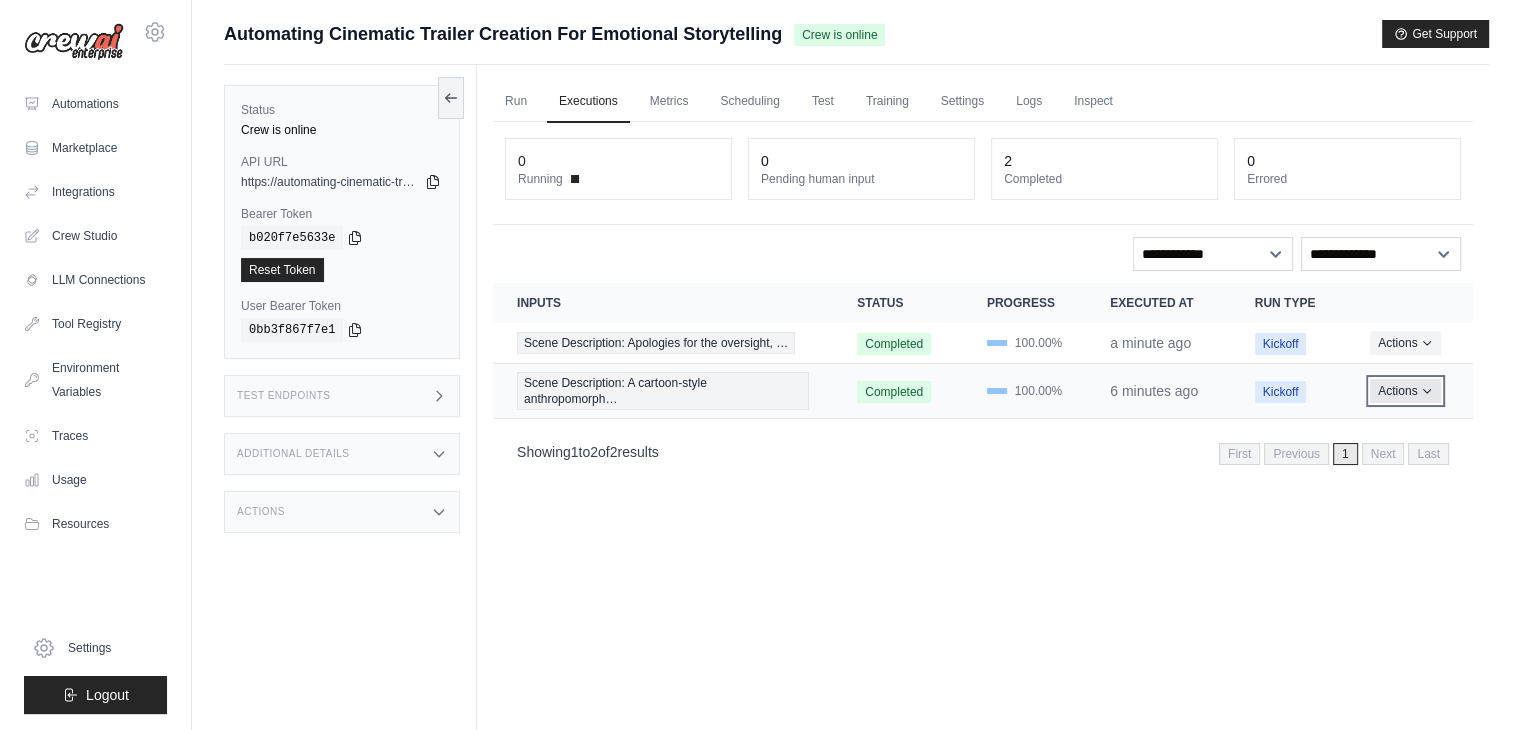 click 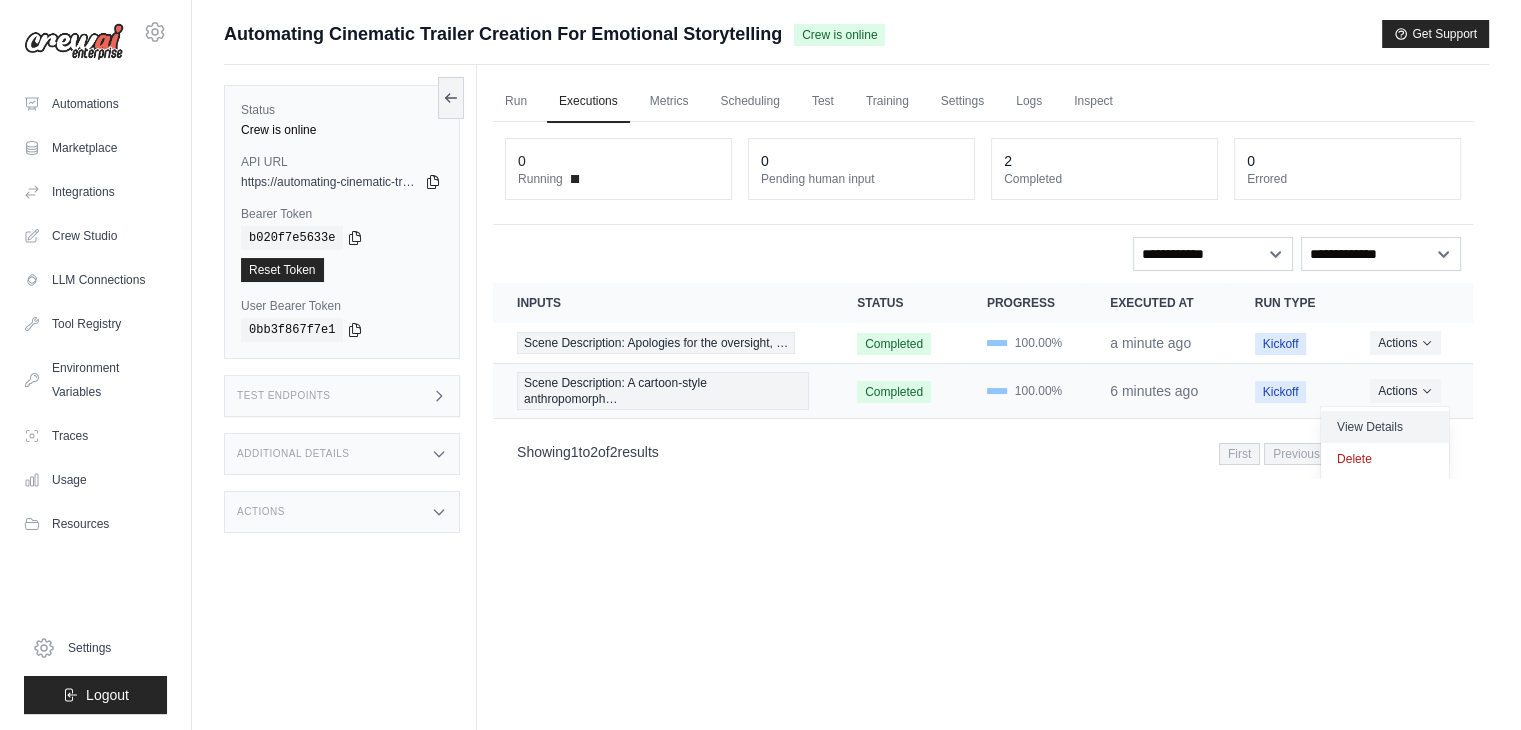 click on "View Details" at bounding box center (1385, 427) 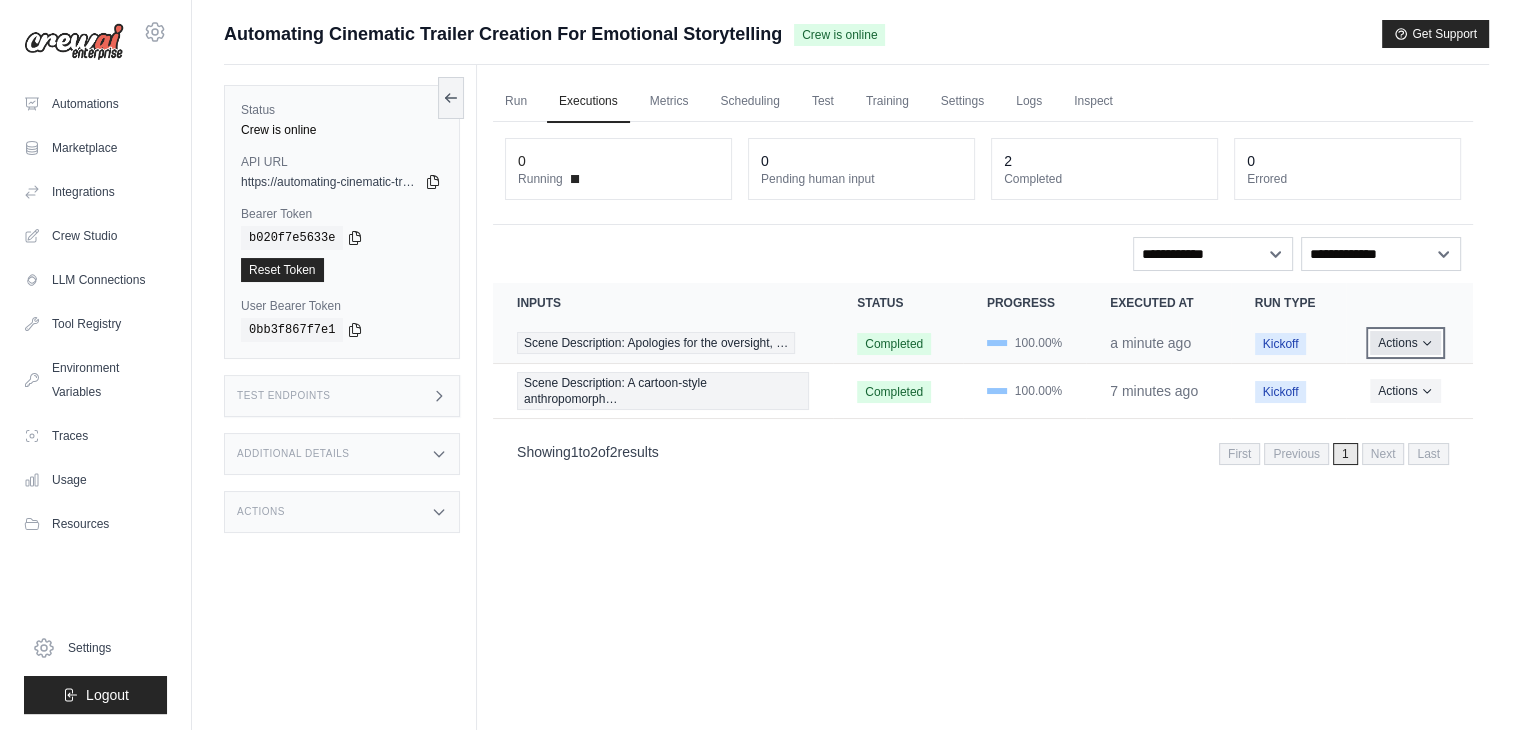 click 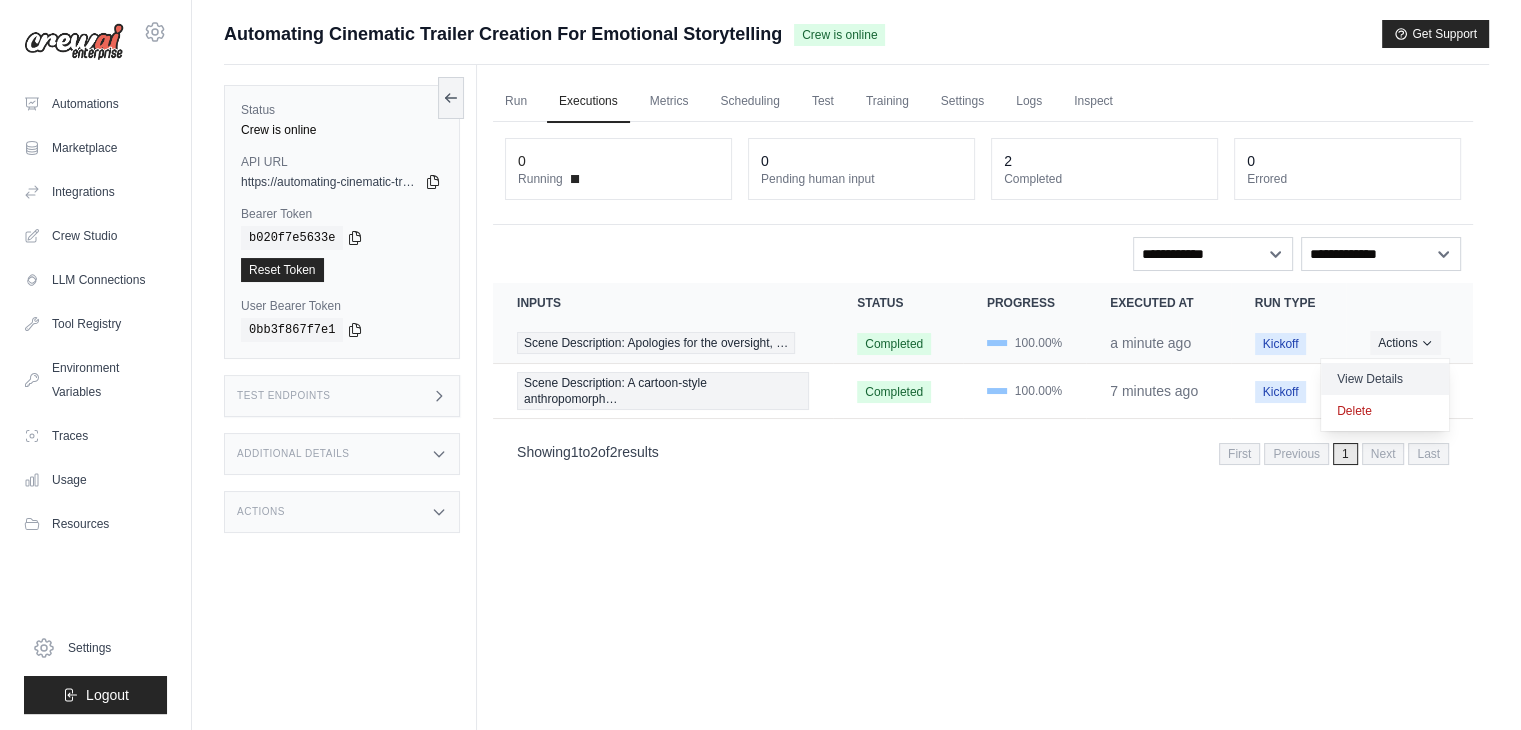 click on "View Details" at bounding box center [1385, 379] 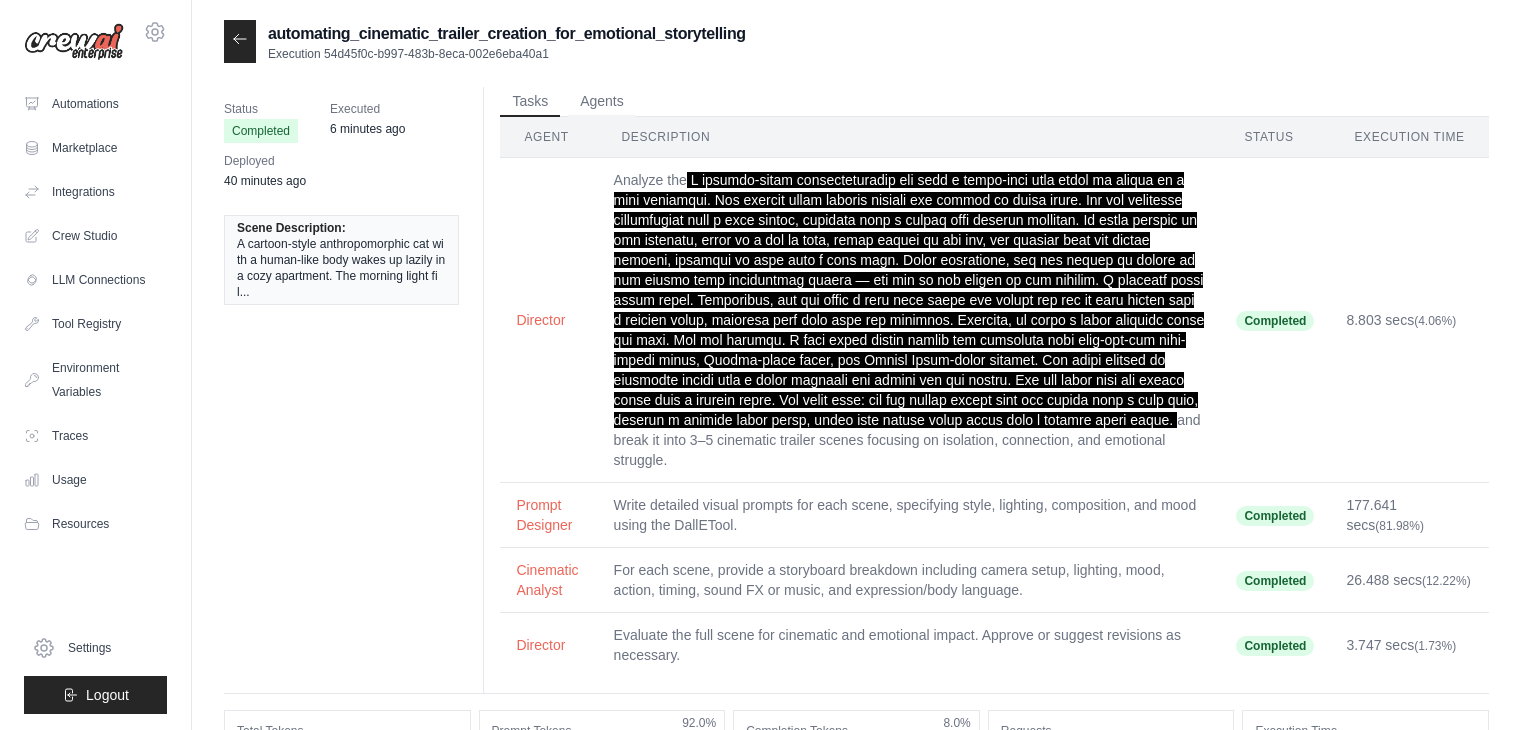 scroll, scrollTop: 0, scrollLeft: 0, axis: both 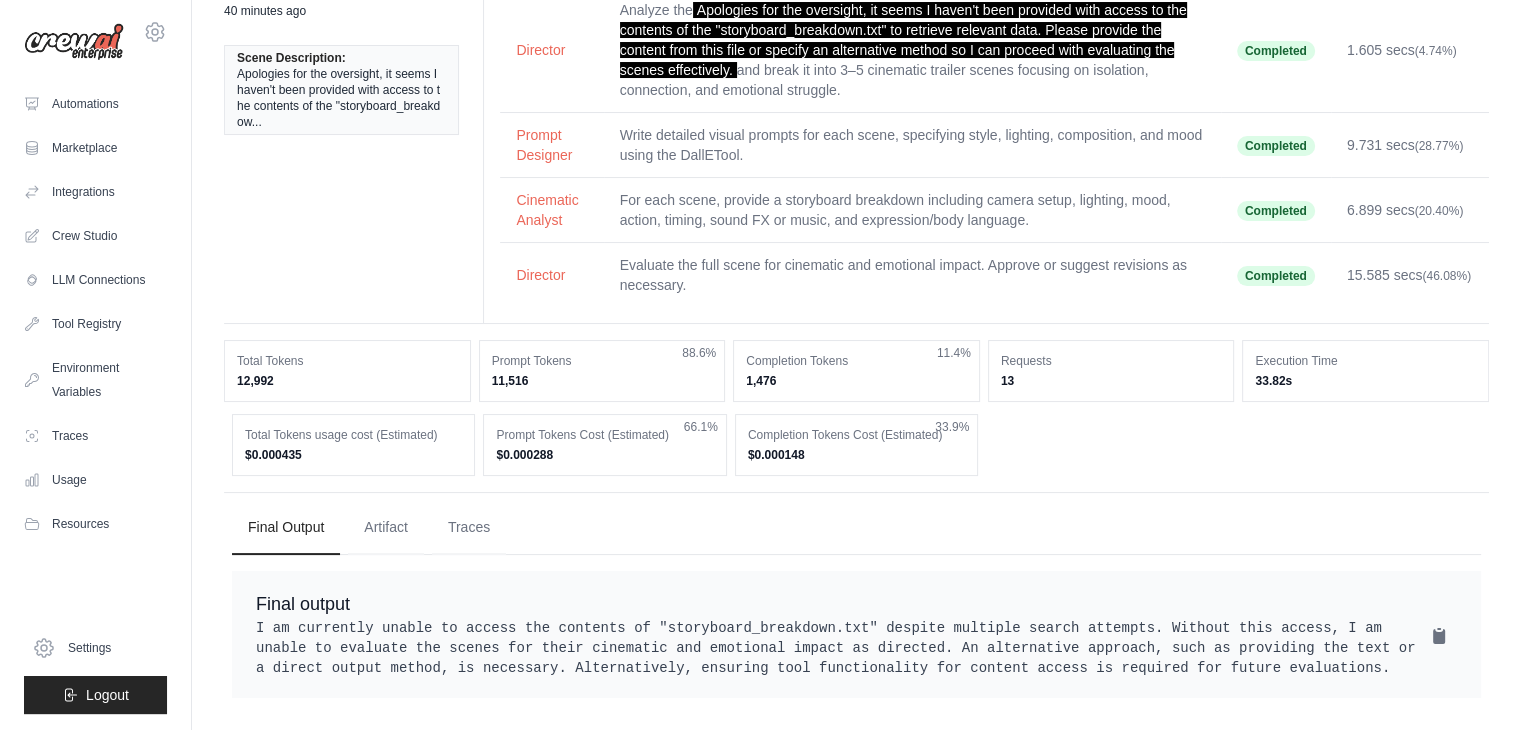 drag, startPoint x: 1172, startPoint y: 649, endPoint x: 300, endPoint y: 608, distance: 872.9633 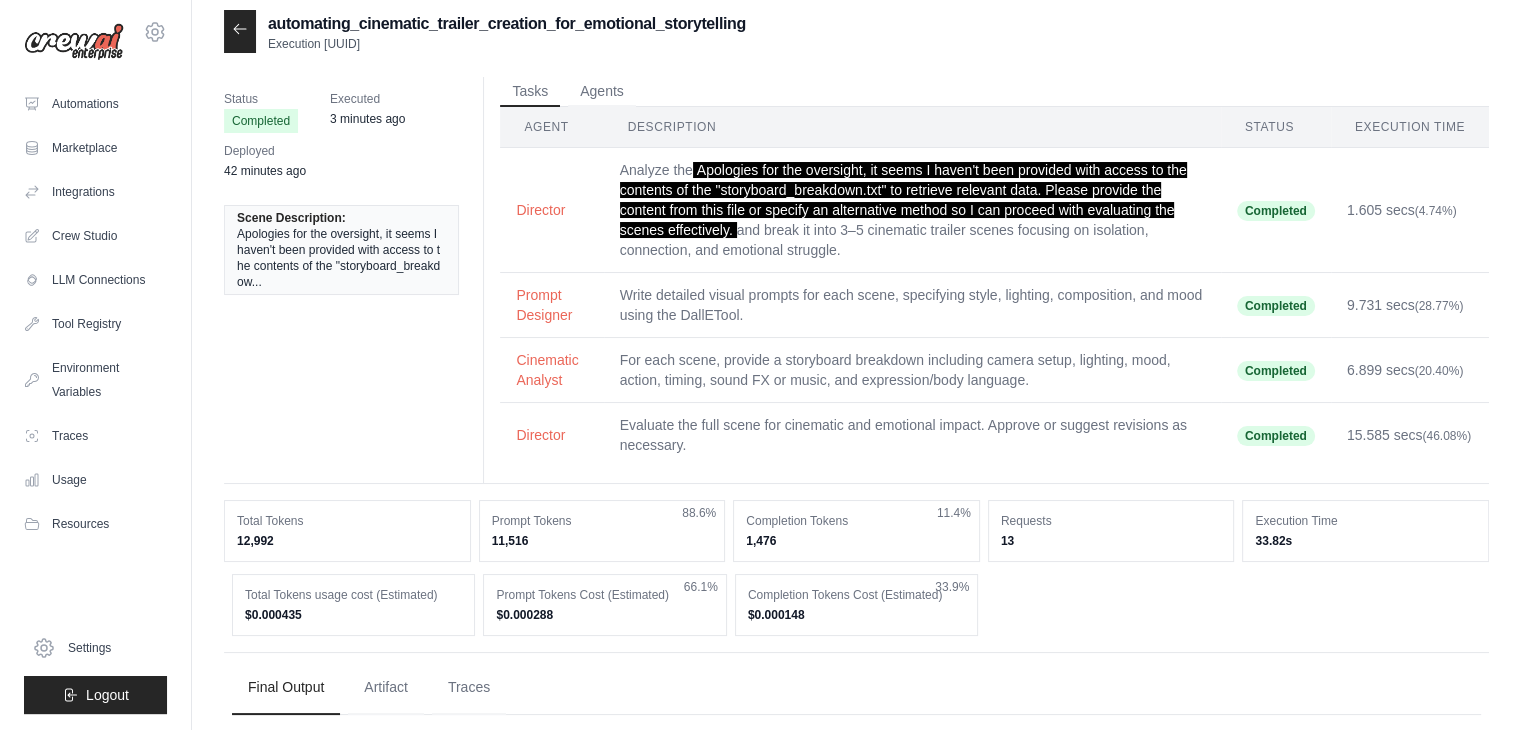 scroll, scrollTop: 0, scrollLeft: 0, axis: both 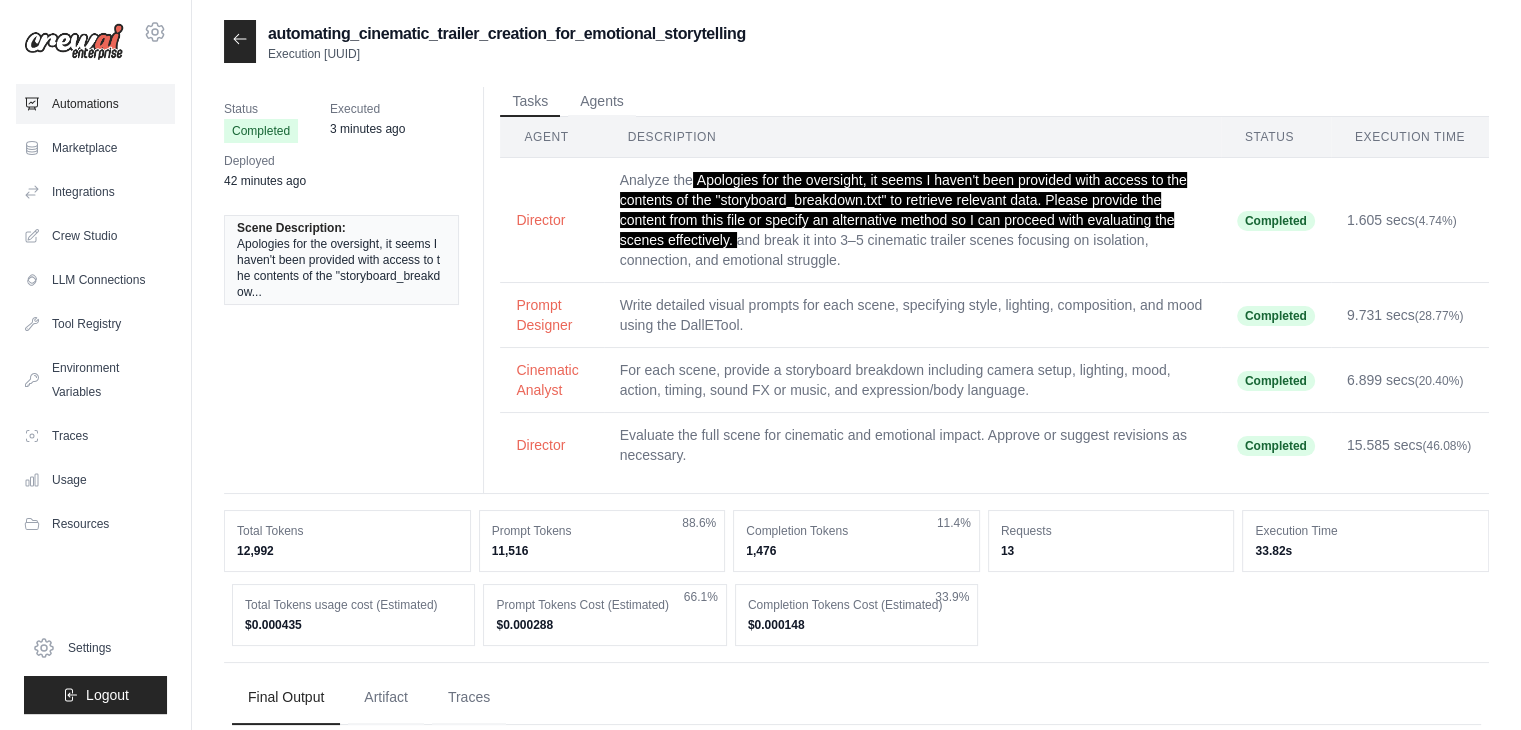 click on "Automations" at bounding box center [95, 104] 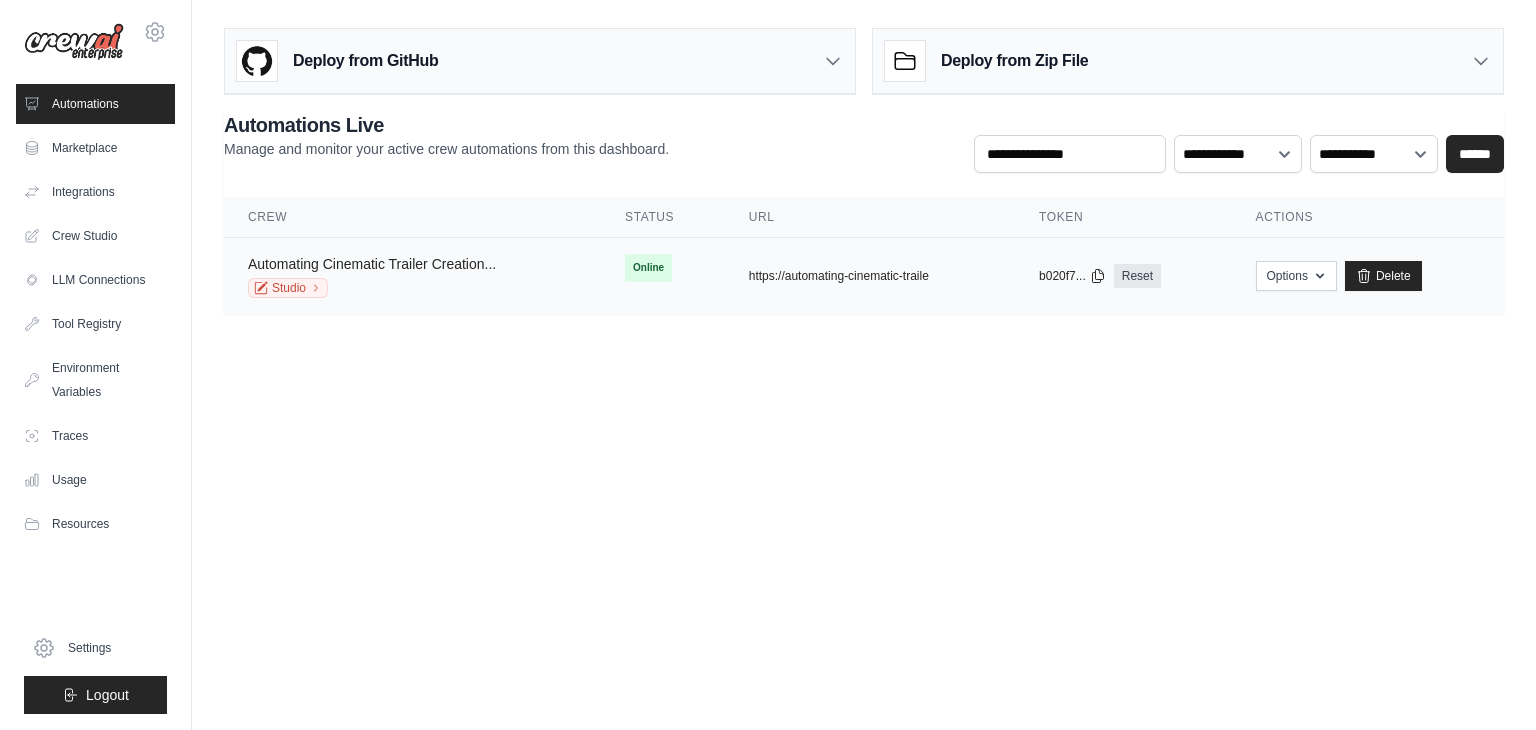 click on "Automating Cinematic Trailer Creation..." at bounding box center (372, 264) 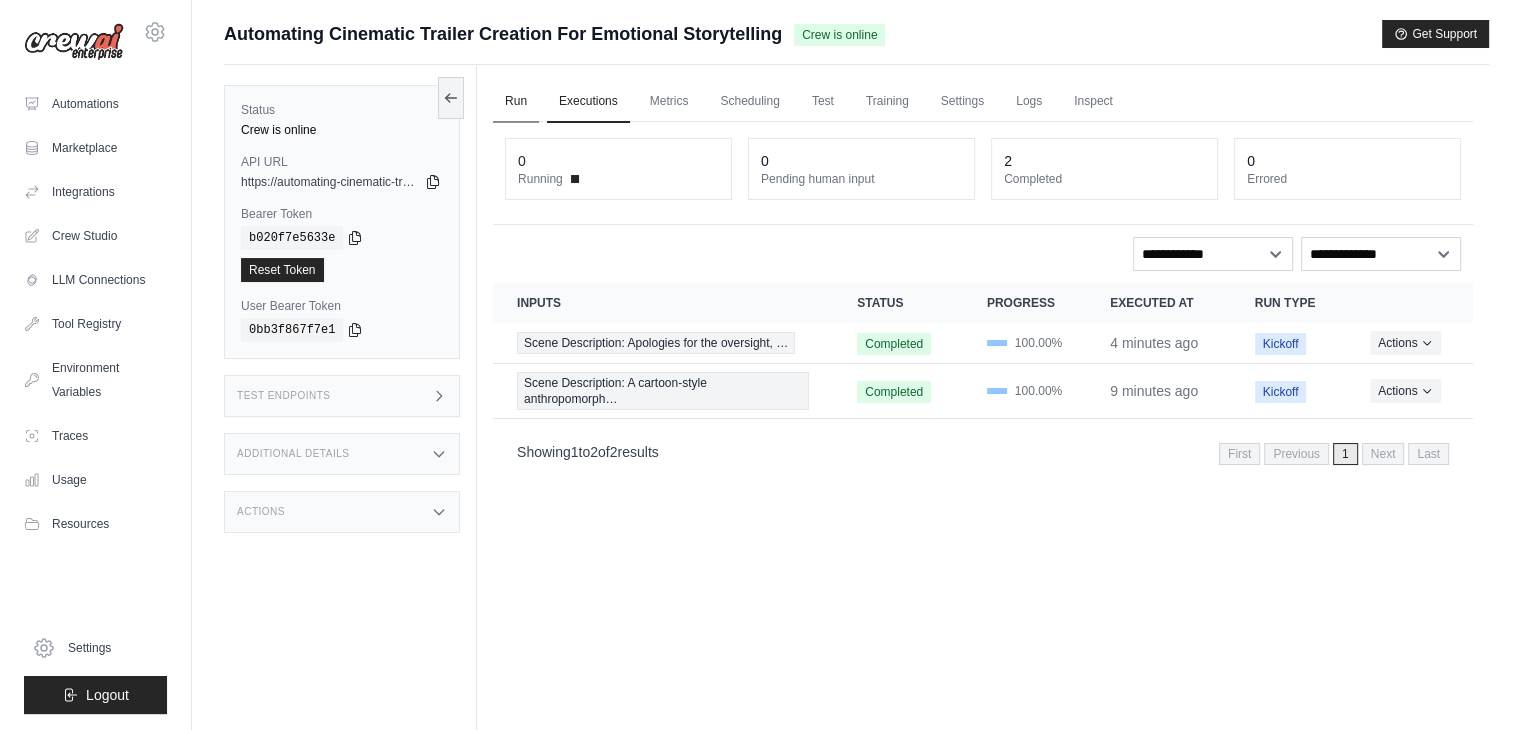 click on "Run" at bounding box center [516, 102] 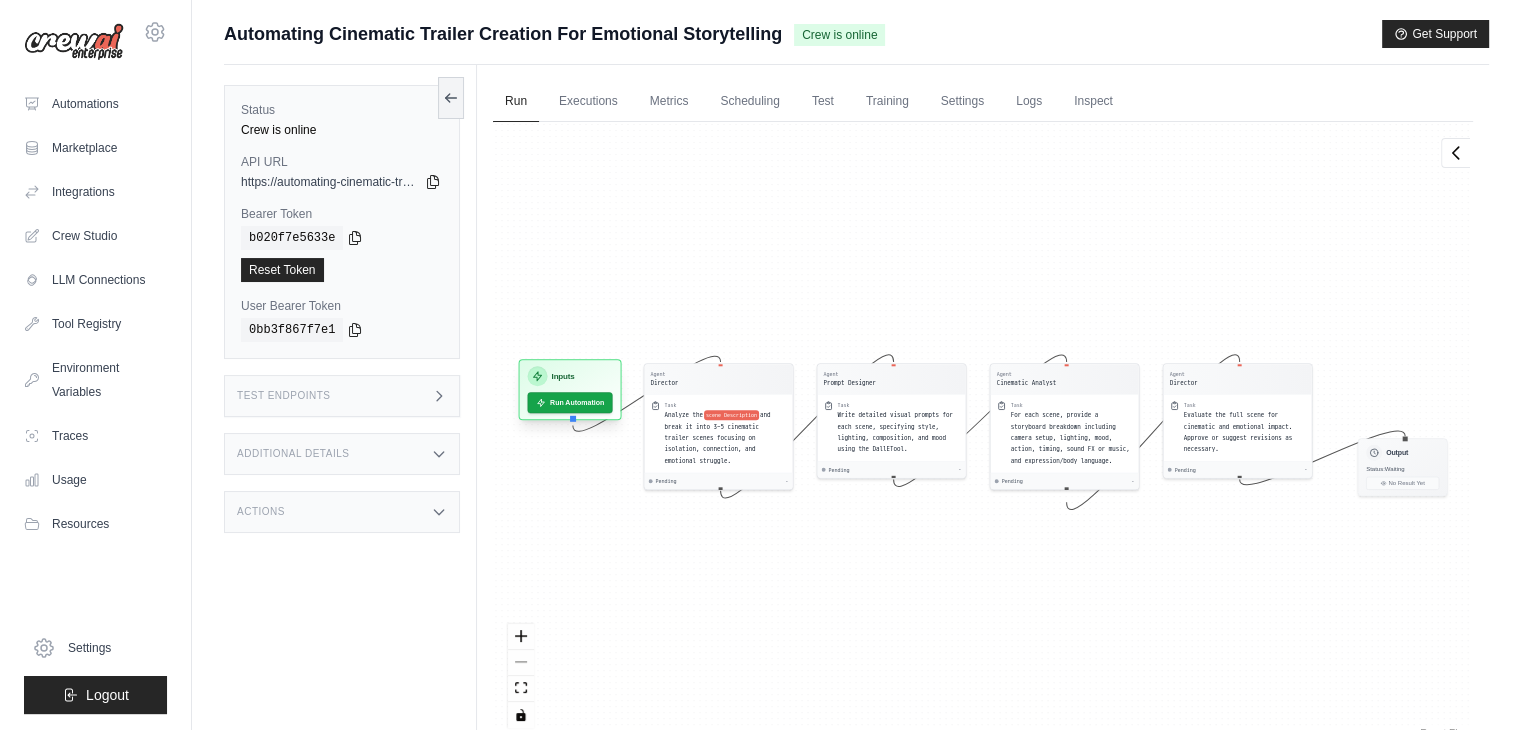 click on "Inputs" at bounding box center [570, 376] 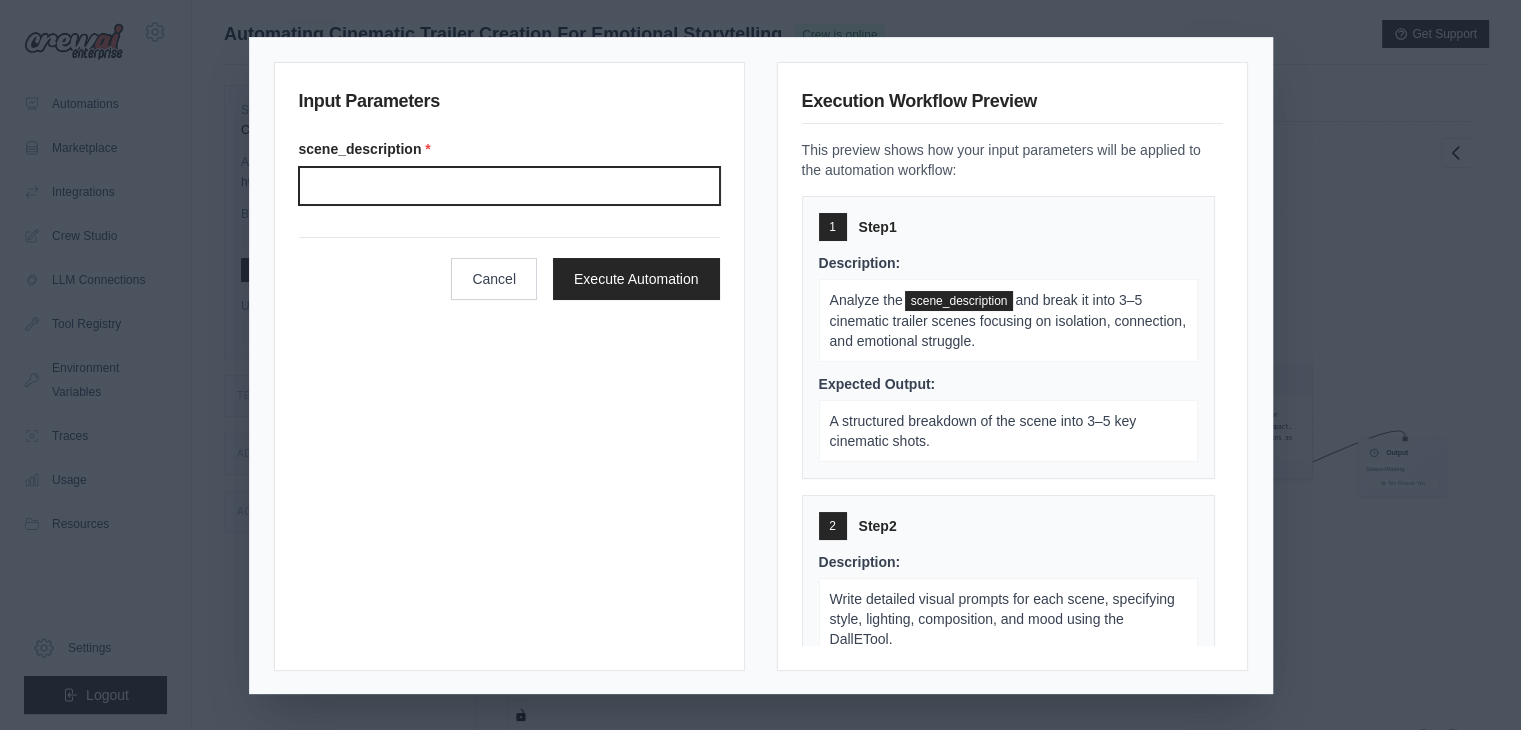 click on "Scene description" at bounding box center (509, 186) 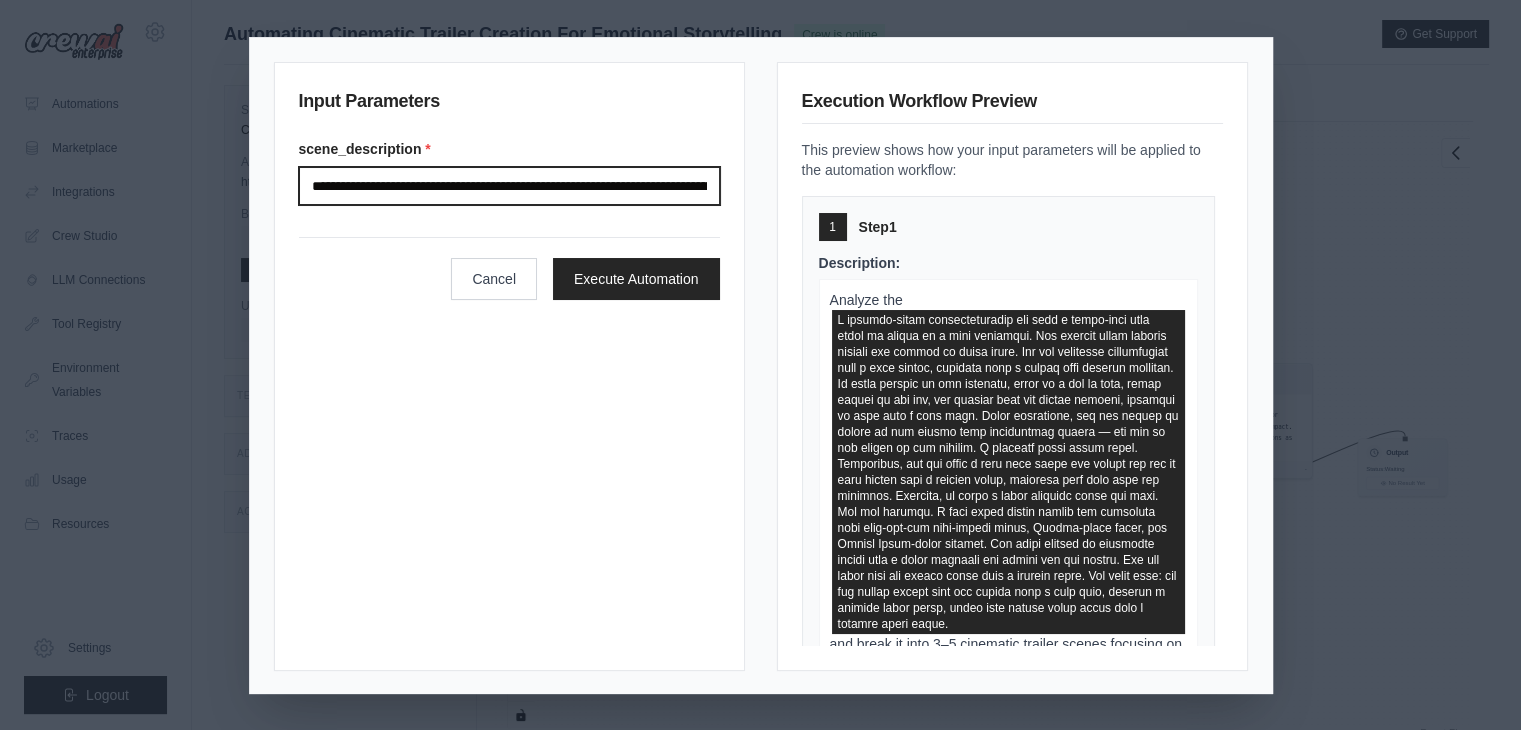 scroll, scrollTop: 0, scrollLeft: 6956, axis: horizontal 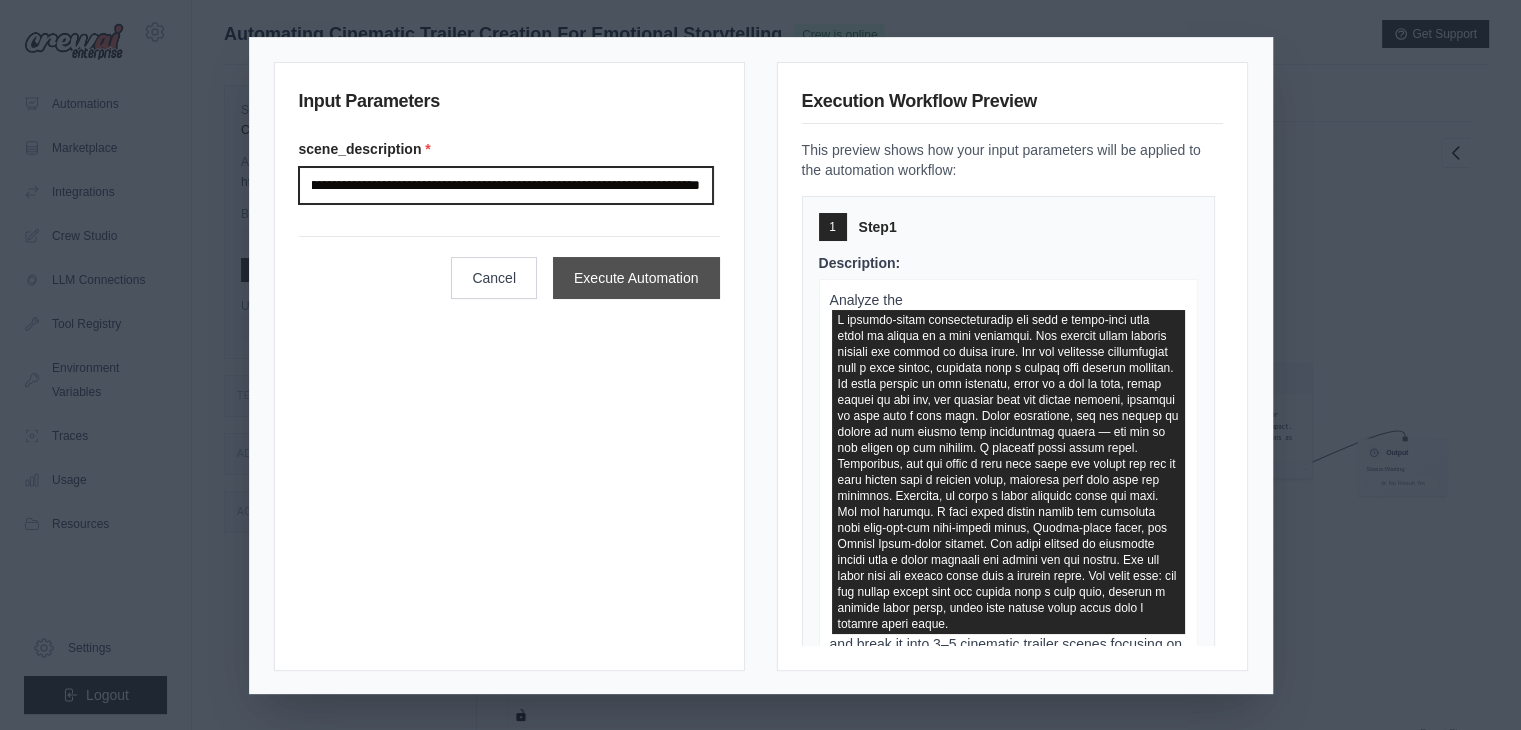 type on "**********" 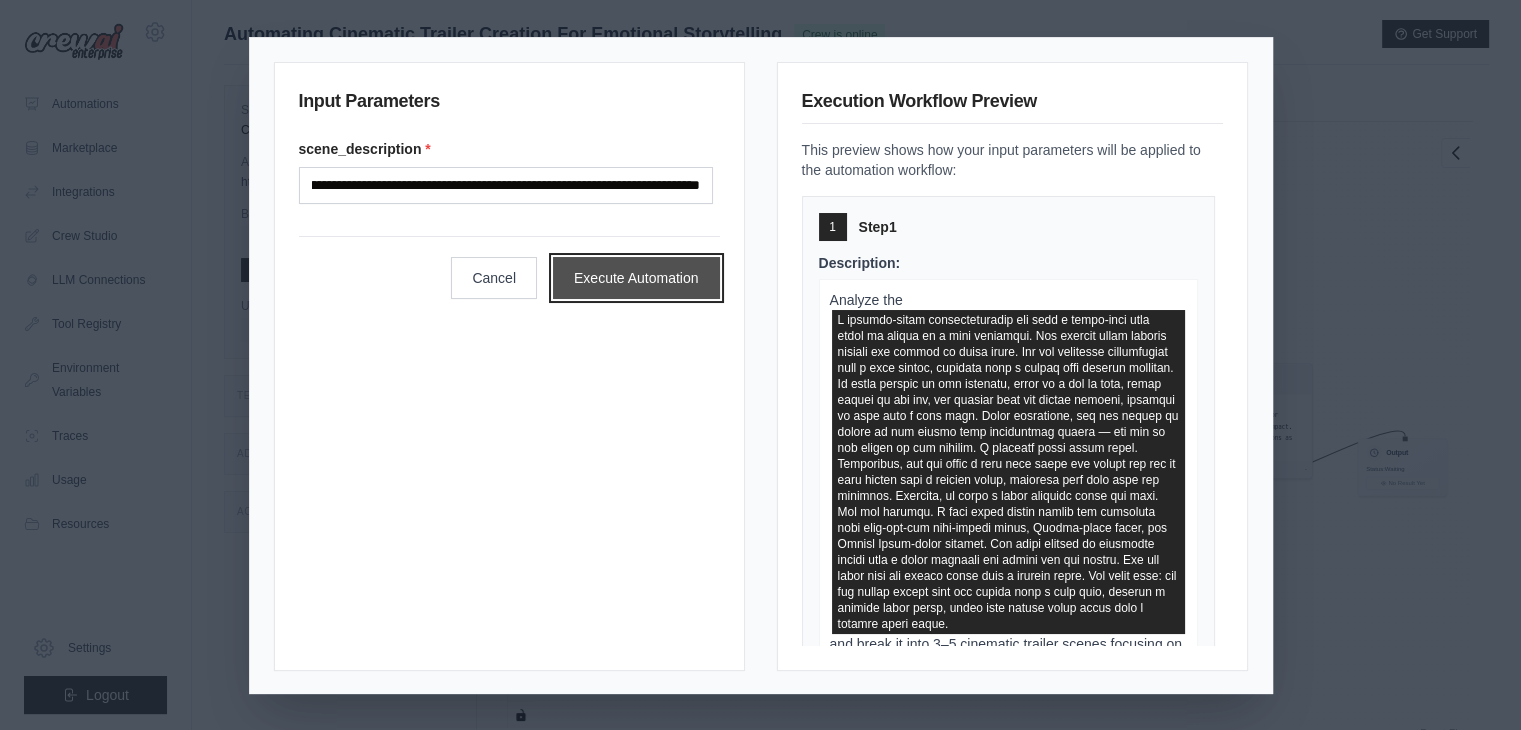 scroll, scrollTop: 0, scrollLeft: 0, axis: both 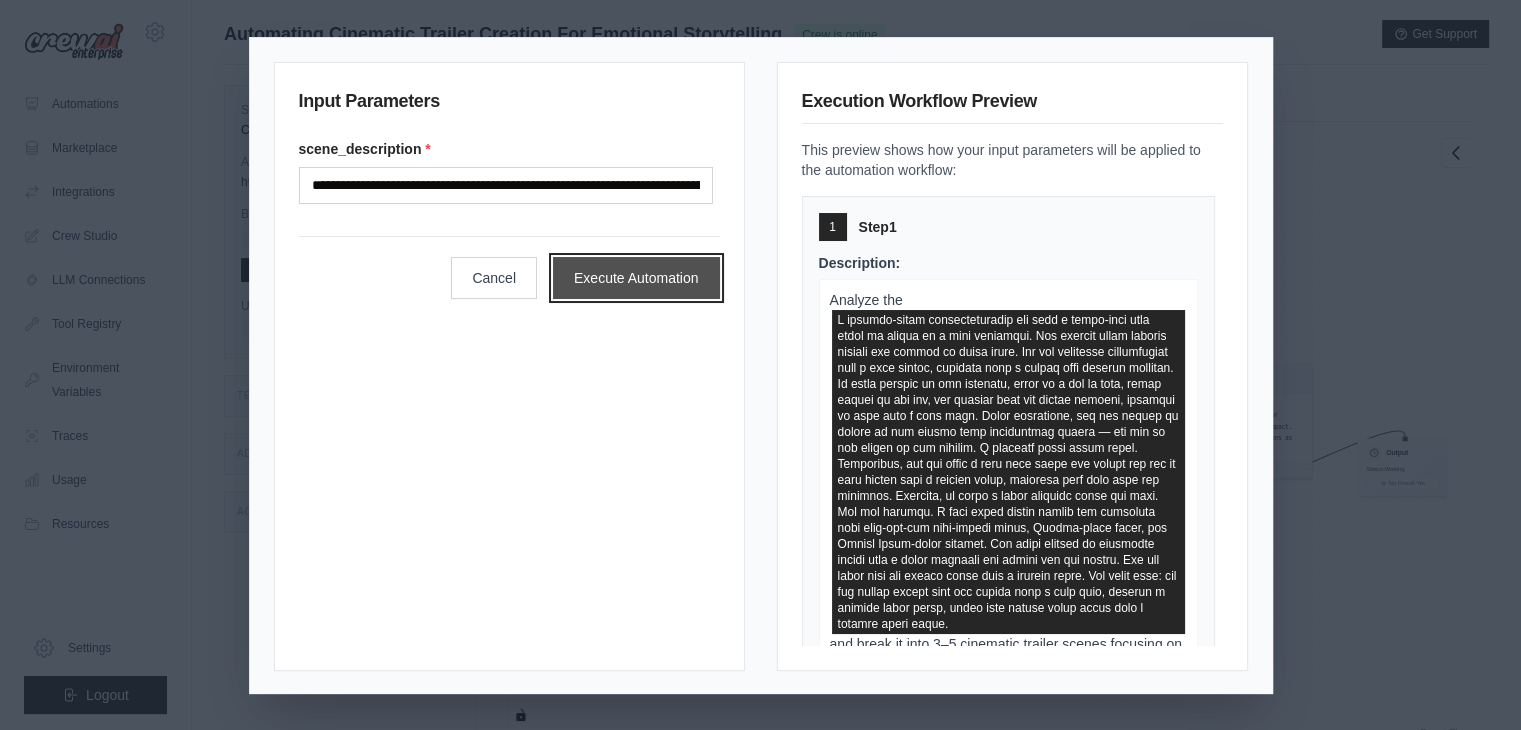 click on "Execute Automation" at bounding box center [636, 278] 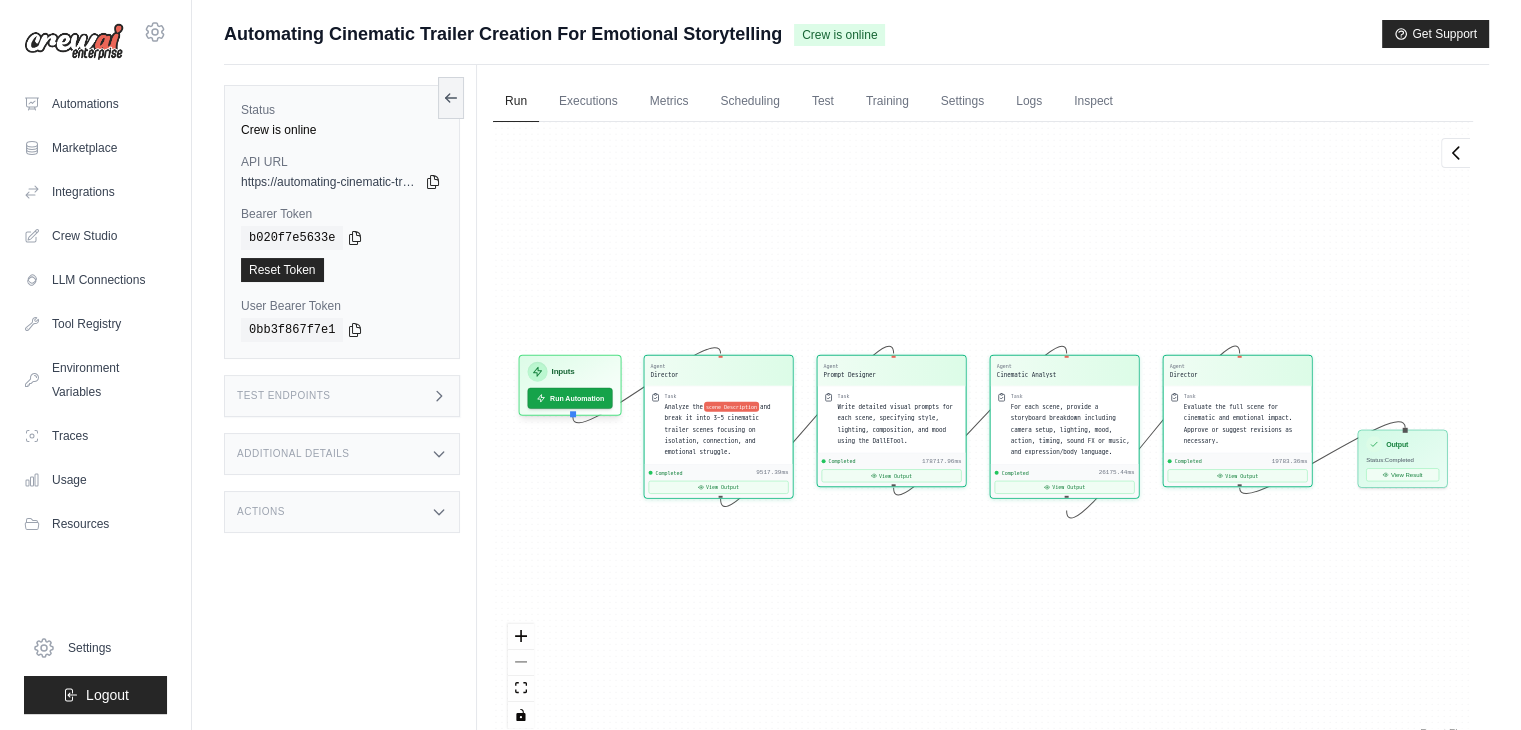 scroll, scrollTop: 8118, scrollLeft: 0, axis: vertical 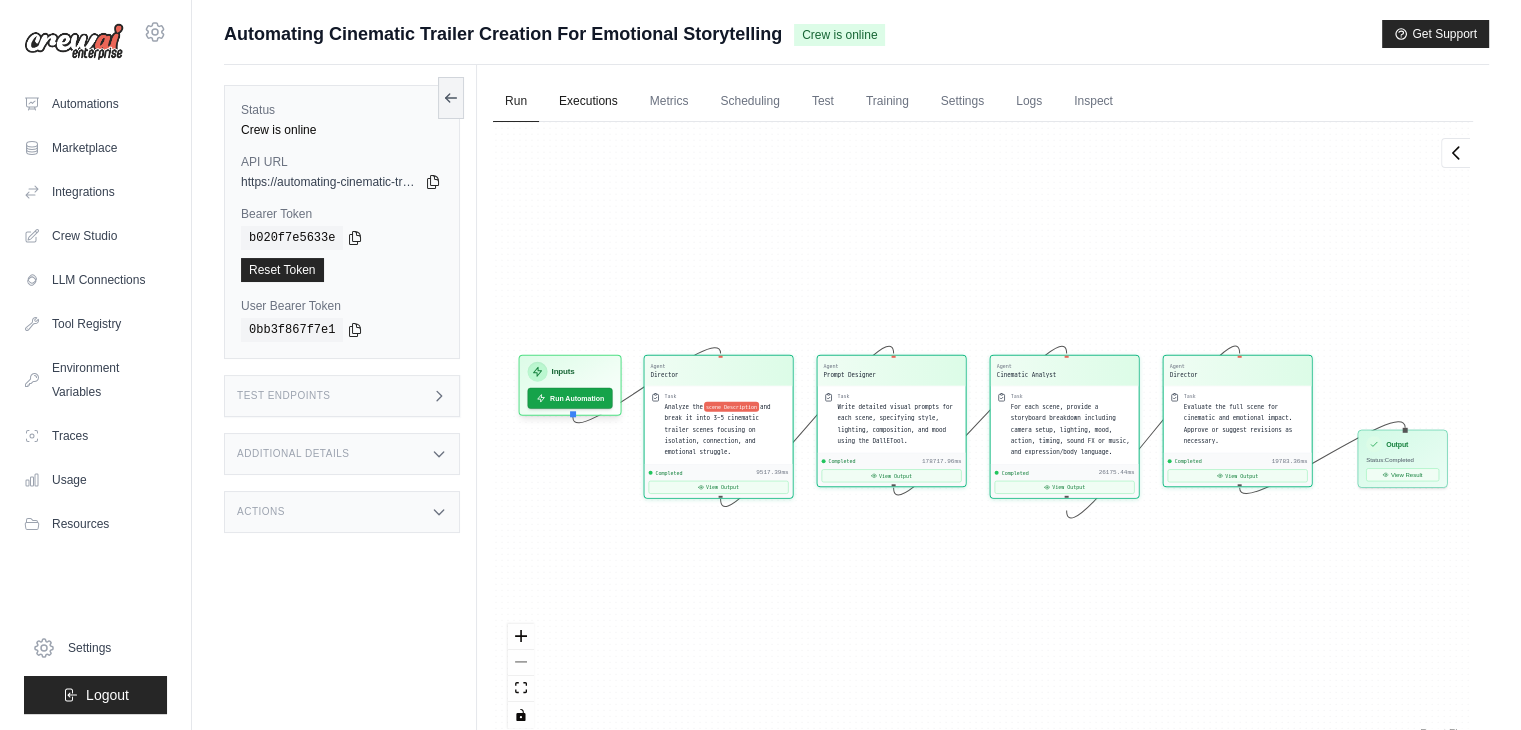 click on "Executions" at bounding box center [588, 102] 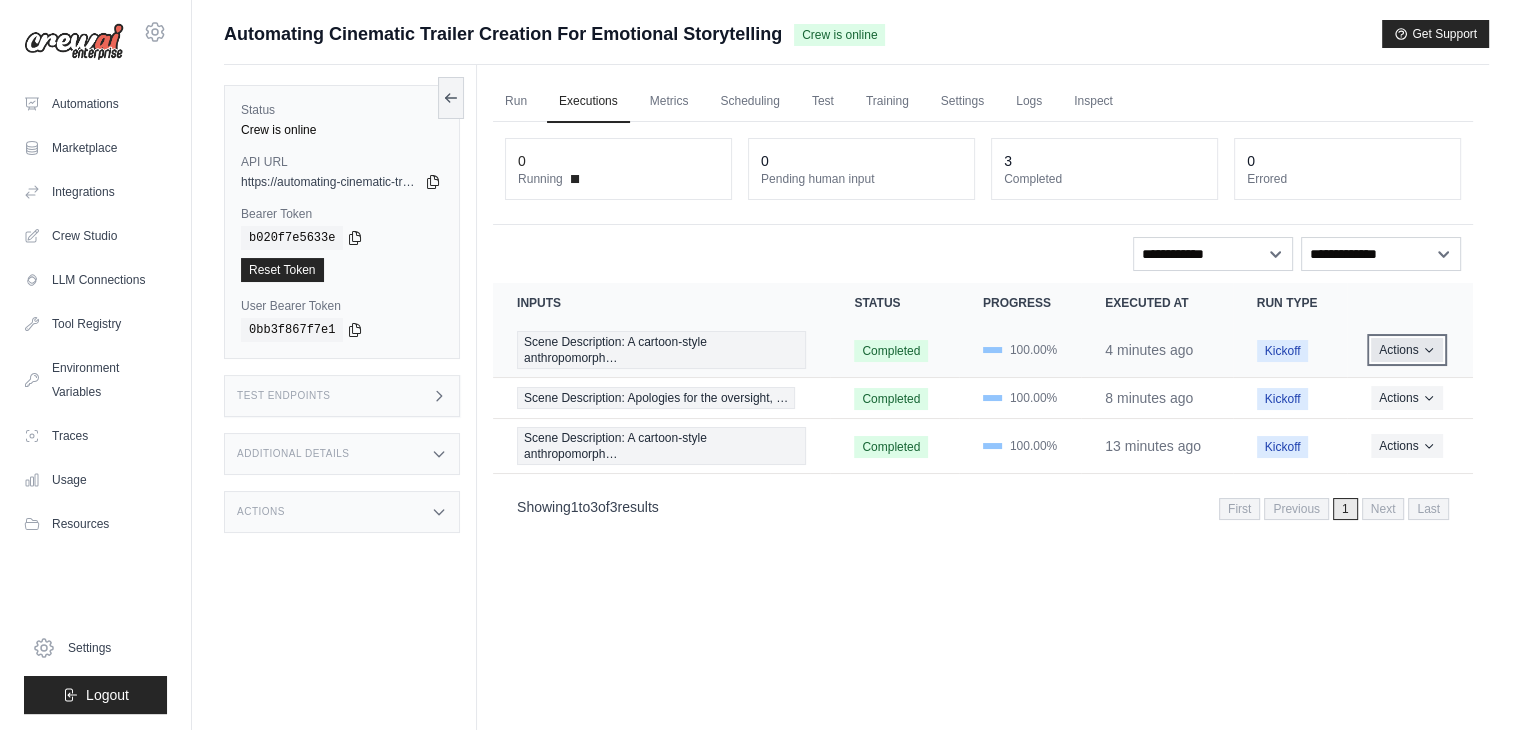 click 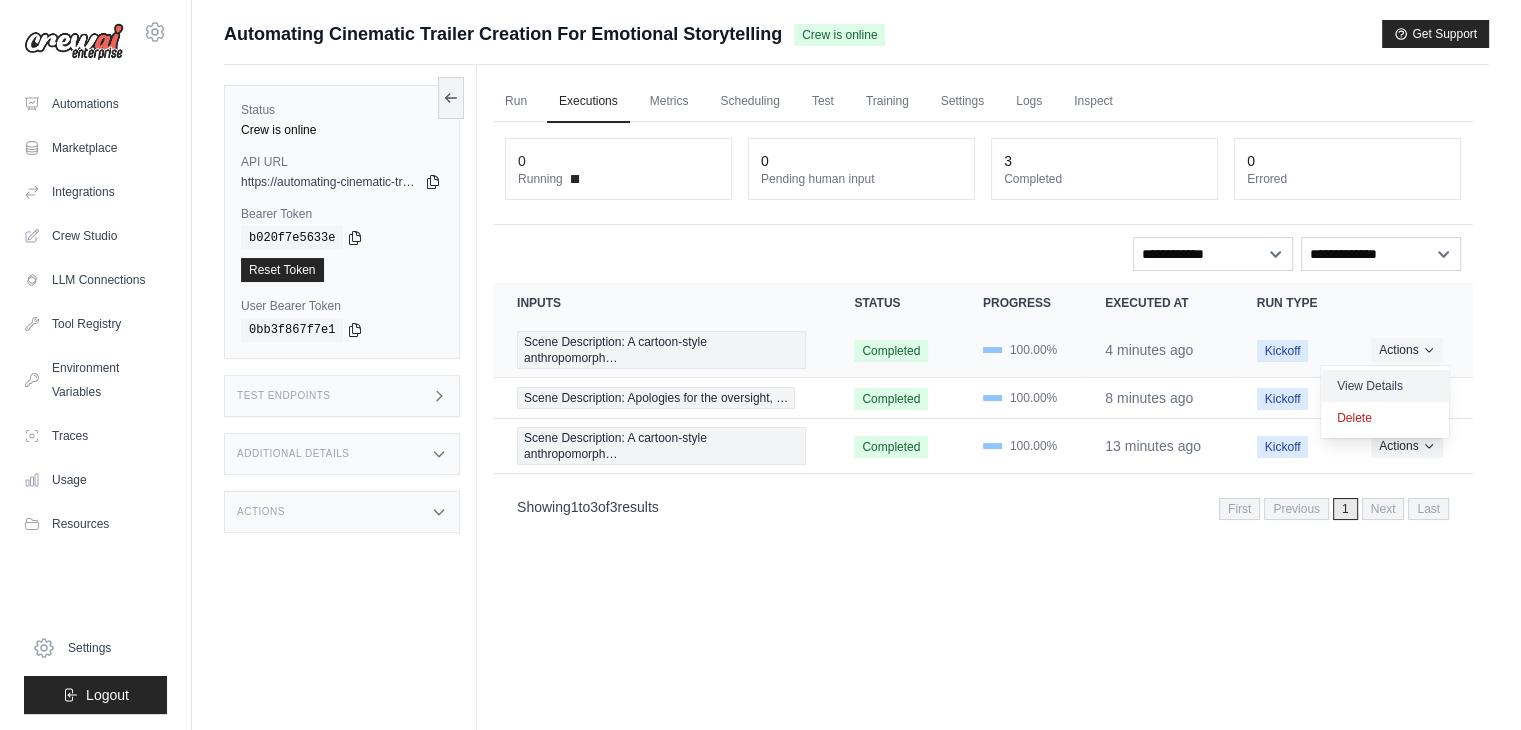 click on "View Details" at bounding box center (1385, 386) 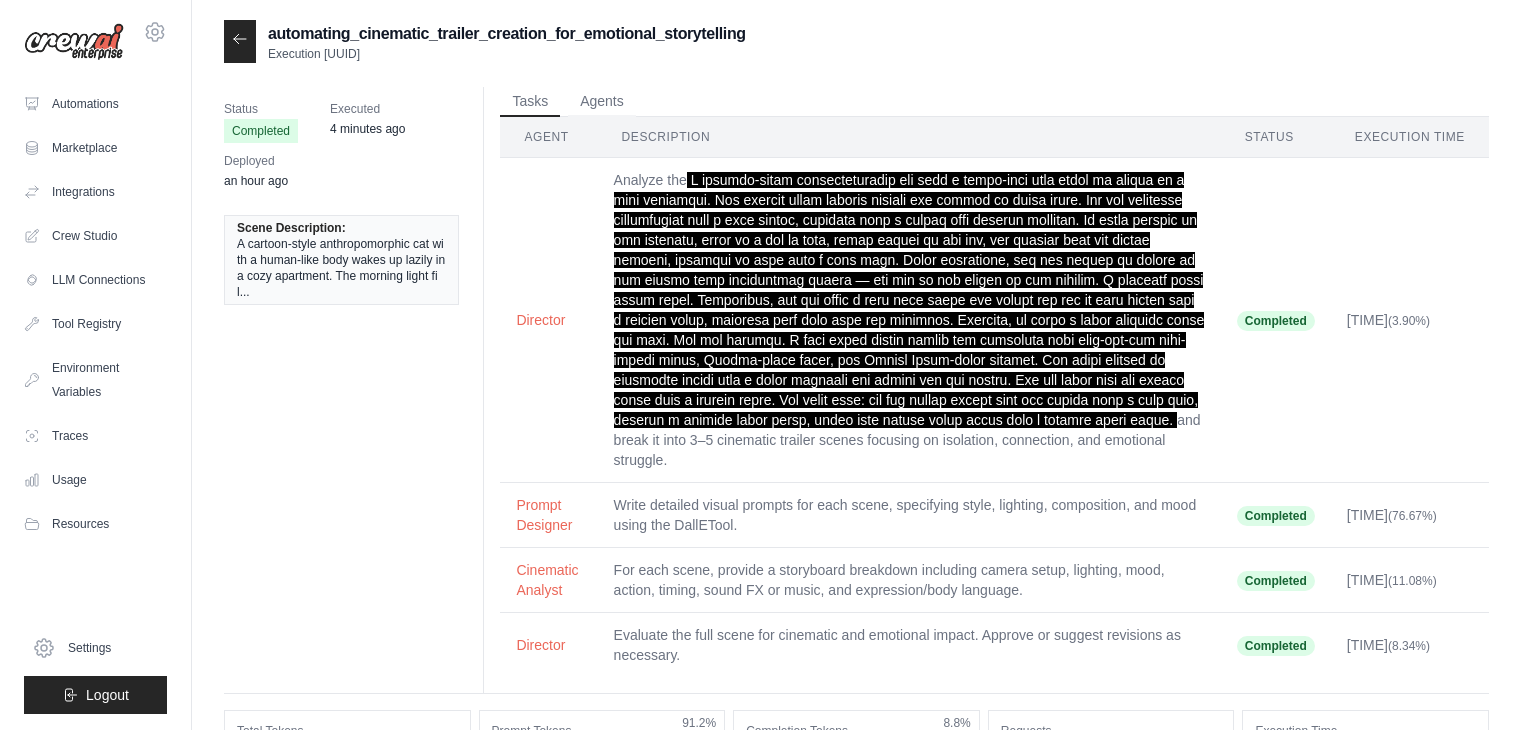 scroll, scrollTop: 0, scrollLeft: 0, axis: both 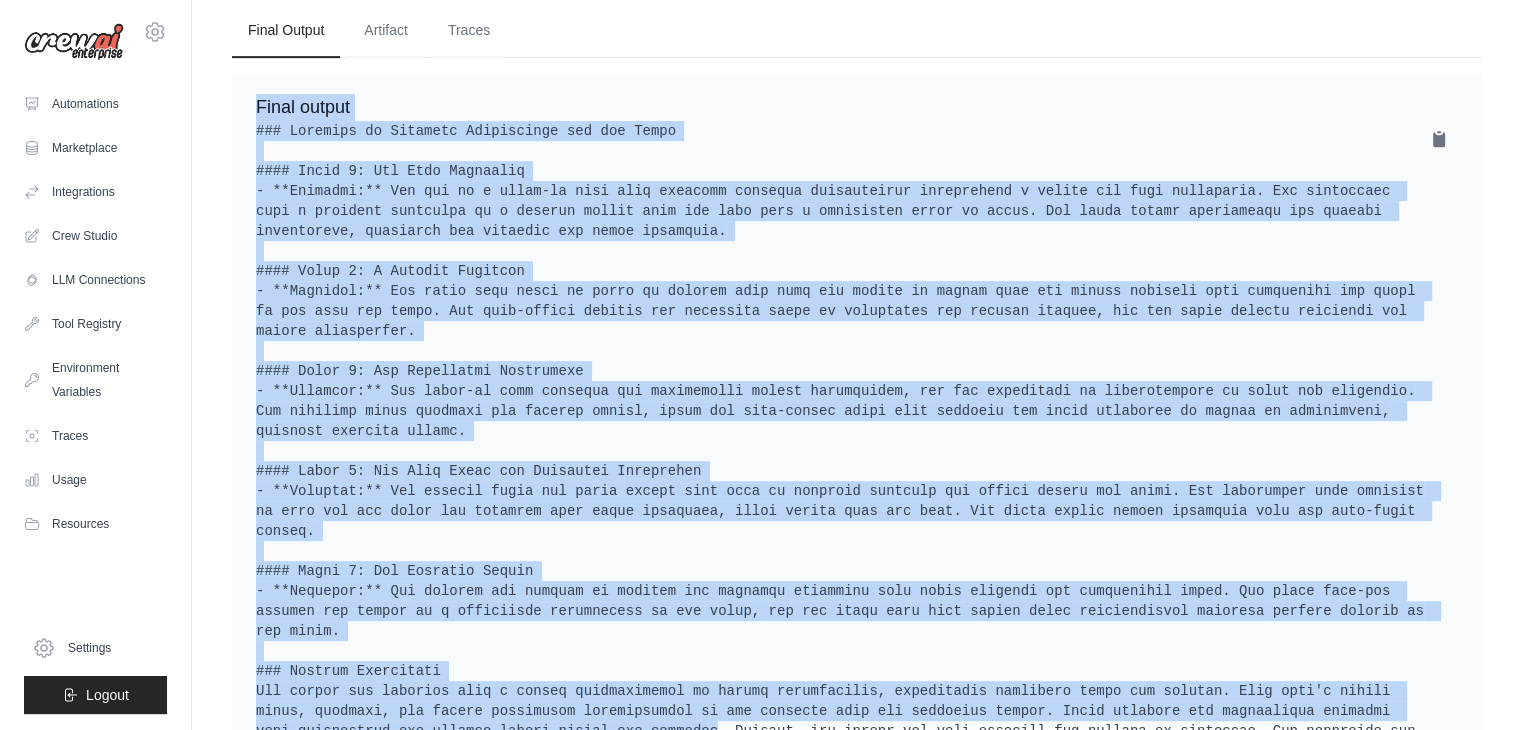 drag, startPoint x: 256, startPoint y: 241, endPoint x: 489, endPoint y: 689, distance: 504.96832 